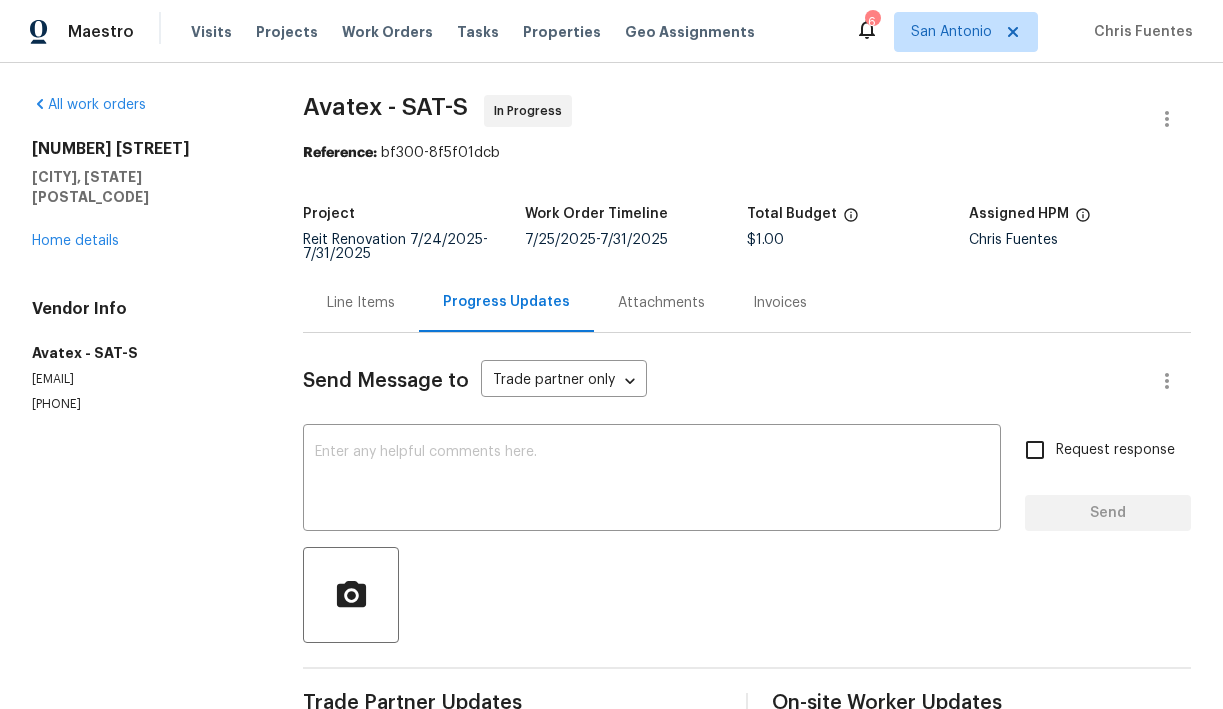 scroll, scrollTop: 0, scrollLeft: 0, axis: both 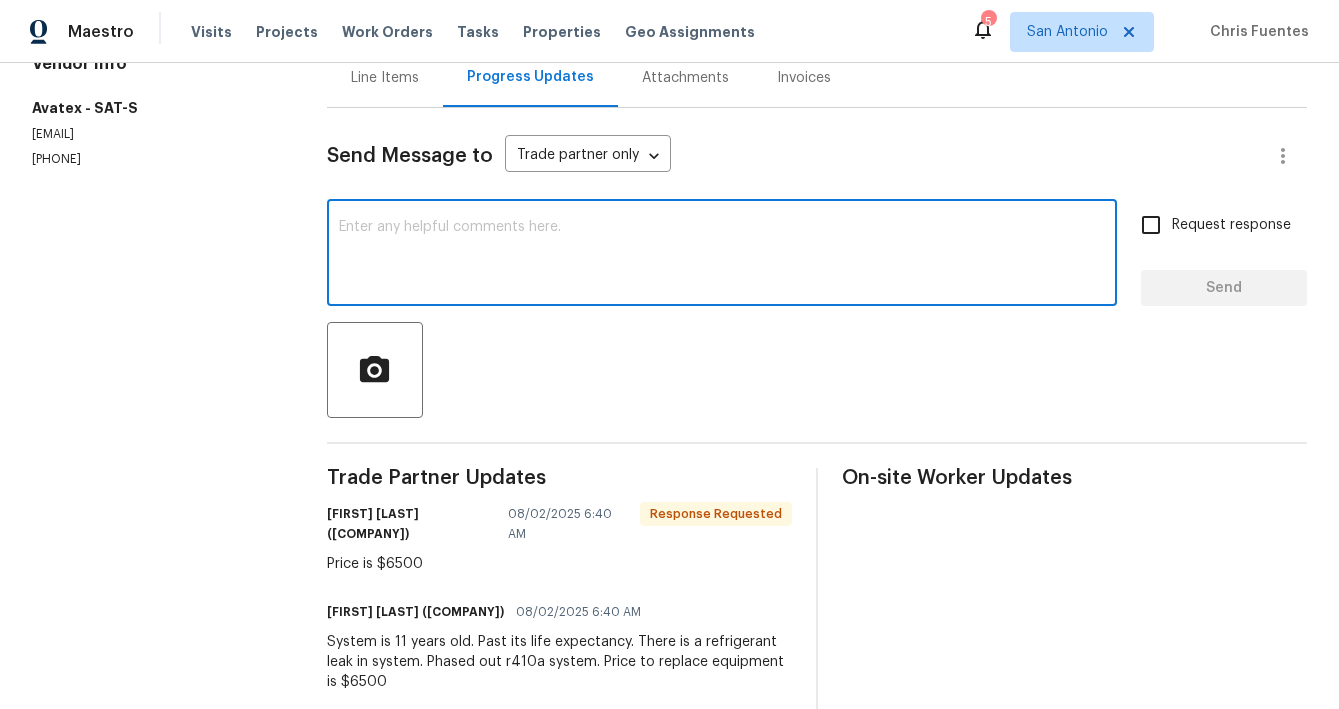 click at bounding box center [722, 255] 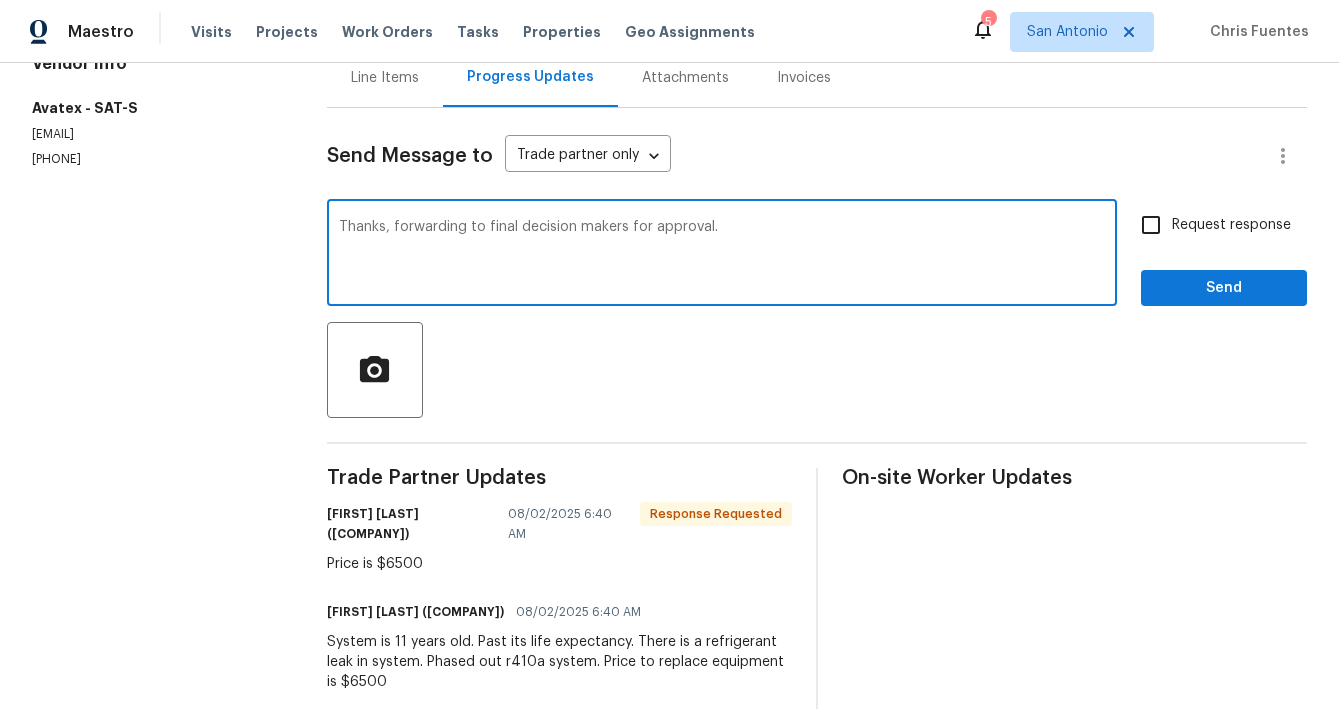 type on "Thanks, forwarding to final decision makers for approval." 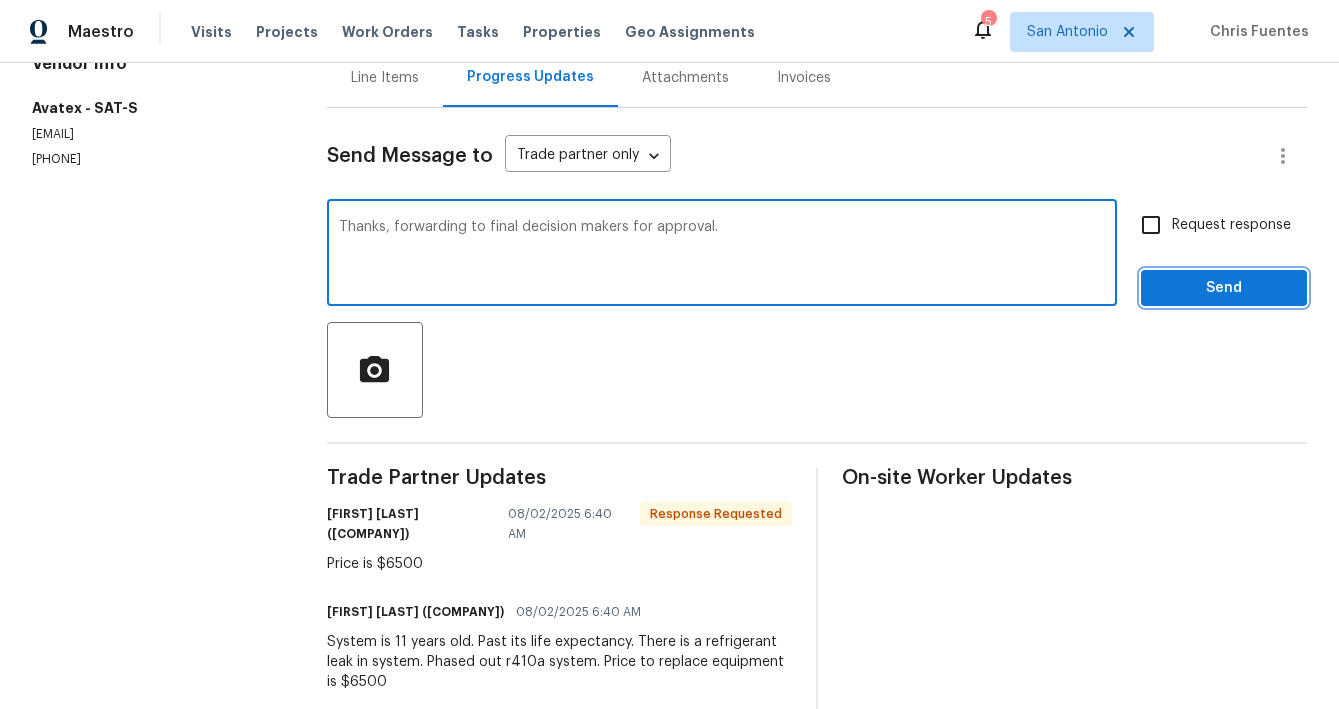 click on "Send" at bounding box center [1224, 288] 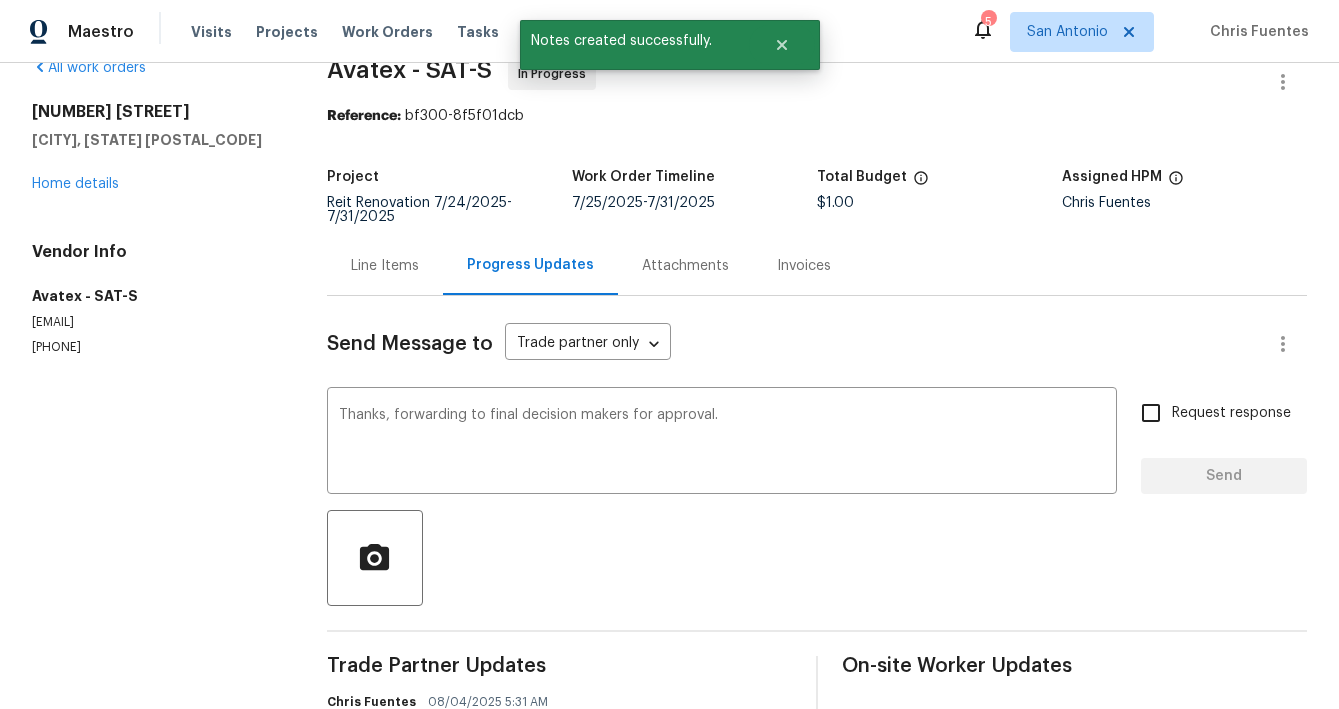 scroll, scrollTop: 0, scrollLeft: 0, axis: both 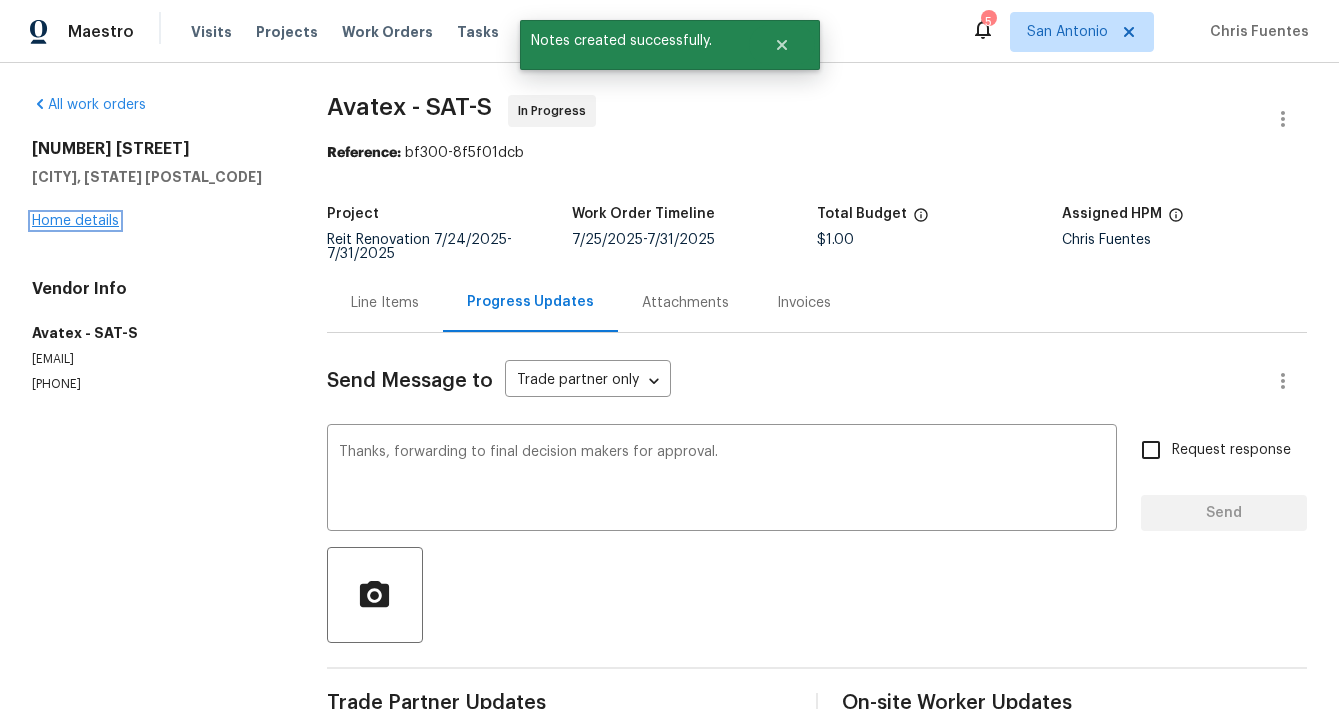click on "Home details" at bounding box center (75, 221) 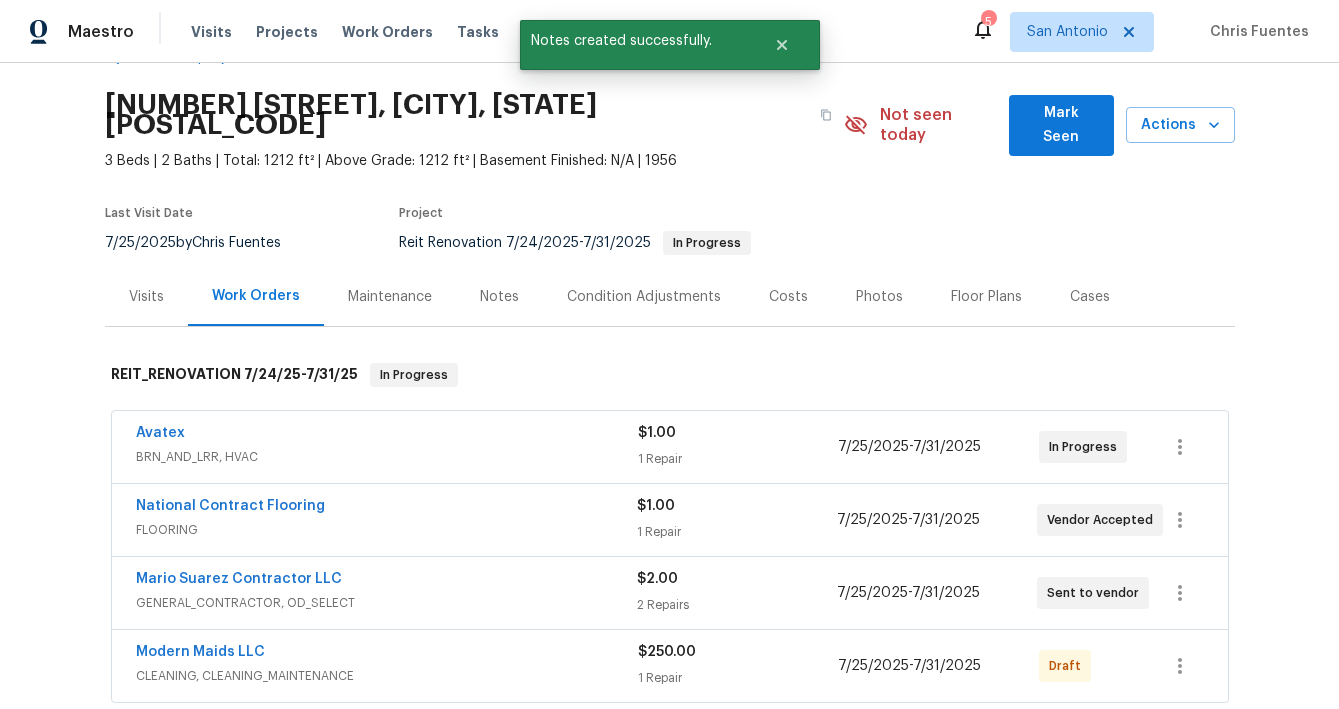 scroll, scrollTop: 60, scrollLeft: 0, axis: vertical 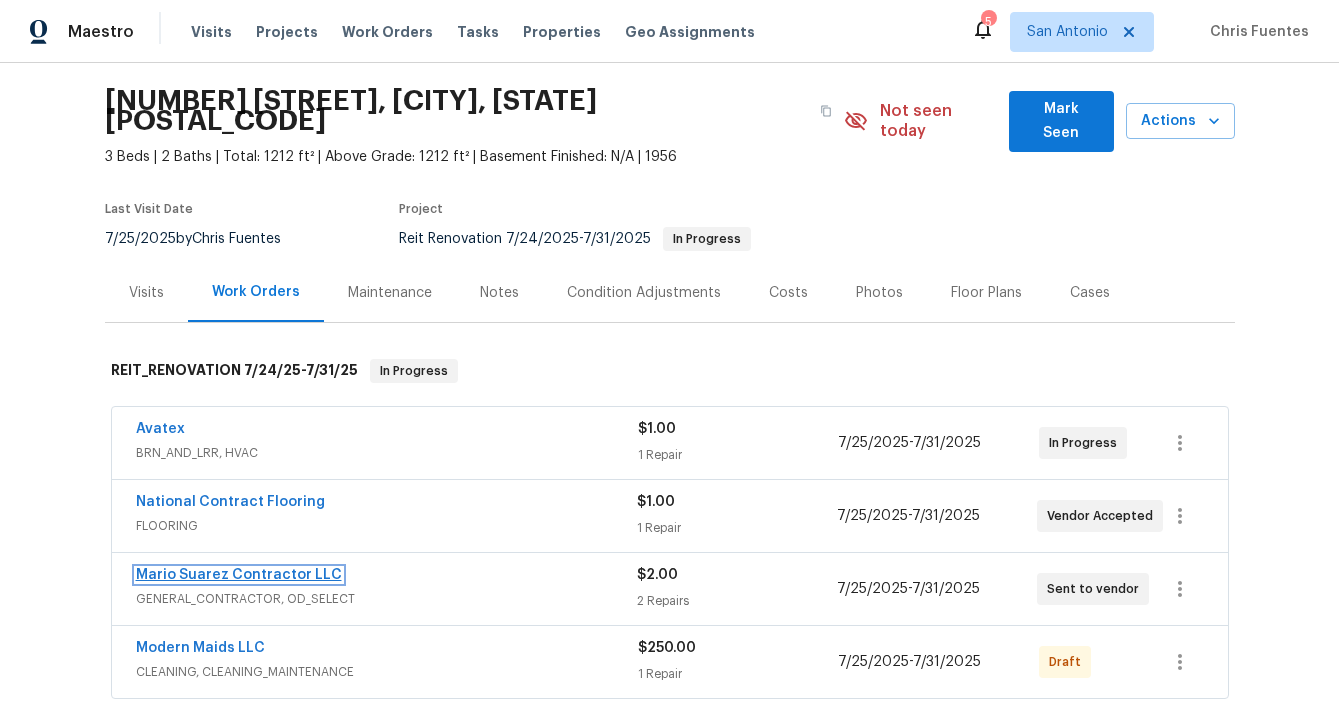 click on "Mario Suarez Contractor LLC" at bounding box center [239, 575] 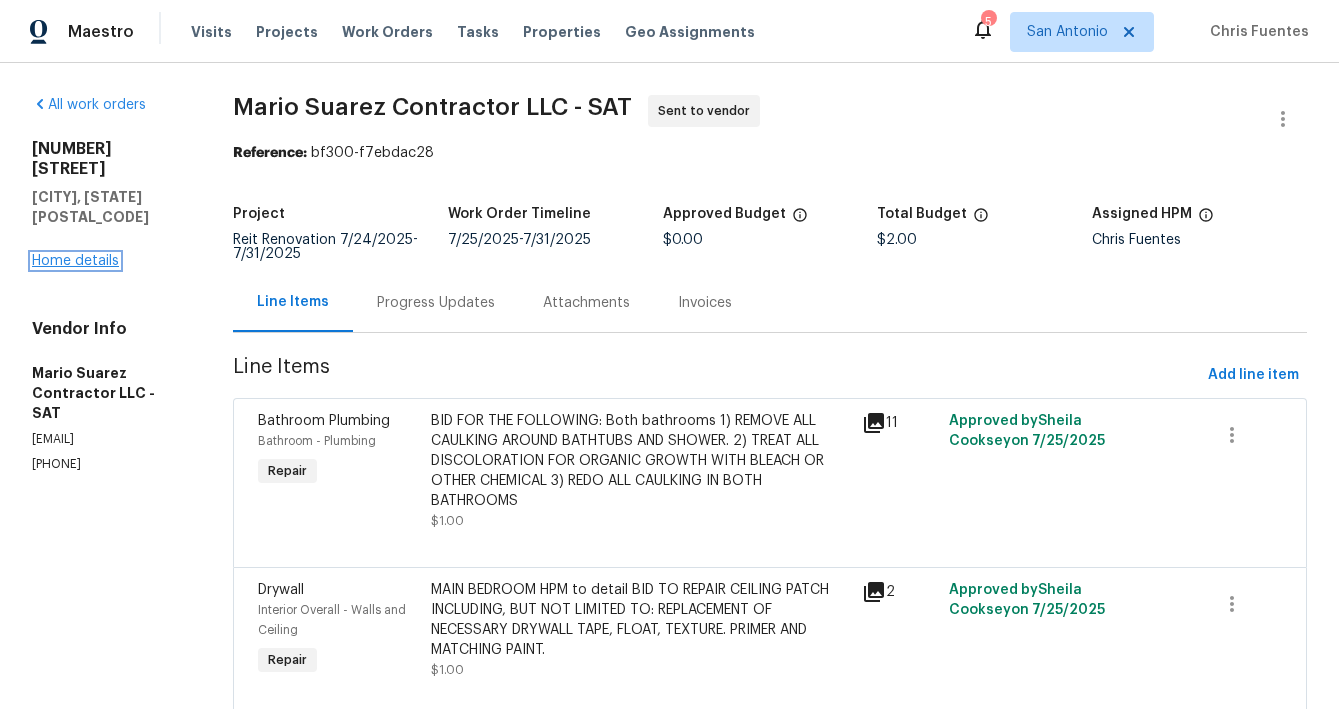 click on "Home details" at bounding box center [75, 261] 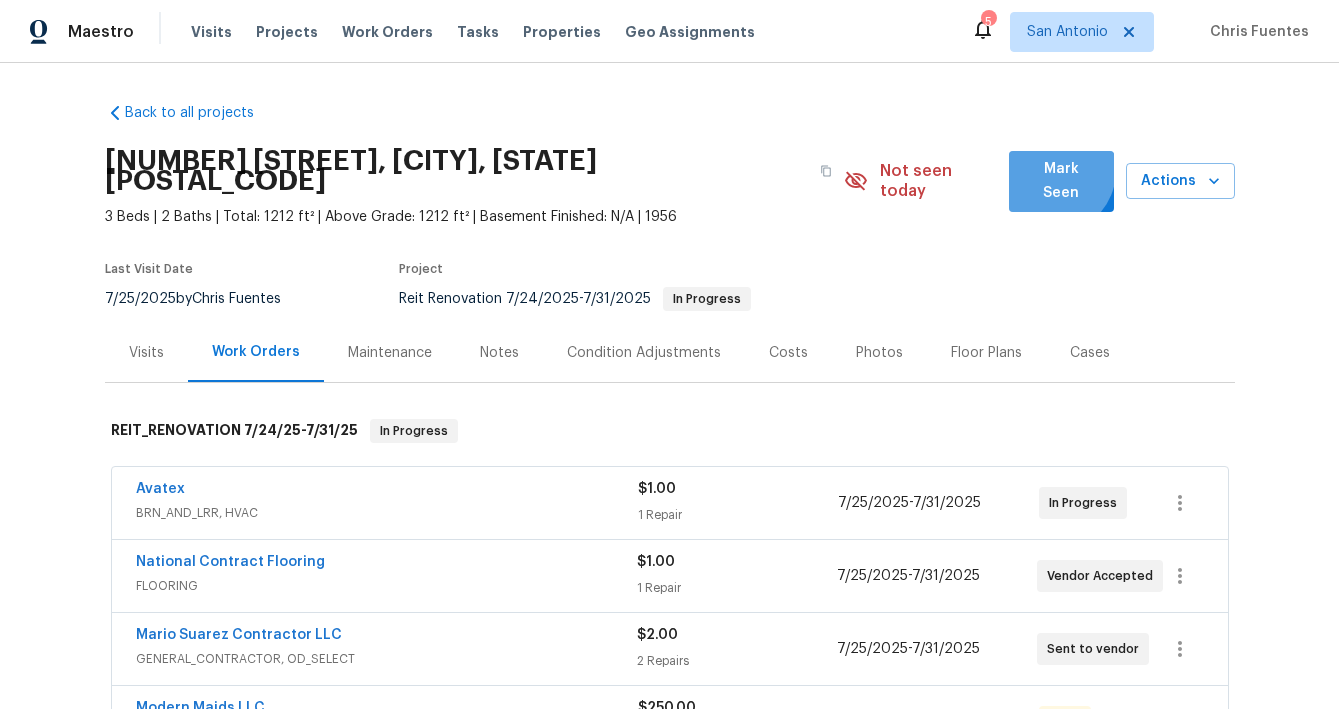 click on "Mark Seen" at bounding box center [1061, 181] 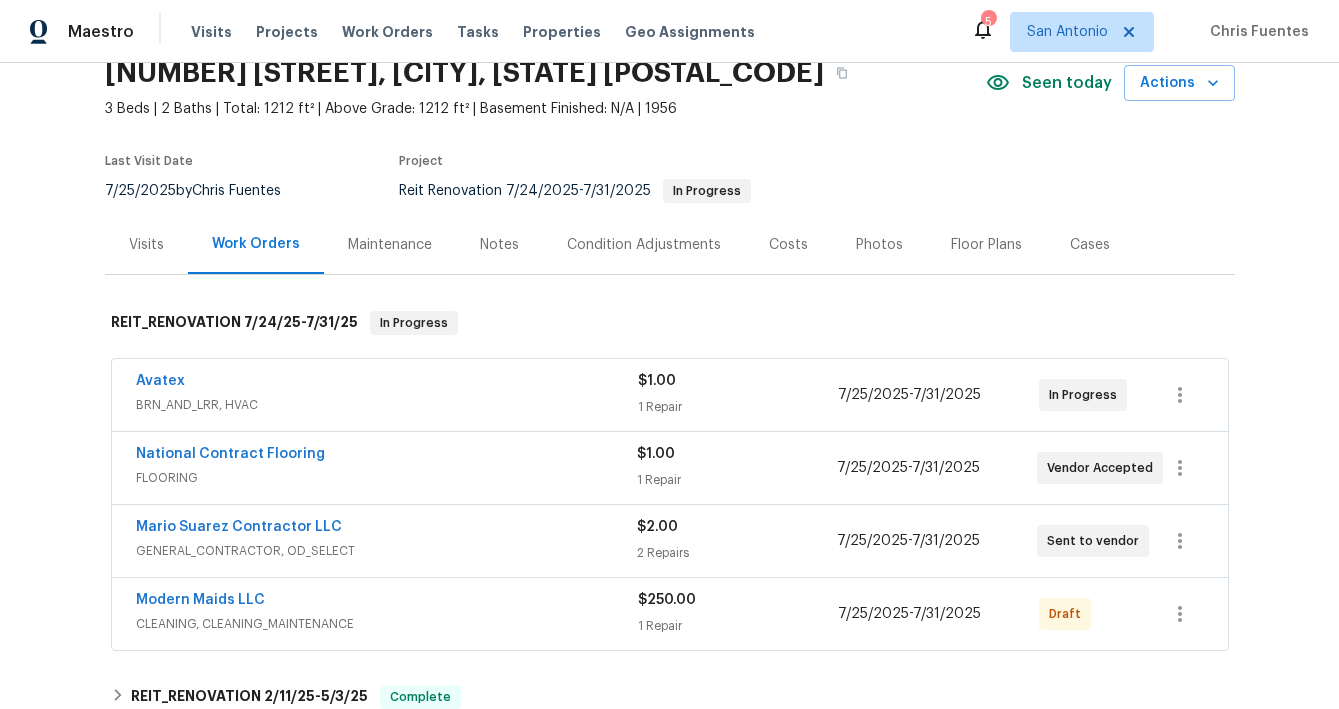 scroll, scrollTop: 108, scrollLeft: 0, axis: vertical 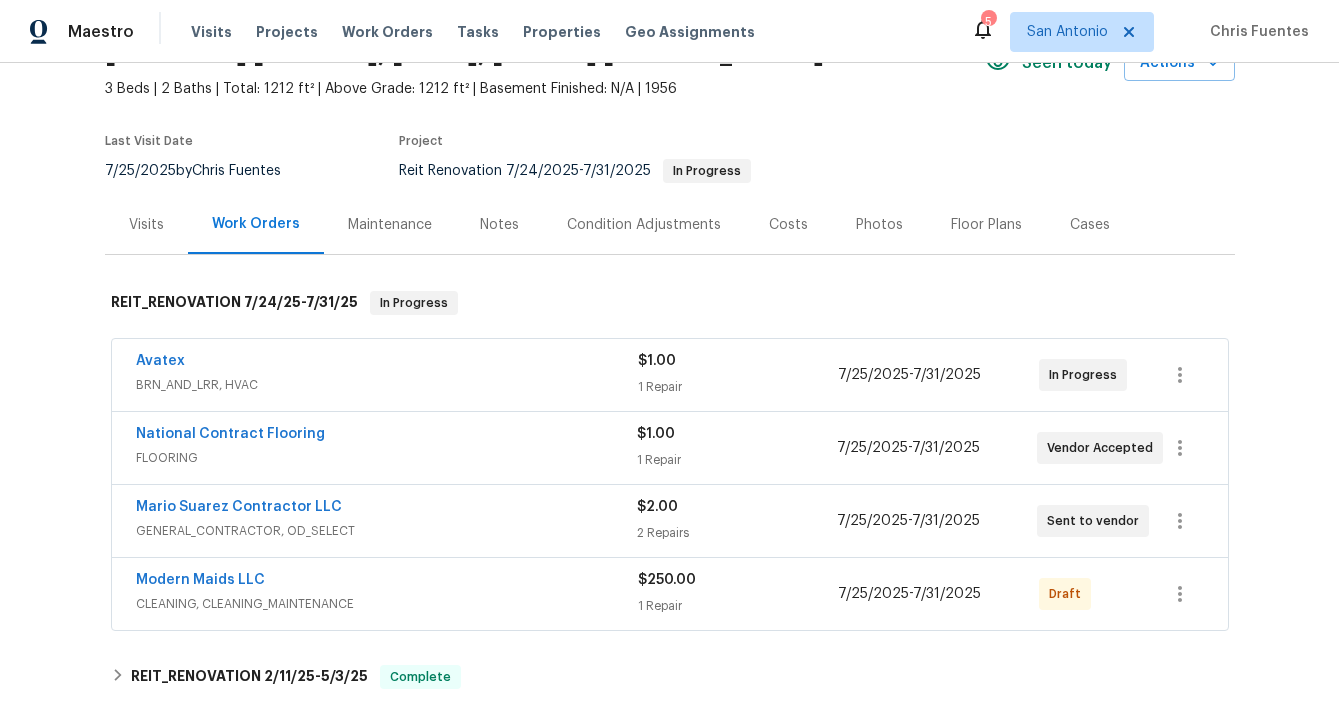 click on "Notes" at bounding box center [499, 225] 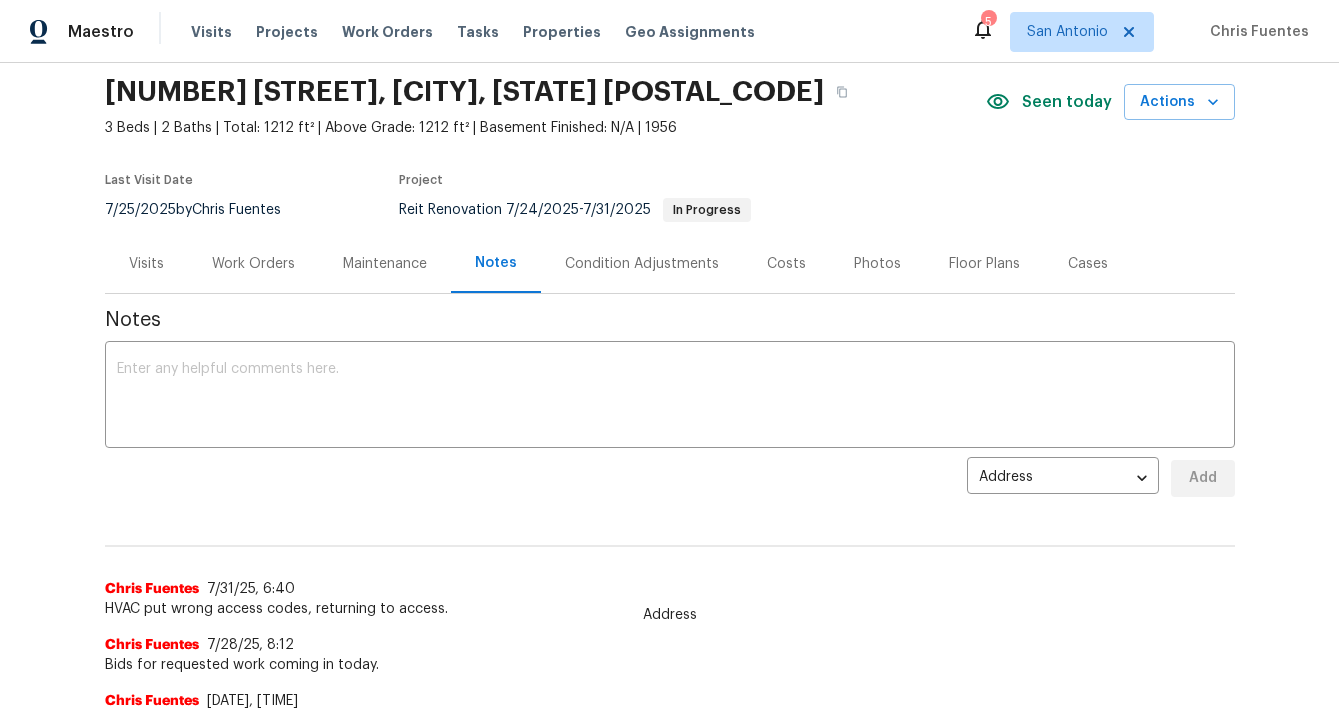 scroll, scrollTop: 87, scrollLeft: 0, axis: vertical 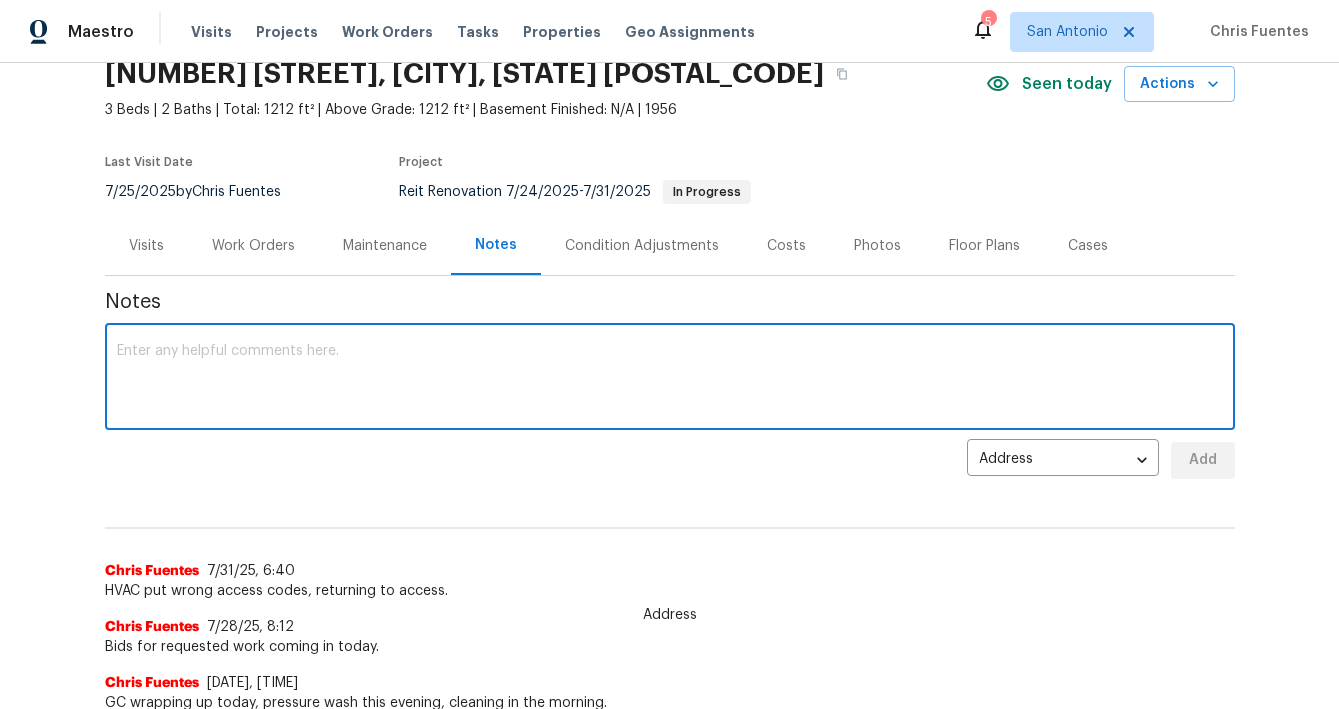 click at bounding box center [670, 379] 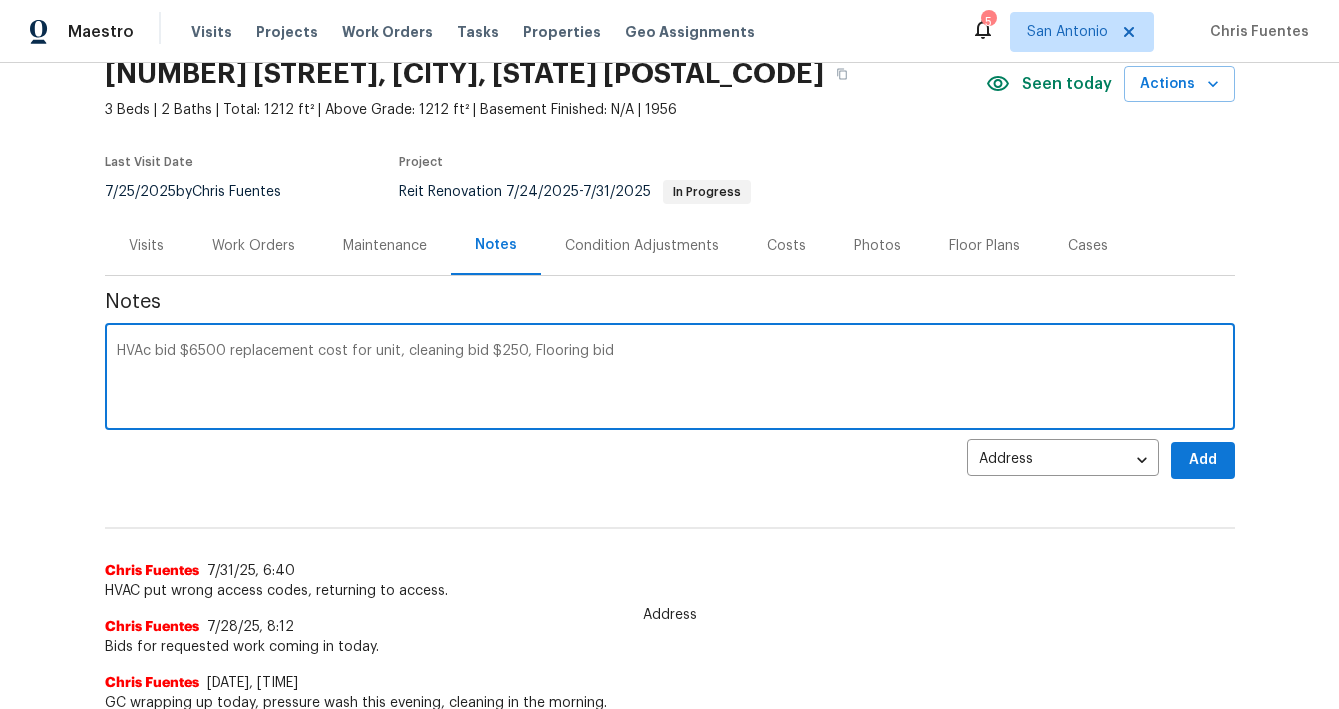 click on "HVAc bid $6500 replacement cost for unit, cleaning bid $250, Flooring bid" at bounding box center (670, 379) 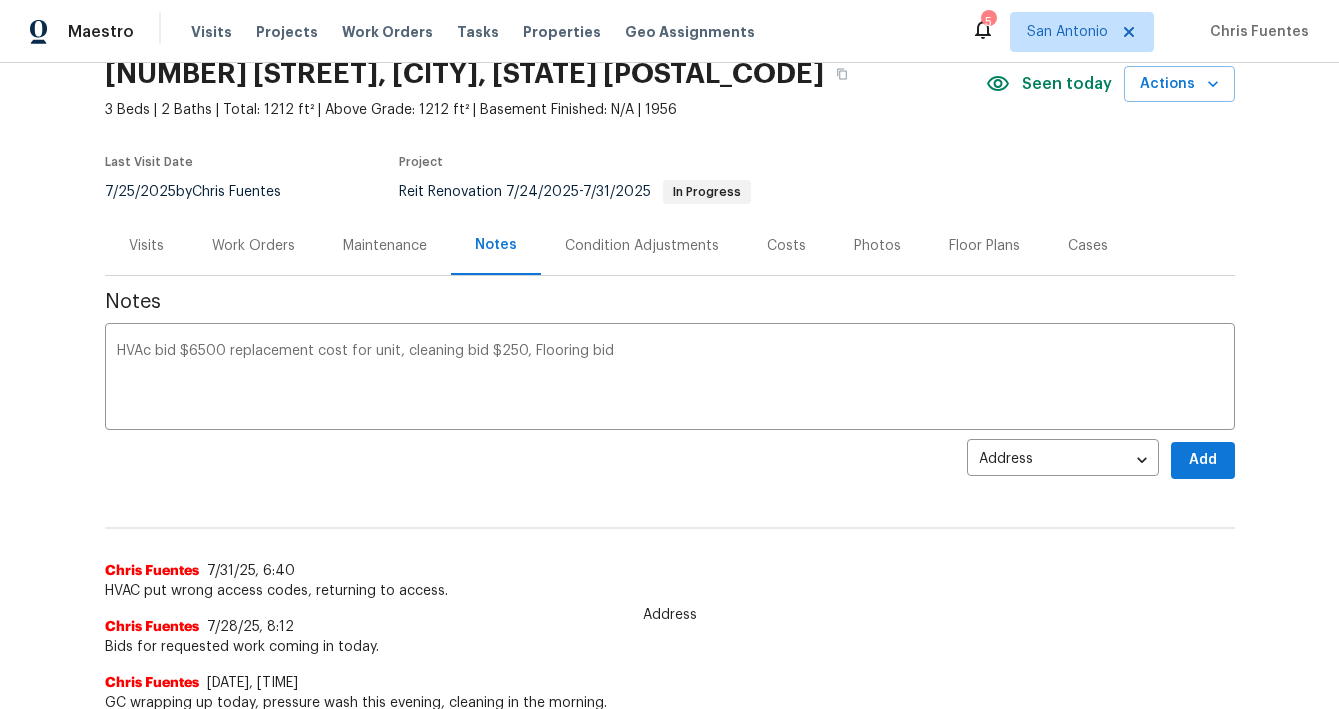 click on "Work Orders" at bounding box center [253, 246] 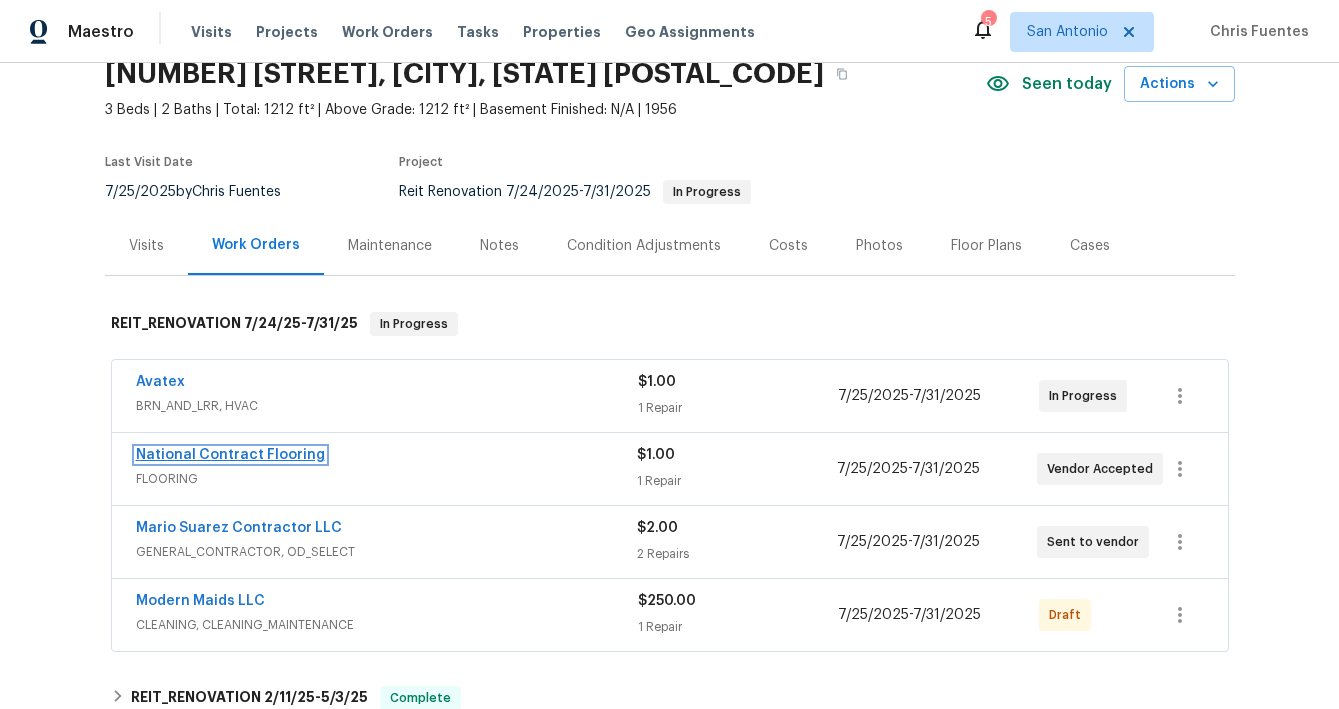 click on "National Contract Flooring" at bounding box center [230, 455] 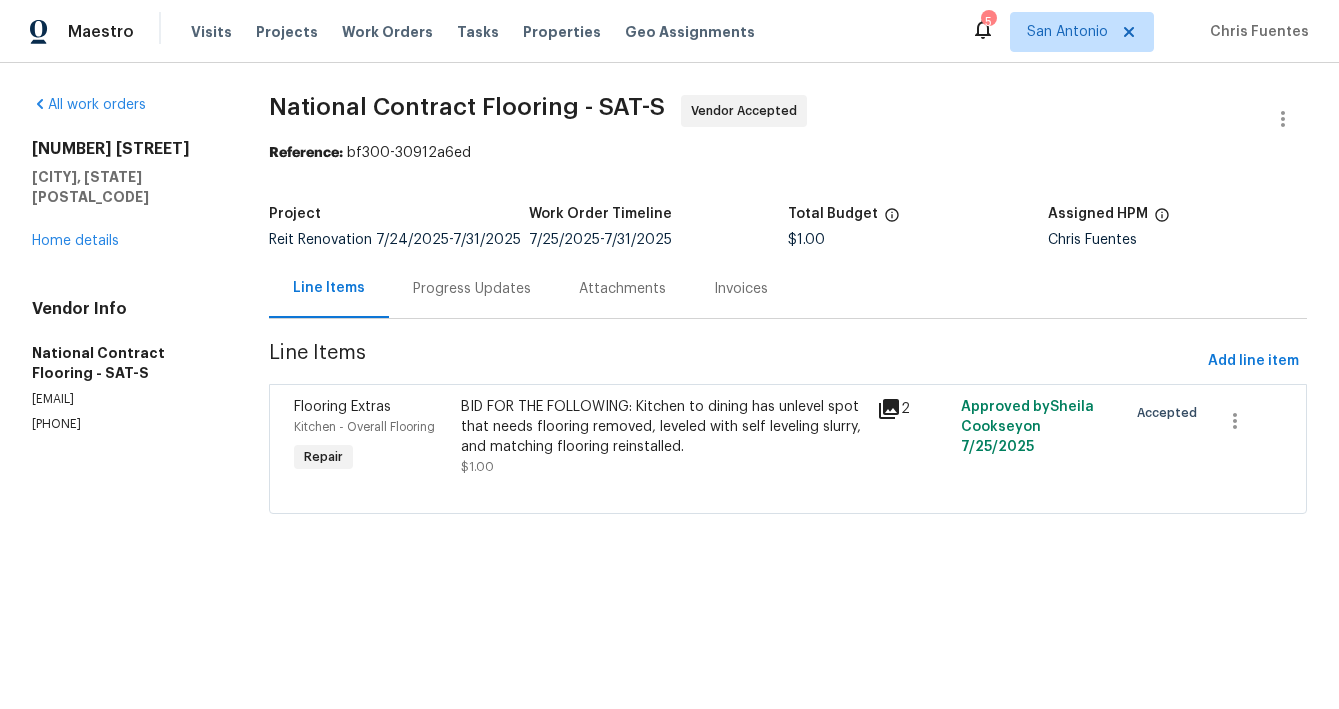click on "Progress Updates" at bounding box center (472, 289) 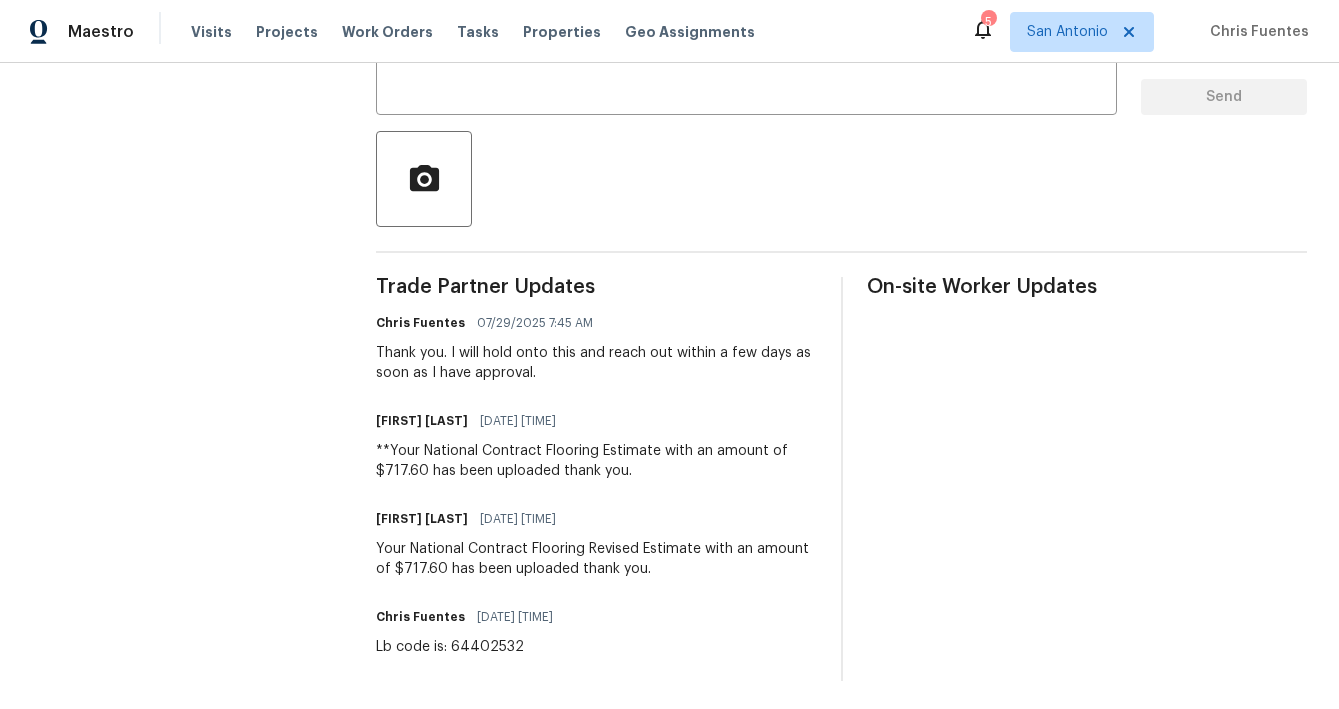scroll, scrollTop: 420, scrollLeft: 0, axis: vertical 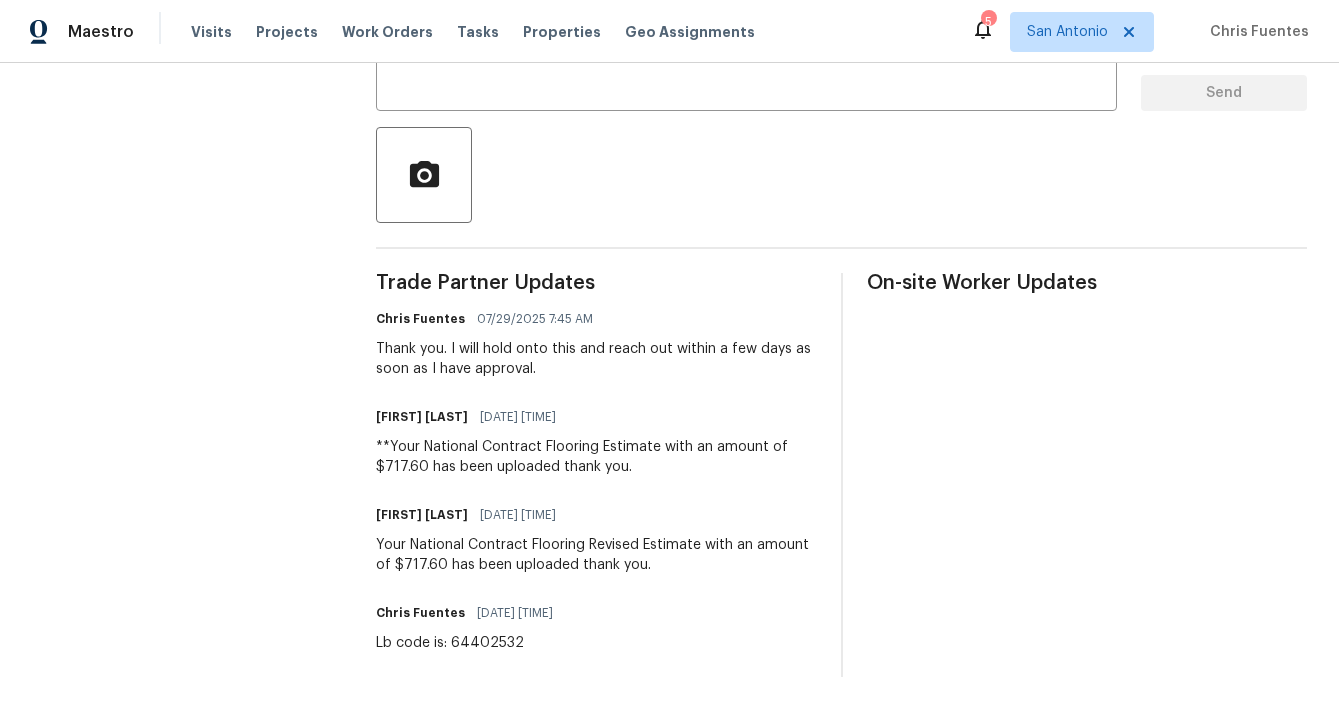 click on "Your National Contract Flooring Revised Estimate with an amount of $717.60 has been uploaded thank you." at bounding box center [596, 555] 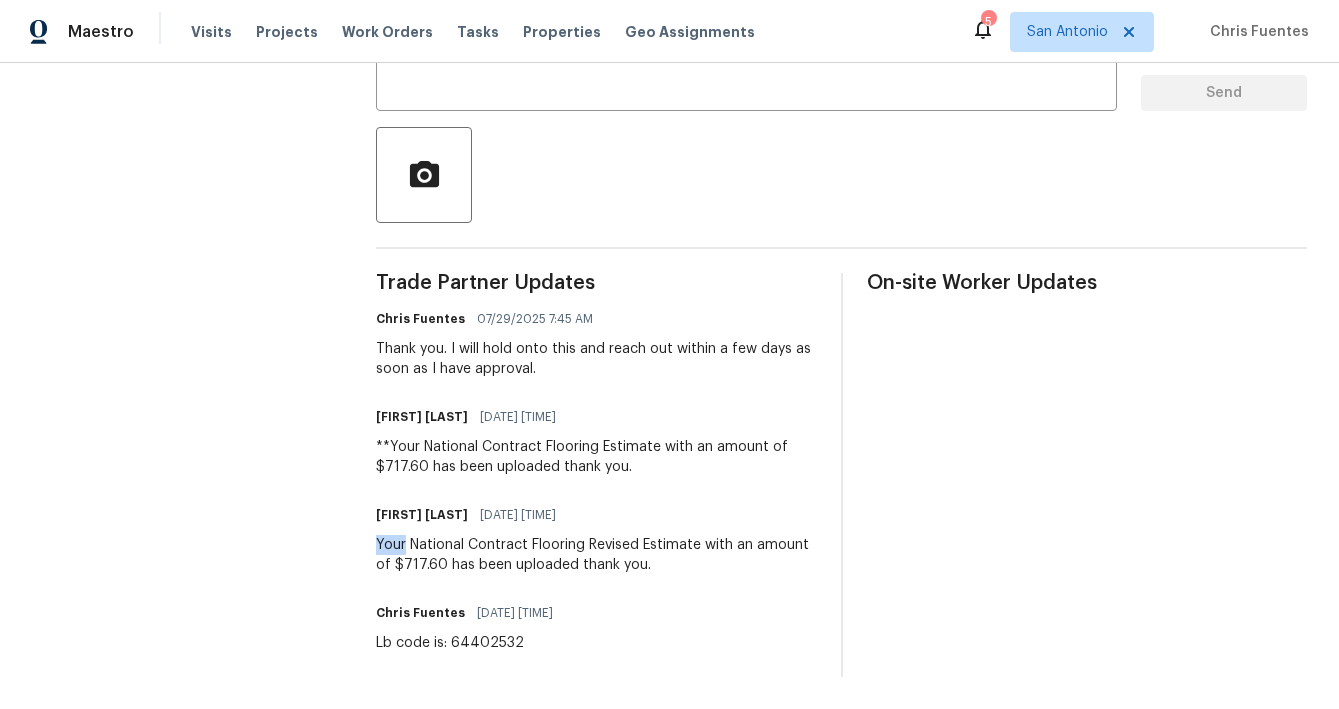 click on "Your National Contract Flooring Revised Estimate with an amount of $717.60 has been uploaded thank you." at bounding box center (596, 555) 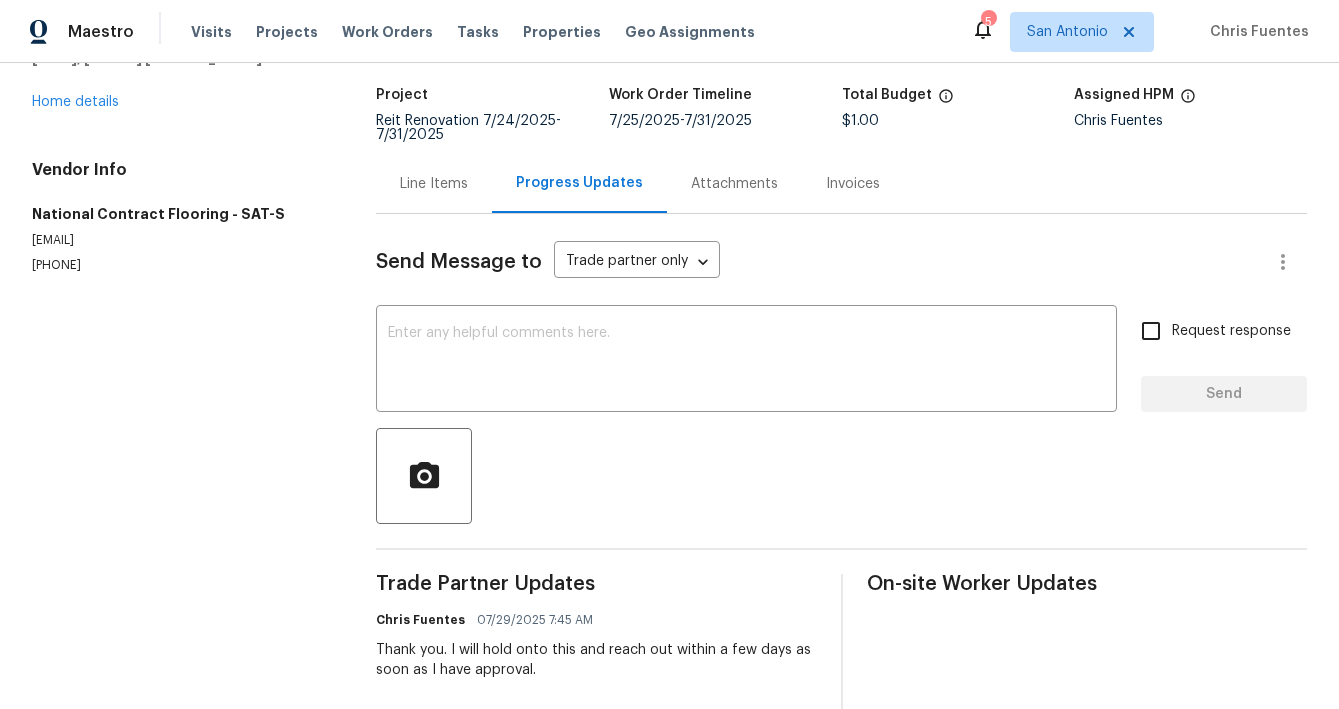 scroll, scrollTop: 72, scrollLeft: 0, axis: vertical 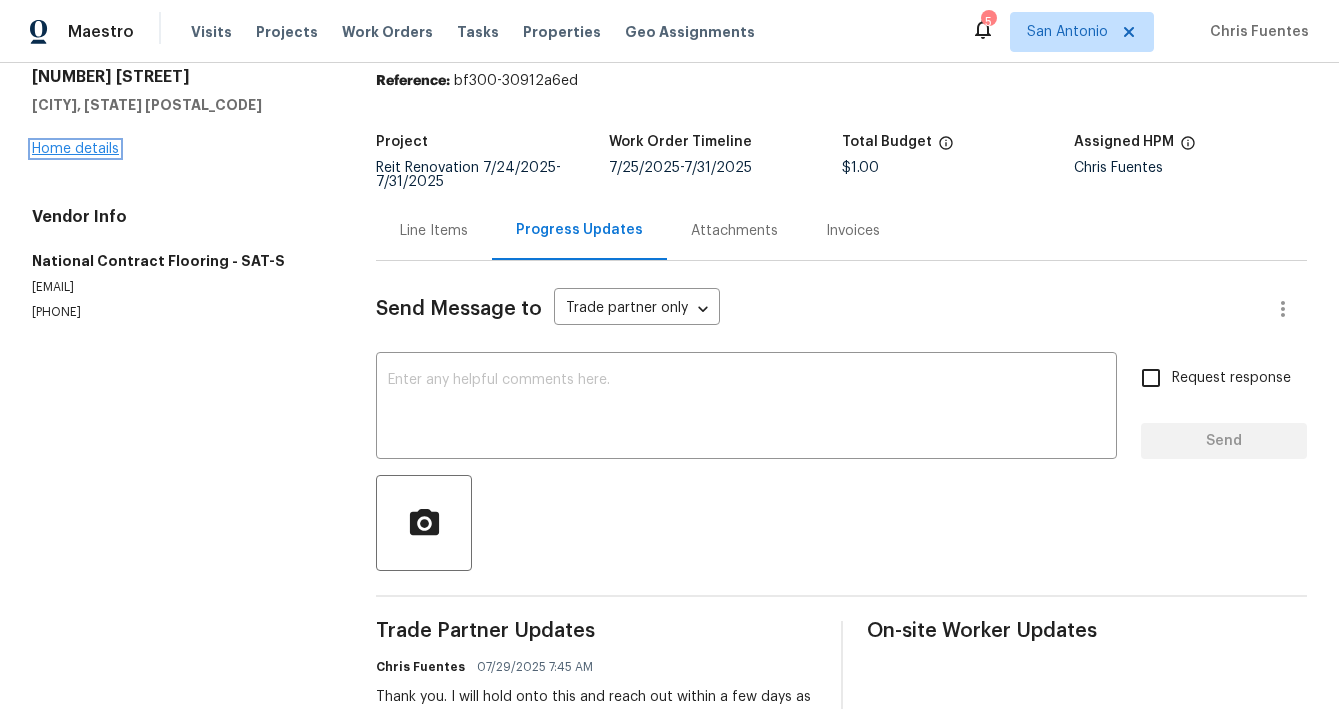 click on "Home details" at bounding box center (75, 149) 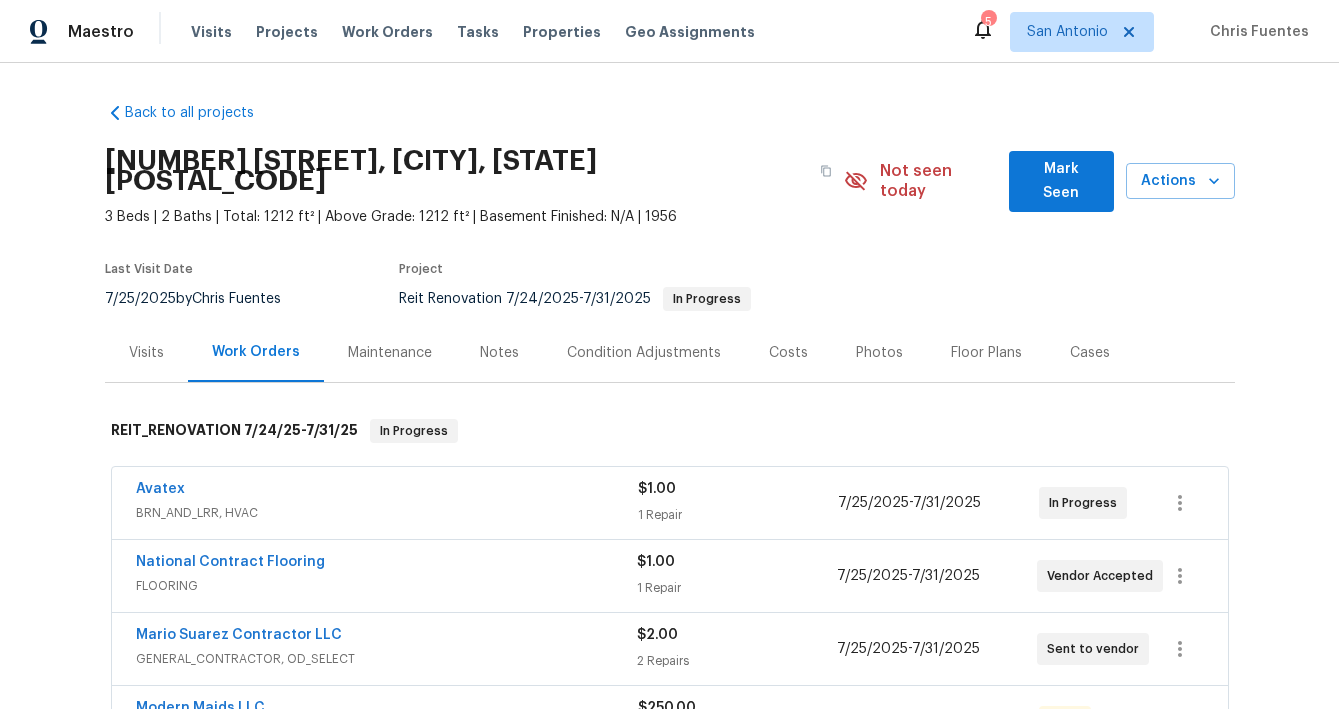 click on "Notes" at bounding box center (499, 353) 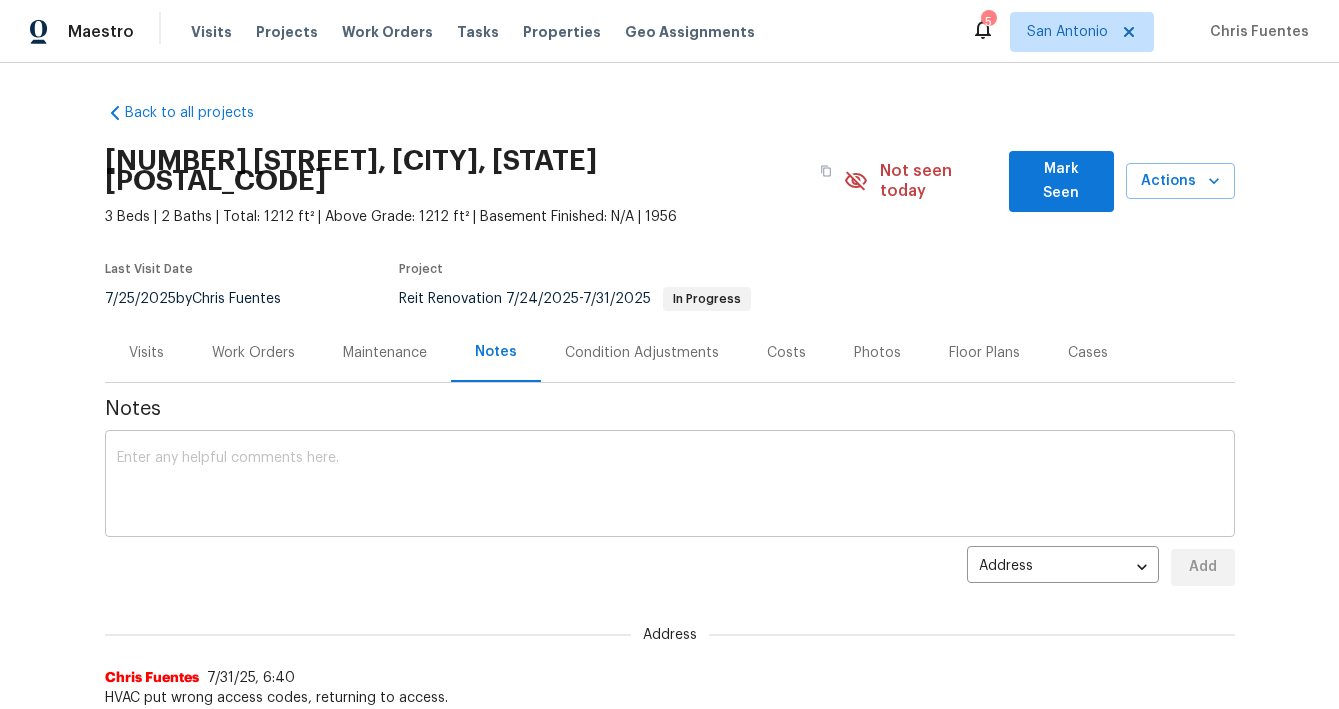click at bounding box center (670, 486) 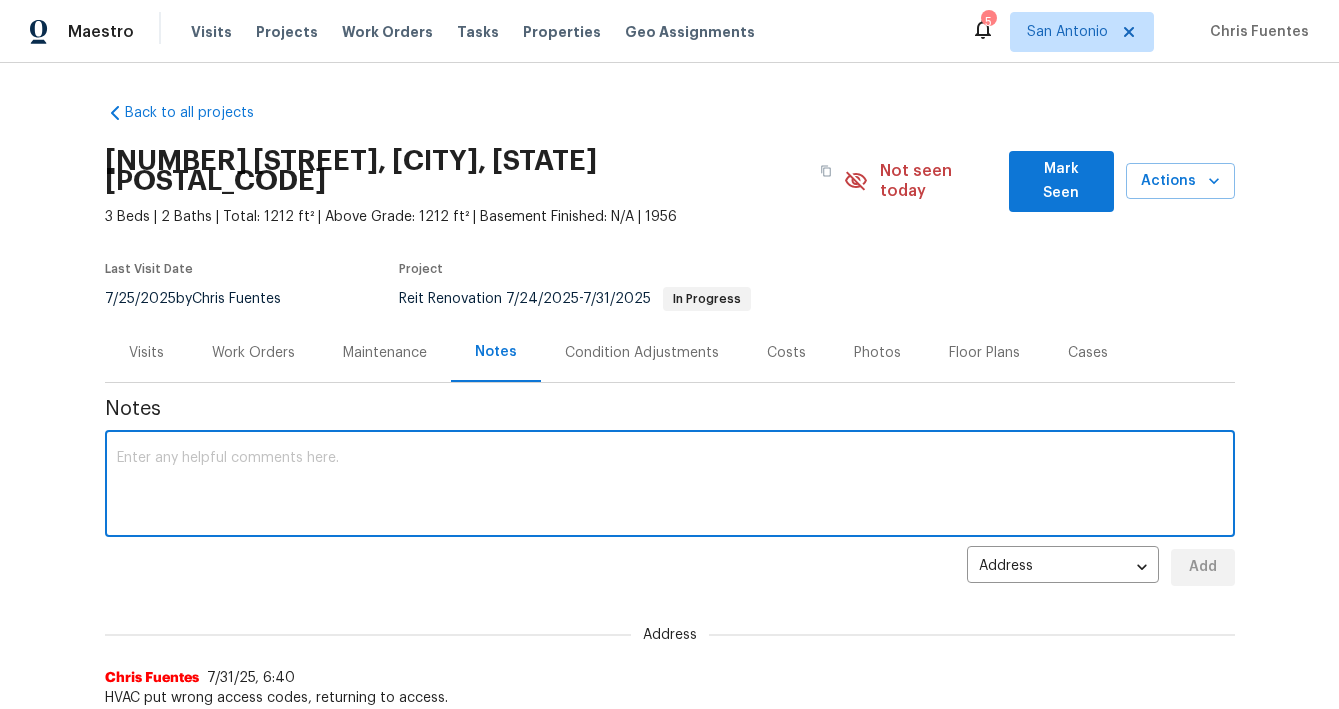 paste on "HVAc bid $6500 replacement cost for unit, cleaning bid $250, Flooring bid" 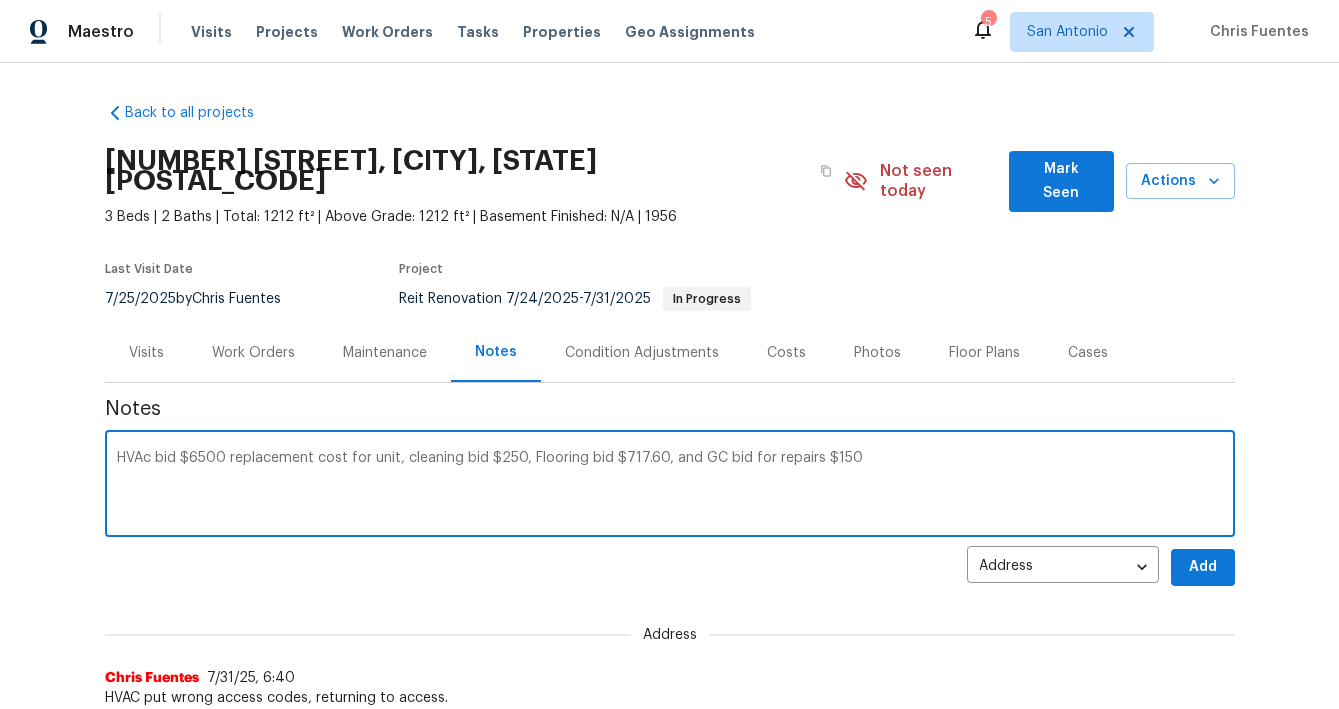 click on "HVAc bid $6500 replacement cost for unit, cleaning bid $250, Flooring bid $717.60, and GC bid for repairs $150" at bounding box center [670, 486] 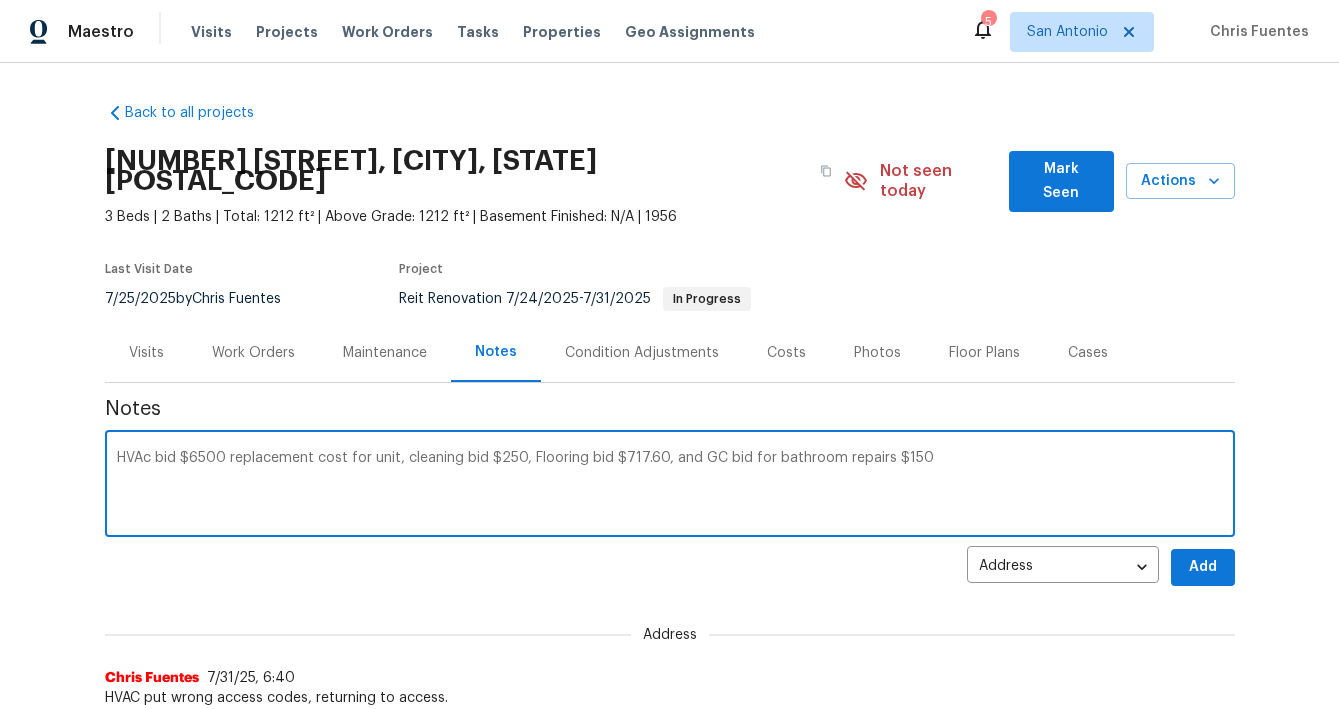 click on "HVAc bid $6500 replacement cost for unit, cleaning bid $250, Flooring bid $717.60, and GC bid for bathroom repairs $150" at bounding box center [670, 486] 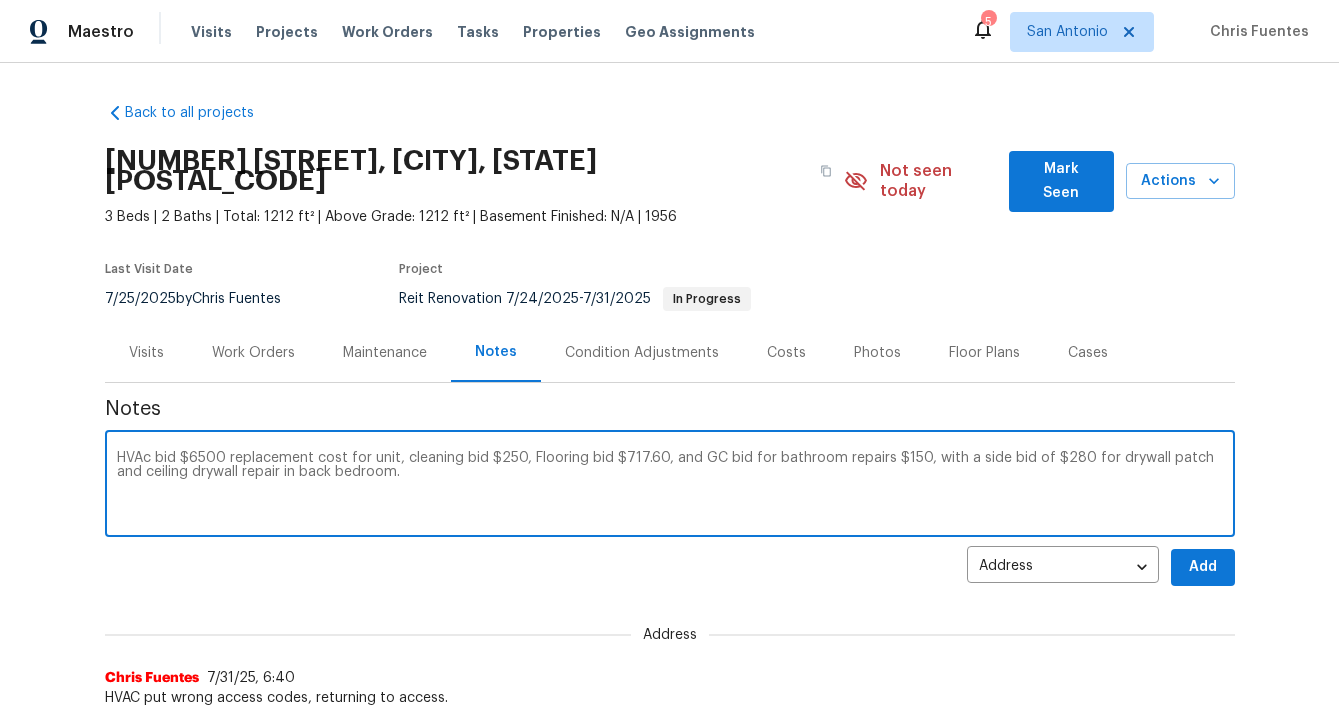 type on "HVAc bid $6500 replacement cost for unit, cleaning bid $250, Flooring bid $717.60, and GC bid for bathroom repairs $150, with a side bid of $280 for drywall patch and ceiling drywall repair in back bedroom." 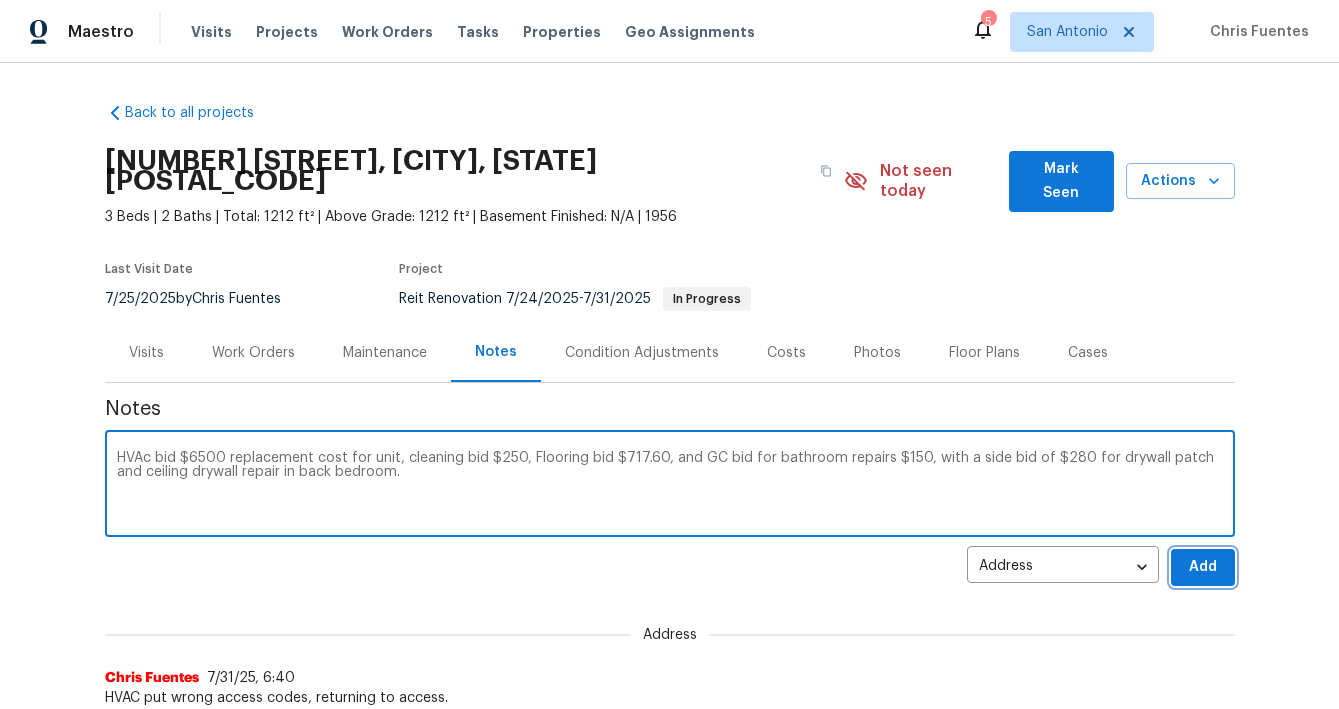 click on "Add" at bounding box center [1203, 567] 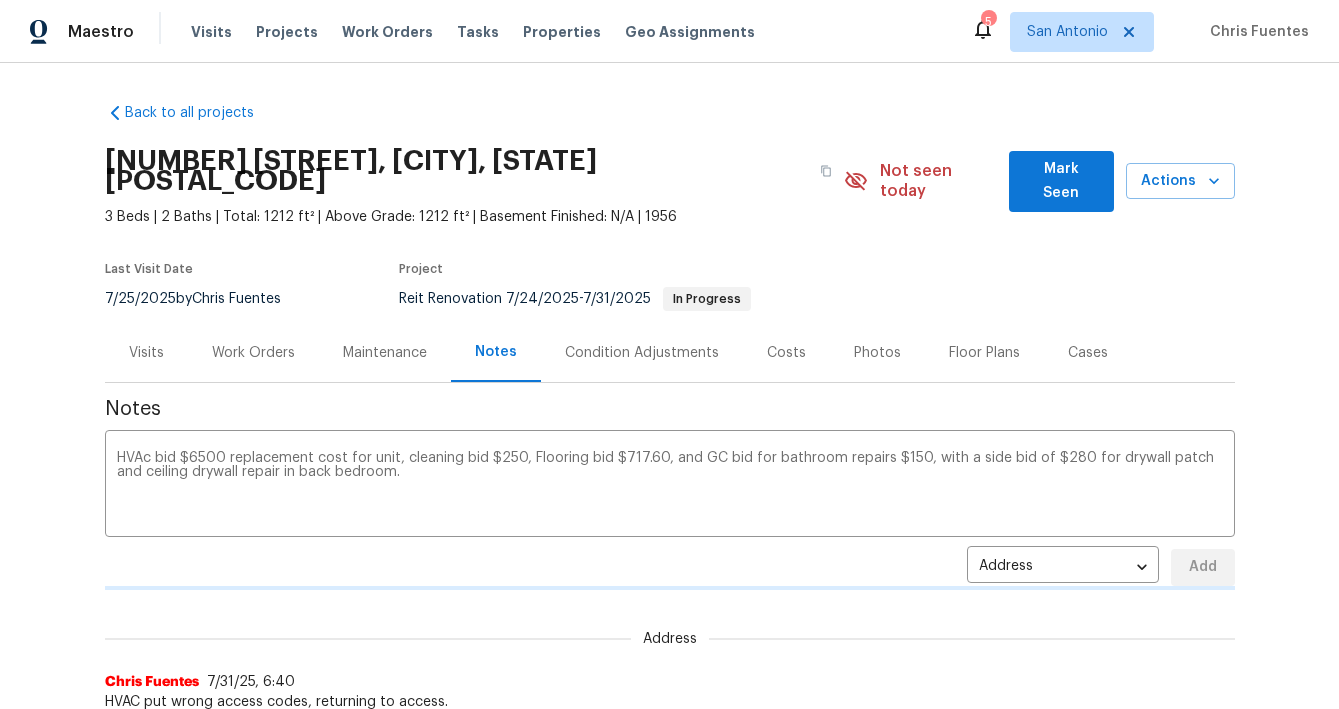 type 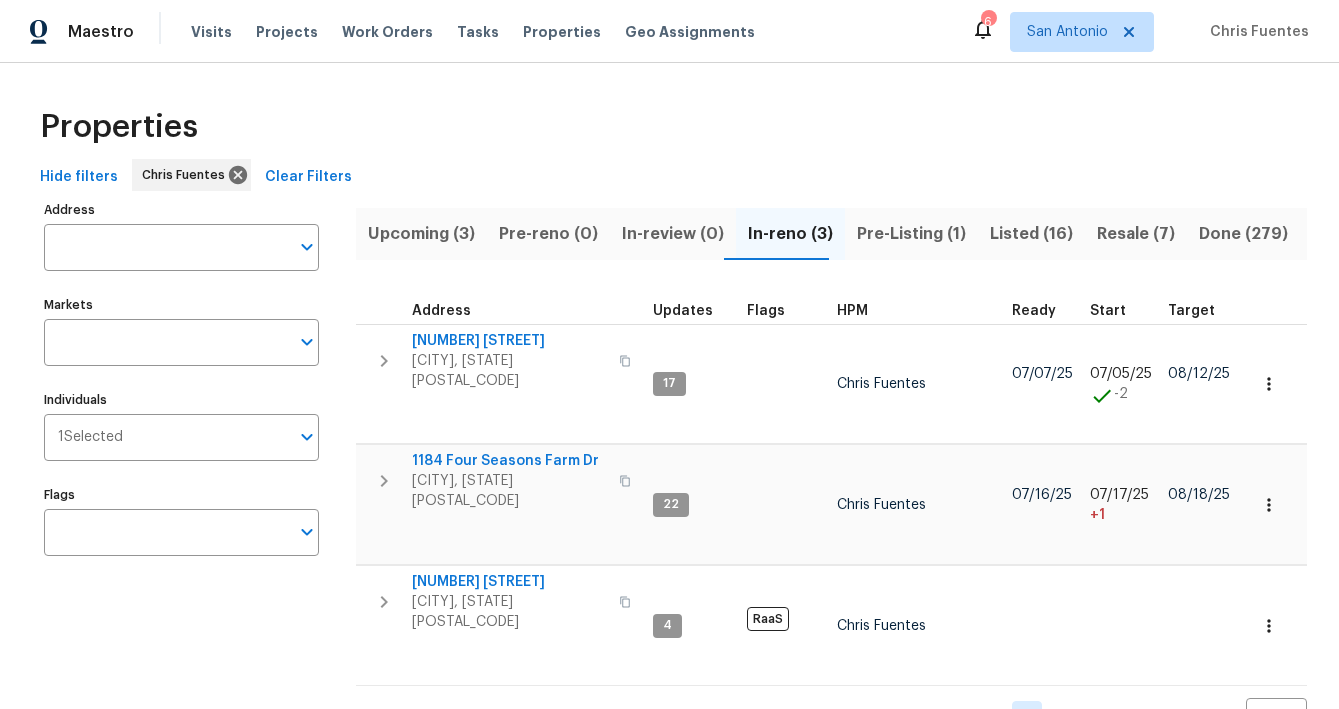 scroll, scrollTop: 0, scrollLeft: 0, axis: both 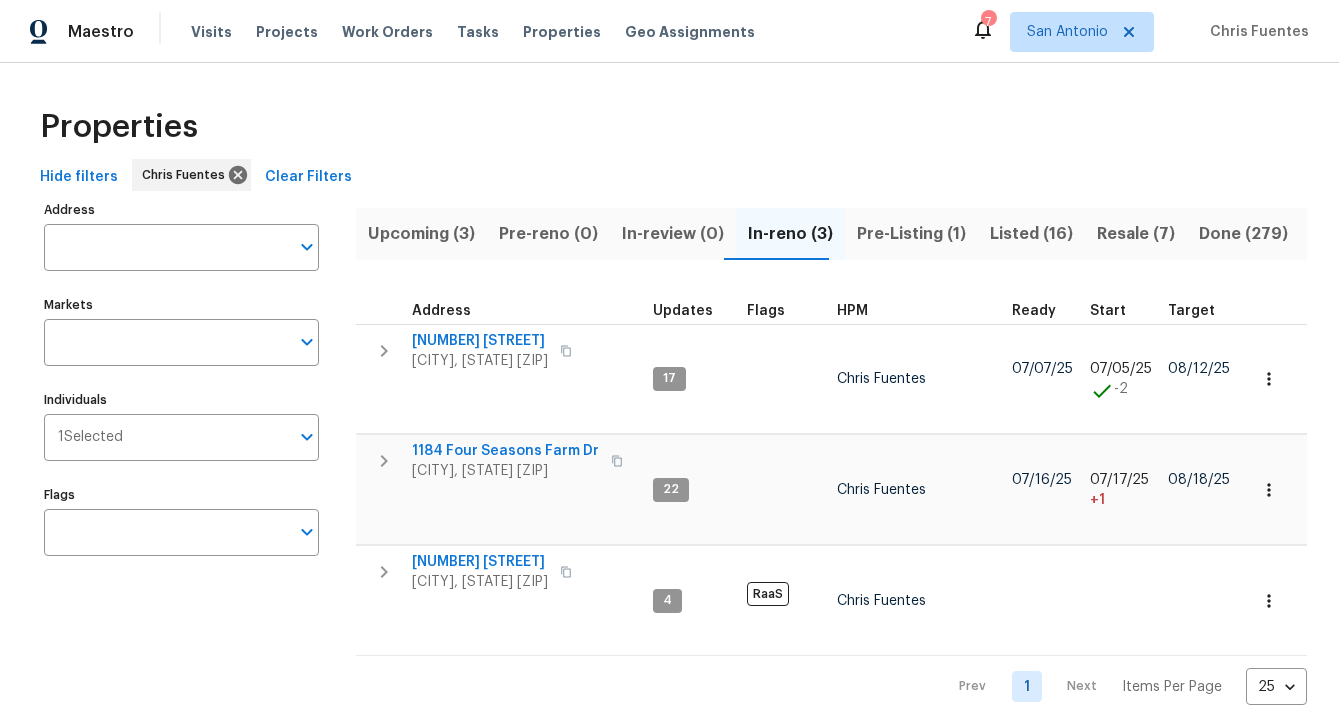 click on "Pre-Listing (1)" at bounding box center (911, 234) 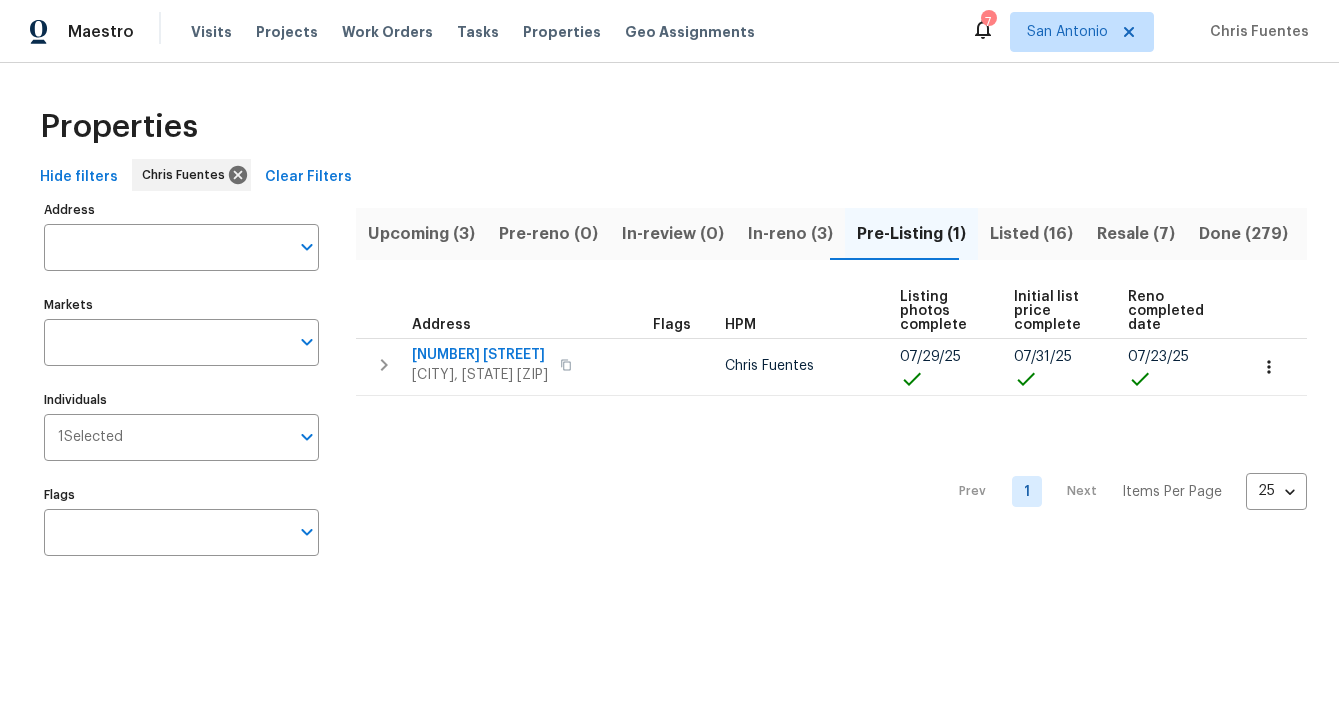 click on "Resale (7)" at bounding box center (1136, 234) 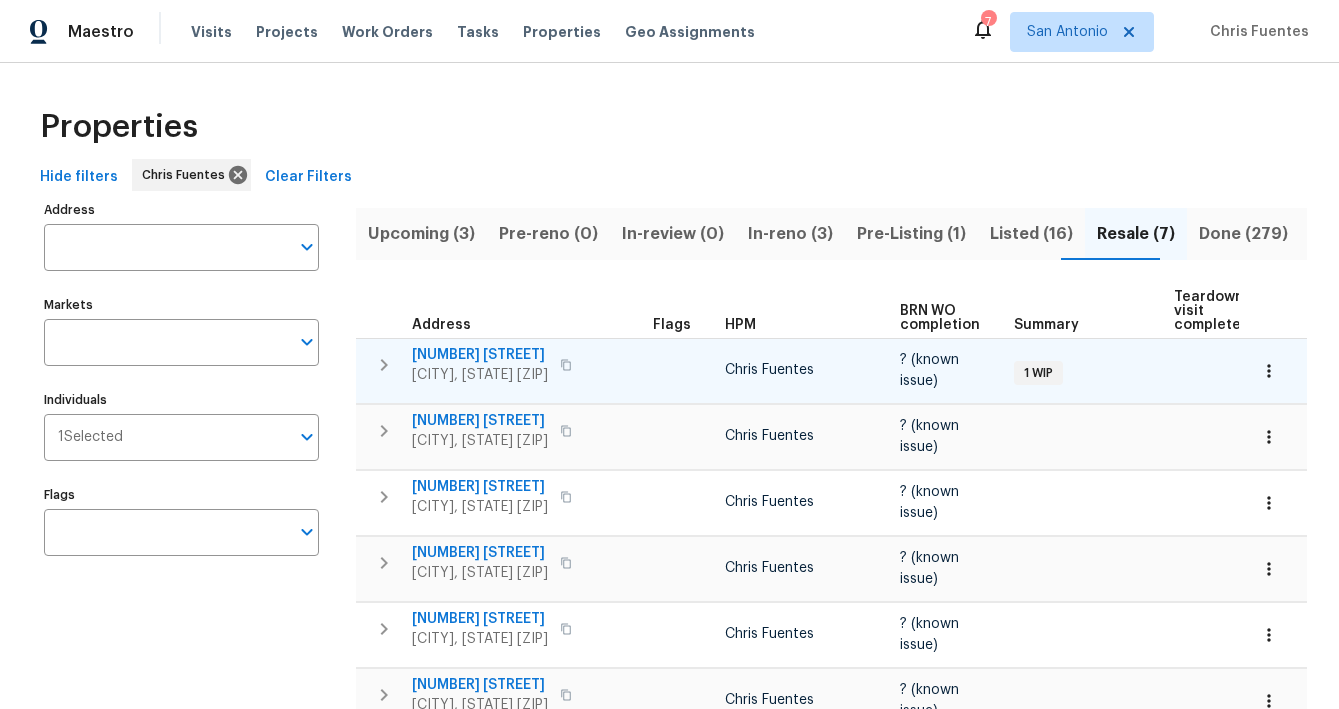 click on "[NUMBER] [STREET]" at bounding box center (480, 355) 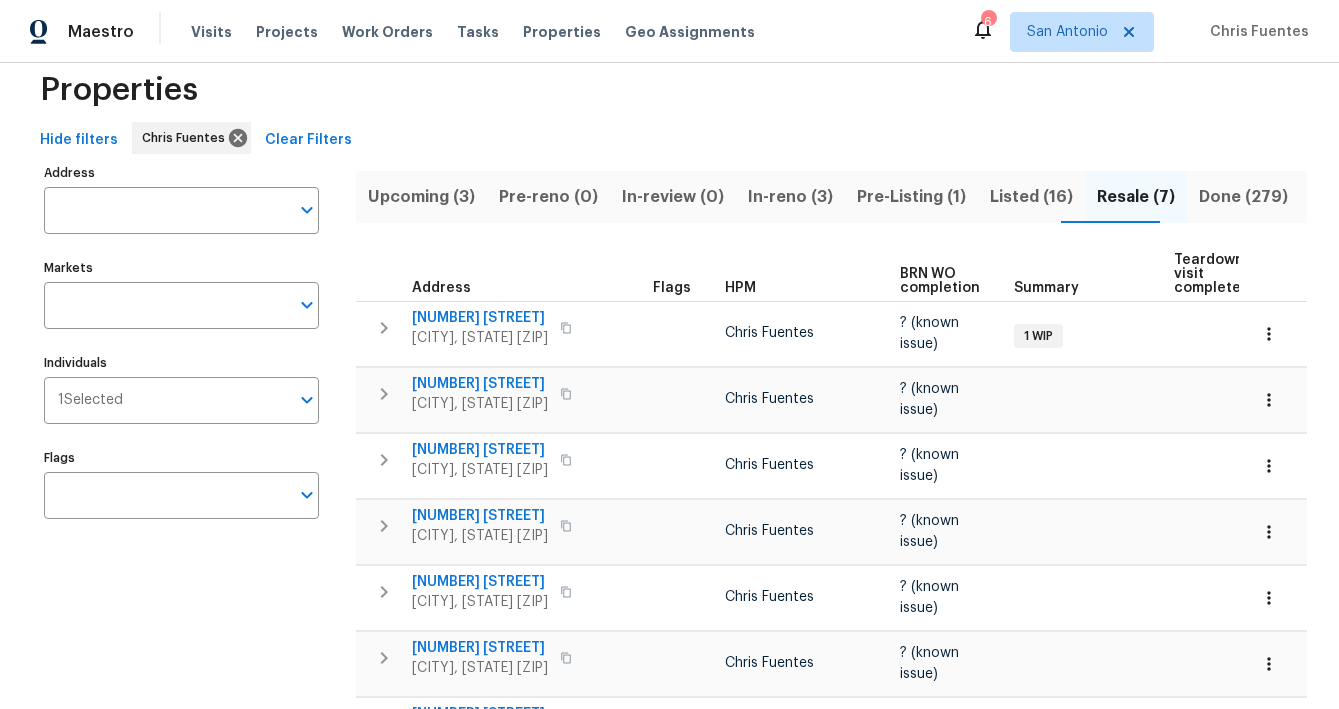 scroll, scrollTop: 28, scrollLeft: 0, axis: vertical 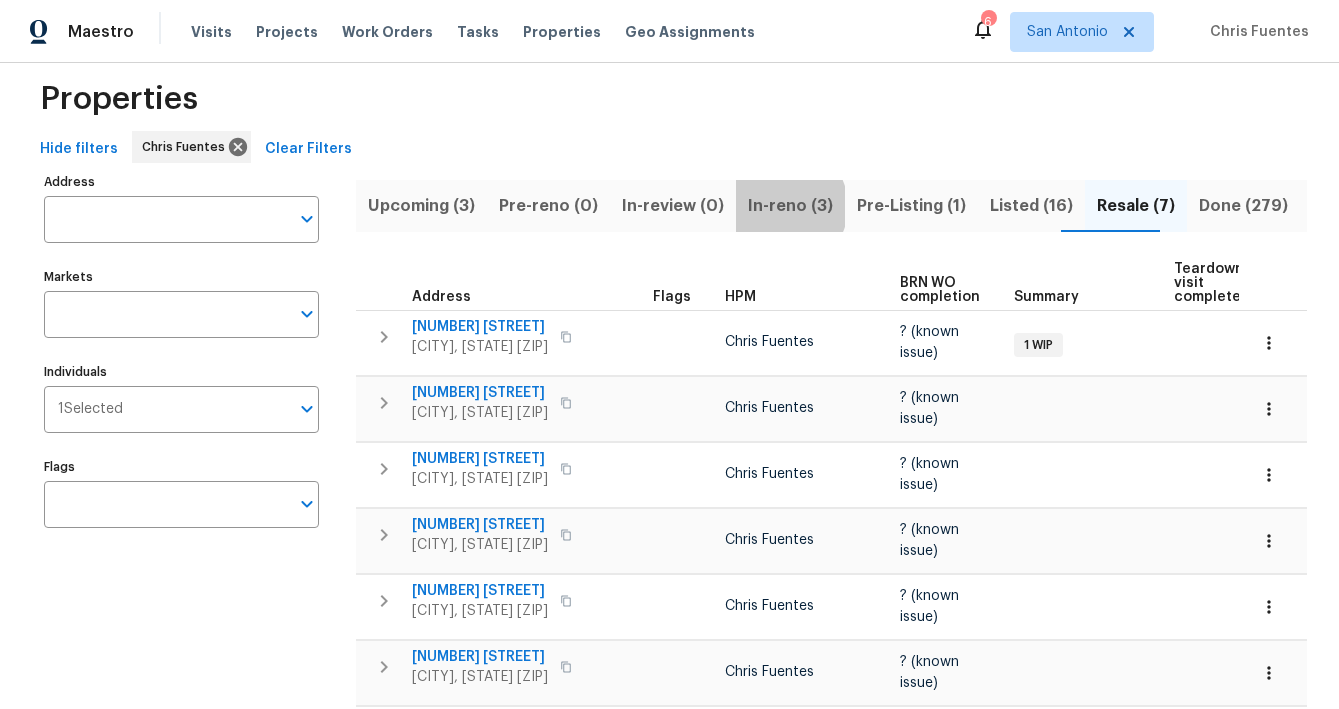 click on "In-reno (3)" at bounding box center [790, 206] 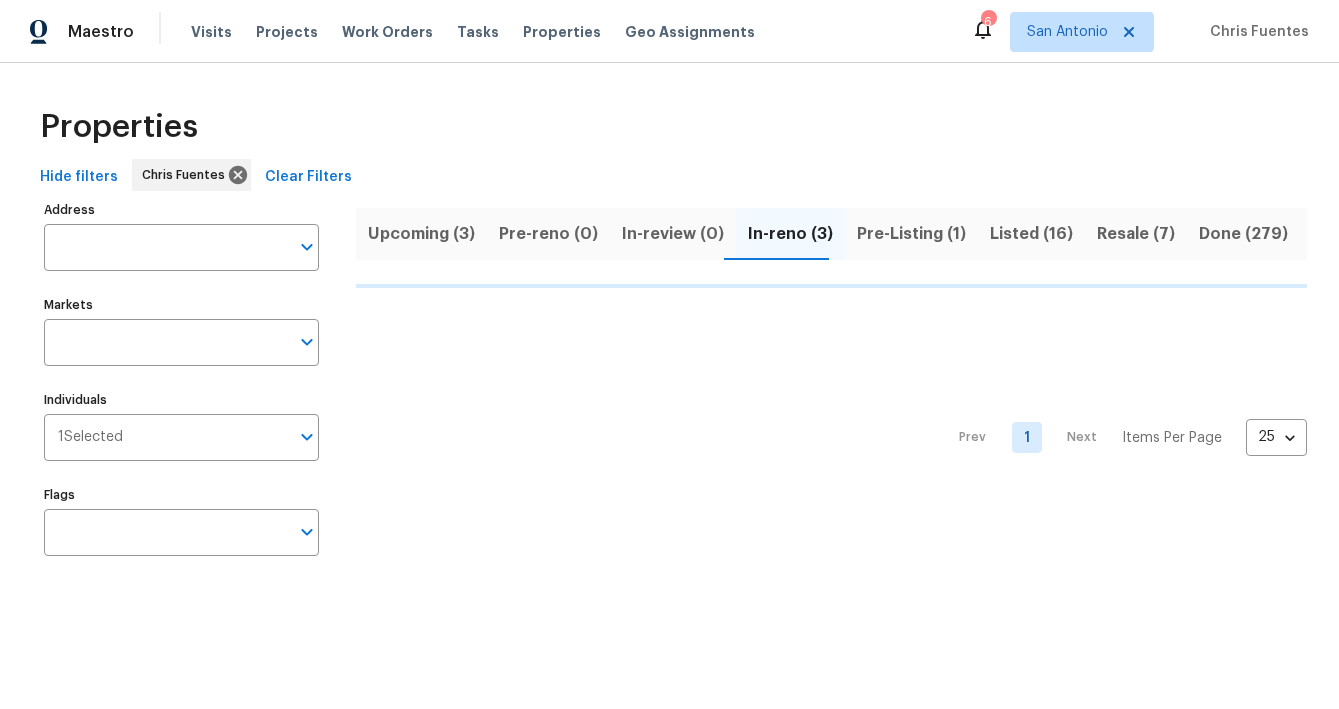 scroll, scrollTop: 0, scrollLeft: 0, axis: both 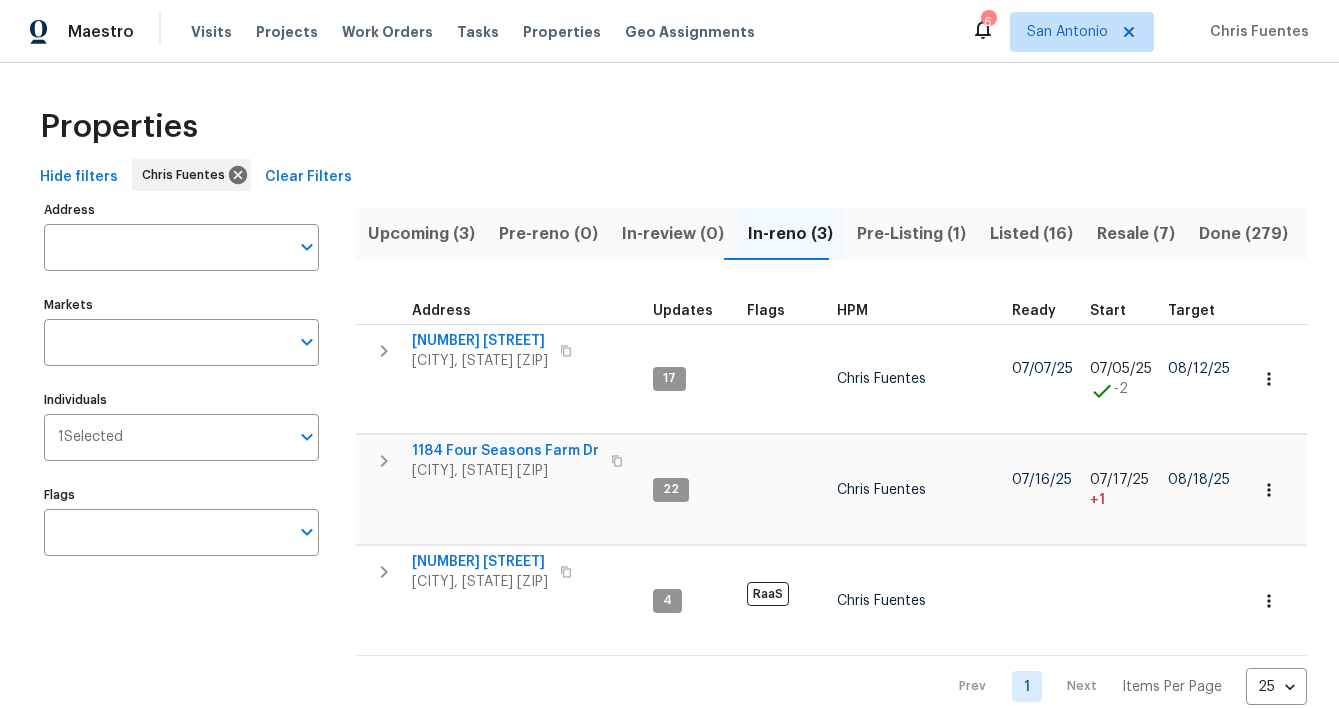 click on "Pre-Listing (1)" at bounding box center (911, 234) 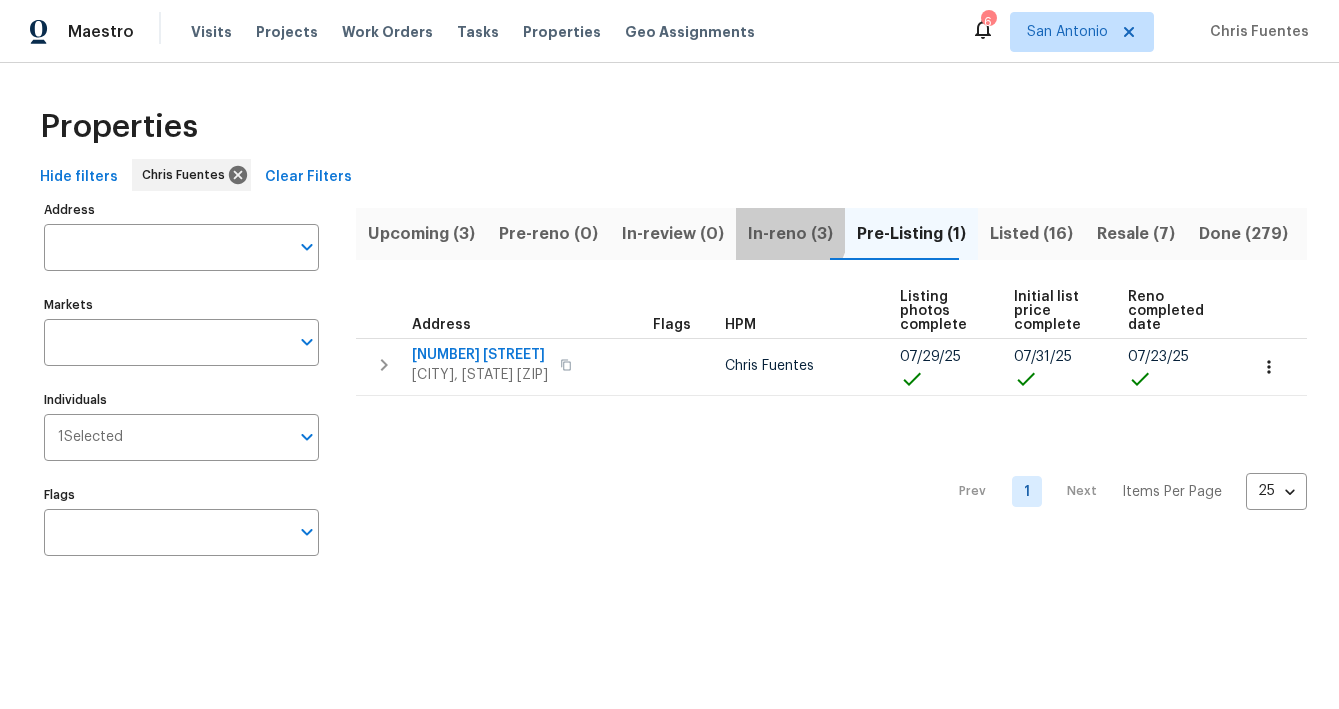 click on "In-reno (3)" at bounding box center [790, 234] 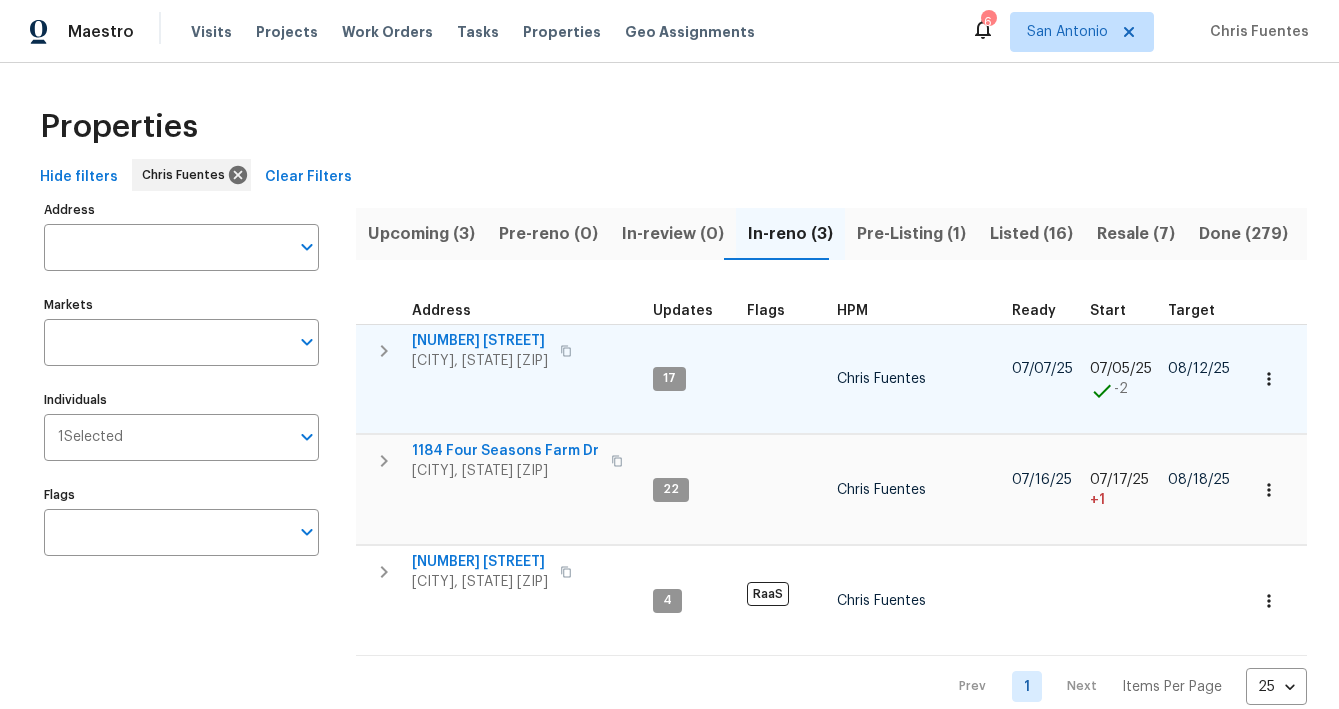 type 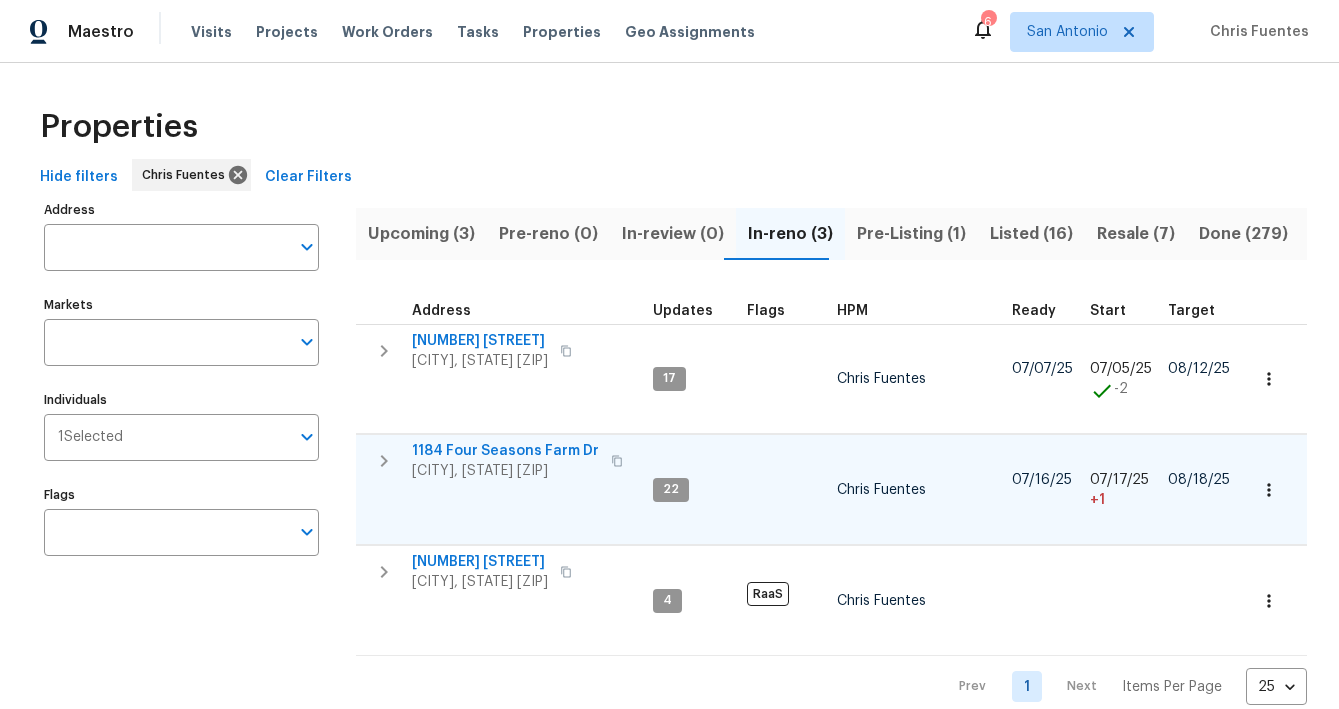 click on "1184 Four Seasons Farm Dr" at bounding box center (505, 451) 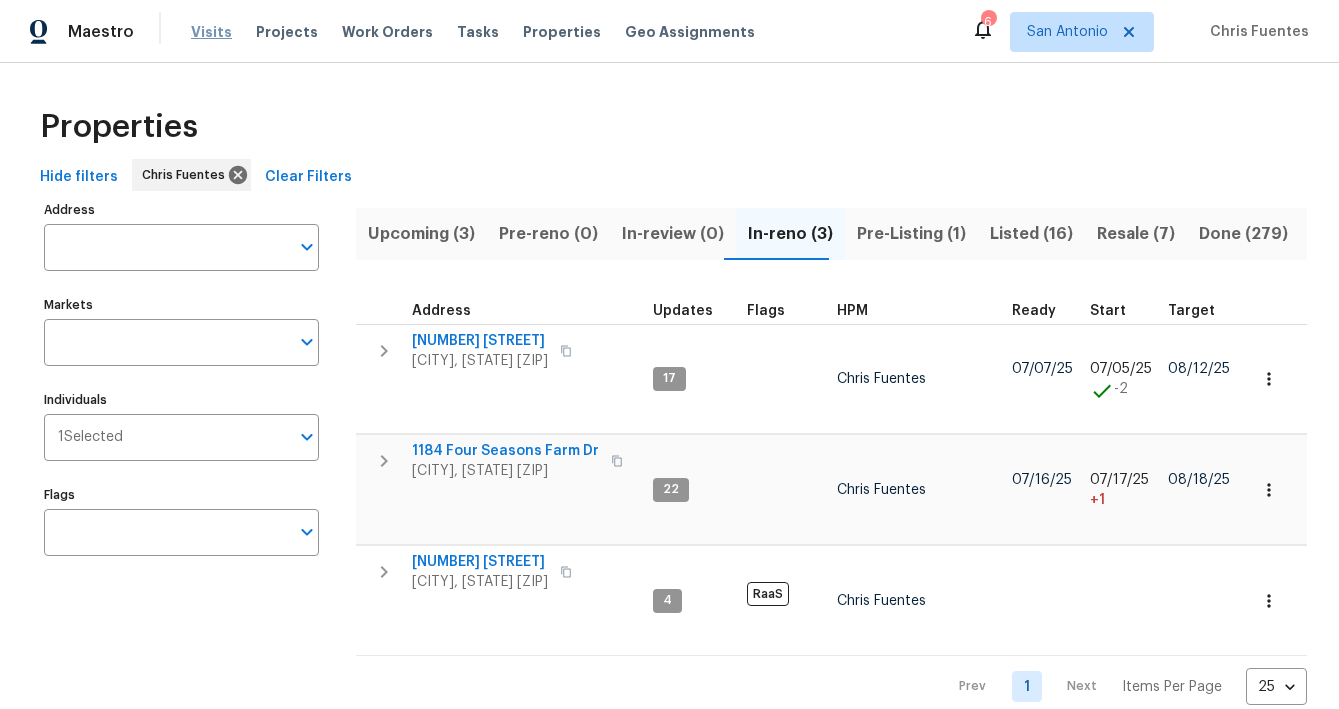 click on "Visits" at bounding box center (211, 32) 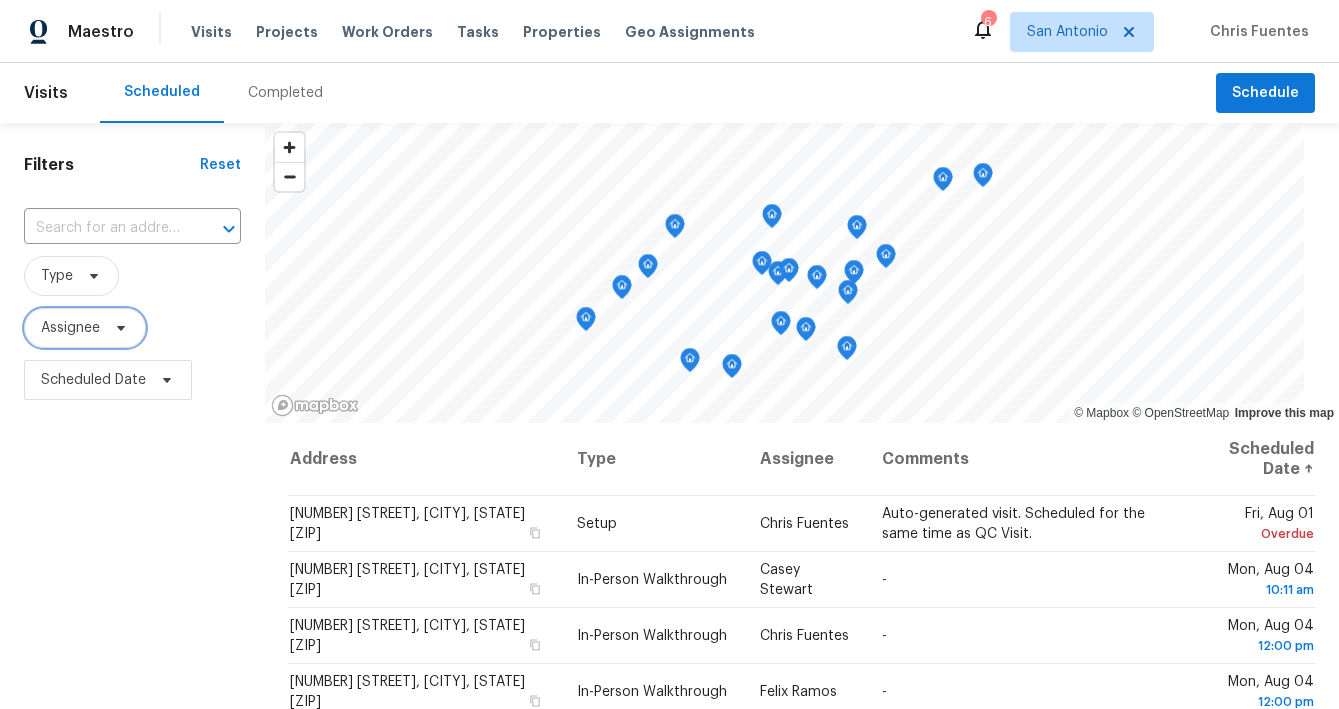 click 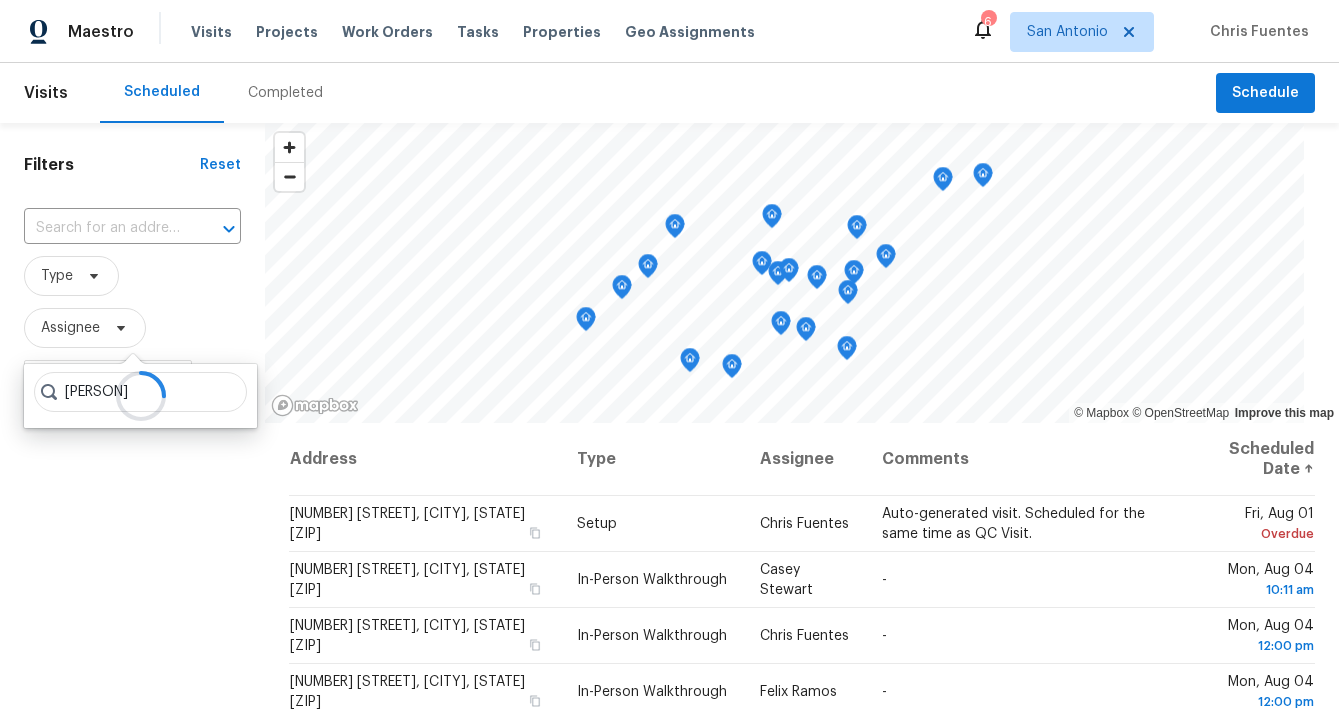 type on "chris fuentes" 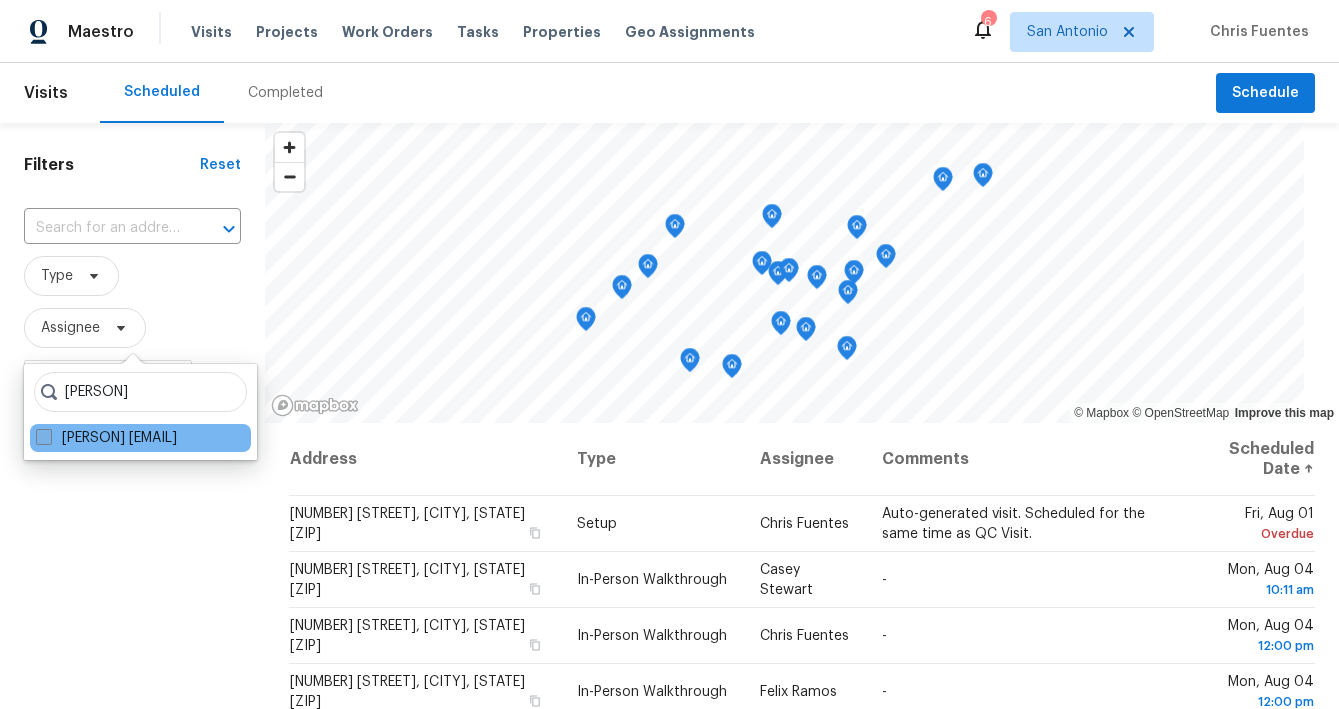 click on "Chris Fuentes
chris.fuentes@opendoor.com" at bounding box center [106, 438] 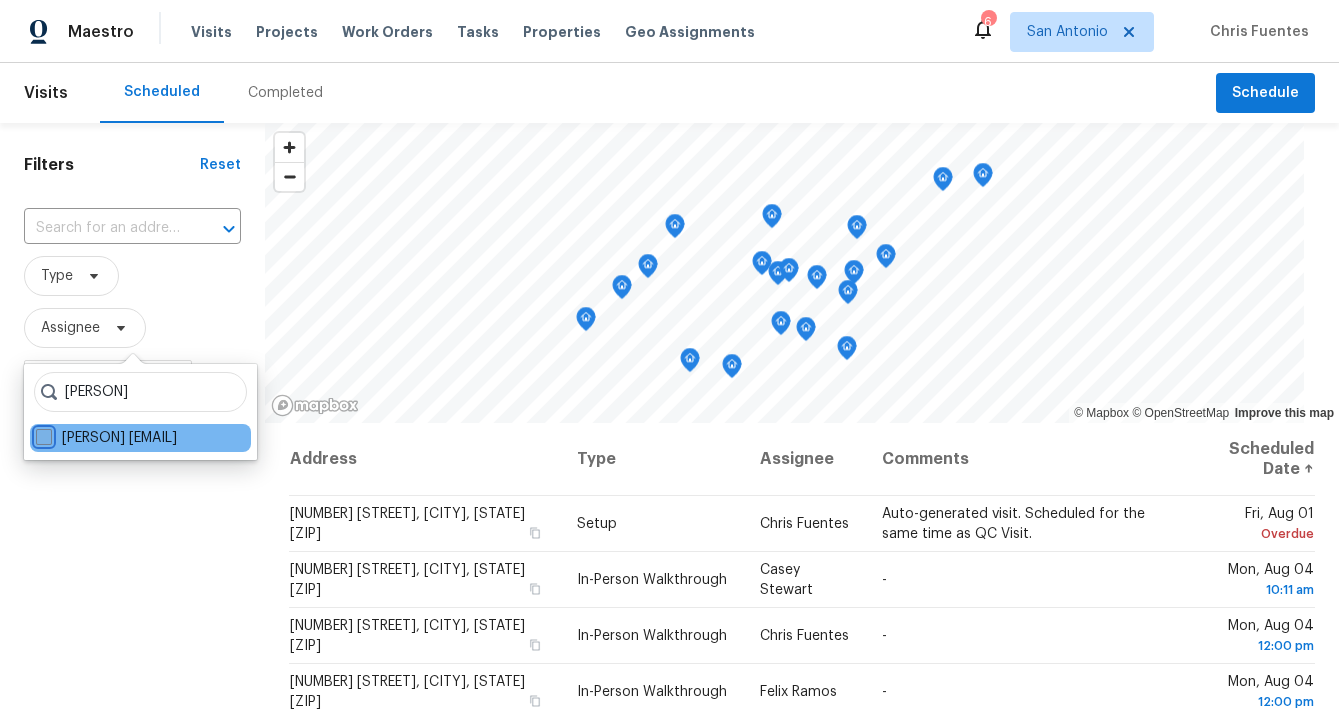 click on "Chris Fuentes
chris.fuentes@opendoor.com" at bounding box center (42, 434) 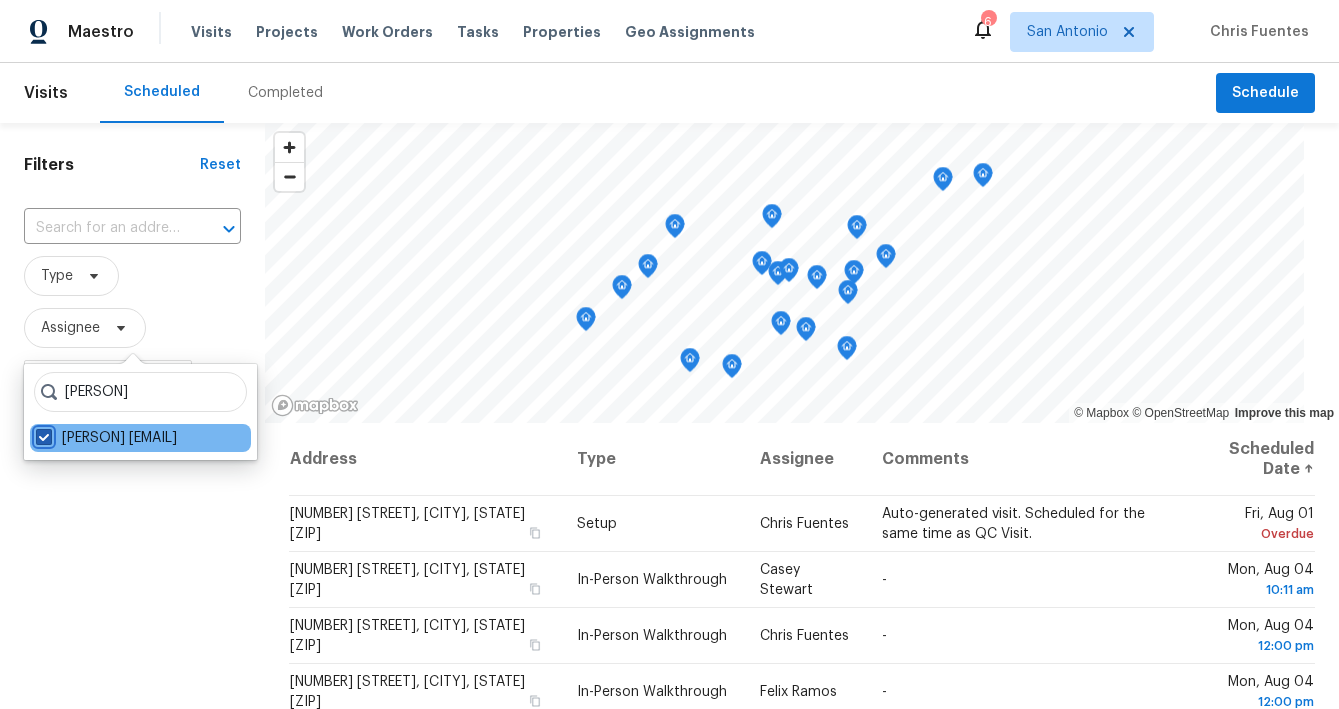 checkbox on "true" 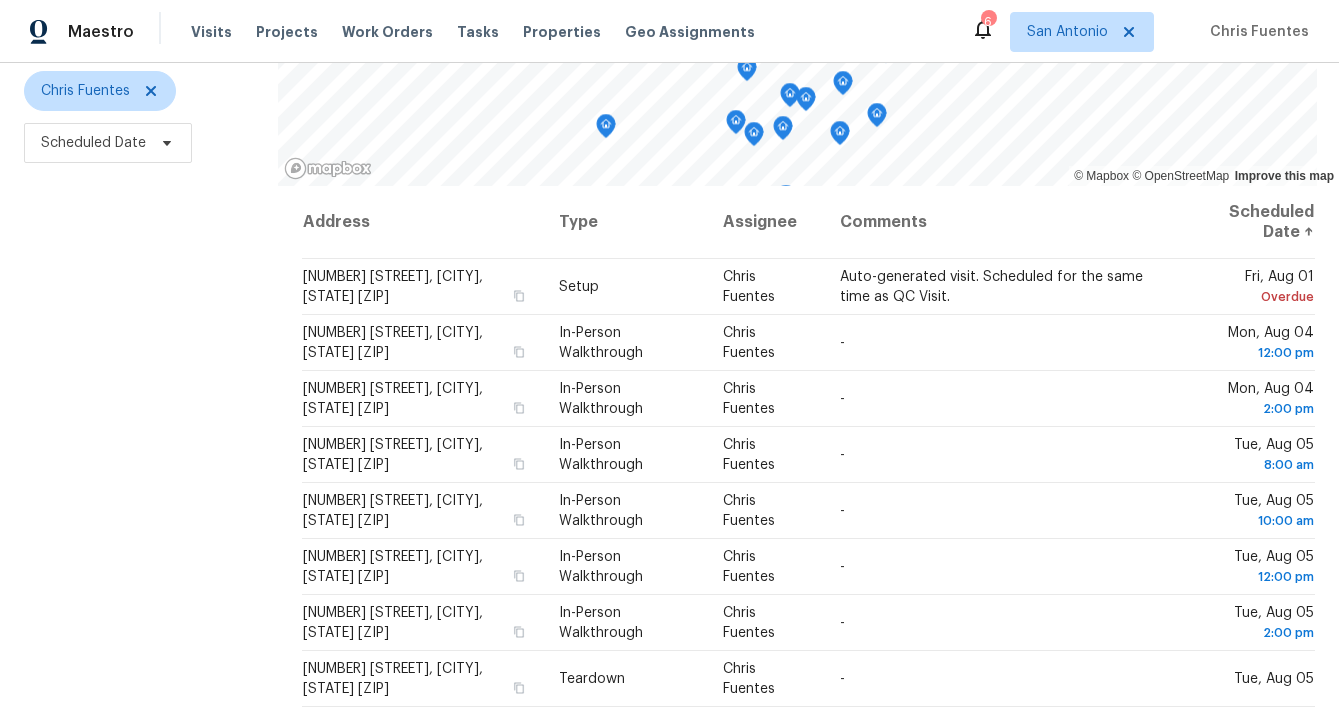 scroll, scrollTop: 239, scrollLeft: 0, axis: vertical 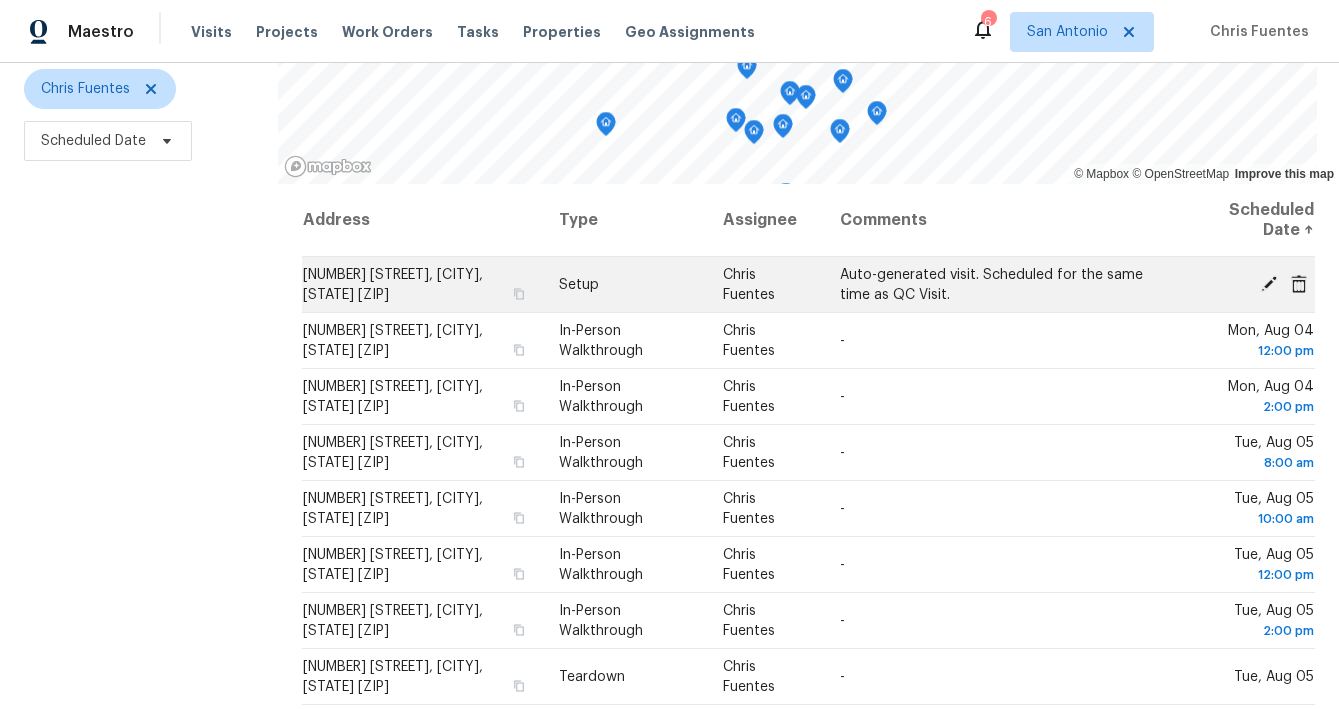 click 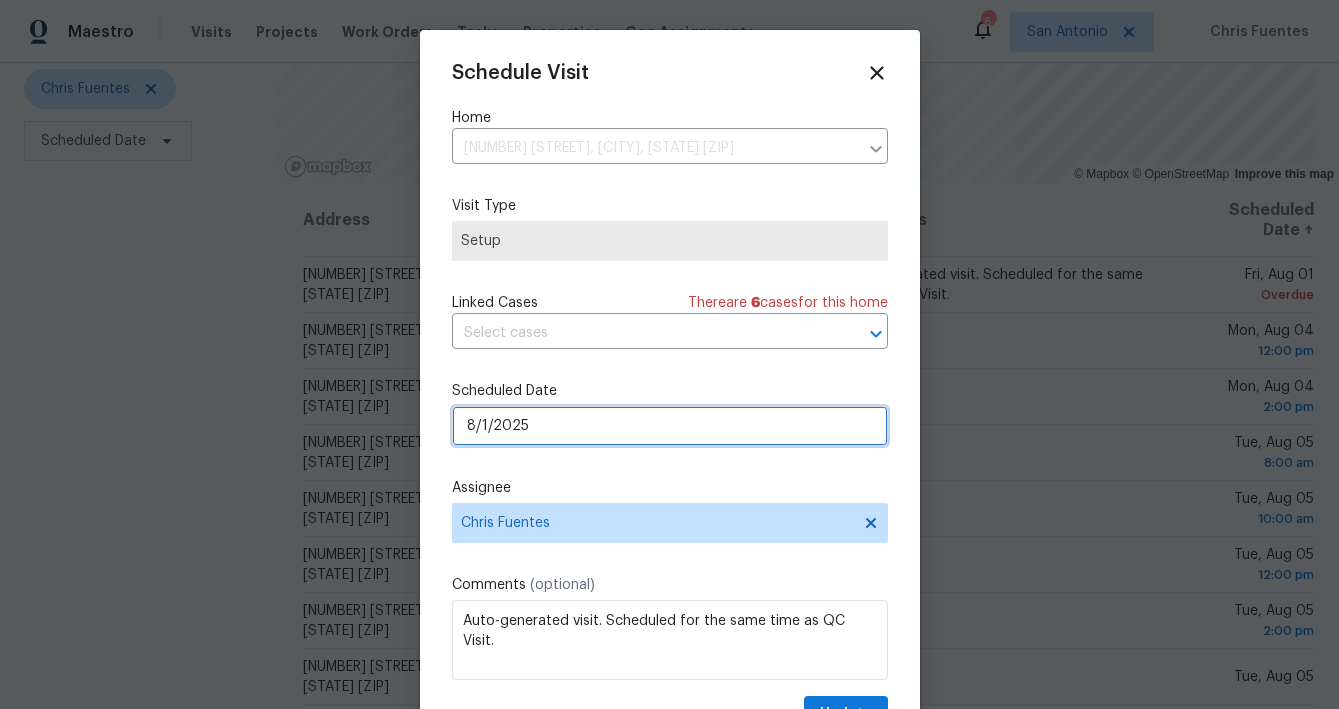 click on "8/1/2025" at bounding box center [670, 426] 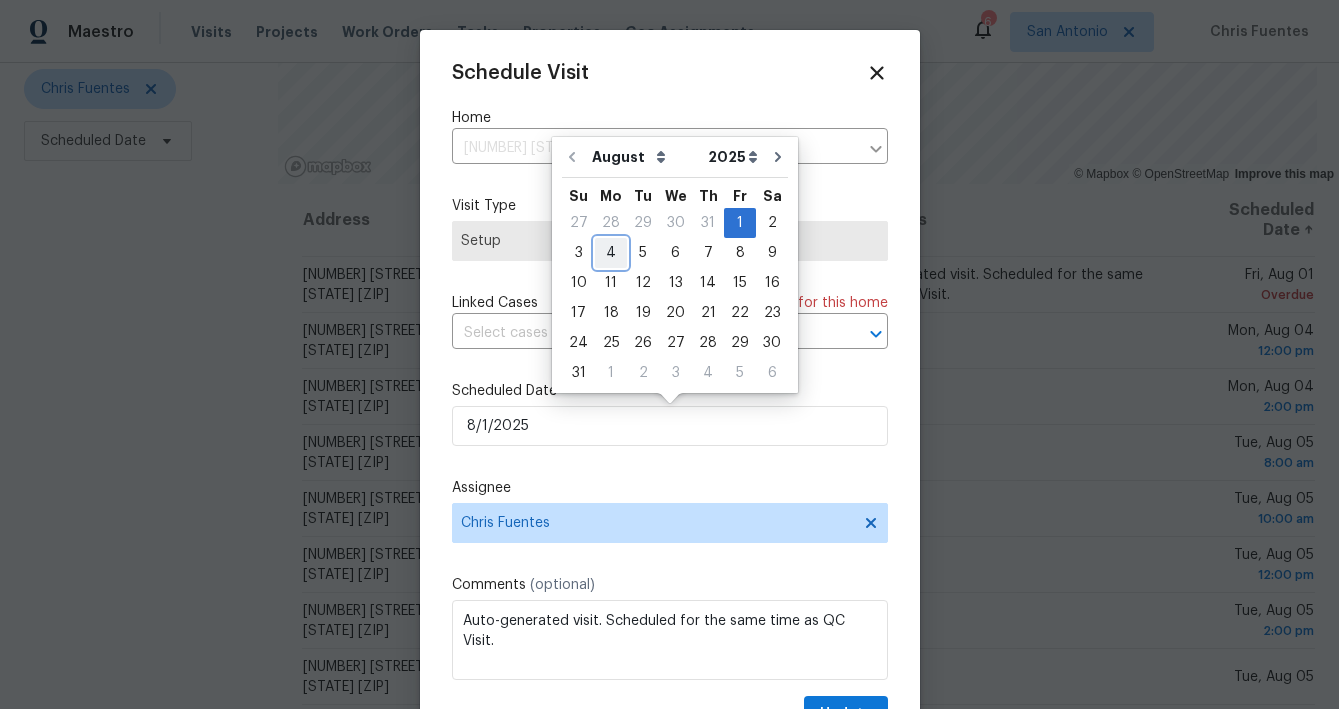 click on "4" at bounding box center (611, 253) 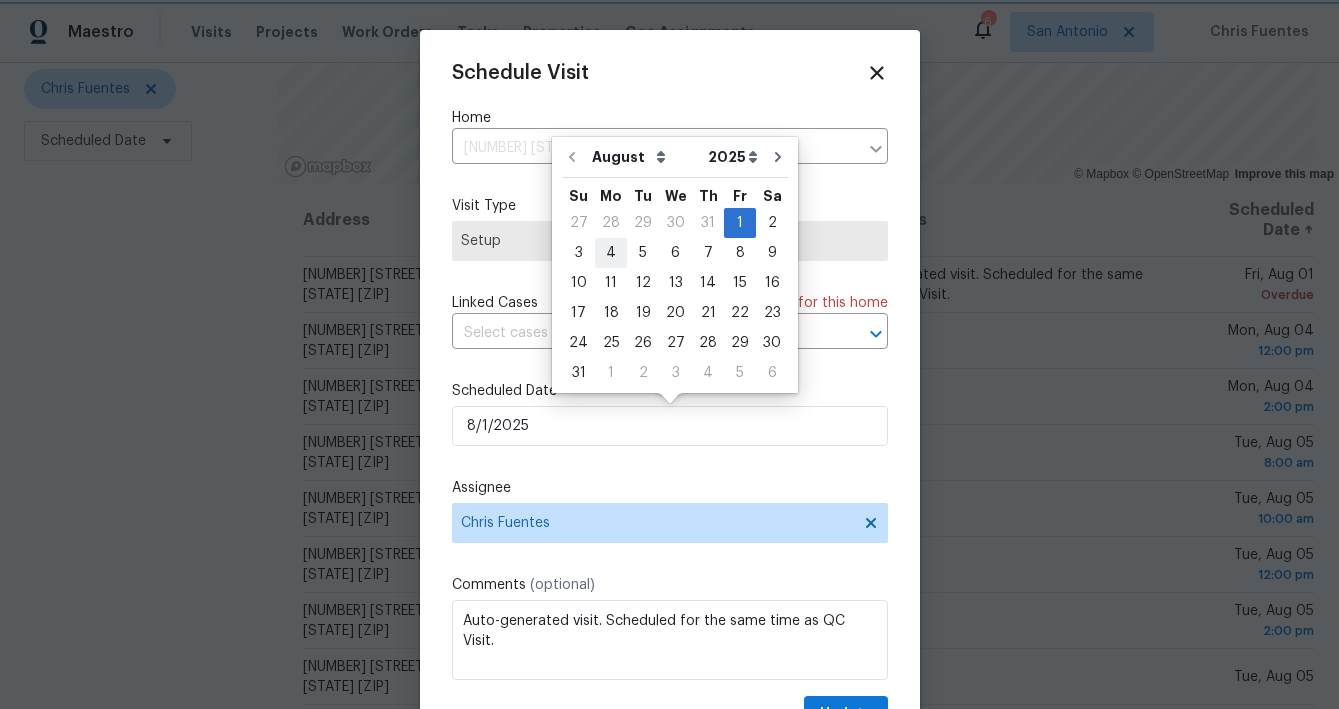 type on "8/4/2025" 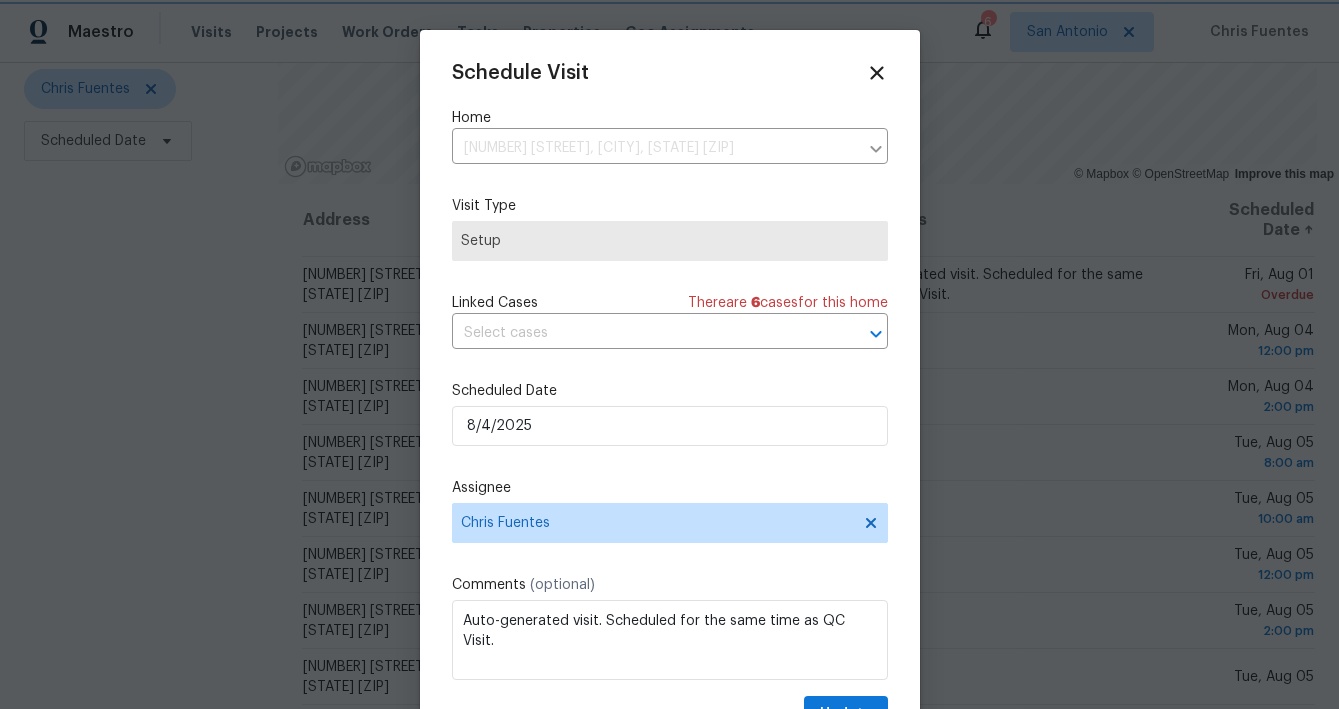 scroll, scrollTop: 36, scrollLeft: 0, axis: vertical 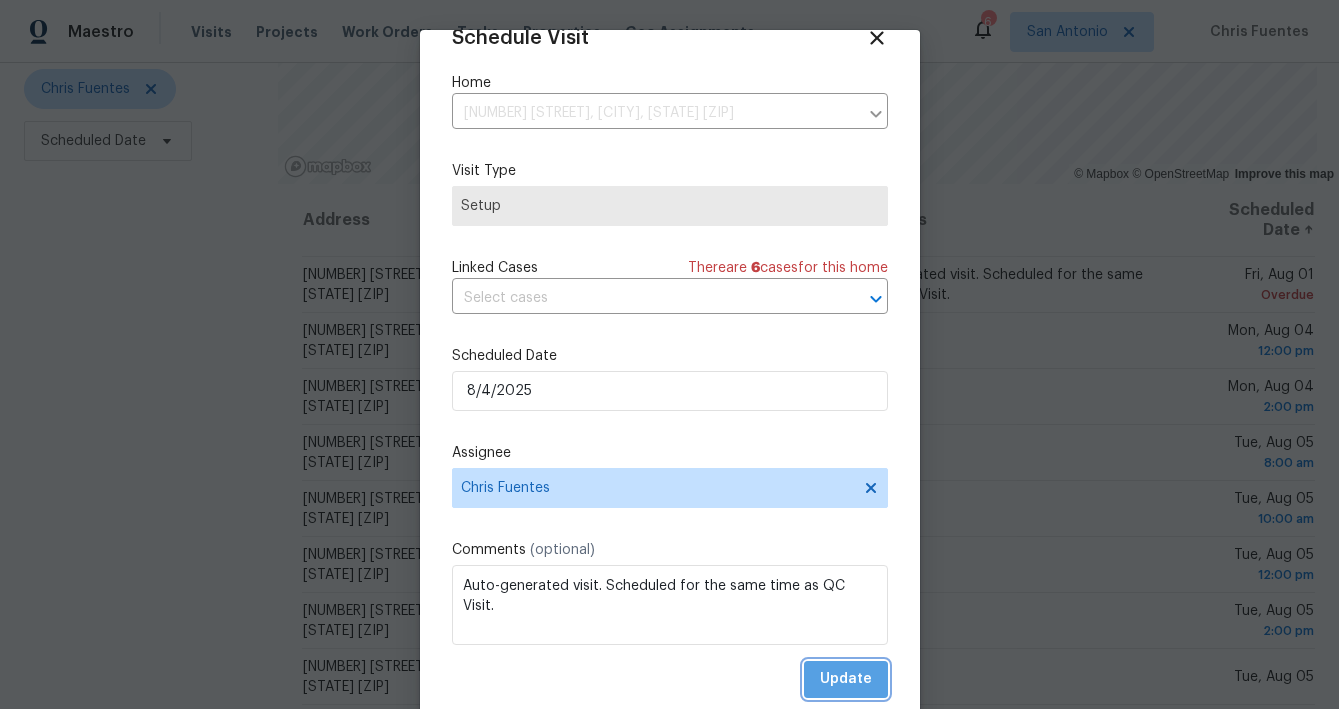 click on "Update" at bounding box center [846, 679] 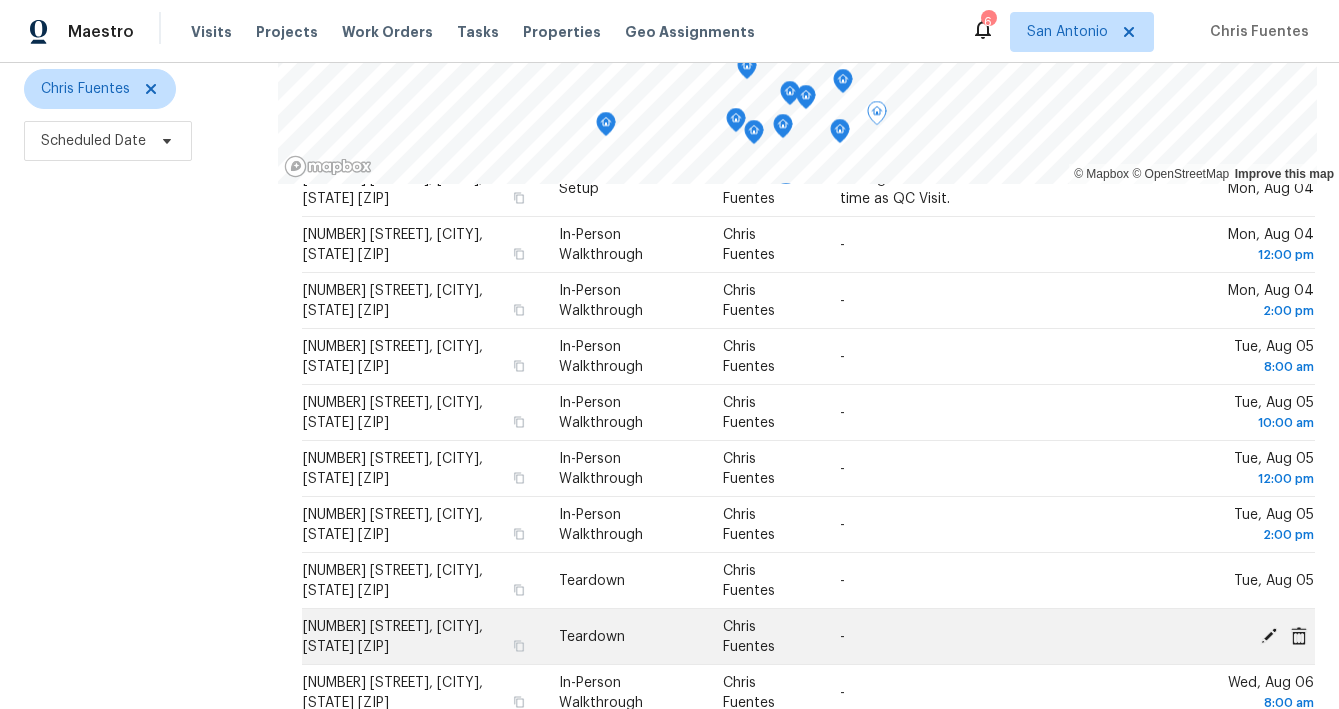 scroll, scrollTop: 0, scrollLeft: 0, axis: both 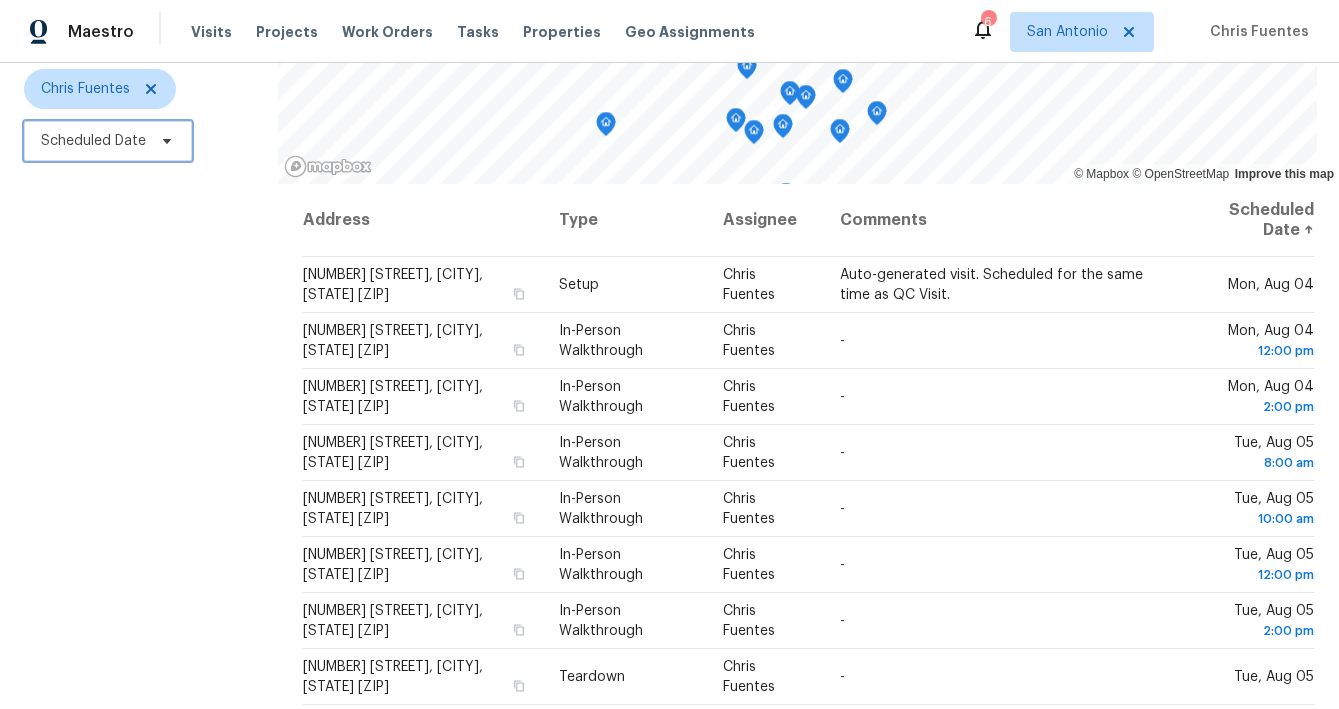 click 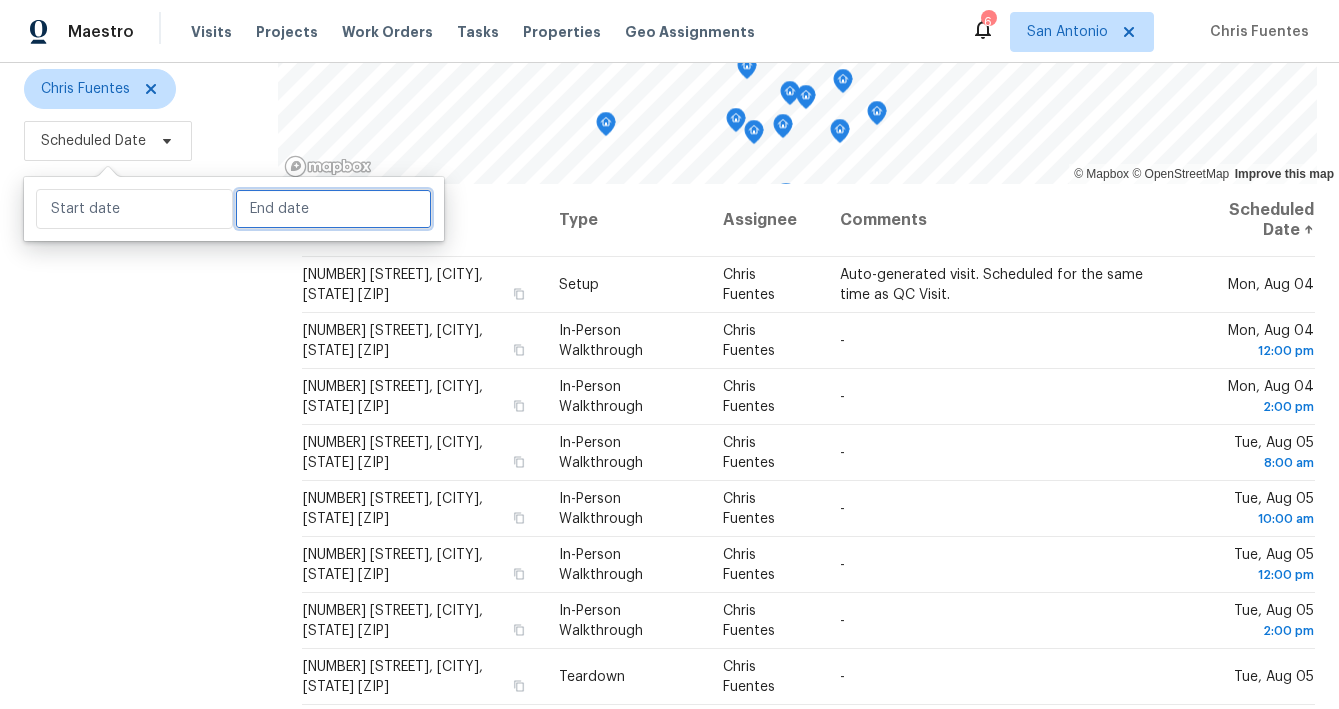 click at bounding box center (333, 209) 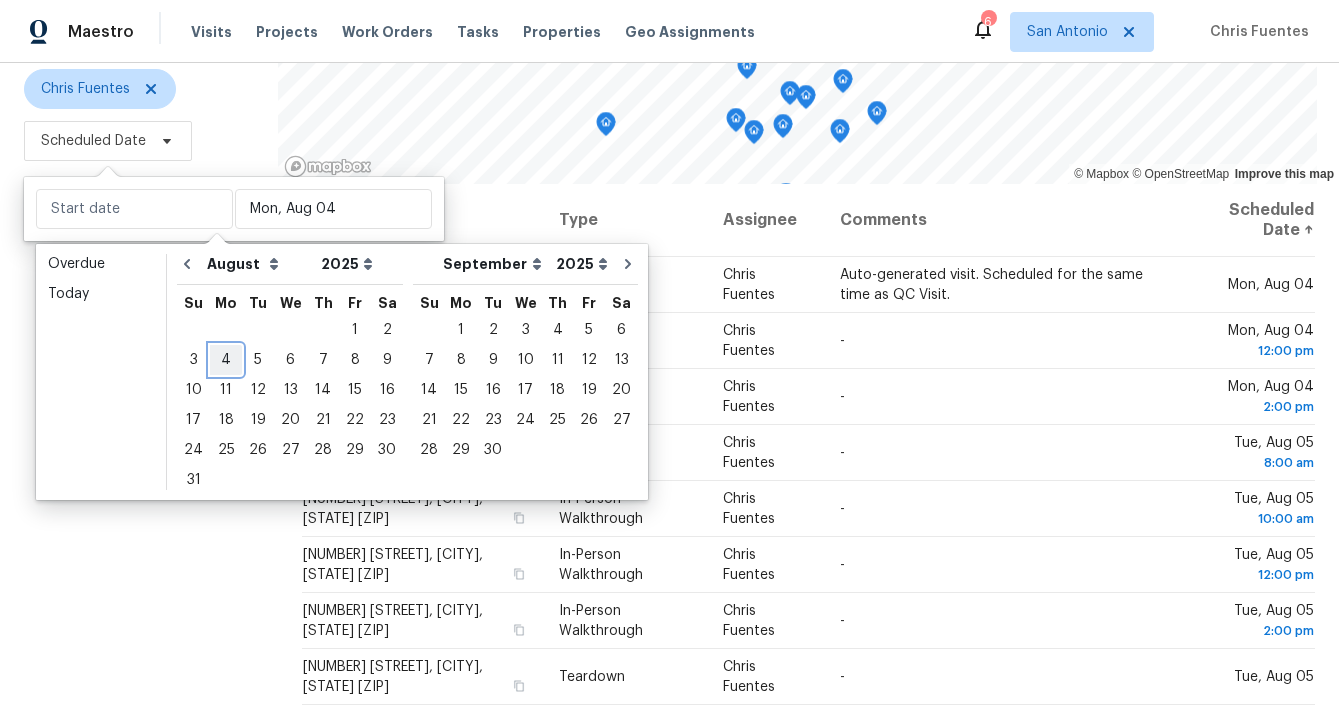click on "4" at bounding box center (226, 360) 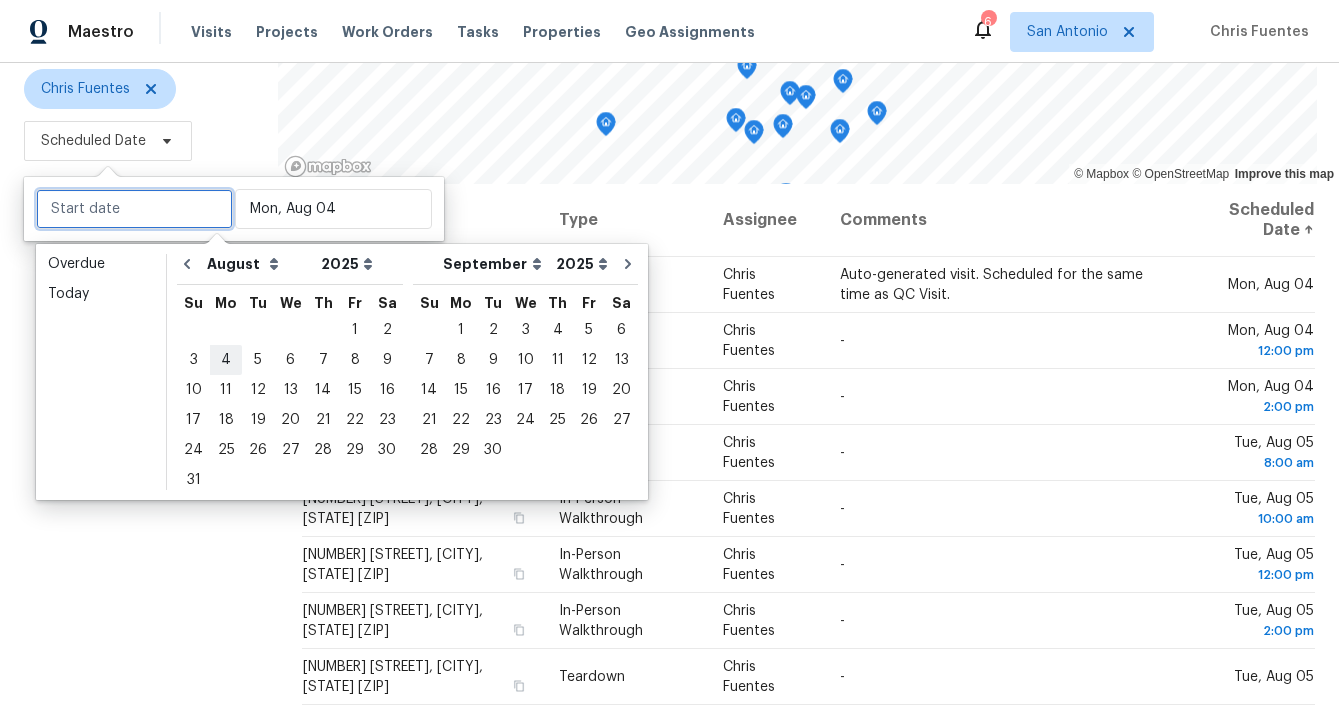type on "Mon, Aug 04" 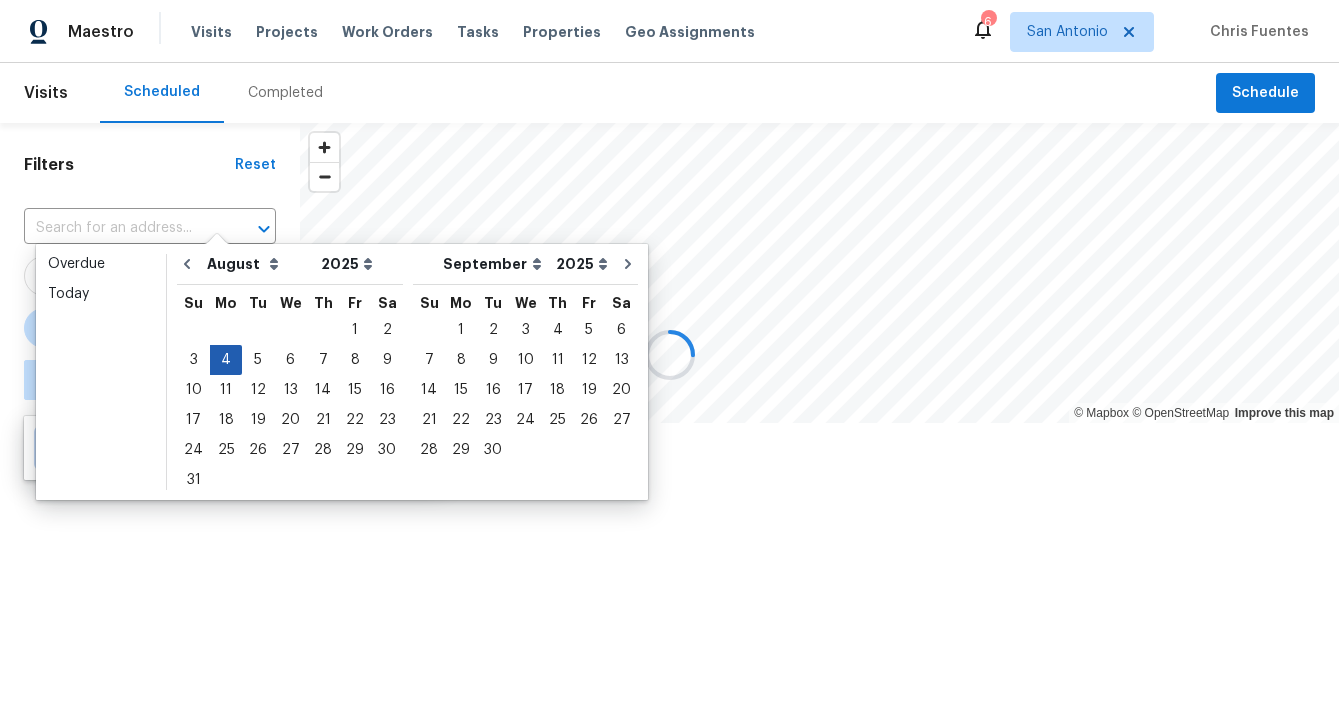 scroll, scrollTop: 0, scrollLeft: 0, axis: both 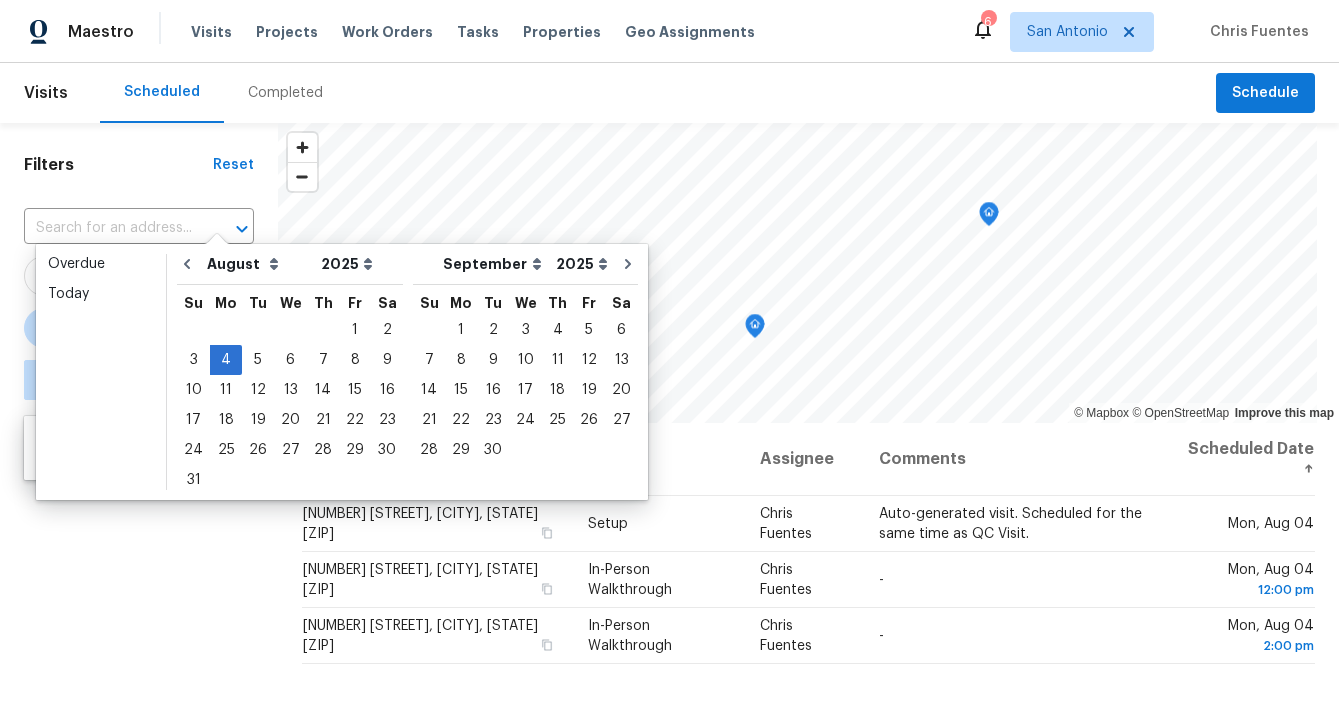type on "Mon, Aug 04" 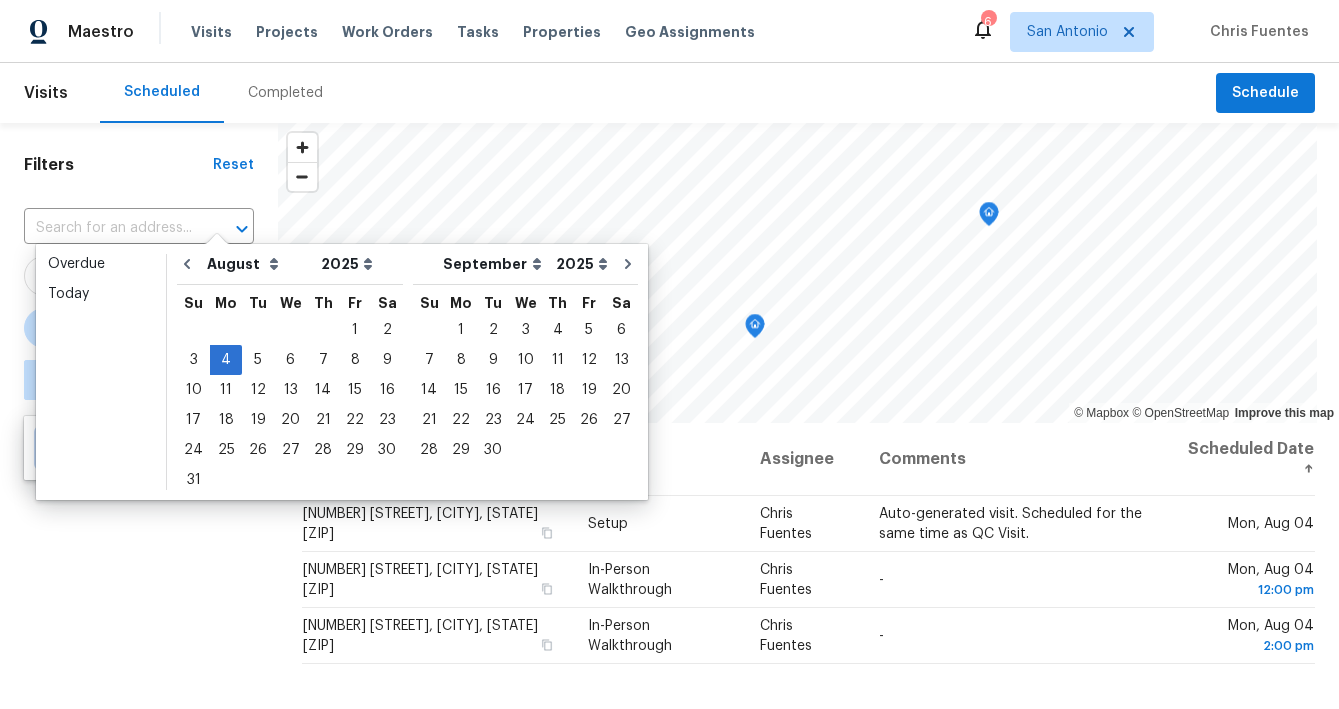 type 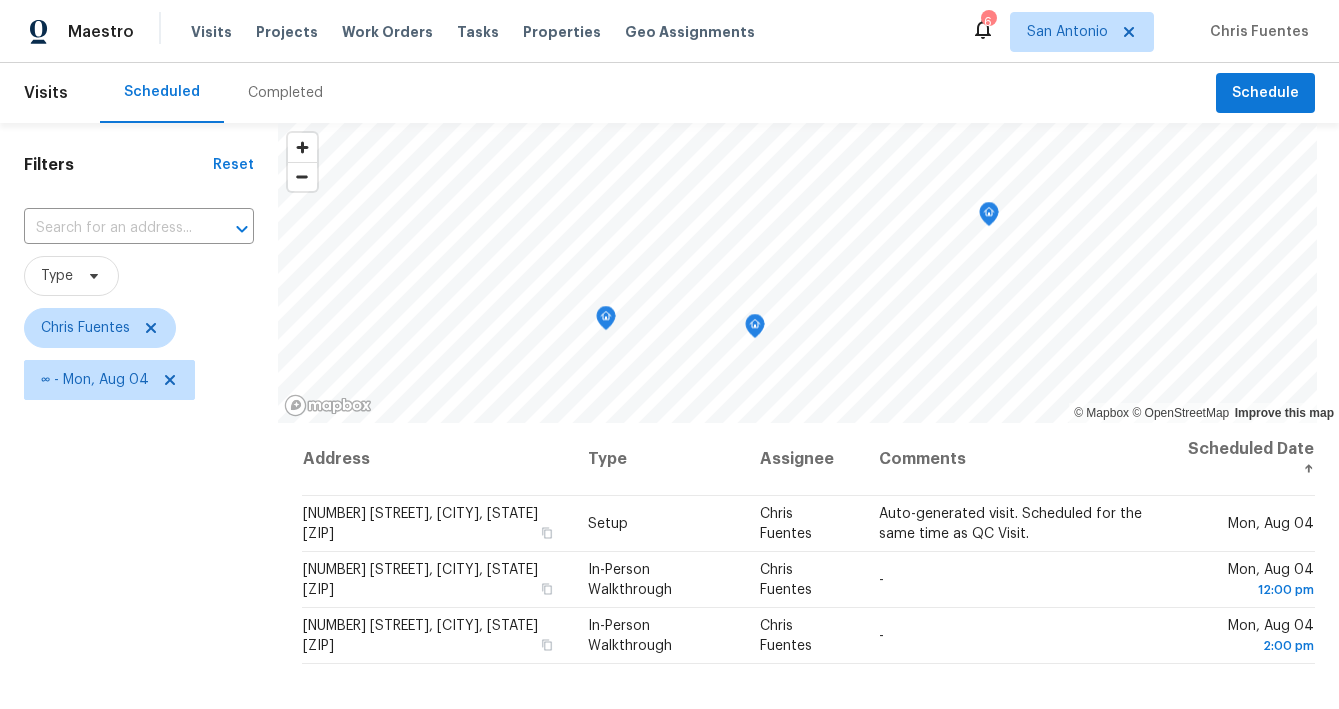 click on "Filters Reset ​ Type Chris Fuentes ∞ - Mon, Aug 04" at bounding box center (139, 556) 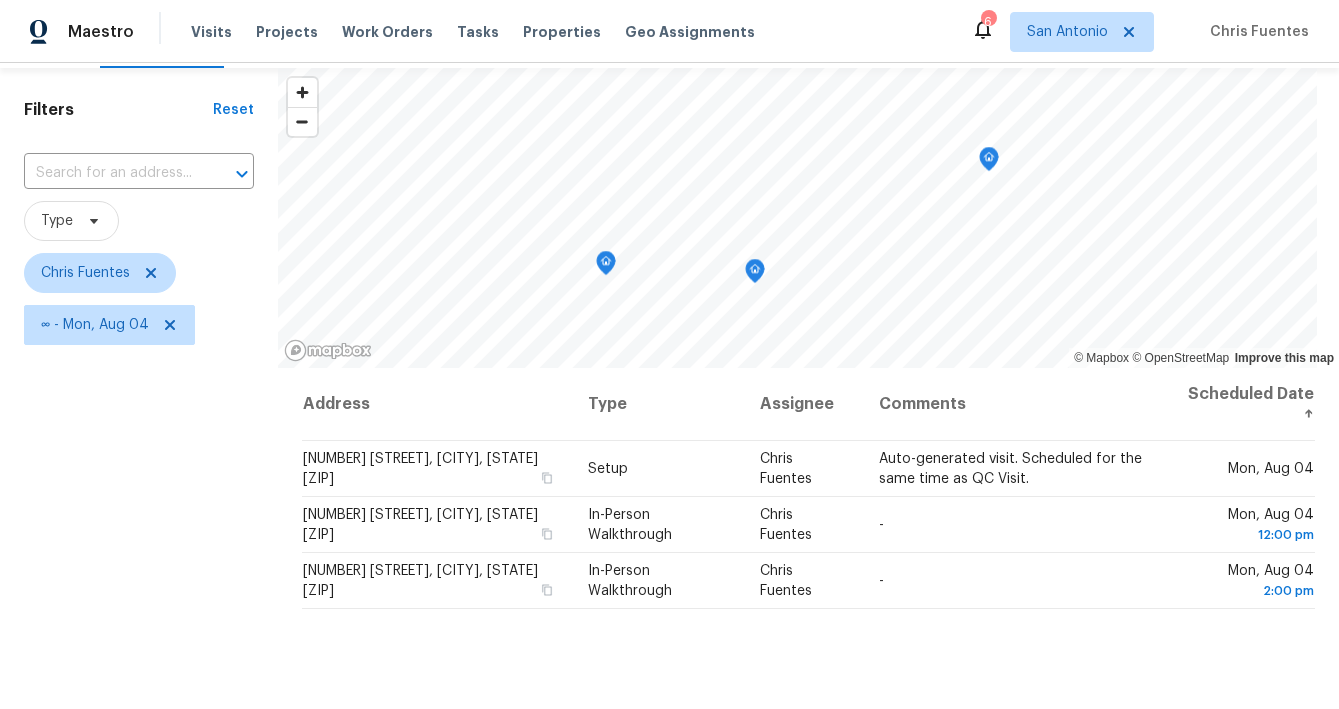 scroll, scrollTop: 54, scrollLeft: 0, axis: vertical 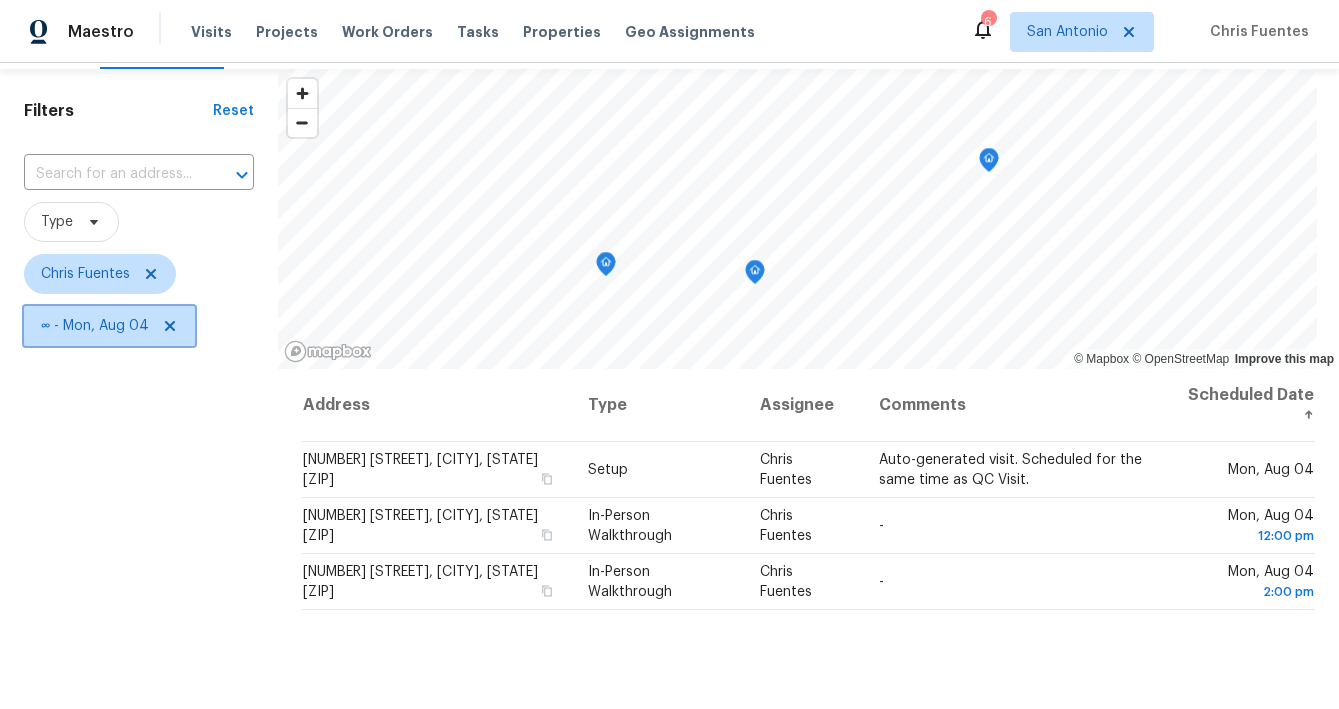 click 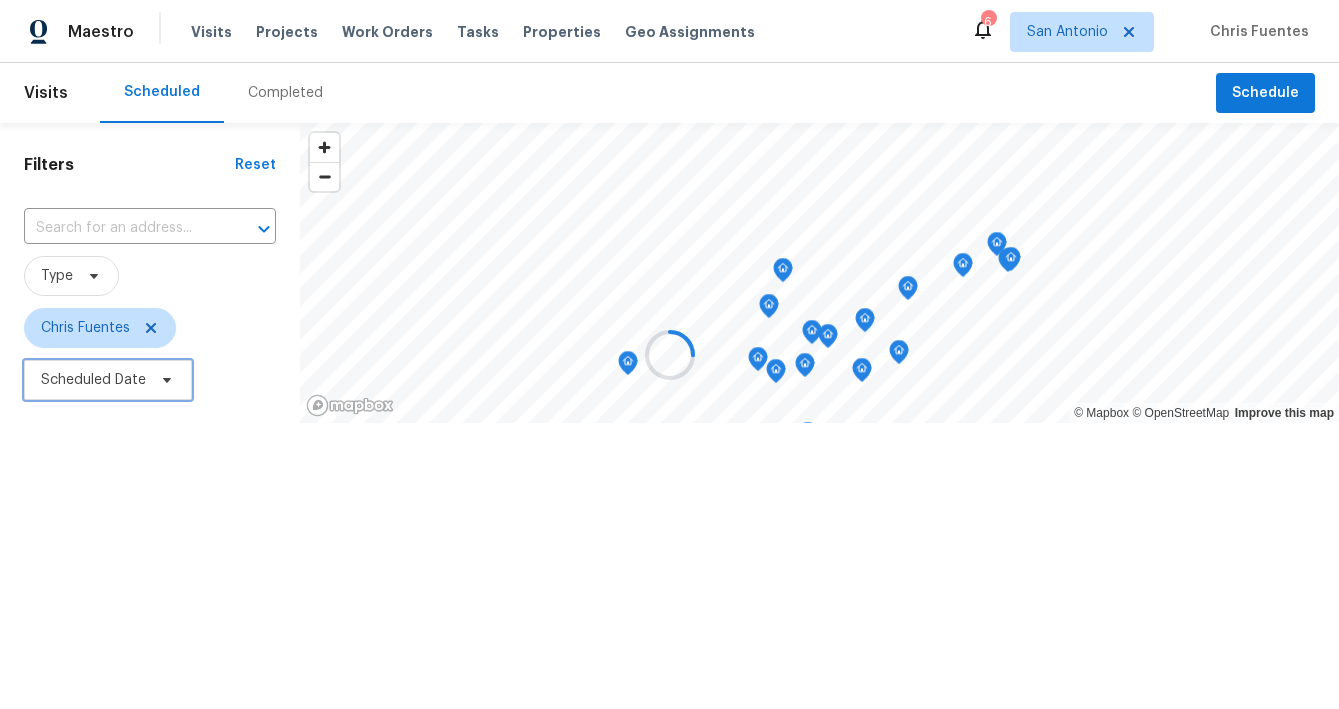 scroll, scrollTop: 0, scrollLeft: 0, axis: both 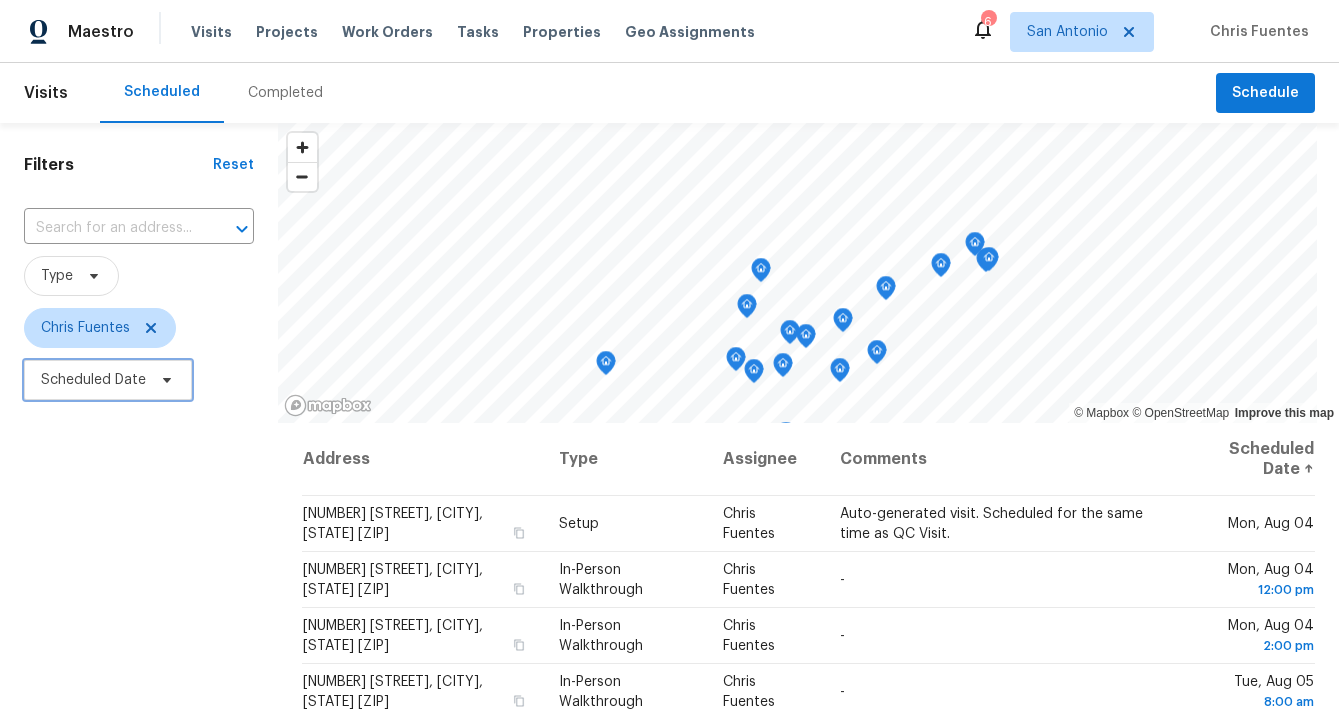 click 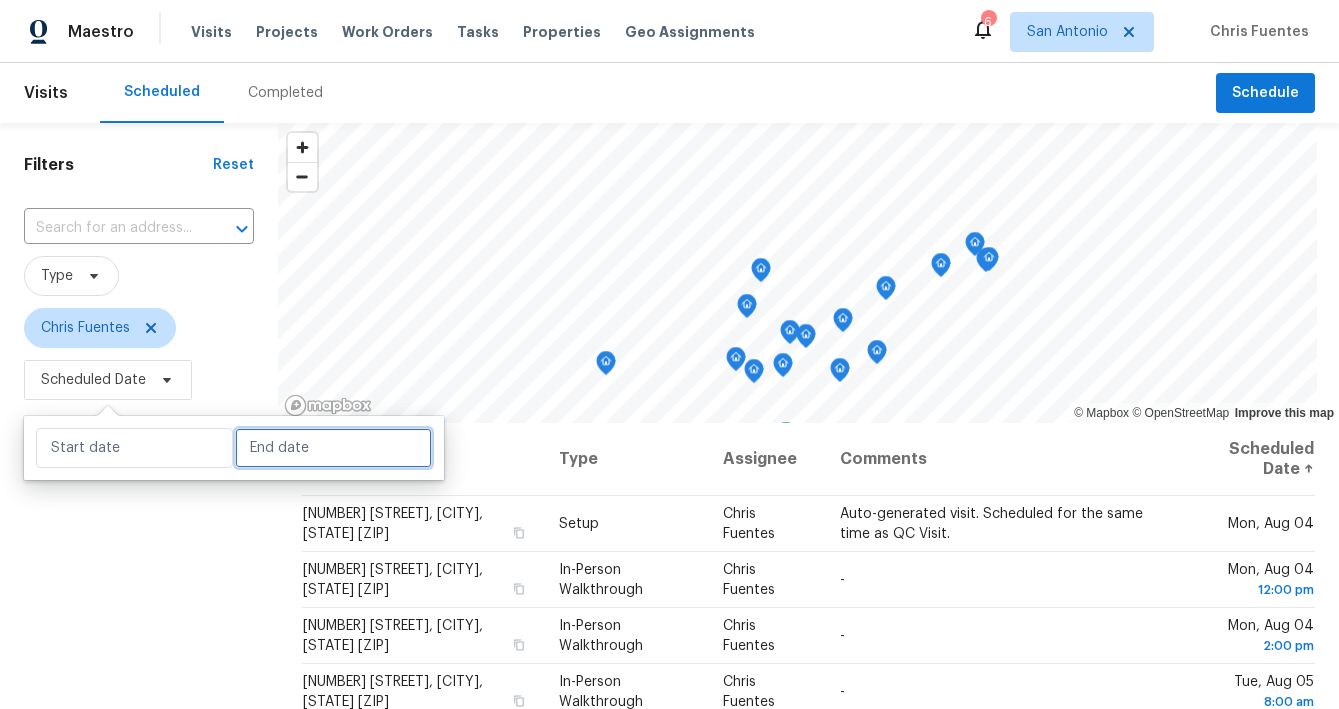 click at bounding box center [333, 448] 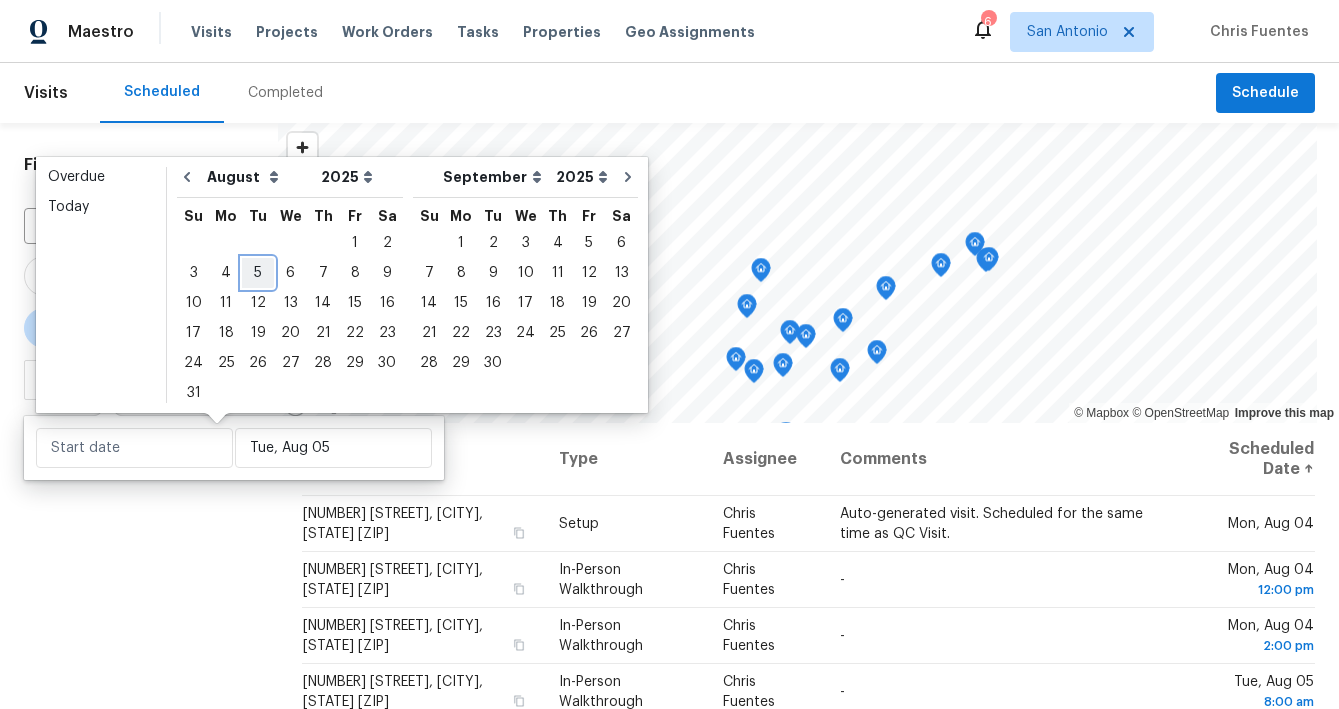 click on "5" at bounding box center (258, 273) 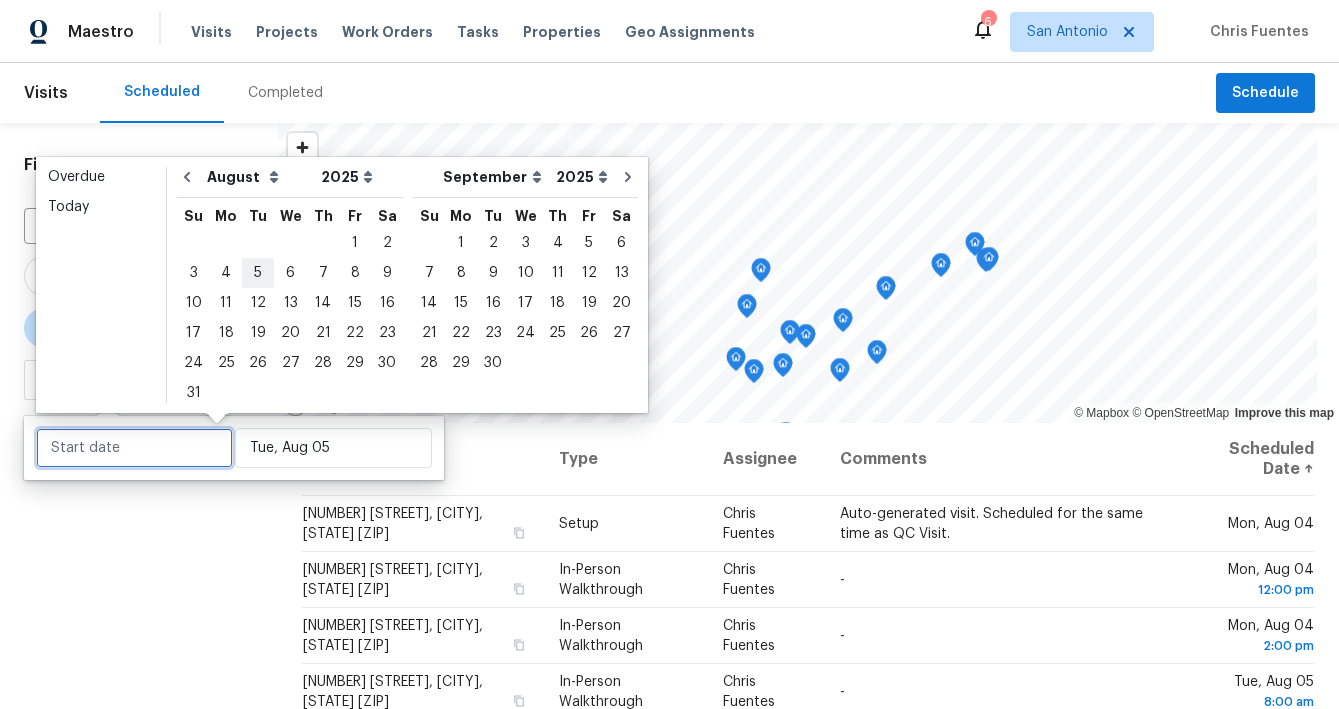 type on "Tue, Aug 05" 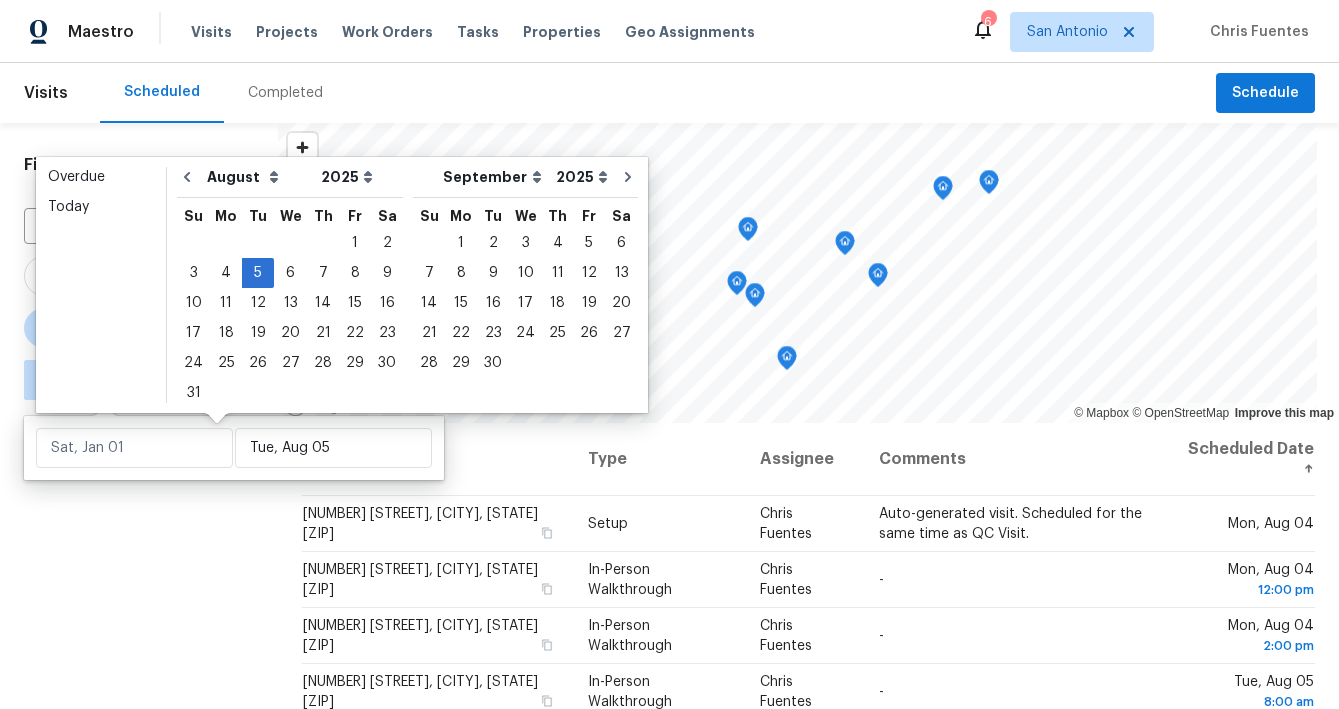 click on "Filters Reset ​ Type Chris Fuentes ∞ - Tue, Aug 05" at bounding box center (139, 556) 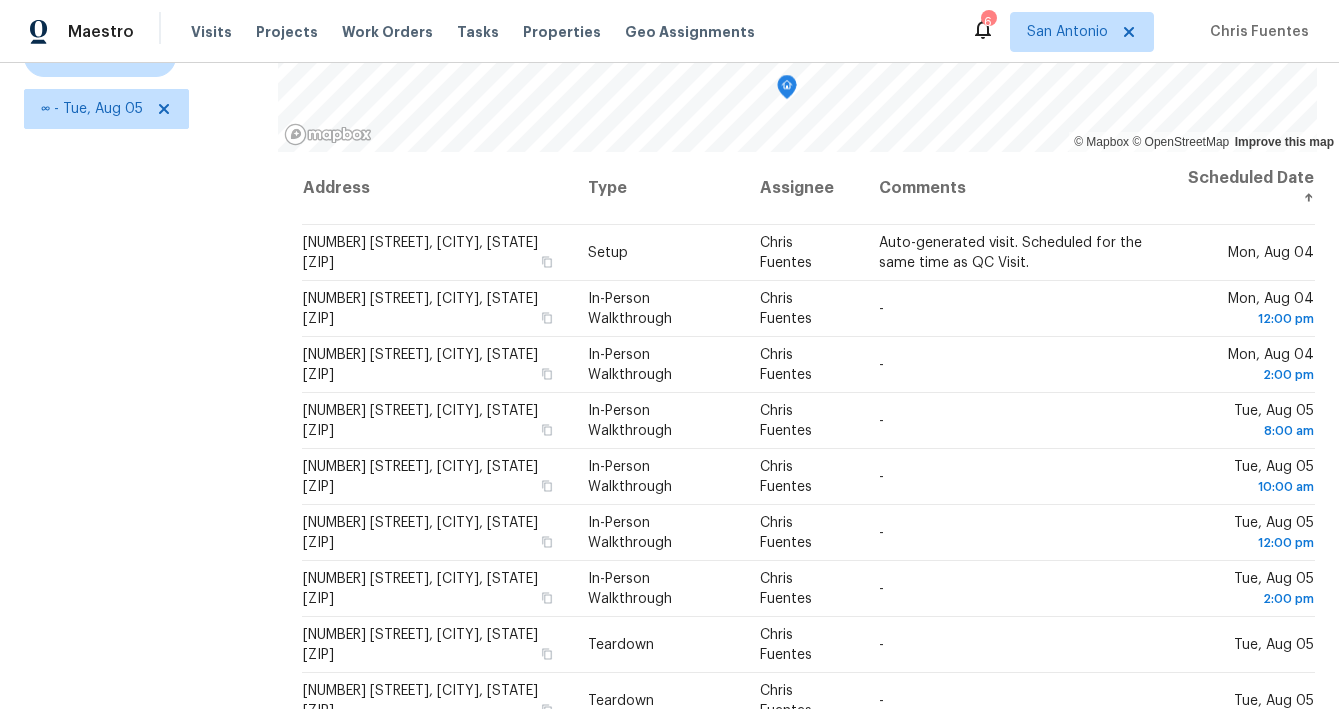 scroll, scrollTop: 269, scrollLeft: 0, axis: vertical 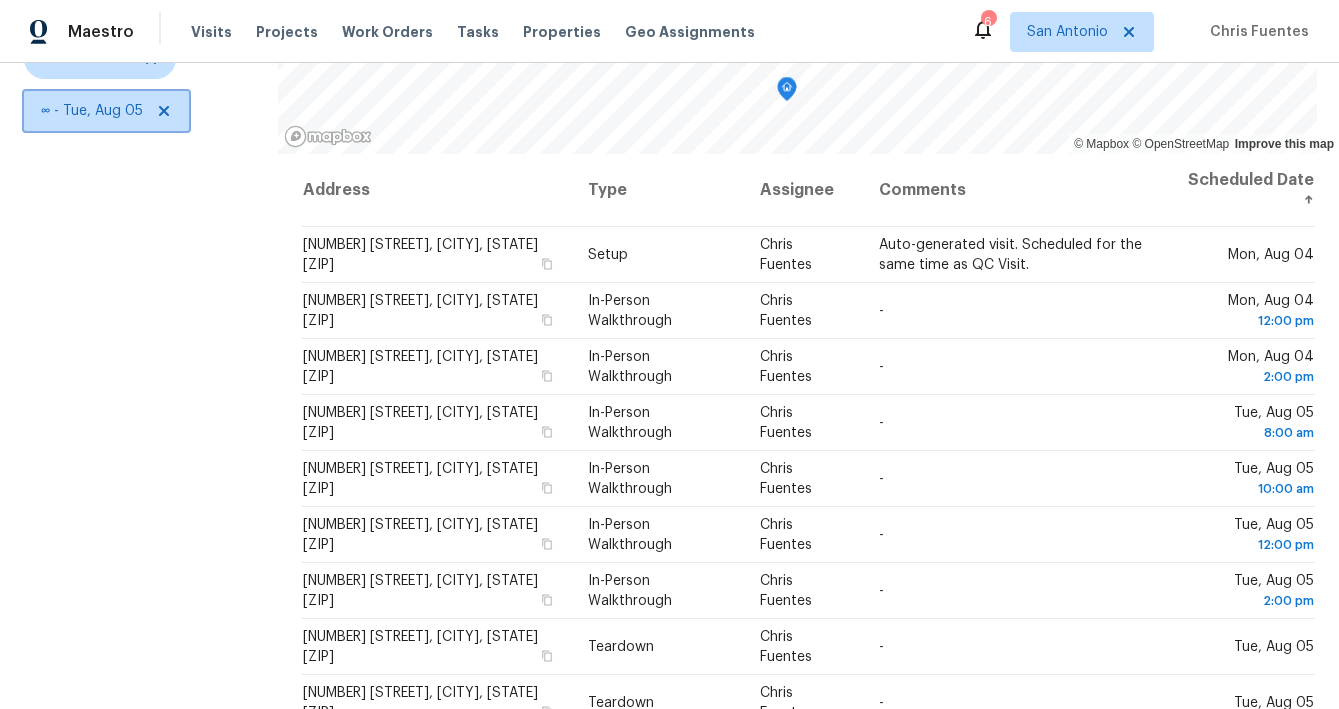 click 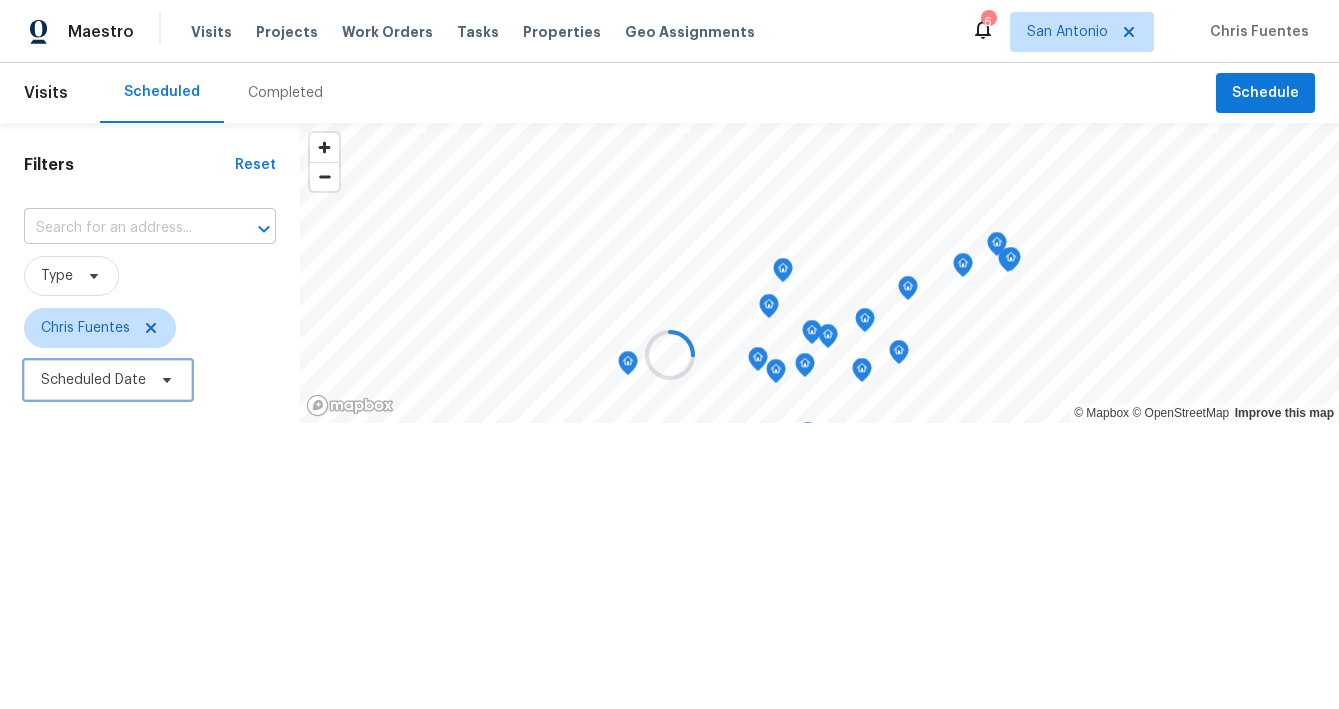 scroll, scrollTop: 0, scrollLeft: 0, axis: both 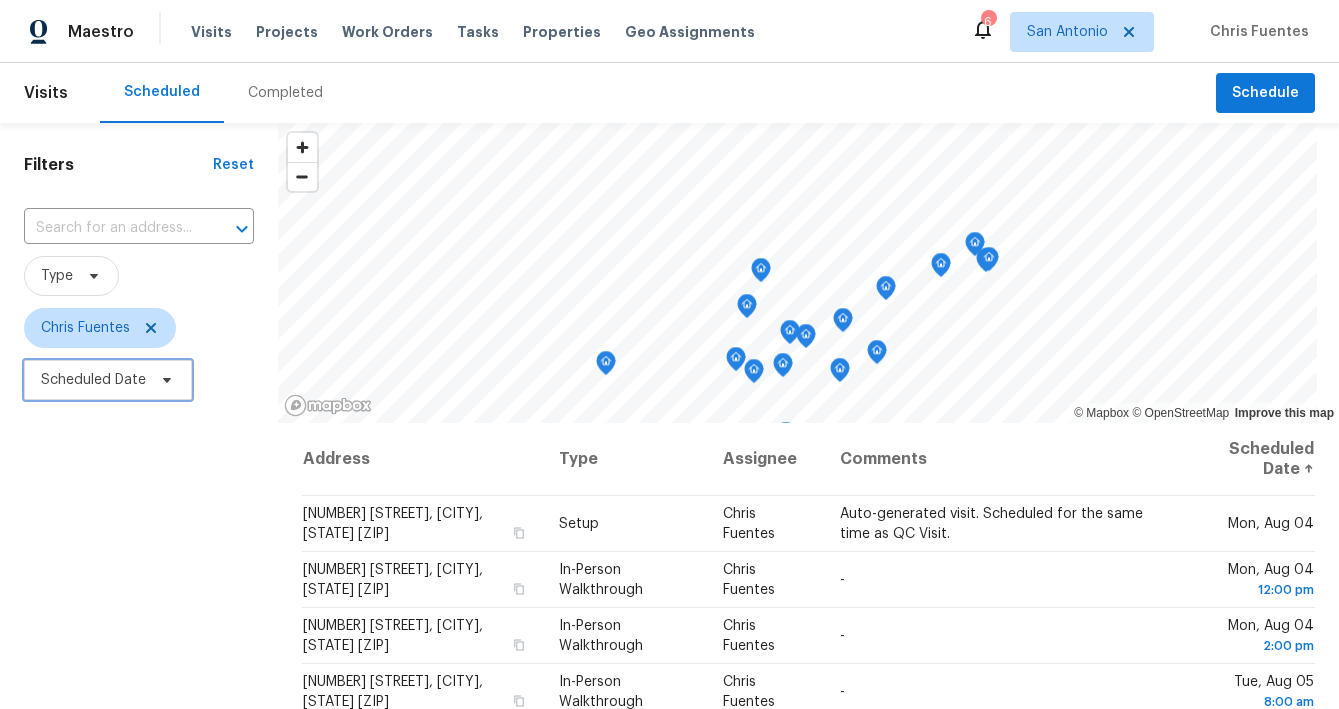 click 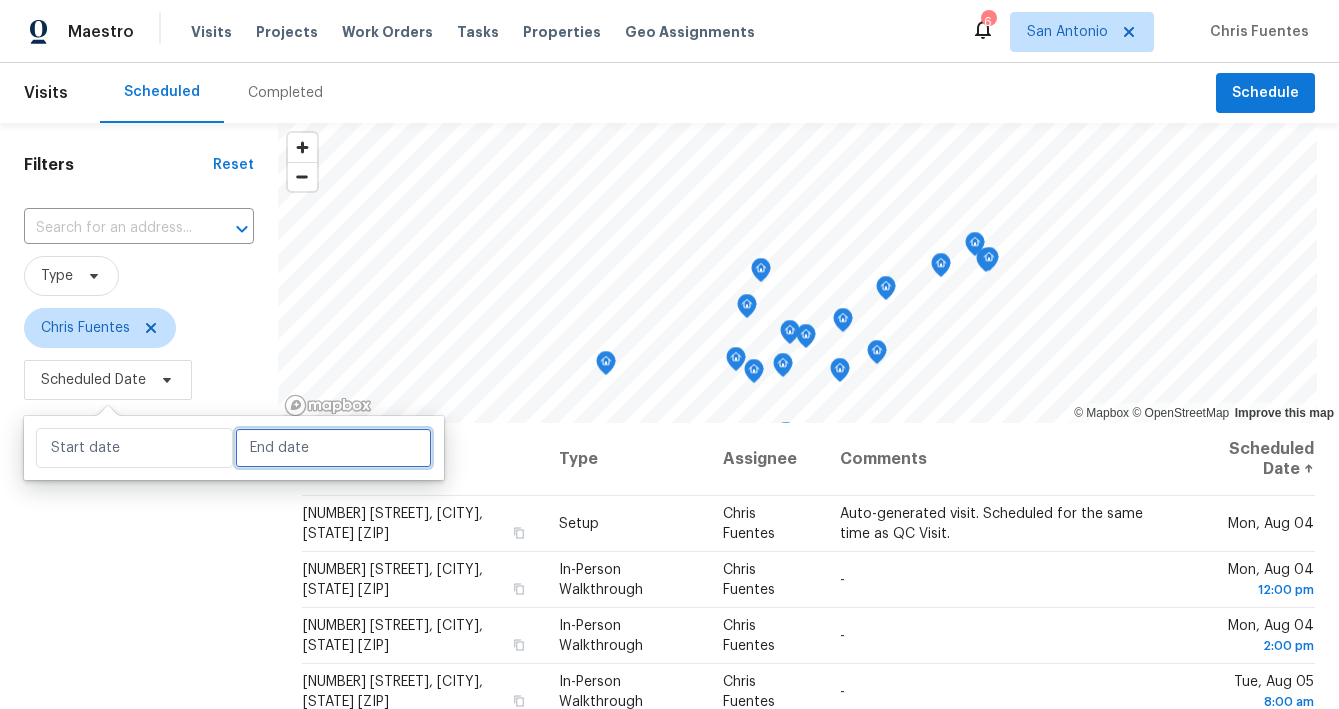 click at bounding box center (333, 448) 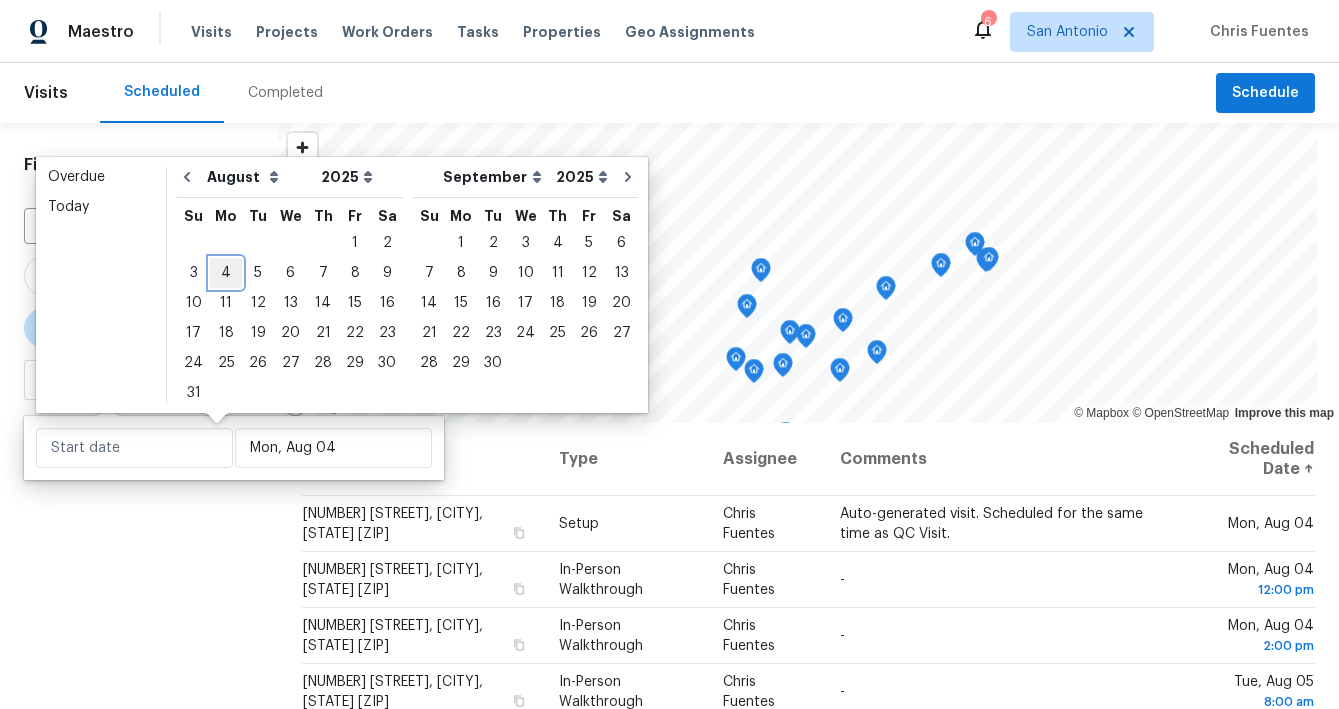 click on "4" at bounding box center (226, 273) 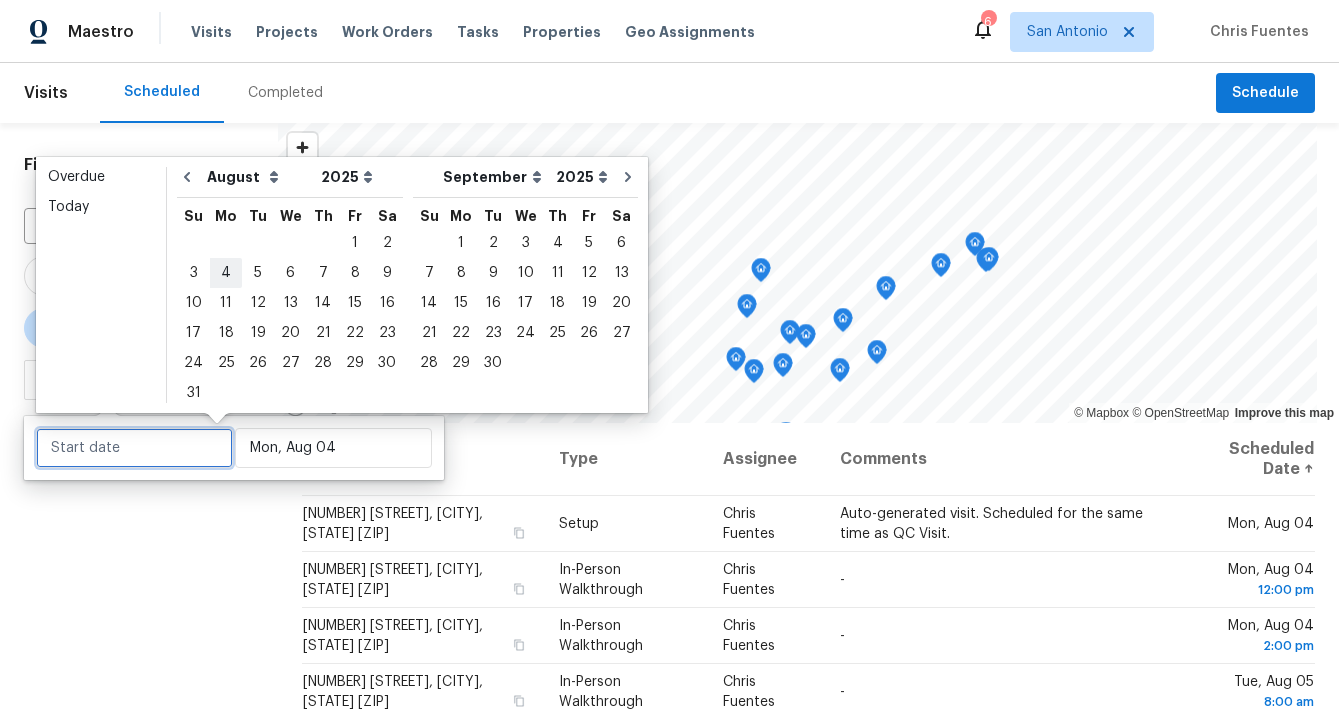 type on "Mon, Aug 04" 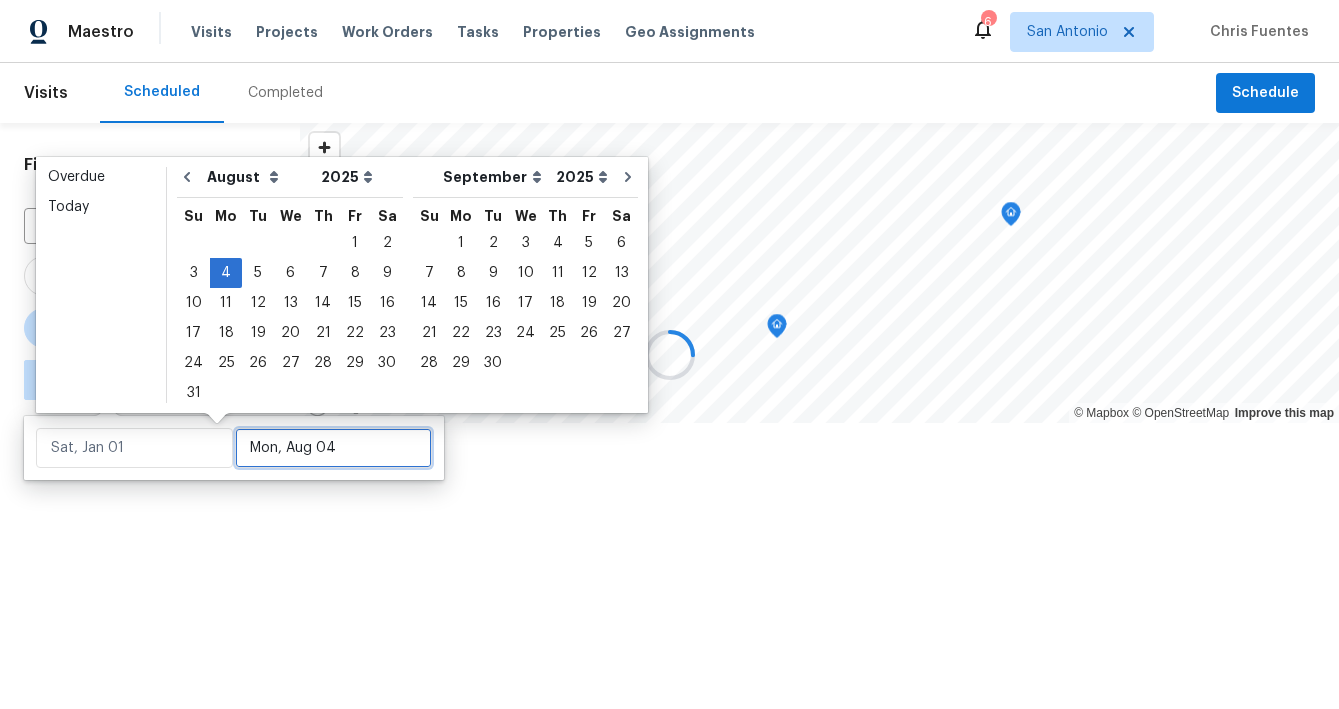 type on "Mon, Aug 04" 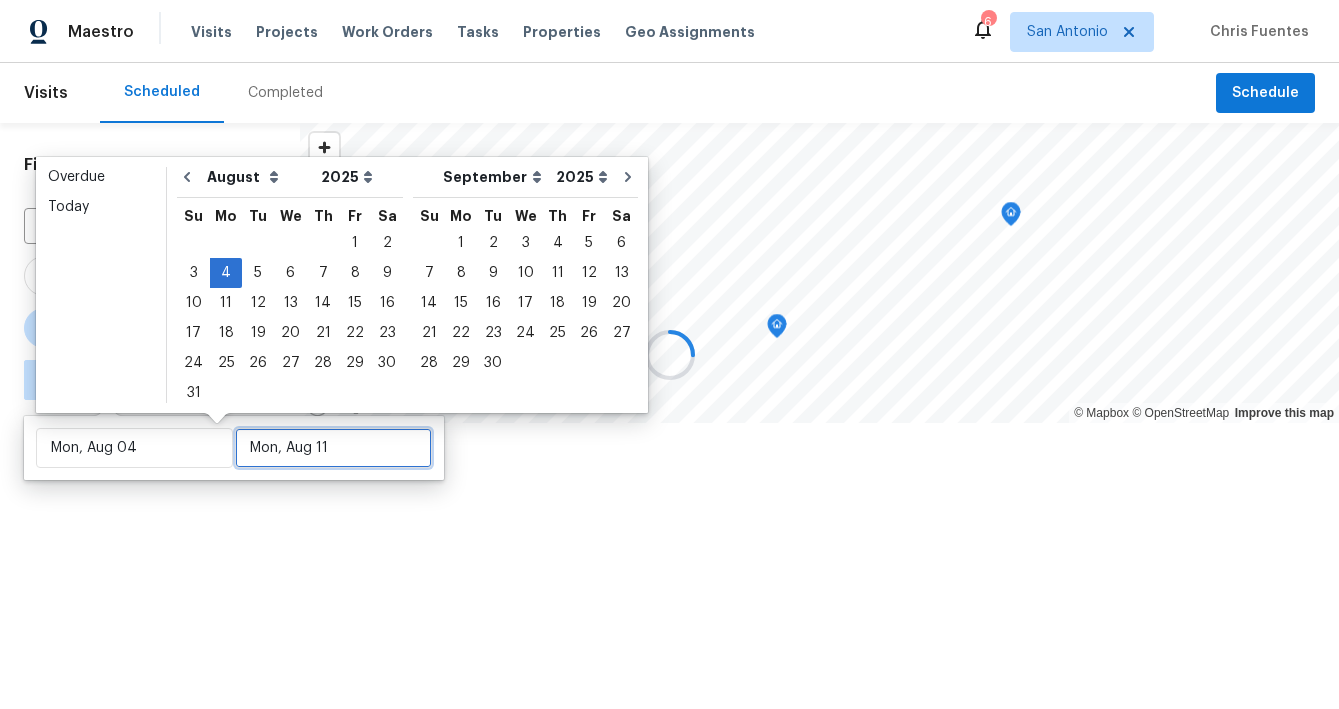 type on "Mon, Aug 25" 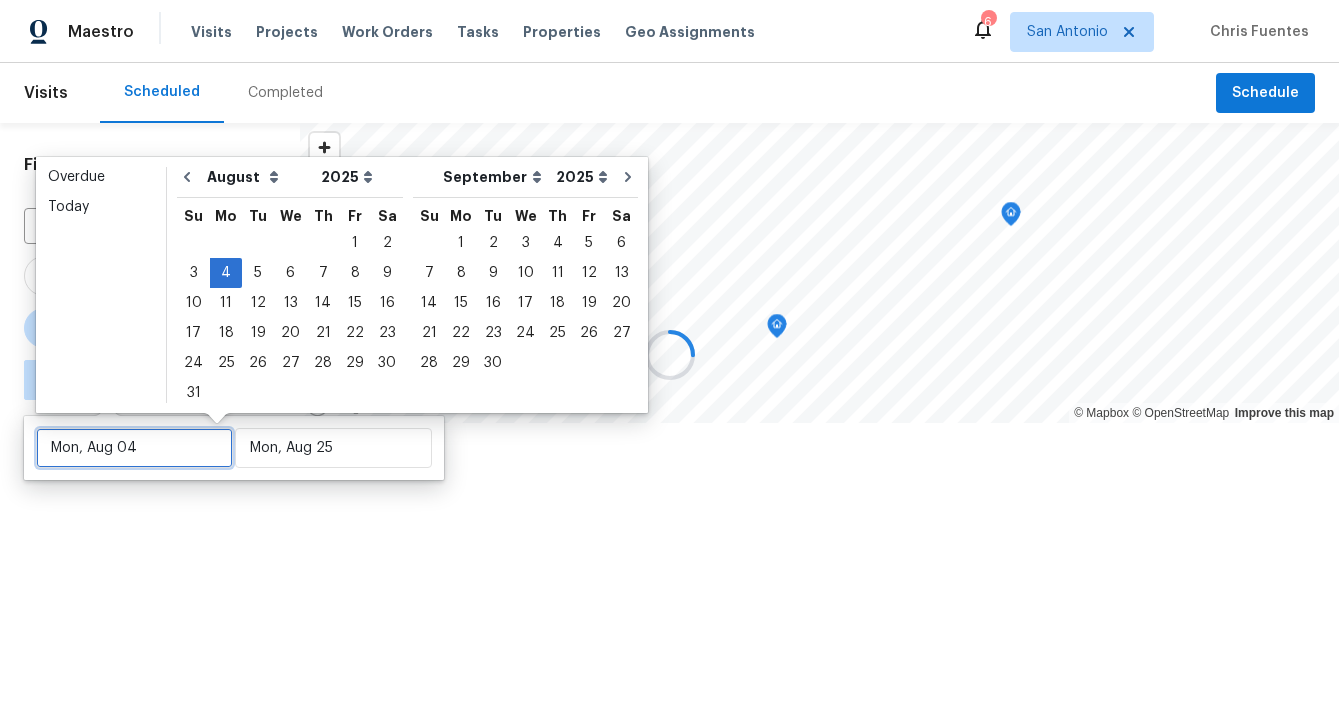 type 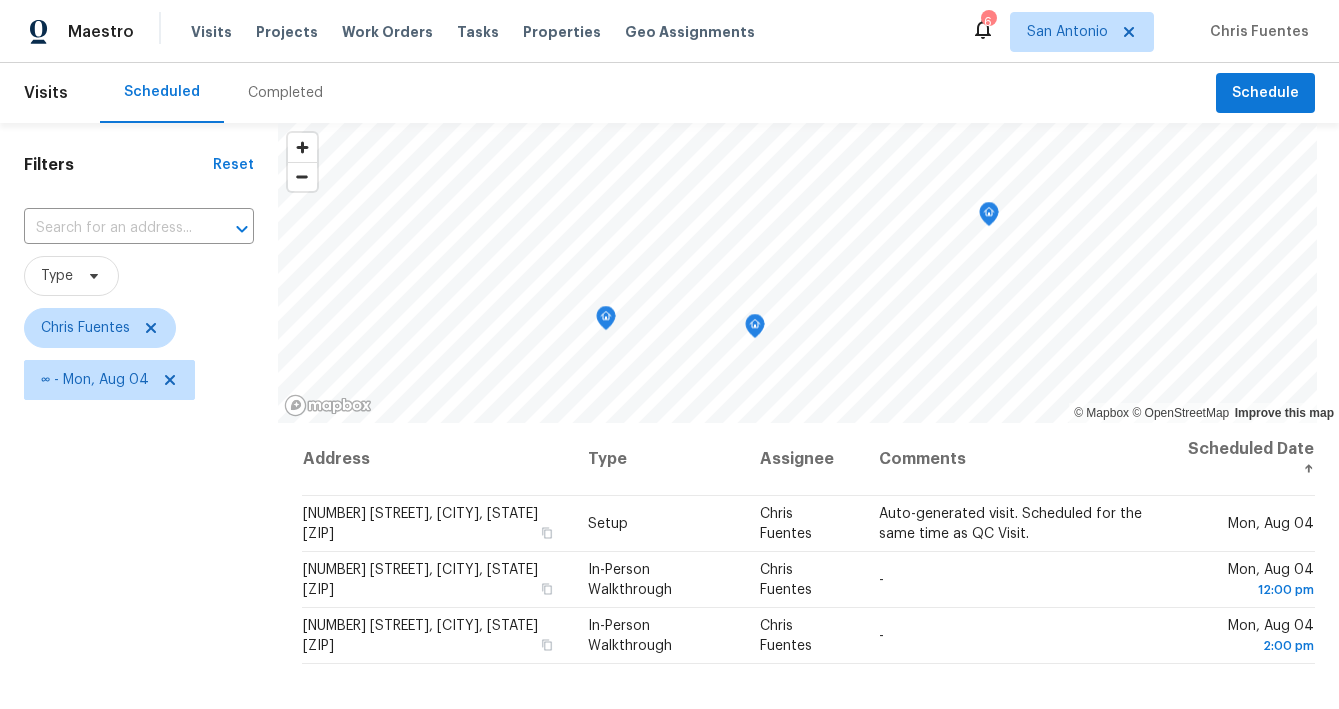 click on "Filters Reset ​ Type Chris Fuentes ∞ - Mon, Aug 04" at bounding box center (139, 556) 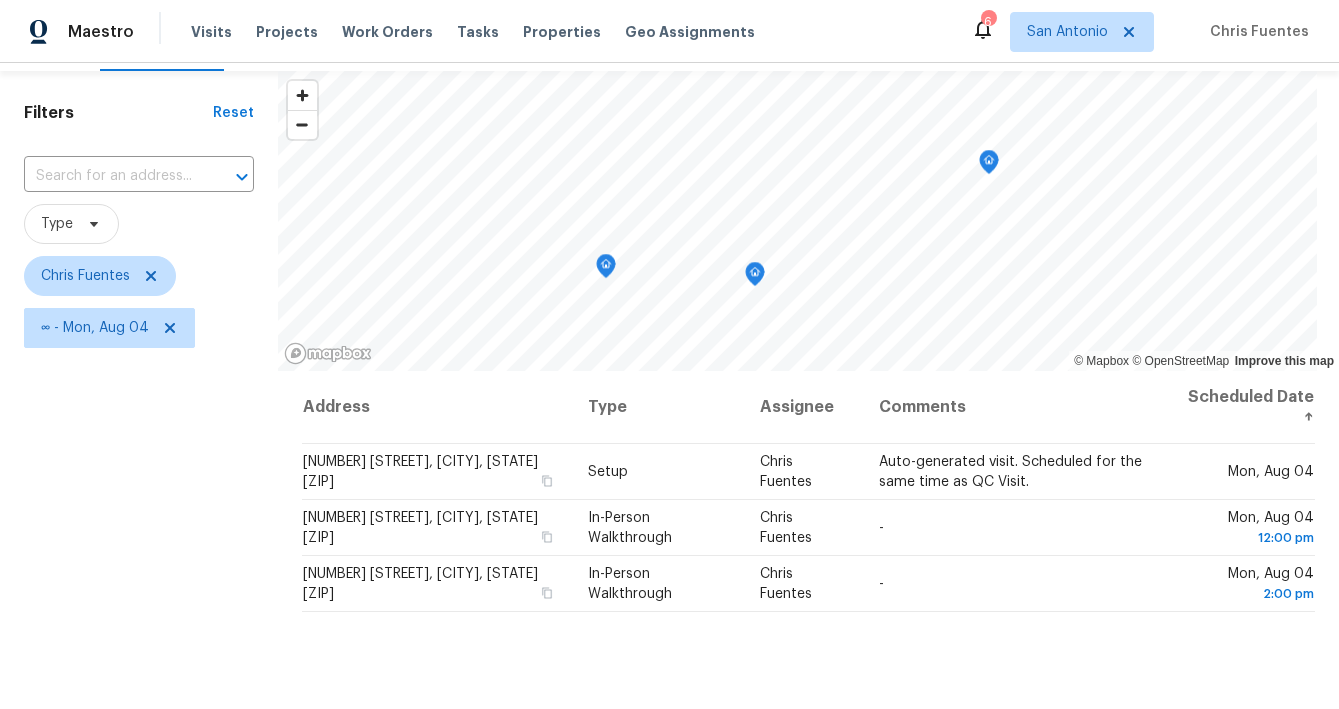scroll, scrollTop: 56, scrollLeft: 0, axis: vertical 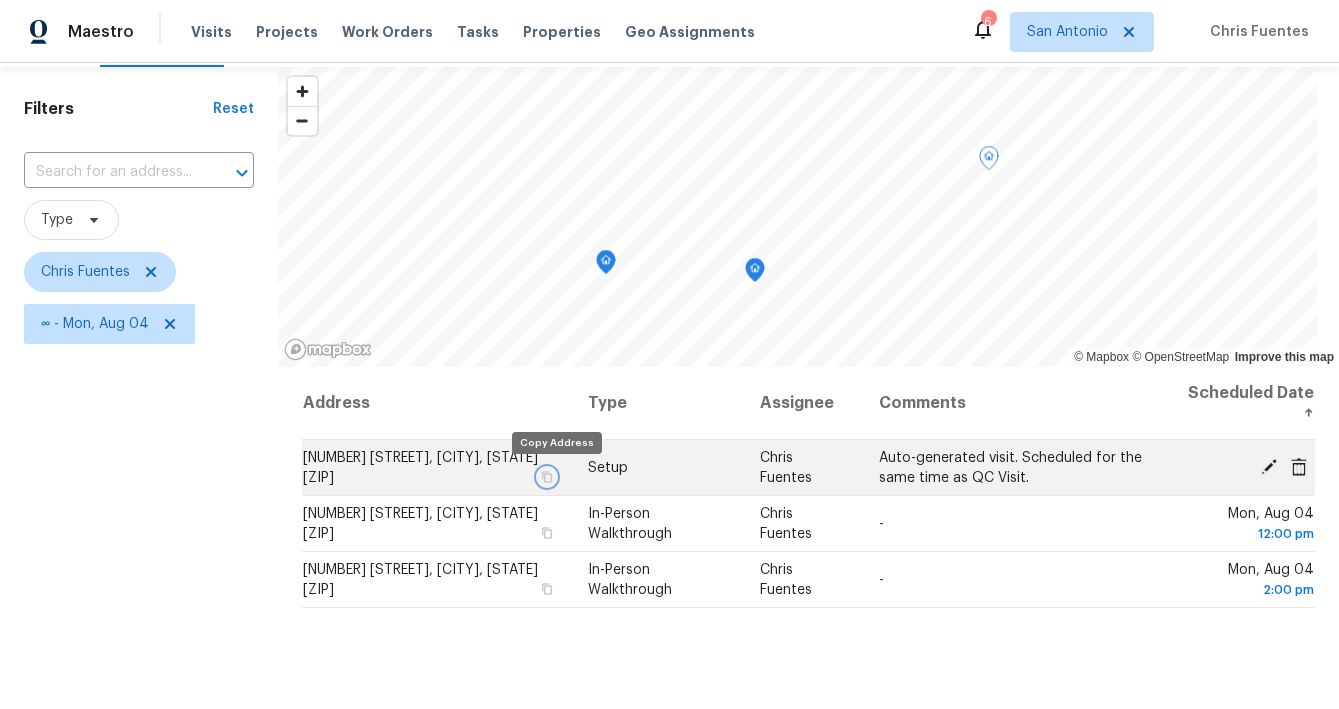 click 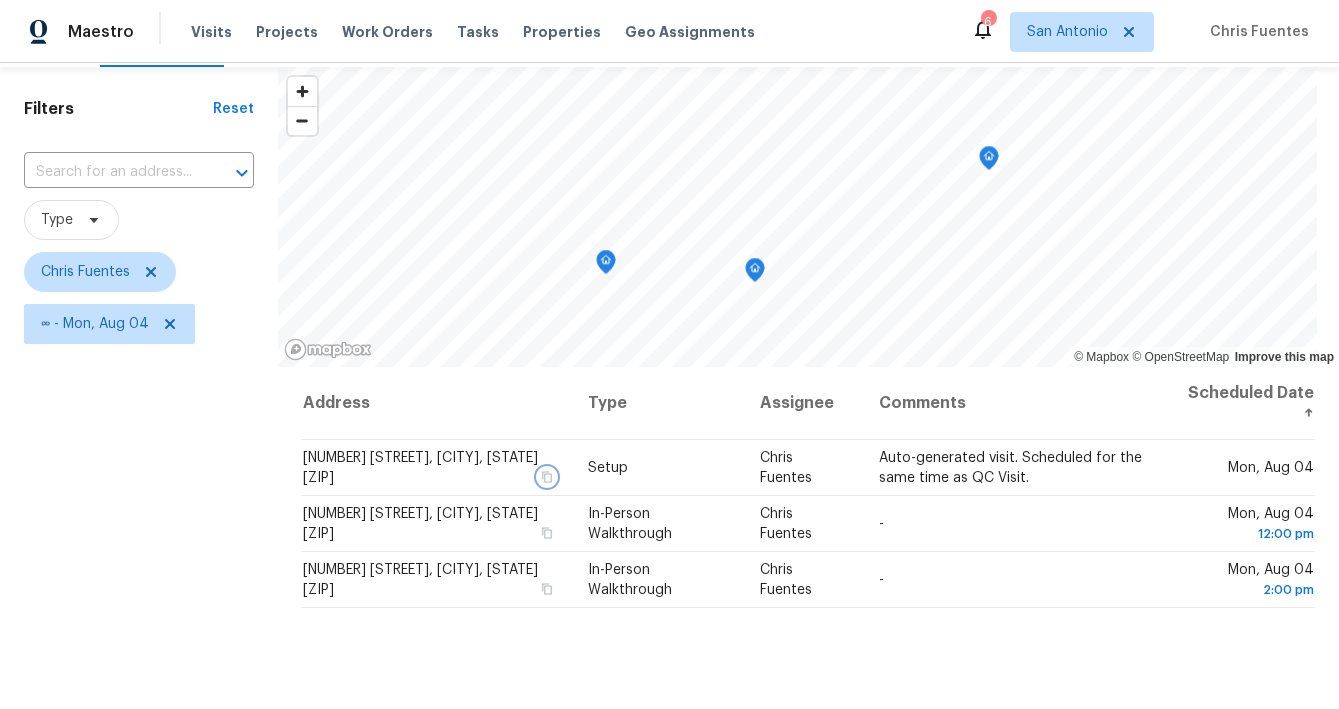 click 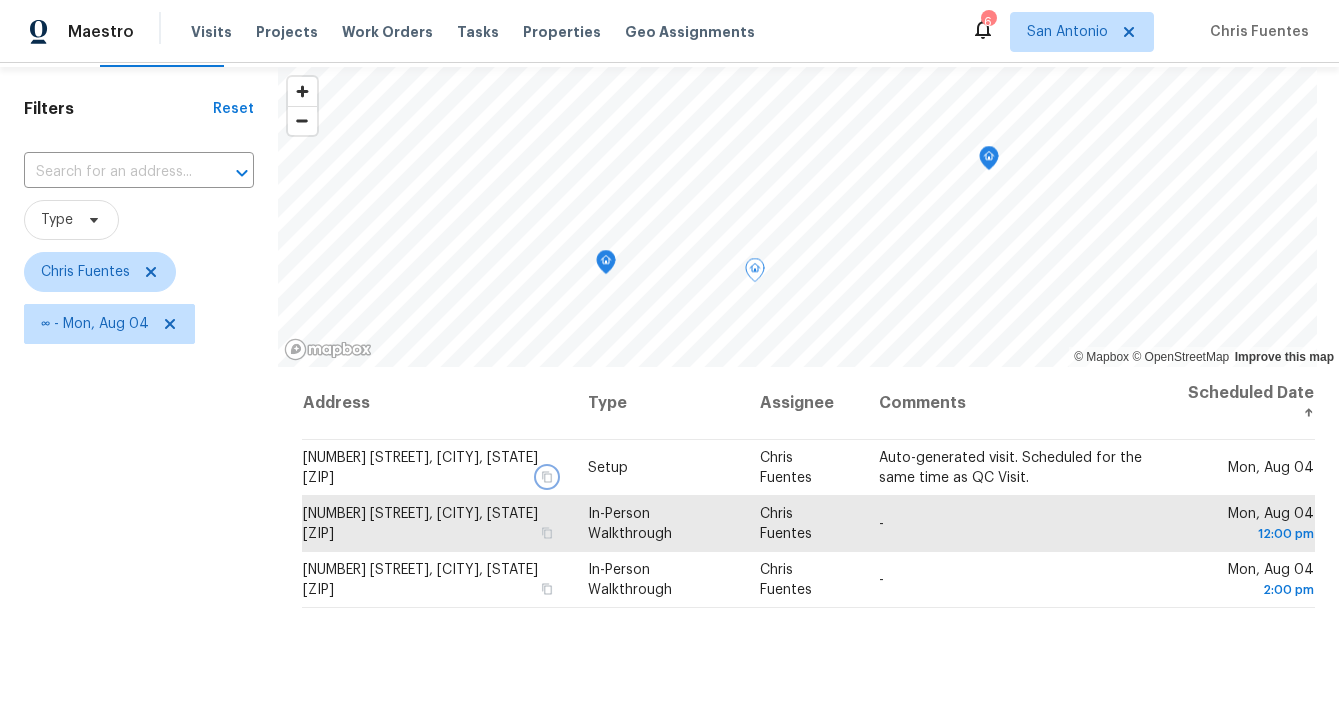 click 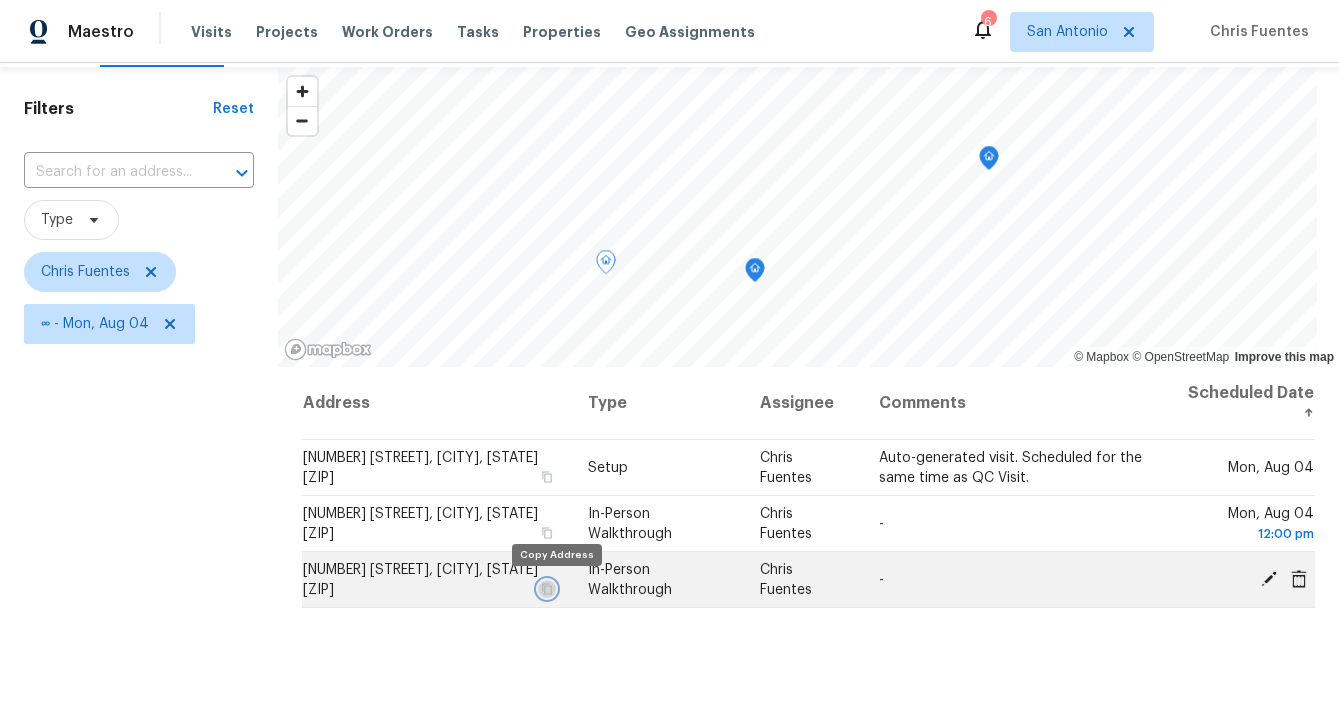 click 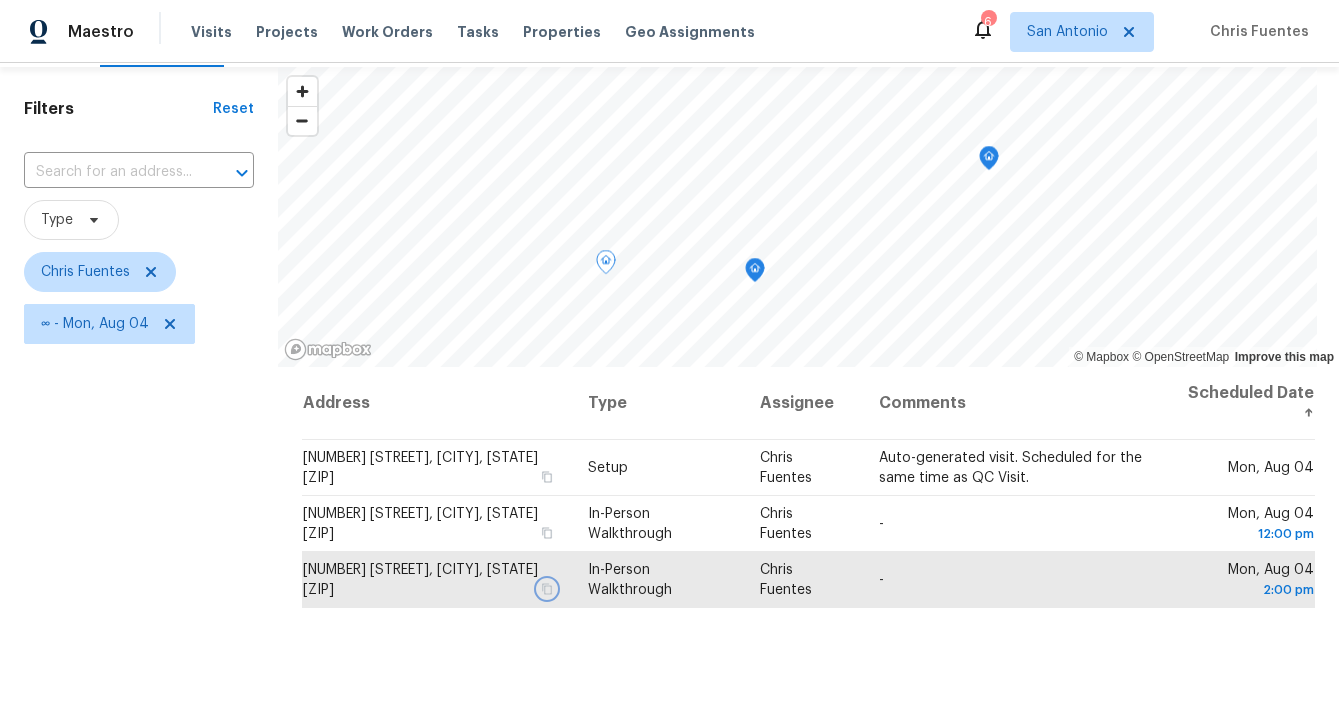 click 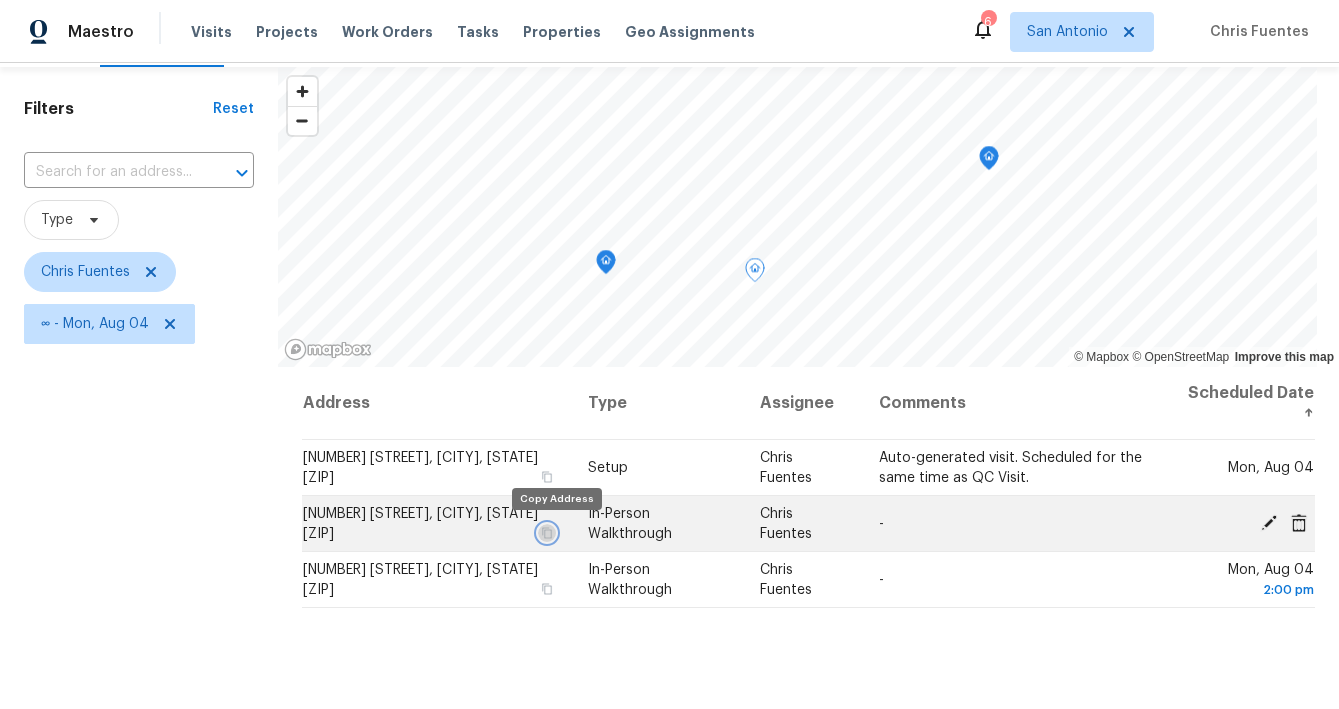 click 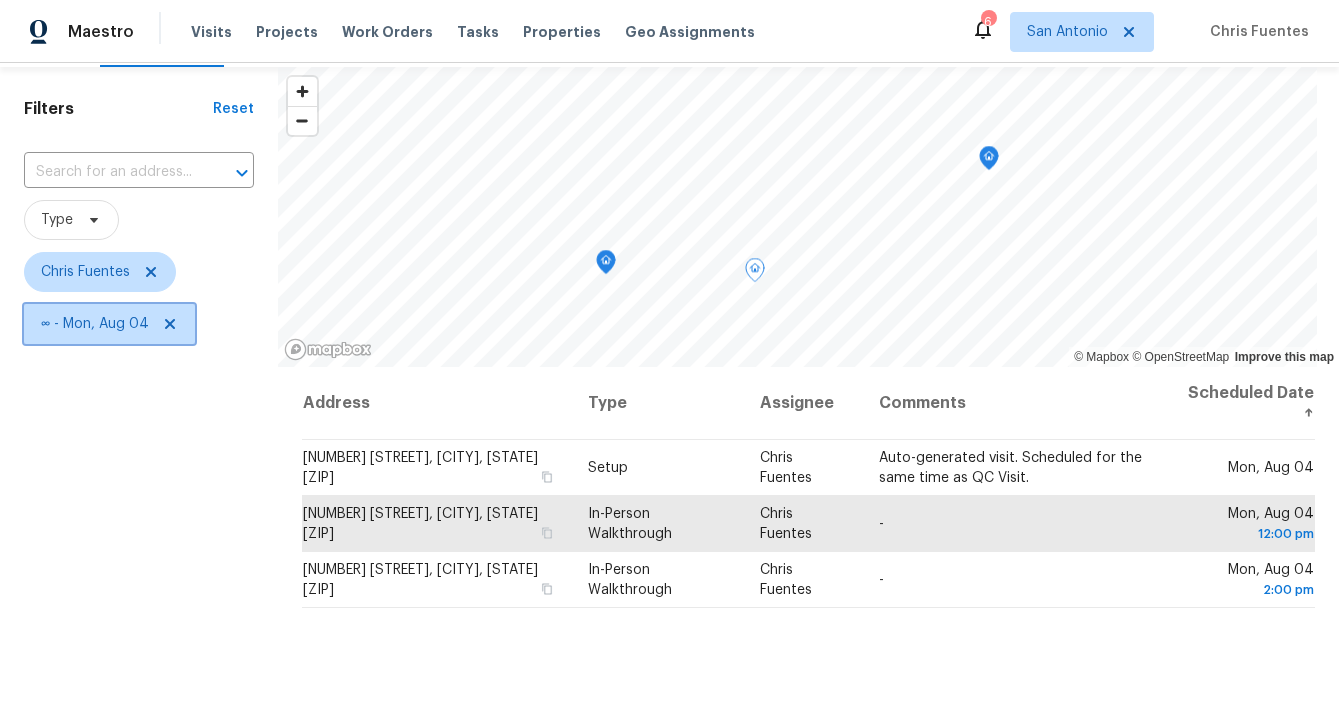 click 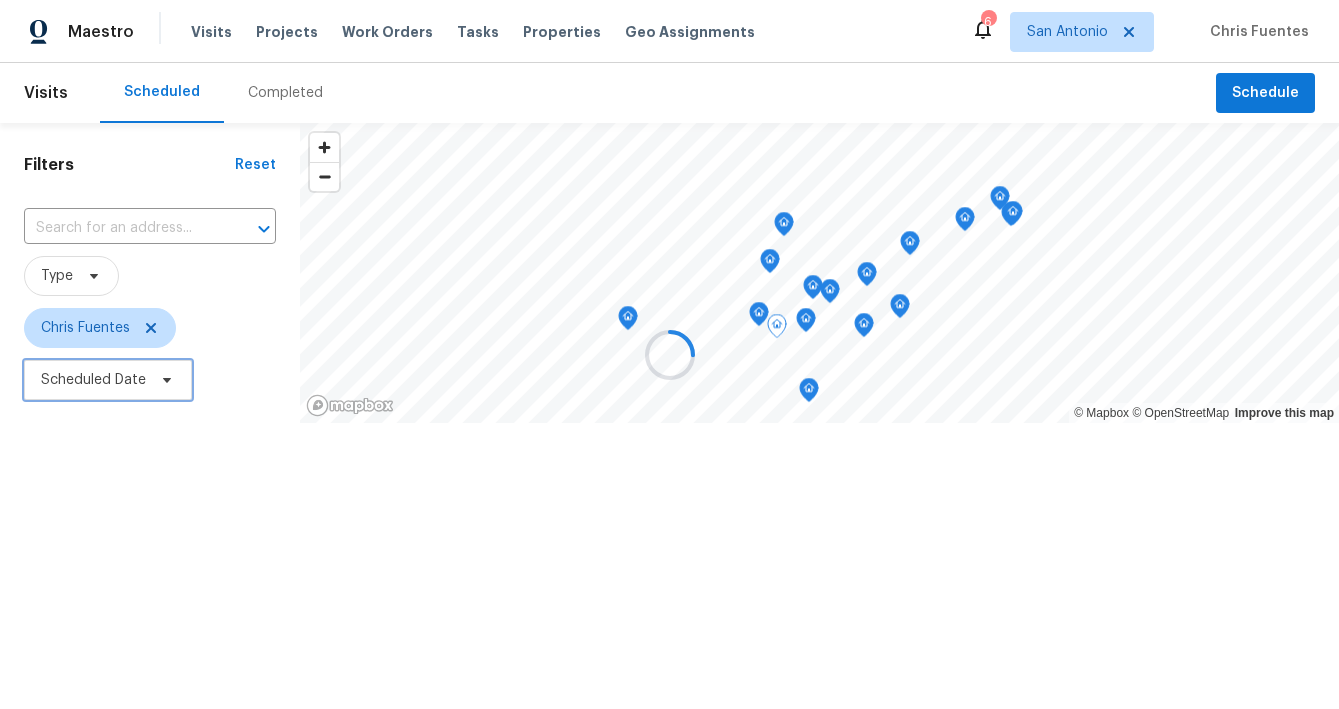 scroll, scrollTop: 0, scrollLeft: 0, axis: both 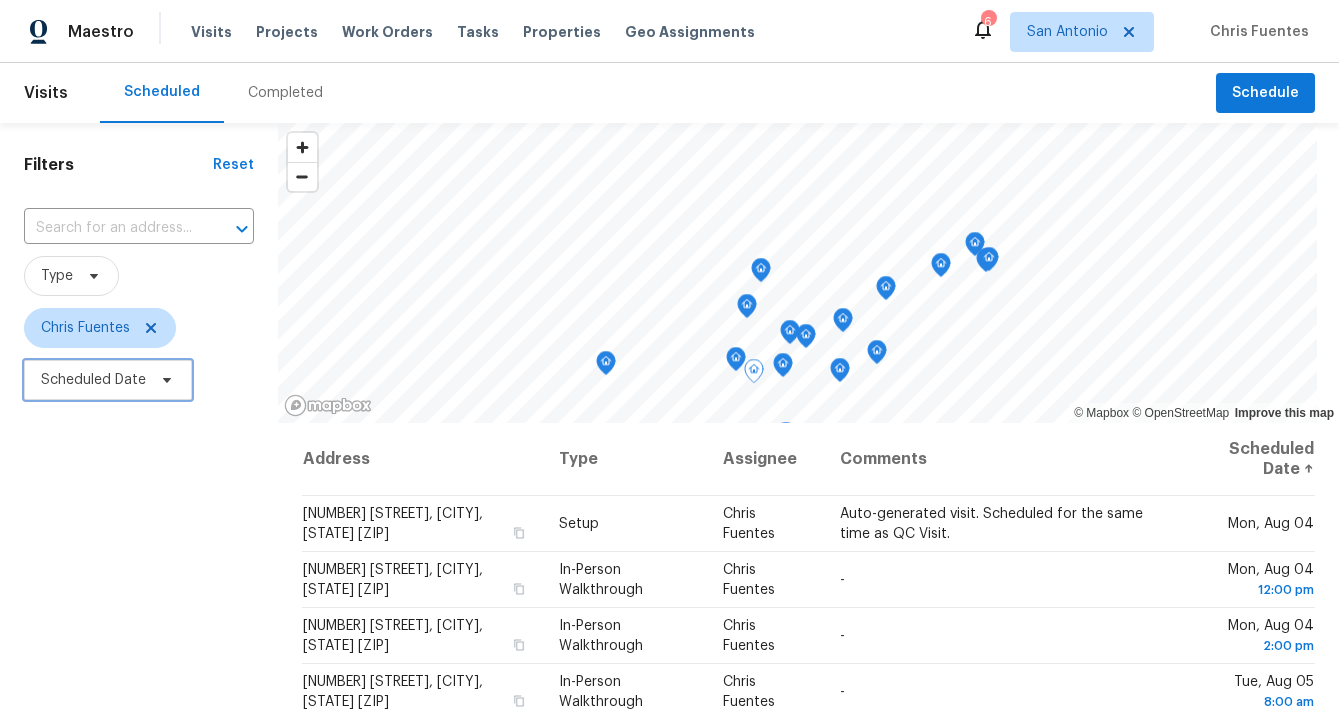 click 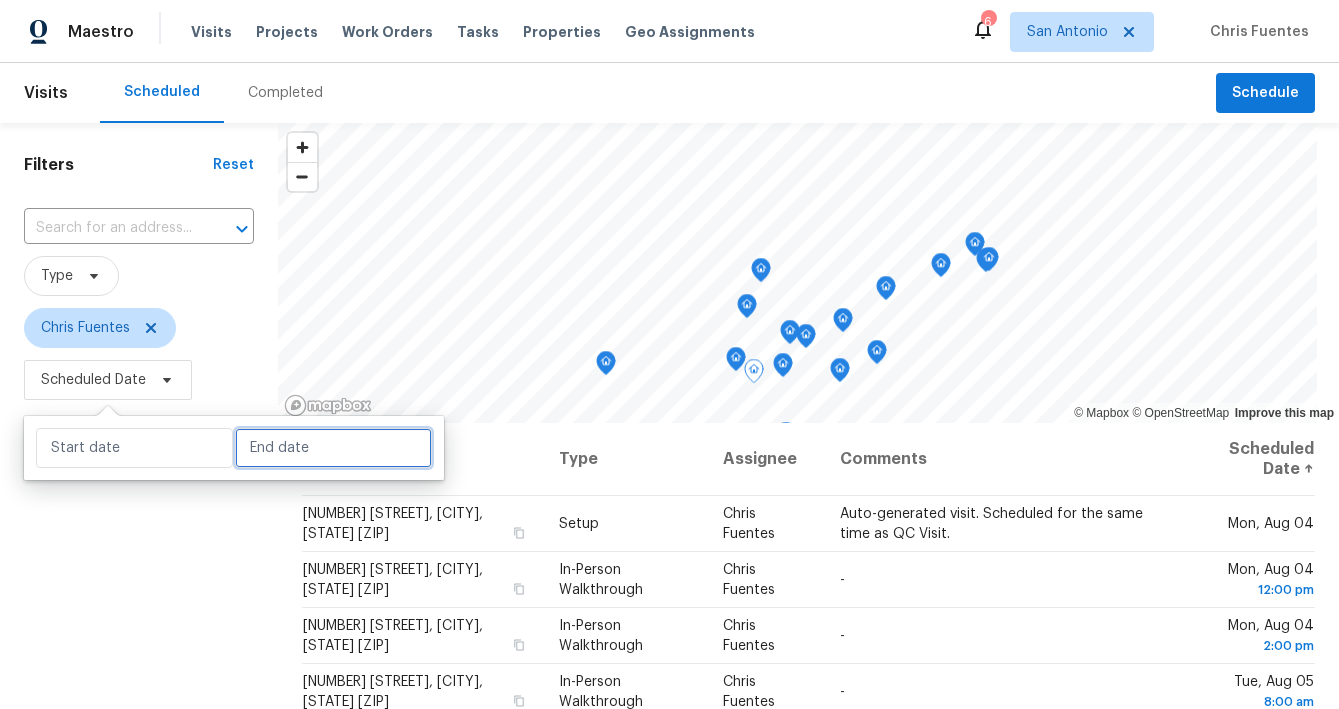 click at bounding box center (333, 448) 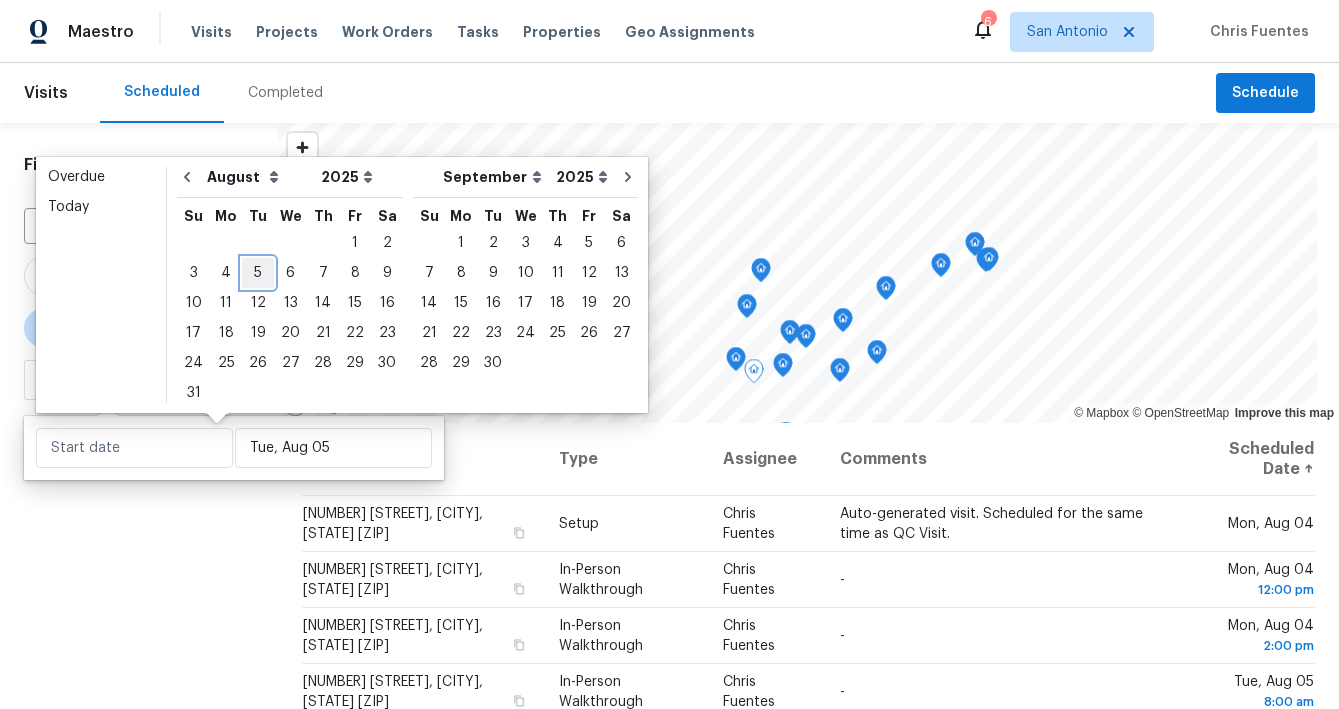 click on "5" at bounding box center (258, 273) 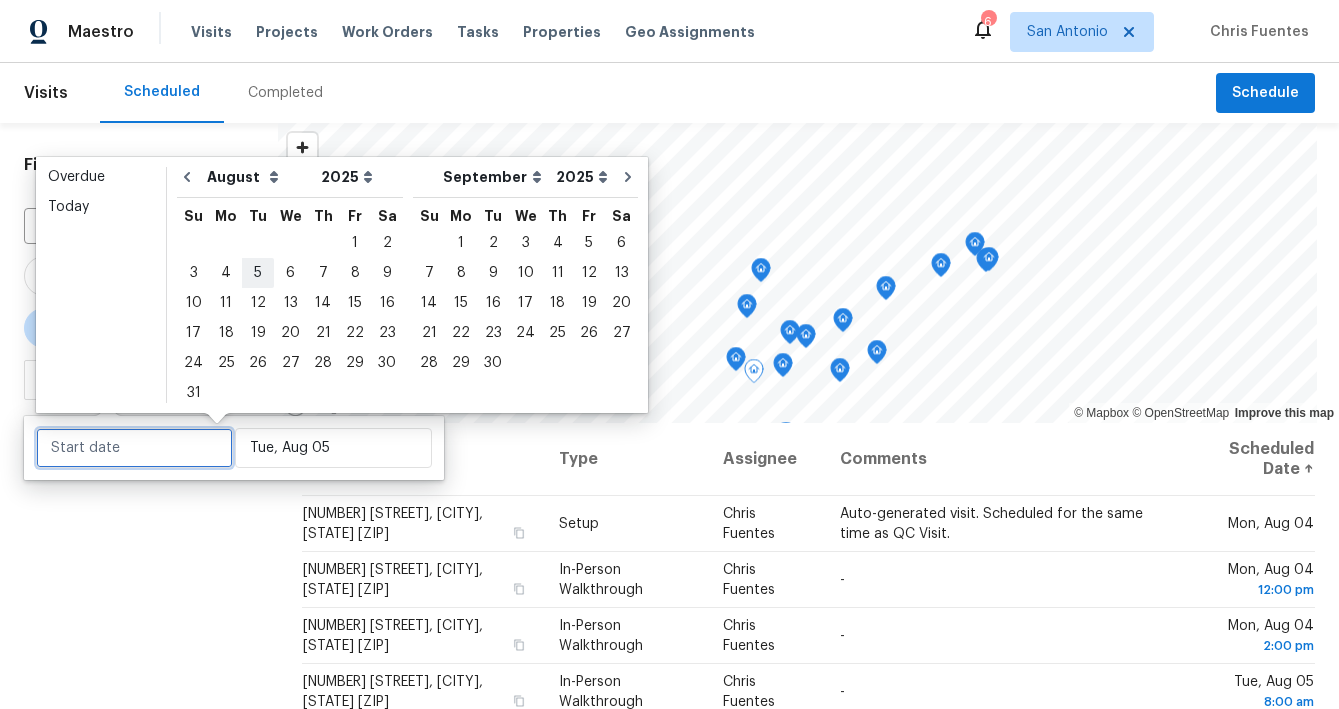 type on "Tue, Aug 05" 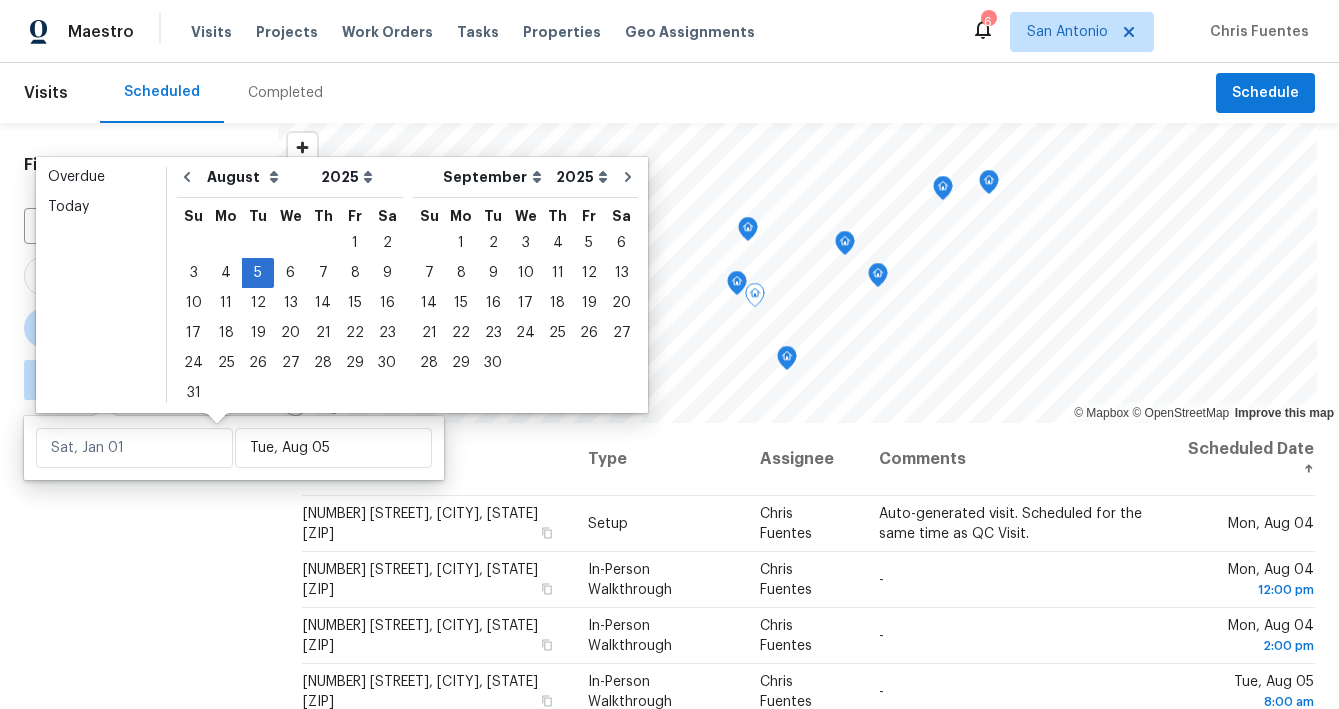 click on "Filters Reset ​ Type Chris Fuentes ∞ - Tue, Aug 05" at bounding box center (139, 556) 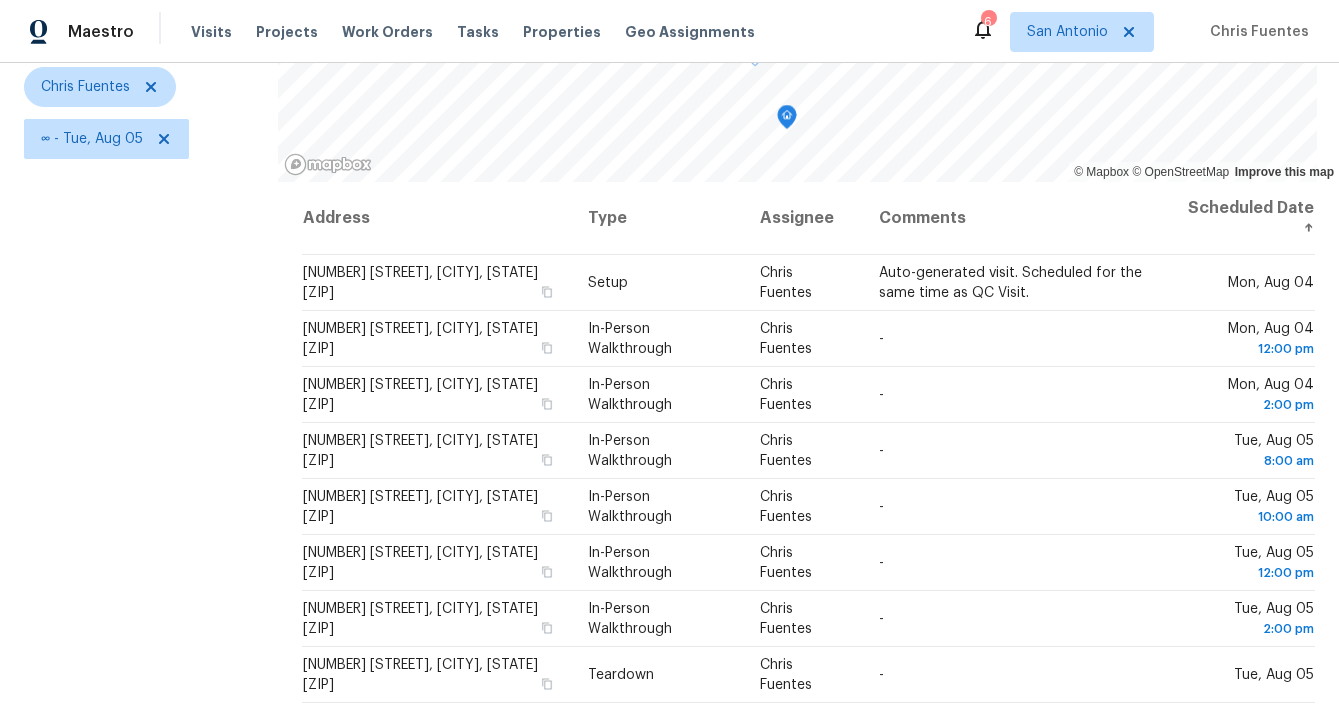 scroll, scrollTop: 281, scrollLeft: 0, axis: vertical 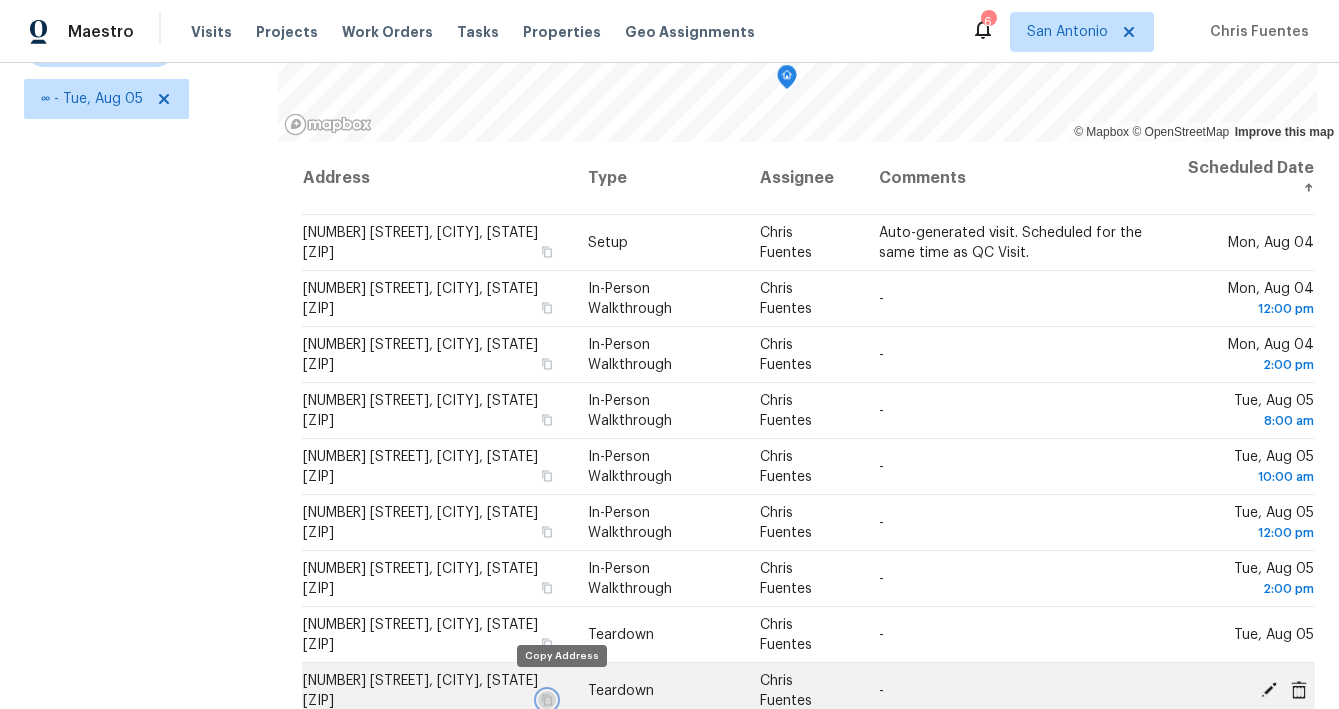 click 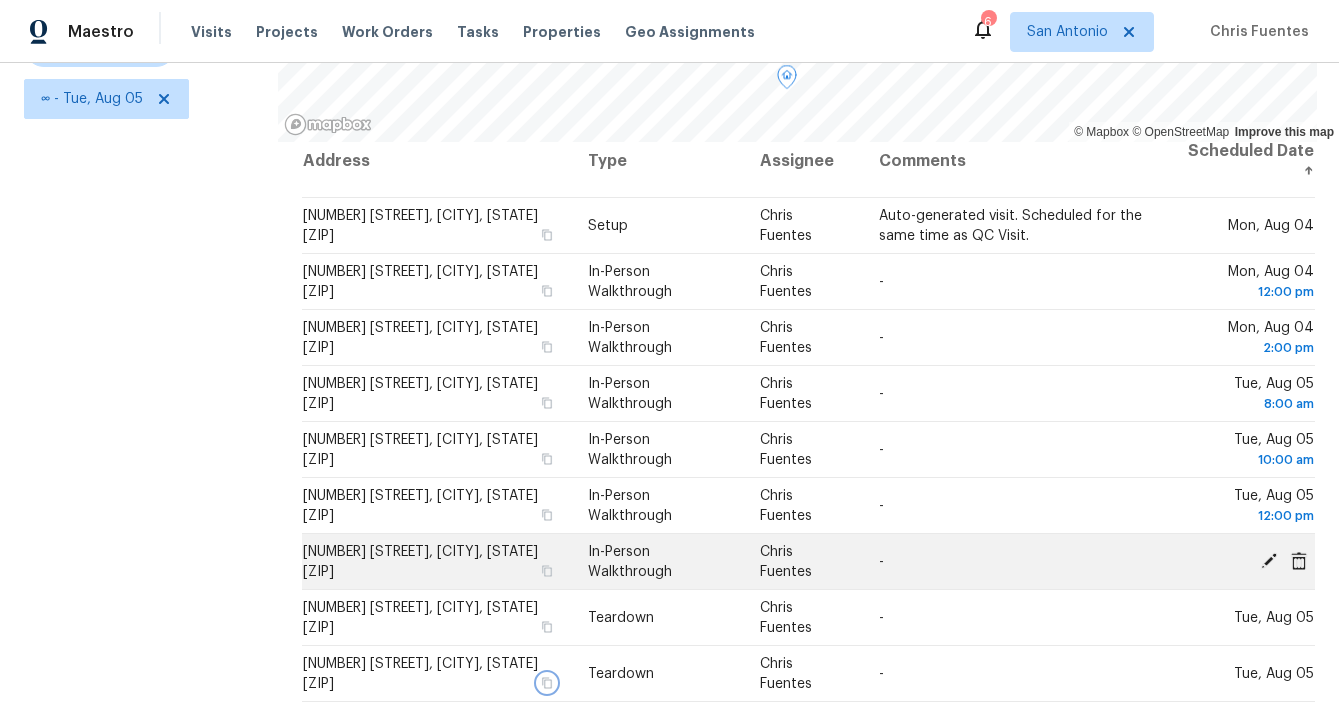 scroll, scrollTop: 26, scrollLeft: 0, axis: vertical 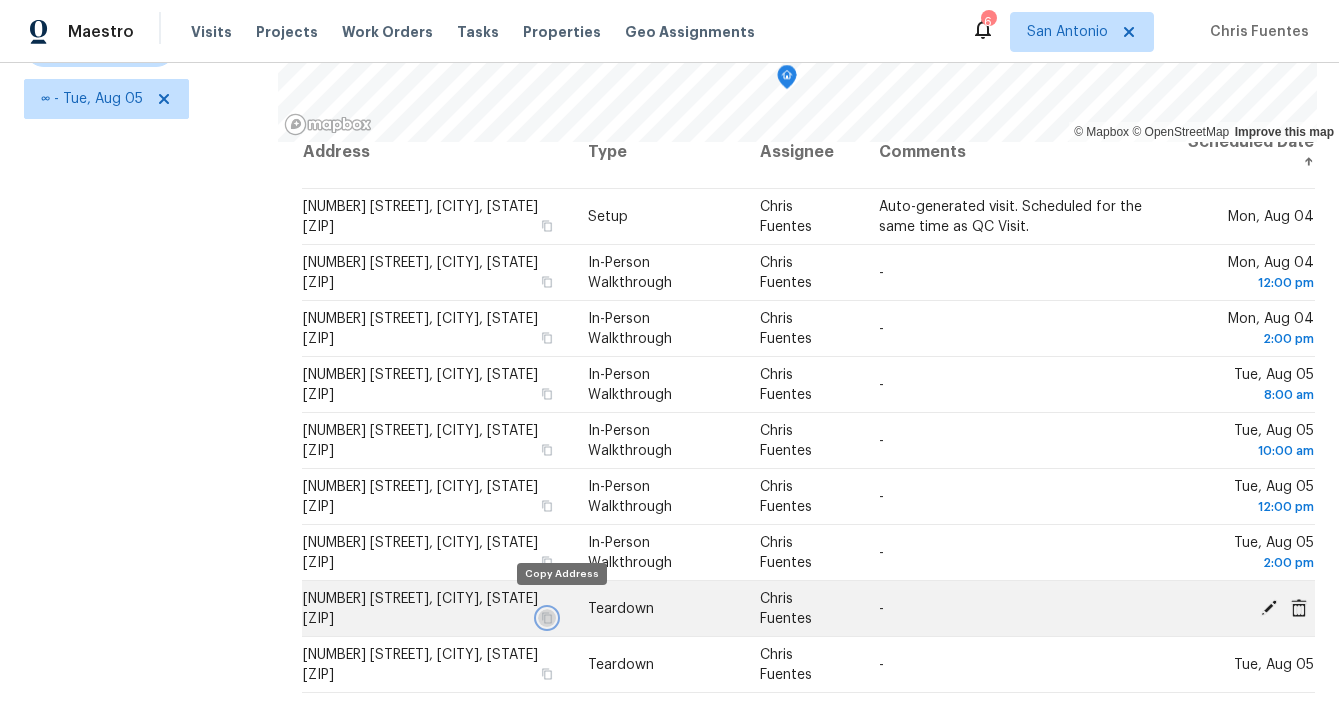 click 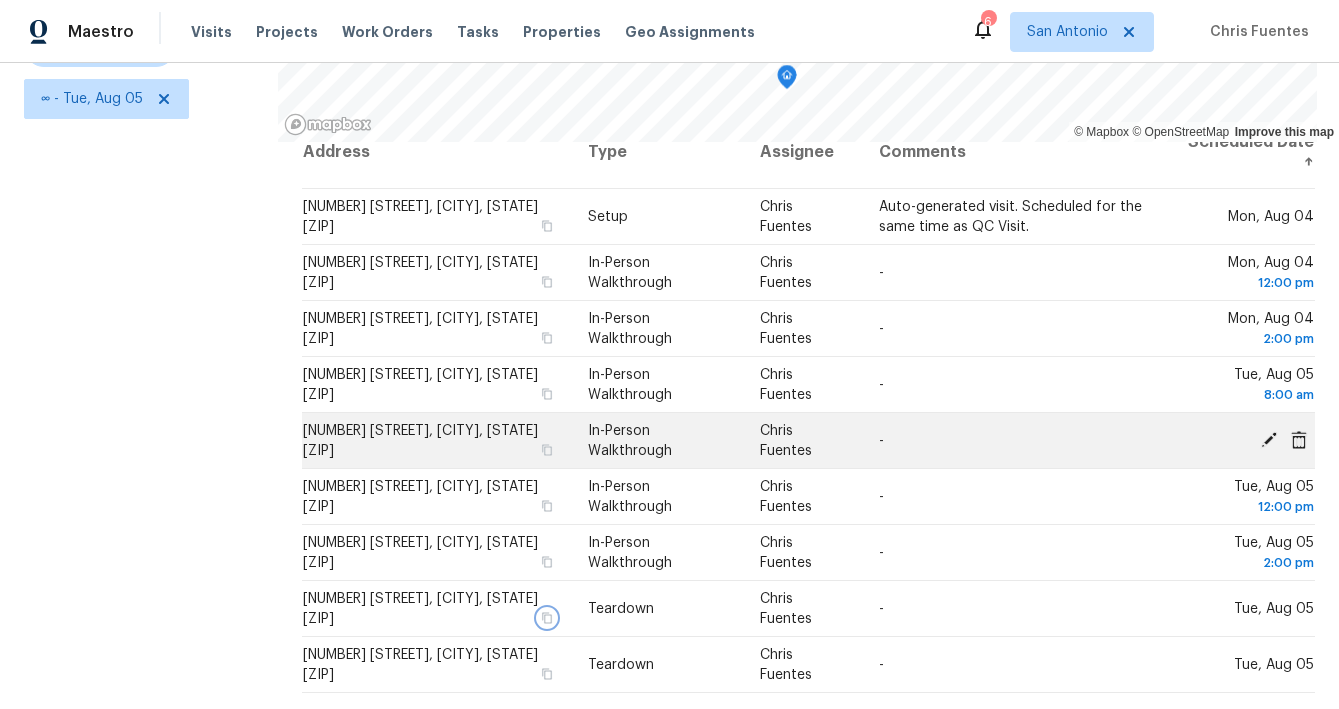 scroll, scrollTop: 0, scrollLeft: 0, axis: both 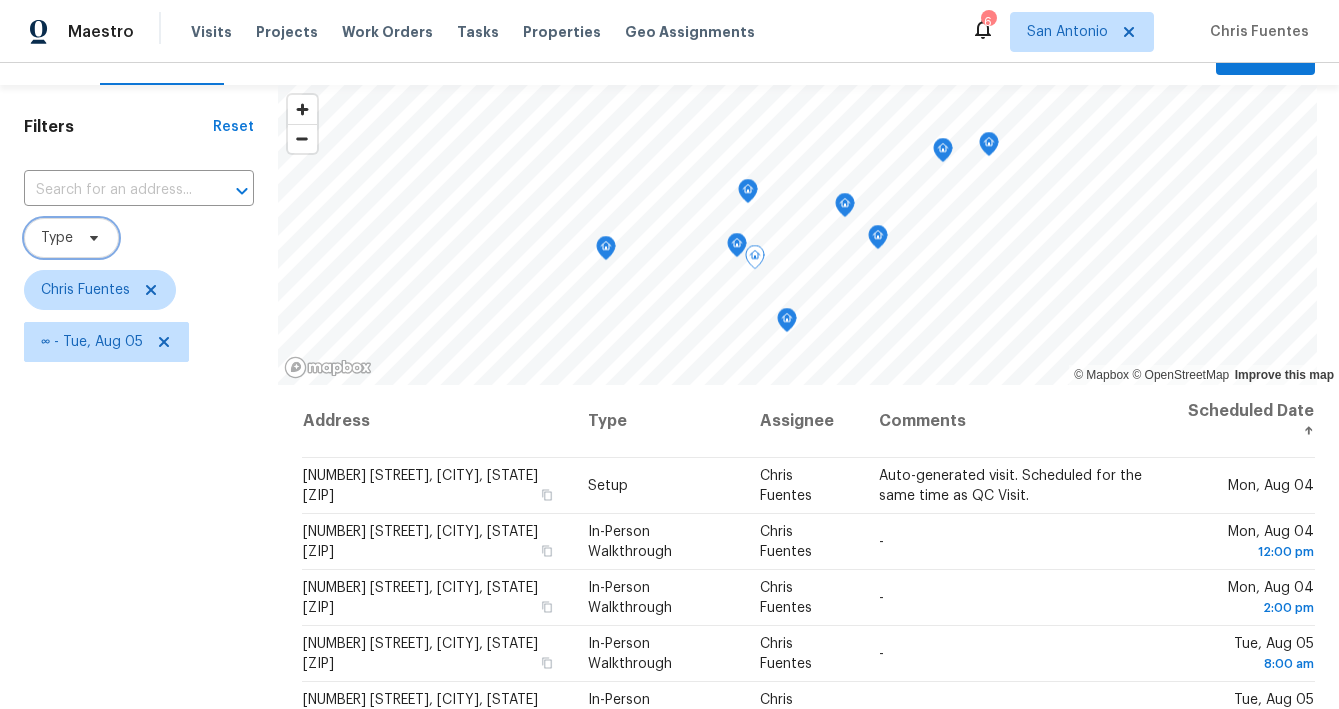 click 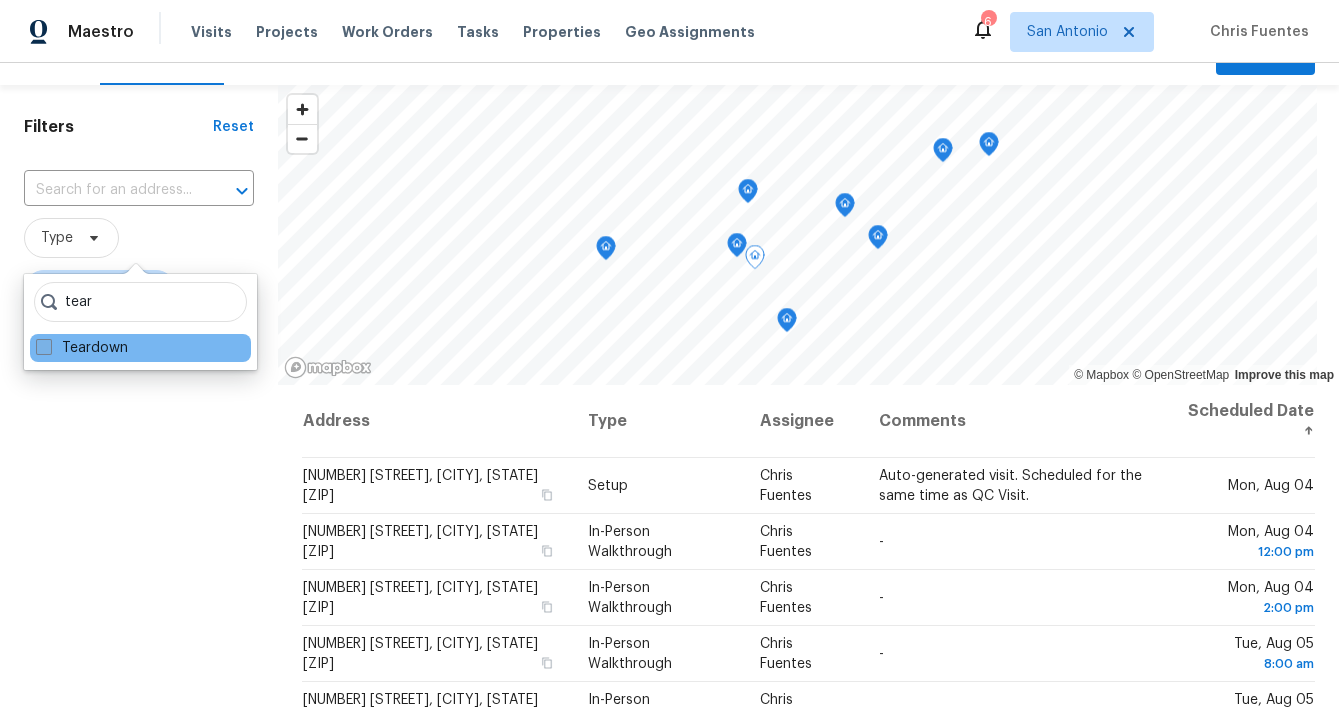 type on "tear" 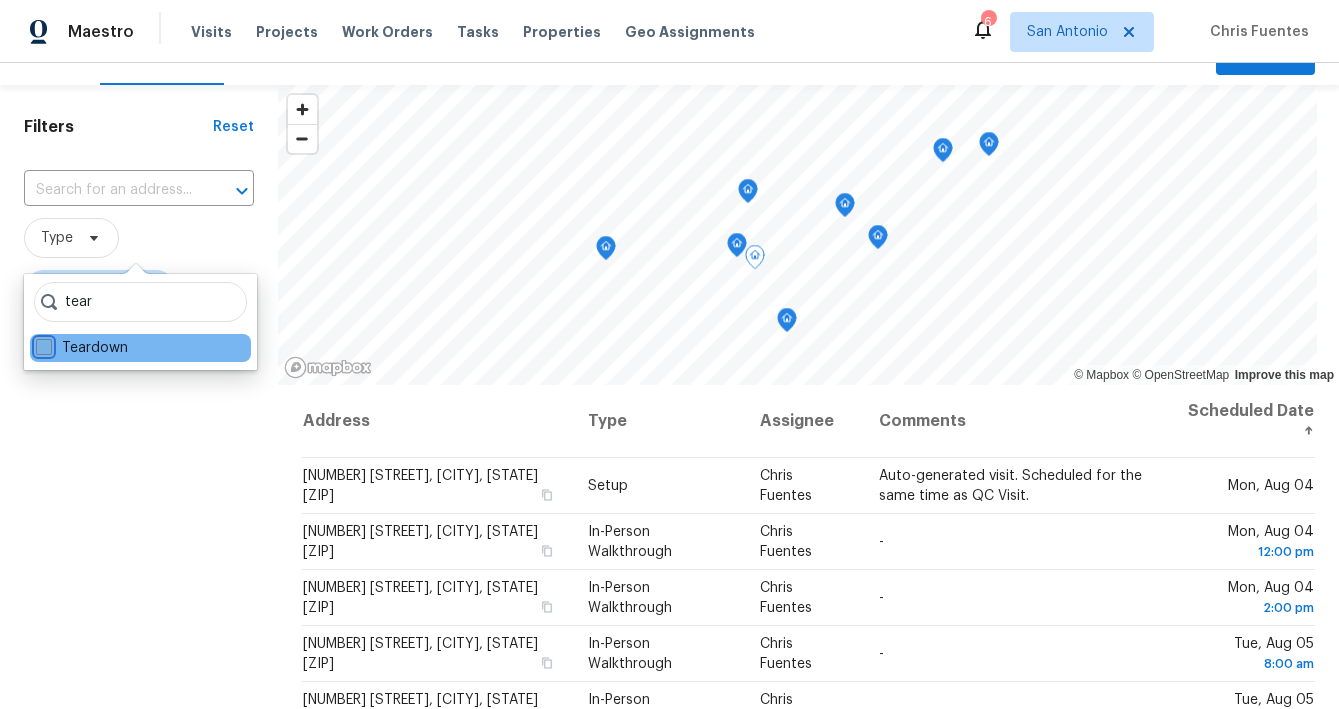 click on "Teardown" at bounding box center [42, 344] 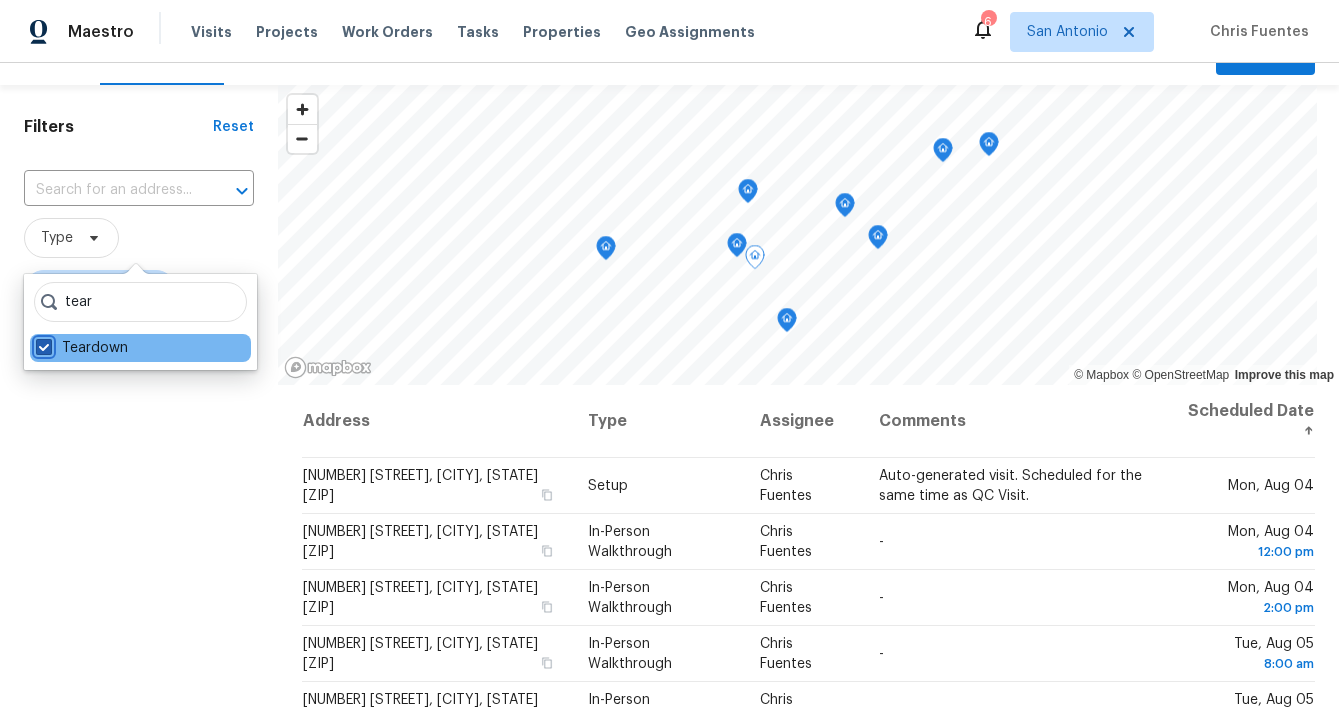 checkbox on "true" 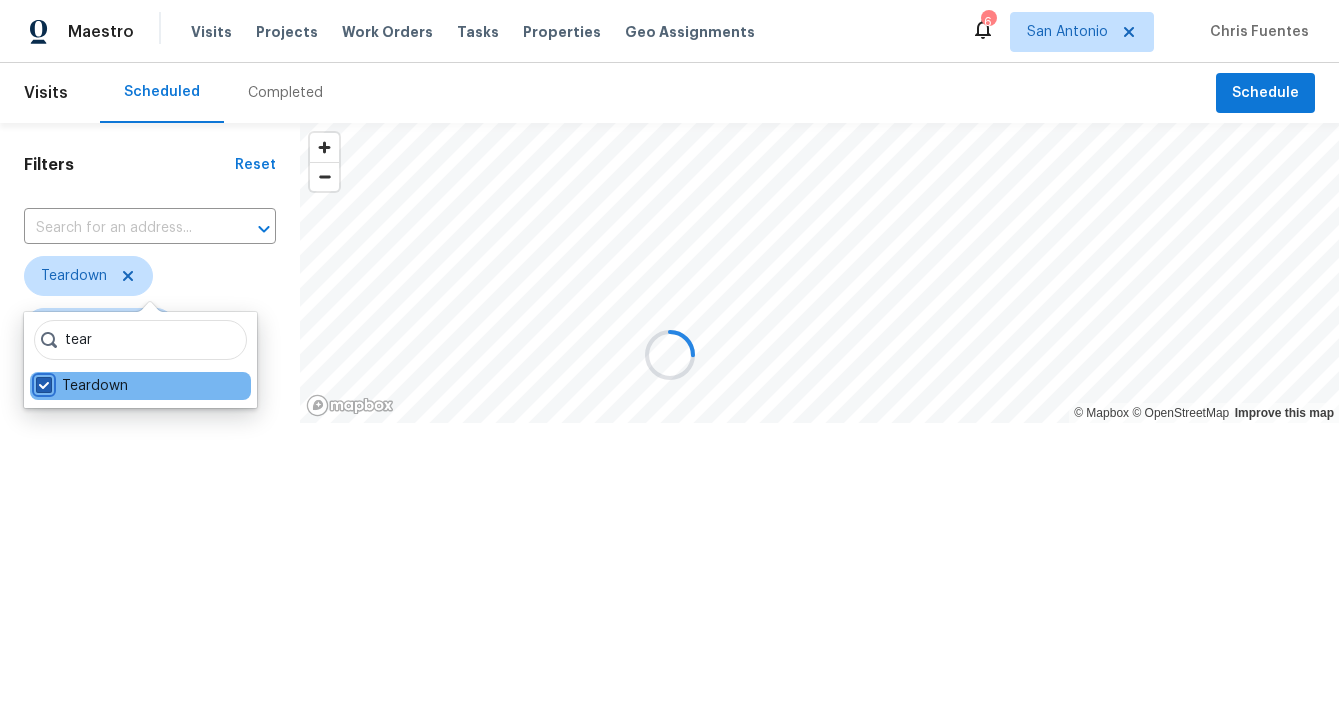scroll, scrollTop: 0, scrollLeft: 0, axis: both 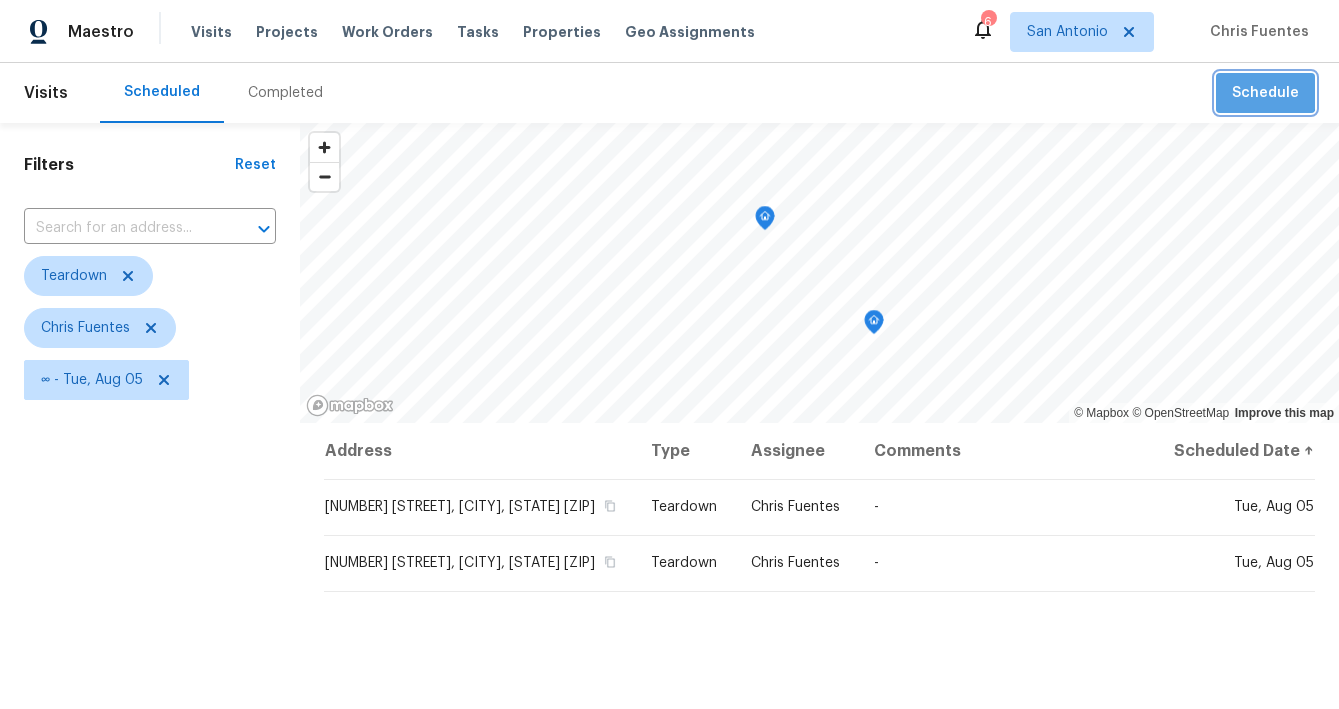 click on "Schedule" at bounding box center [1265, 93] 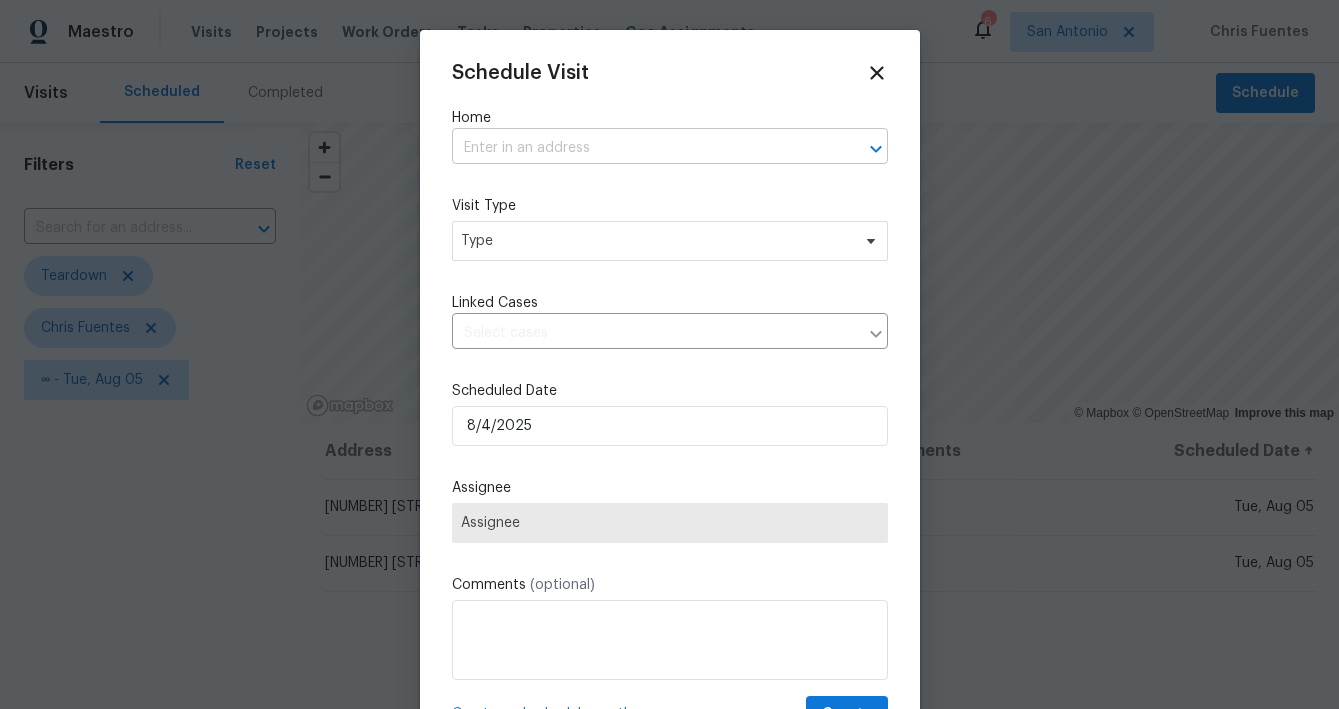 click at bounding box center (642, 148) 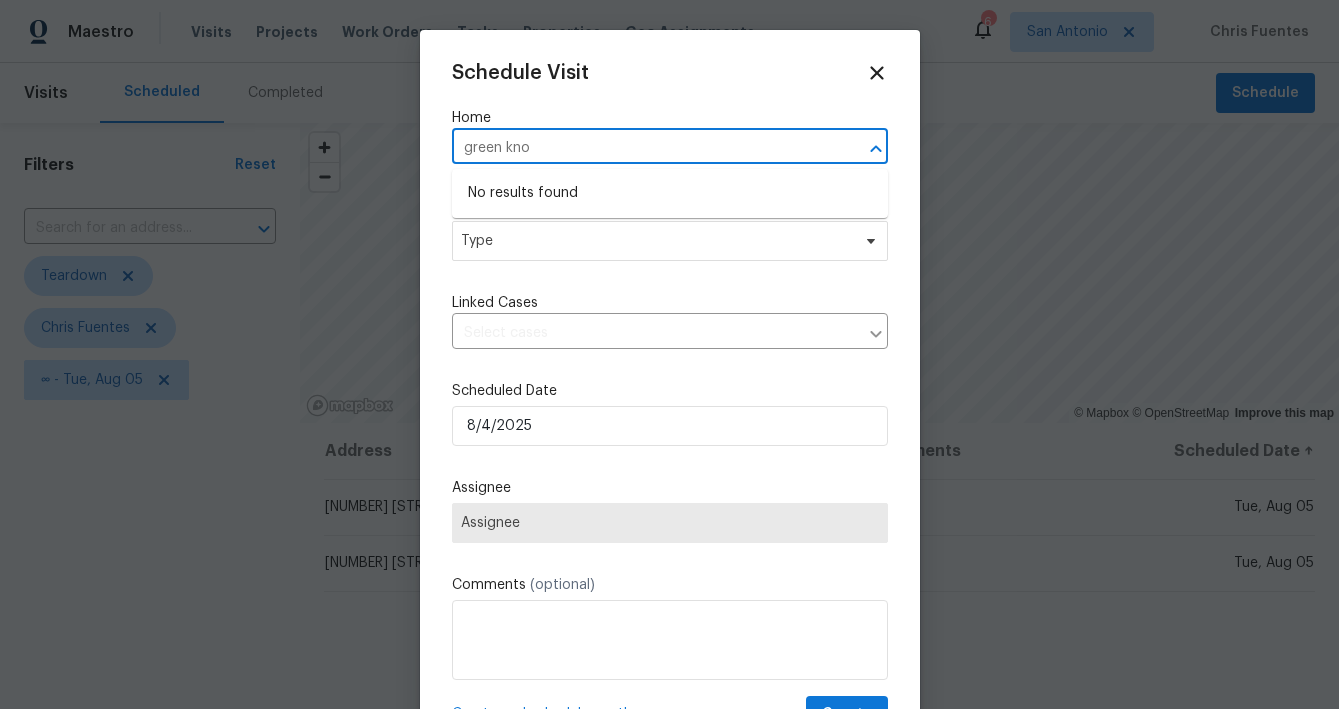 type on "green" 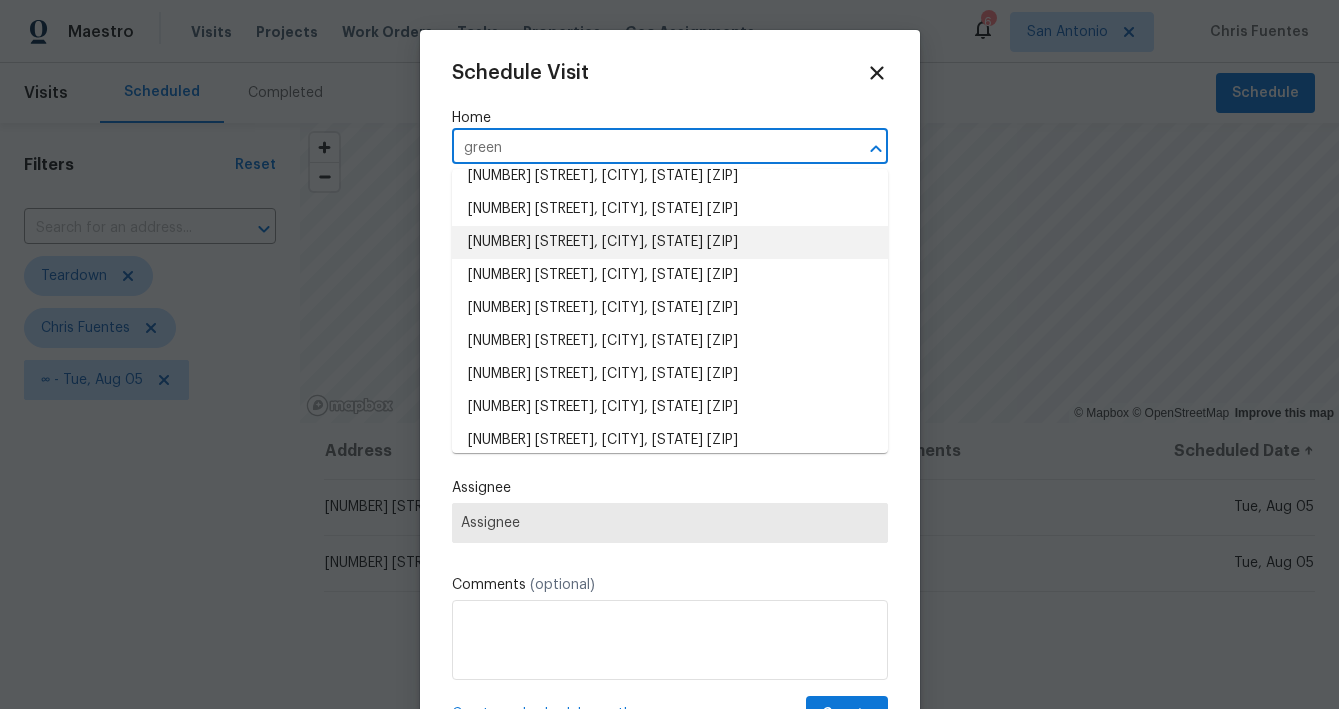scroll, scrollTop: 775, scrollLeft: 0, axis: vertical 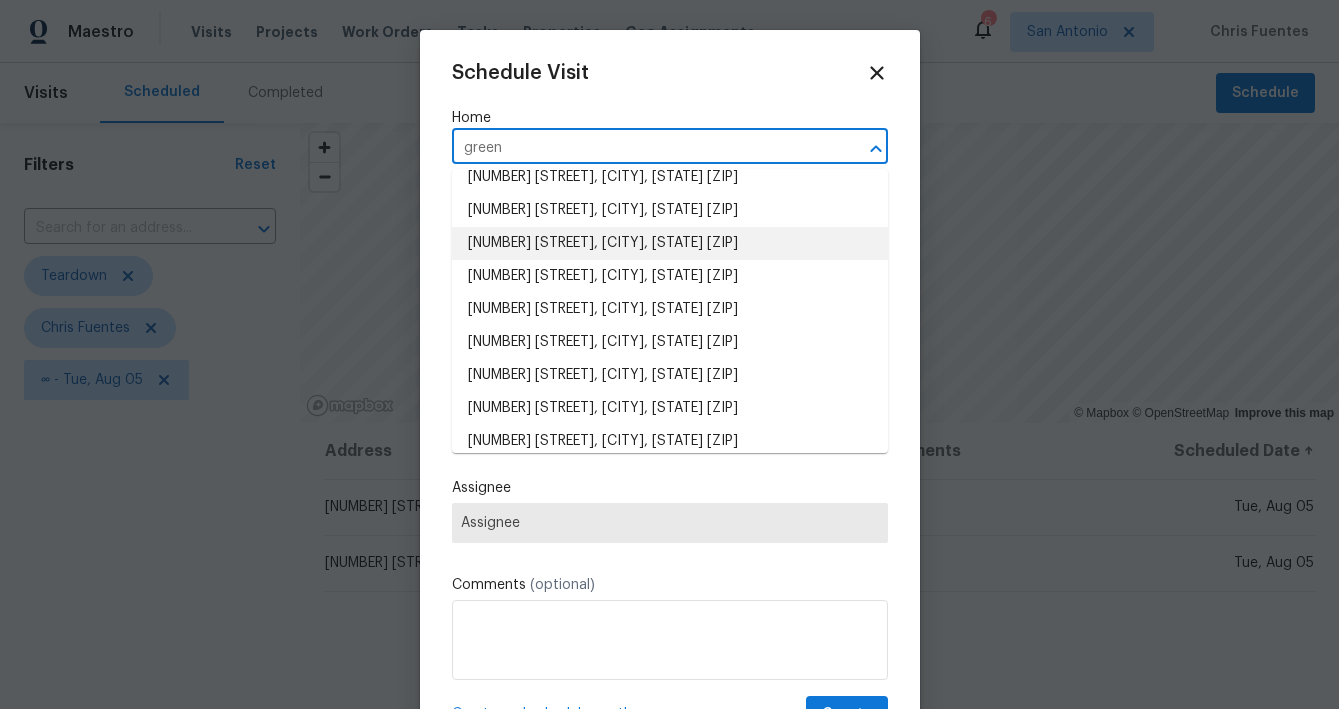 click on "18006 Green Knl, San Antonio, TX 78258" at bounding box center (670, 243) 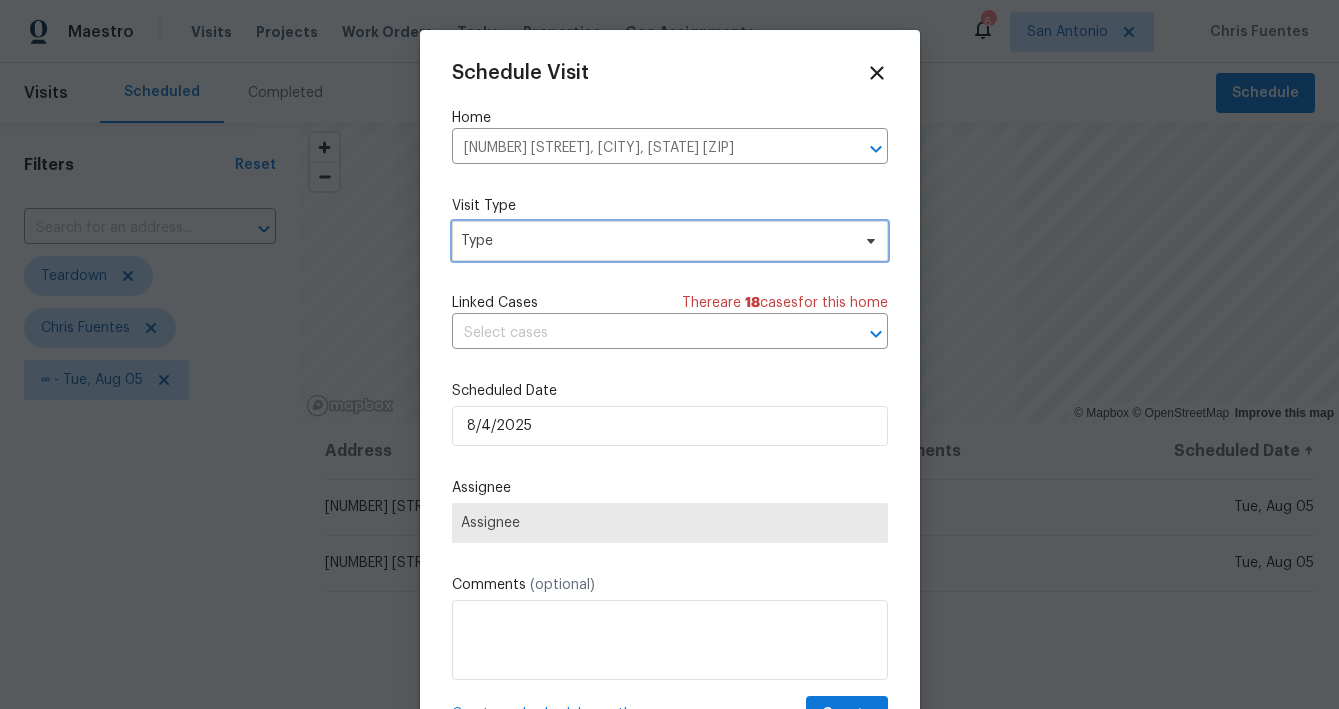 click on "Type" at bounding box center (655, 241) 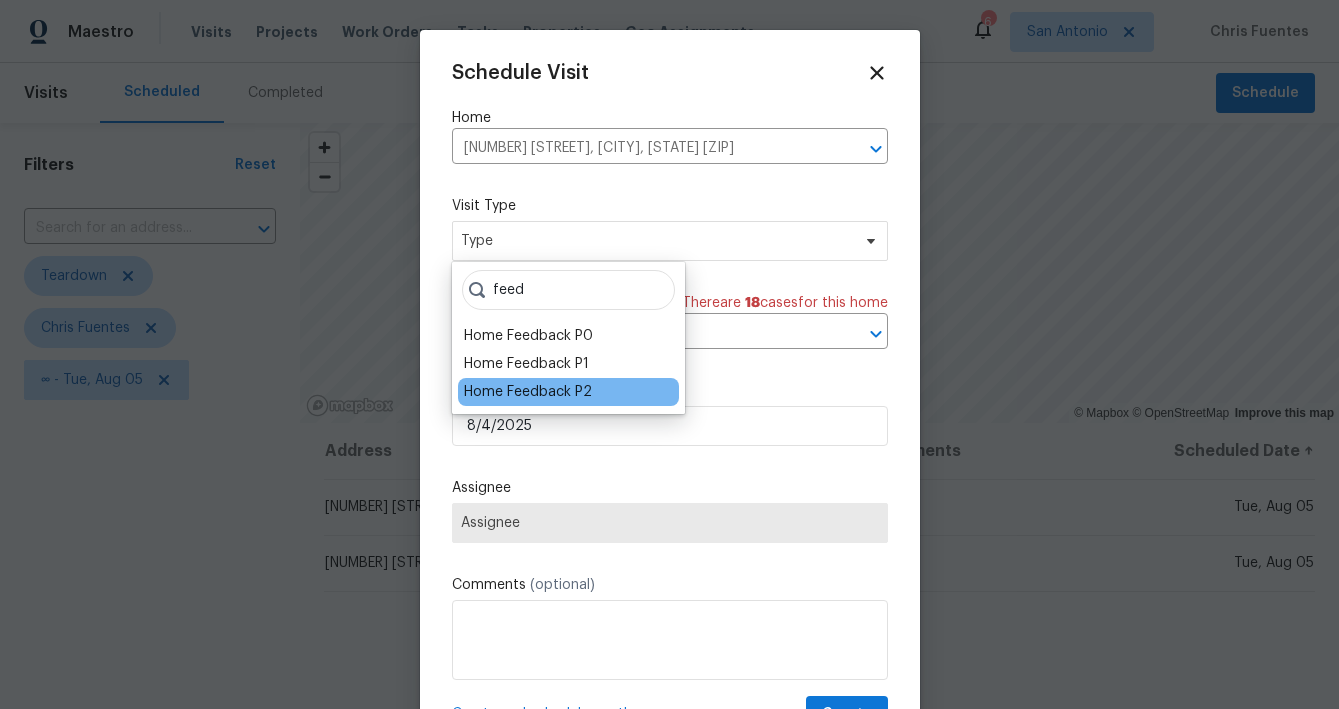 type on "feed" 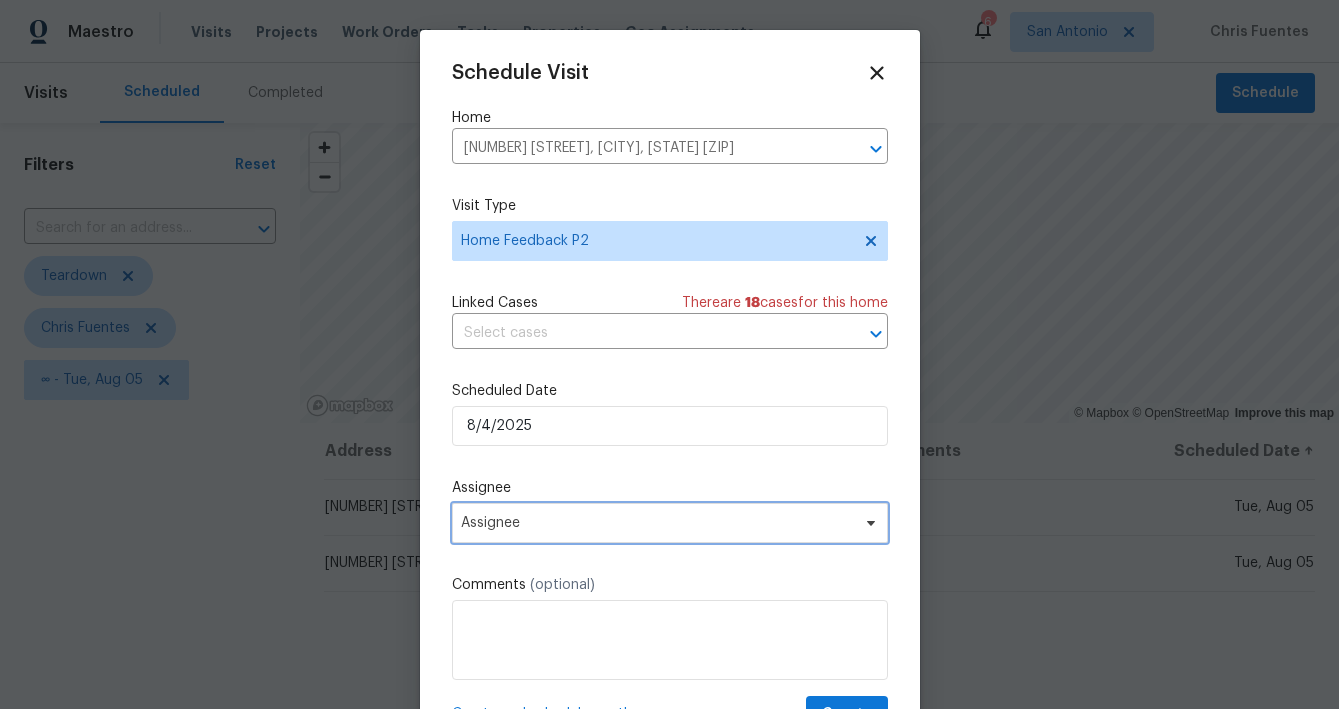 click on "Assignee" at bounding box center [670, 523] 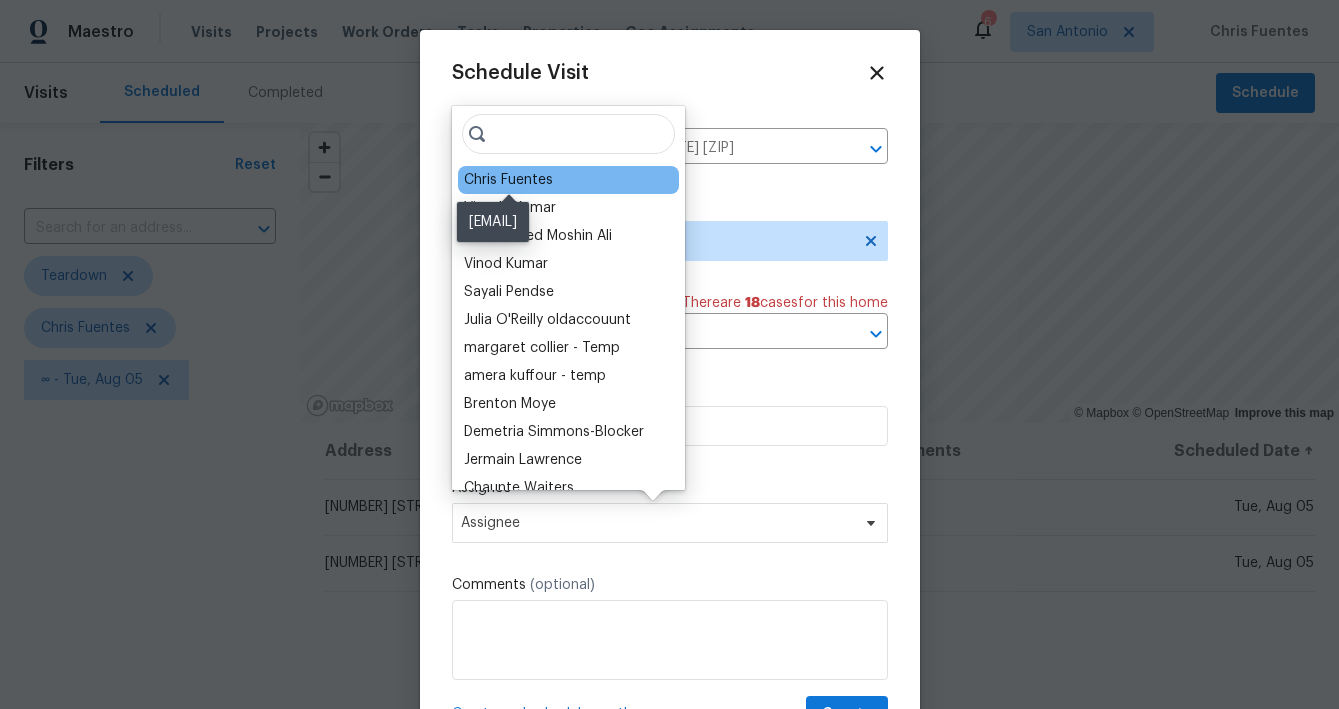 click on "Chris Fuentes" at bounding box center [508, 180] 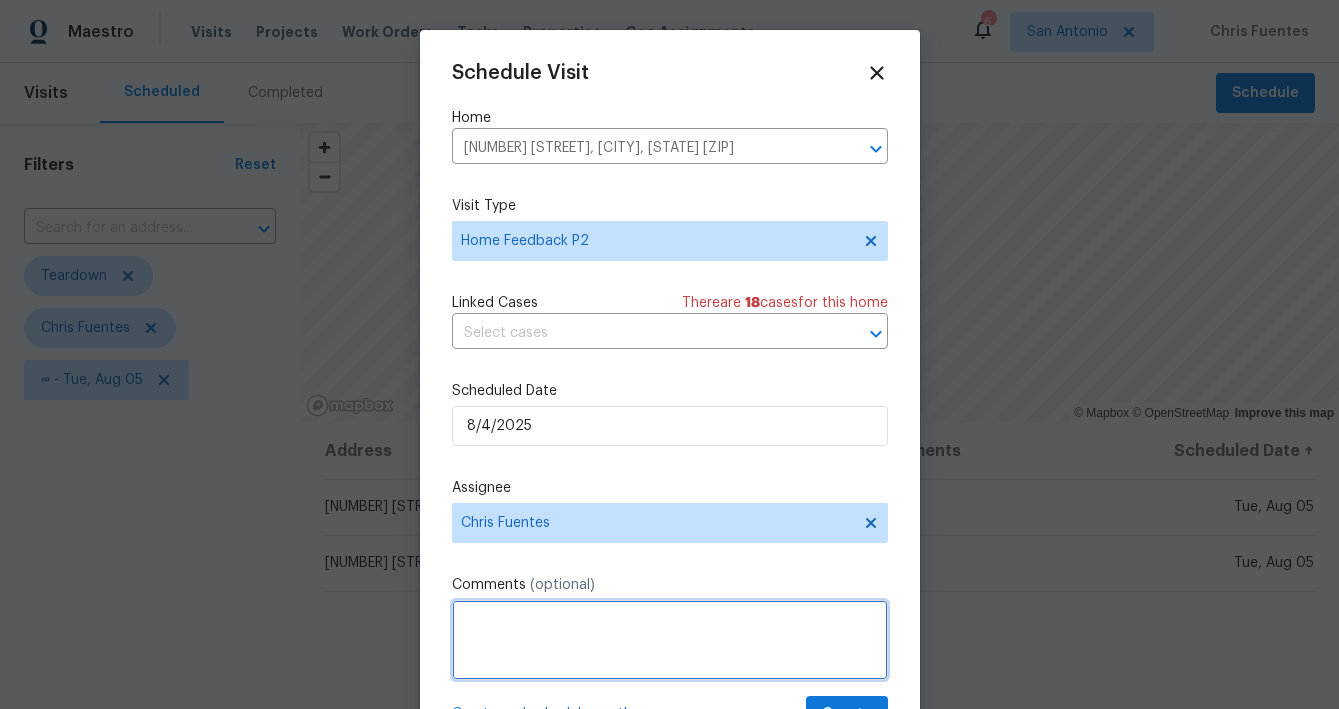 click at bounding box center (670, 640) 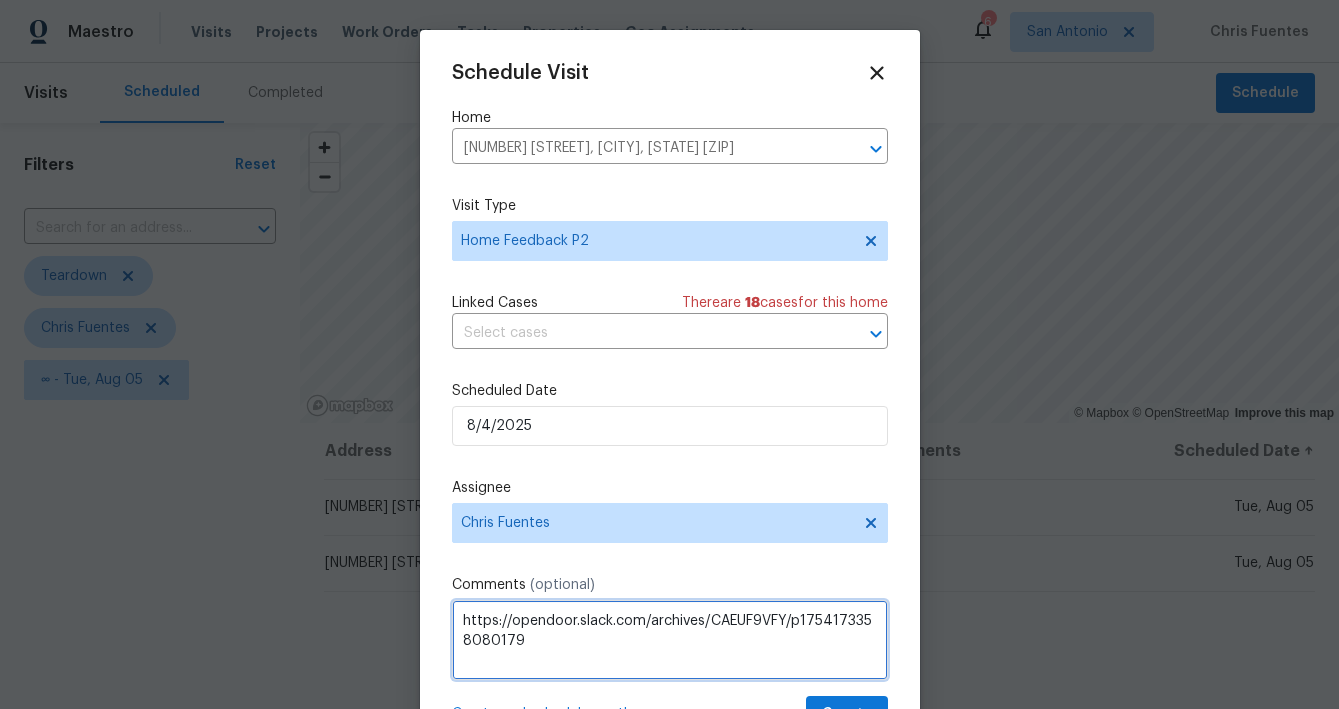 scroll, scrollTop: 36, scrollLeft: 0, axis: vertical 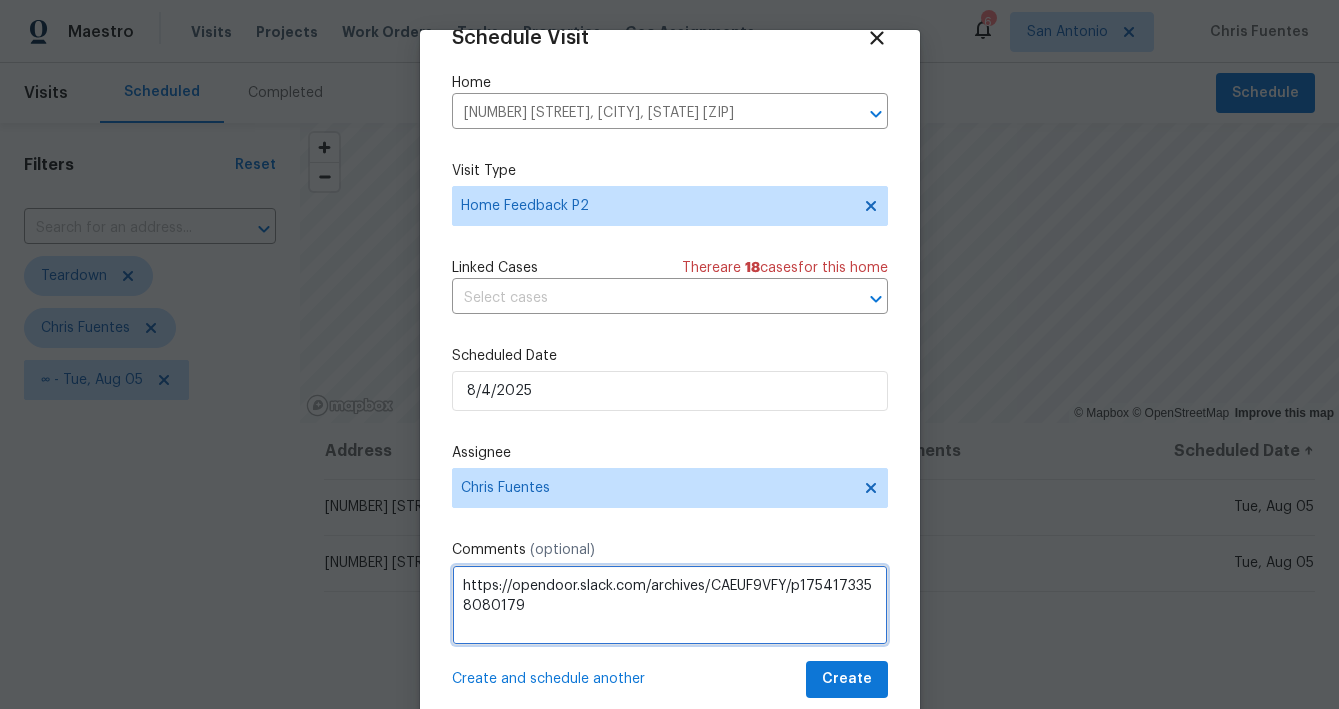 type on "https://opendoor.slack.com/archives/CAEUF9VFY/p1754173358080179" 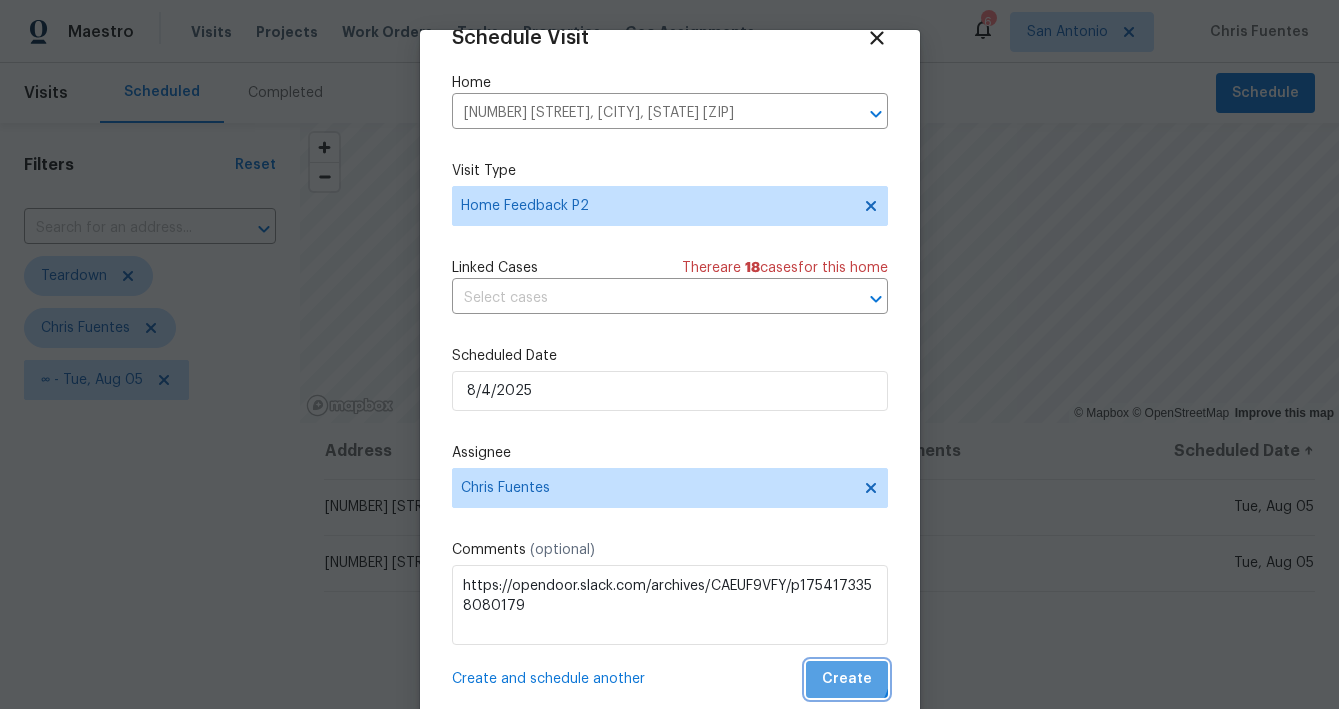 click on "Create" at bounding box center [847, 679] 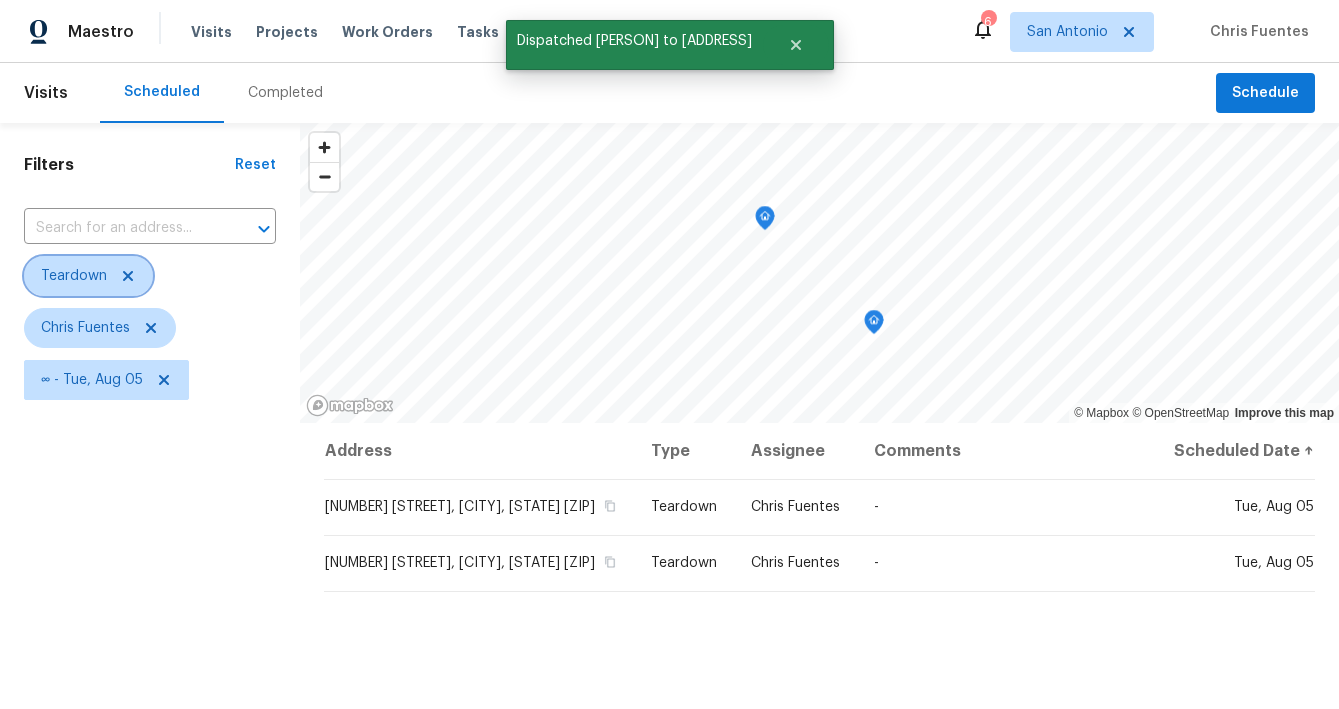 click 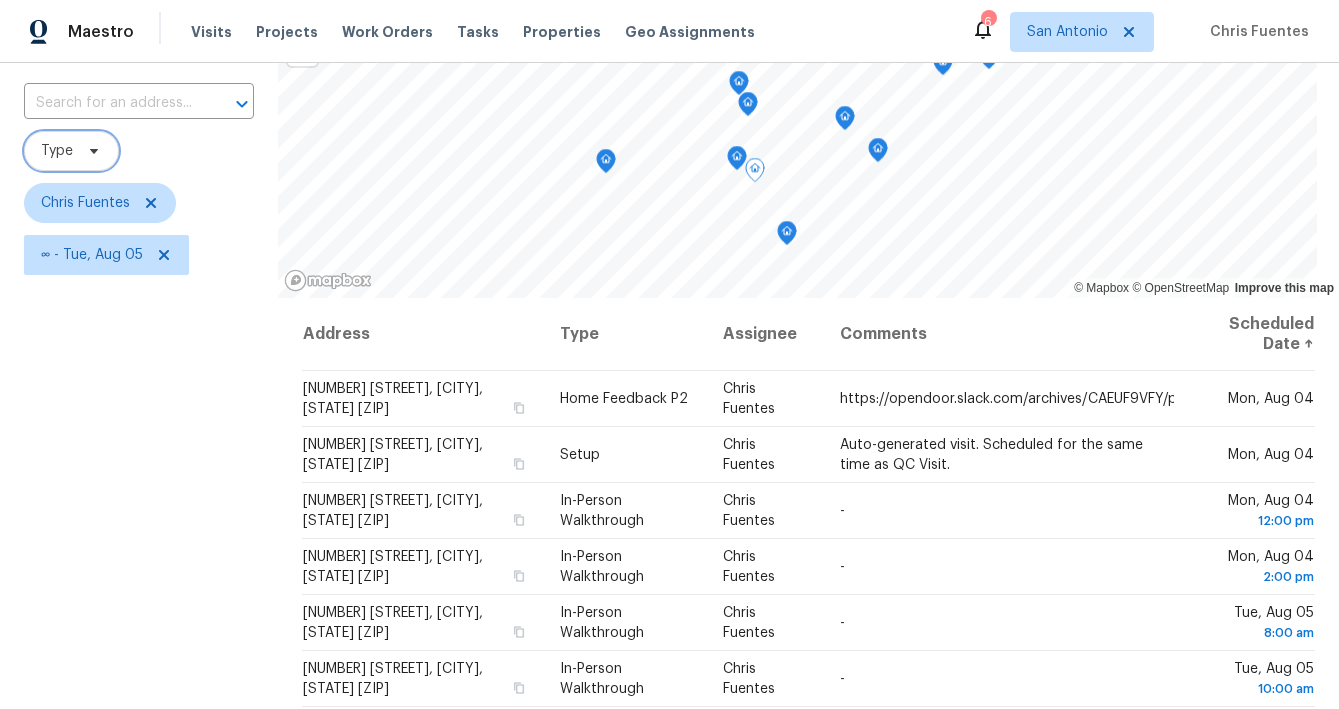 scroll, scrollTop: 140, scrollLeft: 0, axis: vertical 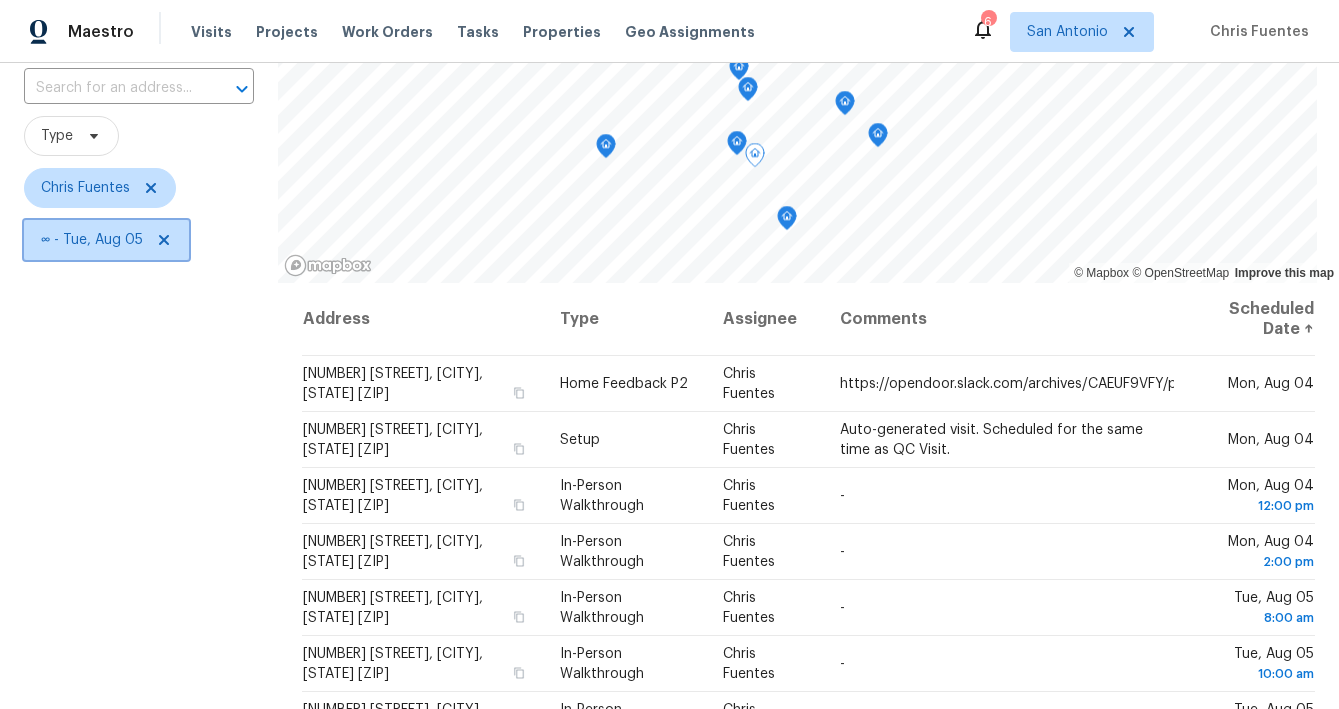 click 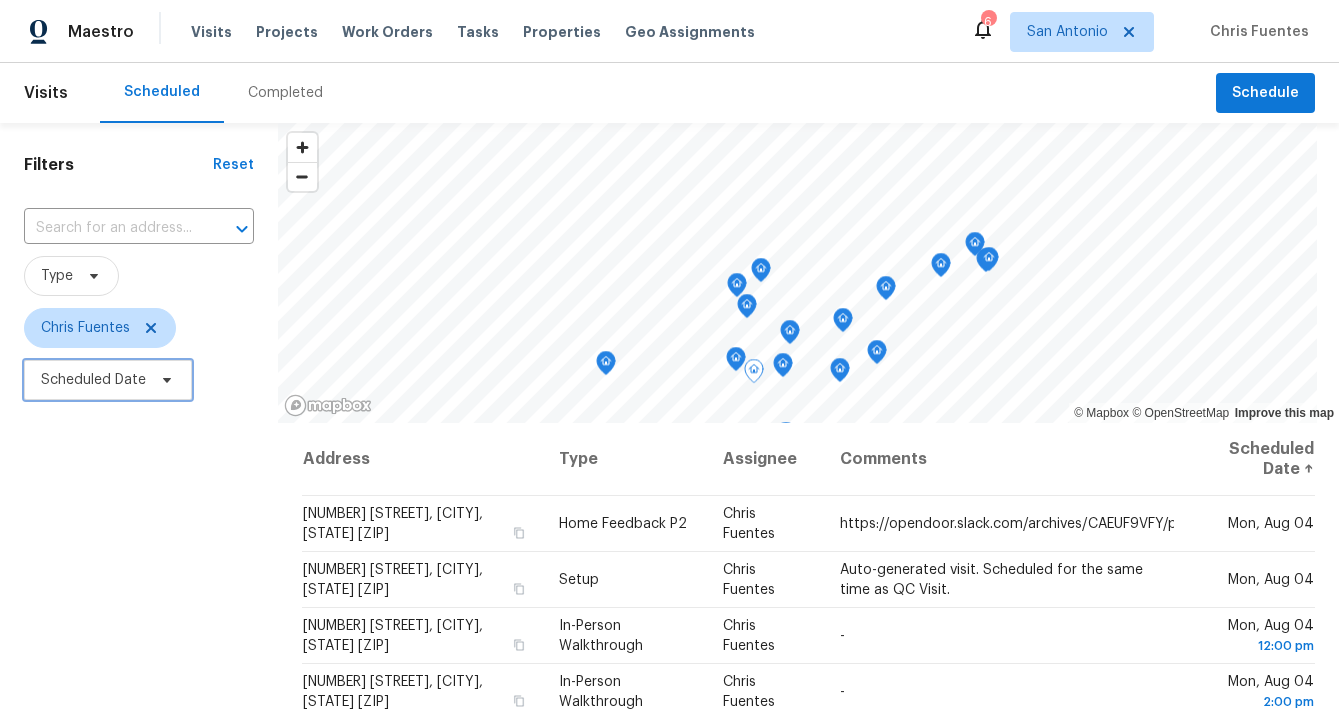 click on "Scheduled Date" at bounding box center (108, 380) 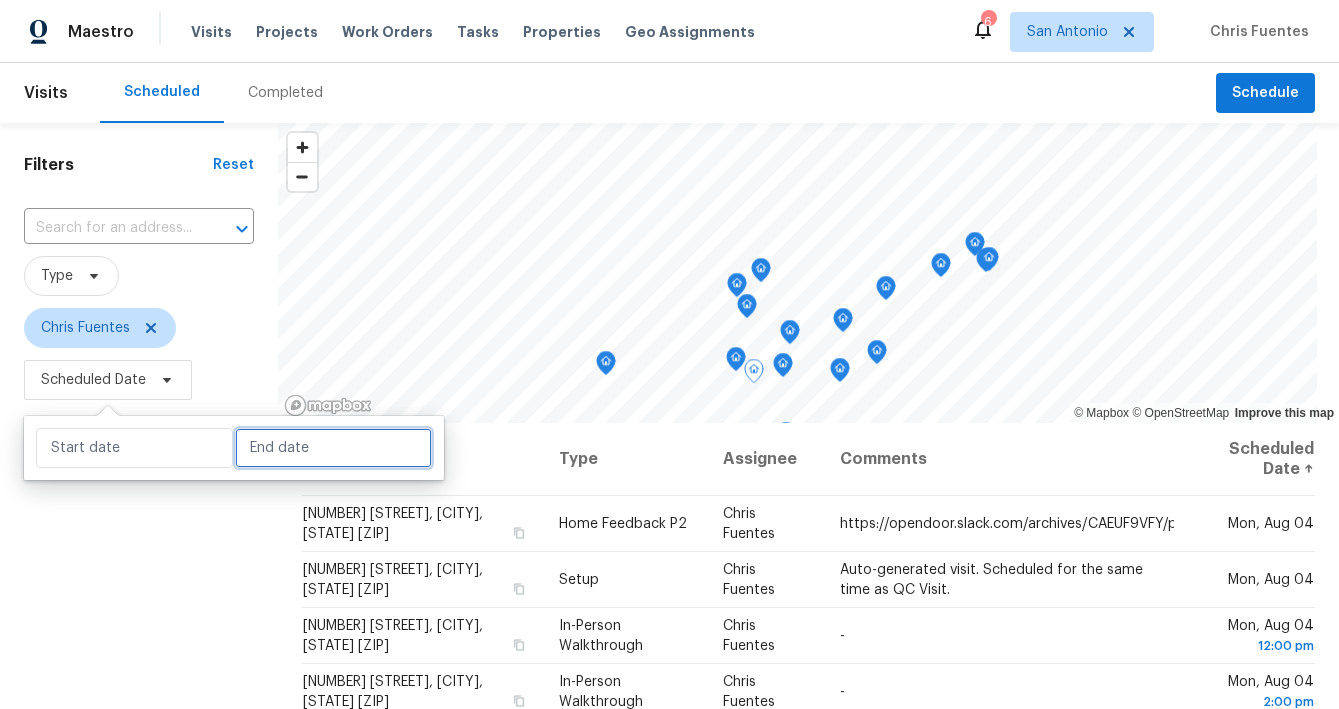 select on "7" 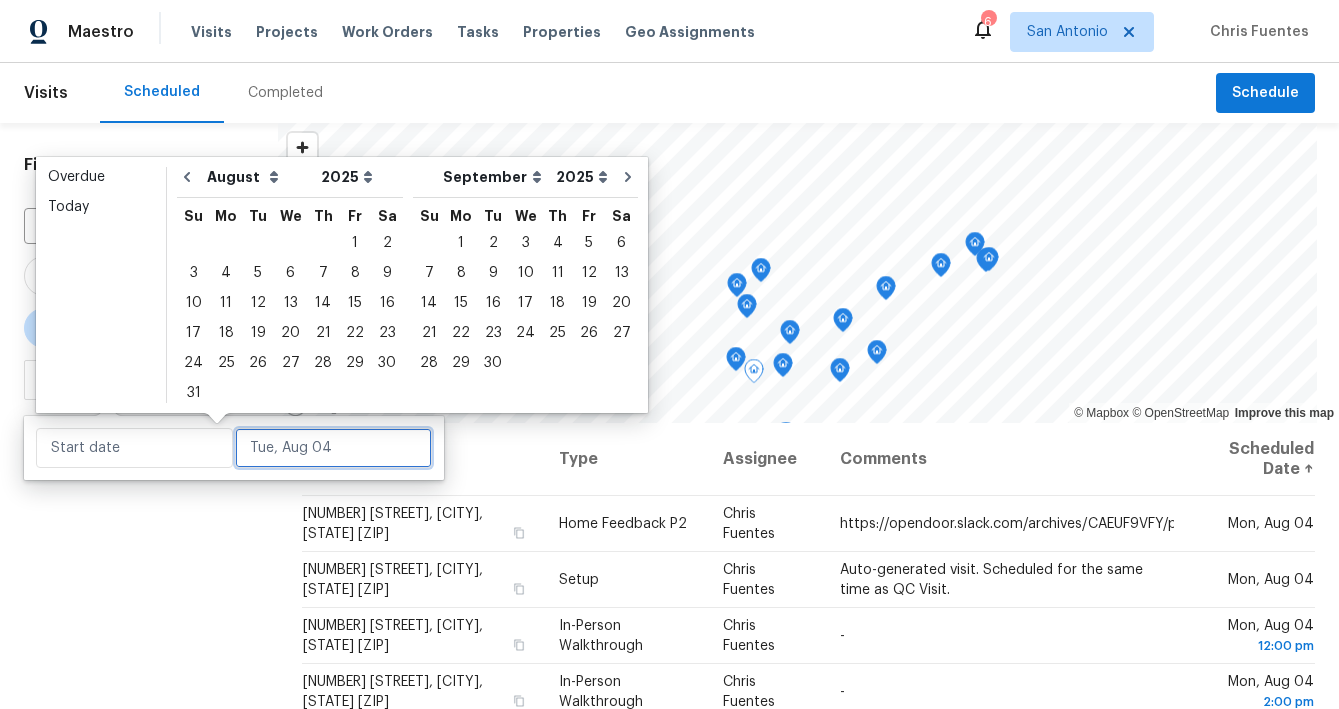 click at bounding box center [333, 448] 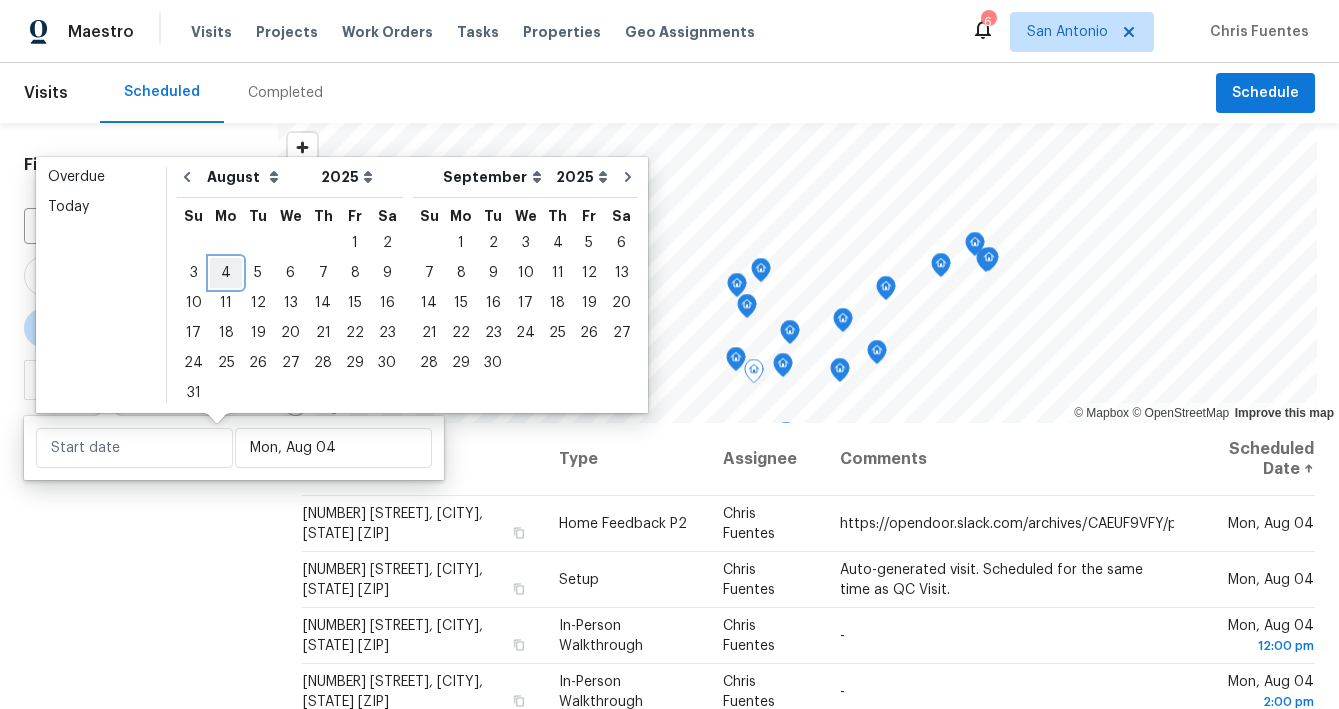 click on "4" at bounding box center (226, 273) 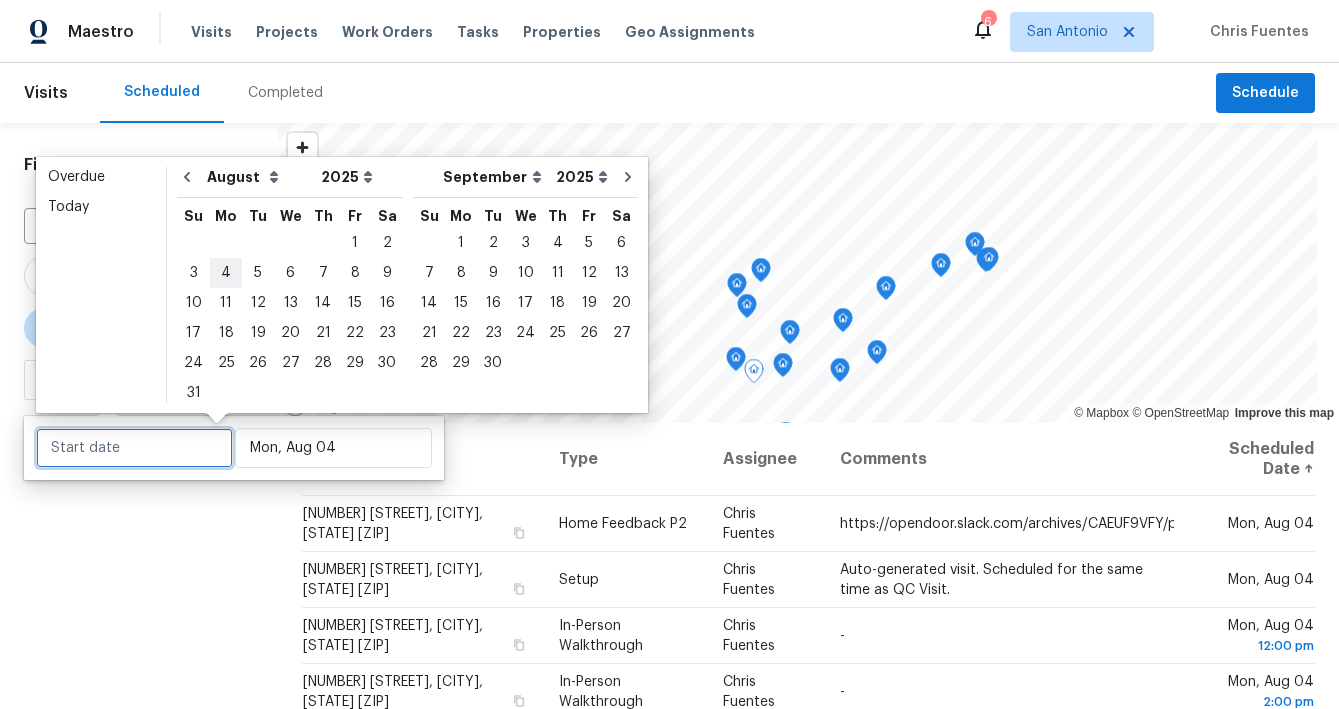 type on "Mon, Aug 04" 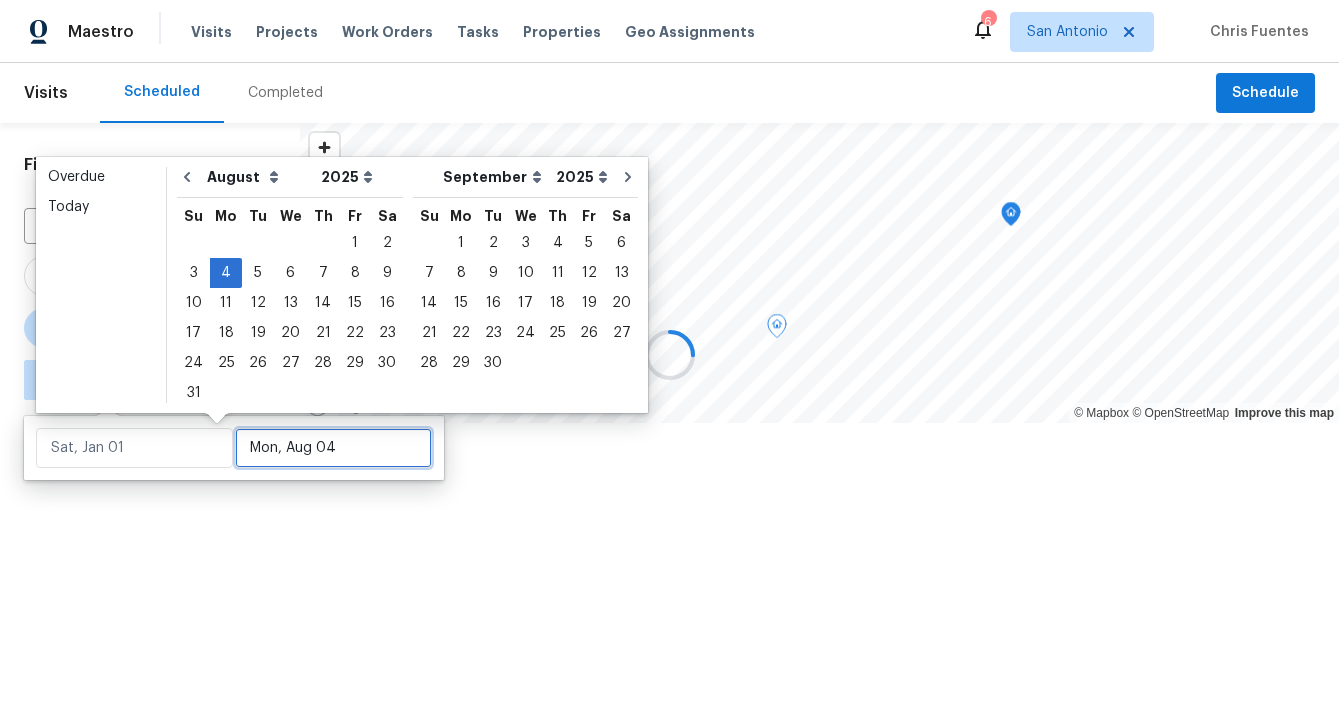 type on "Mon, Aug 04" 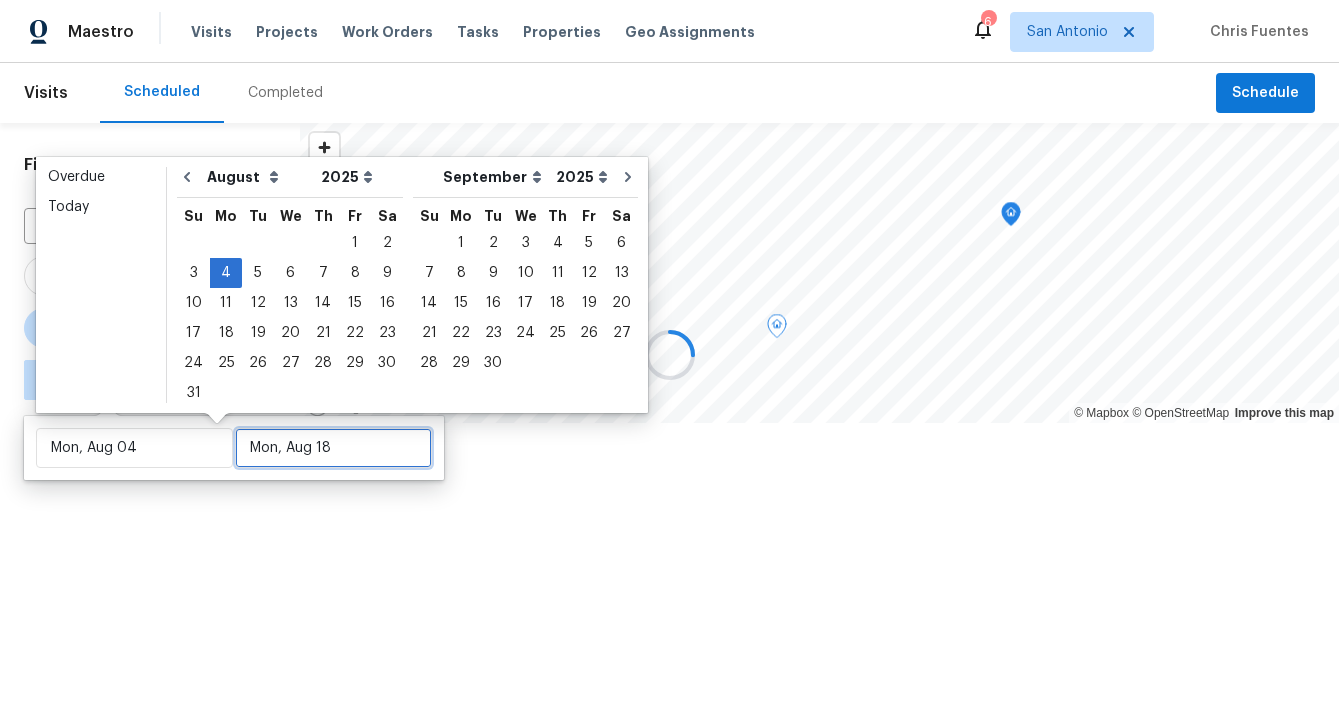 type on "Mon, Aug 25" 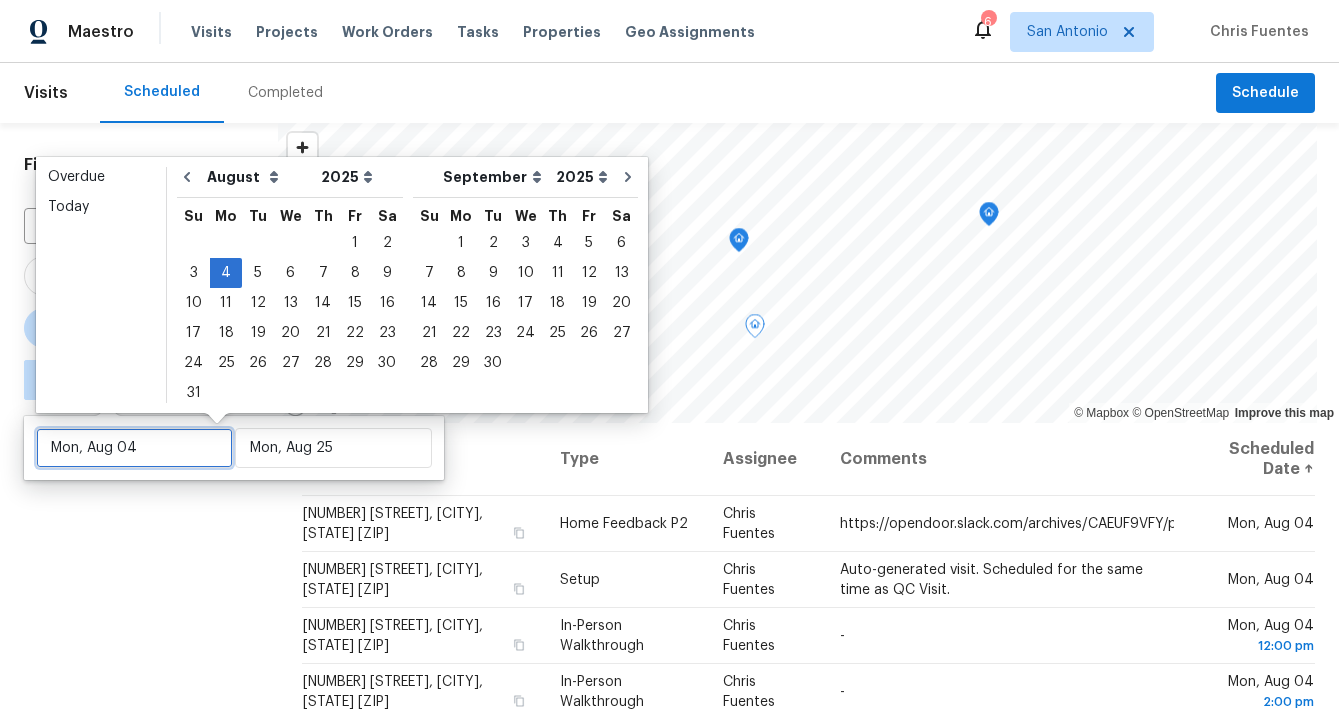 type 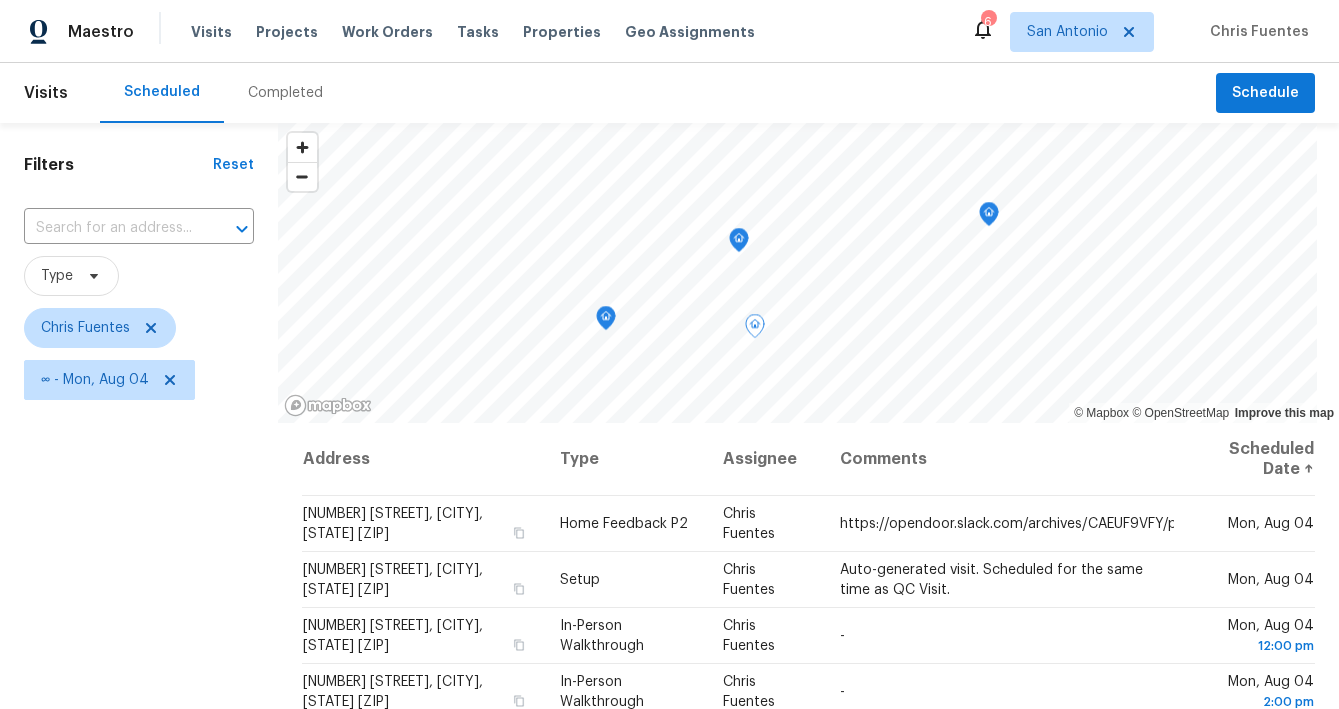 click on "Filters Reset ​ Type Chris Fuentes ∞ - Mon, Aug 04" at bounding box center [139, 556] 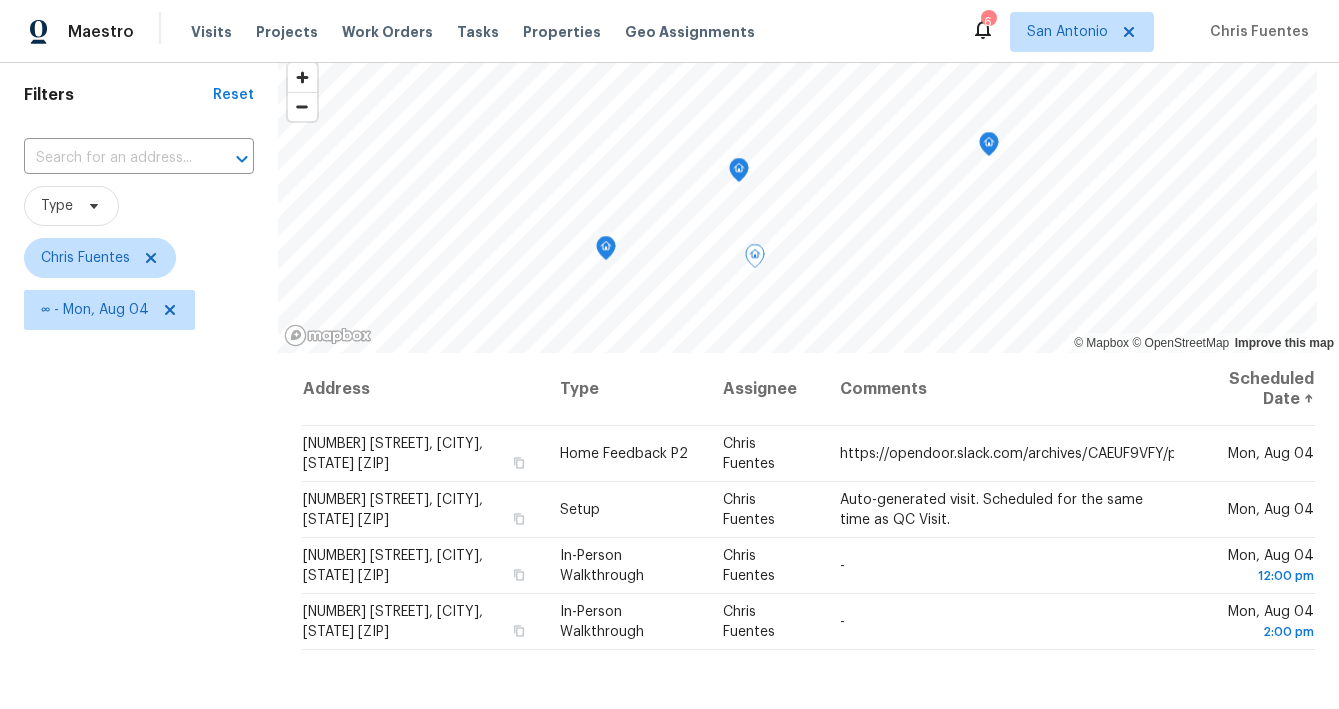 scroll, scrollTop: 67, scrollLeft: 0, axis: vertical 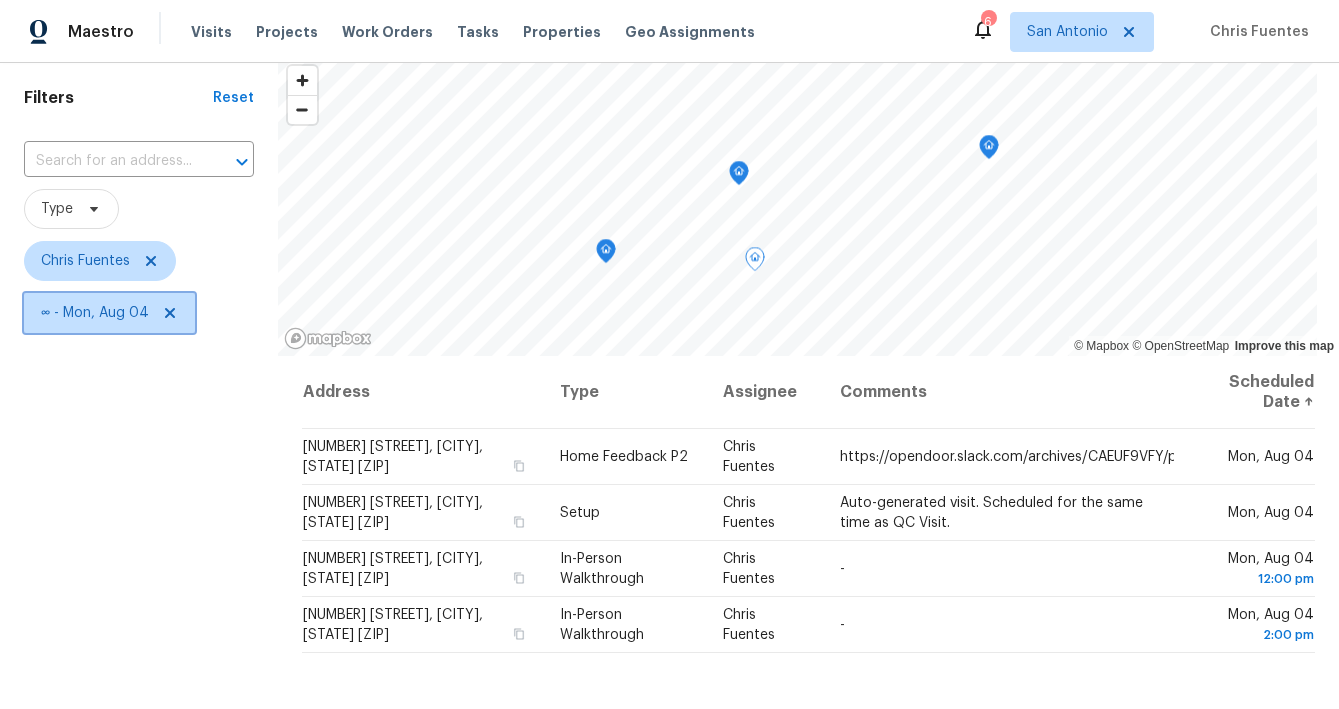 click 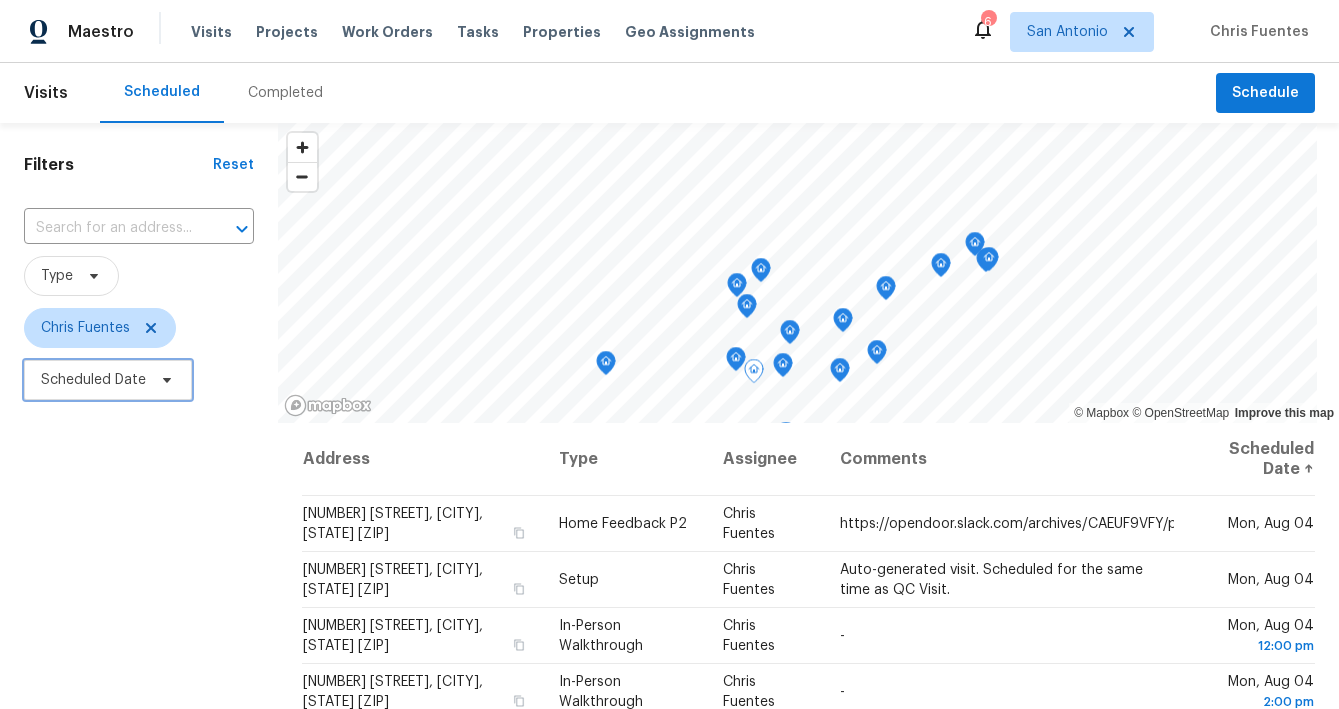 click 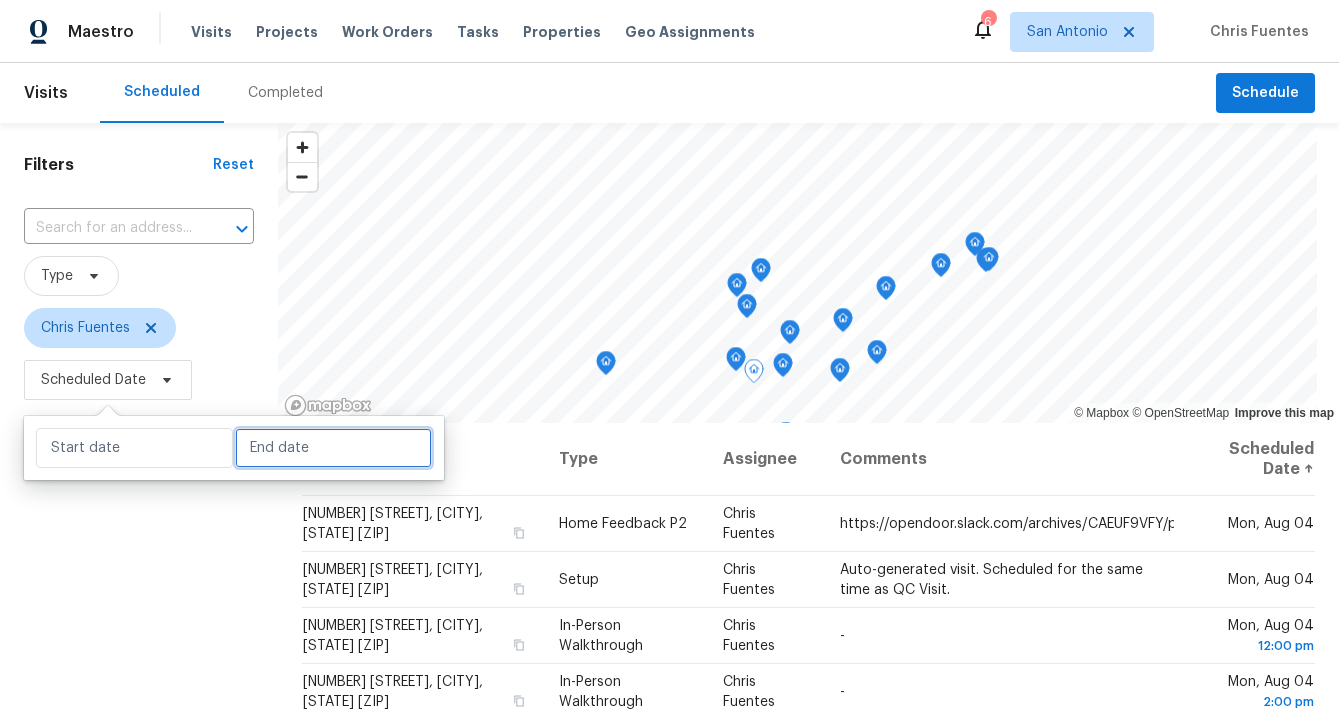 select on "7" 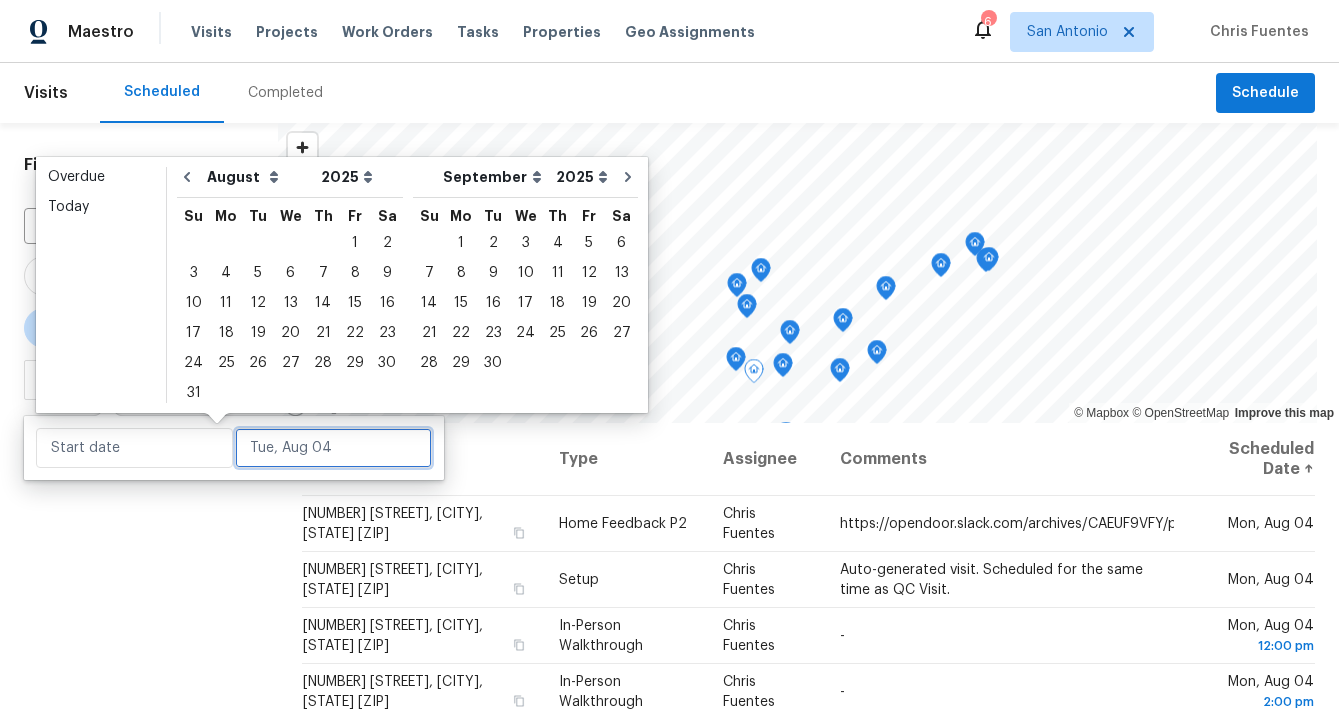 click at bounding box center [333, 448] 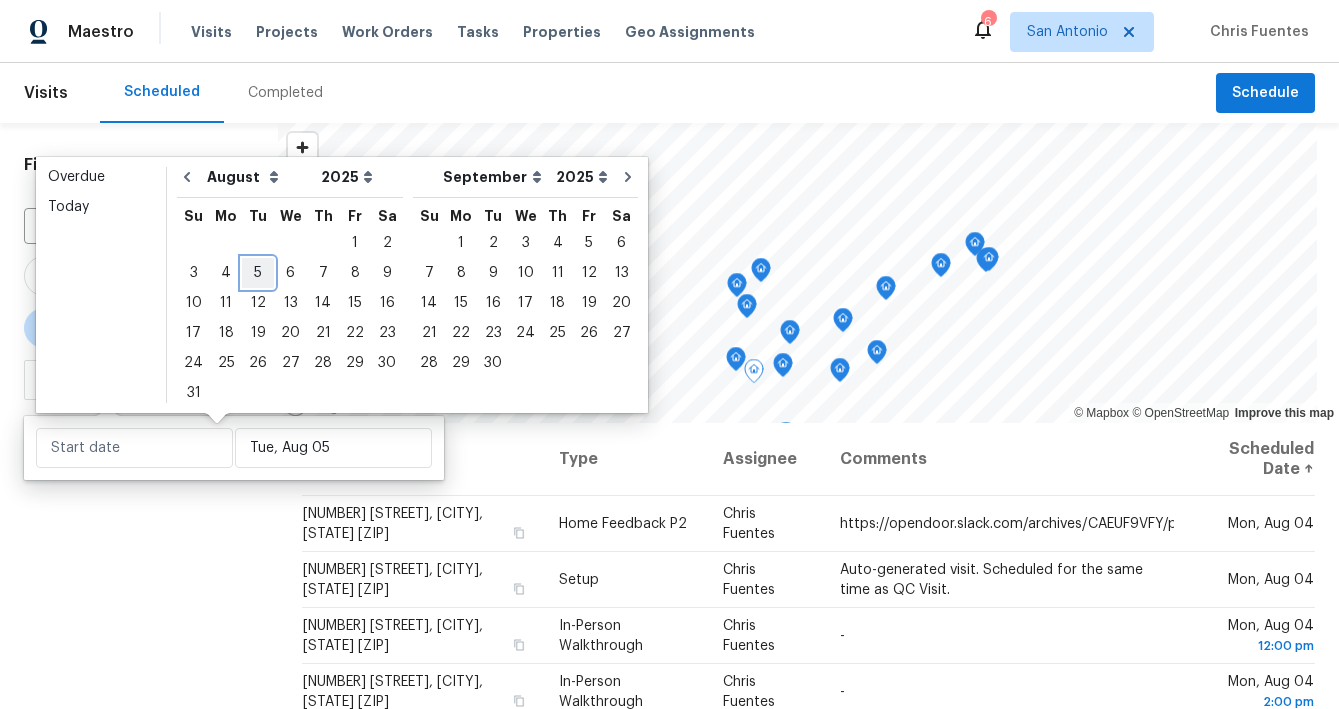 click on "5" at bounding box center [258, 273] 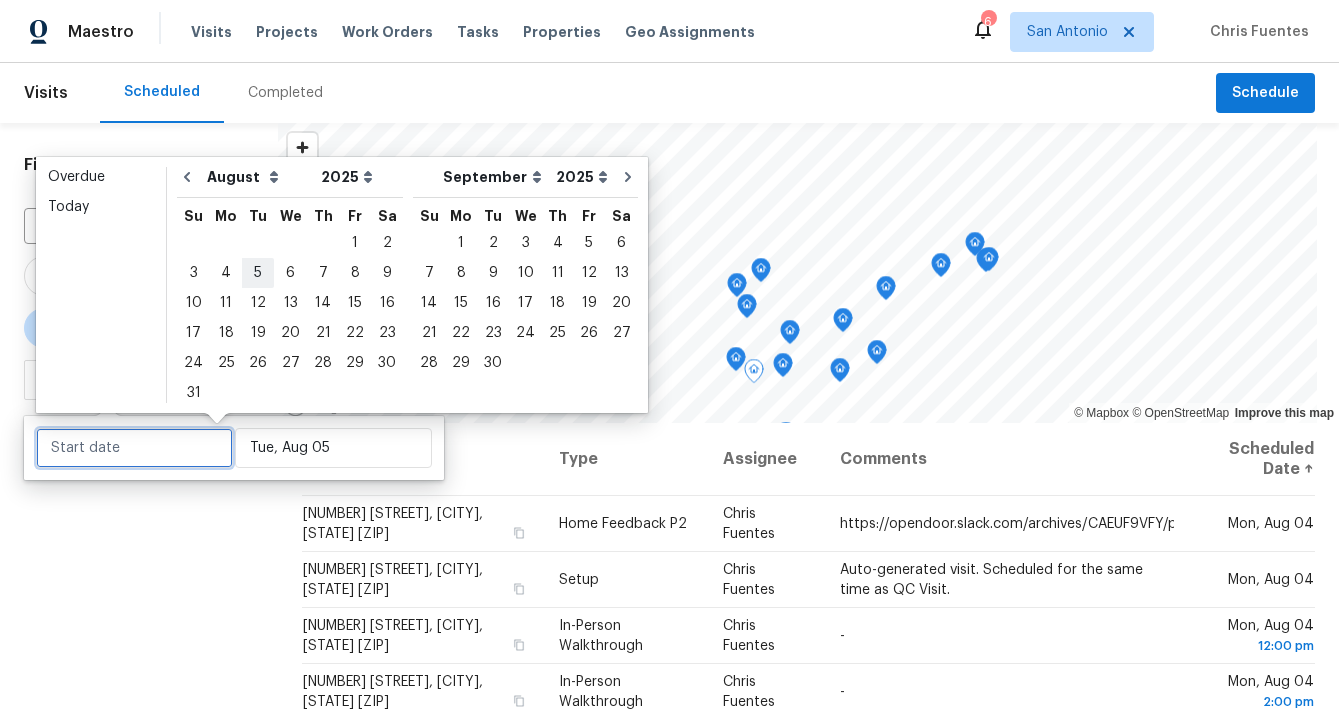 type on "Tue, Aug 05" 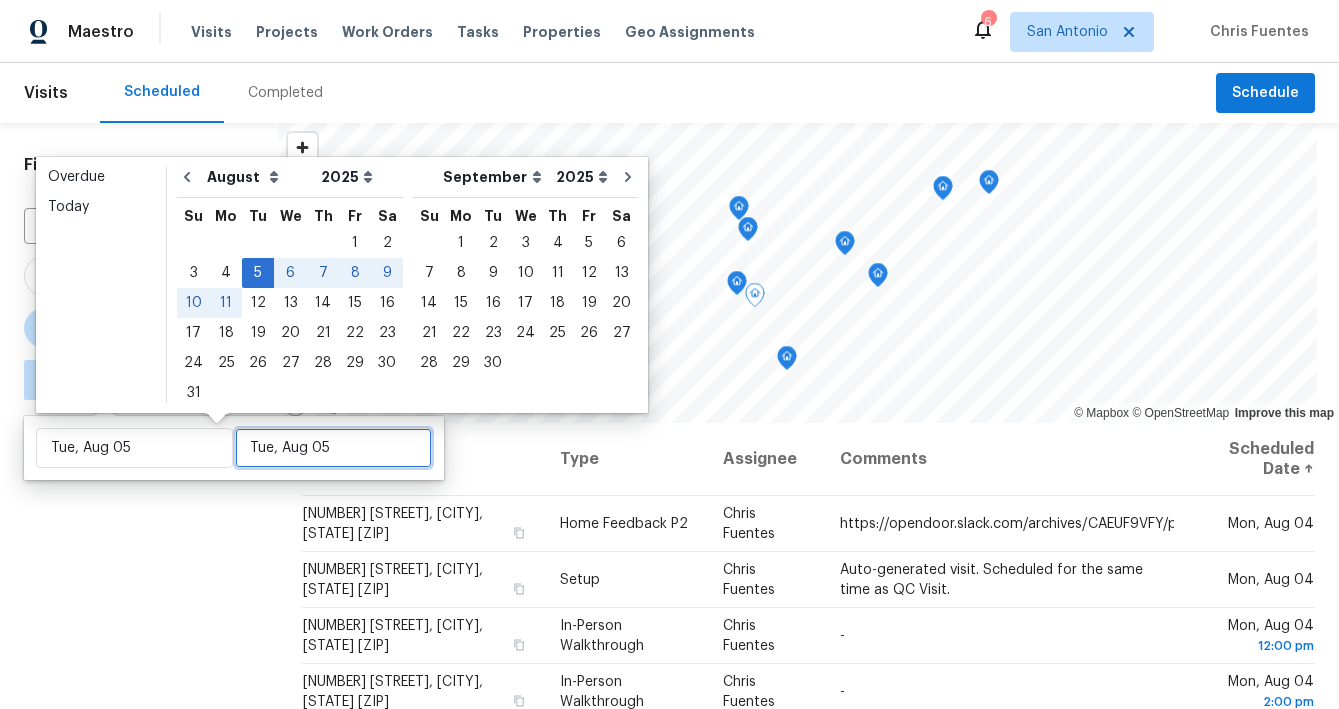 type on "Tue, Aug 05" 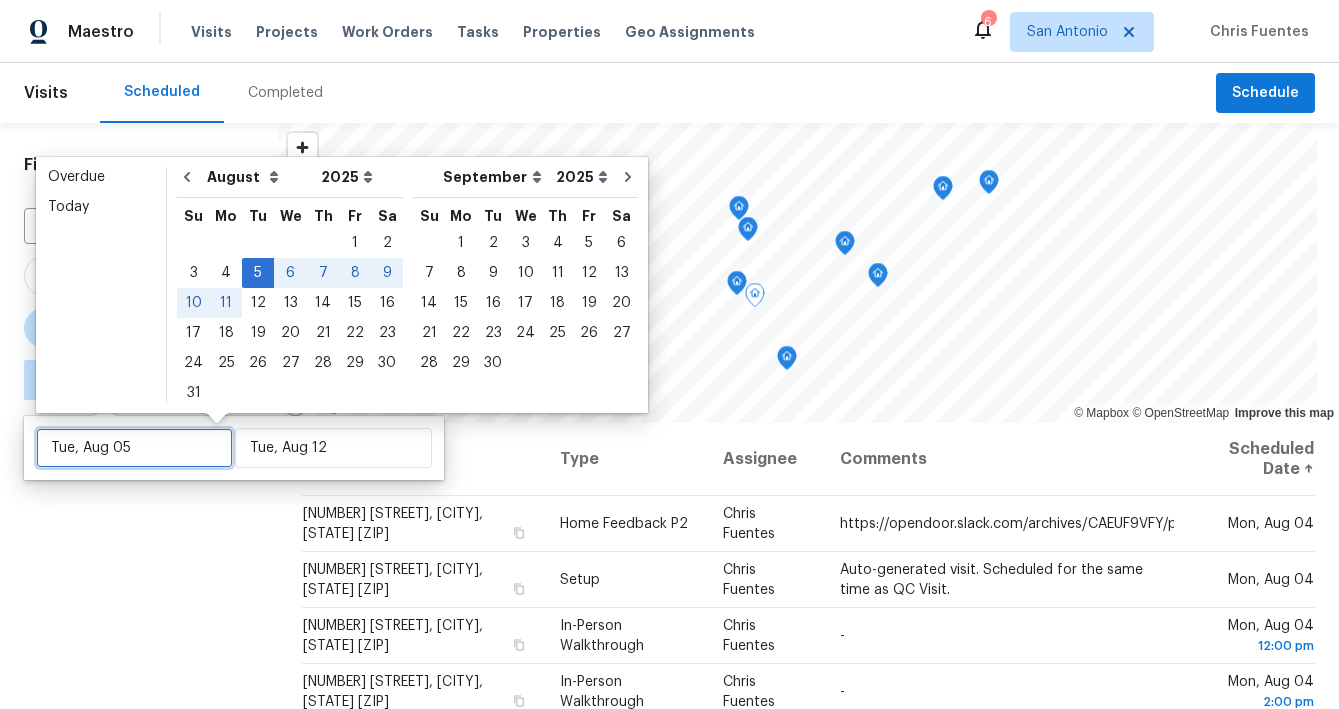 type 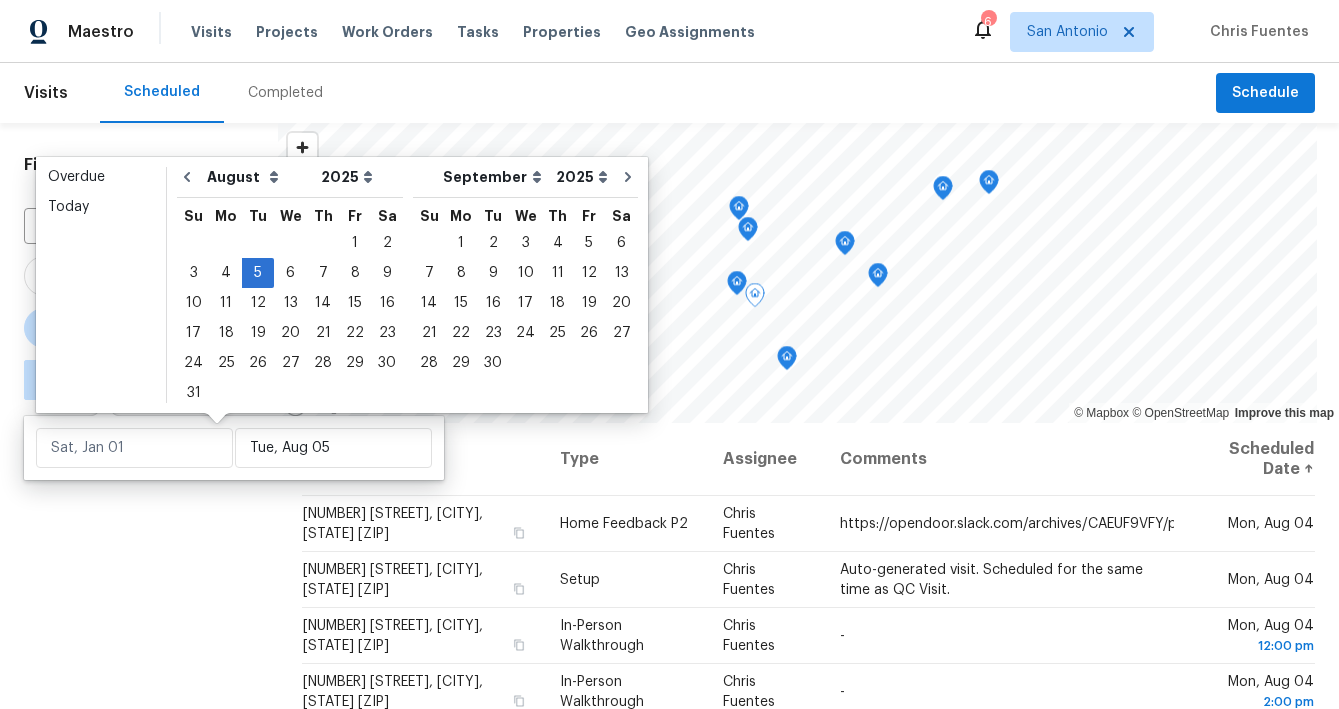 click on "Filters Reset ​ Type Chris Fuentes ∞ - Tue, Aug 05" at bounding box center (139, 556) 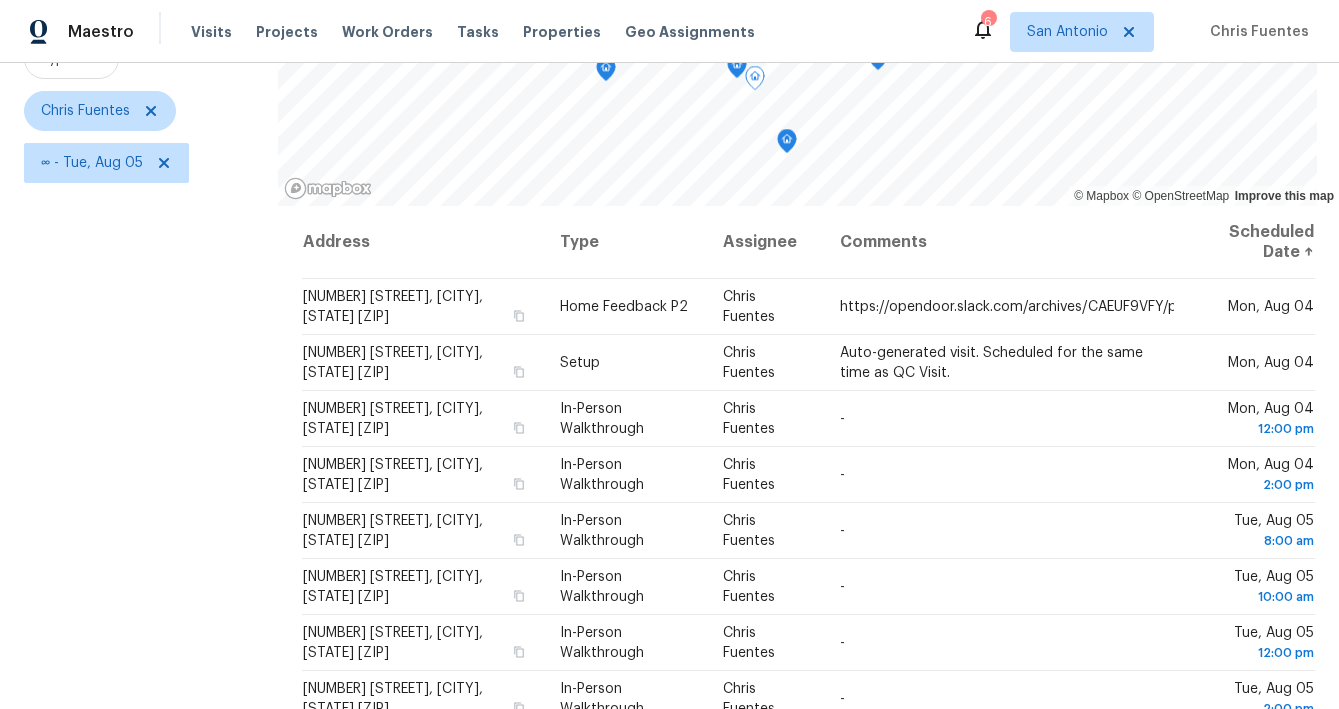 scroll, scrollTop: 281, scrollLeft: 0, axis: vertical 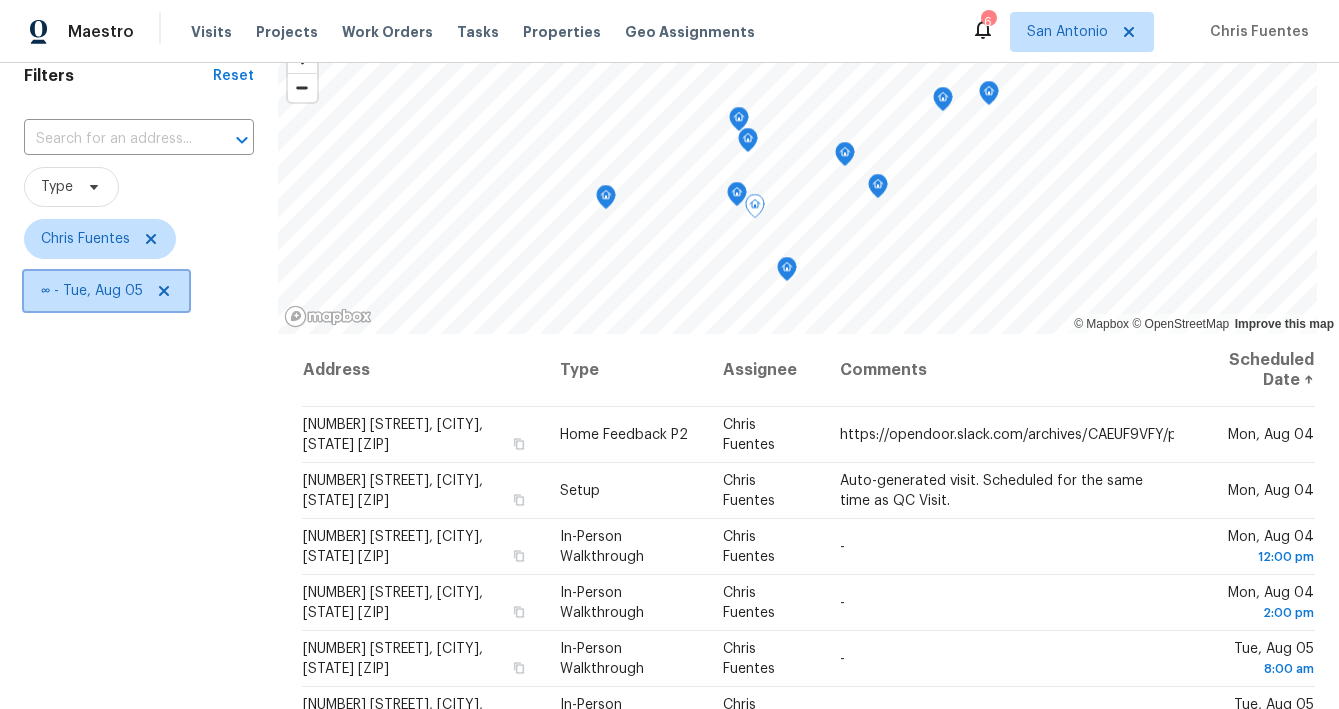 click 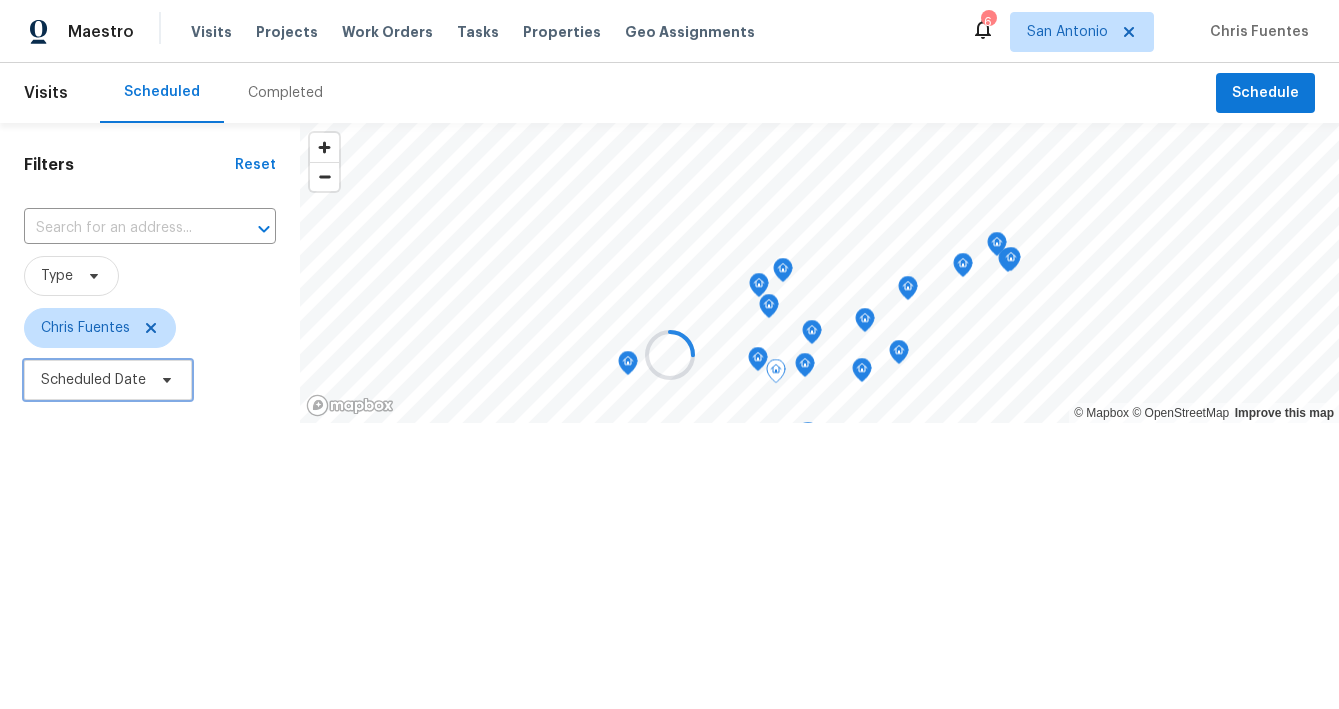 scroll, scrollTop: 0, scrollLeft: 0, axis: both 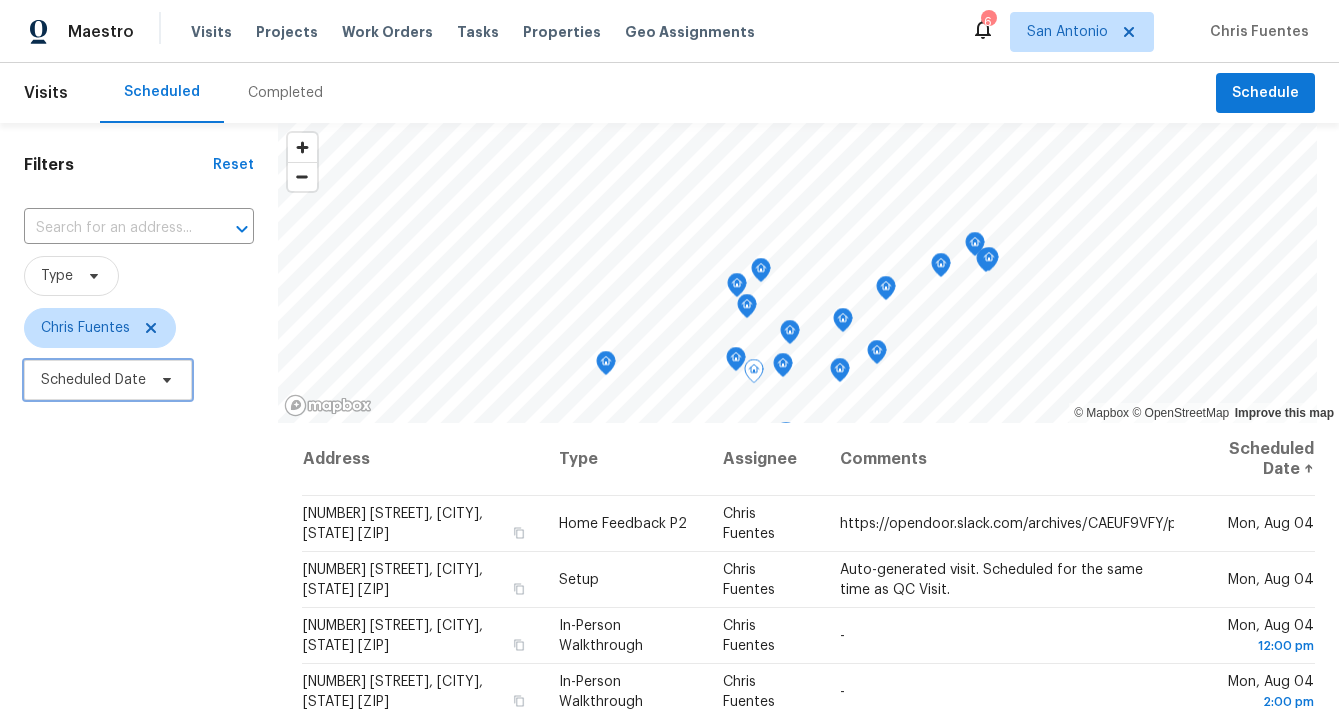 click 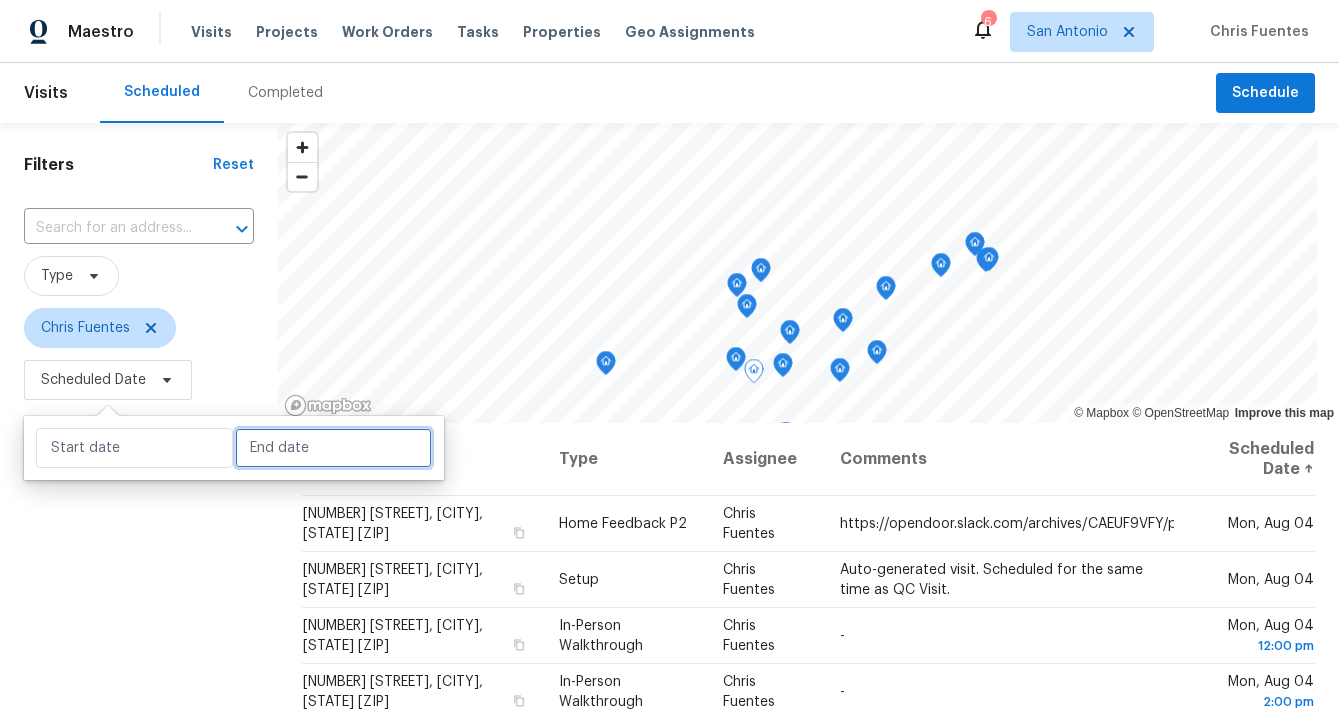 click at bounding box center (333, 448) 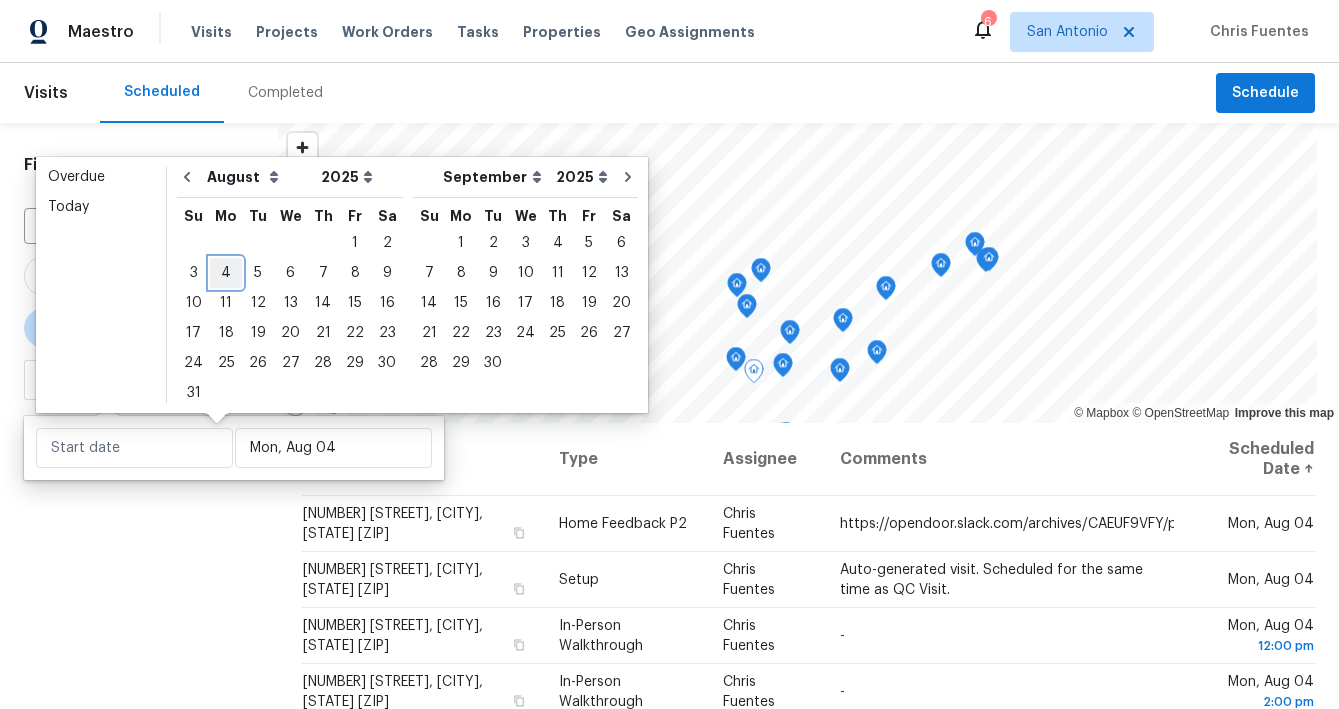 click on "4" at bounding box center (226, 273) 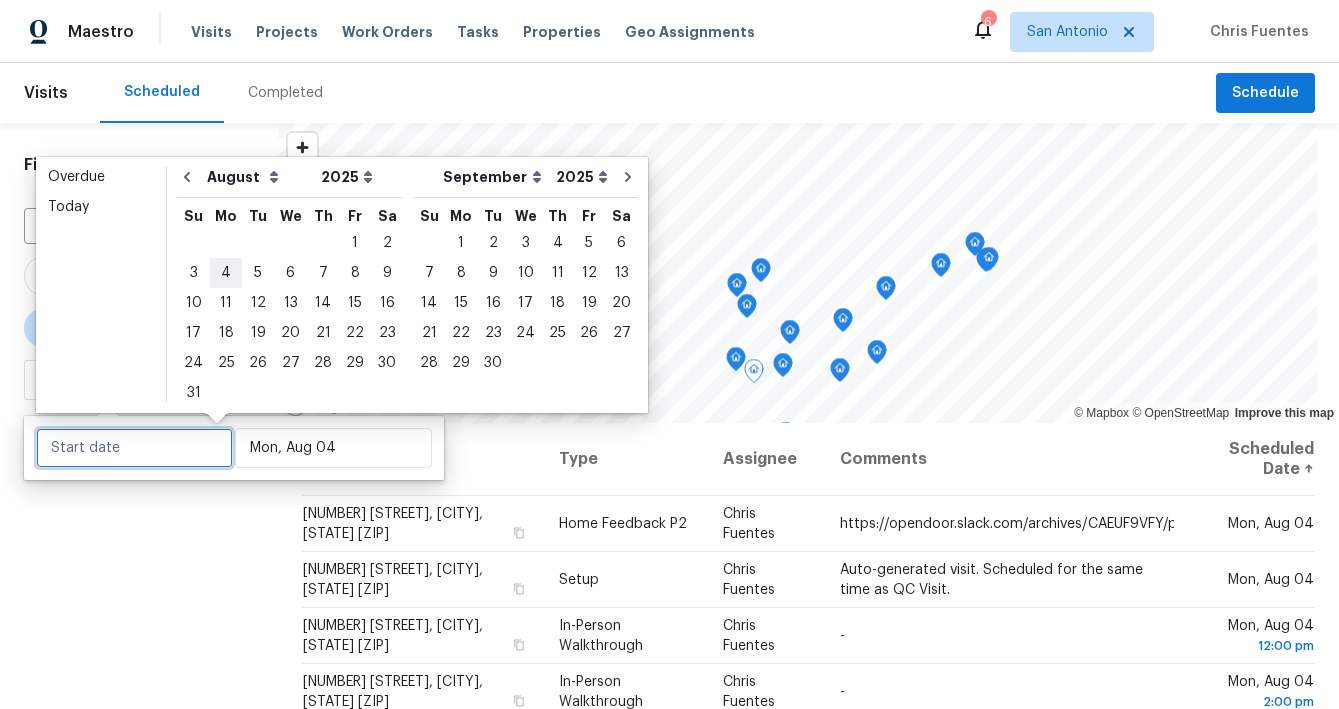 type on "Mon, Aug 04" 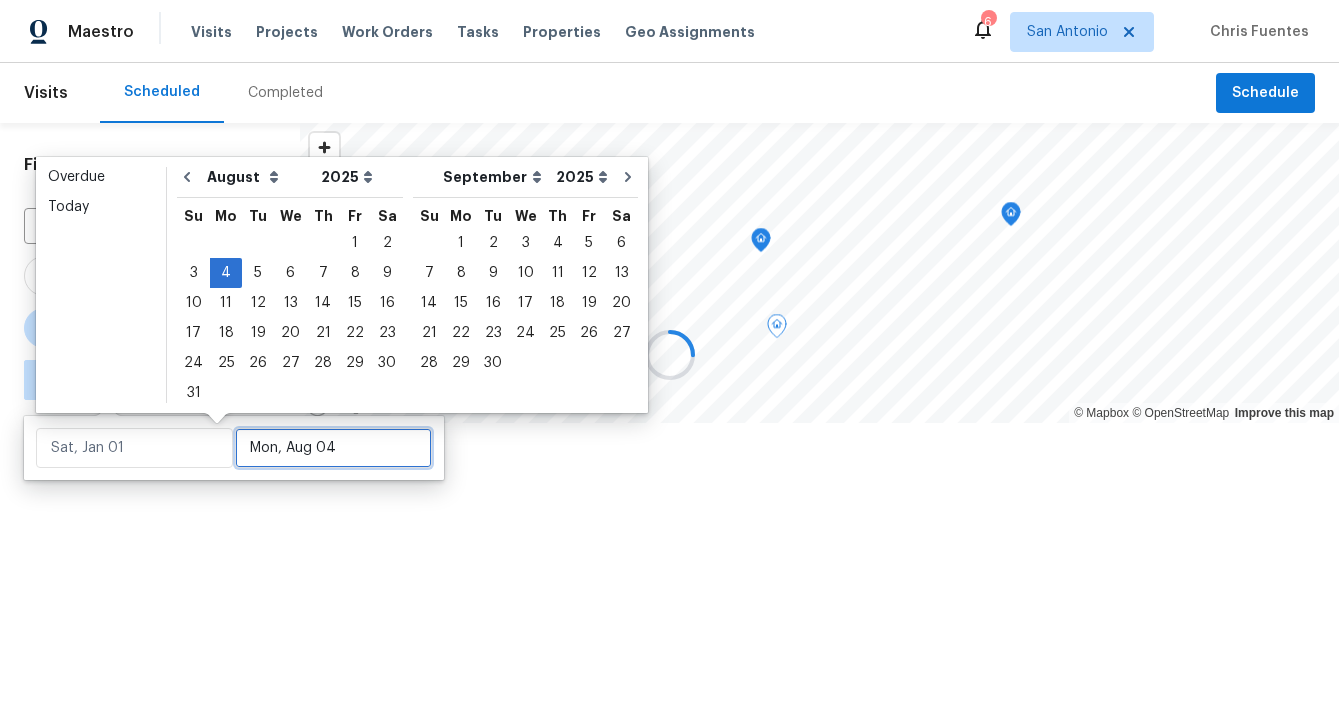 type on "Mon, Aug 04" 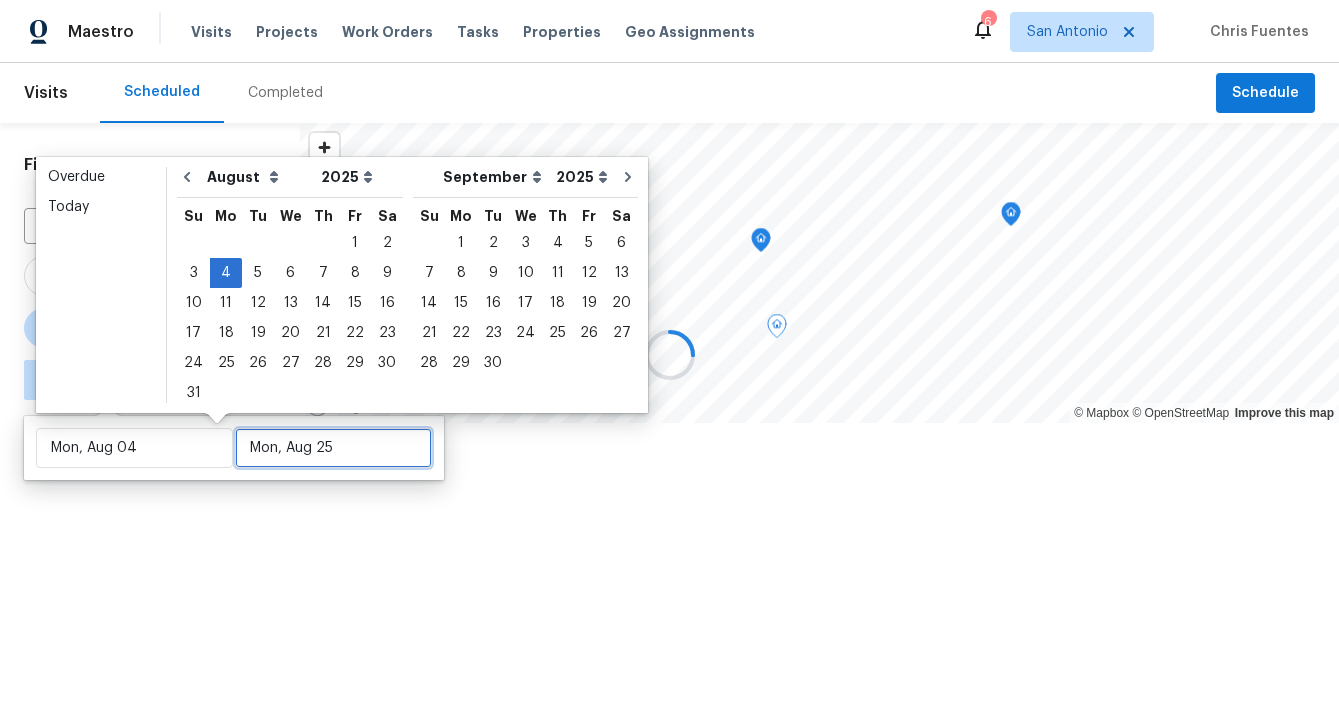type on "Sun, Aug 31" 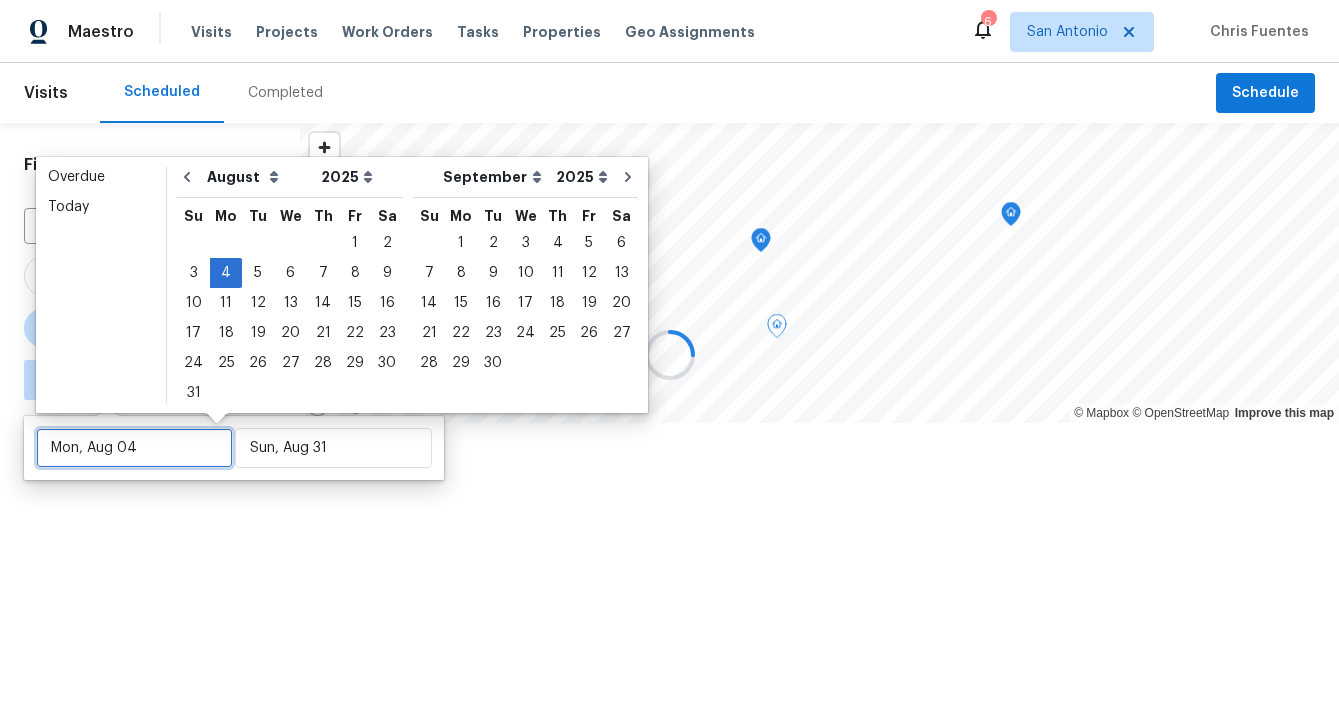 type 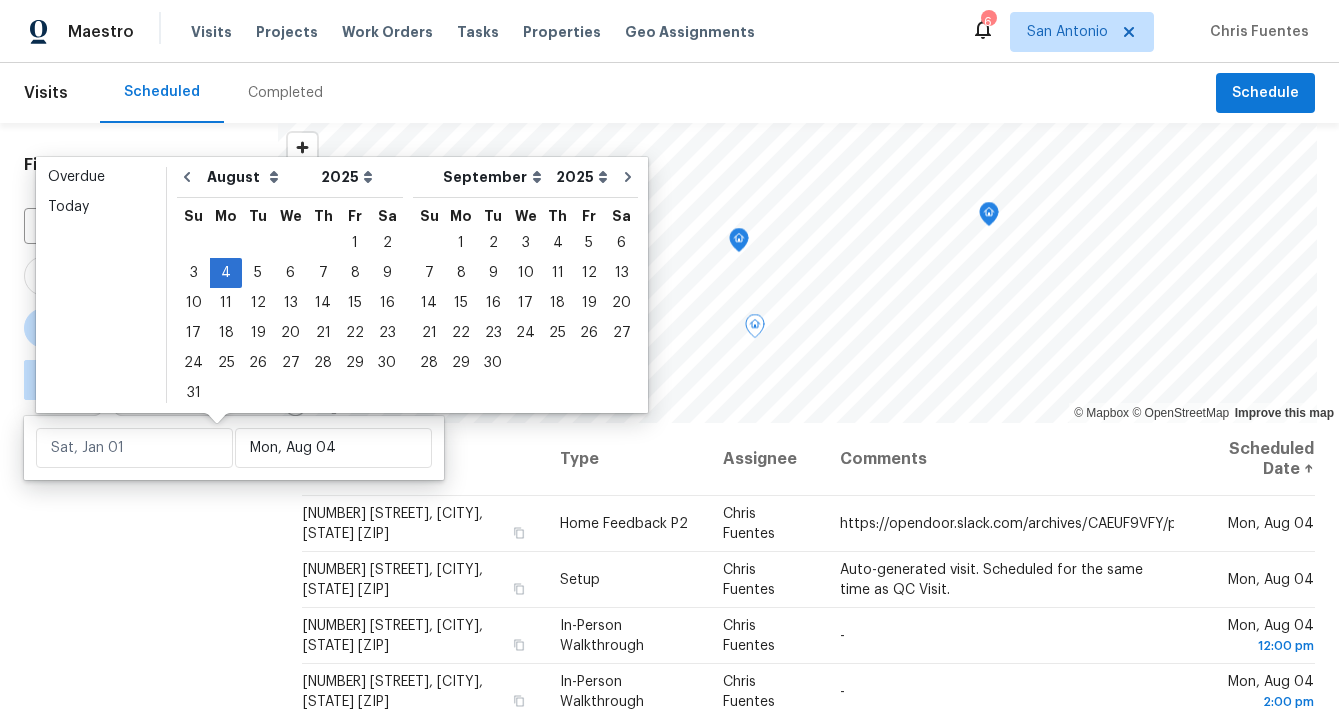 click on "Filters Reset ​ Type Chris Fuentes ∞ - Mon, Aug 04" at bounding box center (139, 556) 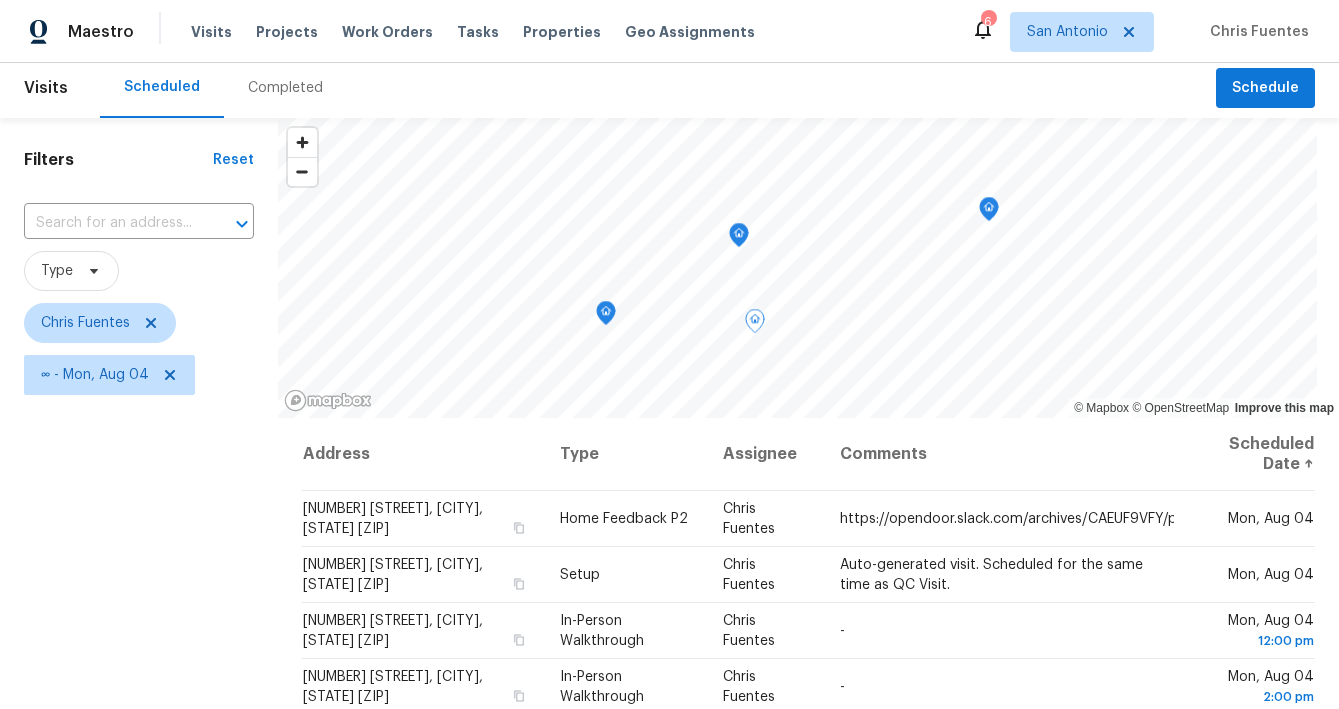 scroll, scrollTop: 3, scrollLeft: 0, axis: vertical 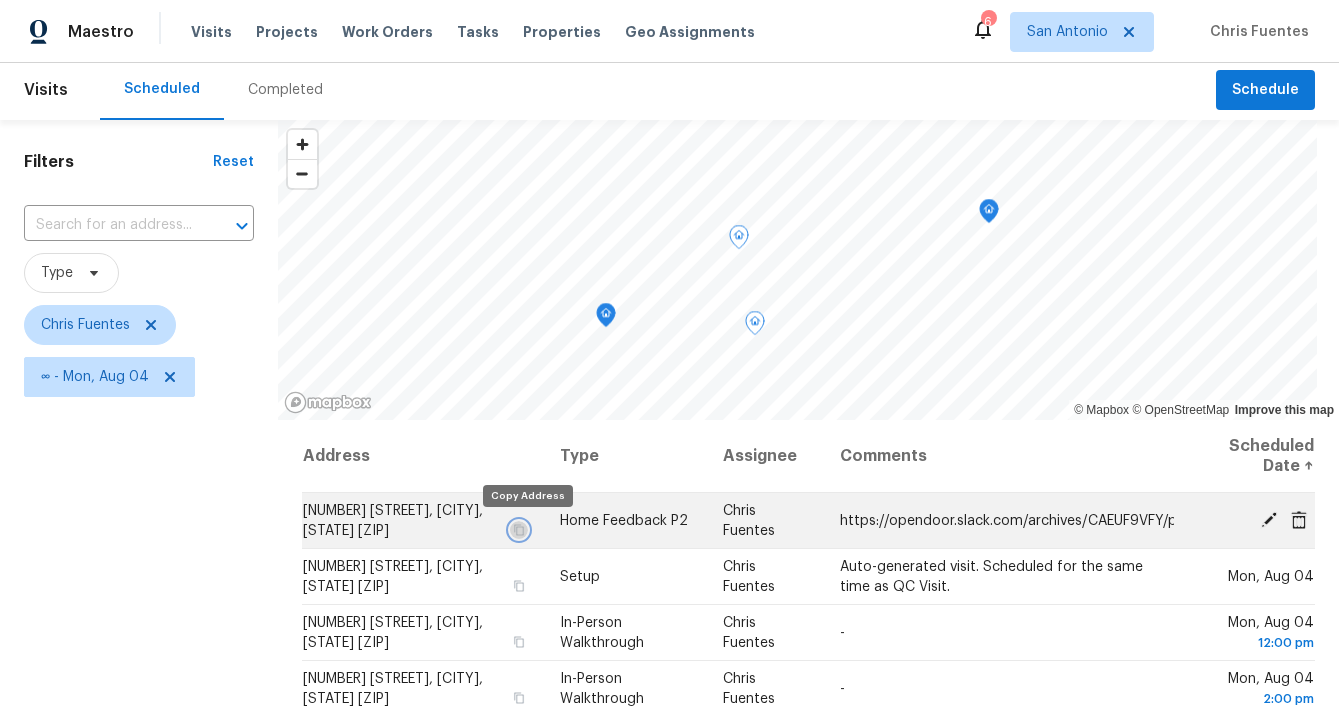 click 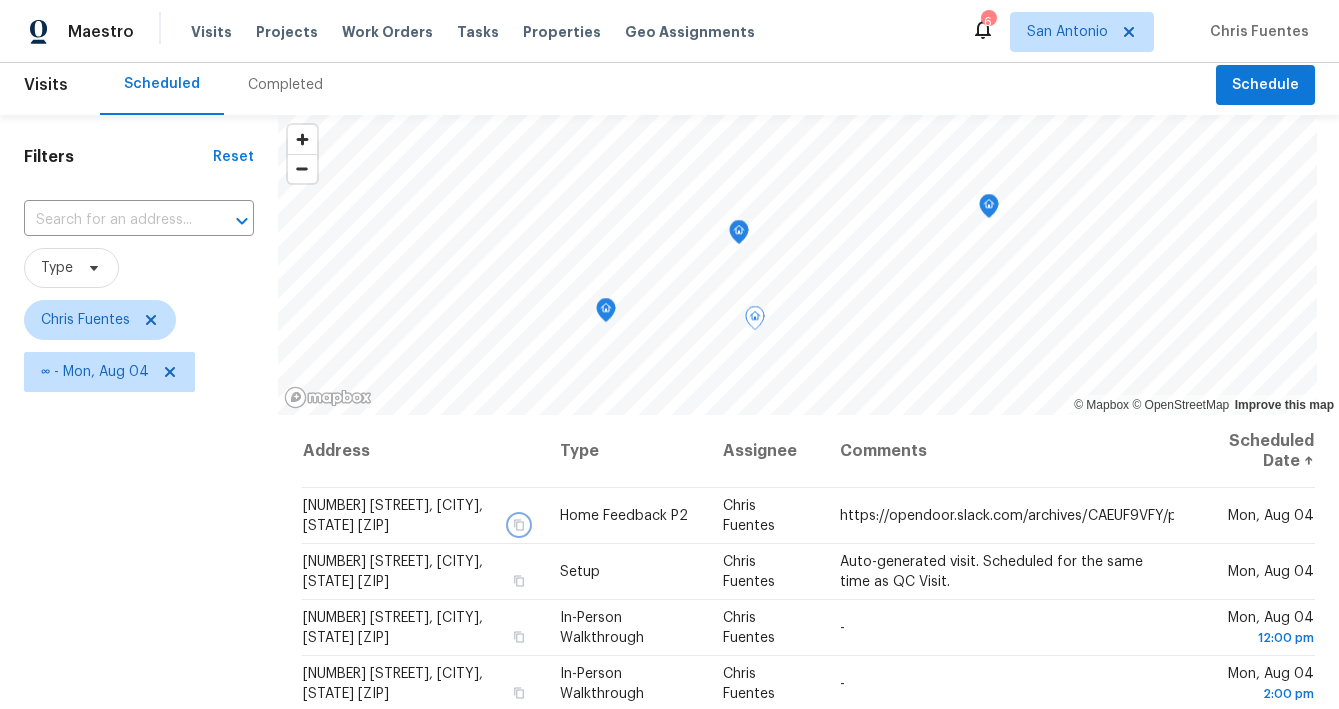 scroll, scrollTop: 0, scrollLeft: 0, axis: both 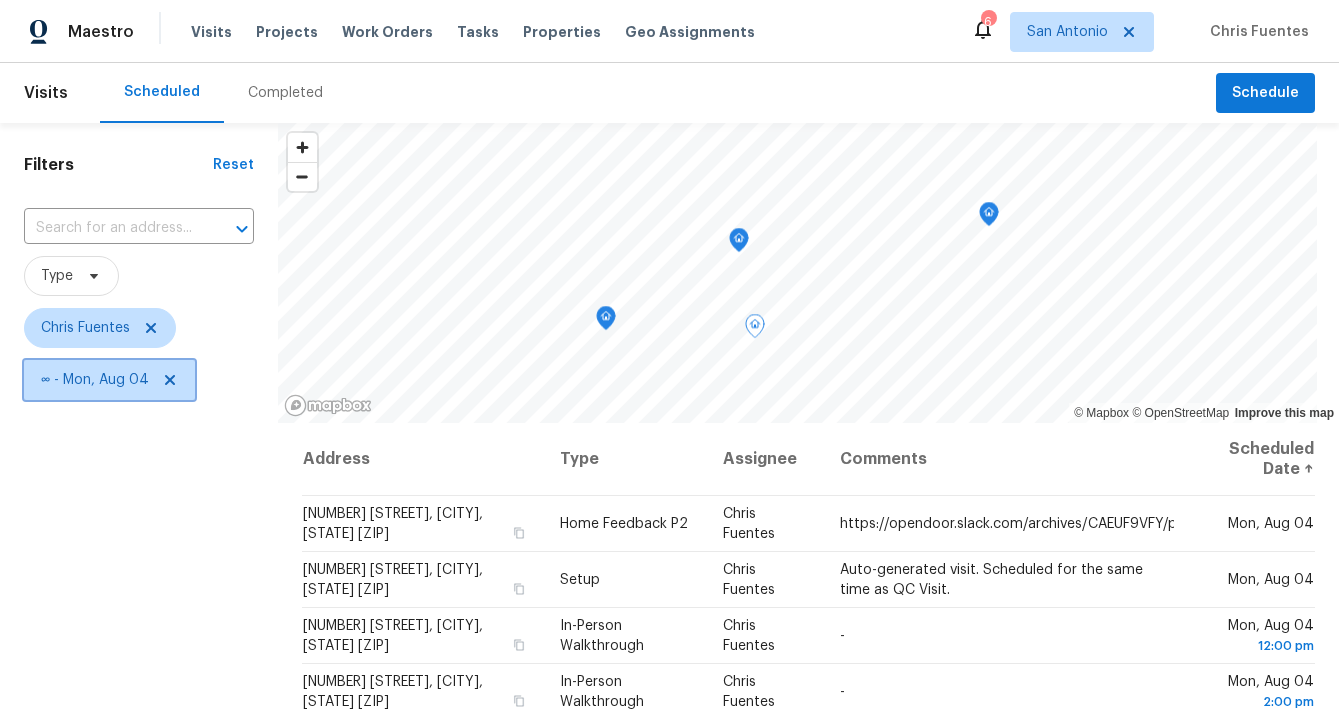 click 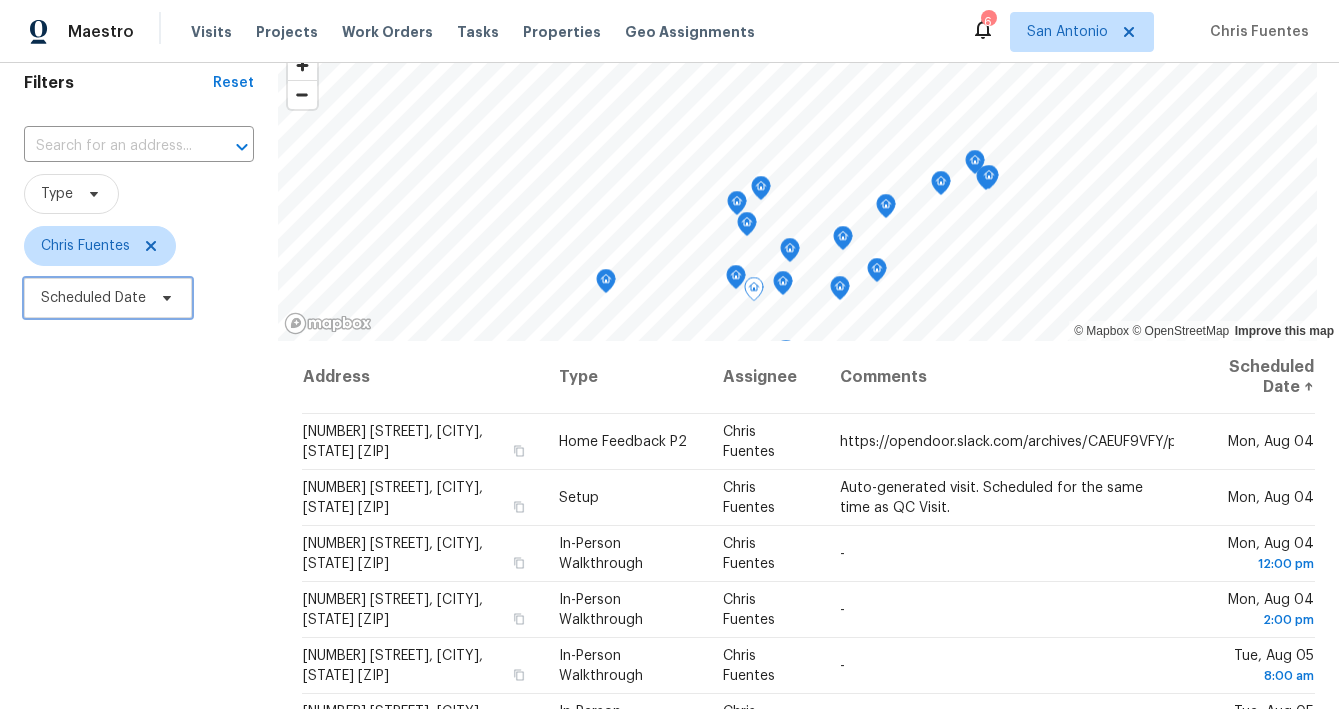 scroll, scrollTop: 104, scrollLeft: 0, axis: vertical 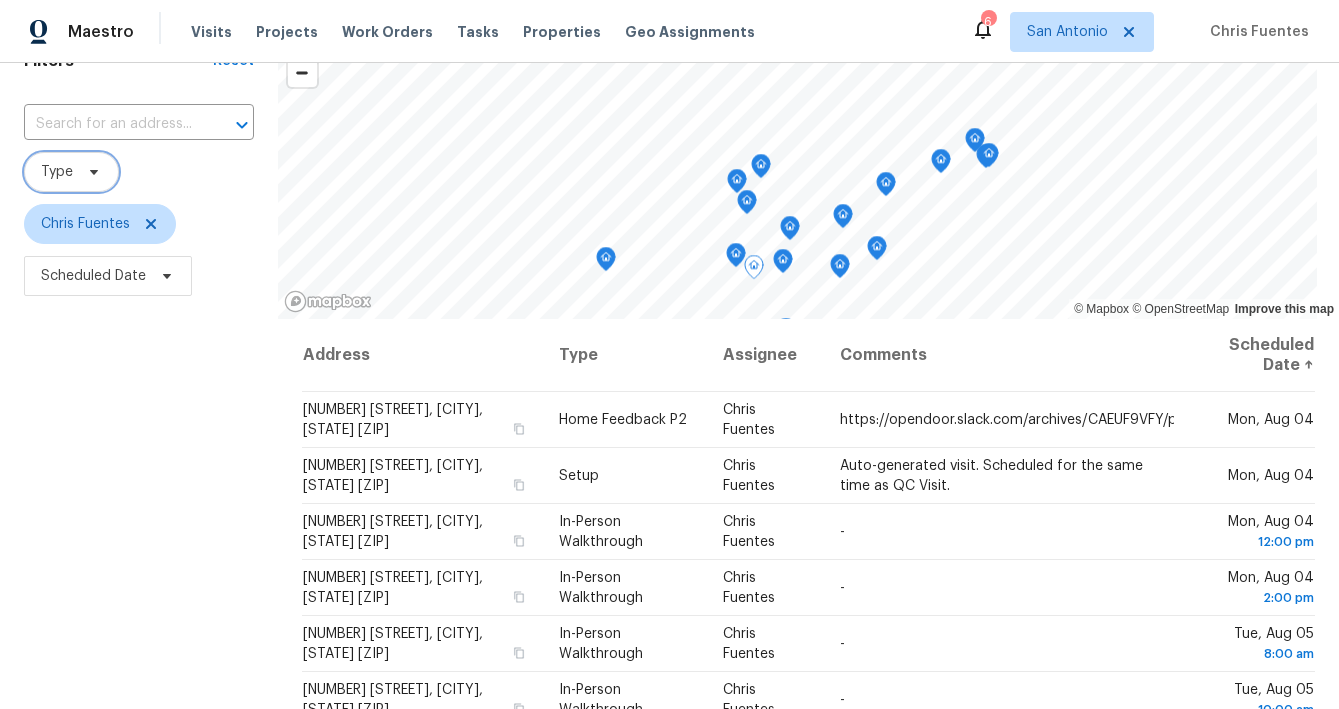 click 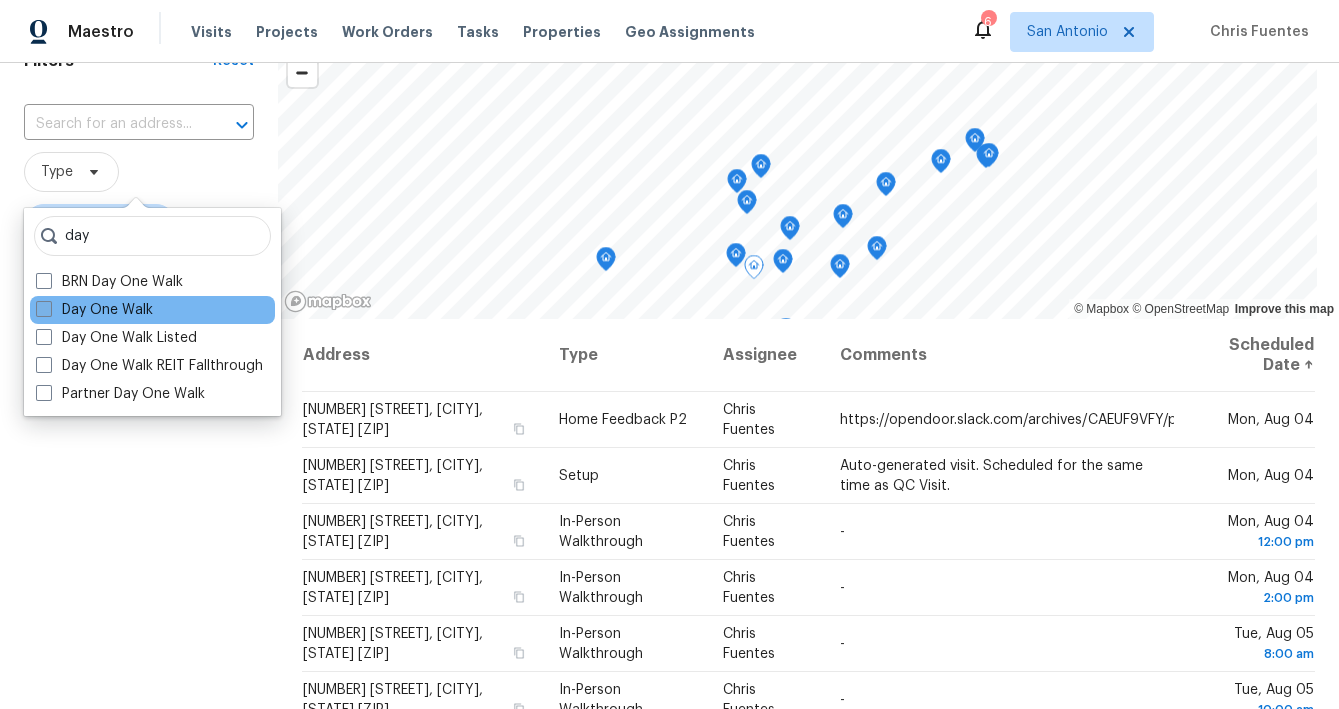 type on "day" 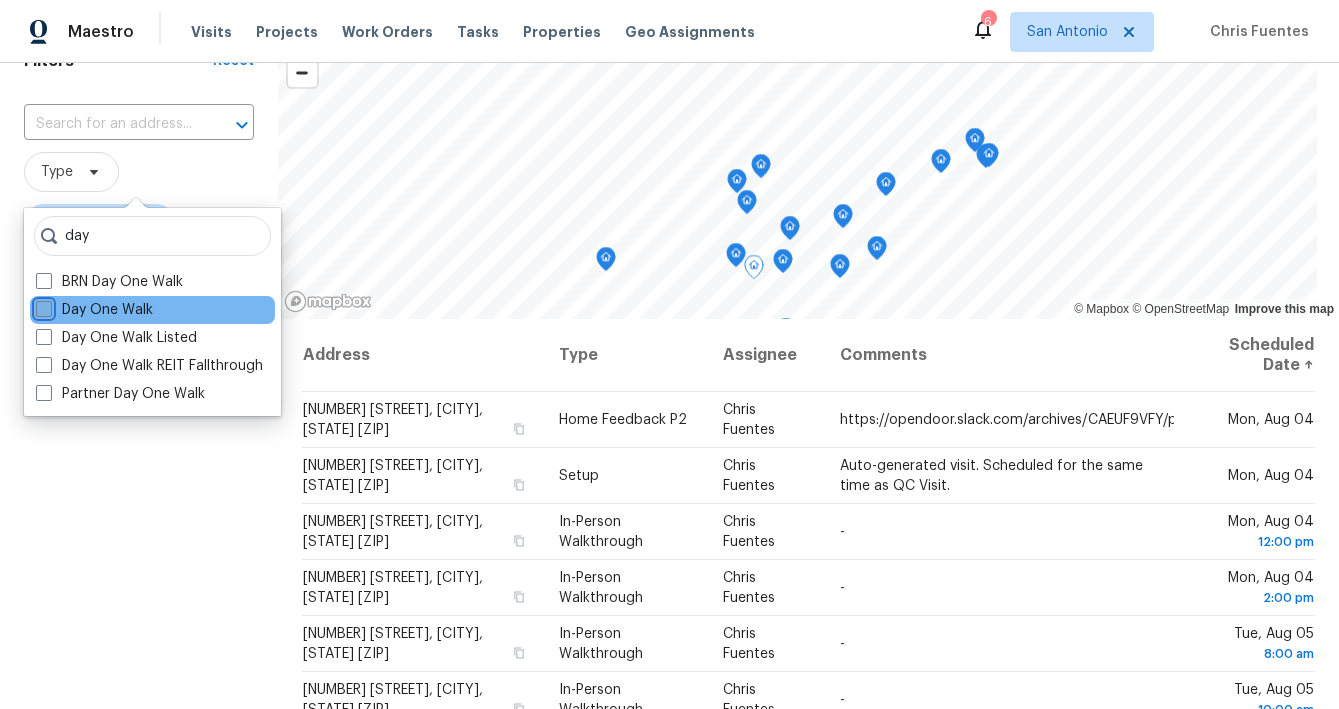 click on "Day One Walk" at bounding box center (42, 306) 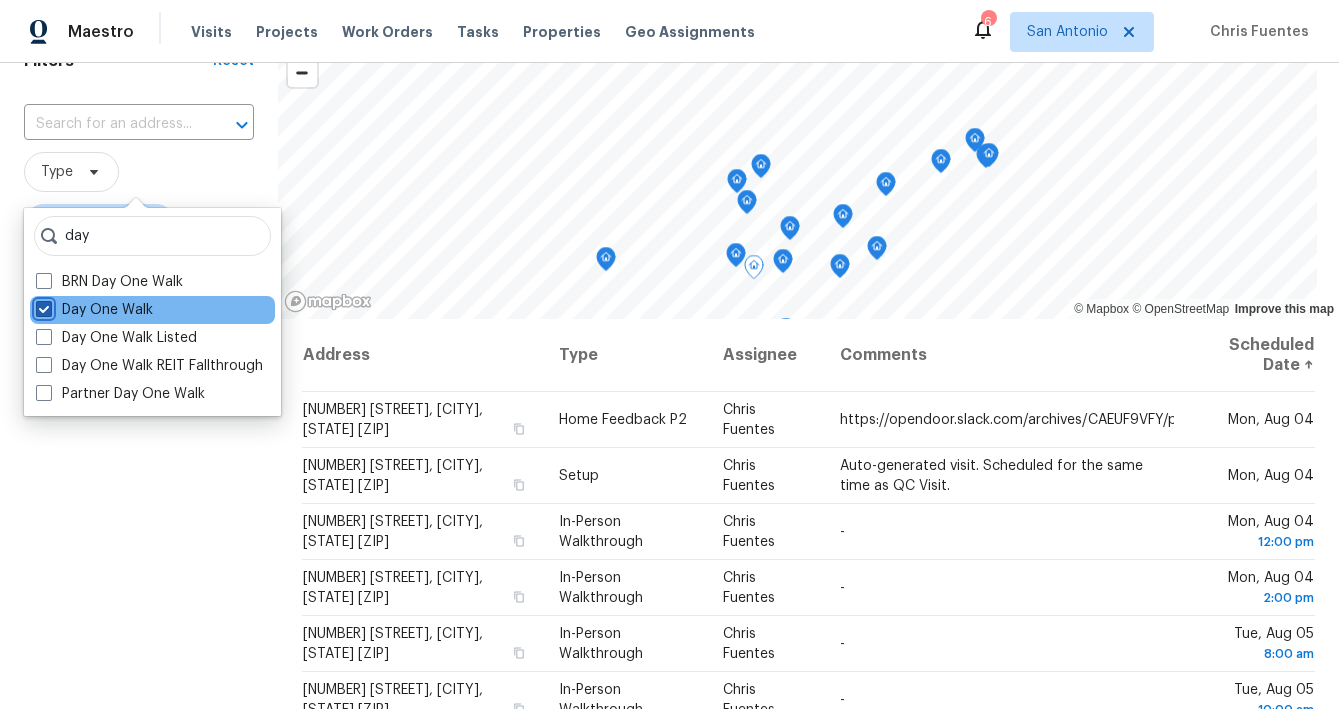 checkbox on "true" 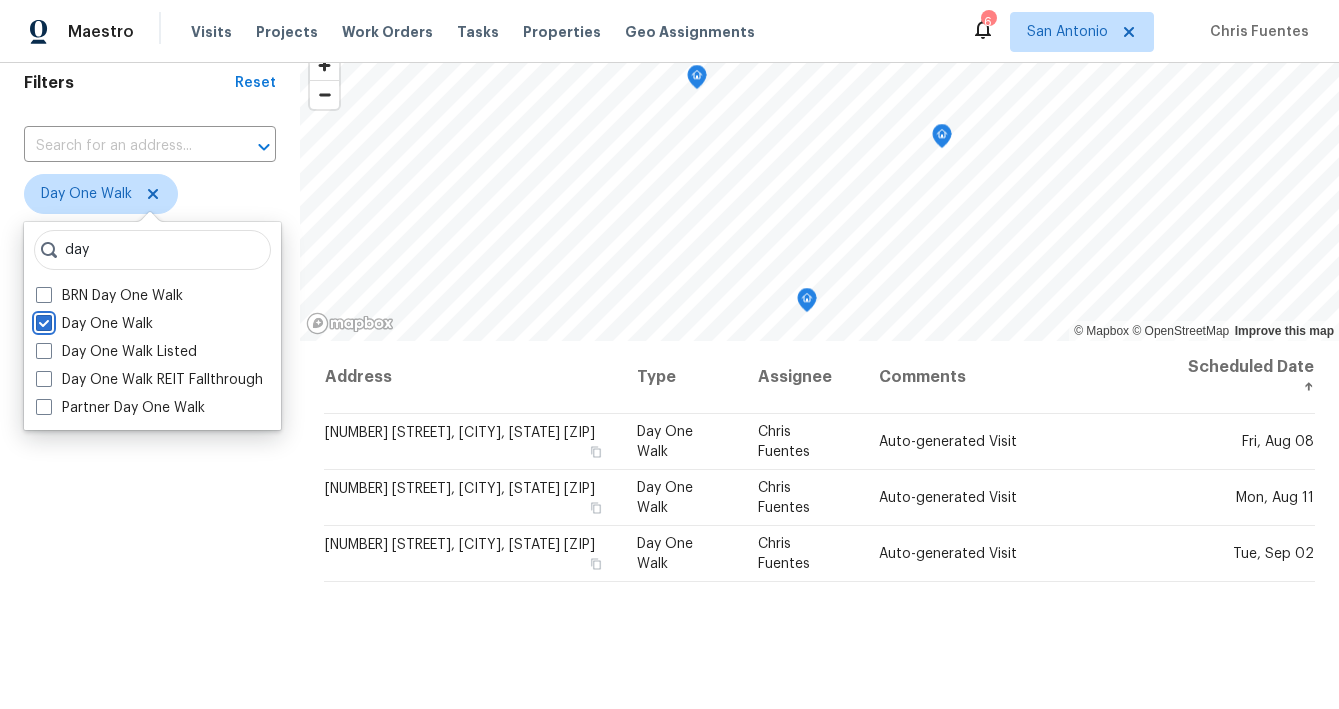 scroll, scrollTop: 90, scrollLeft: 0, axis: vertical 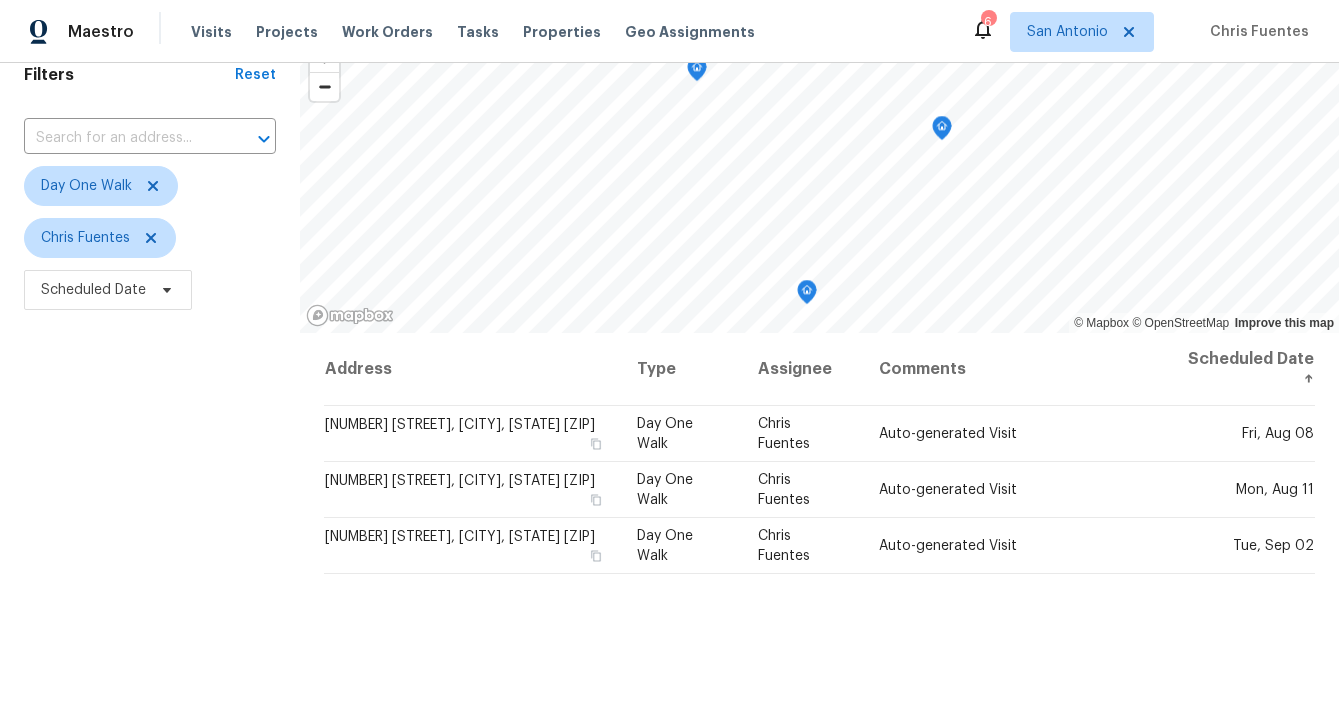 click on "Filters Reset ​ Day One Walk Chris Fuentes Scheduled Date" at bounding box center (150, 466) 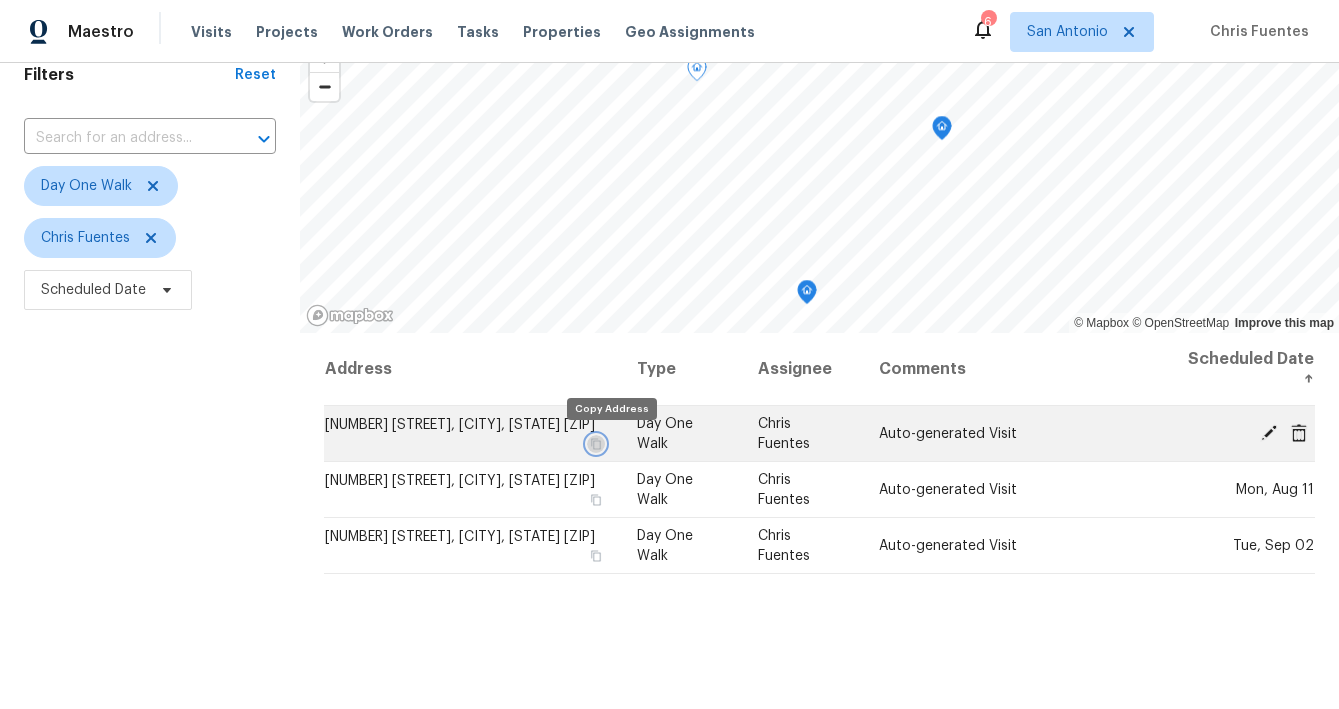 click 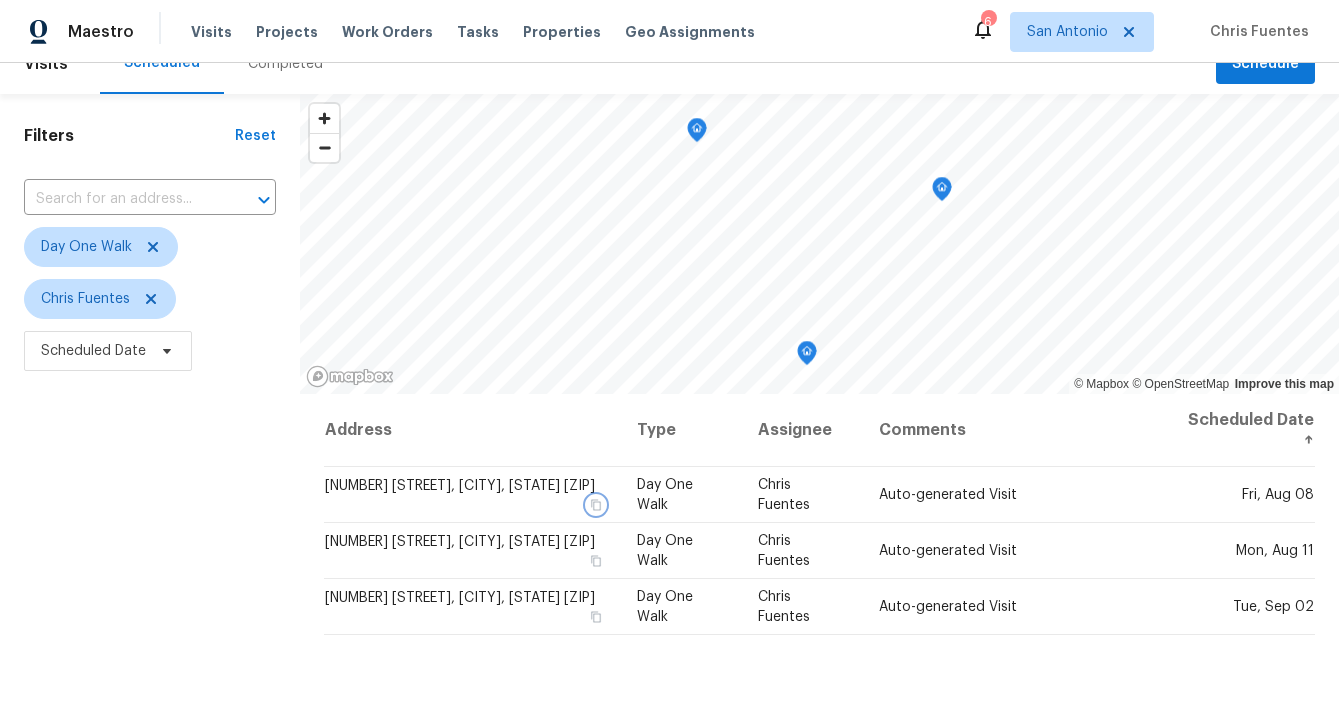 scroll, scrollTop: 22, scrollLeft: 0, axis: vertical 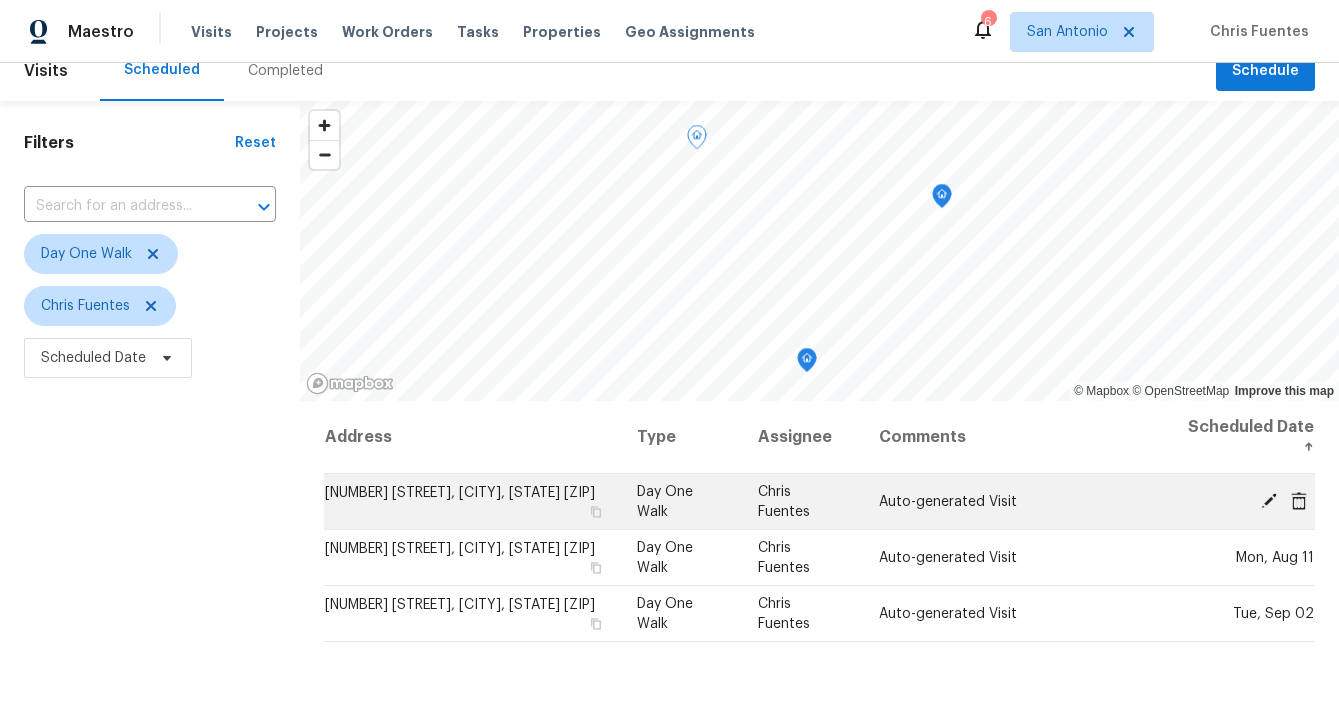 click 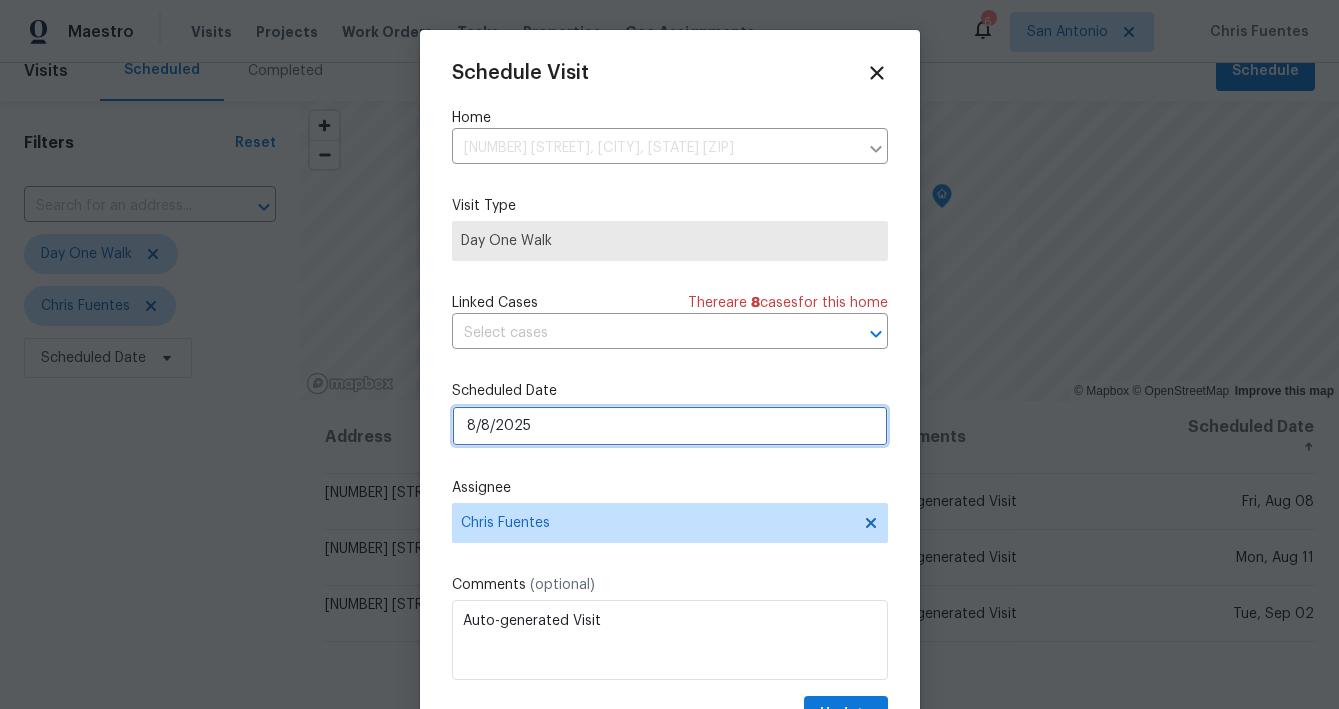 click on "8/8/2025" at bounding box center (670, 426) 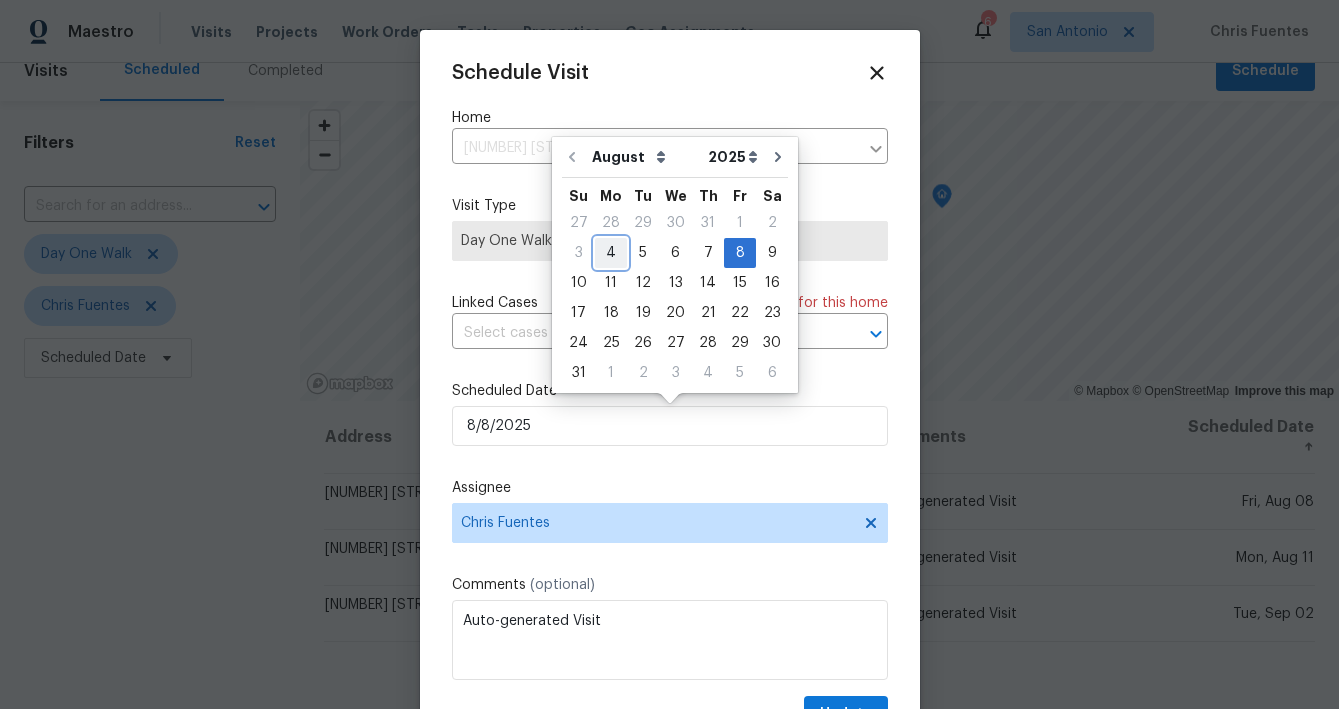 click on "4" at bounding box center [611, 253] 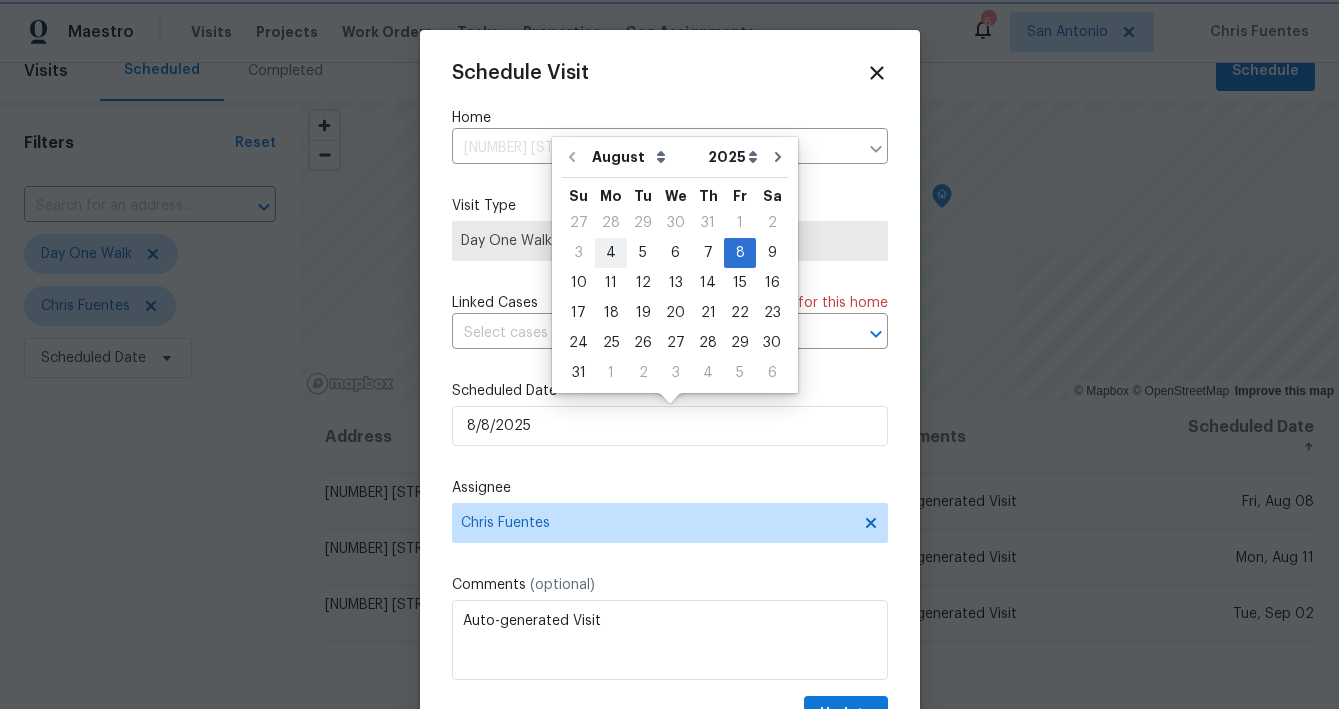 type on "8/4/2025" 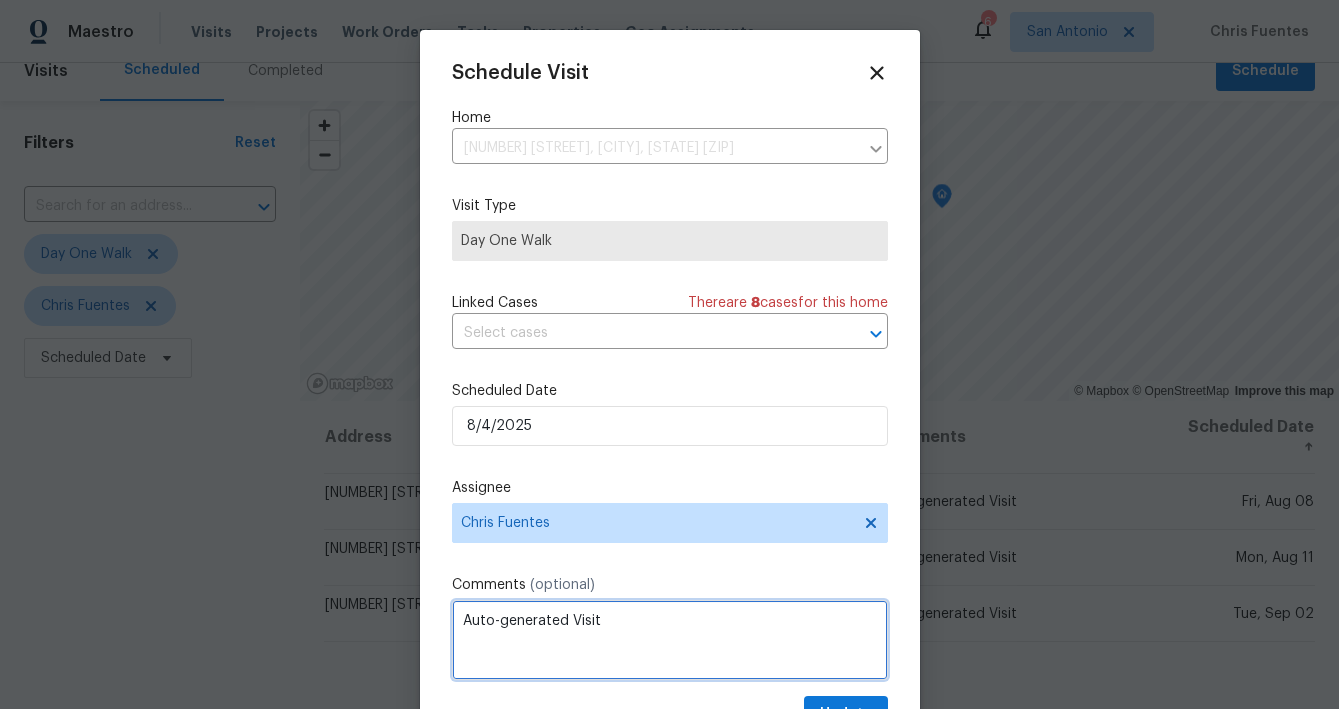 click on "Auto-generated Visit" at bounding box center [670, 640] 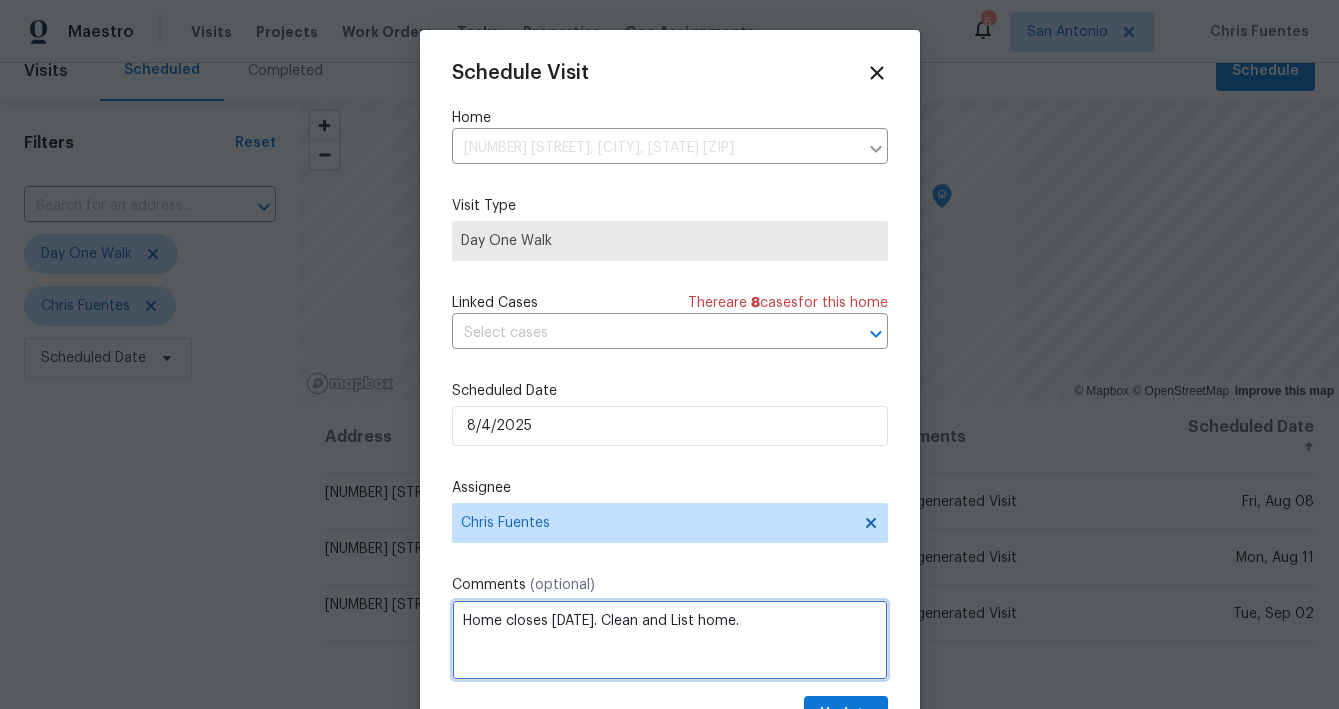 scroll, scrollTop: 36, scrollLeft: 0, axis: vertical 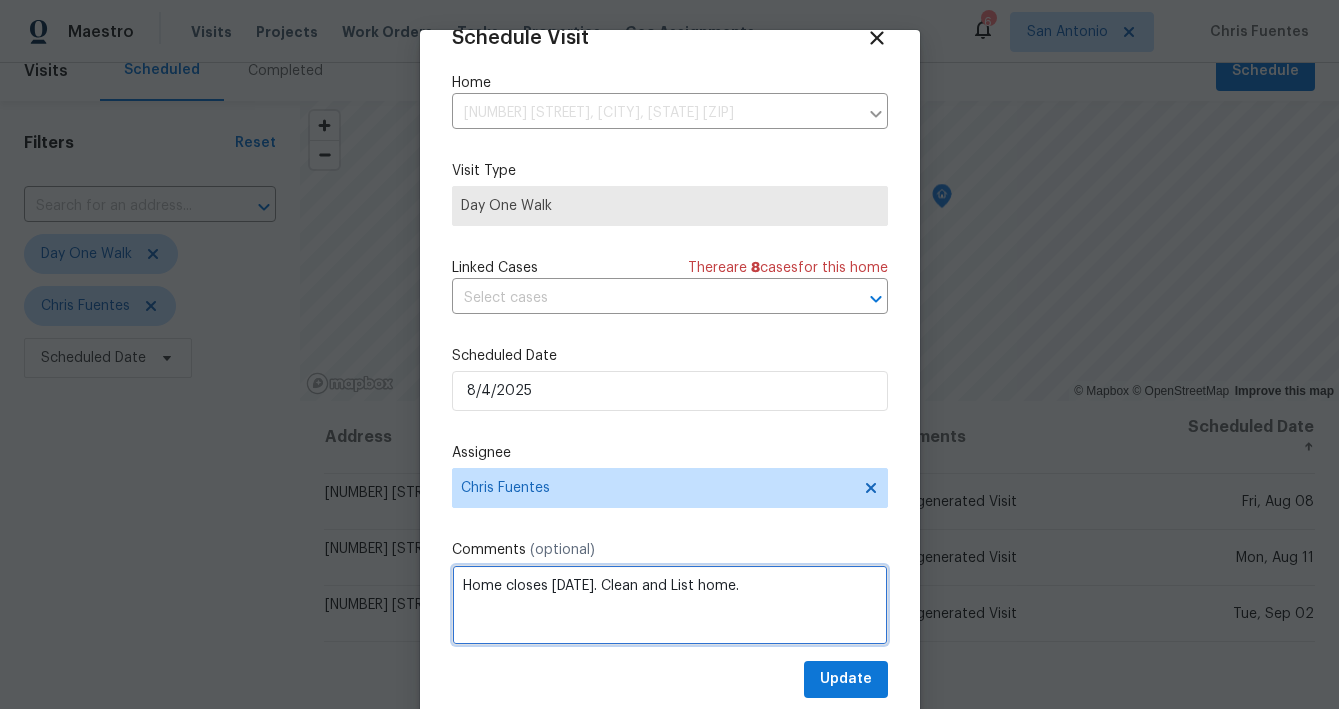 type on "Home closes 8/7/25. Clean and List home." 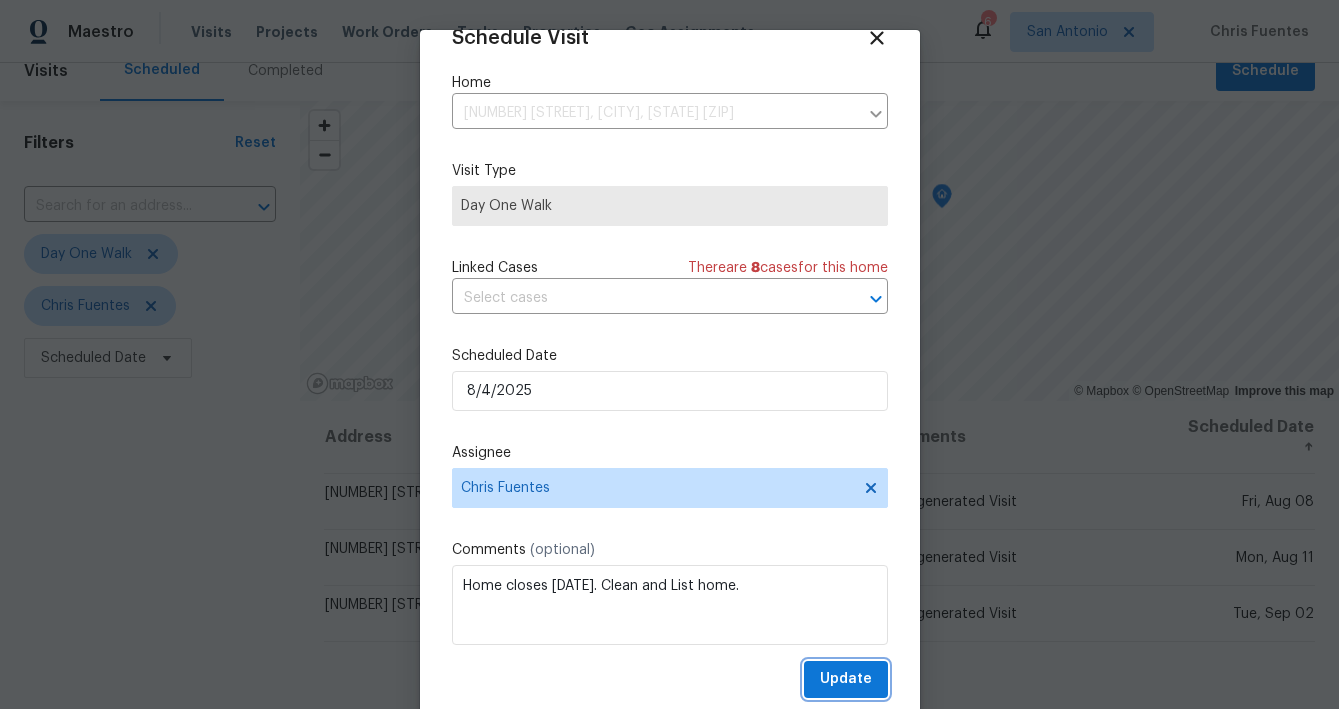 click on "Update" at bounding box center (846, 679) 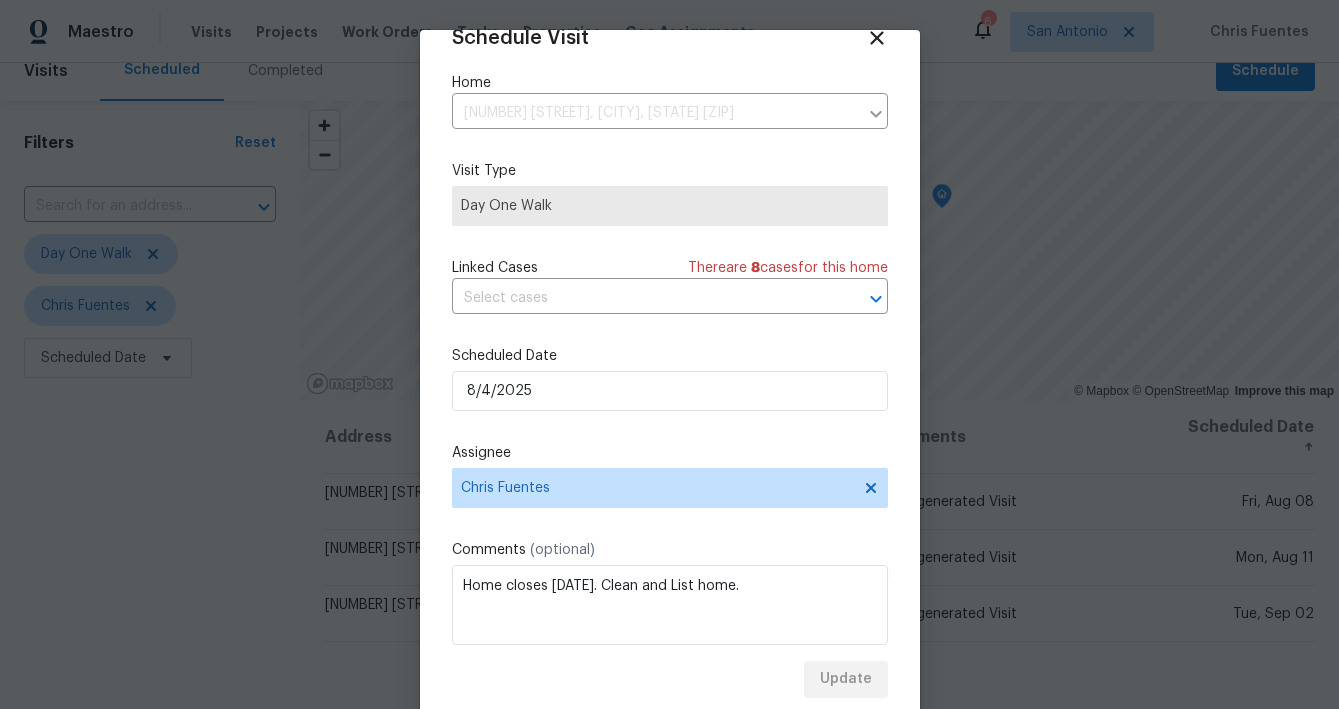 scroll, scrollTop: 0, scrollLeft: 0, axis: both 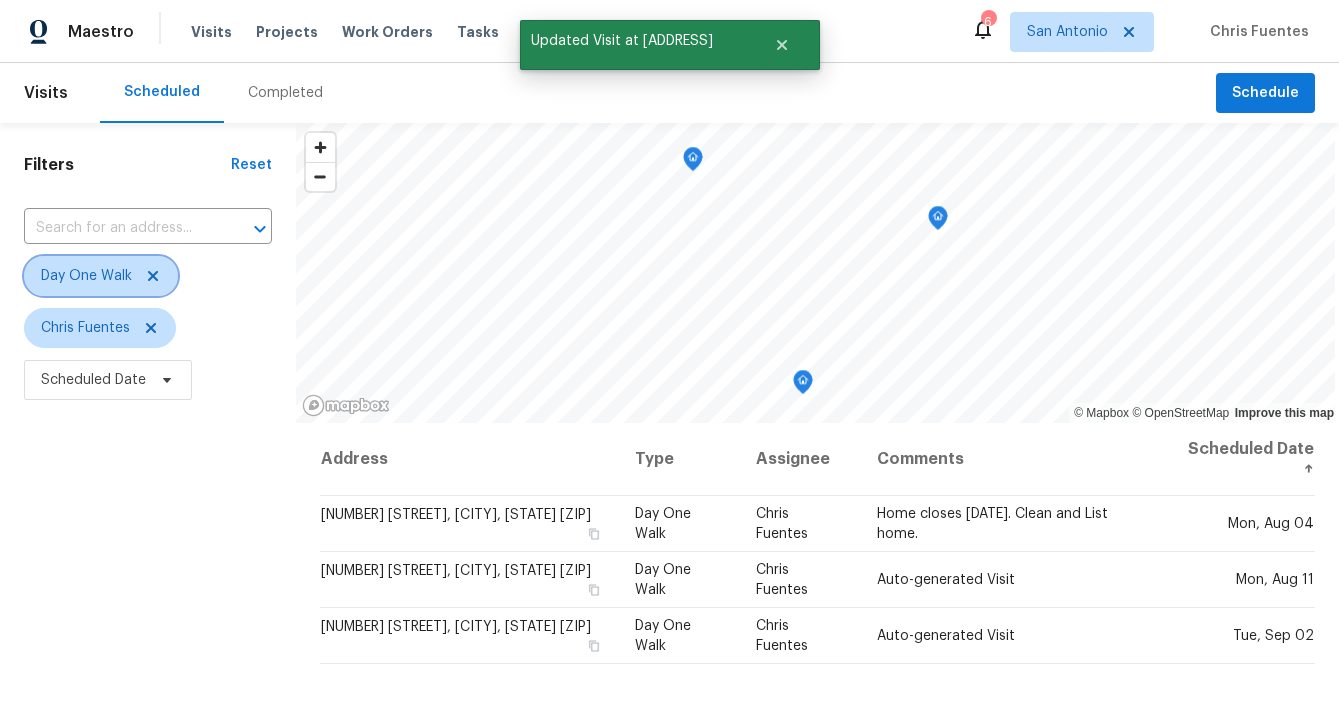 click 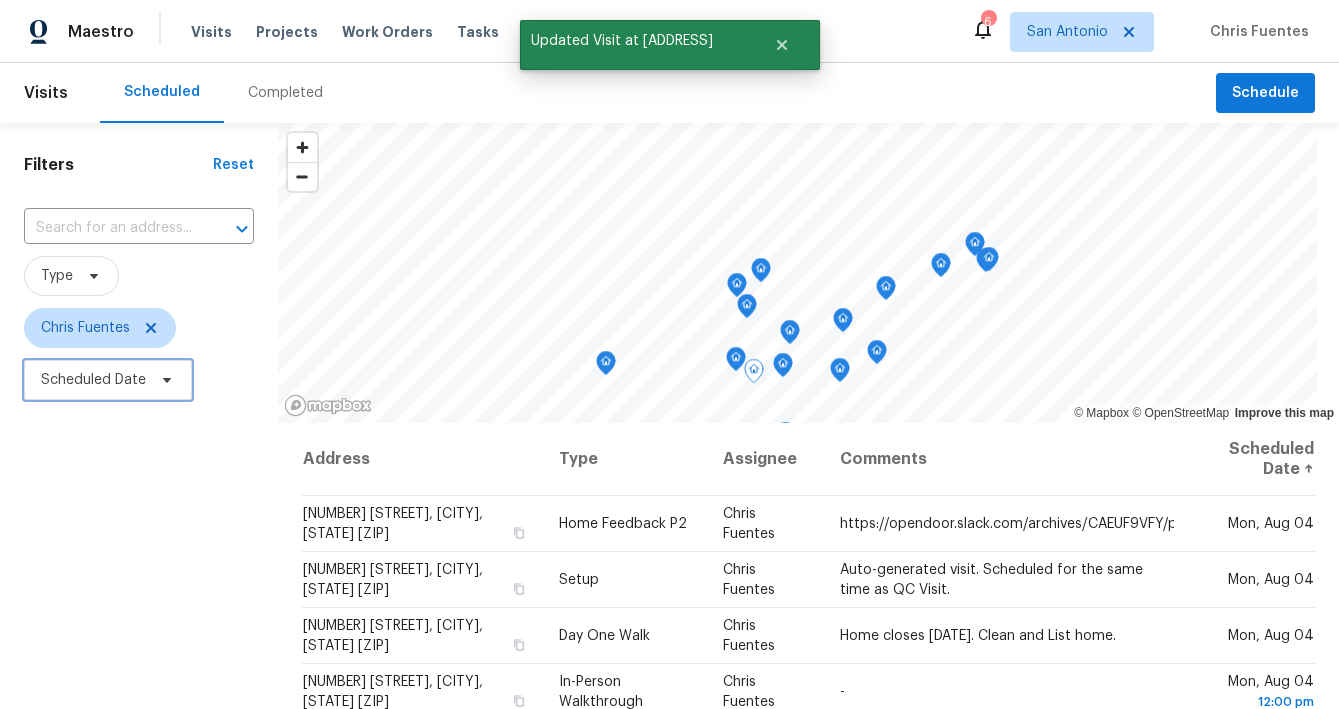 click 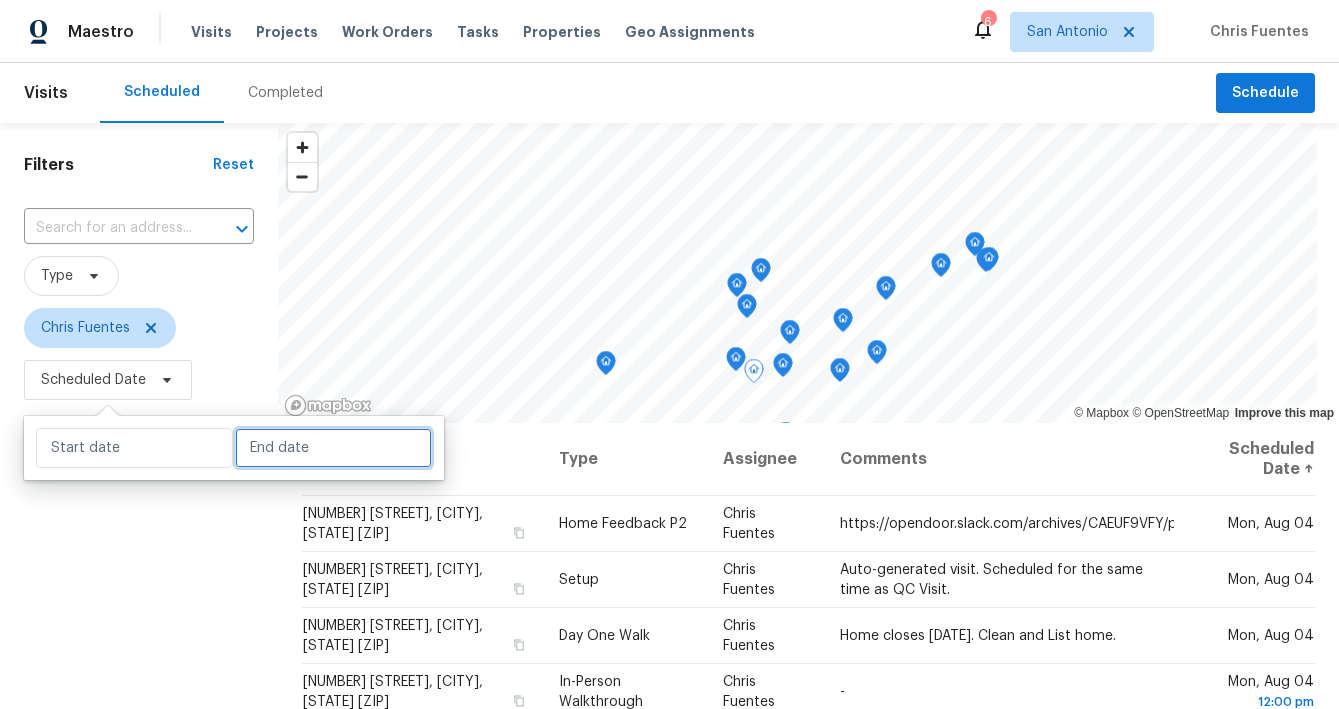 select on "7" 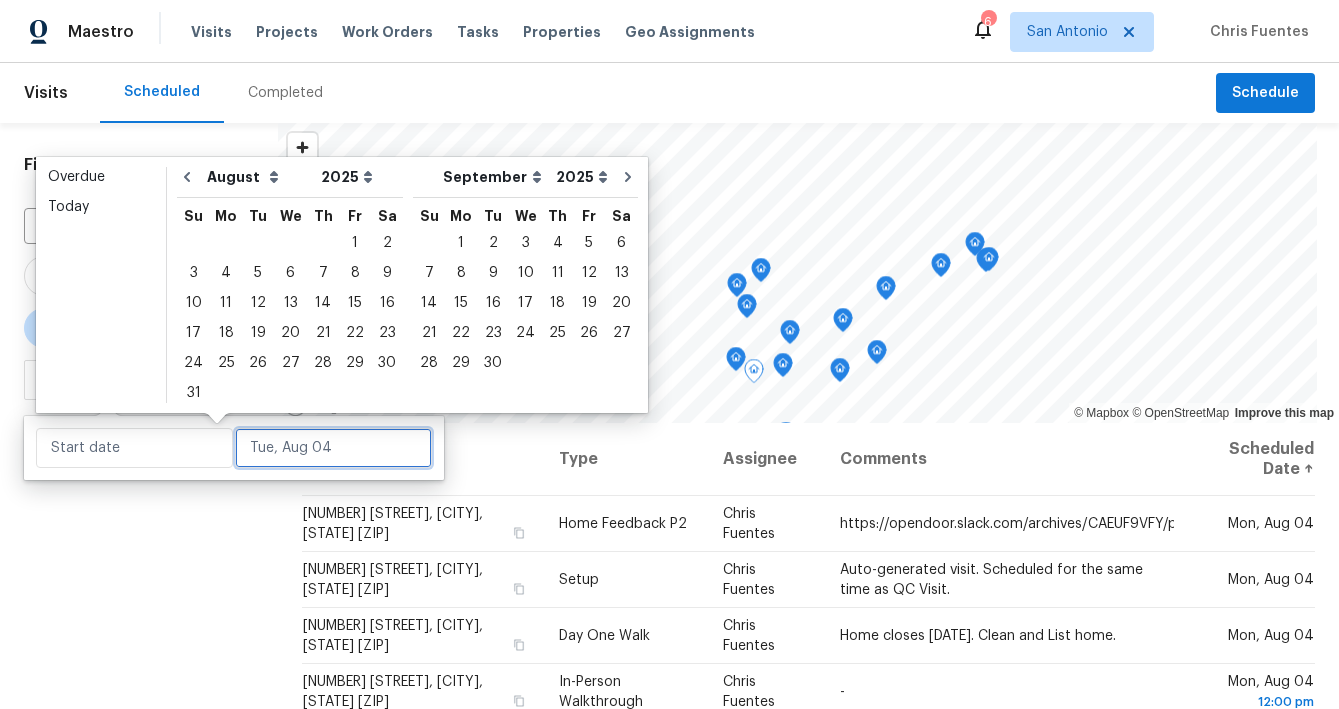 click at bounding box center (333, 448) 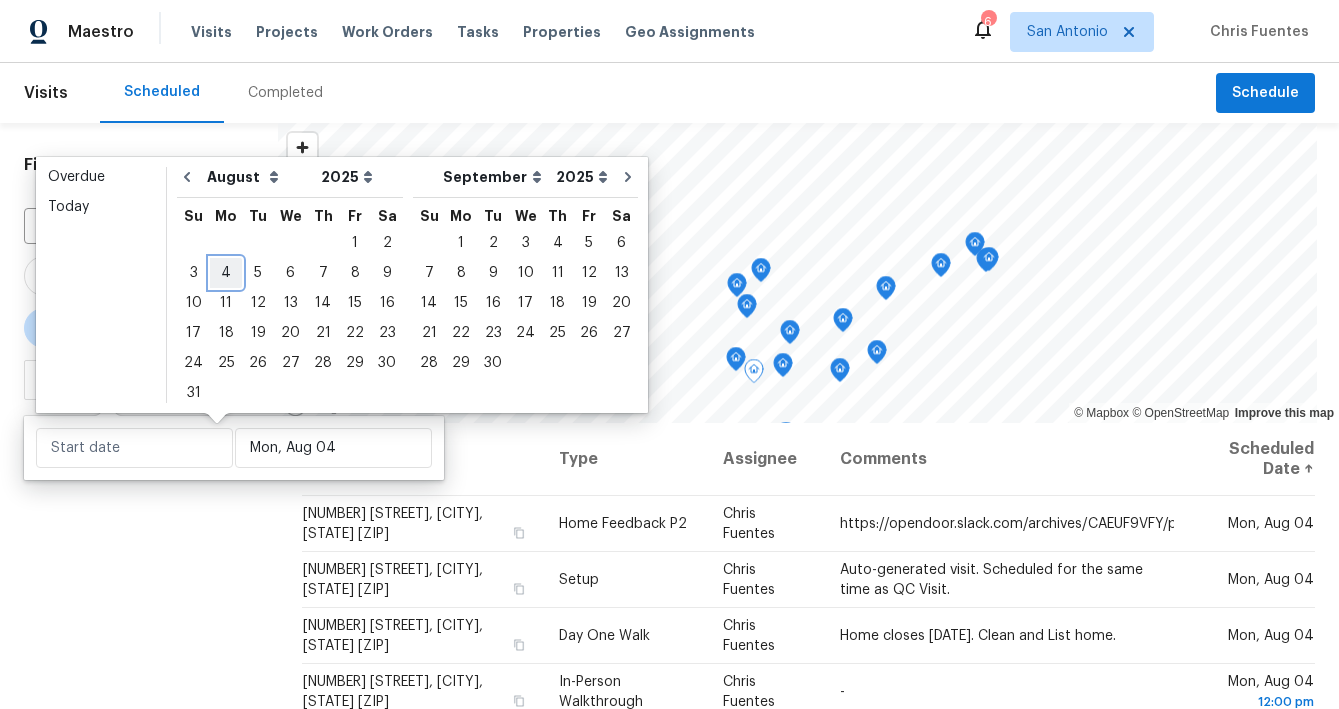 click on "4" at bounding box center (226, 273) 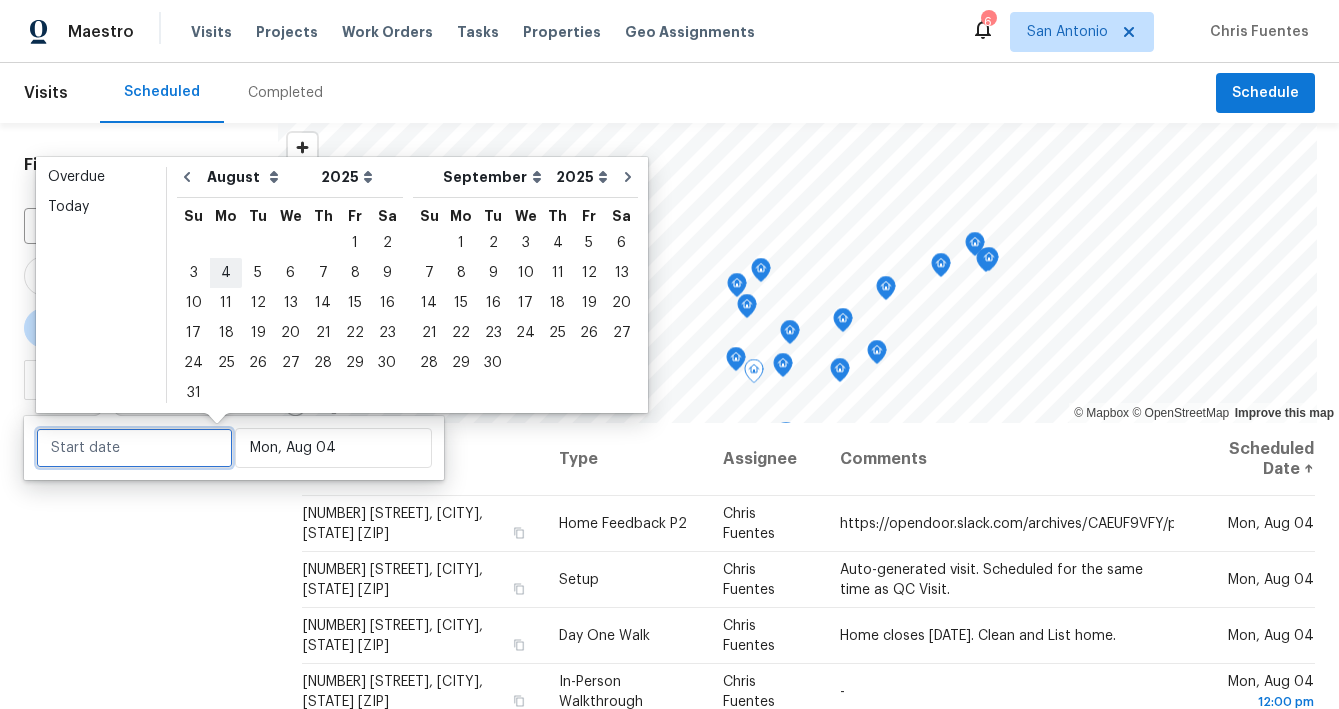 type on "Mon, Aug 04" 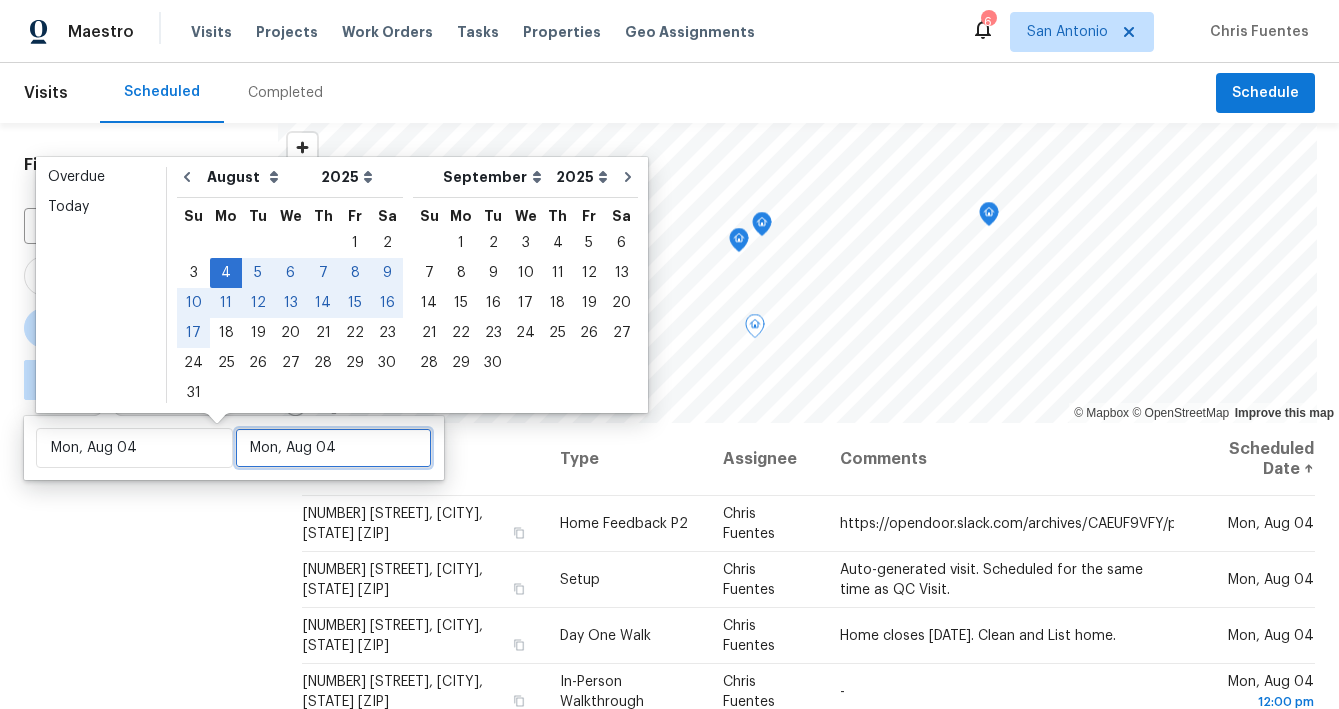 type on "Mon, Aug 04" 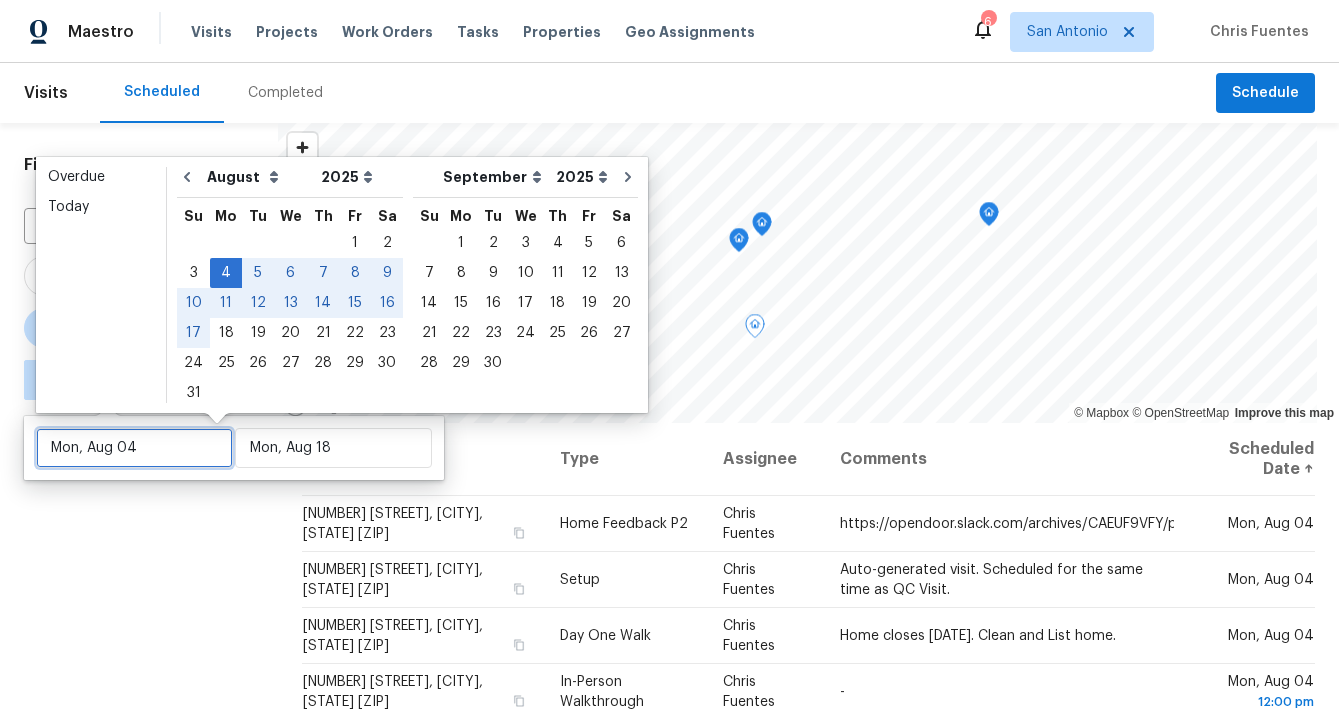 type 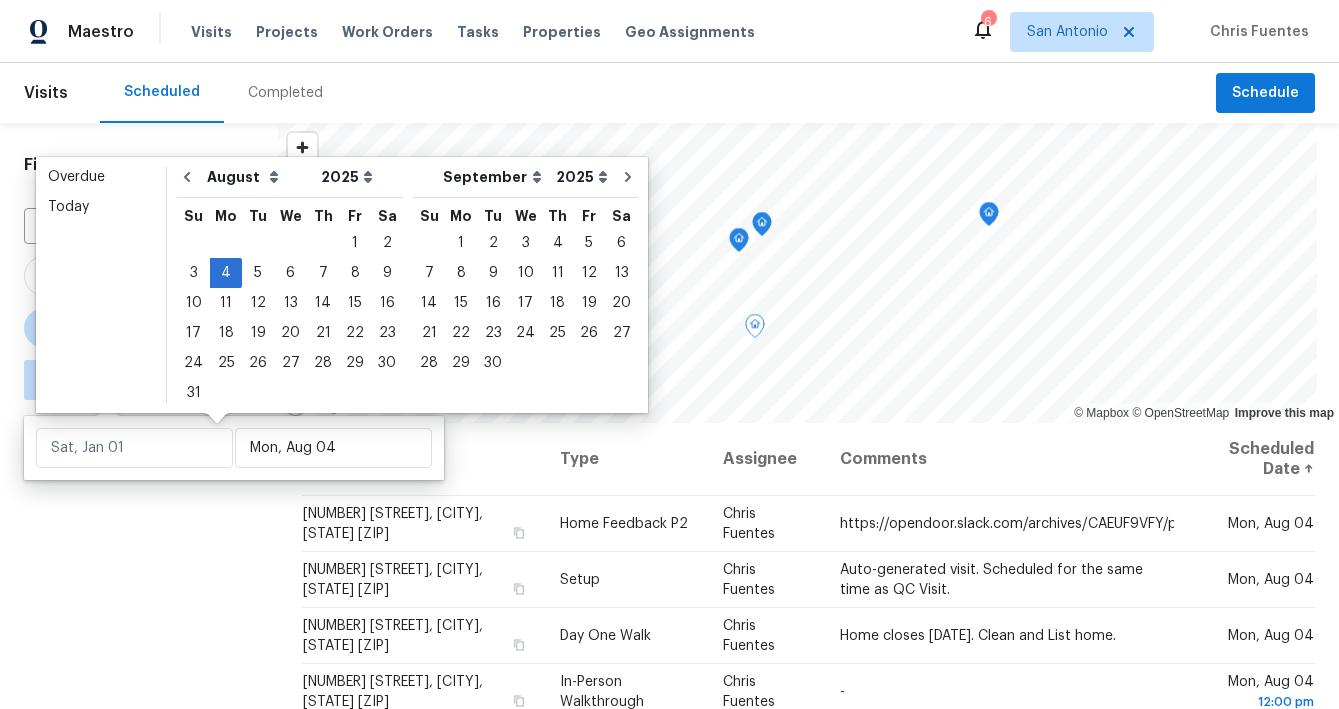 click on "Filters Reset ​ Type Chris Fuentes ∞ - Mon, Aug 04" at bounding box center [139, 556] 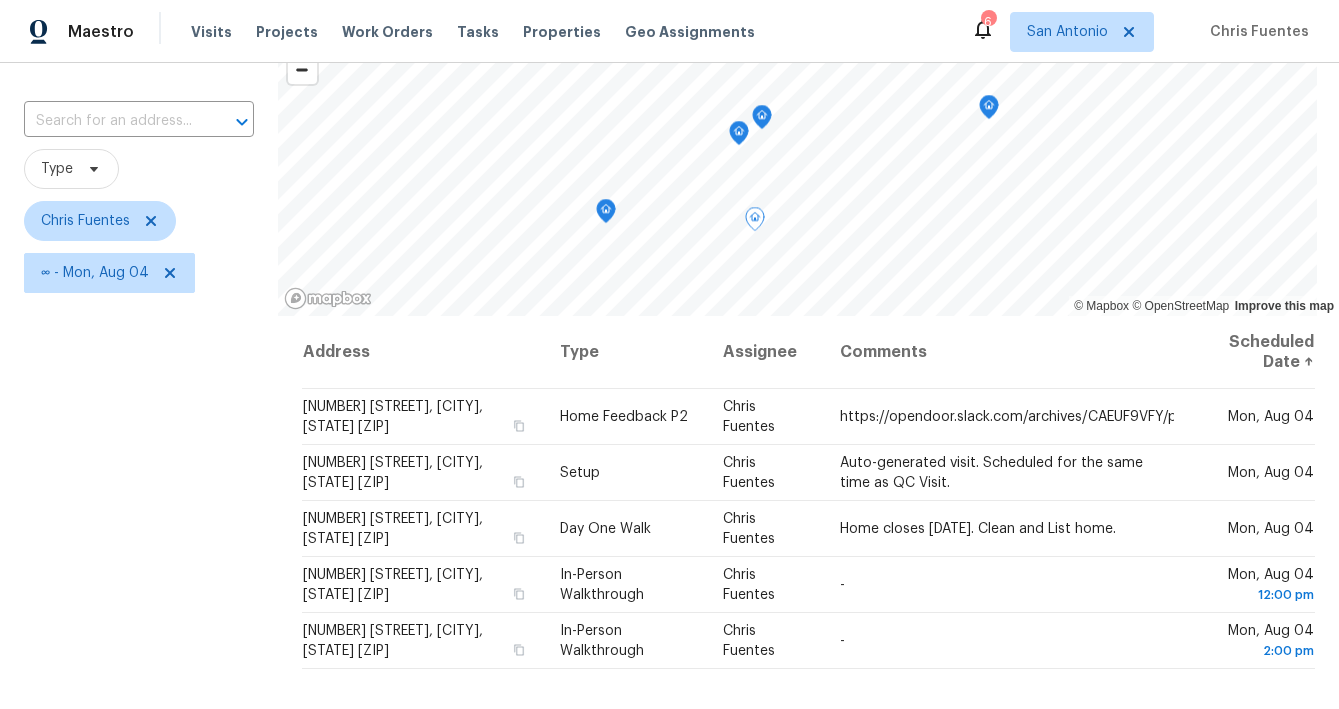 scroll, scrollTop: 102, scrollLeft: 0, axis: vertical 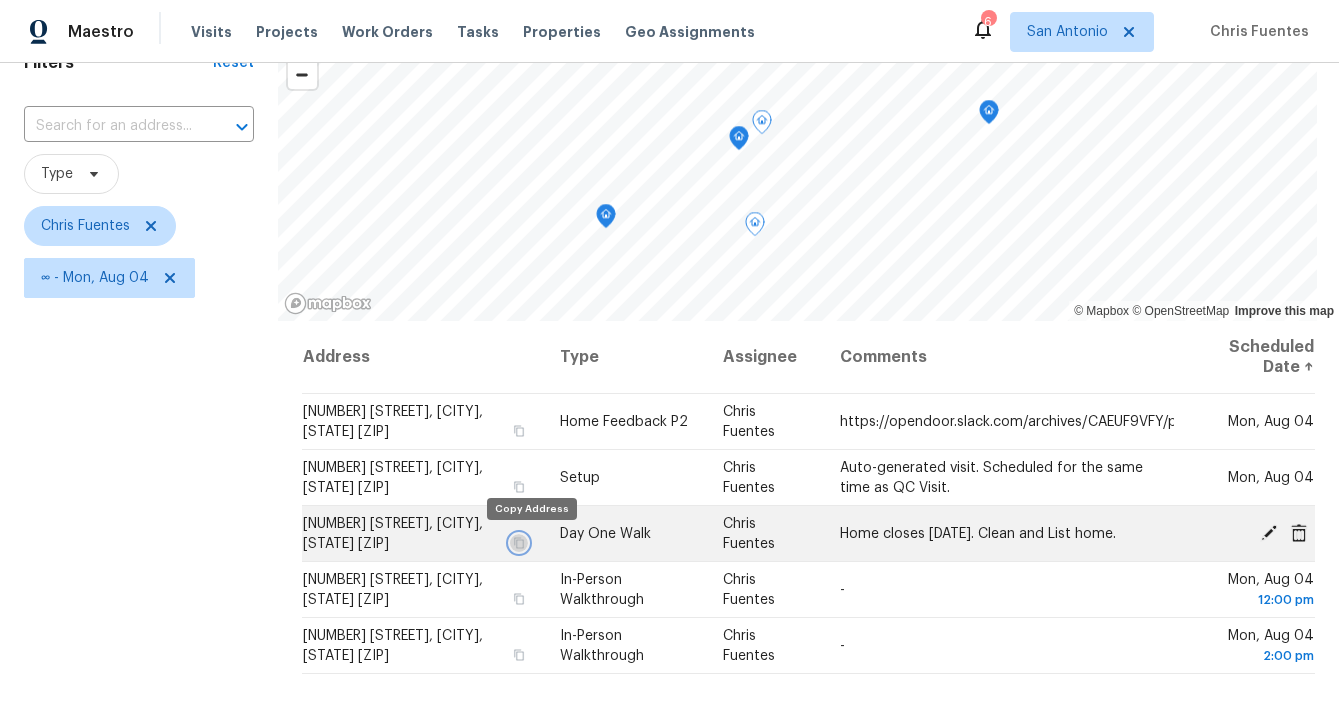 click 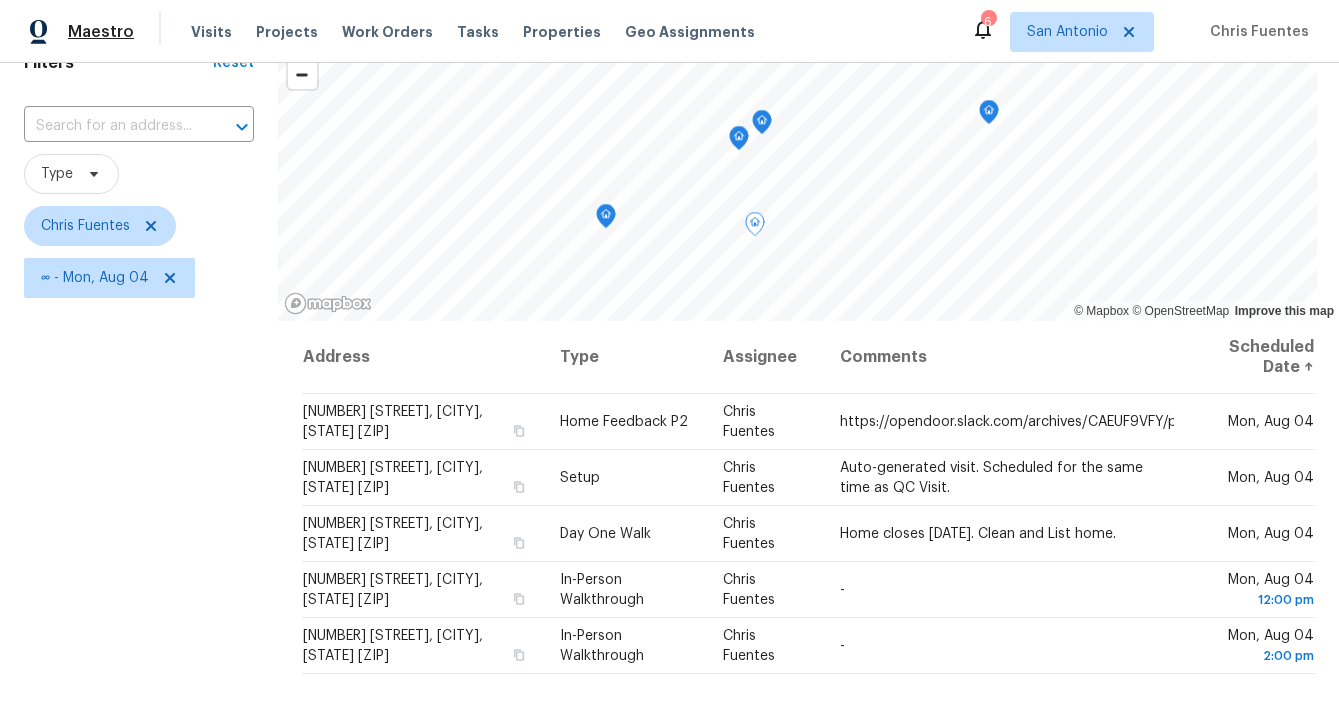 click on "Maestro" at bounding box center (101, 32) 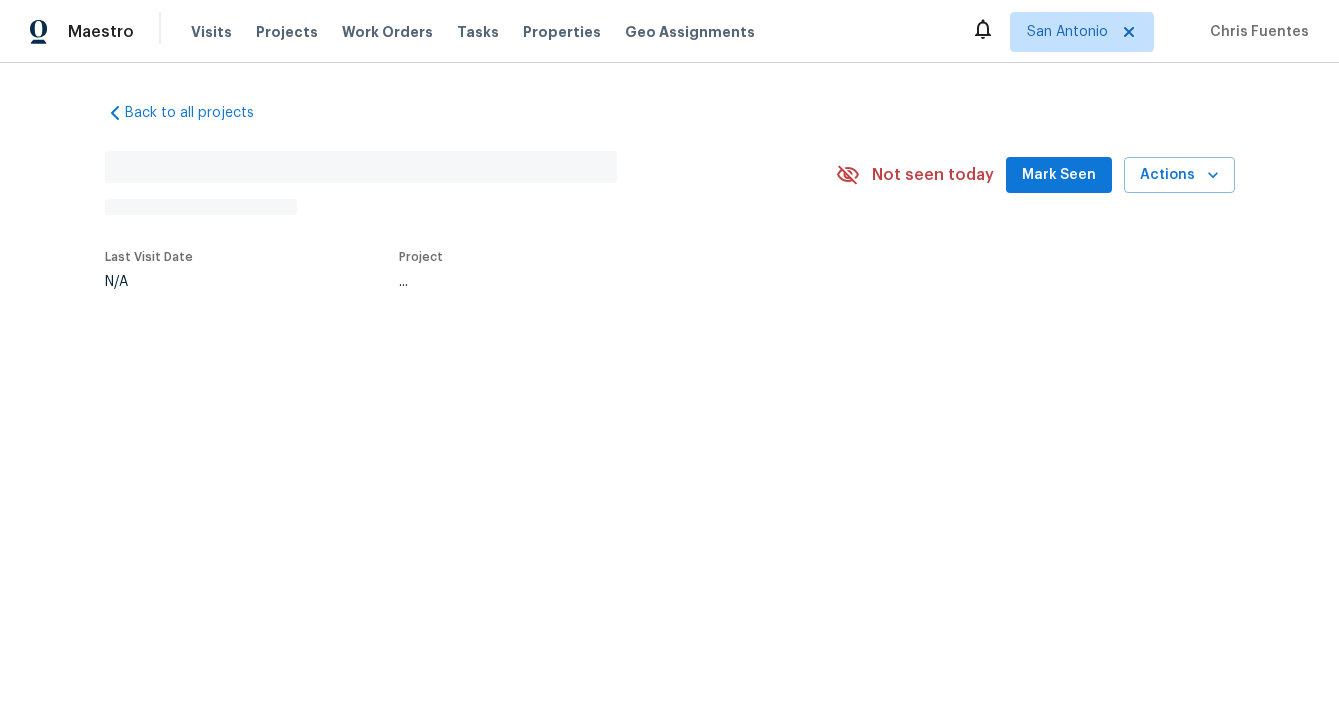 scroll, scrollTop: 0, scrollLeft: 0, axis: both 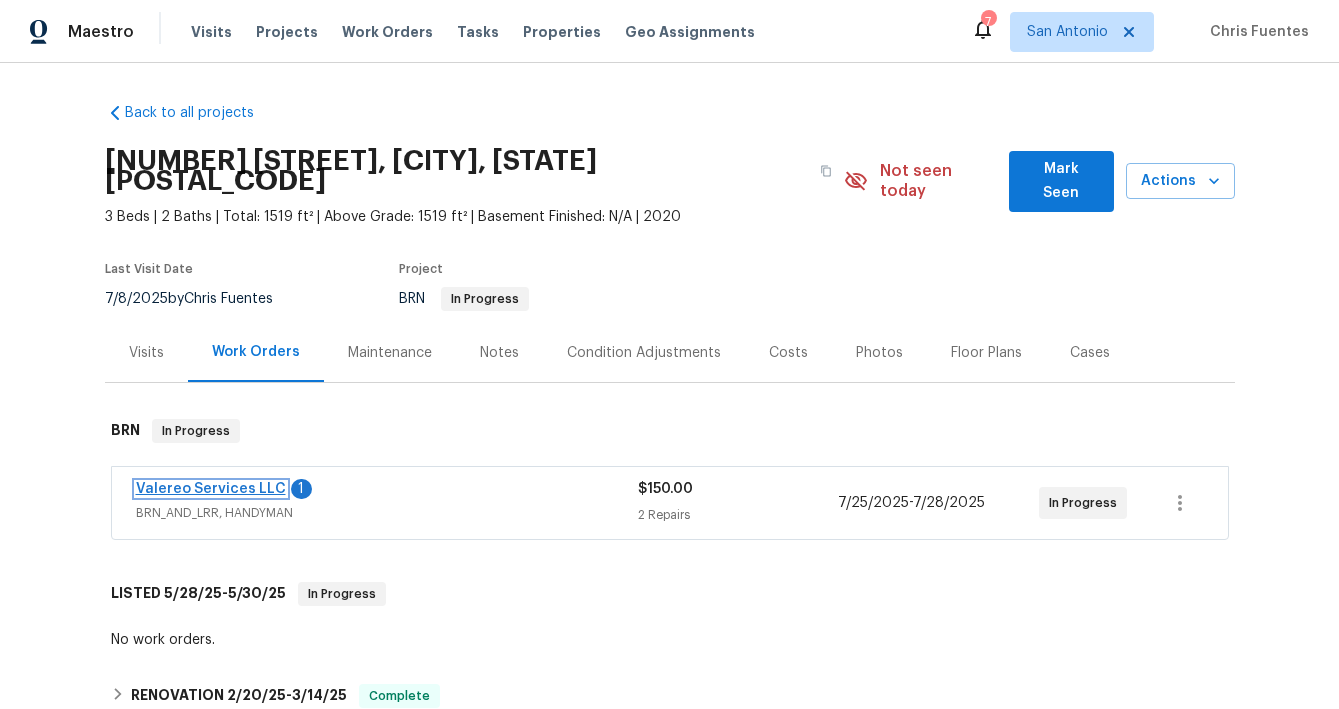 click on "Valereo Services LLC" at bounding box center (211, 489) 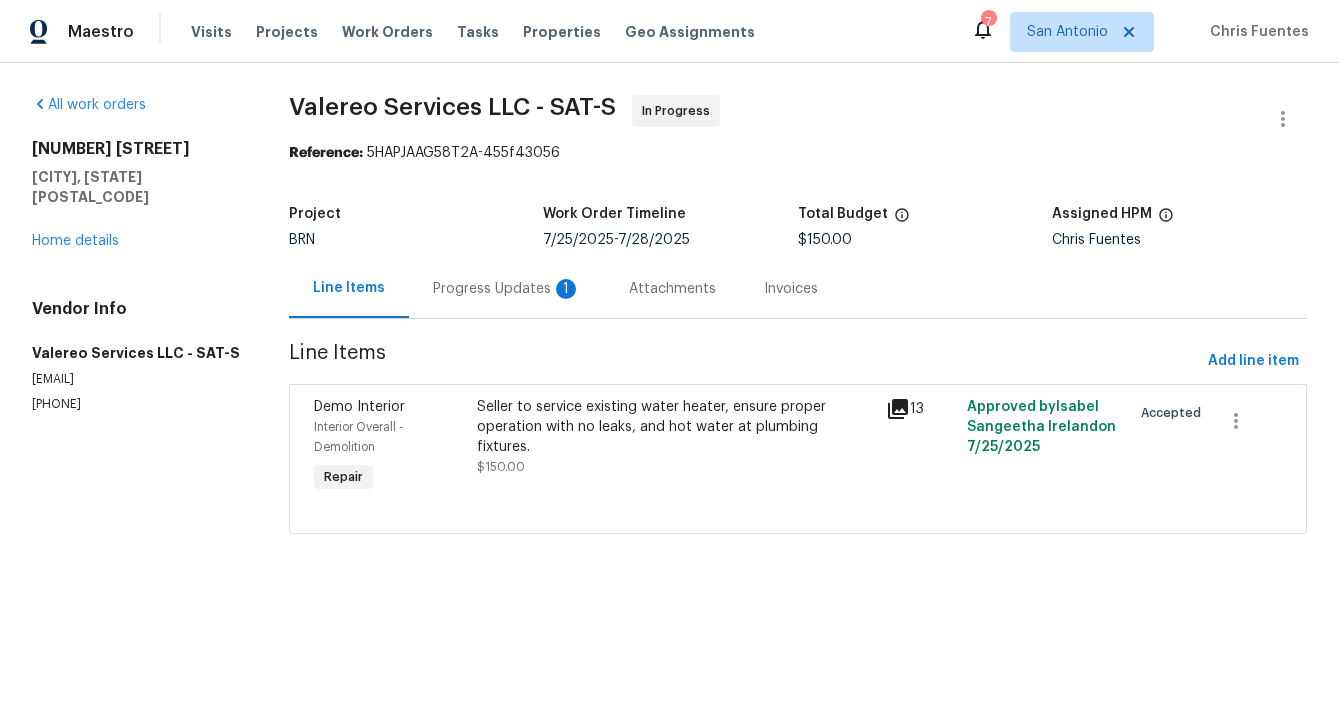 click on "Progress Updates 1" at bounding box center (507, 289) 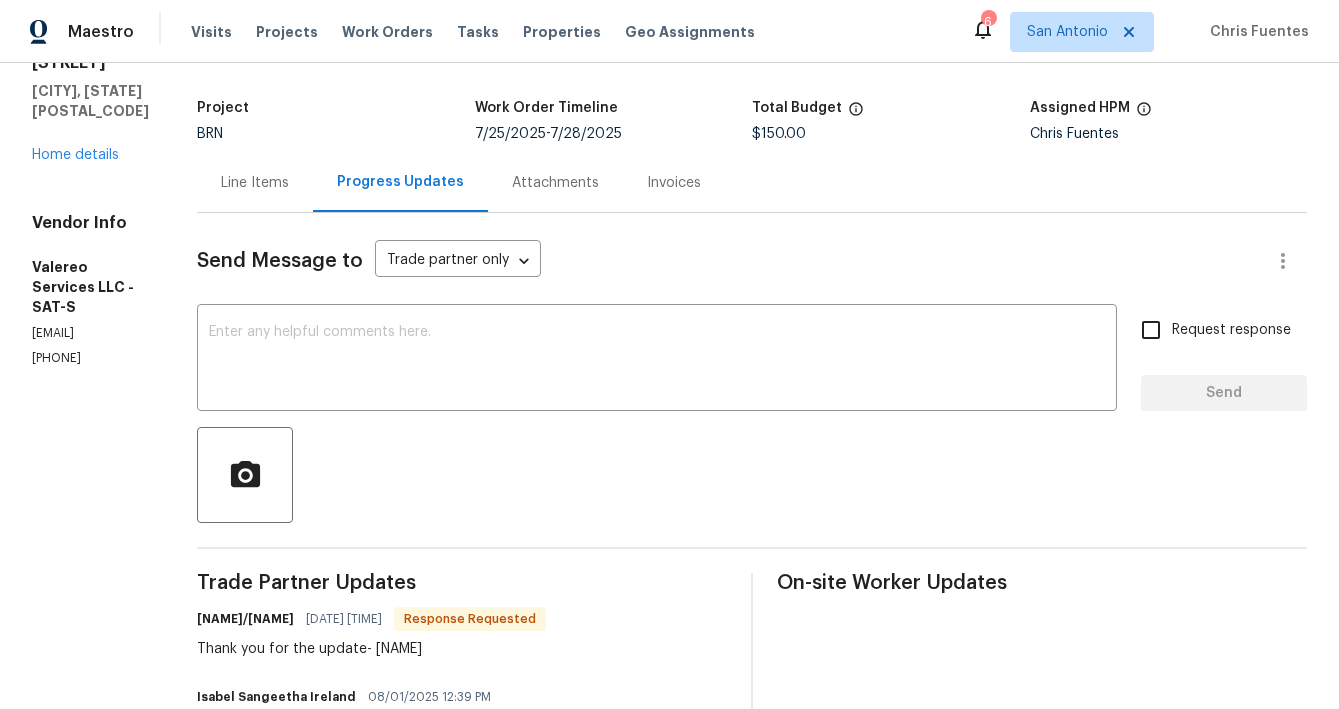 scroll, scrollTop: 0, scrollLeft: 0, axis: both 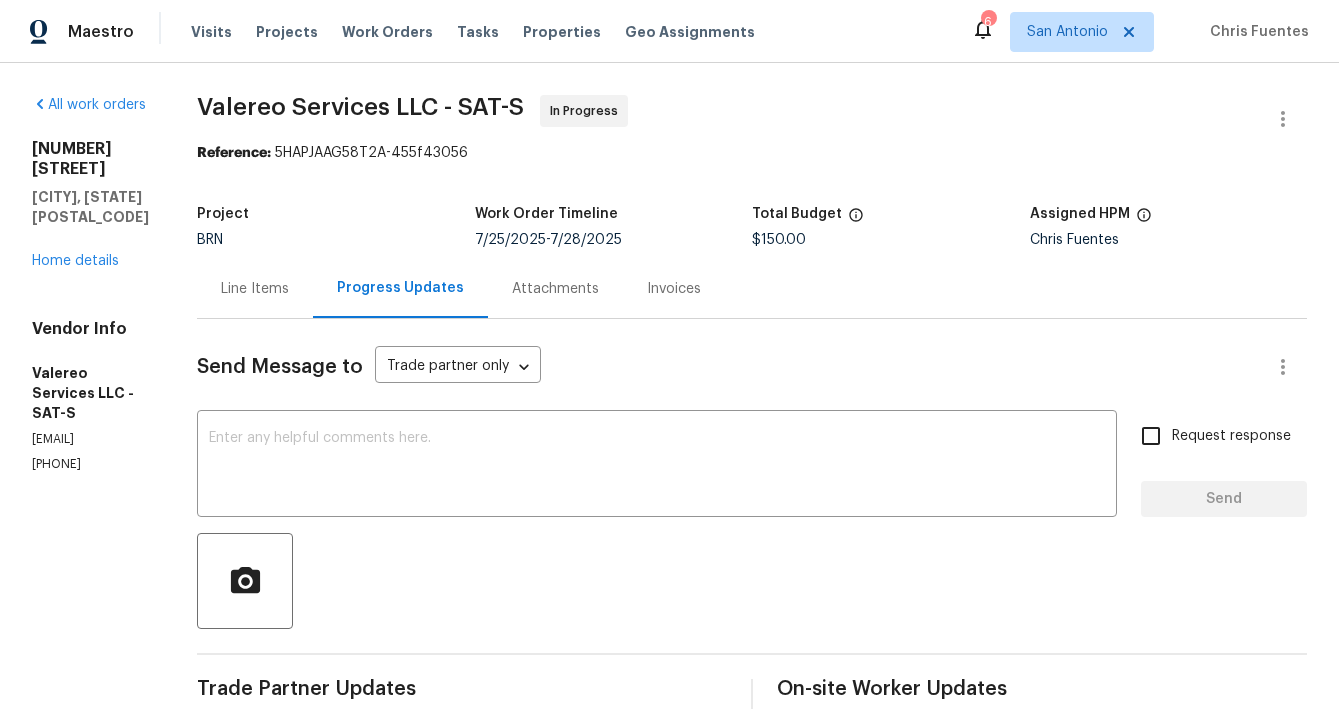click on "Line Items" at bounding box center (255, 289) 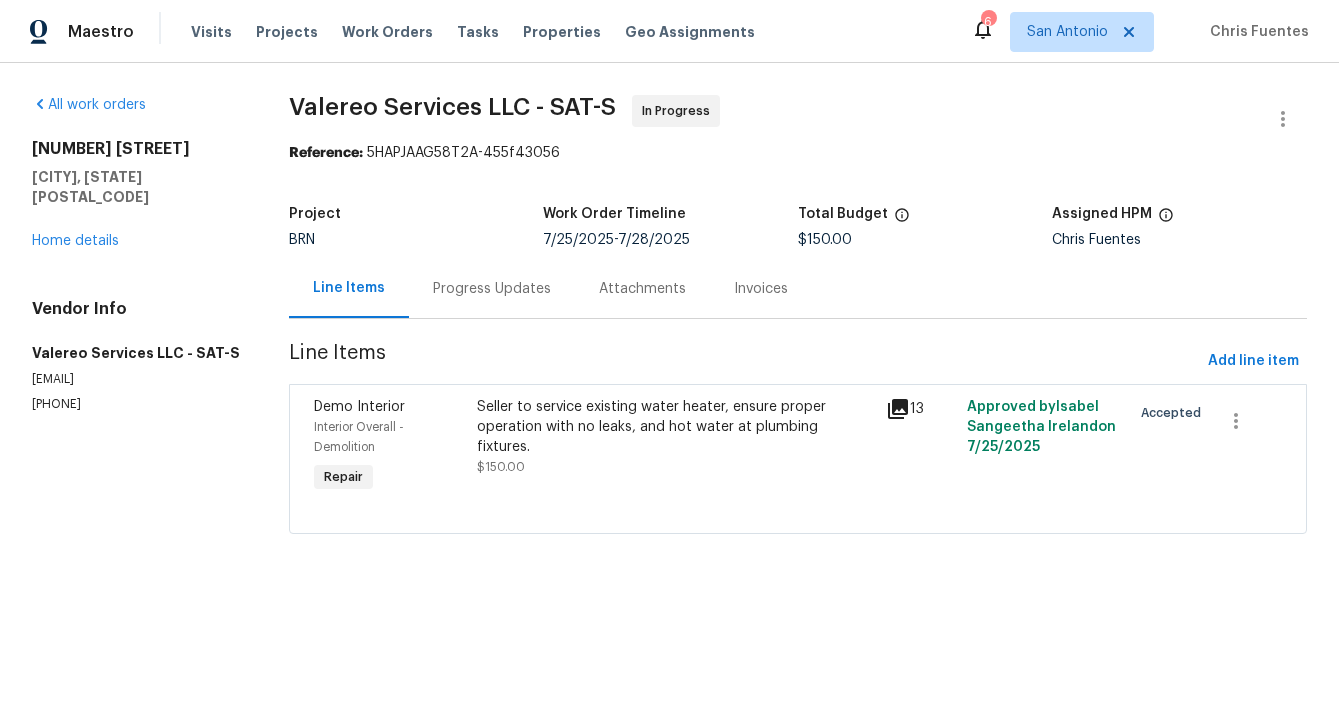 click on "Seller to service existing water heater, ensure proper operation with no leaks, and hot water at plumbing fixtures. $150.00" at bounding box center [675, 437] 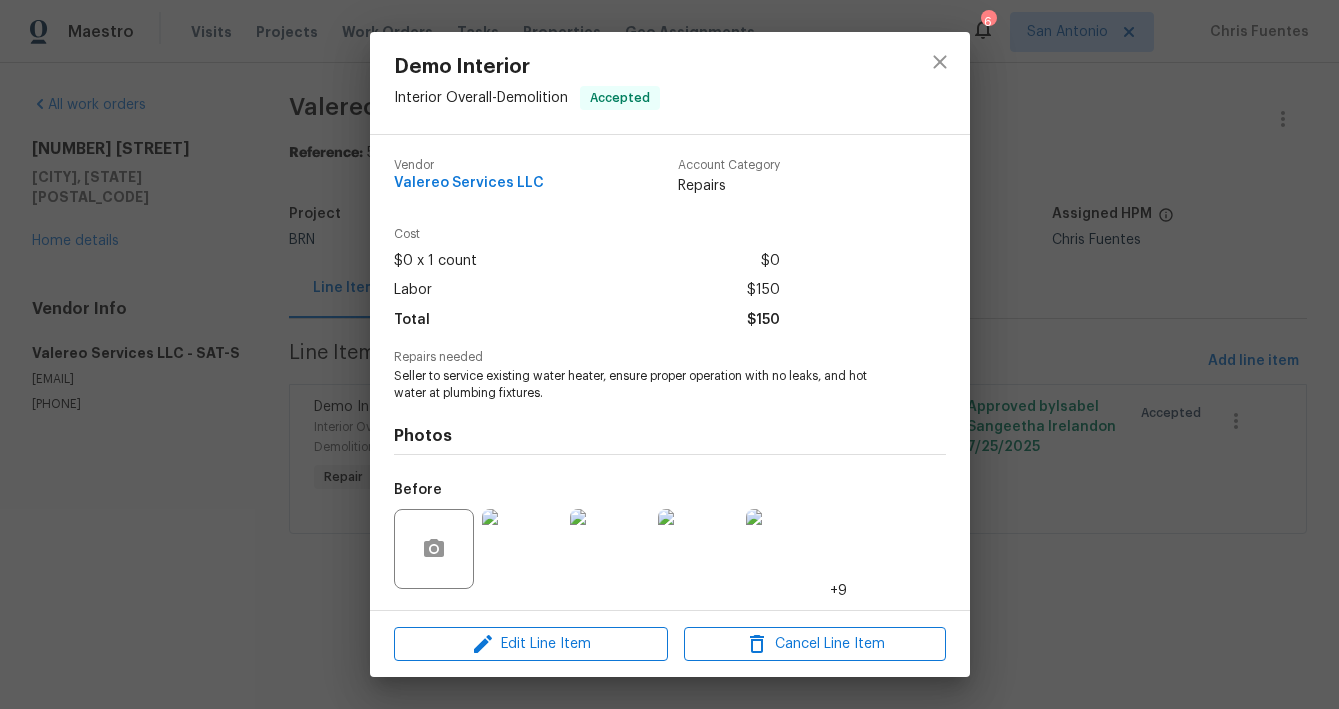 click at bounding box center [522, 549] 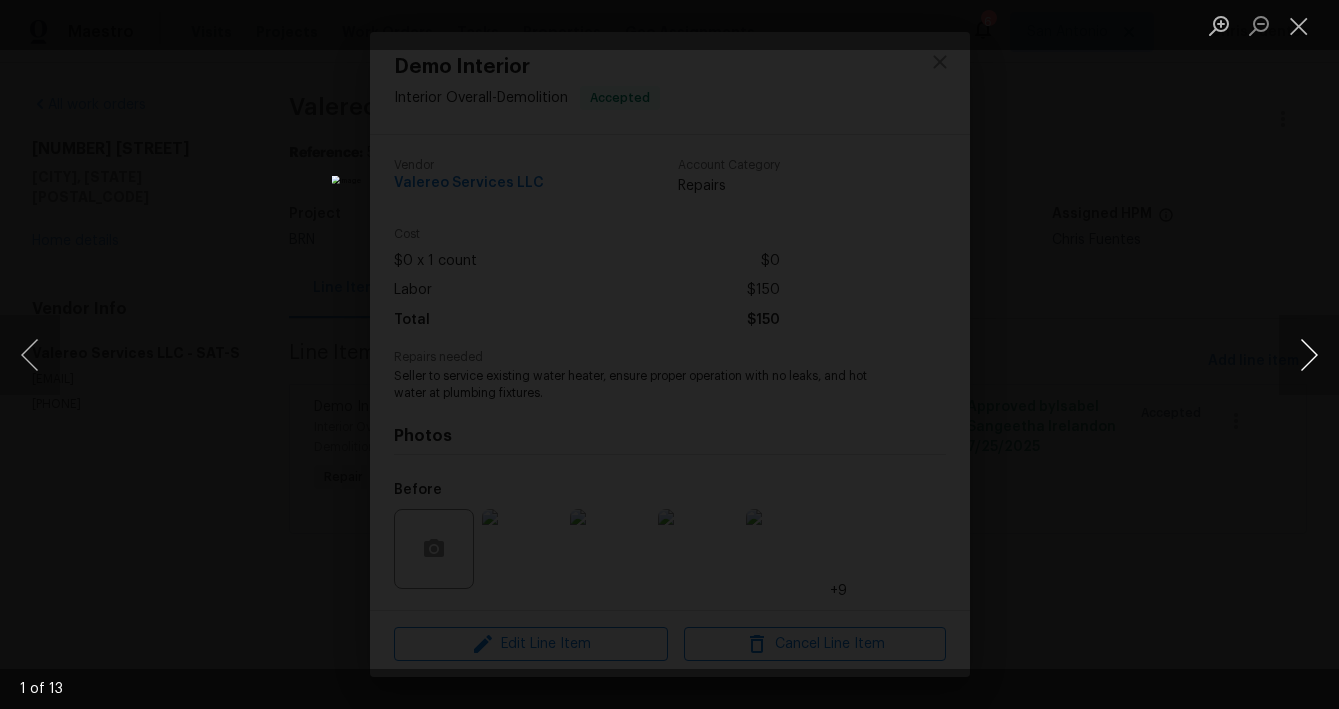 click at bounding box center [1309, 355] 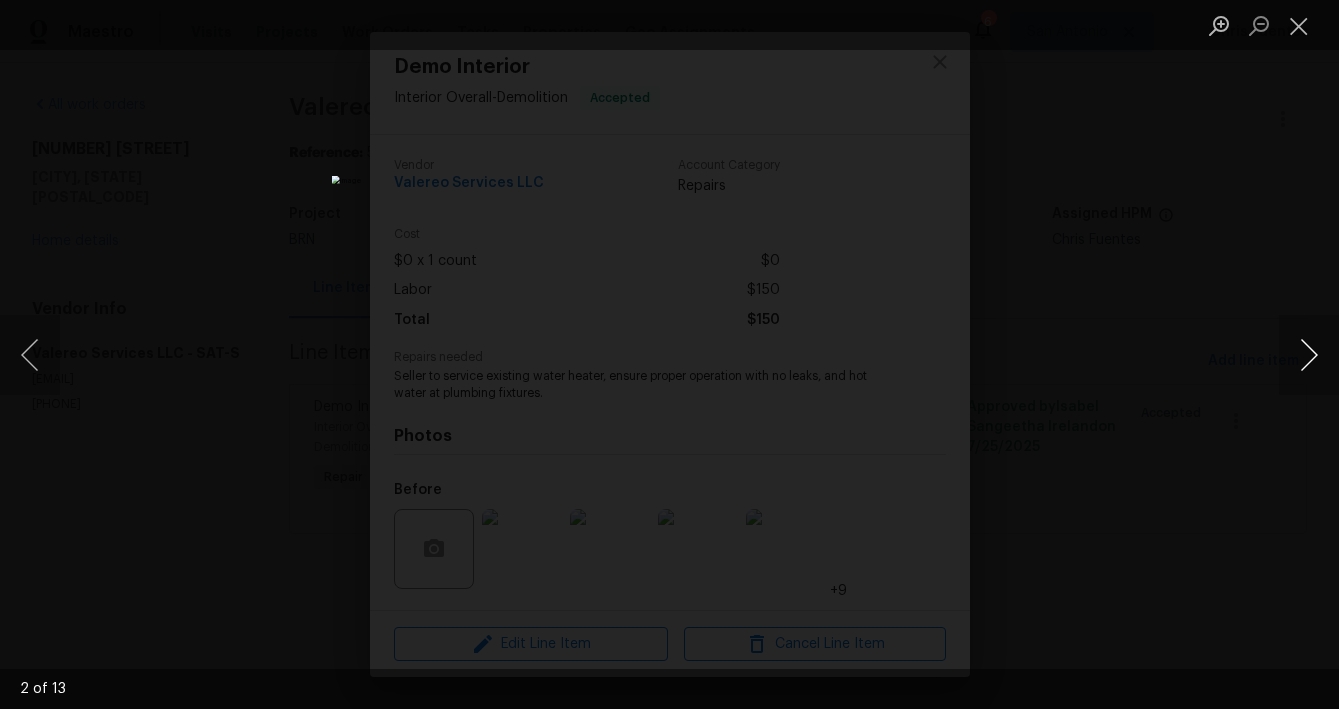 click at bounding box center [1309, 355] 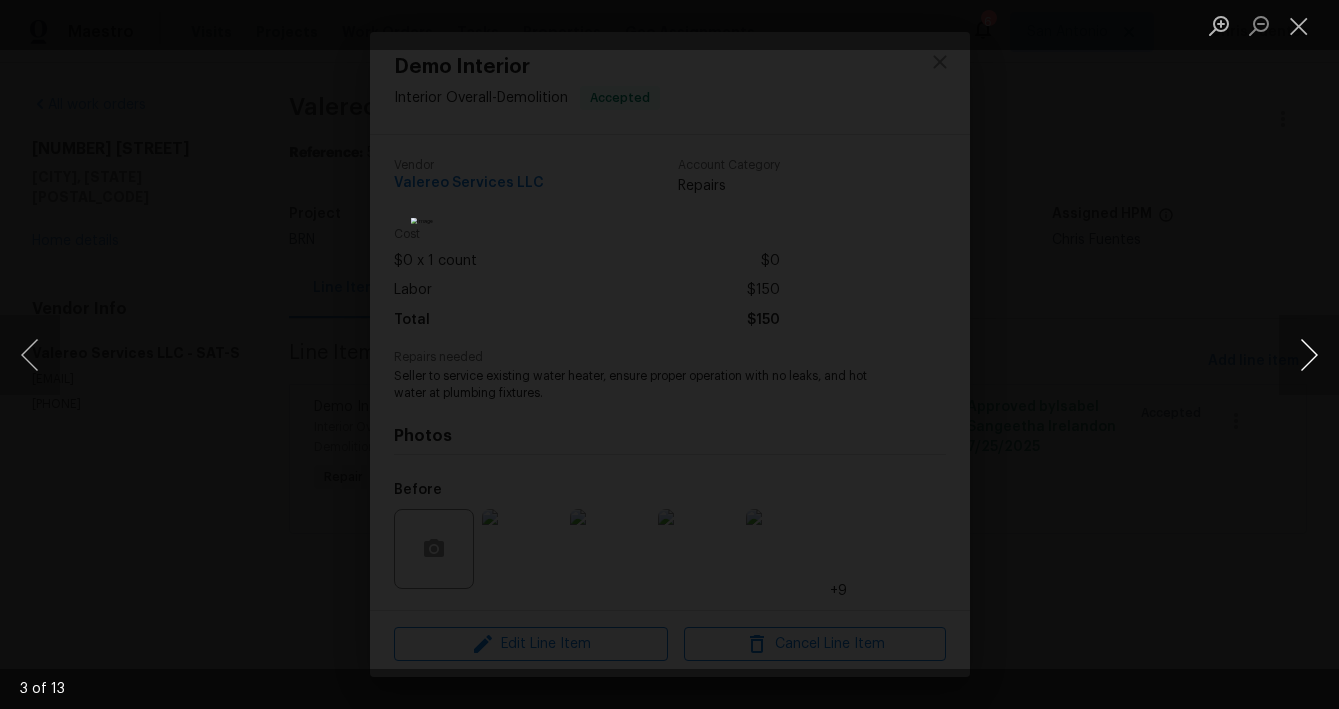 click at bounding box center (1309, 355) 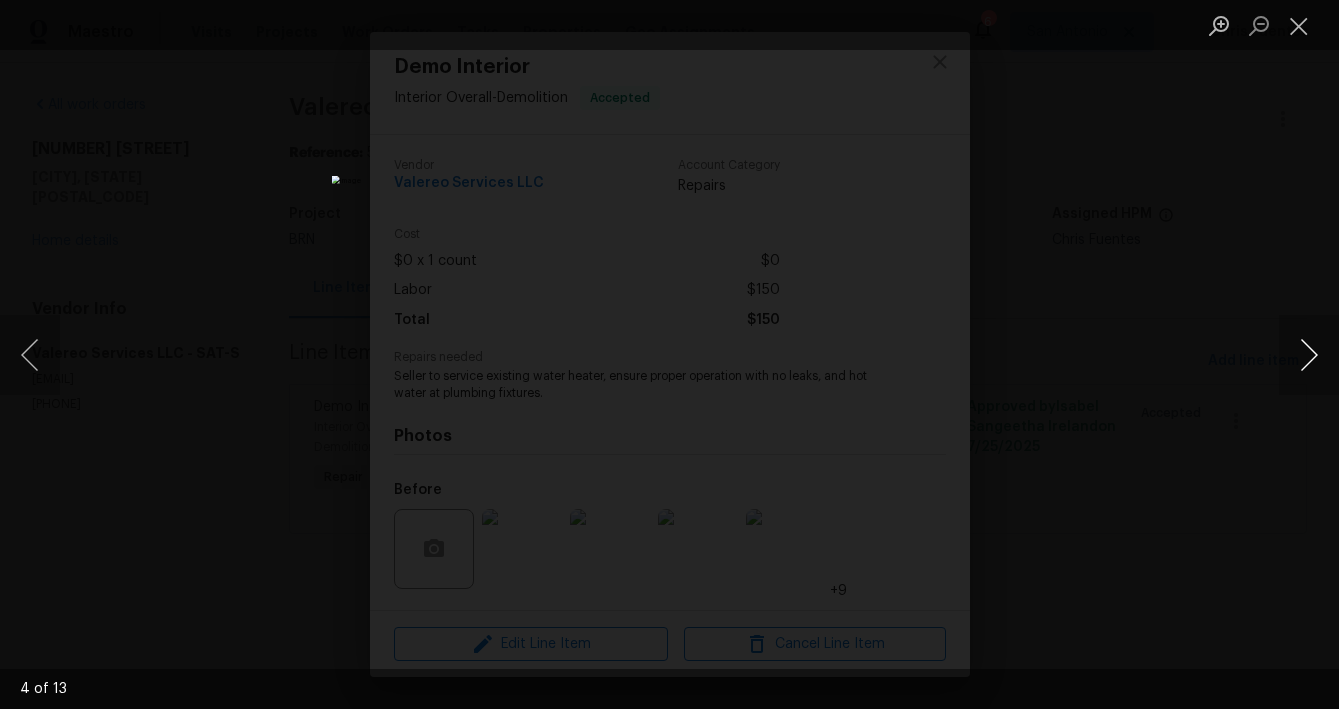 click at bounding box center [1309, 355] 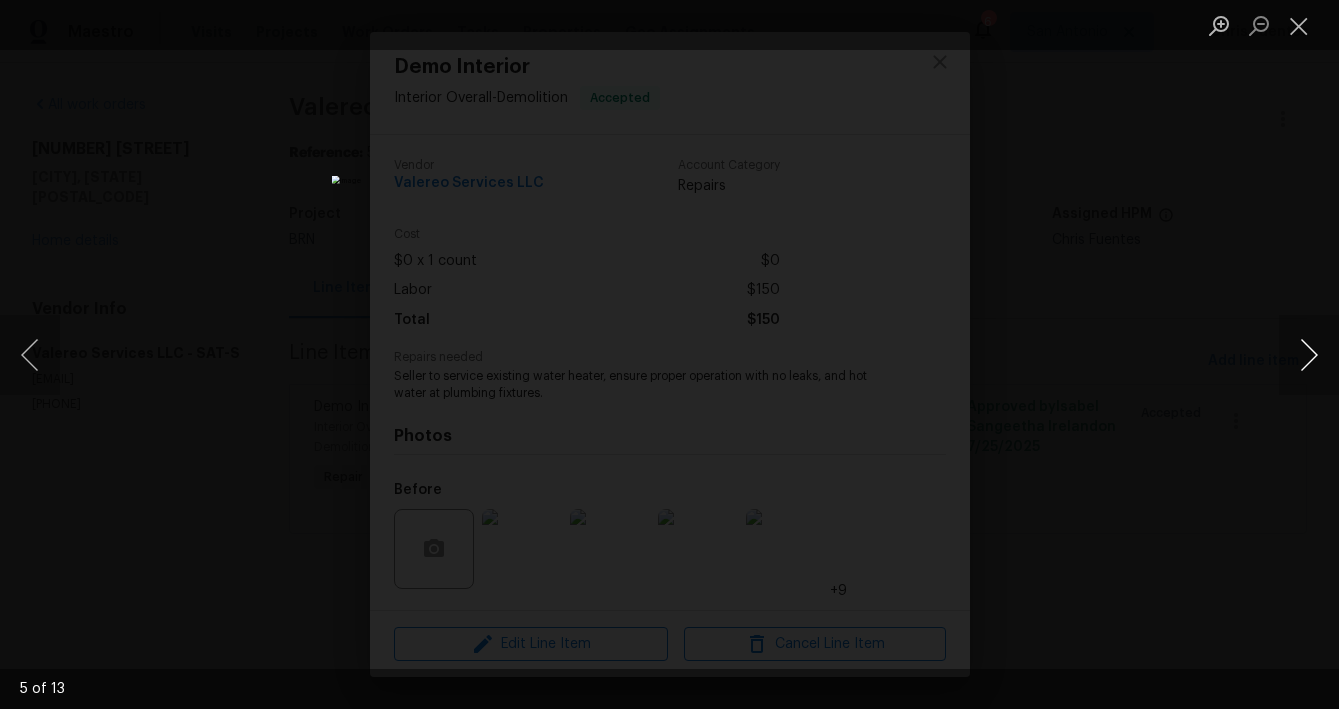 click at bounding box center [1309, 355] 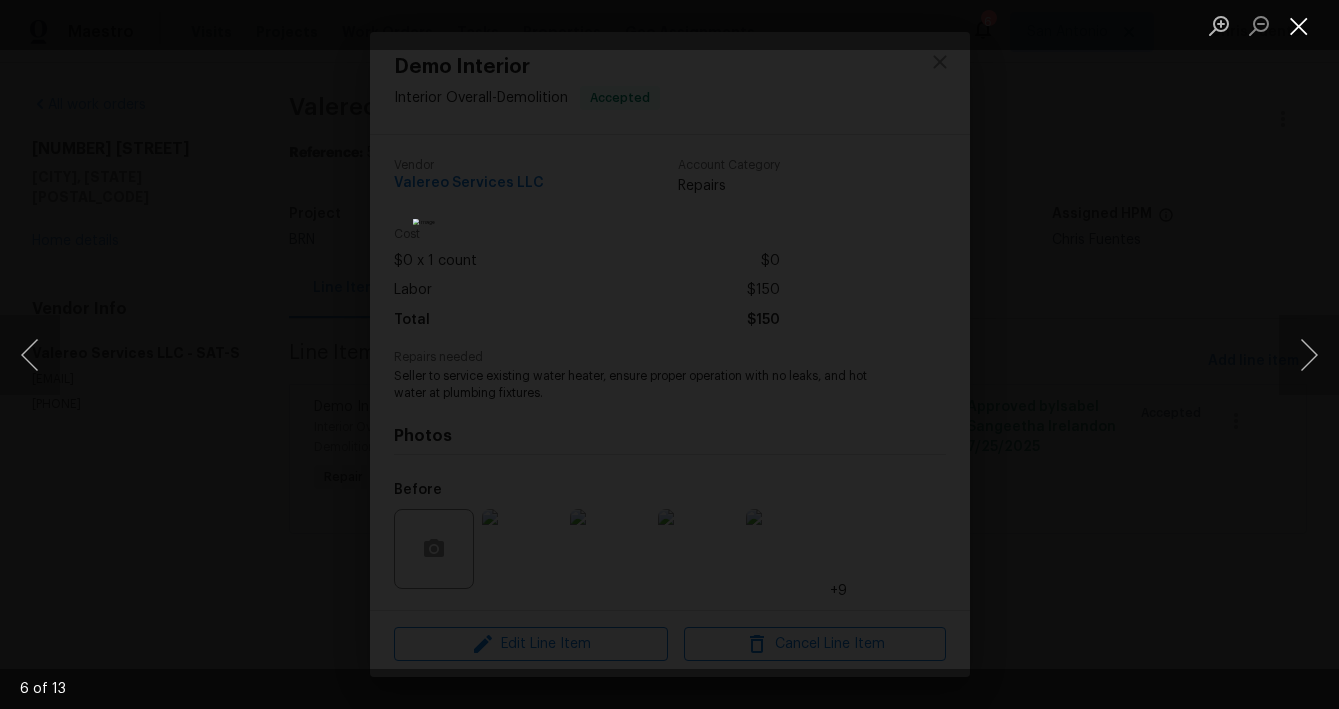 click at bounding box center [1299, 25] 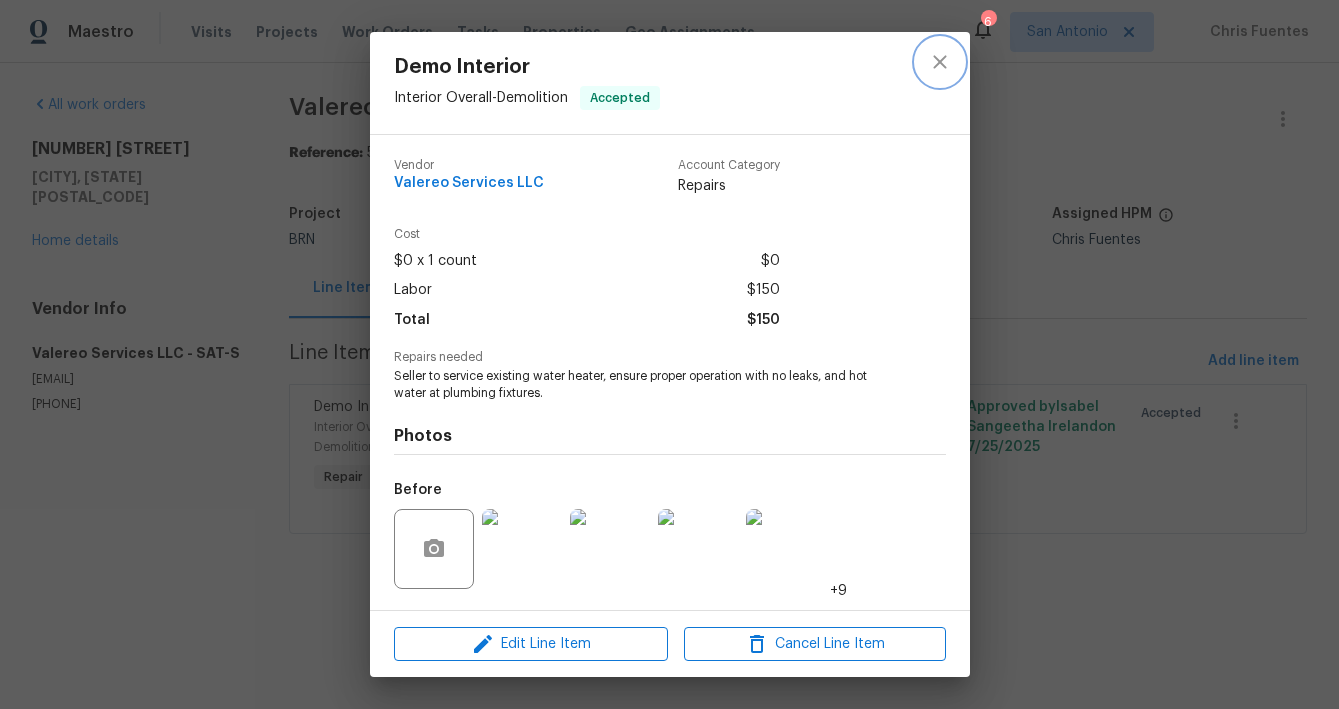 click 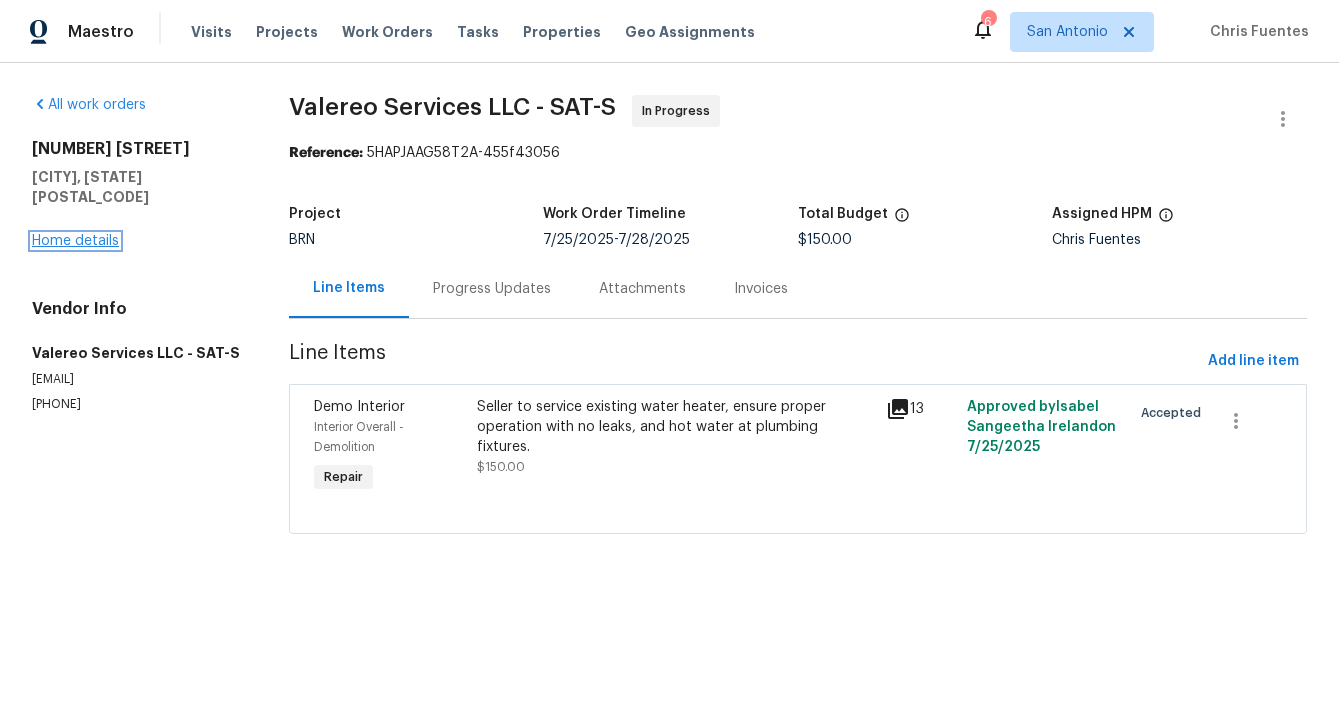 click on "Home details" at bounding box center (75, 241) 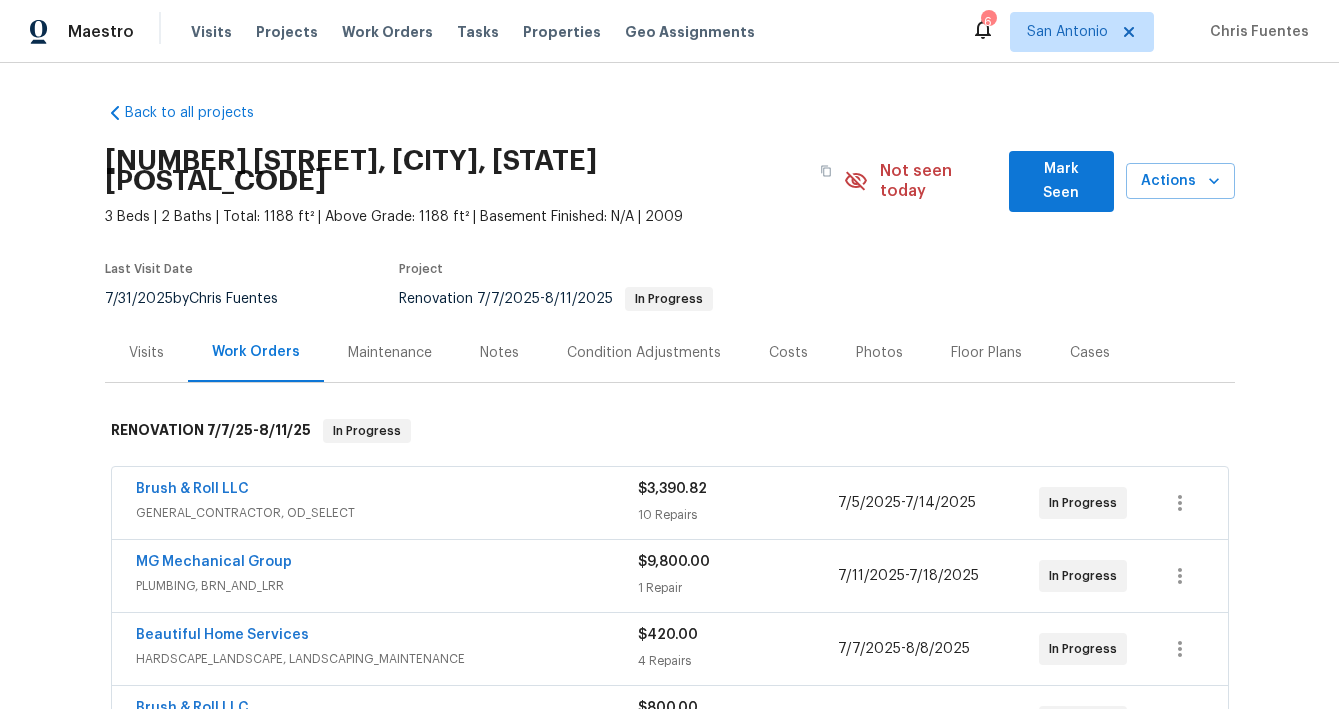 scroll, scrollTop: 0, scrollLeft: 0, axis: both 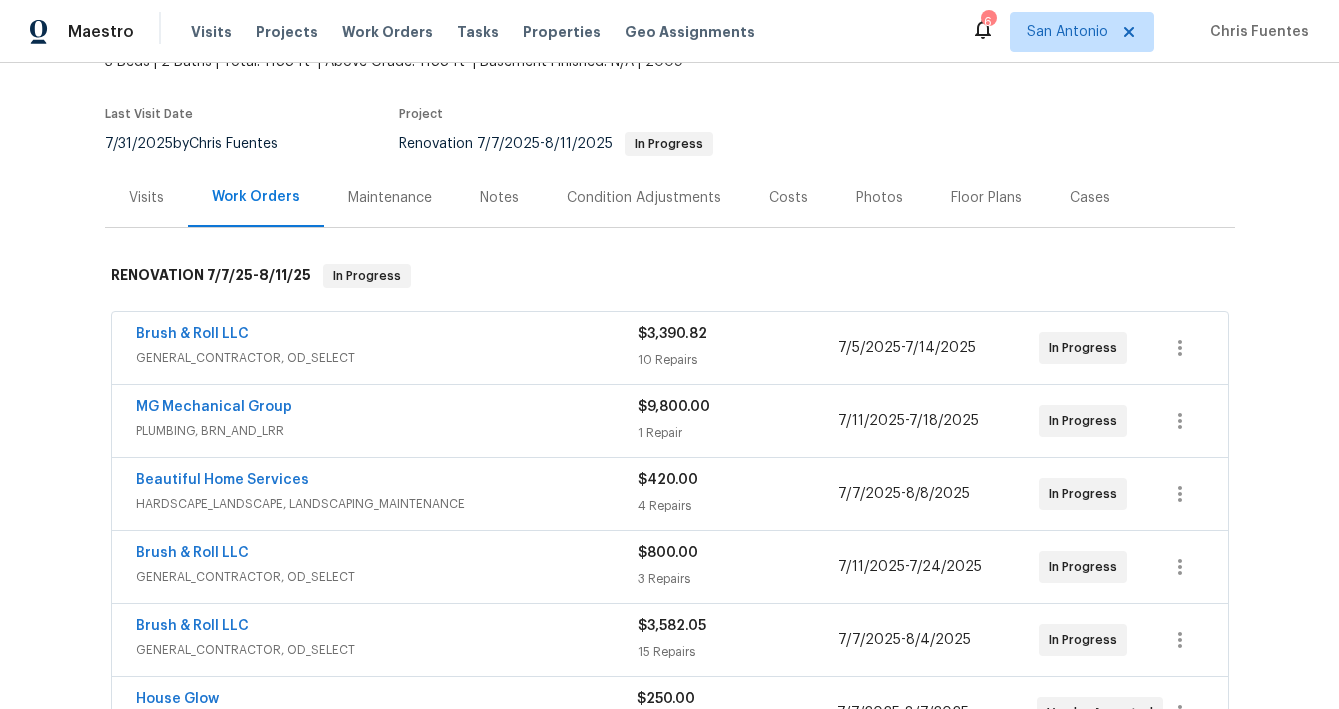 click on "Notes" at bounding box center [499, 198] 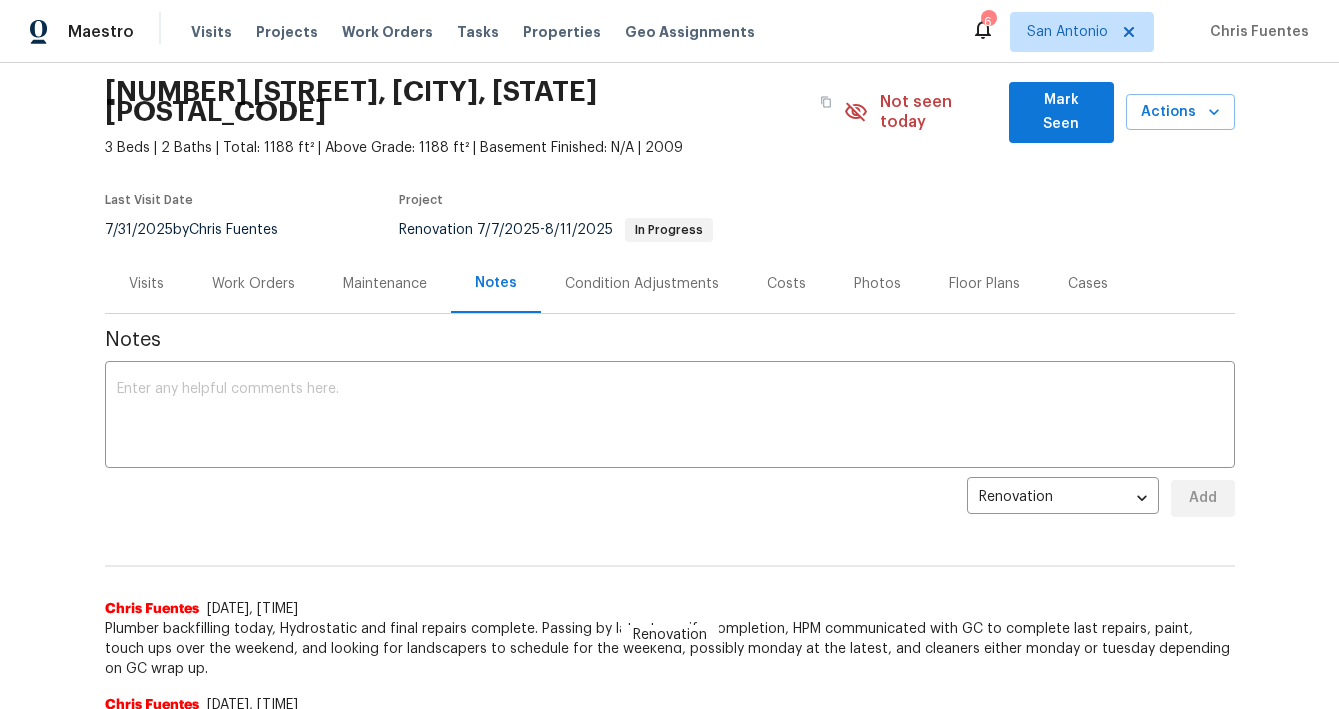 scroll, scrollTop: 75, scrollLeft: 0, axis: vertical 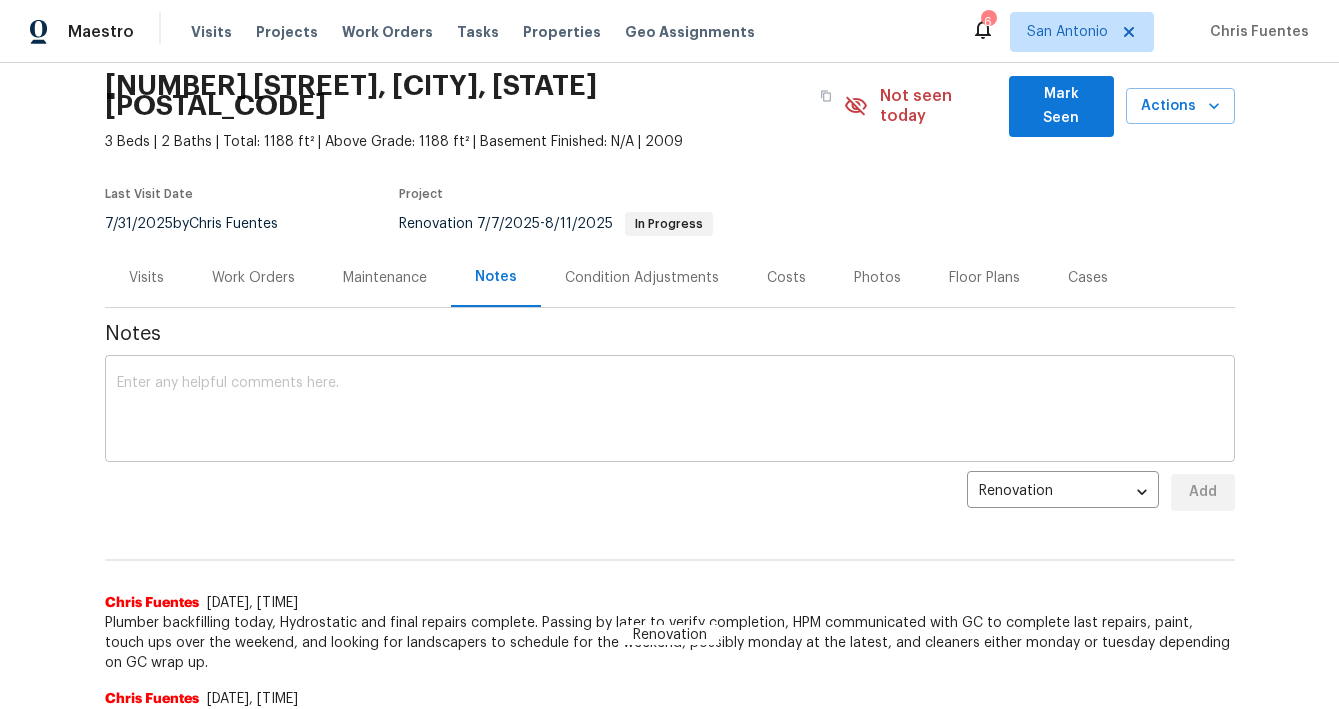 click on "x ​" at bounding box center (670, 411) 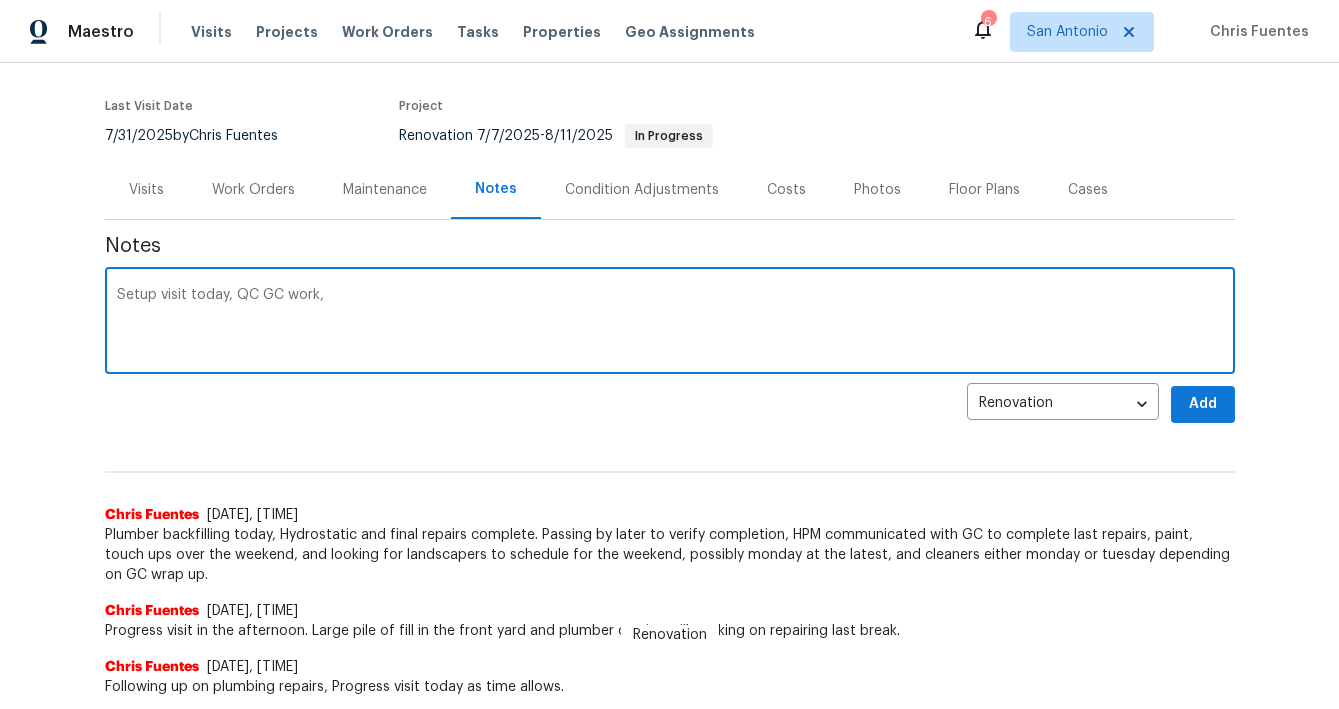 scroll, scrollTop: 156, scrollLeft: 0, axis: vertical 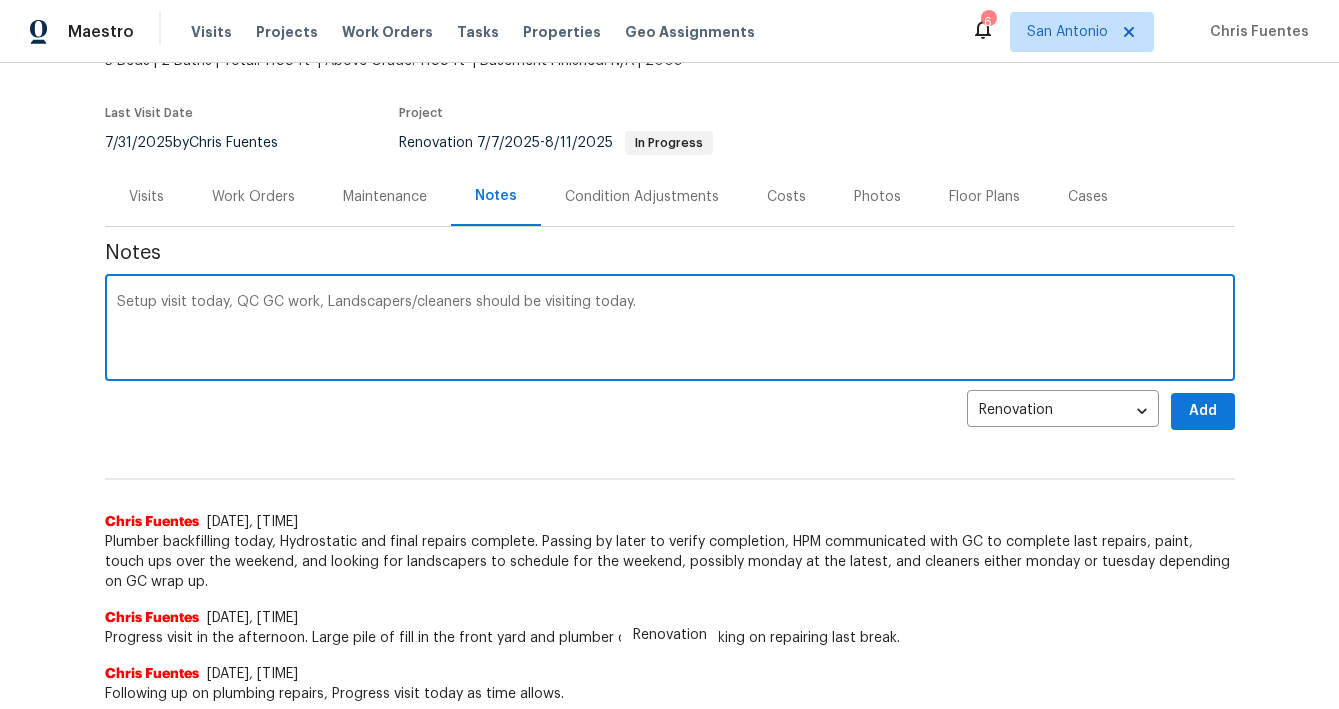type on "Setup visit today, QC GC work, Landscapers/cleaners should be visiting today." 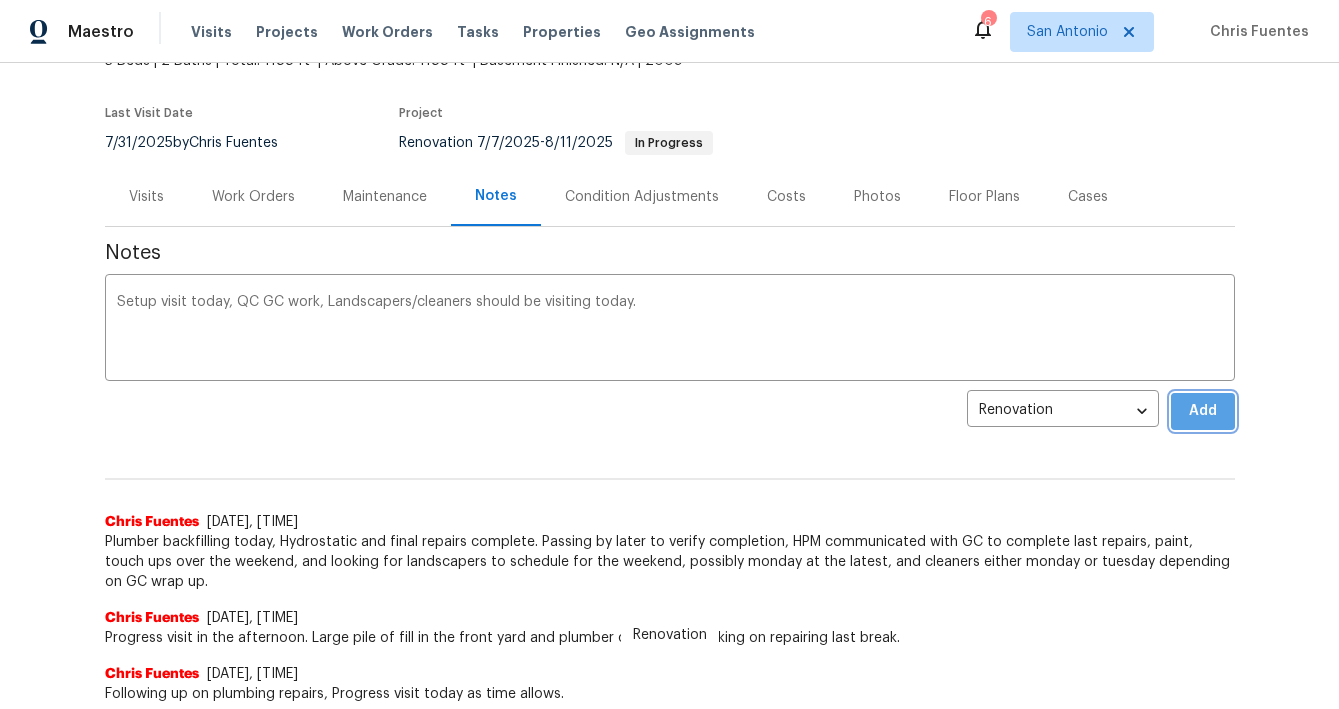 click on "Add" at bounding box center (1203, 411) 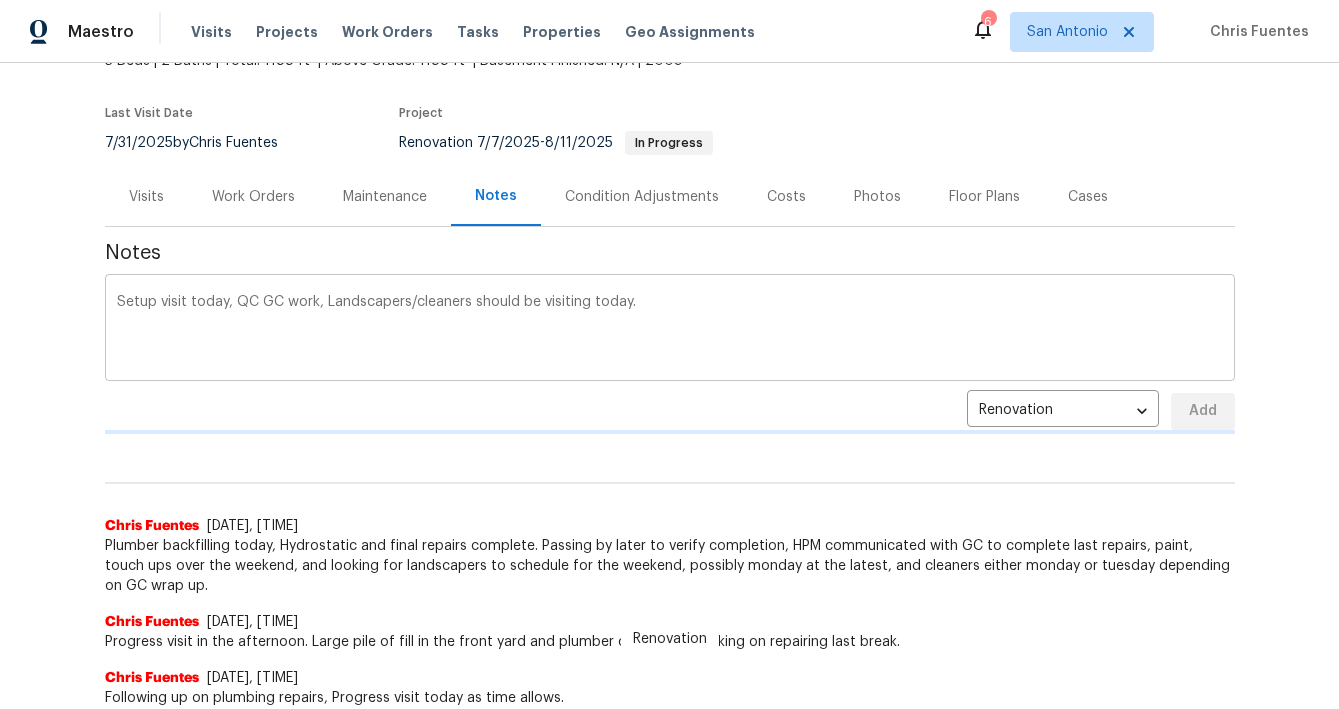 type 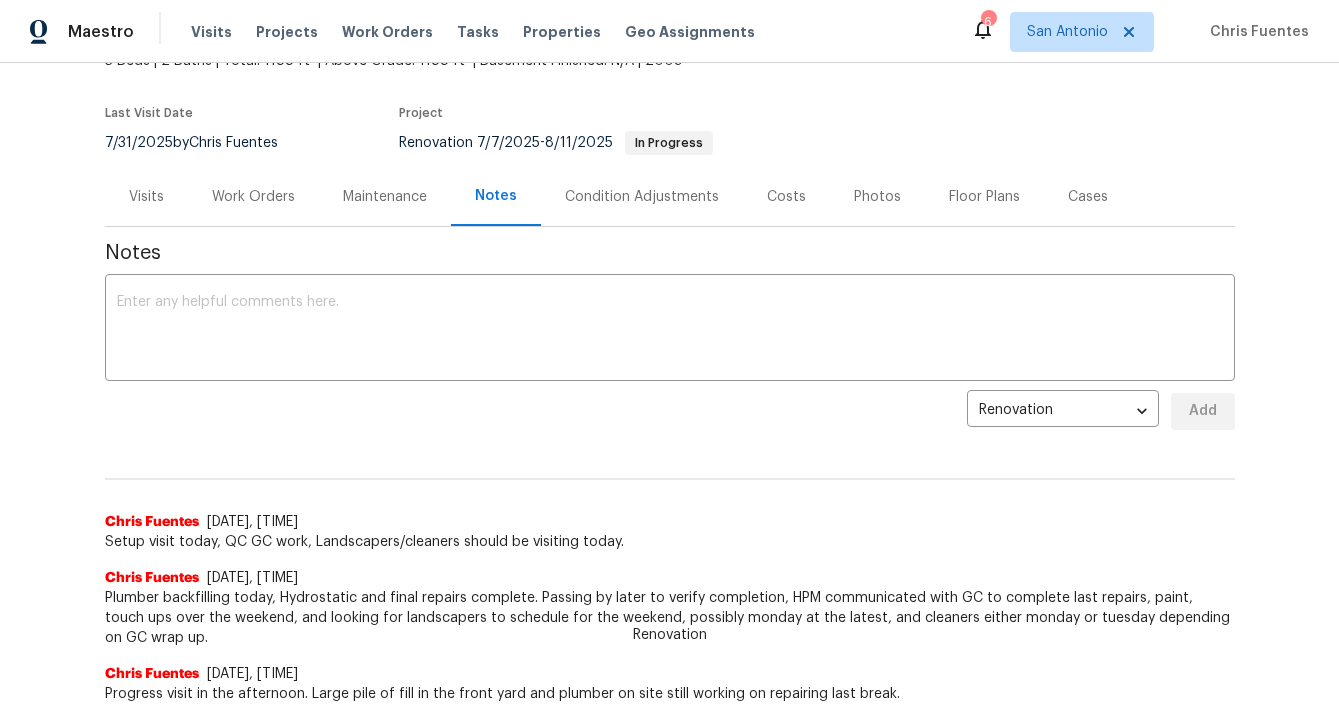 click on "Work Orders" at bounding box center [253, 197] 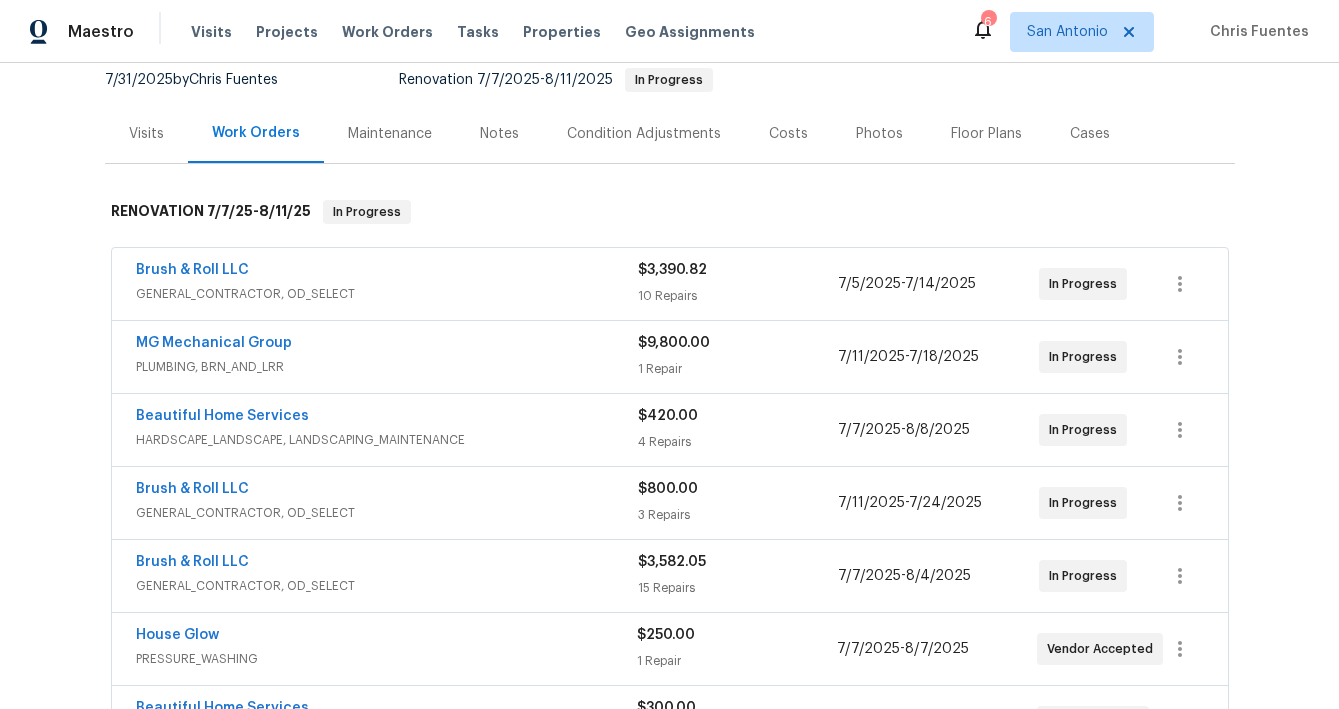 scroll, scrollTop: 222, scrollLeft: 0, axis: vertical 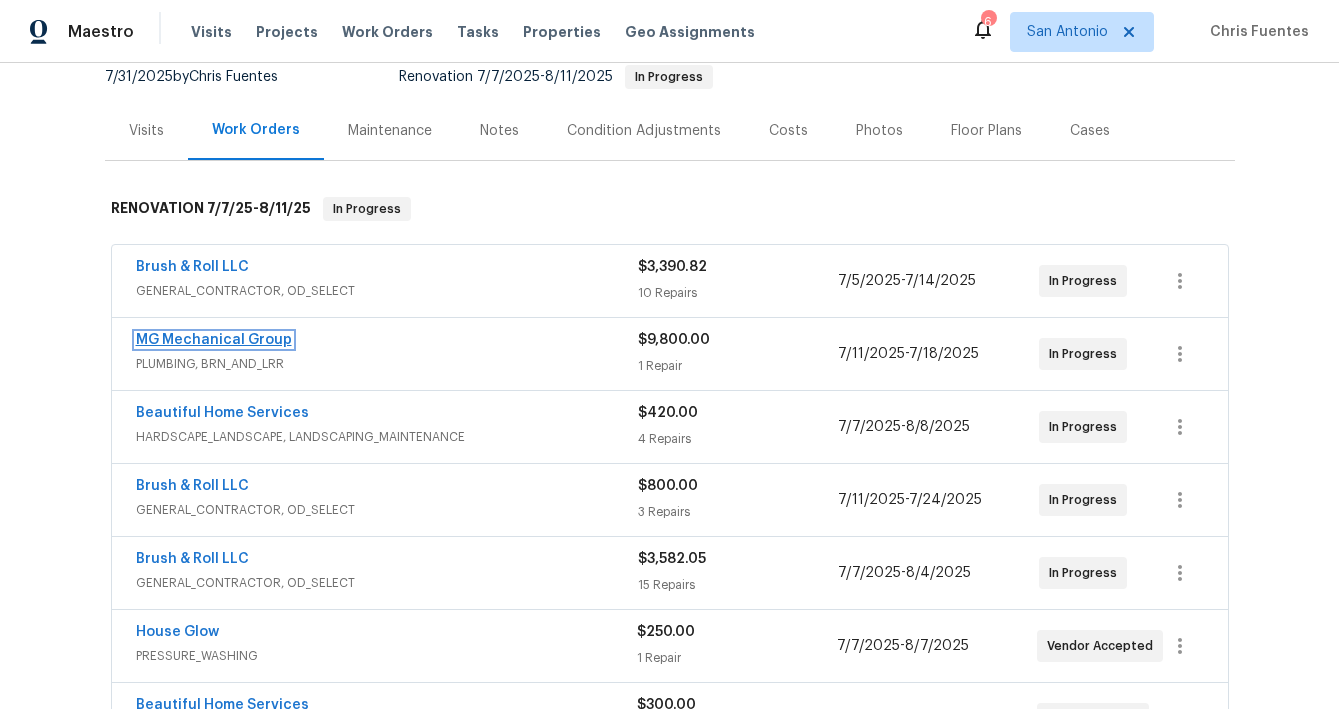 click on "MG Mechanical Group" at bounding box center (214, 340) 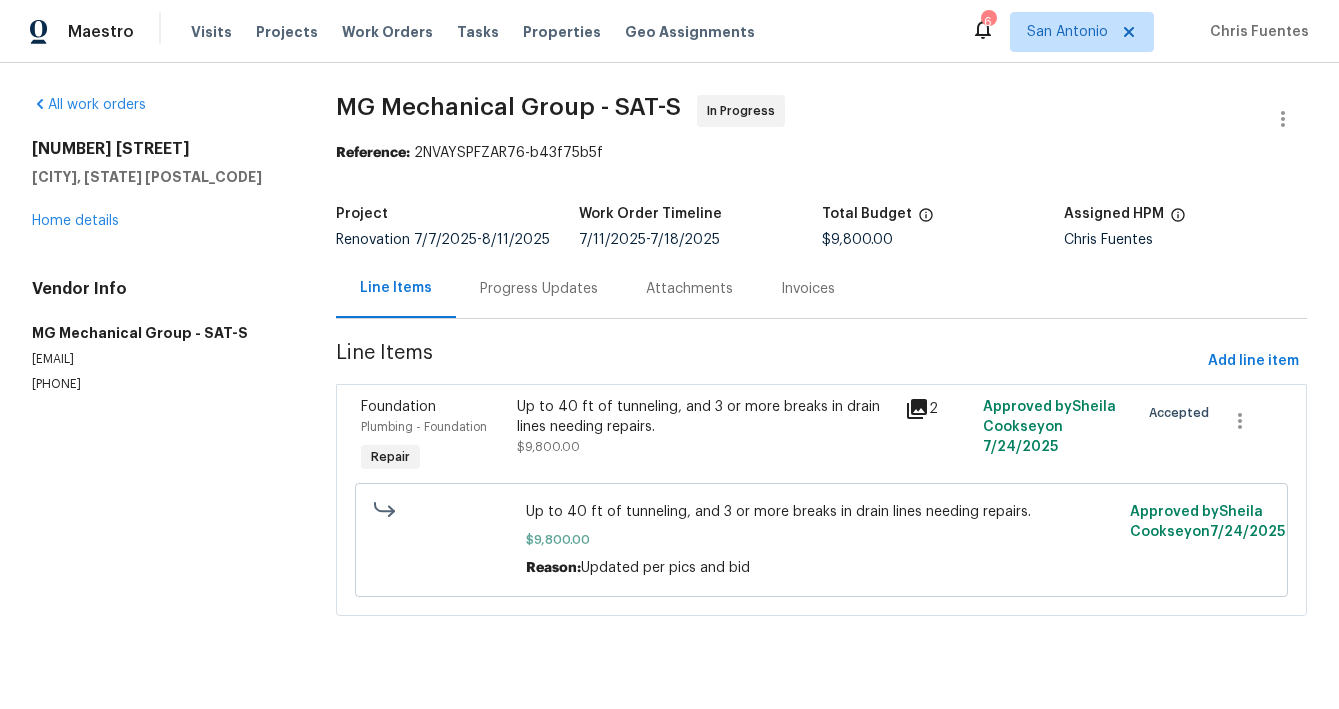 click on "Progress Updates" at bounding box center [539, 289] 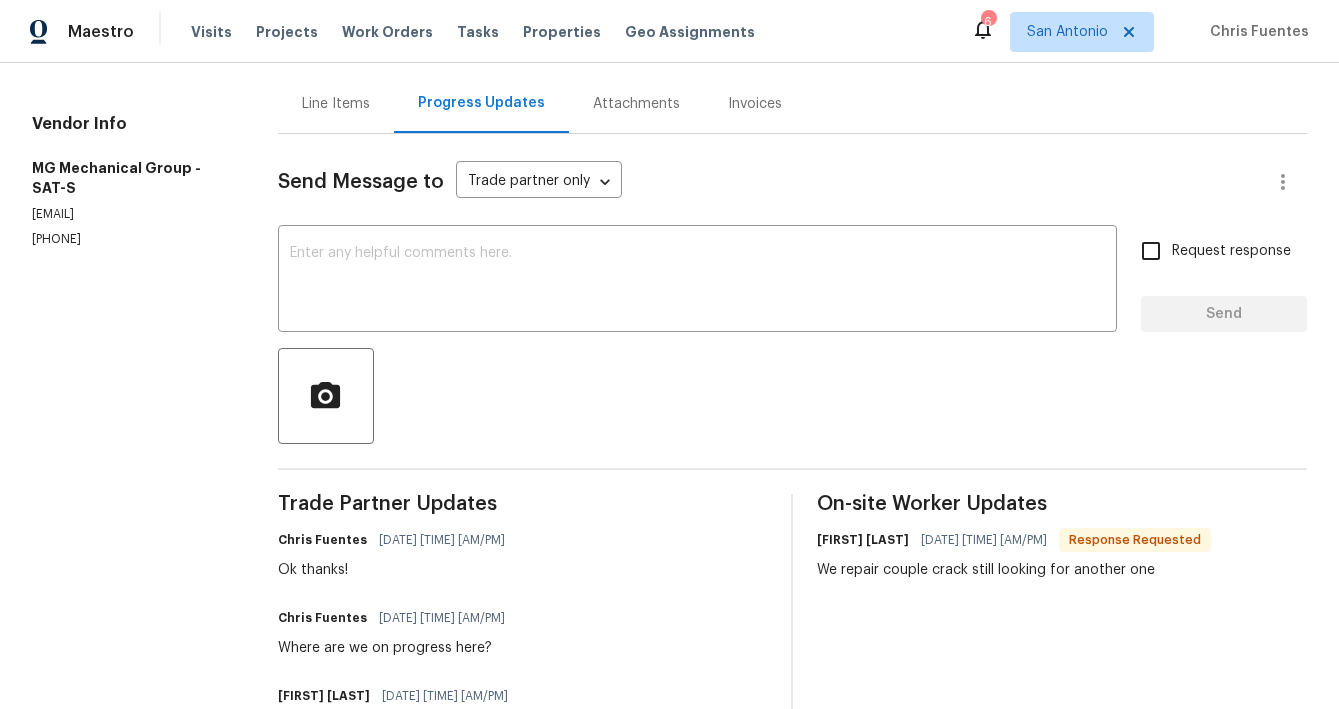 scroll, scrollTop: 77, scrollLeft: 0, axis: vertical 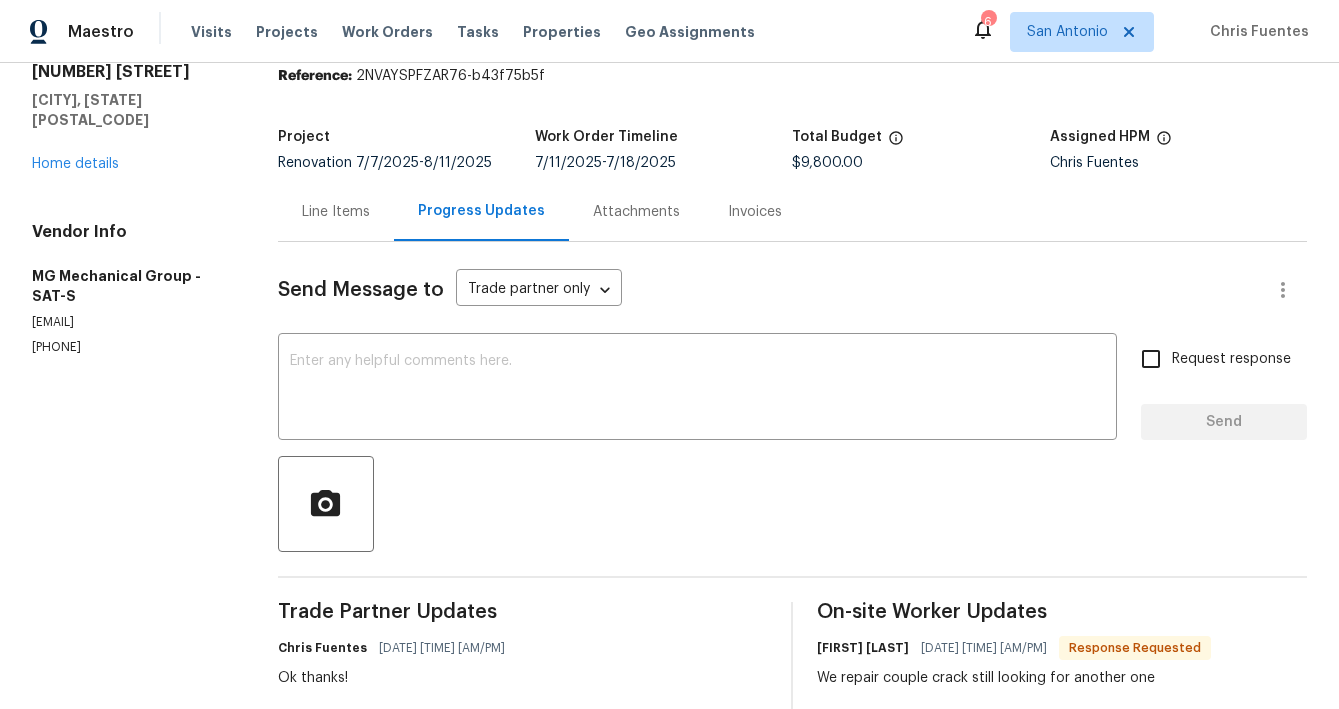click on "Line Items" at bounding box center [336, 212] 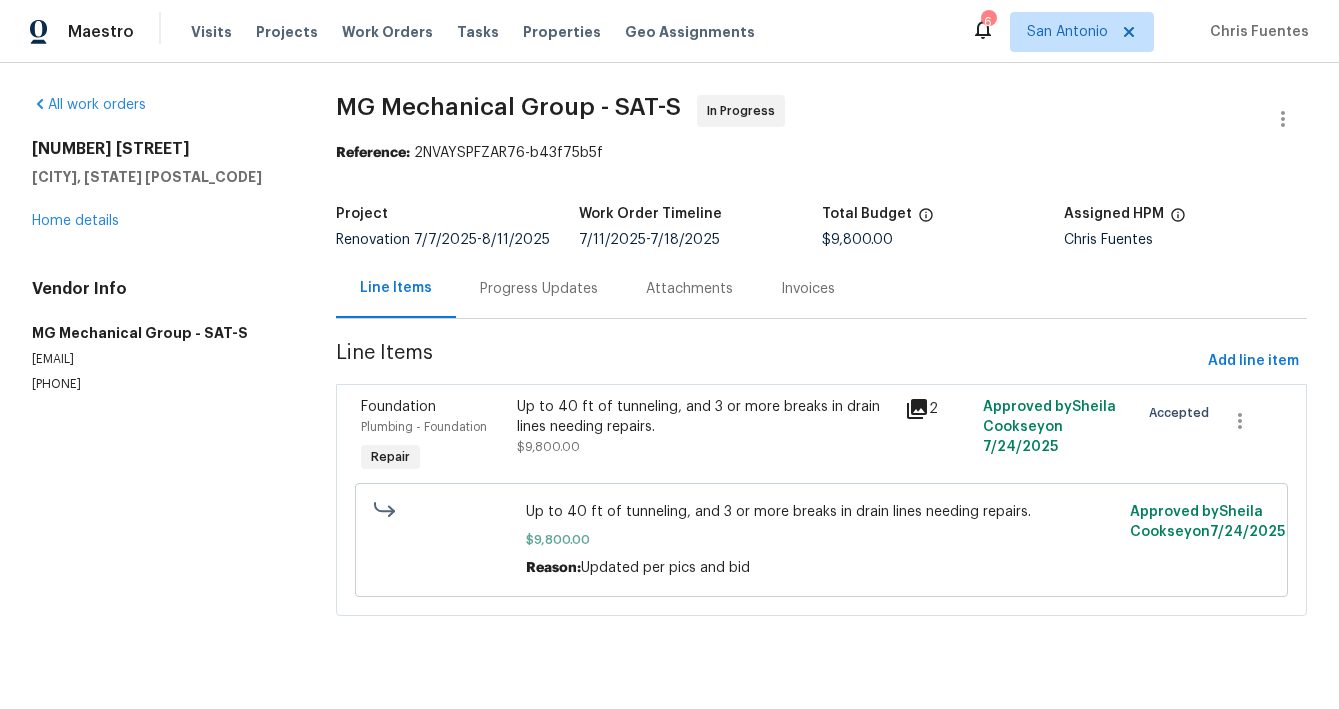 scroll, scrollTop: 0, scrollLeft: 0, axis: both 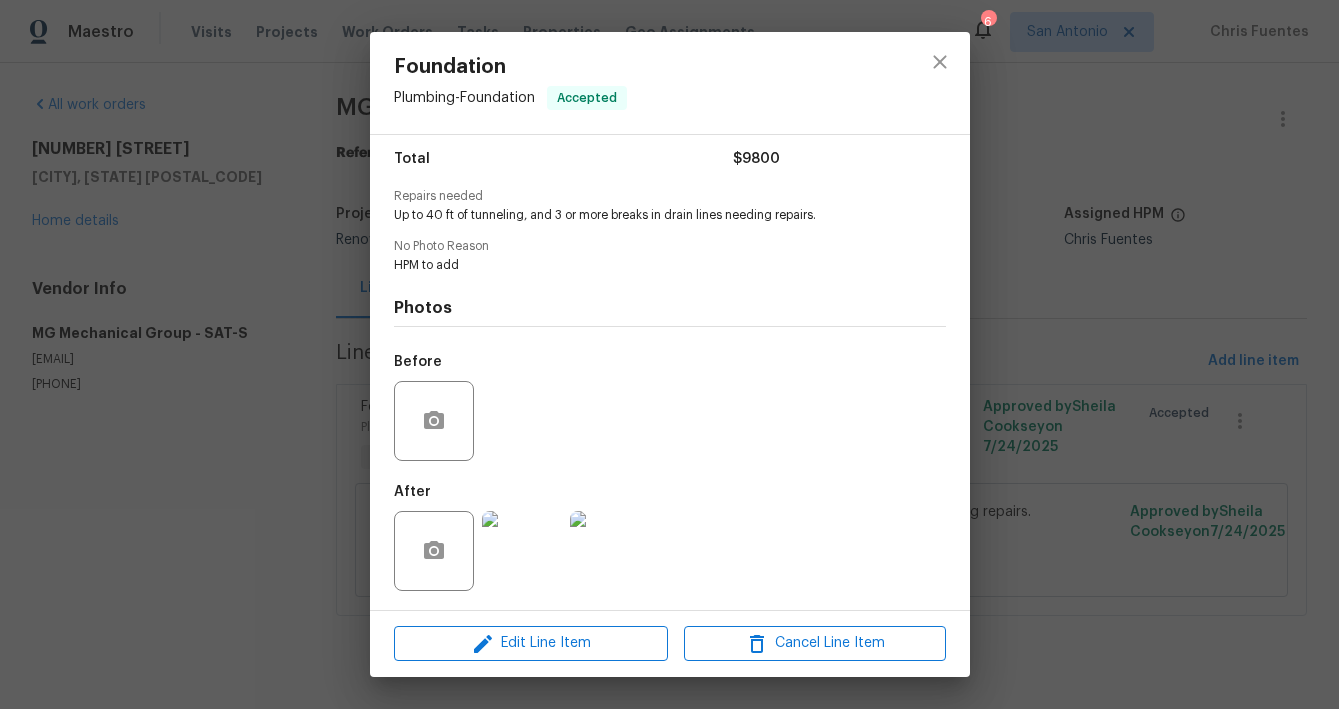 click at bounding box center [522, 551] 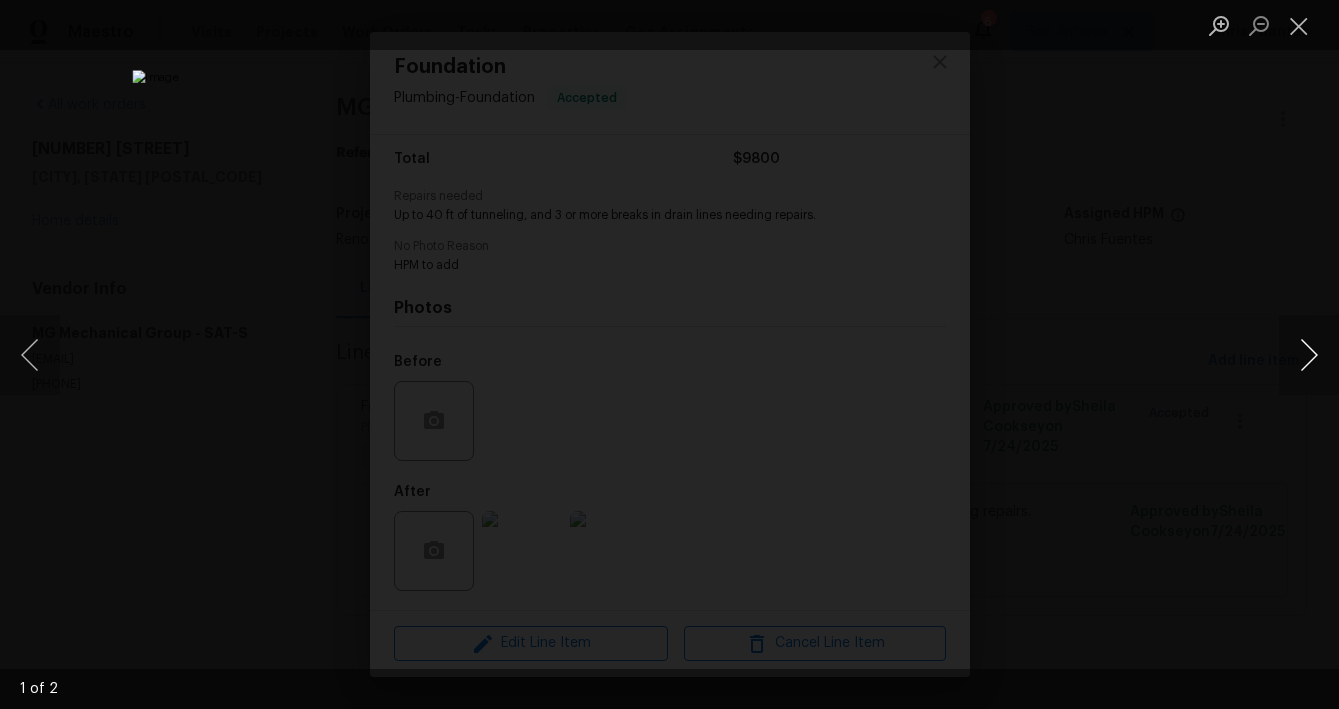 click at bounding box center [1309, 355] 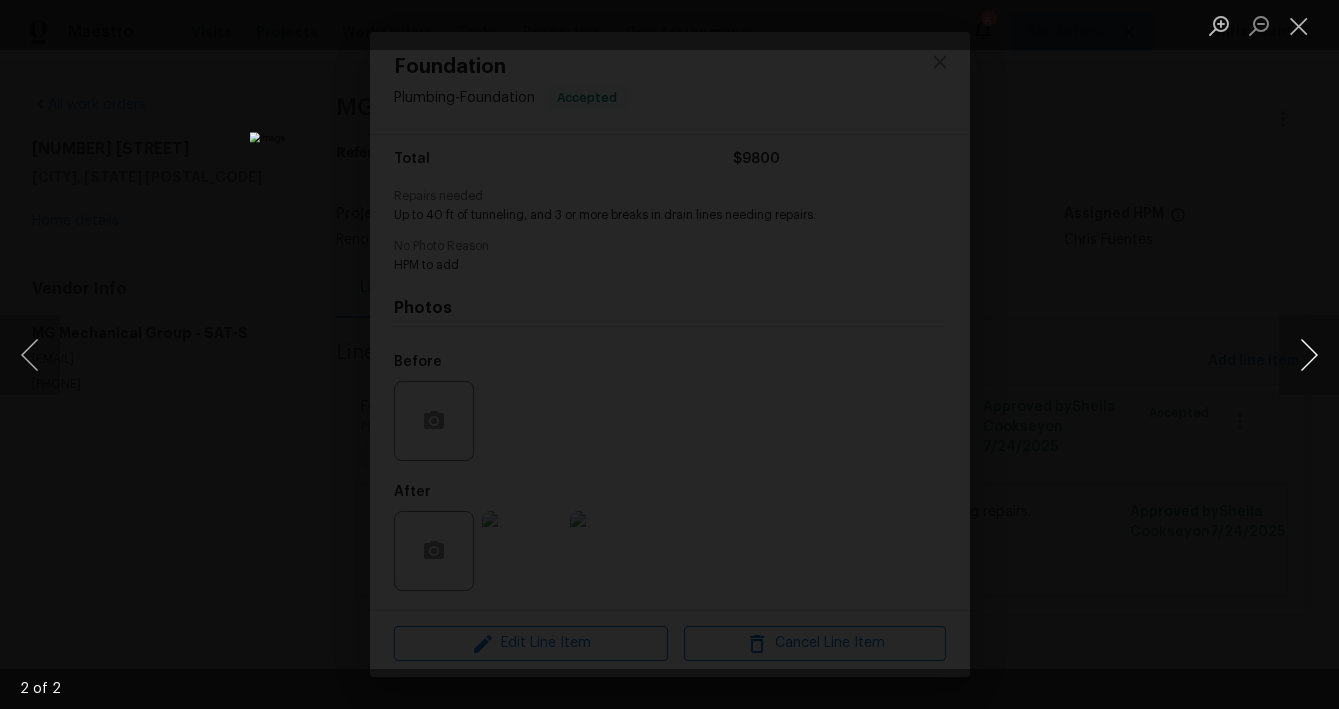 click at bounding box center (1309, 355) 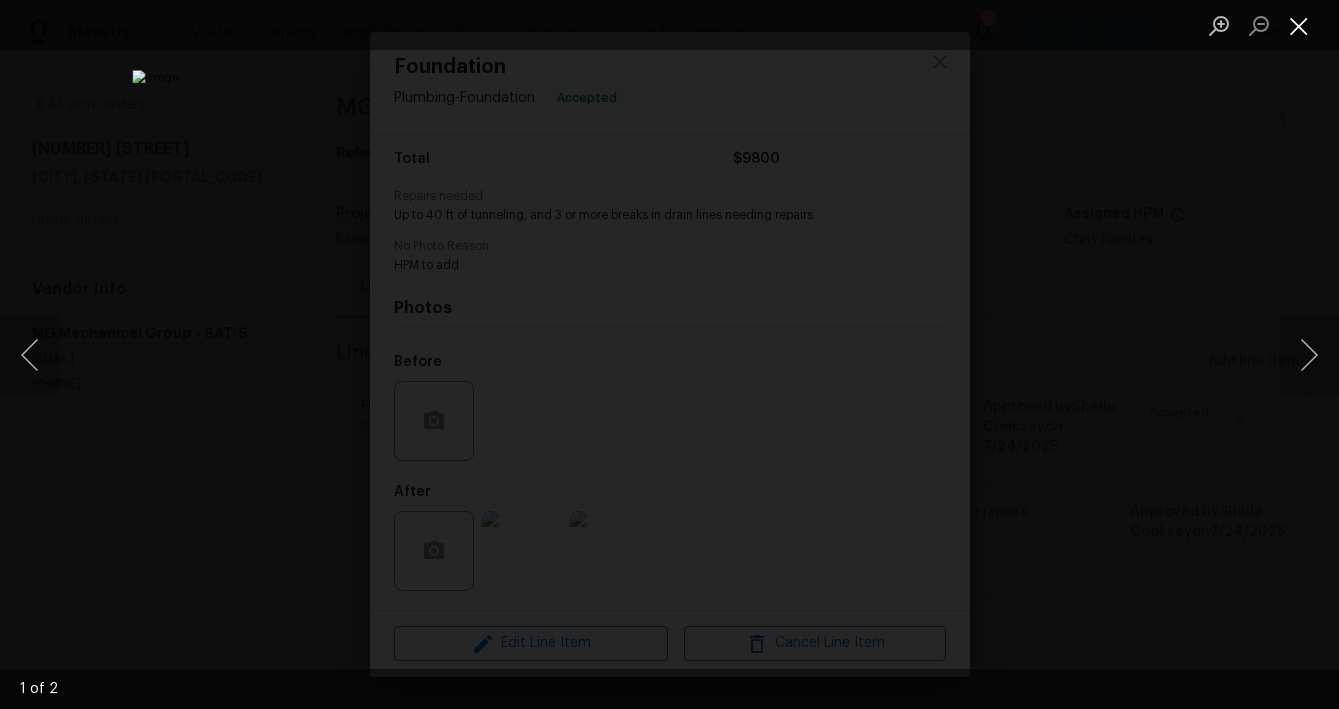 click at bounding box center (1299, 25) 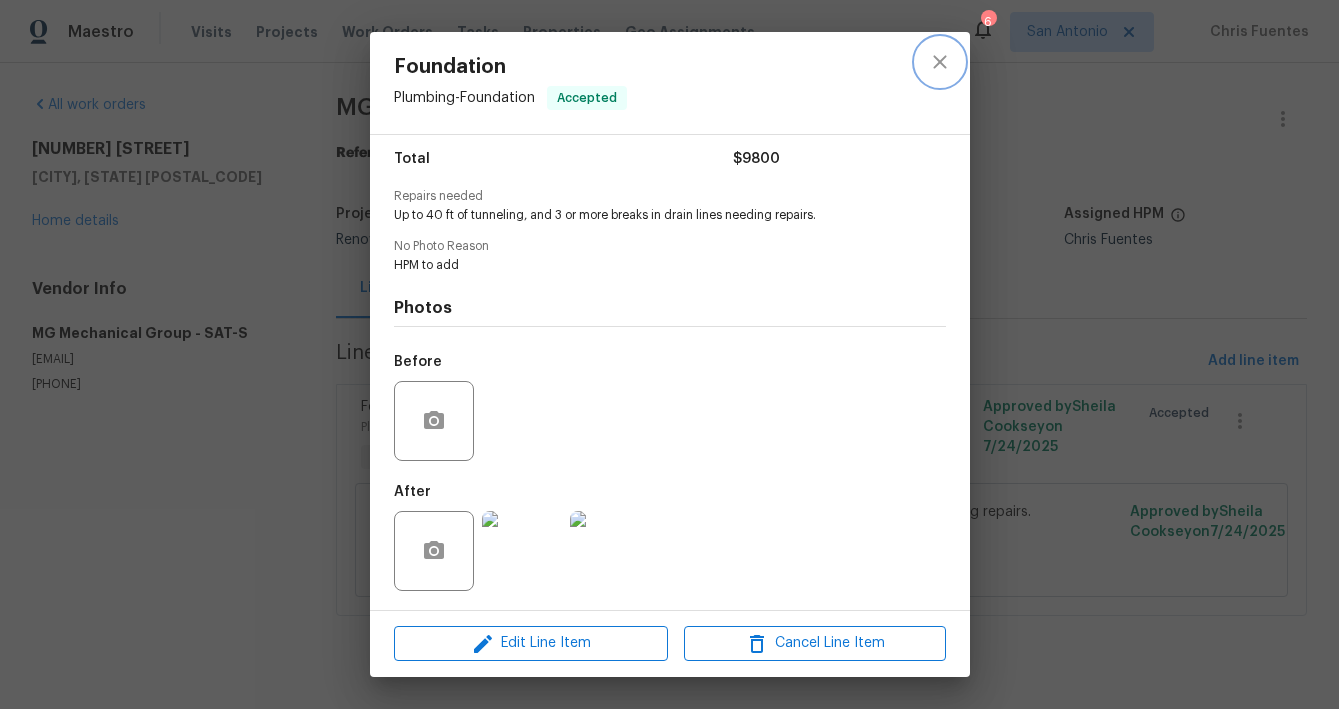 click at bounding box center (940, 62) 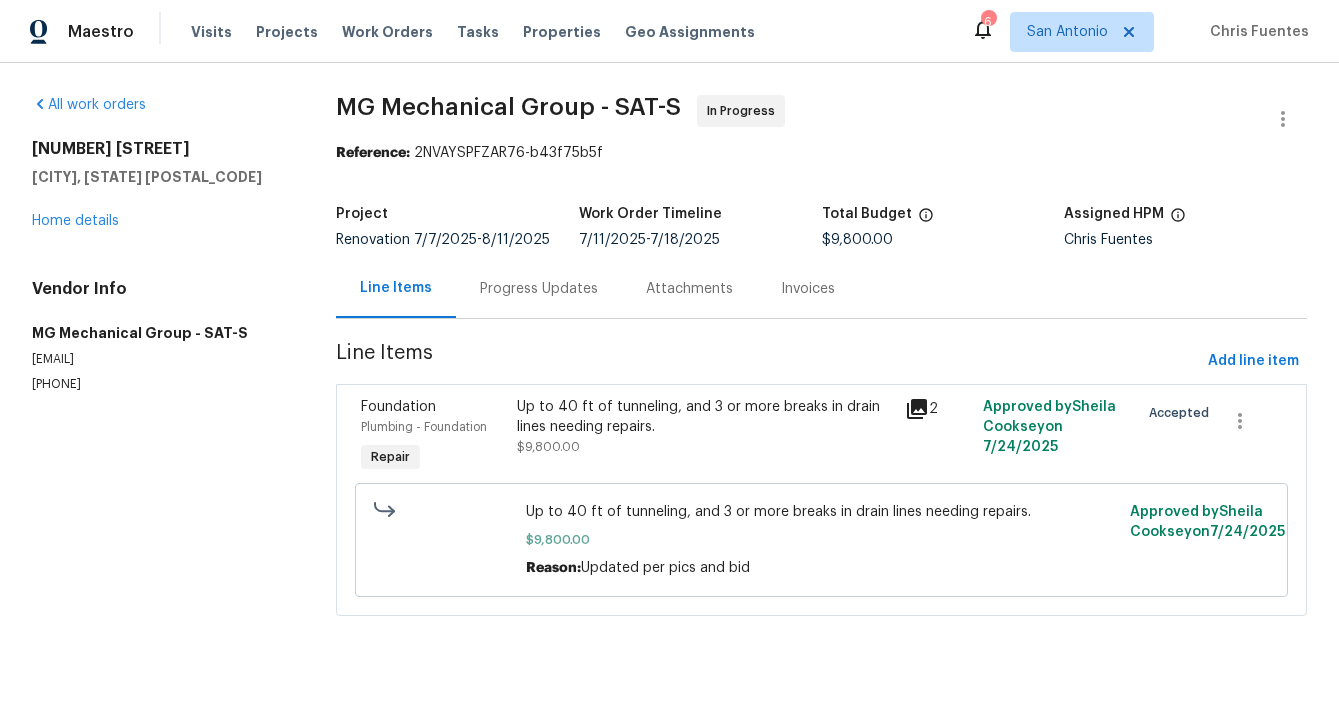 click on "Progress Updates" at bounding box center (539, 289) 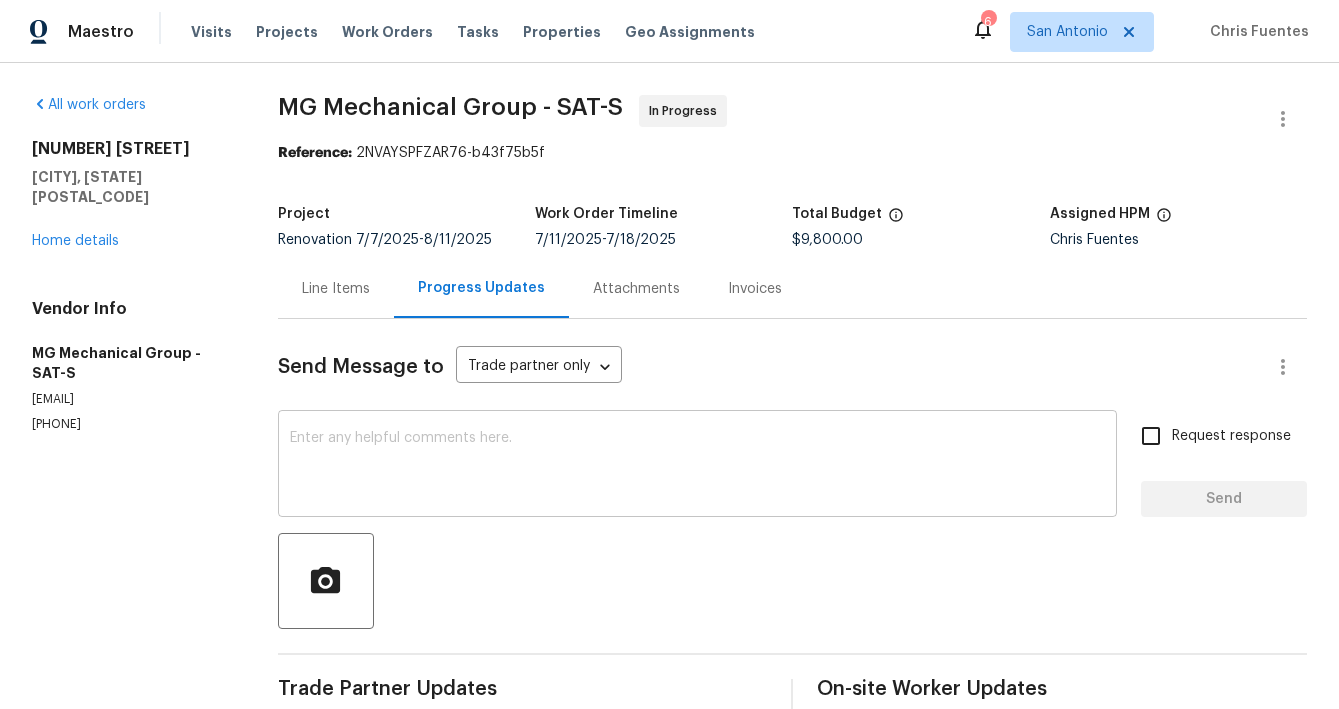 click at bounding box center (697, 466) 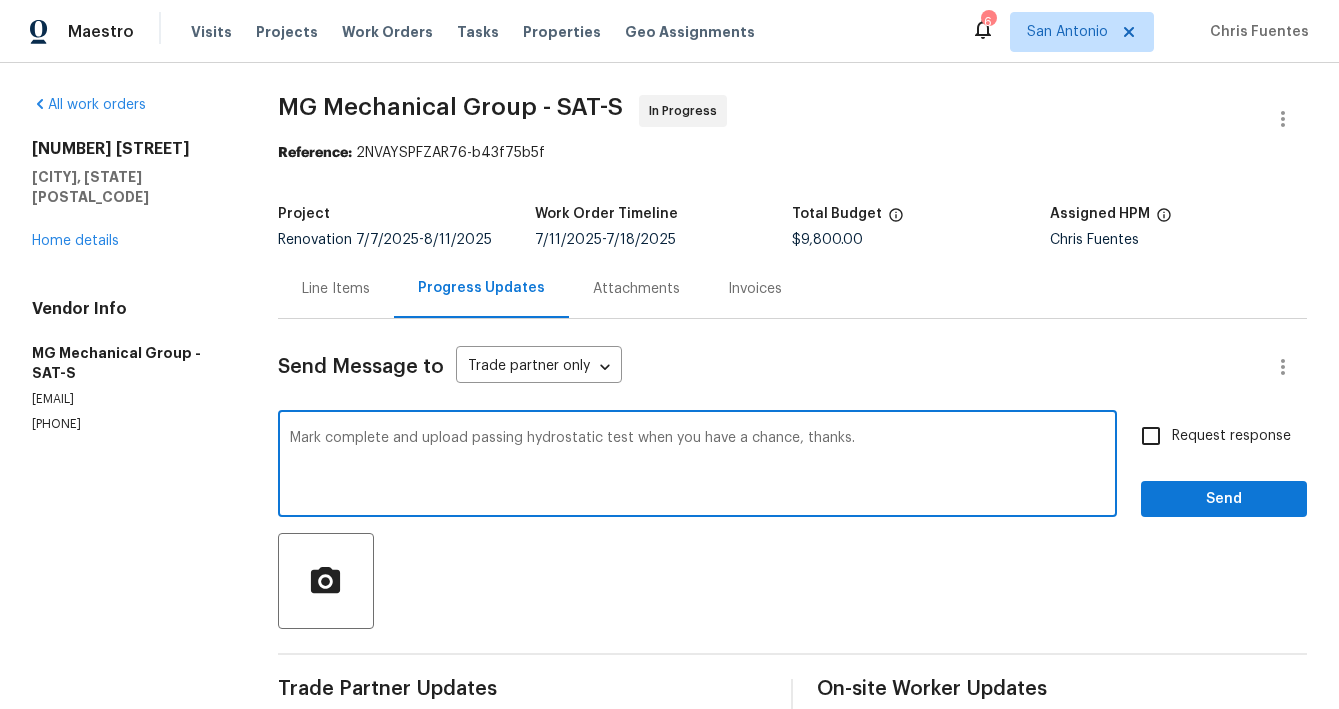 type on "Mark complete and upload passing hydrostatic test when you have a chance, thanks." 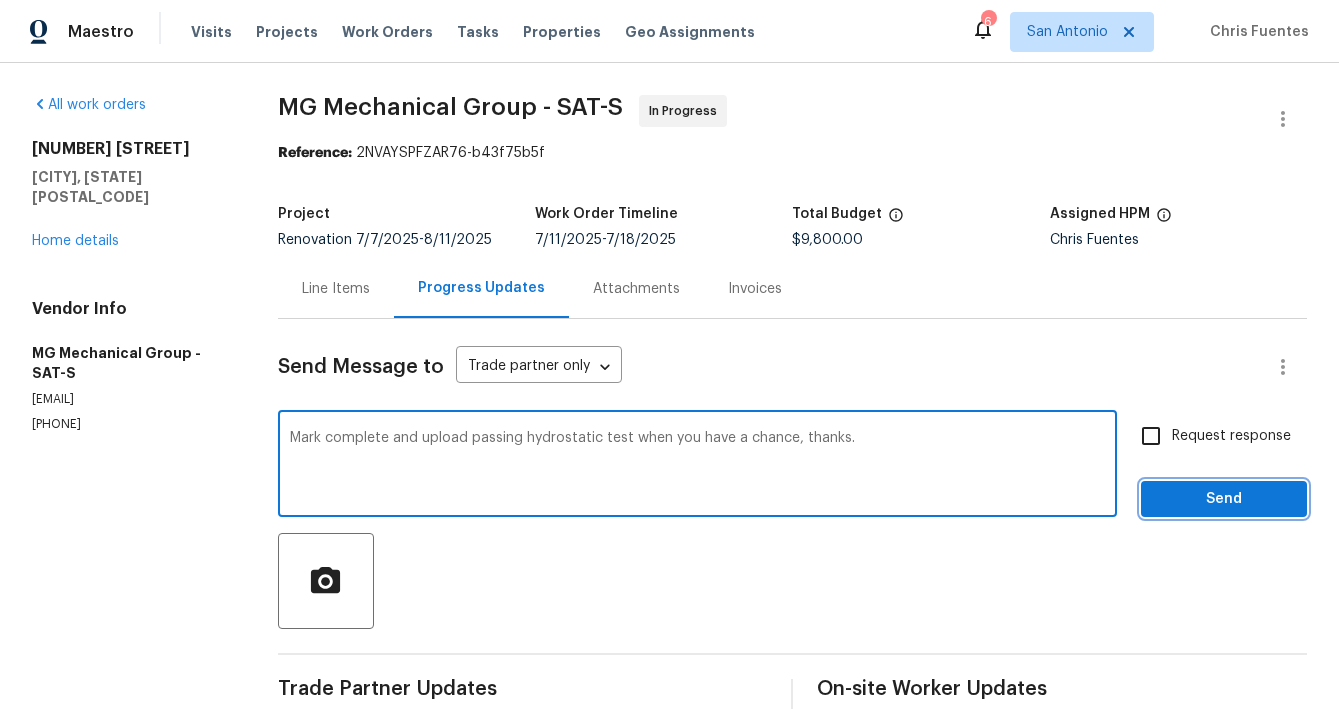 click on "Send" at bounding box center (1224, 499) 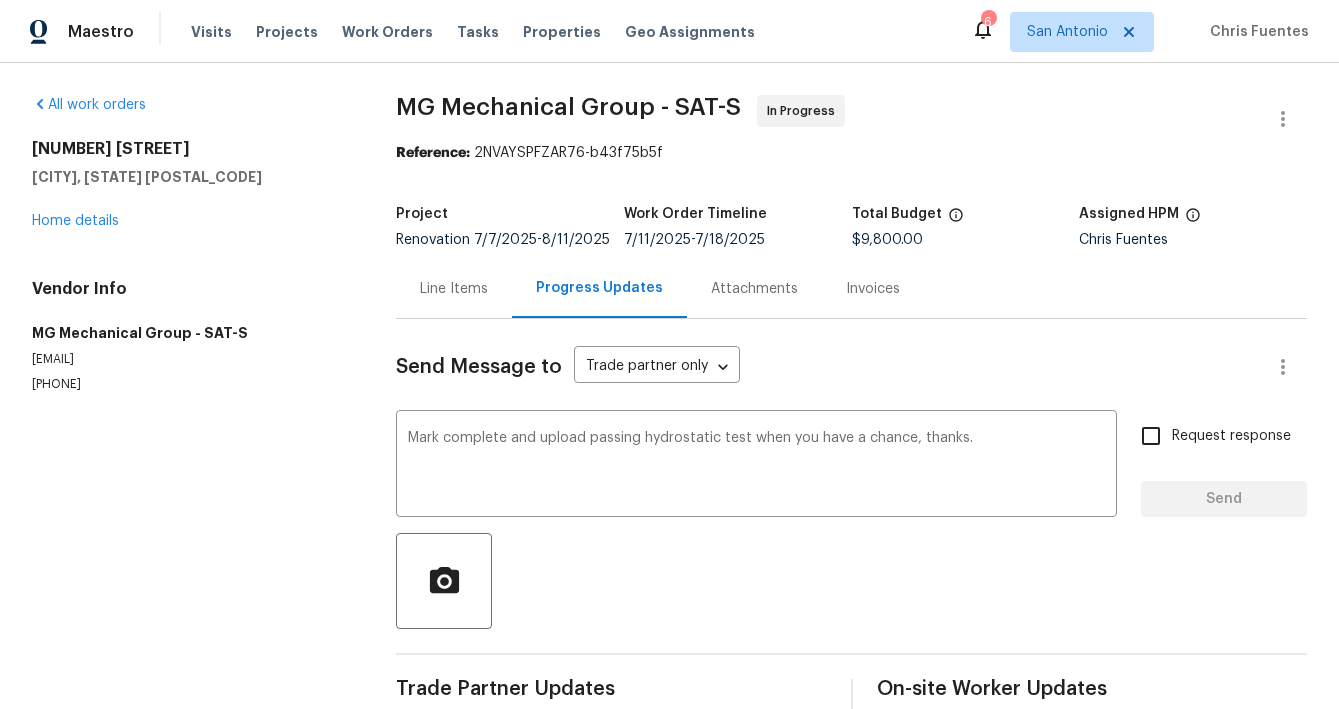 type 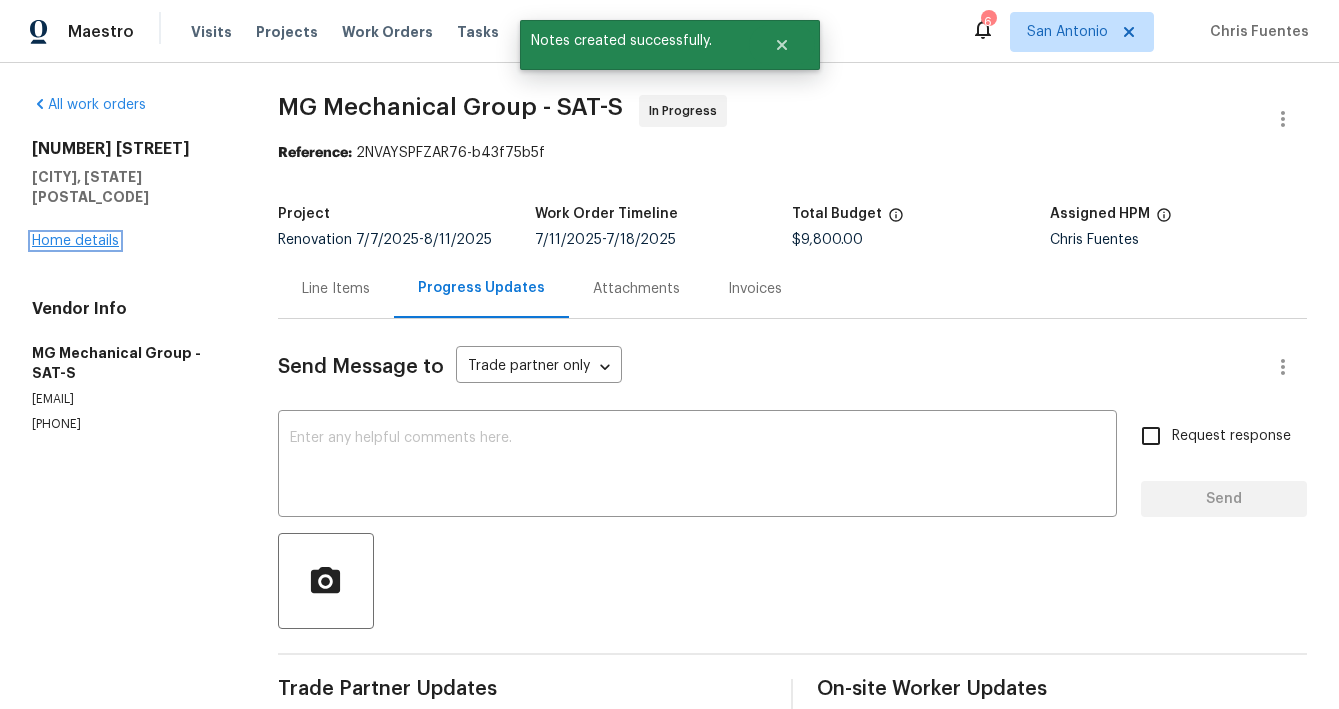 click on "Home details" at bounding box center (75, 241) 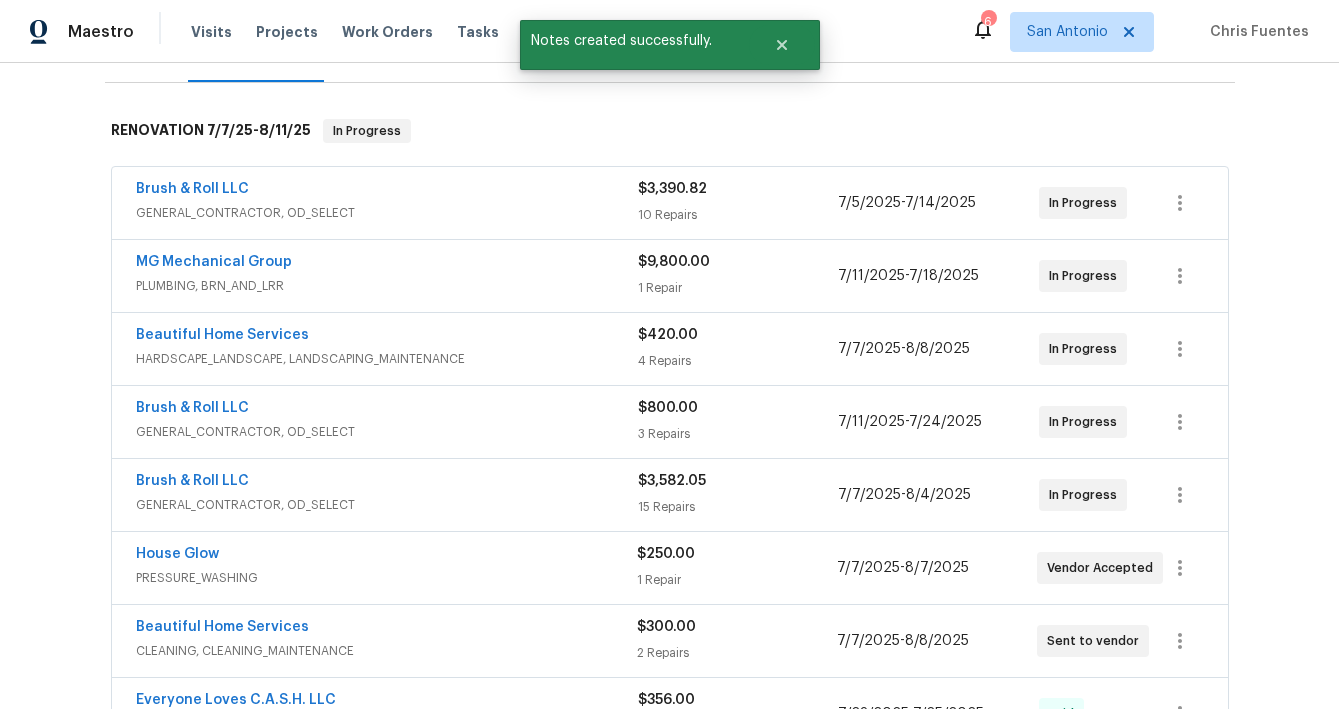 scroll, scrollTop: 308, scrollLeft: 0, axis: vertical 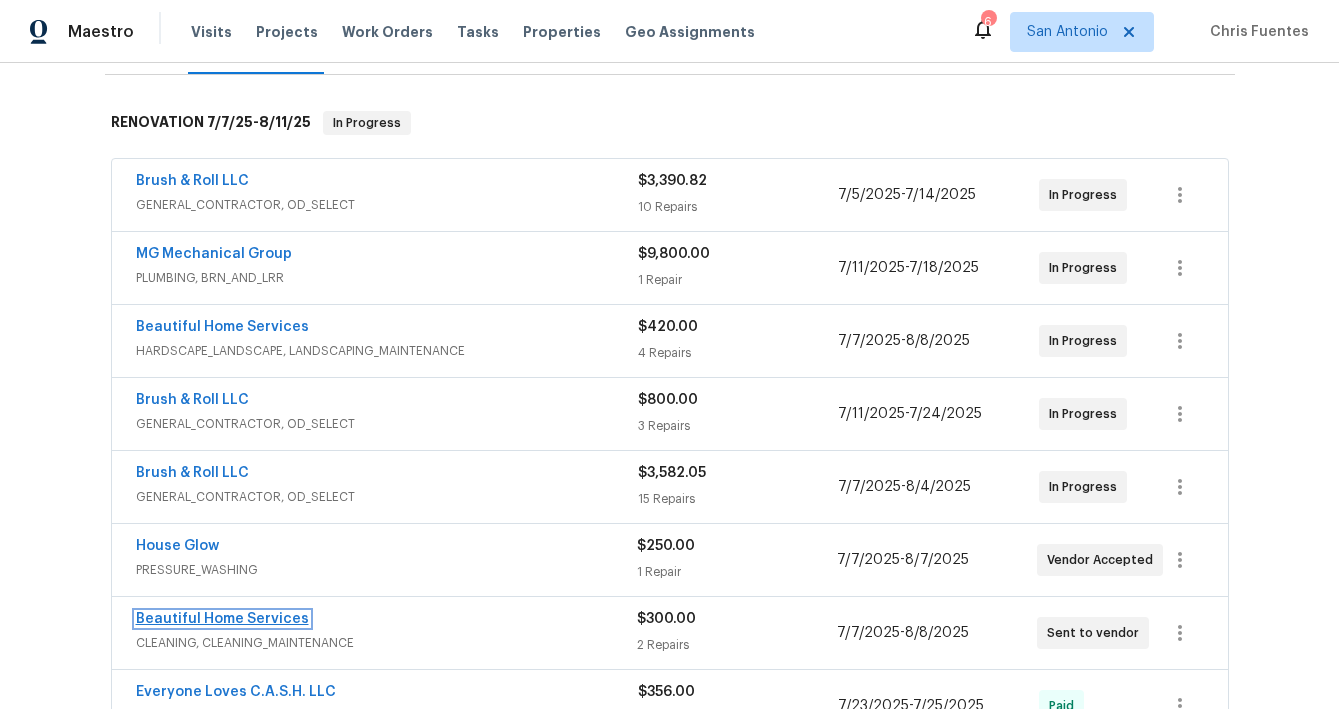 click on "Beautiful Home Services" at bounding box center (222, 619) 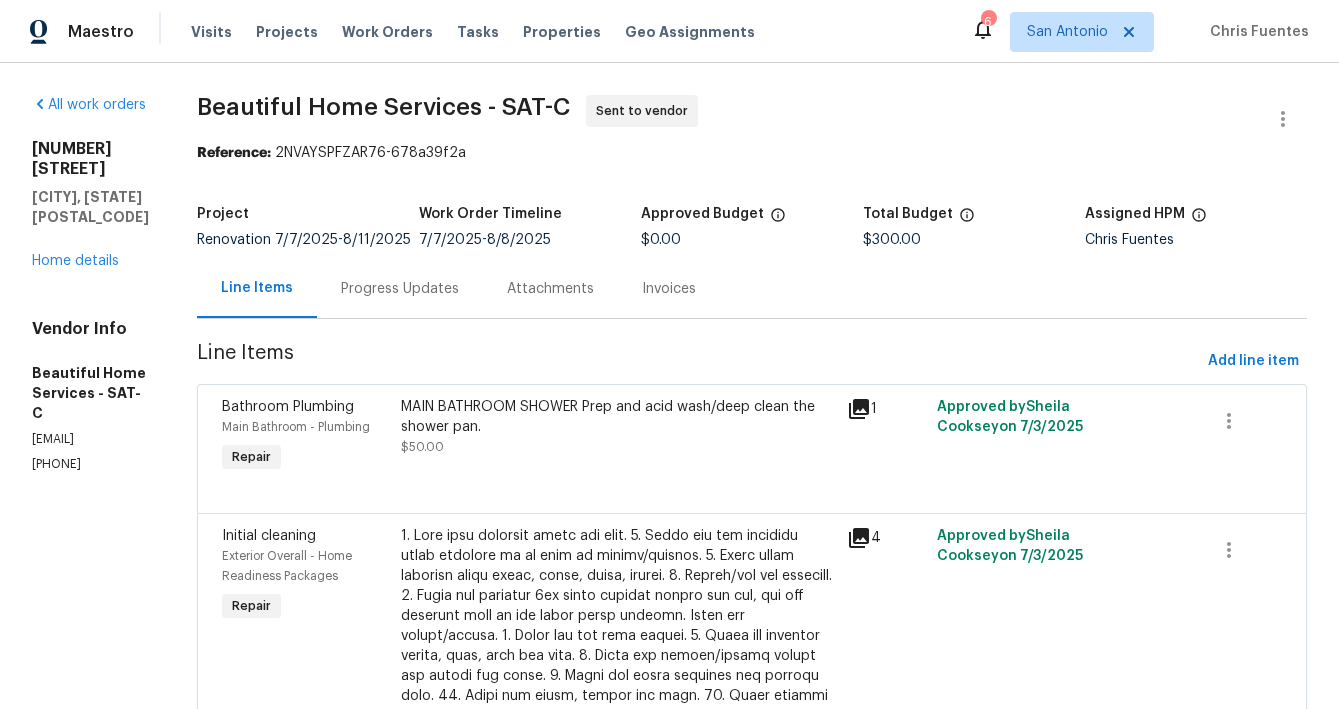 click on "Progress Updates" at bounding box center [400, 289] 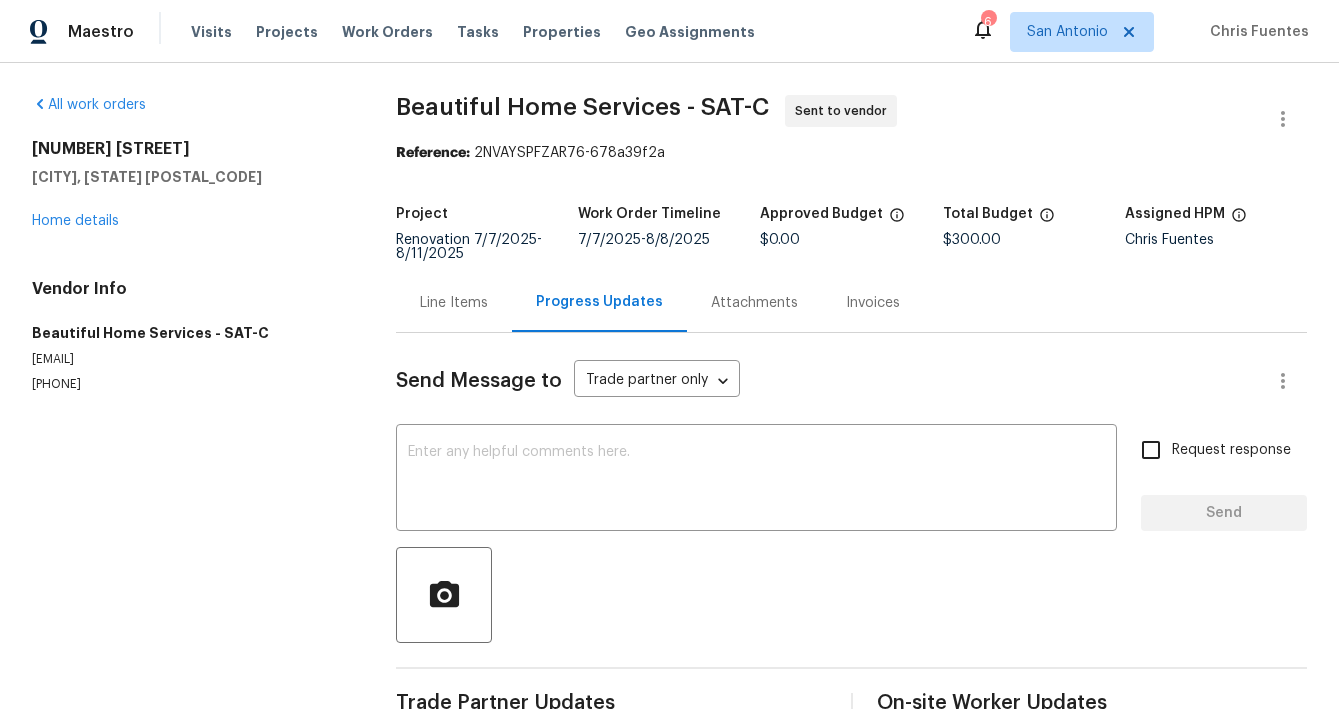 scroll, scrollTop: 48, scrollLeft: 0, axis: vertical 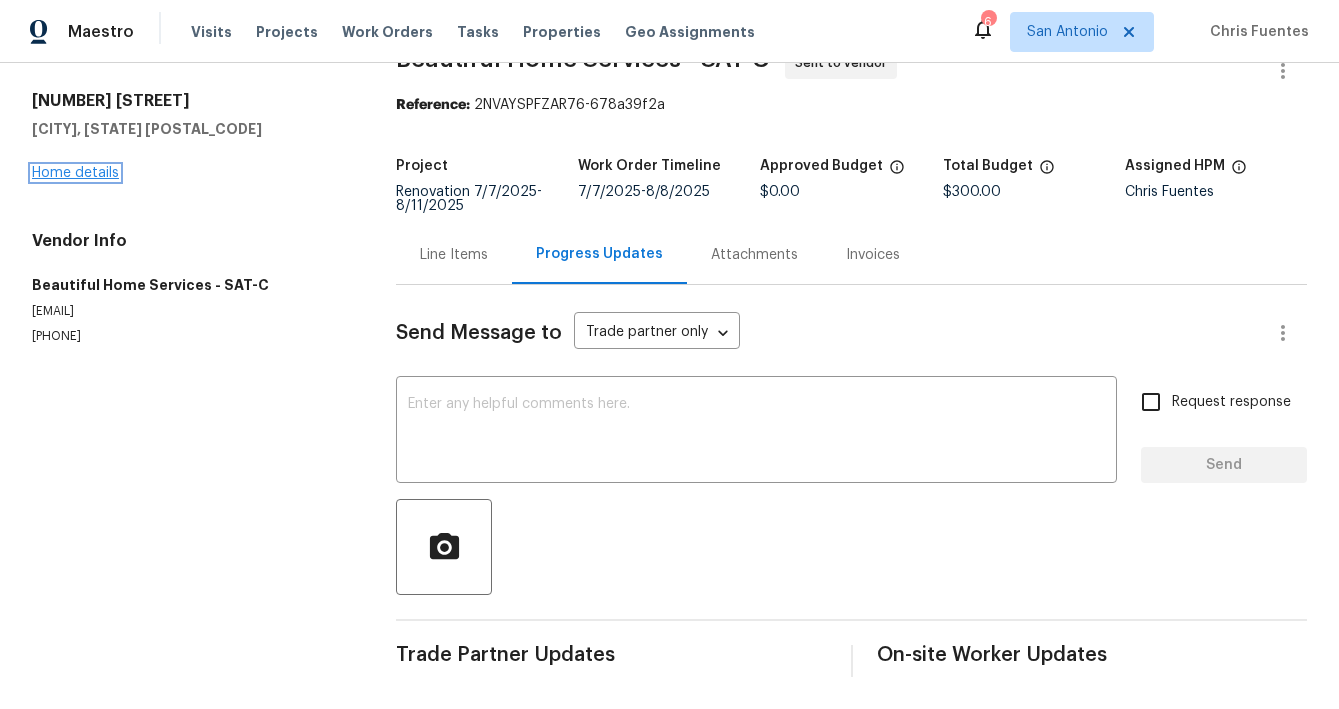 click on "Home details" at bounding box center [75, 173] 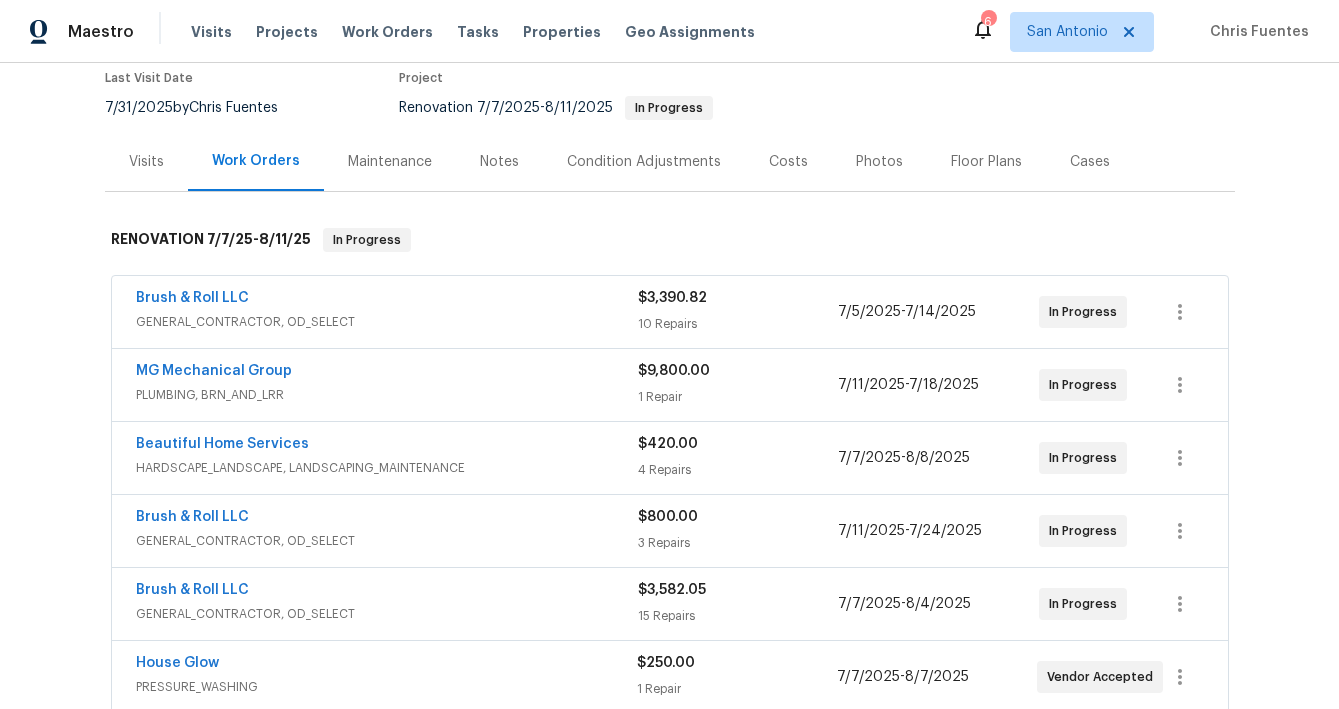 scroll, scrollTop: 199, scrollLeft: 0, axis: vertical 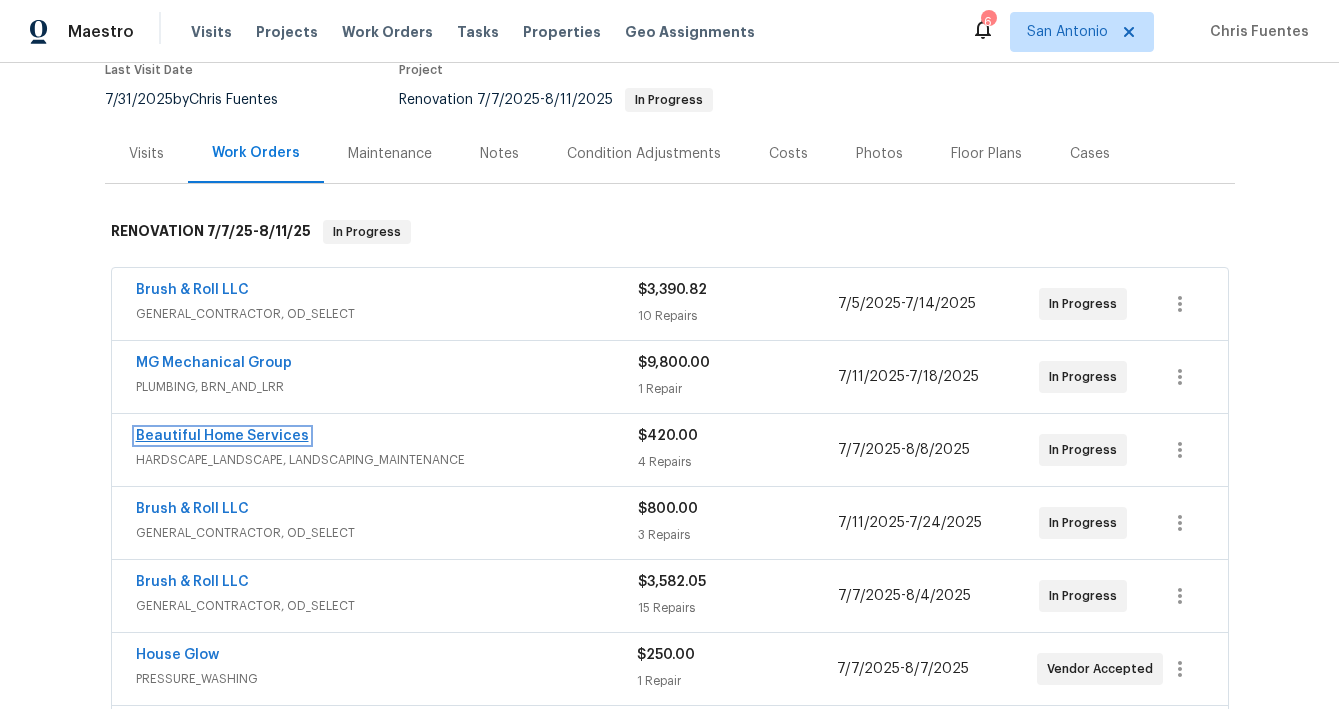 click on "Beautiful Home Services" at bounding box center [222, 436] 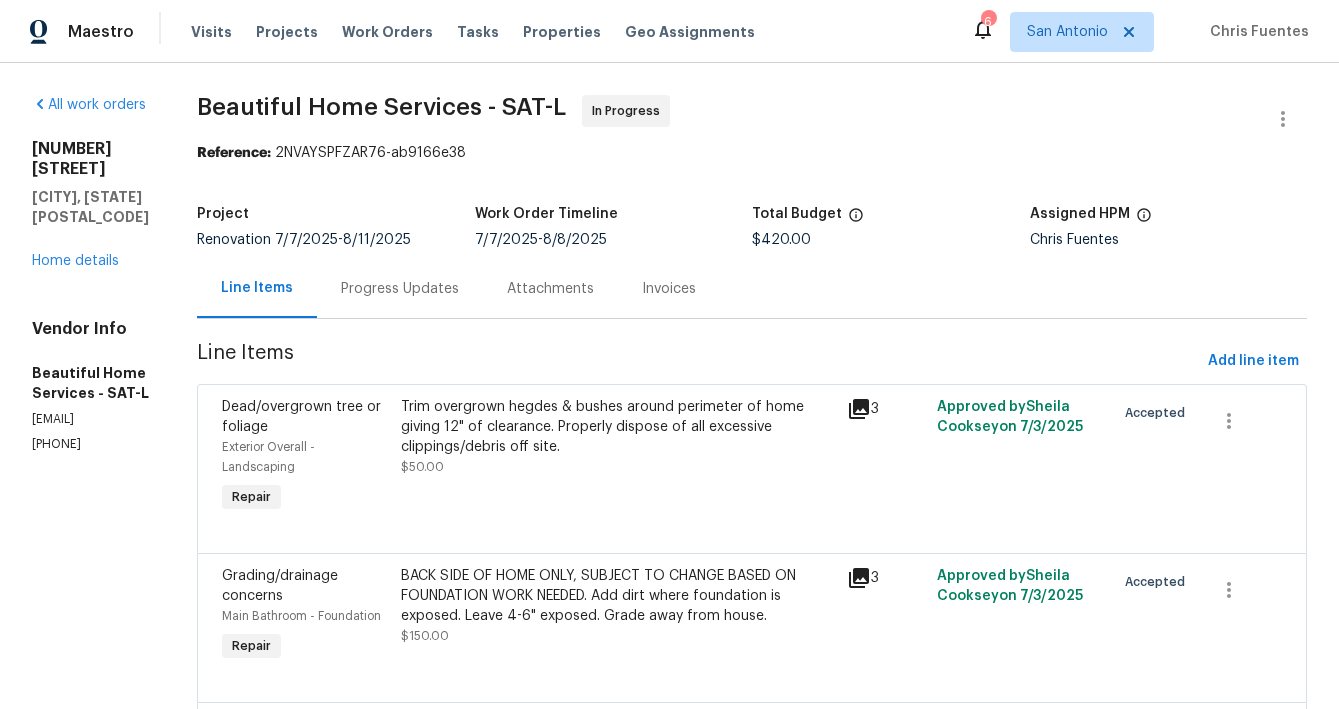 click on "Progress Updates" at bounding box center [400, 289] 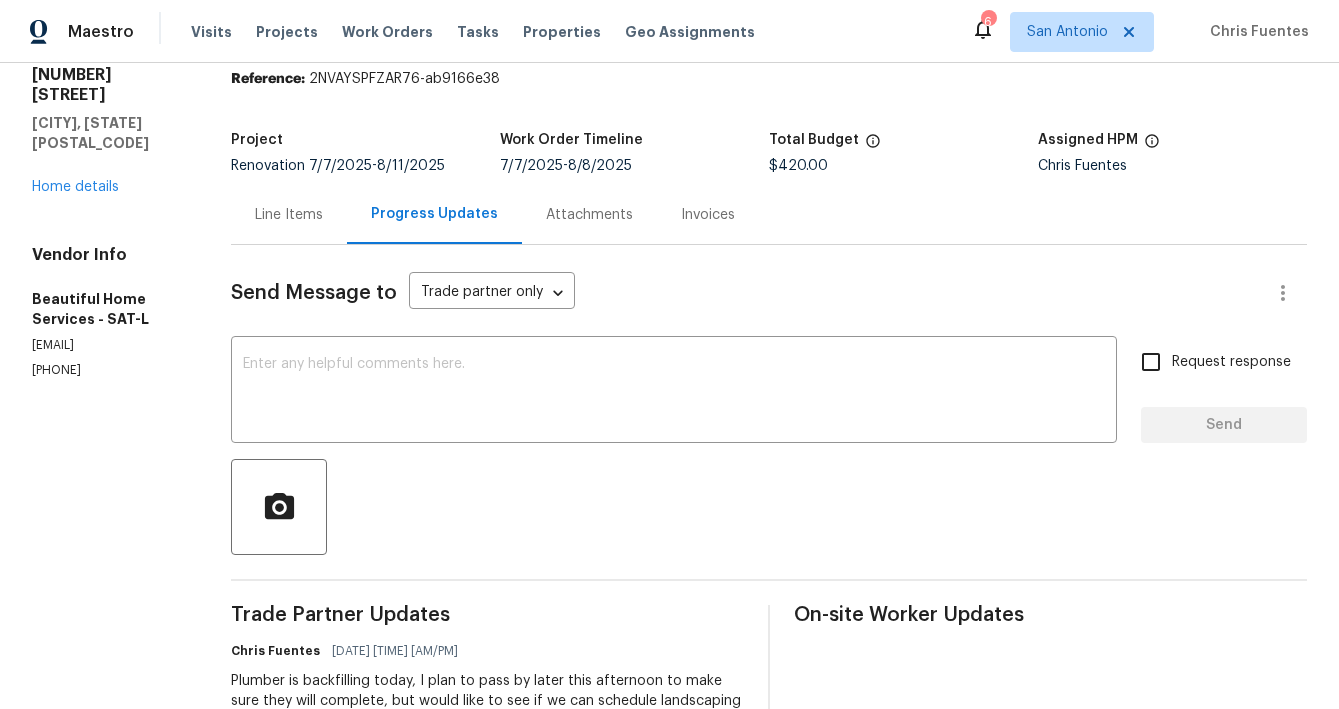 scroll, scrollTop: 71, scrollLeft: 0, axis: vertical 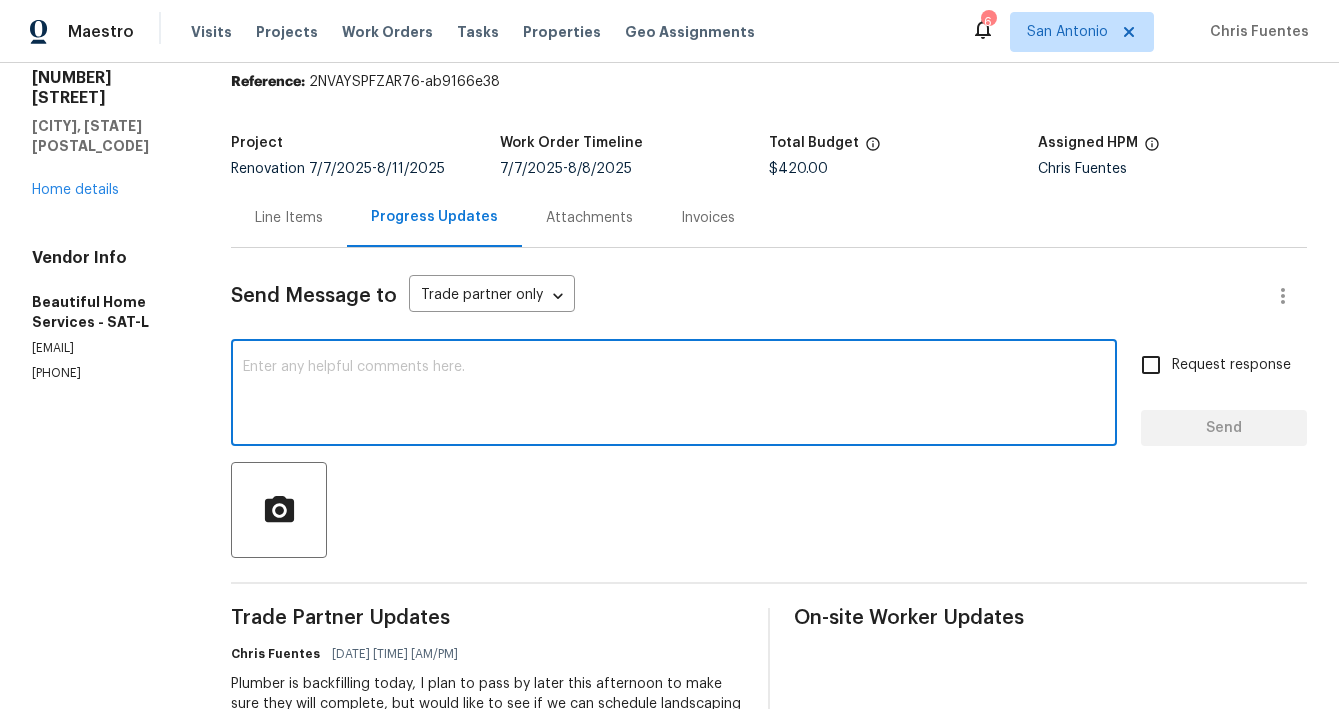 click at bounding box center [674, 395] 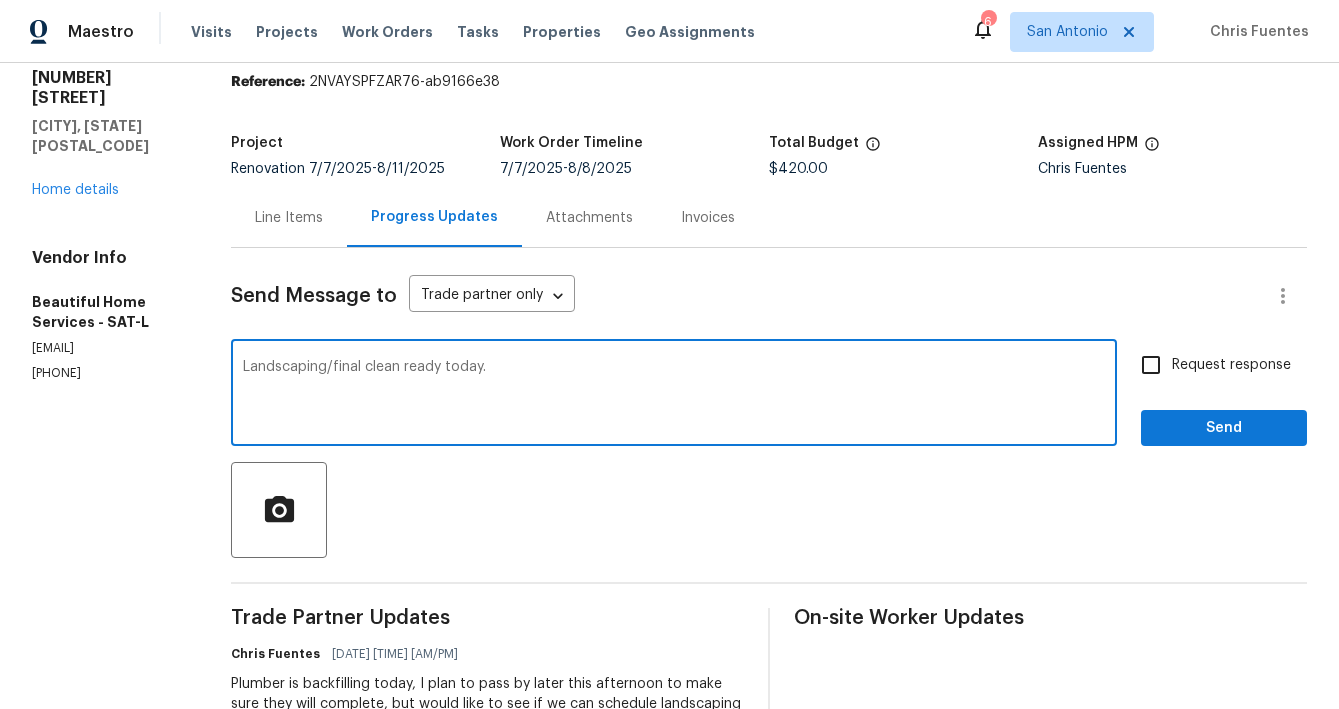 type on "Landscaping/final clean ready today." 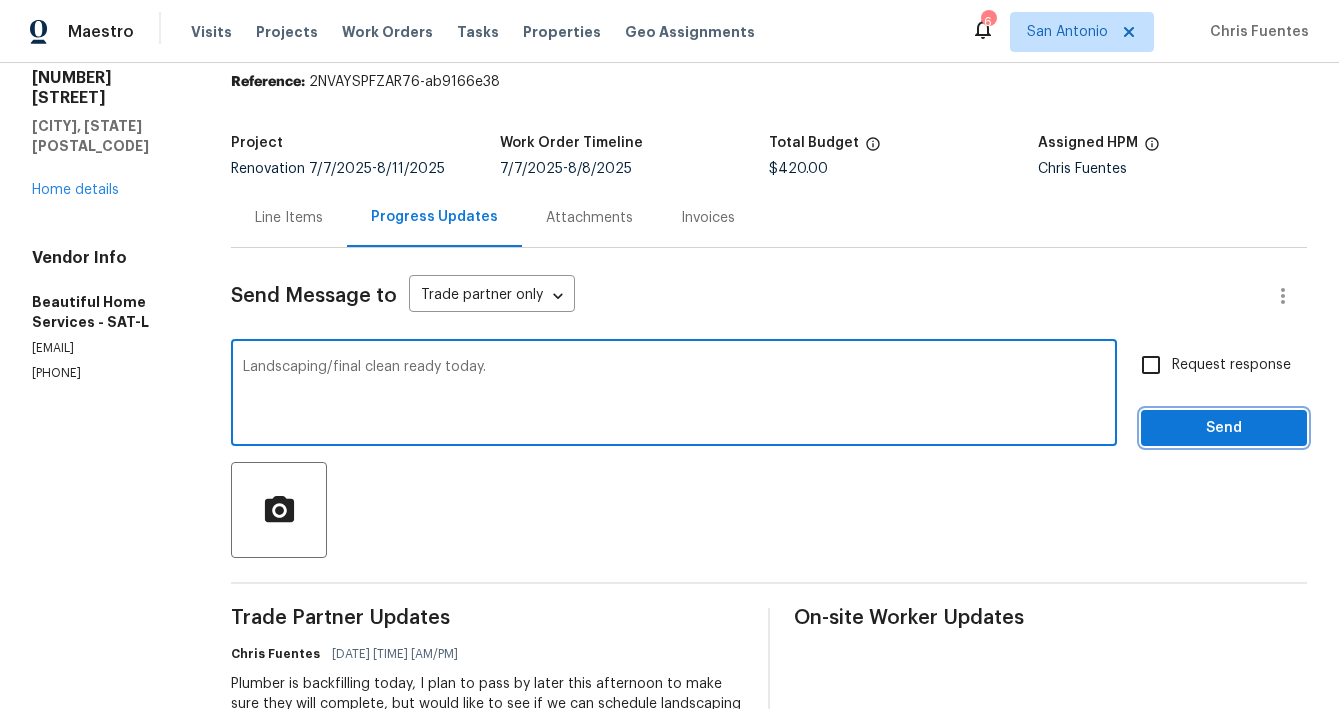 click on "Send" at bounding box center [1224, 428] 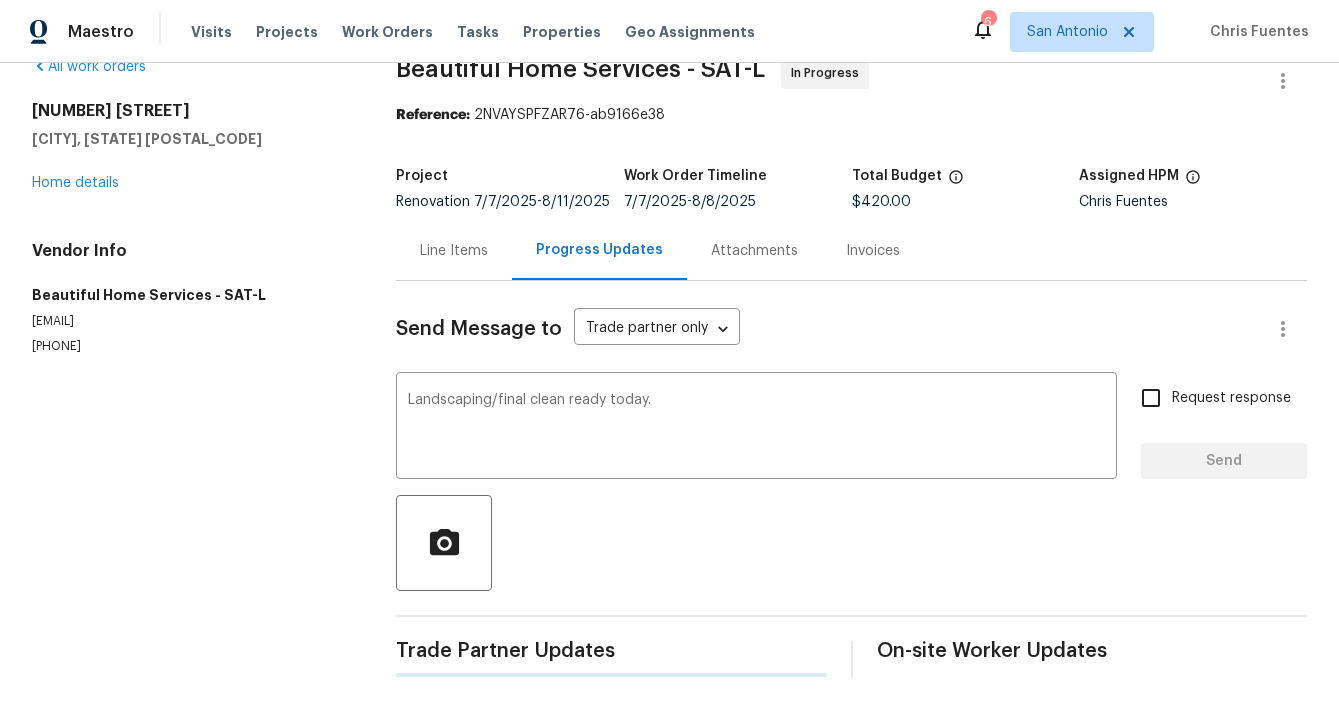 type 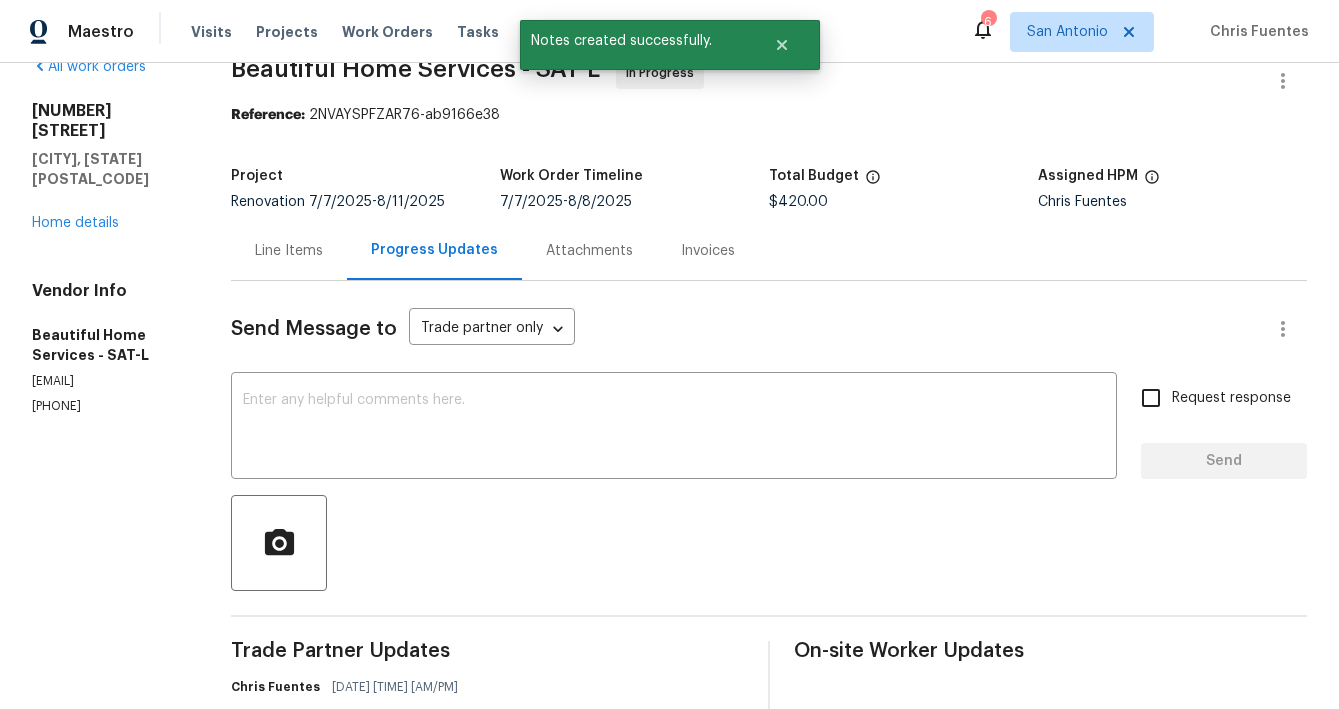 scroll, scrollTop: 71, scrollLeft: 0, axis: vertical 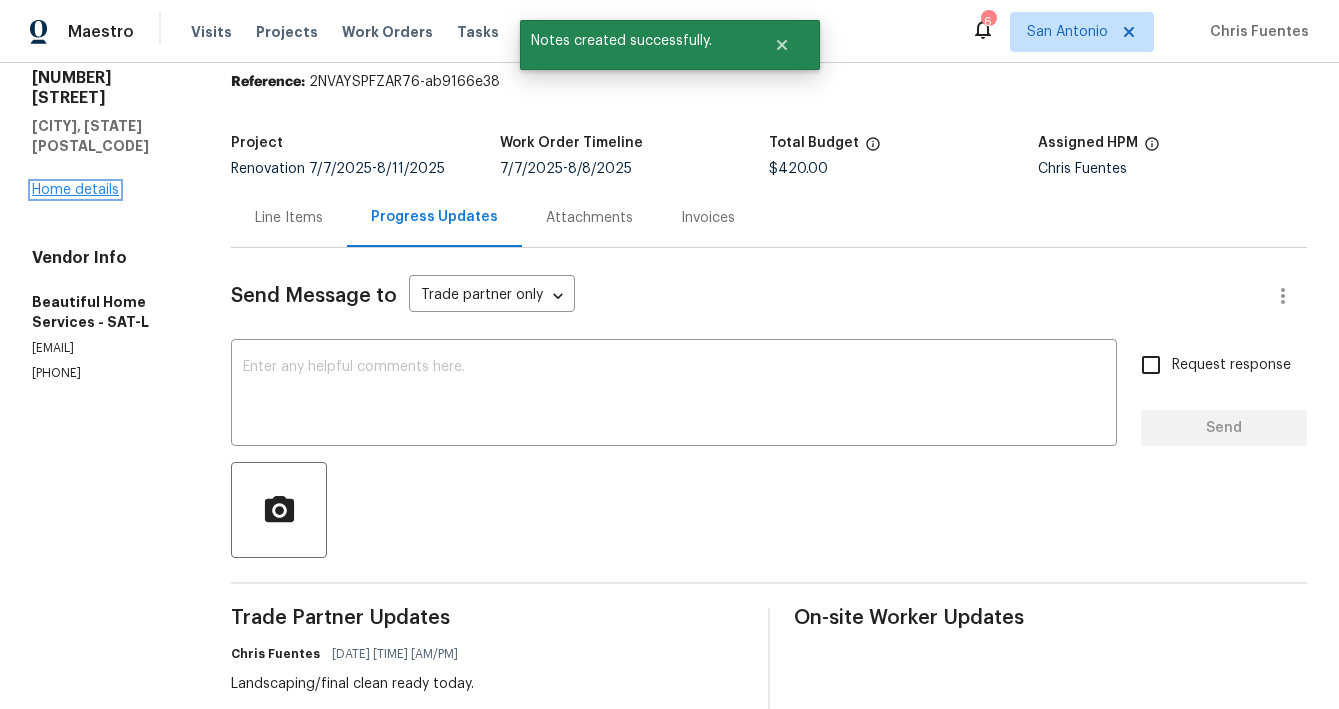 click on "Home details" at bounding box center [75, 190] 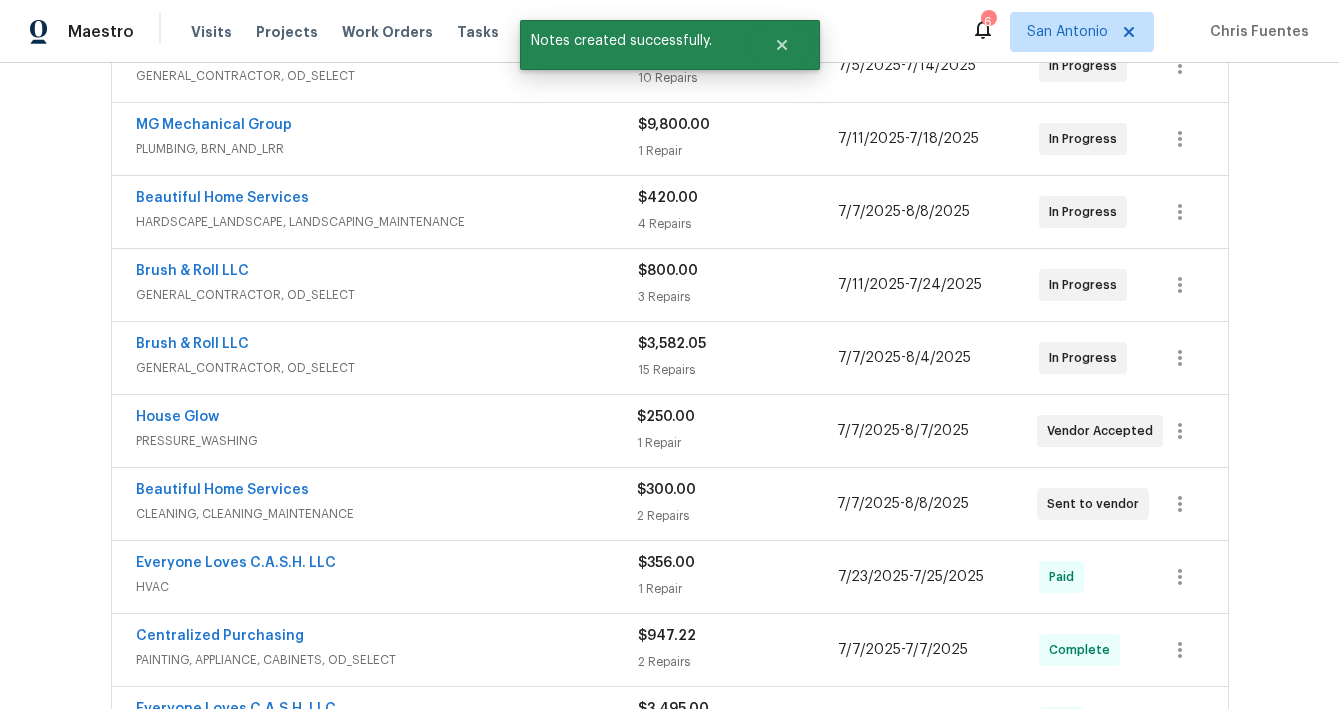 scroll, scrollTop: 528, scrollLeft: 0, axis: vertical 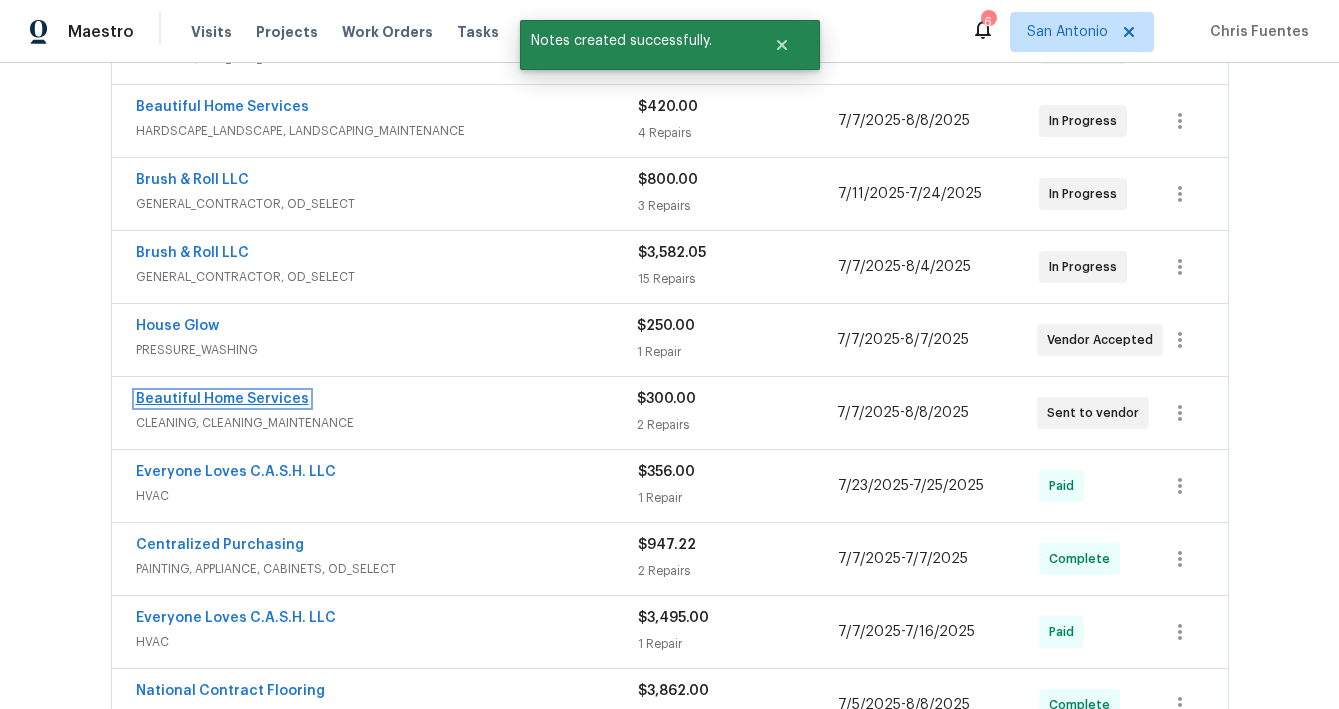 click on "Beautiful Home Services" at bounding box center [222, 399] 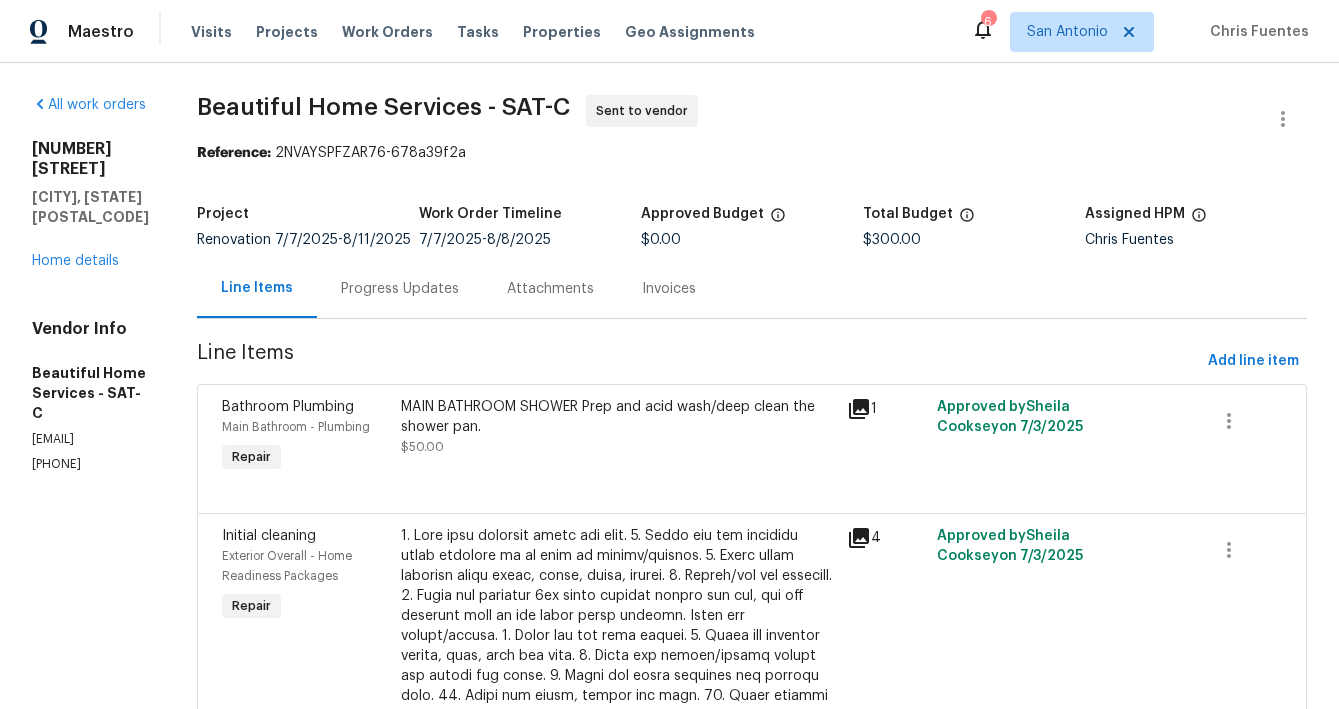 click on "Progress Updates" at bounding box center [400, 289] 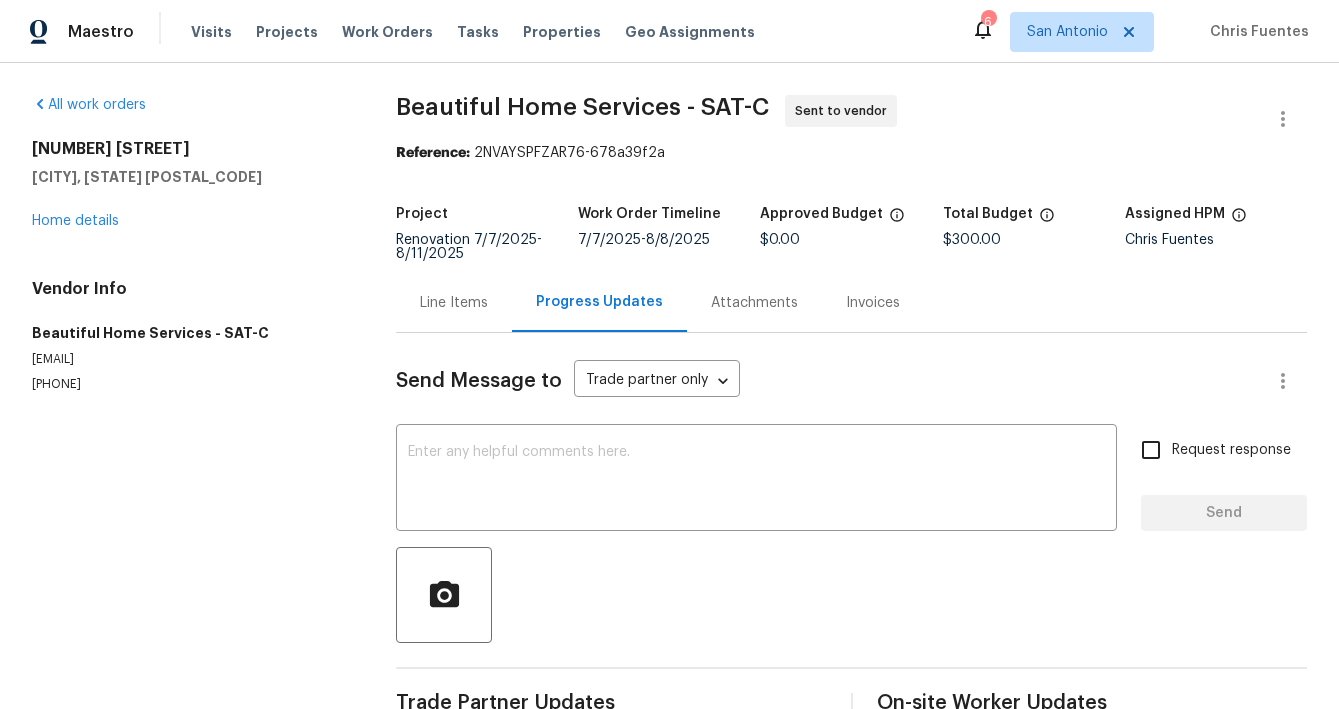 scroll, scrollTop: 48, scrollLeft: 0, axis: vertical 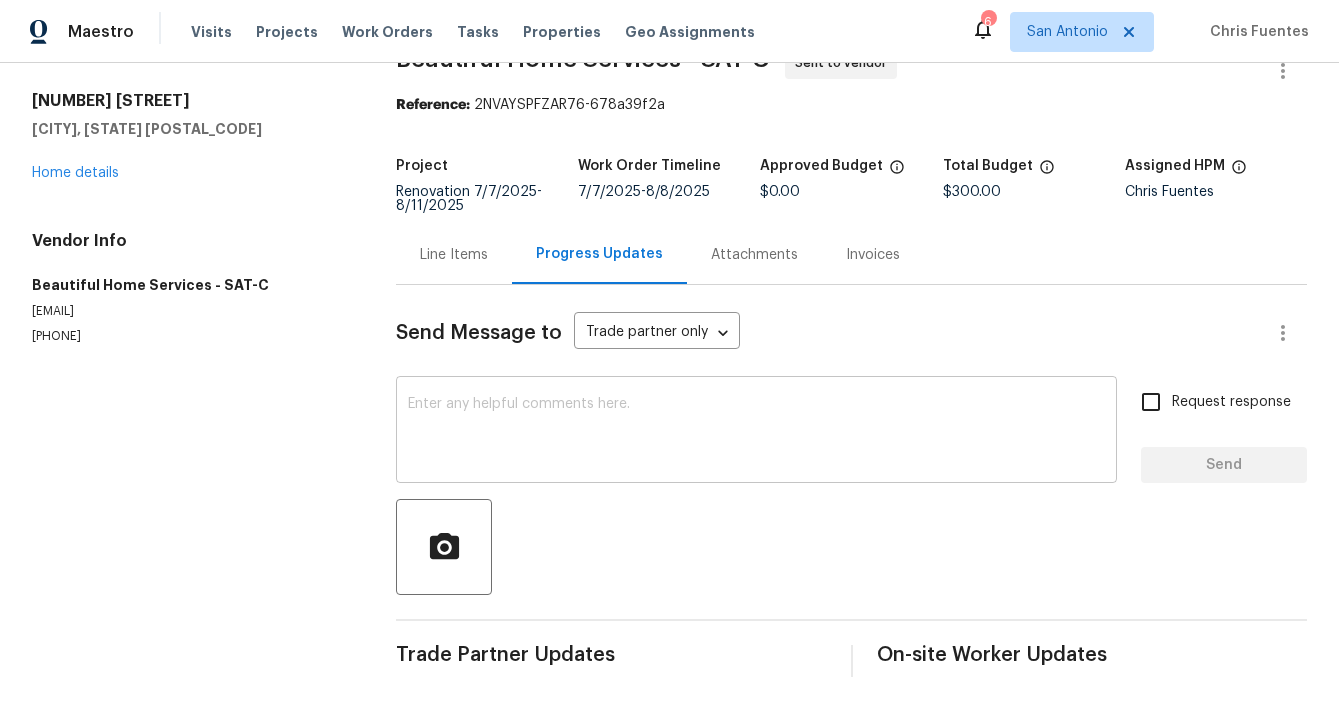 click at bounding box center [756, 432] 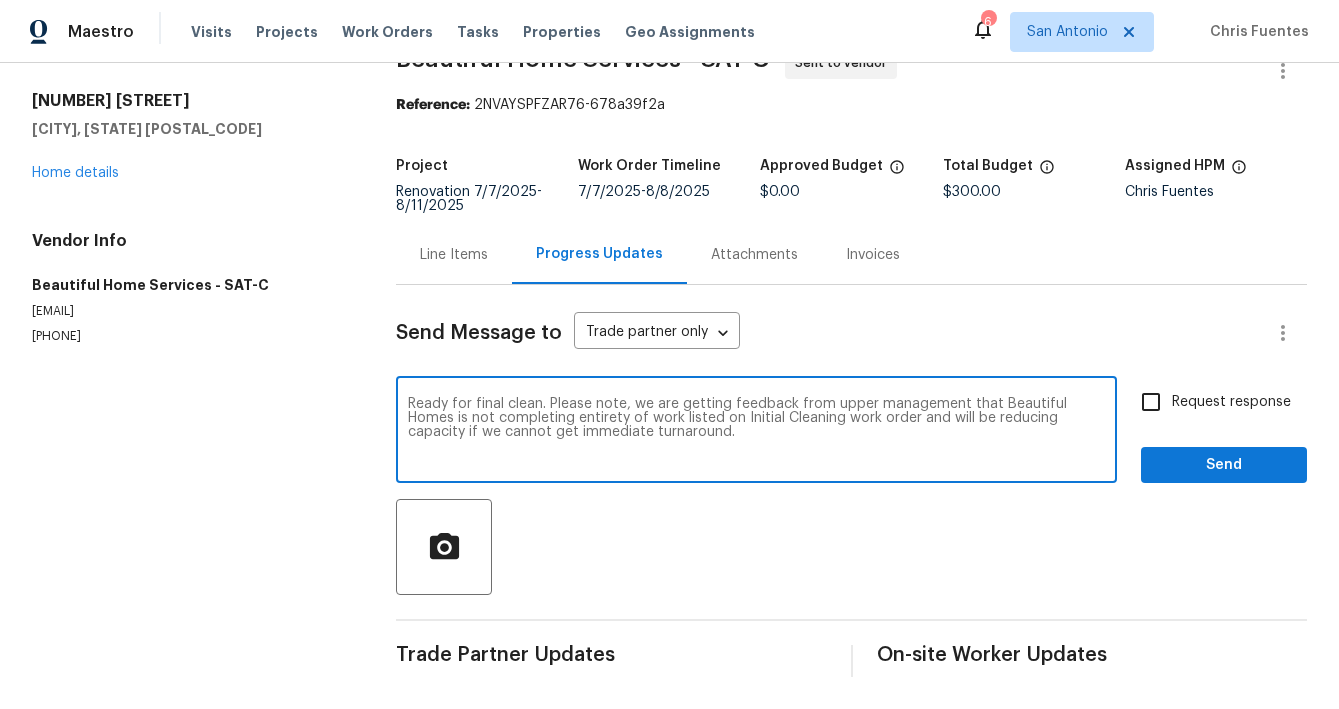 type on "Ready for final clean. Please note, we are getting feedback from upper management that Beautiful Homes is not completing entirety of work listed on Initial Cleaning work order and will be reducing capacity if we cannot get immediate turnaround." 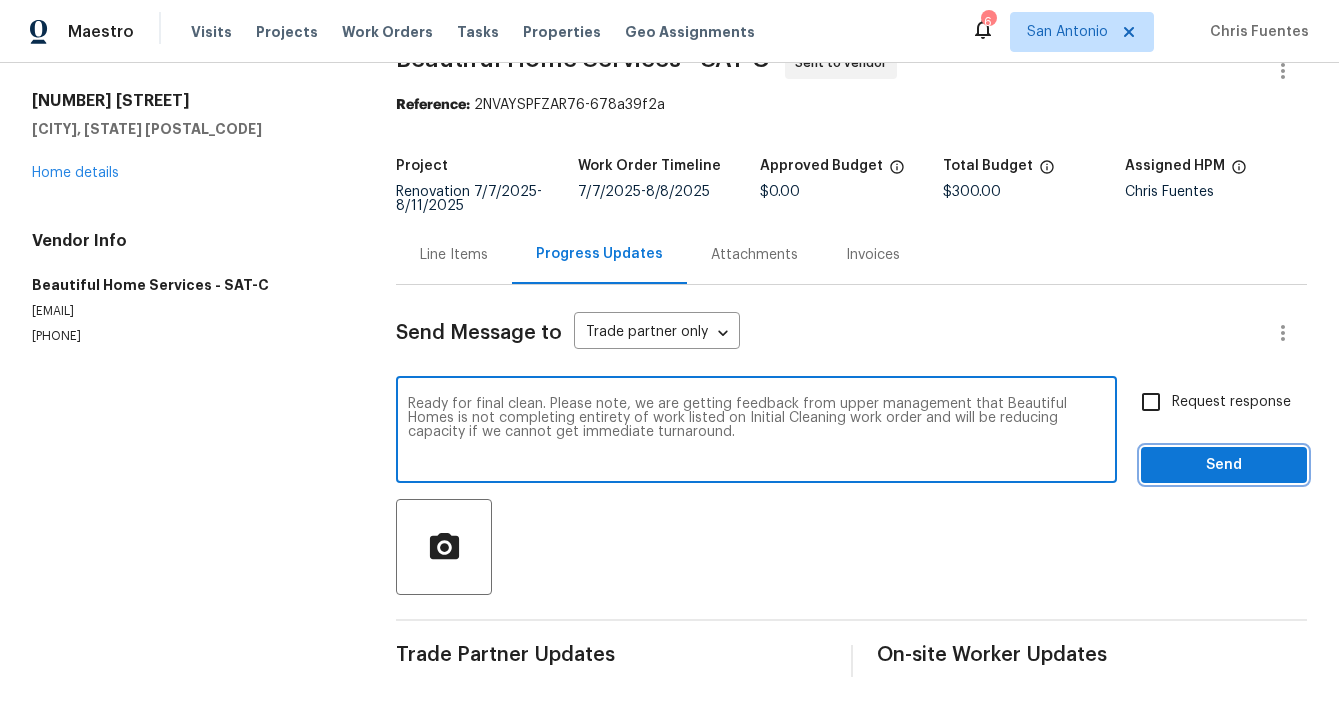 click on "Send" at bounding box center [1224, 465] 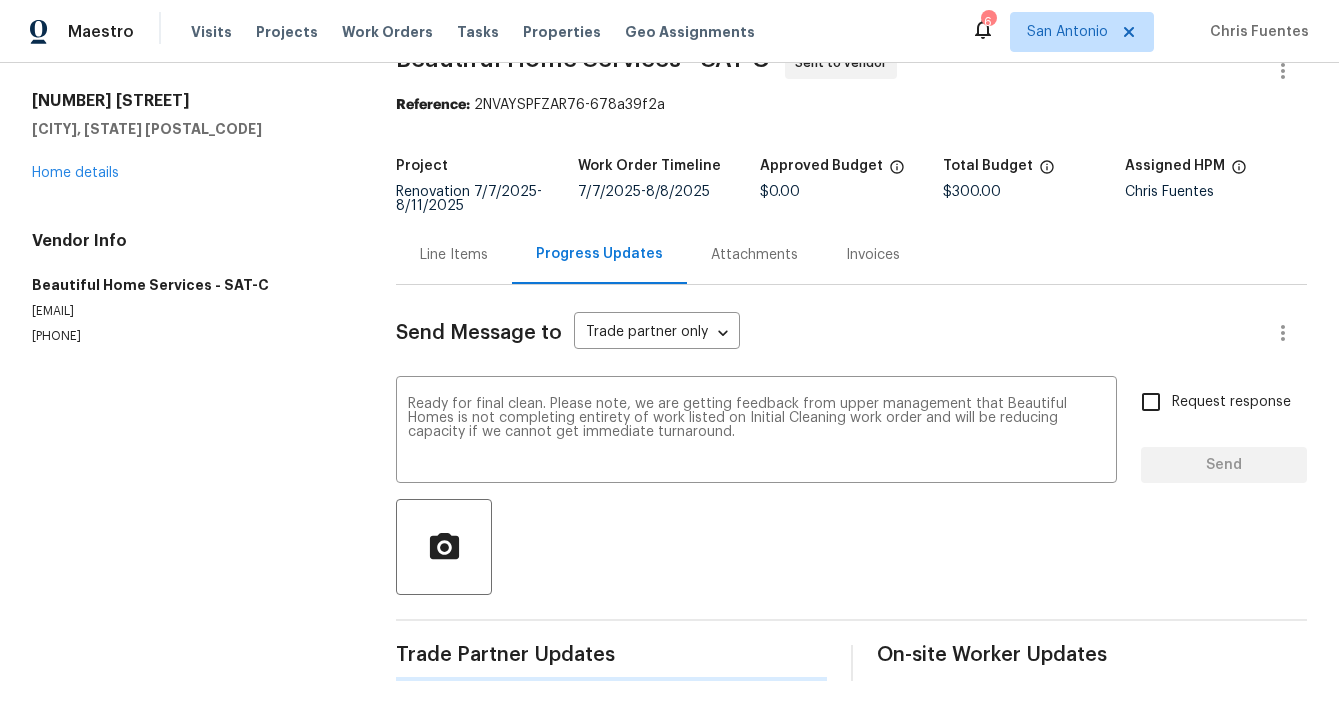 type 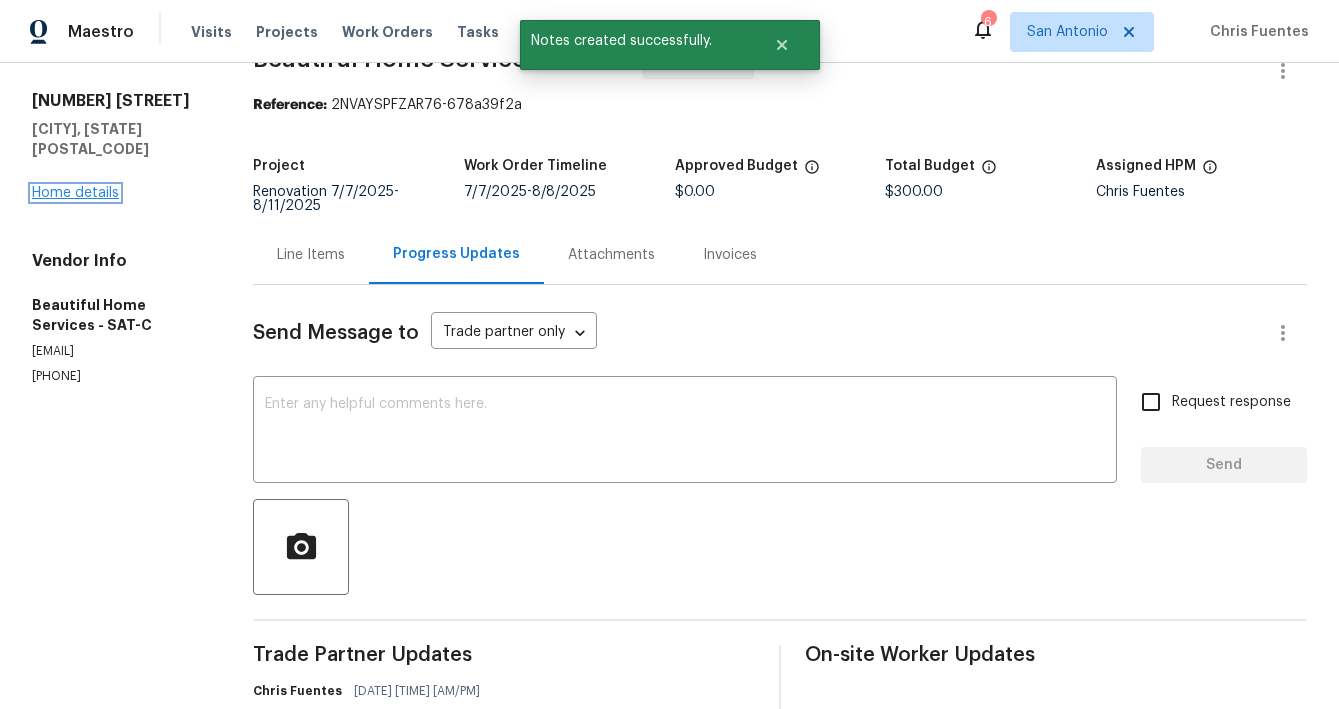 click on "Home details" at bounding box center [75, 193] 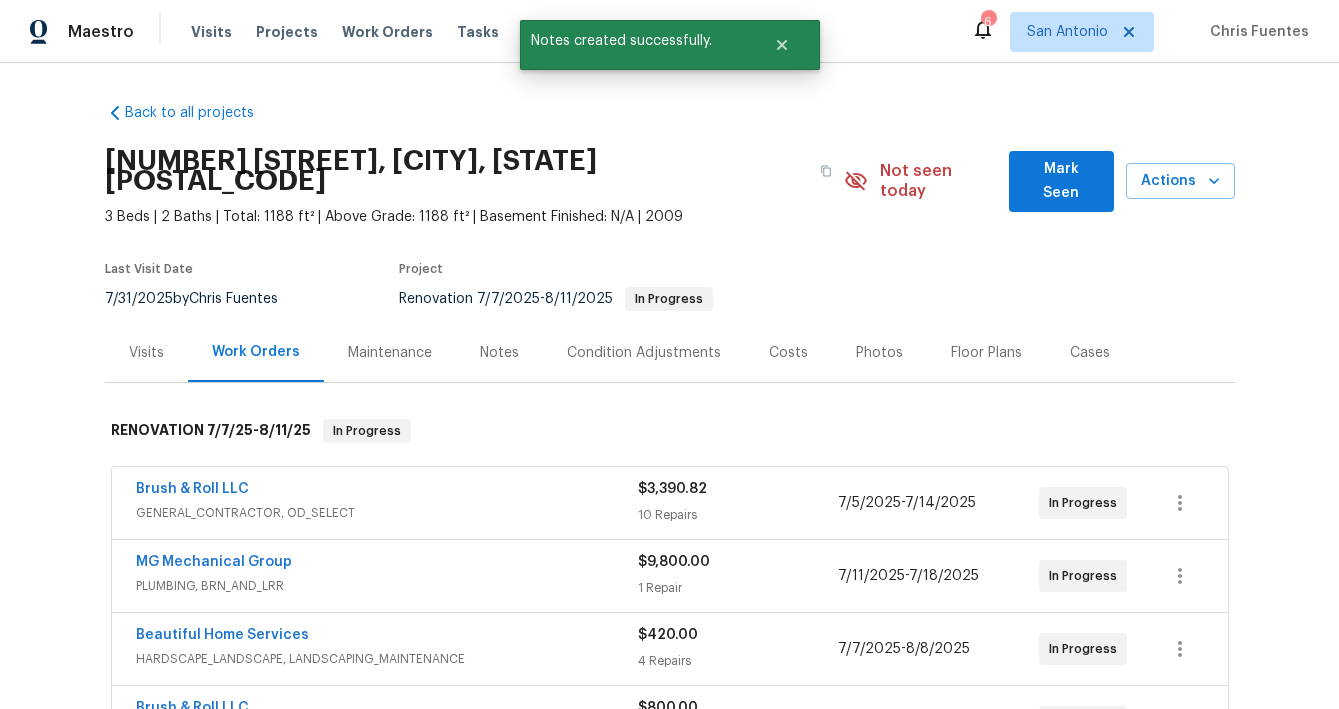 click on "Mark Seen" at bounding box center (1061, 181) 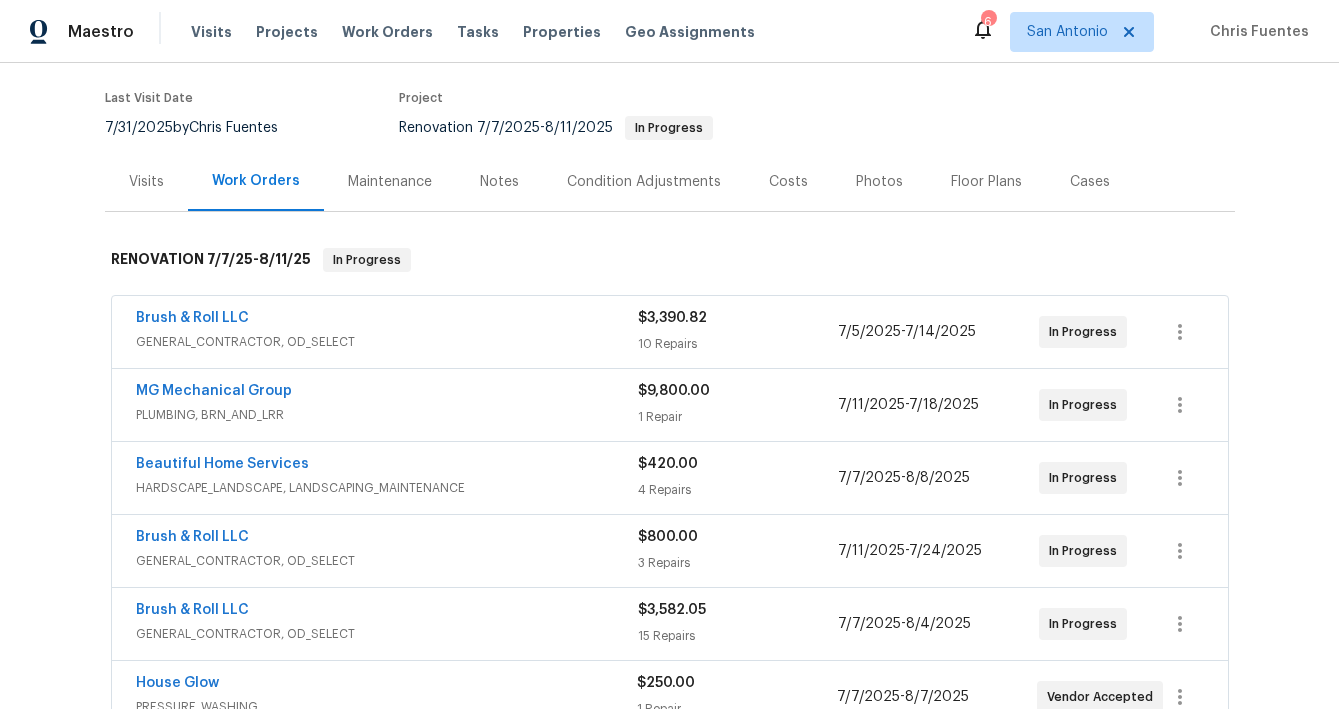 scroll, scrollTop: 138, scrollLeft: 0, axis: vertical 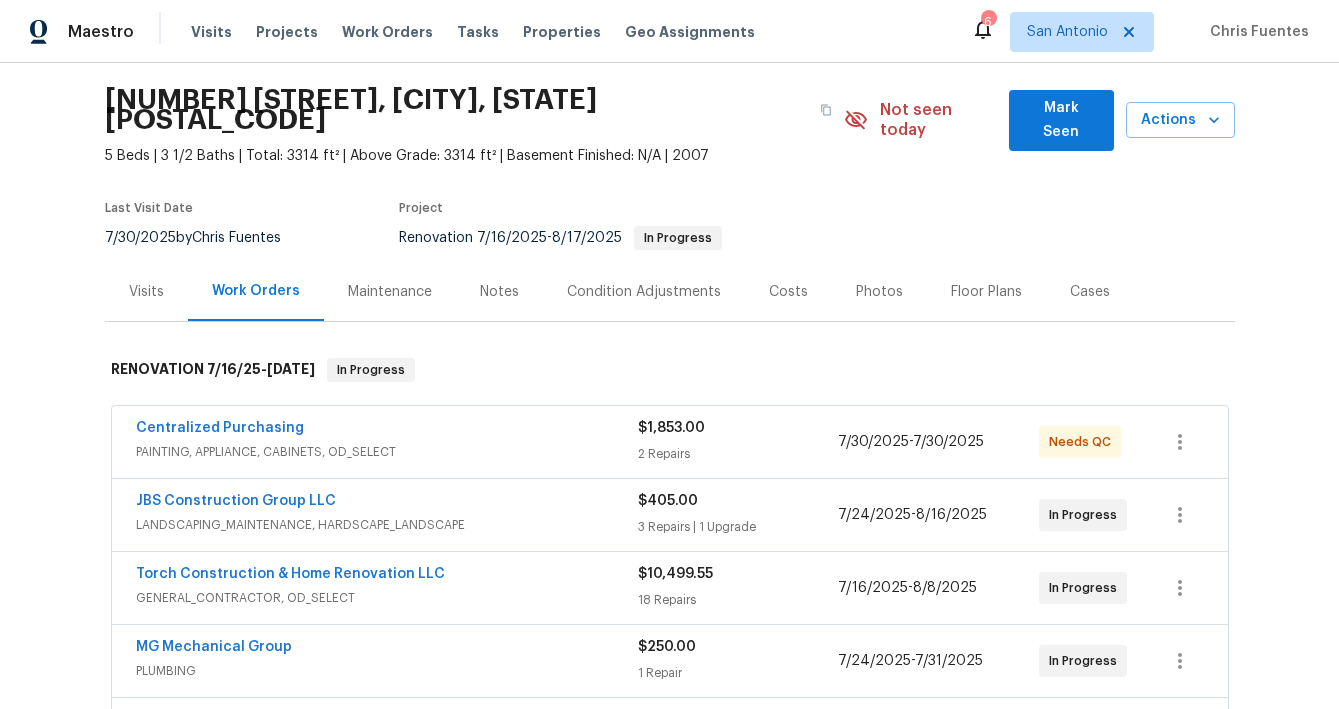 click on "Mark Seen" at bounding box center [1061, 120] 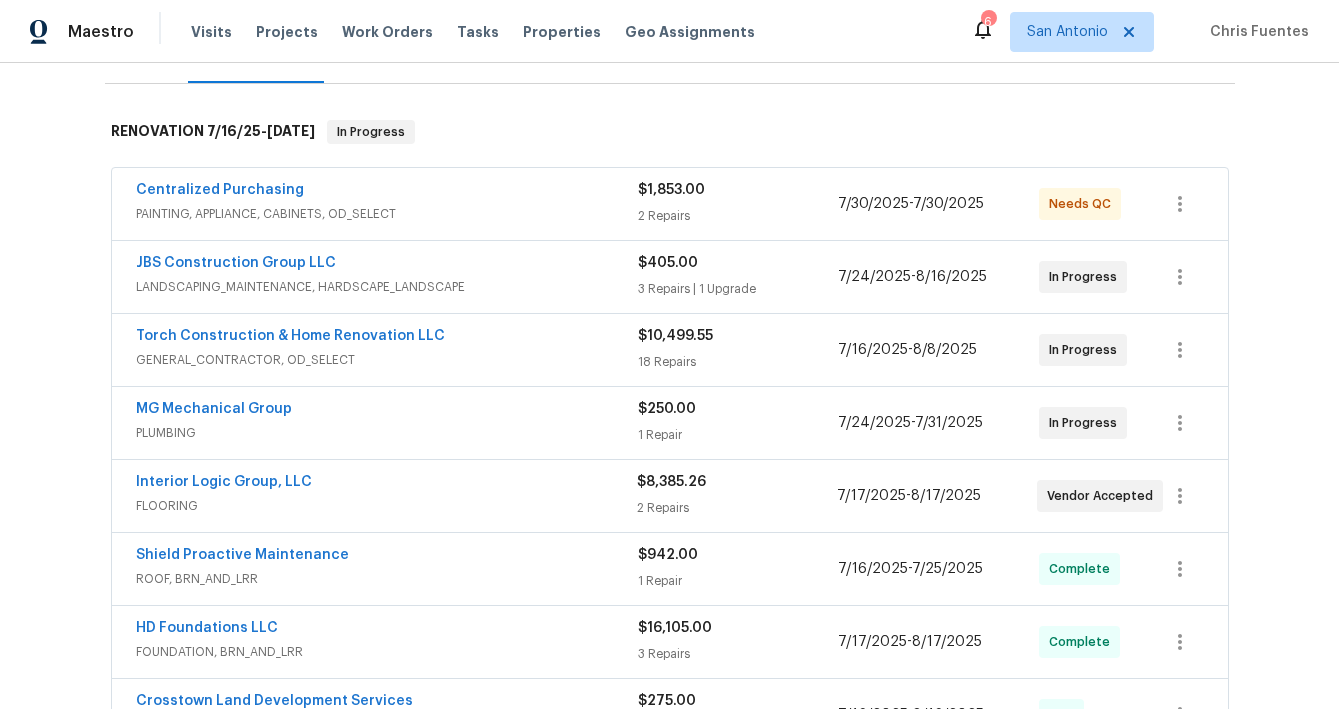 scroll, scrollTop: 281, scrollLeft: 0, axis: vertical 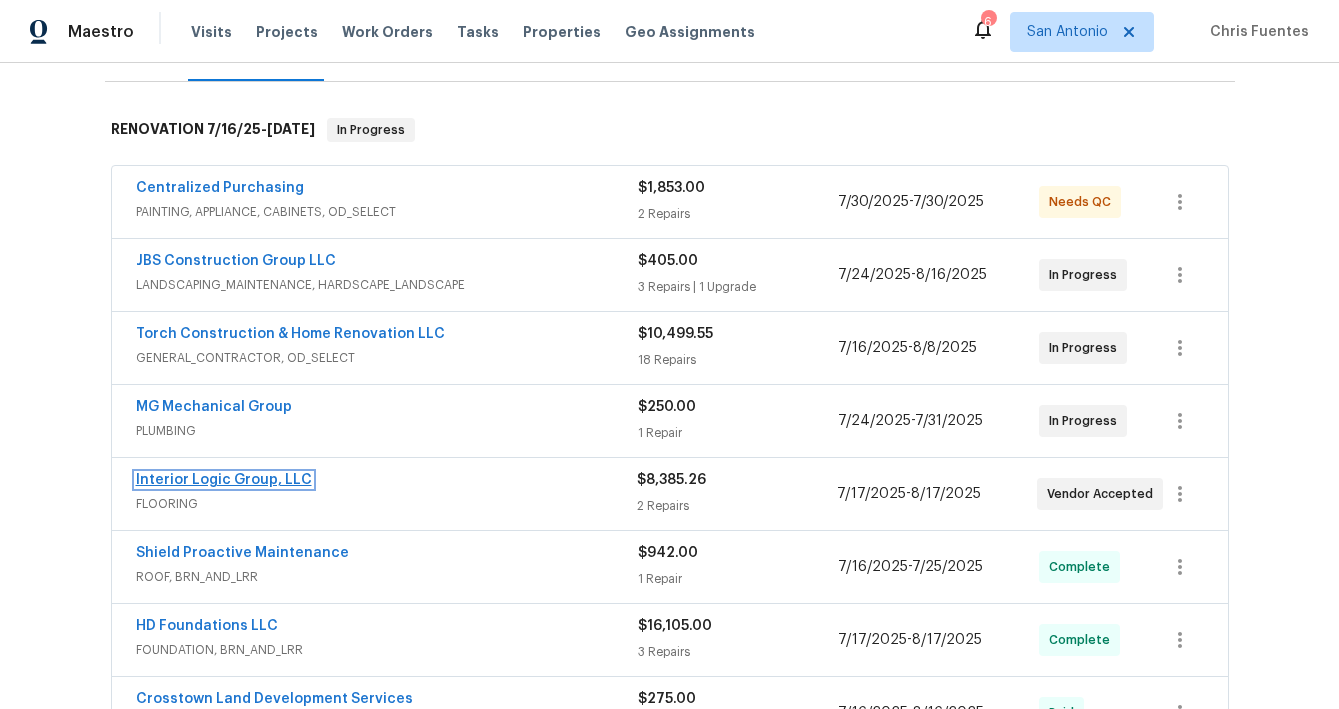 click on "Interior Logic Group, LLC" at bounding box center (224, 480) 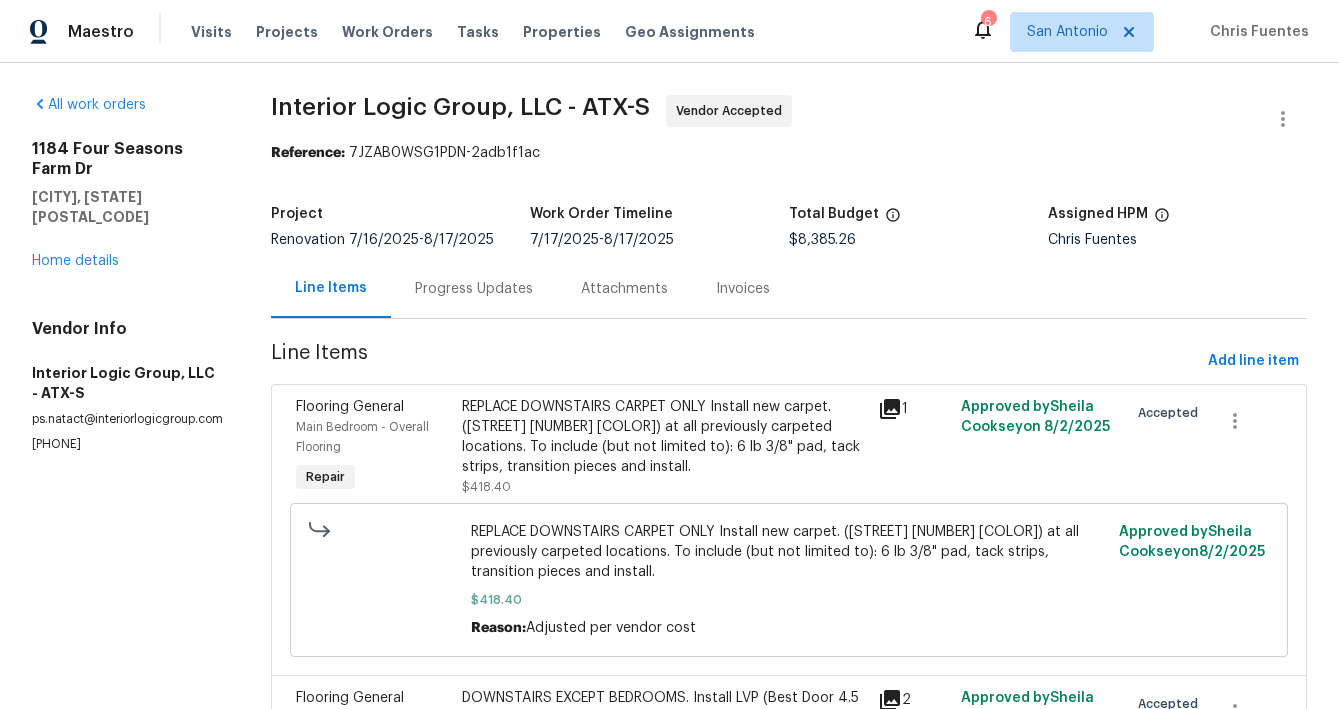 click on "Progress Updates" at bounding box center [474, 289] 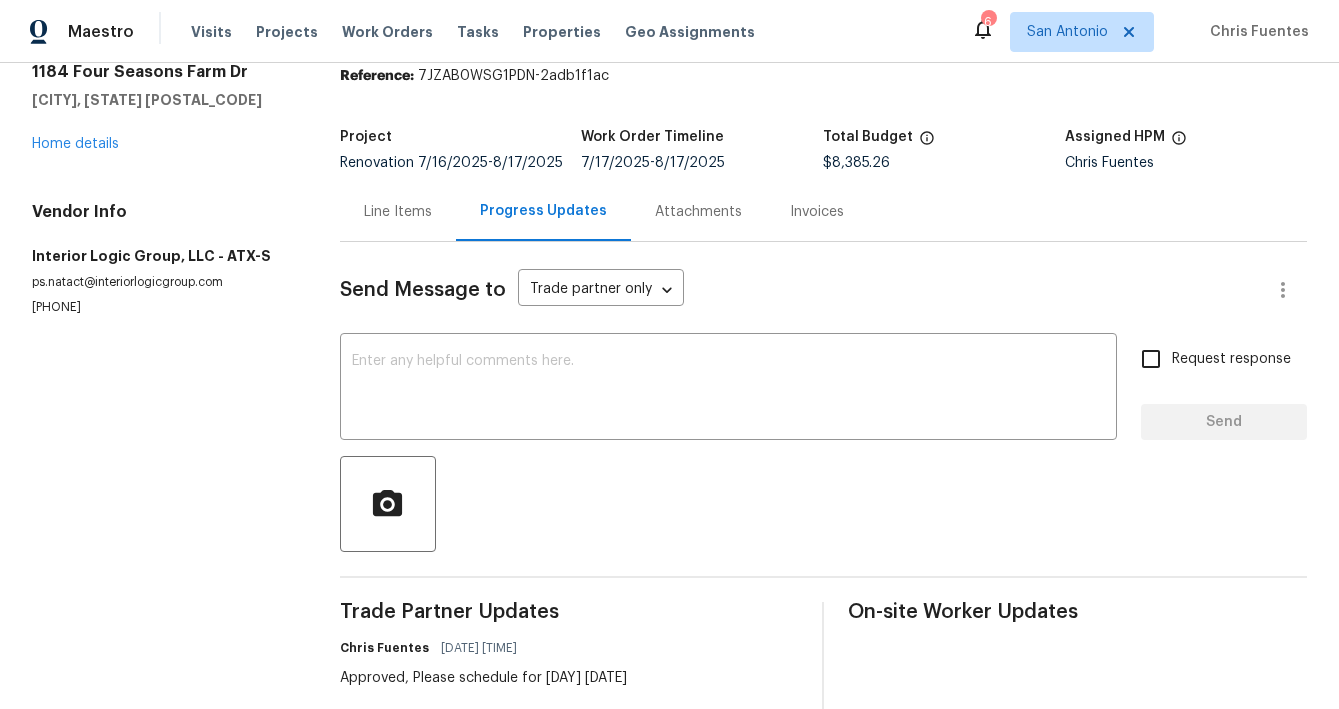 scroll, scrollTop: 34, scrollLeft: 0, axis: vertical 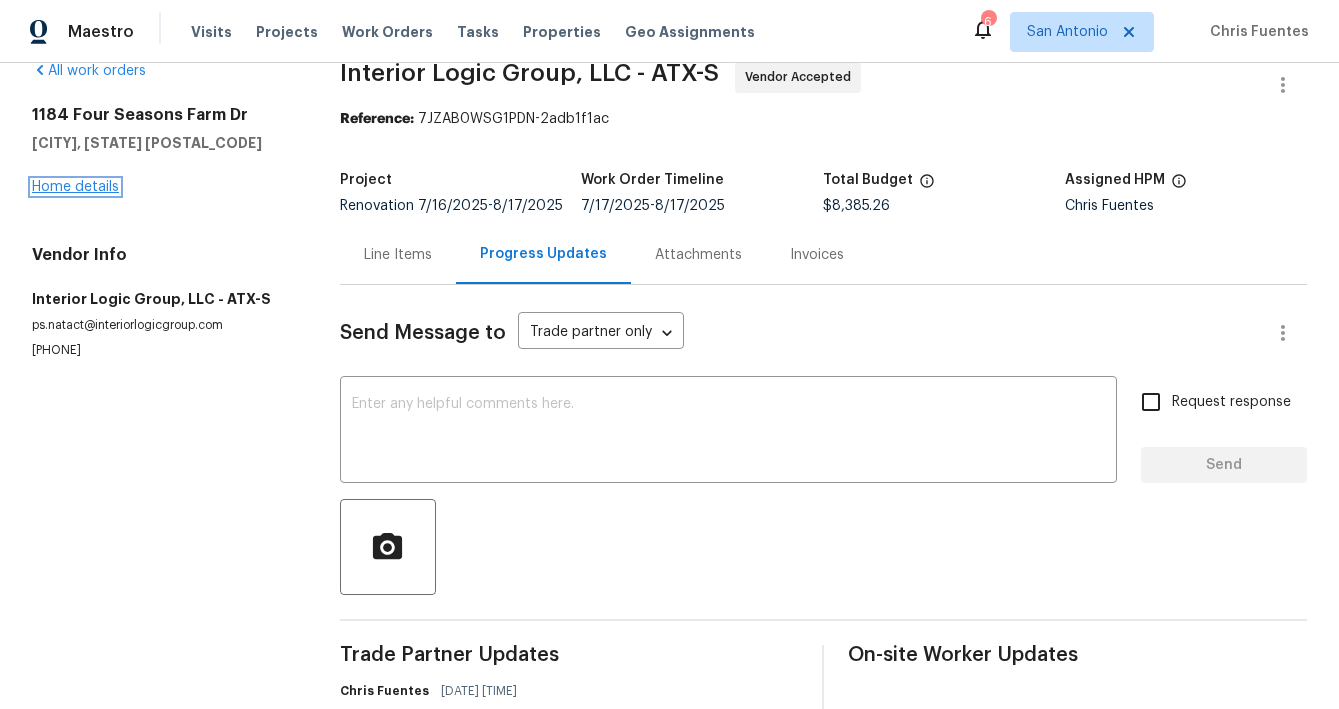 click on "Home details" at bounding box center [75, 187] 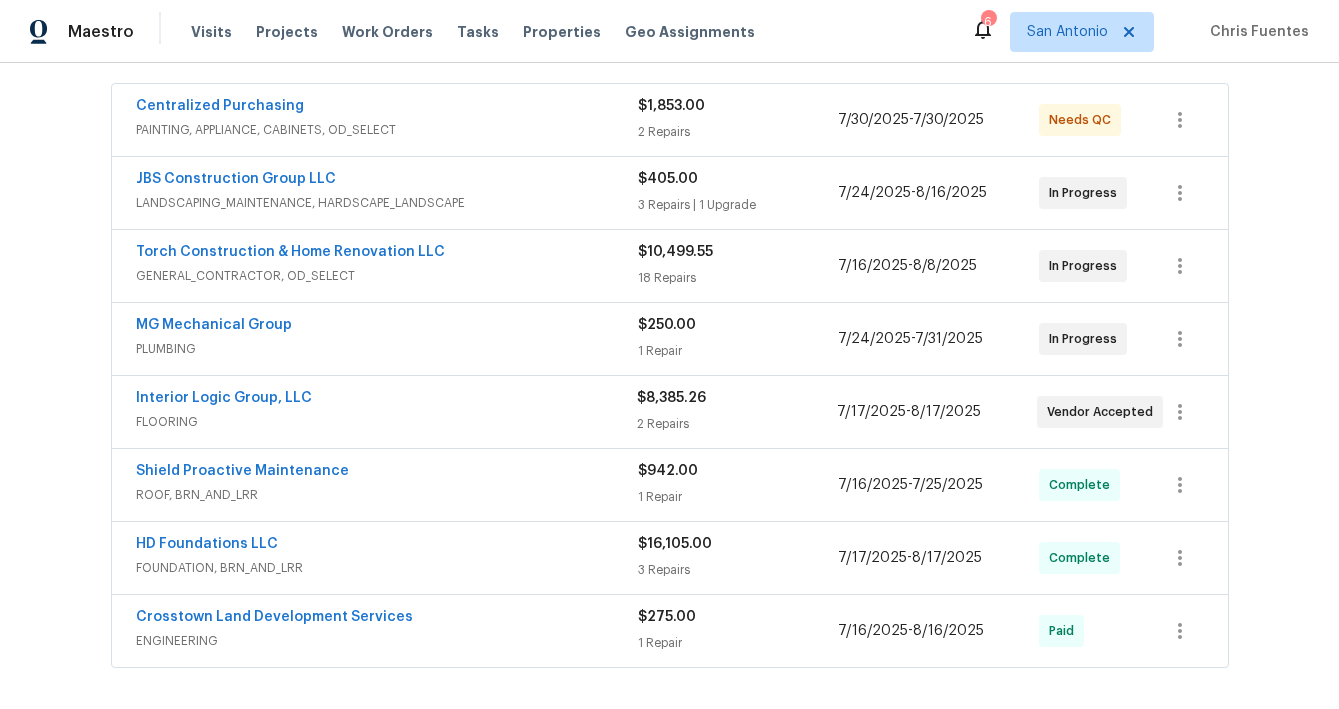 scroll, scrollTop: 382, scrollLeft: 0, axis: vertical 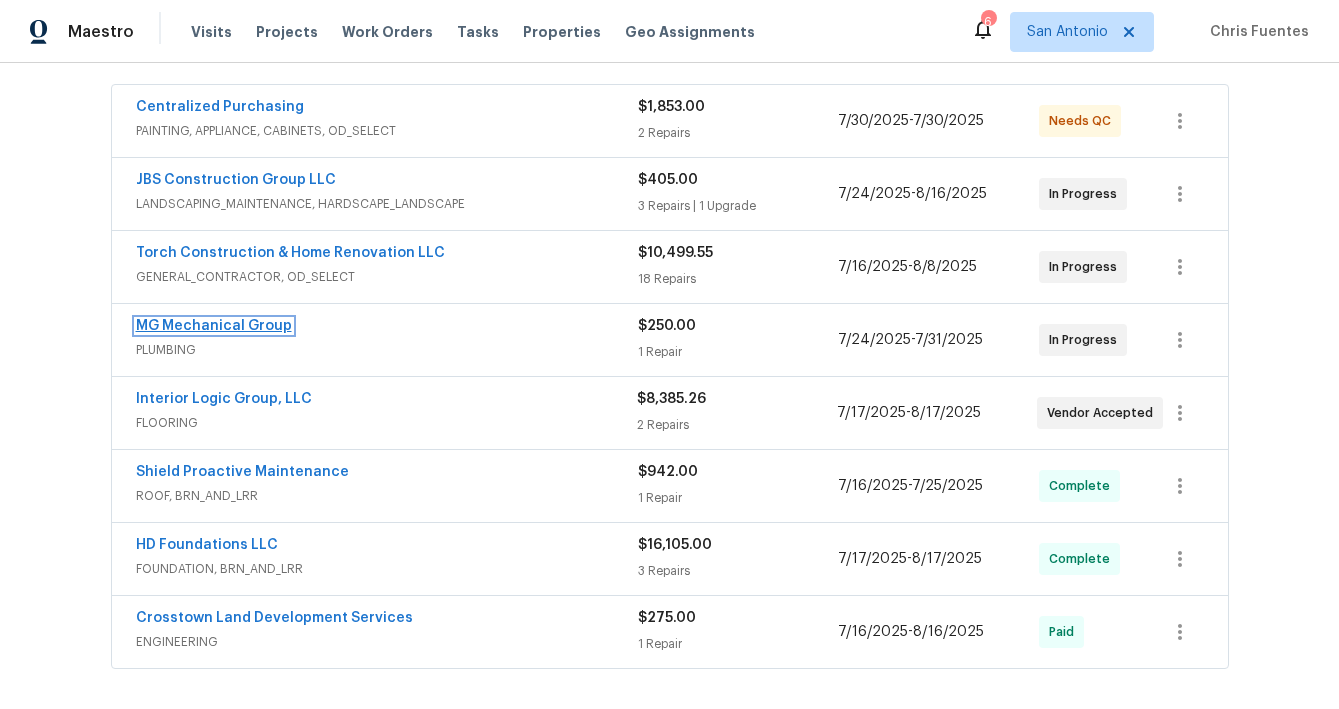 click on "MG Mechanical Group" at bounding box center (214, 326) 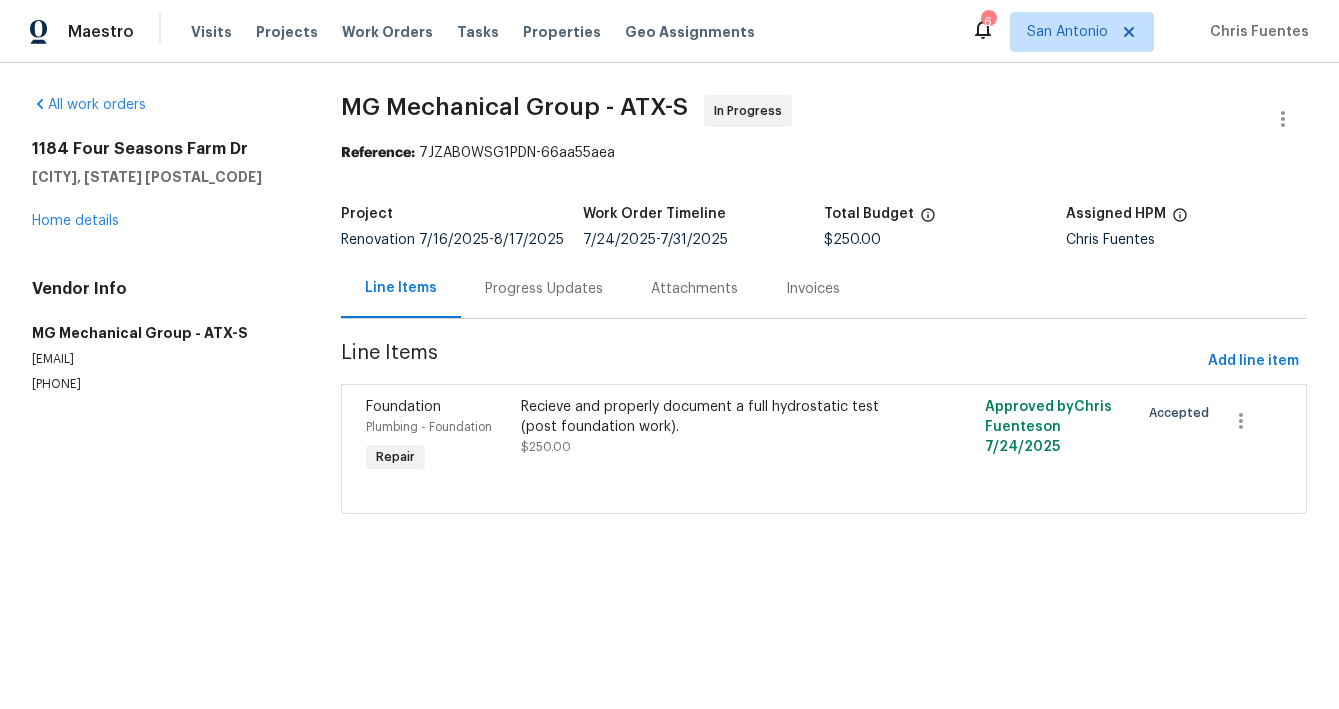 click on "Recieve and properly document a full hydrostatic test (post foundation work)." at bounding box center [708, 417] 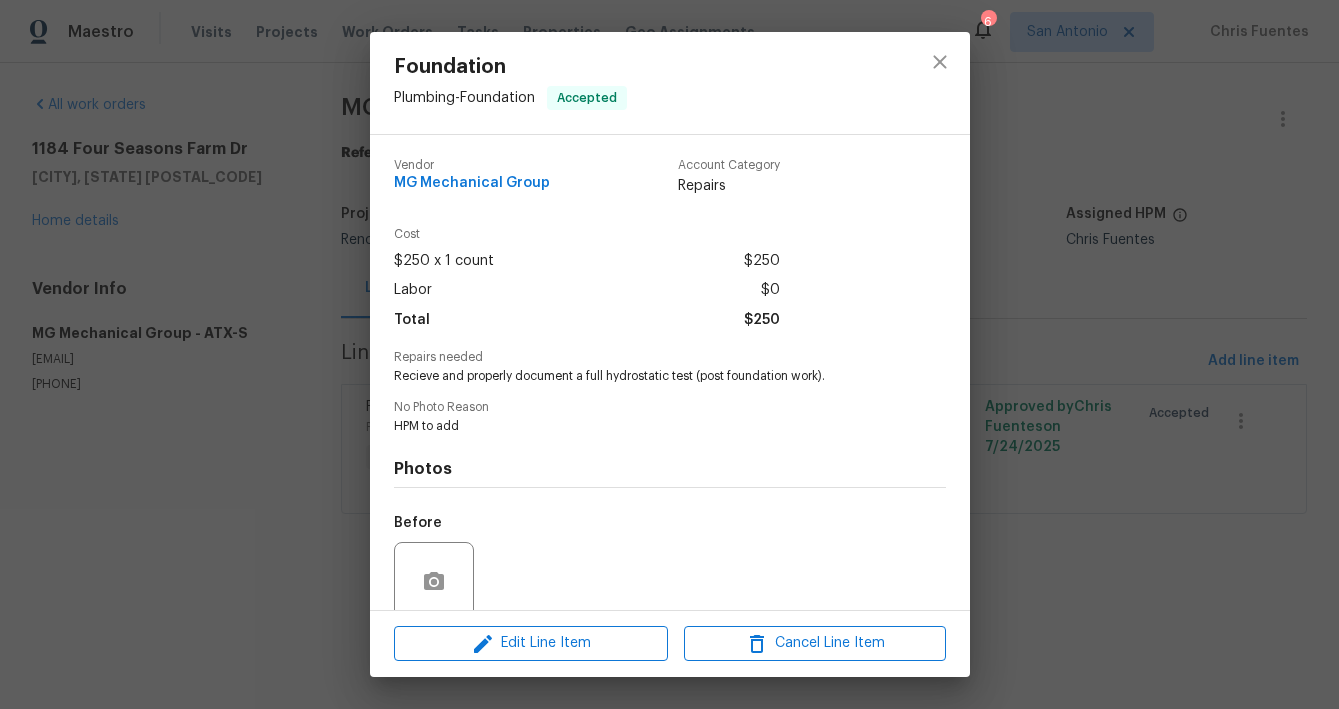 scroll, scrollTop: 161, scrollLeft: 0, axis: vertical 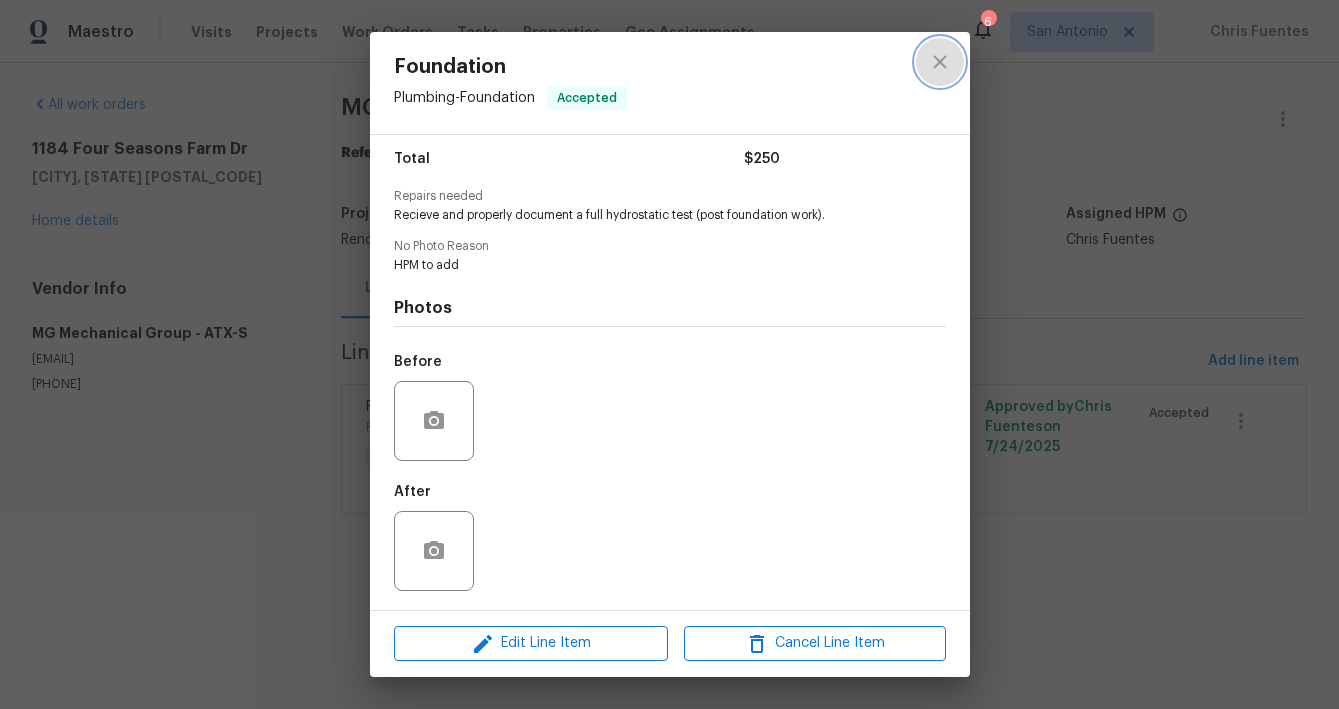 click 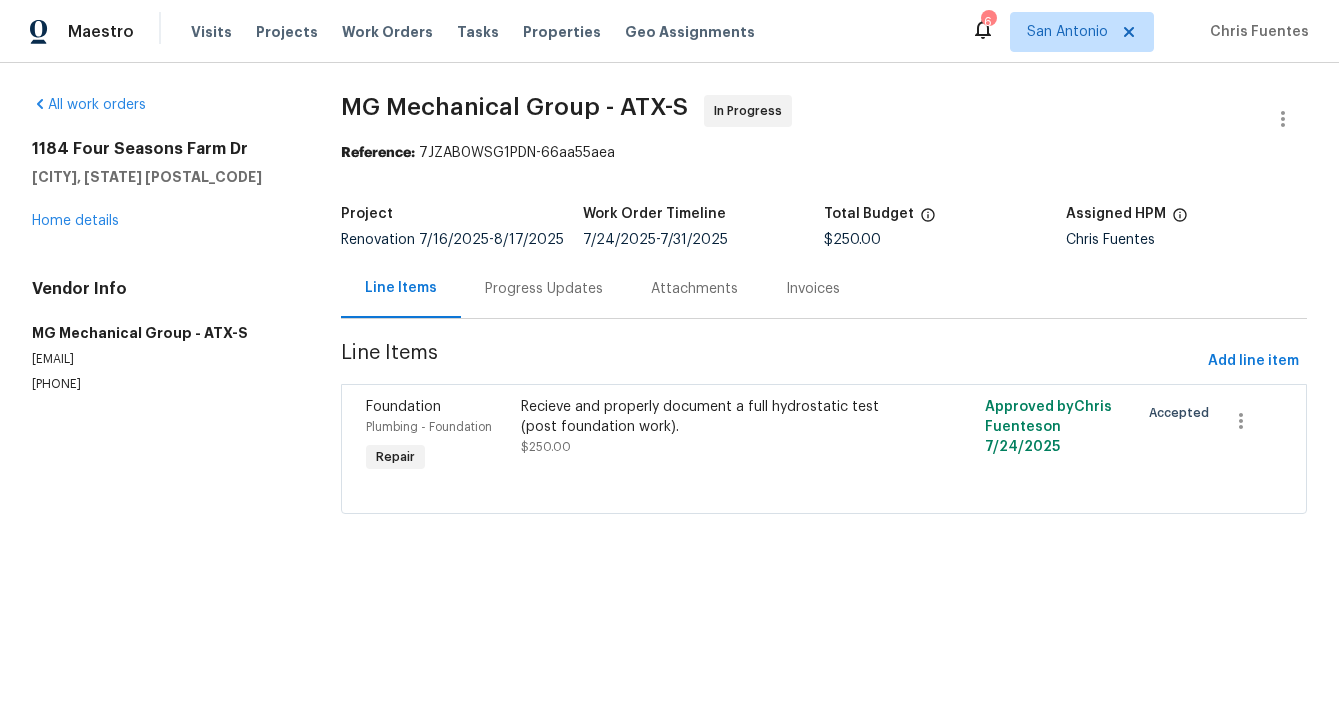 click on "Progress Updates" at bounding box center (544, 289) 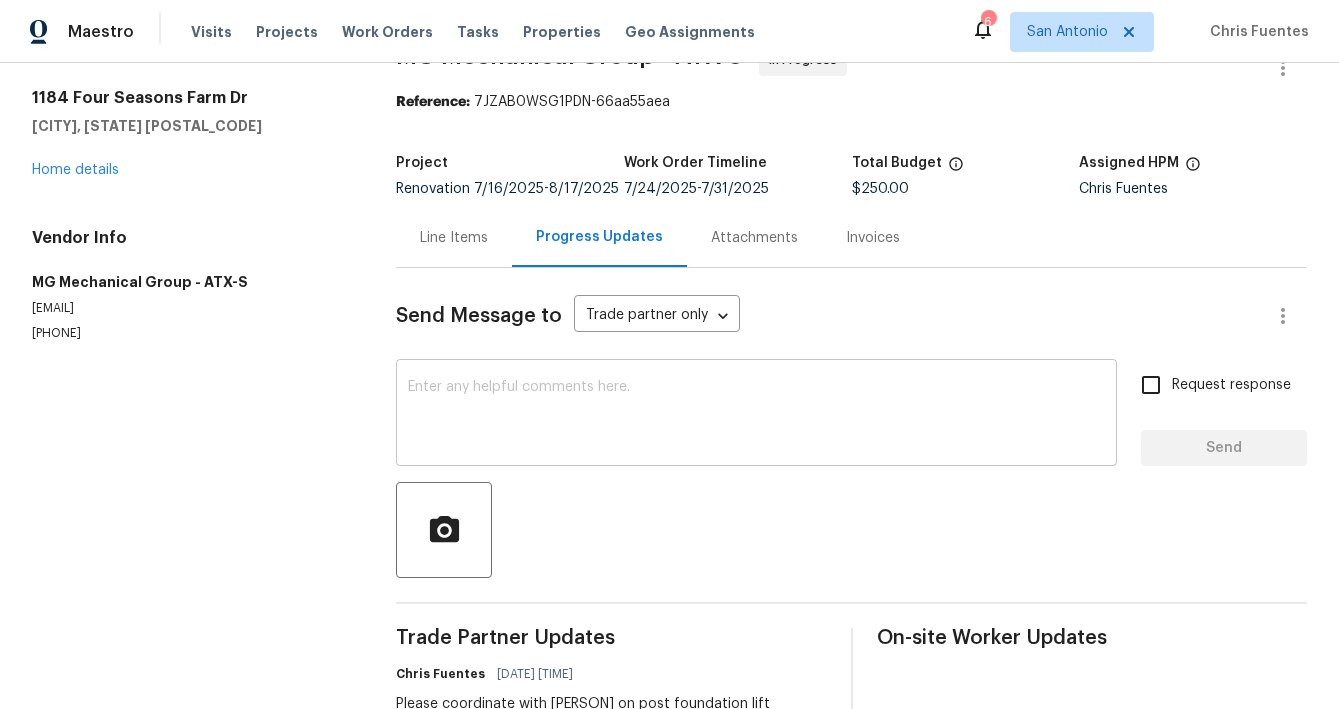 scroll, scrollTop: 132, scrollLeft: 0, axis: vertical 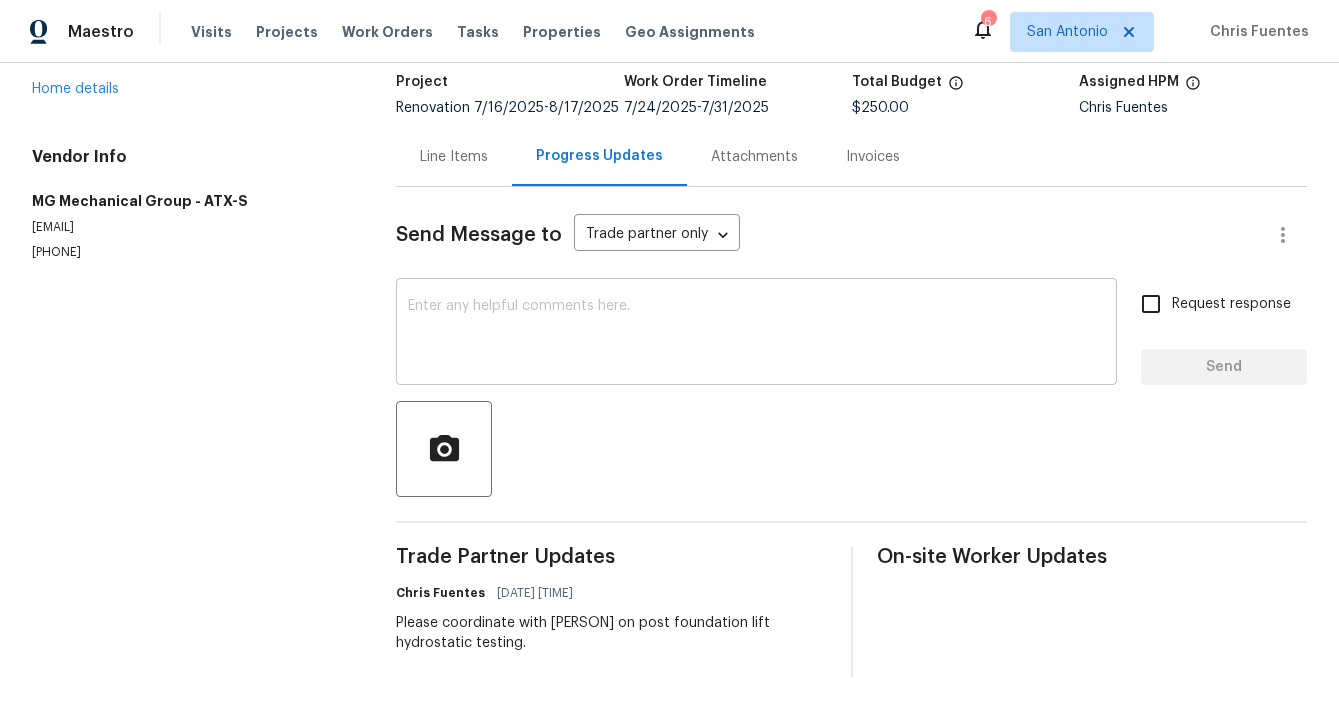 click at bounding box center [756, 334] 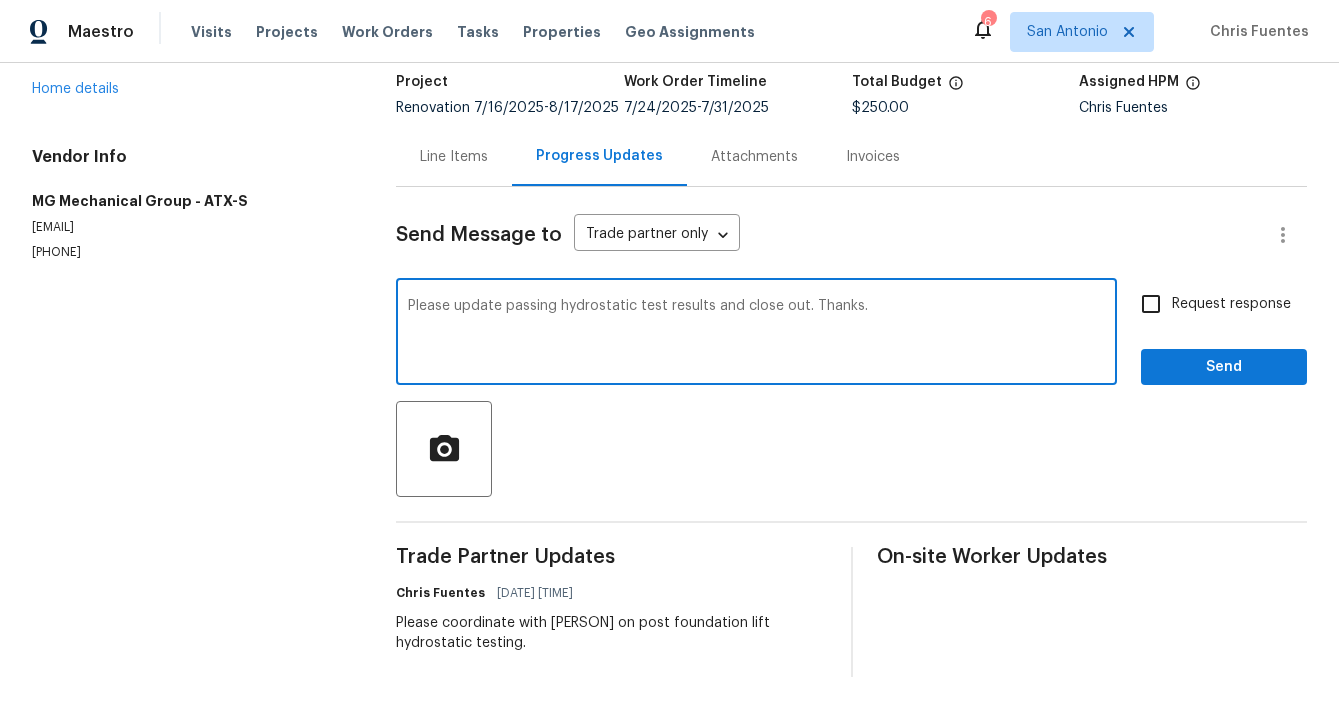 type on "Please update passing hydrostatic test results and close out. Thanks." 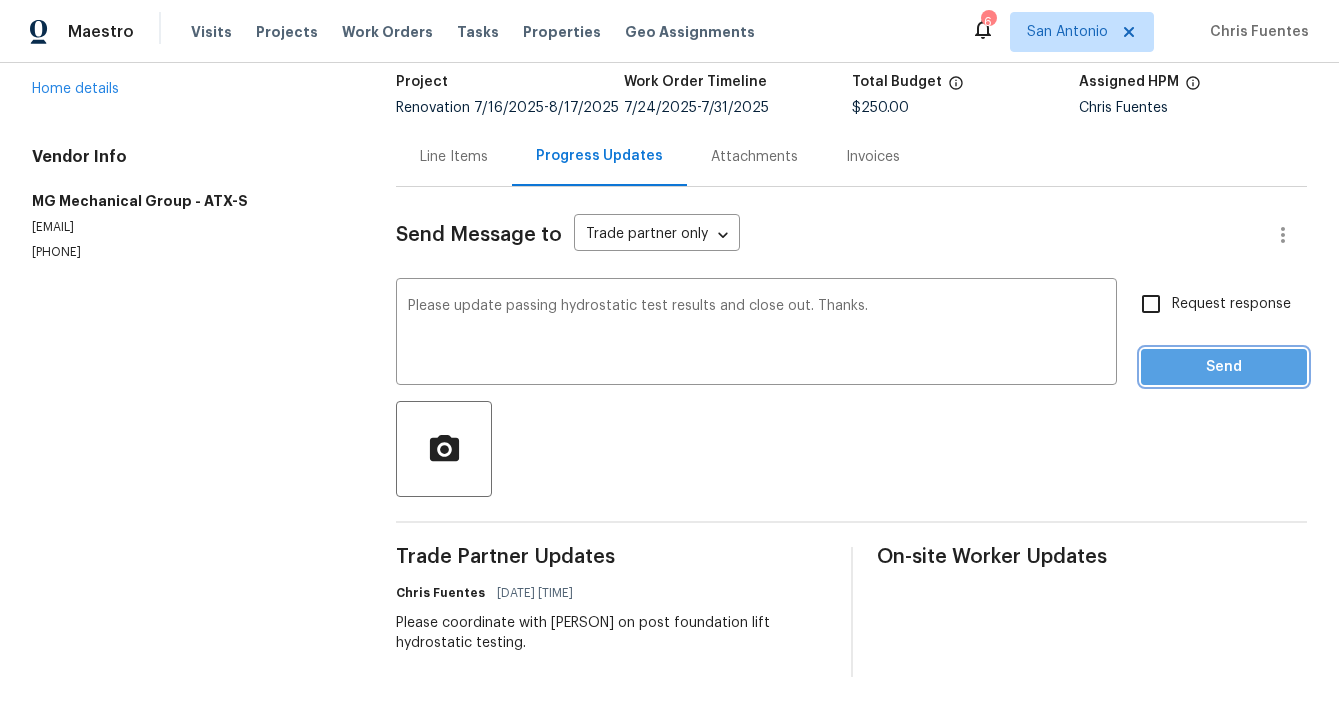 click on "Send" at bounding box center [1224, 367] 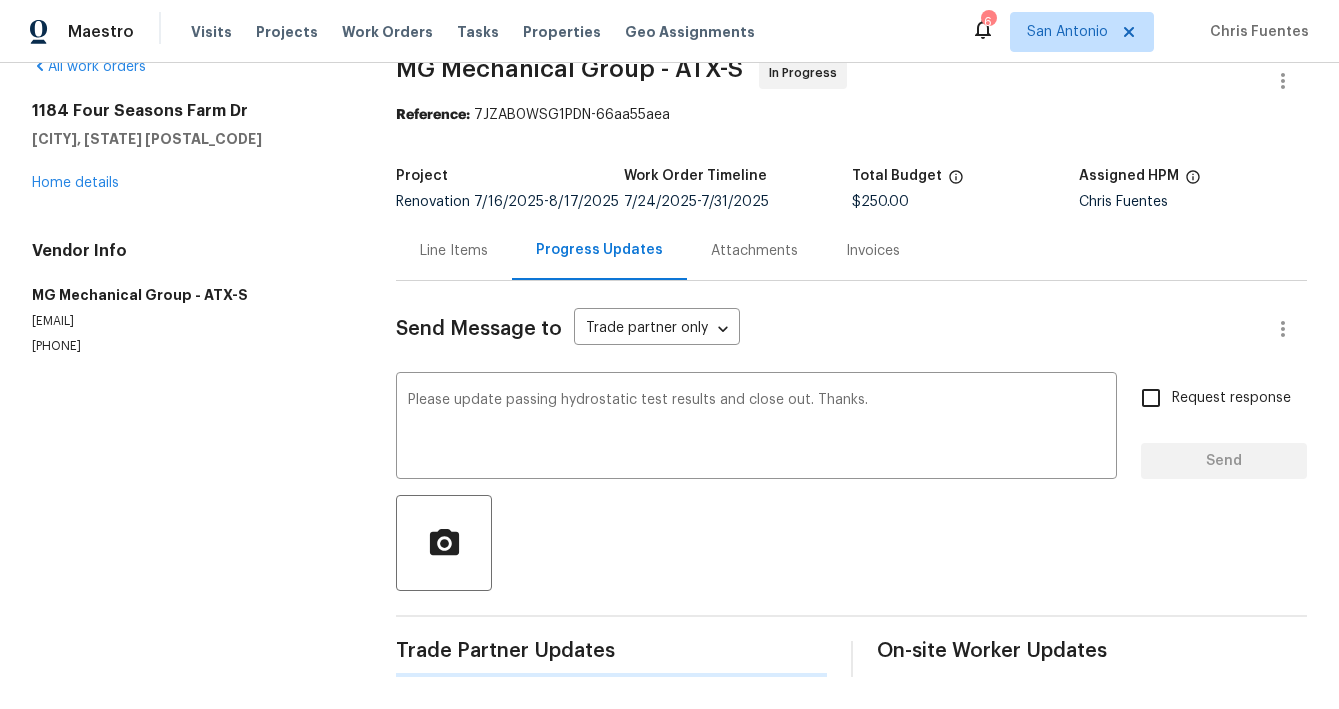 type 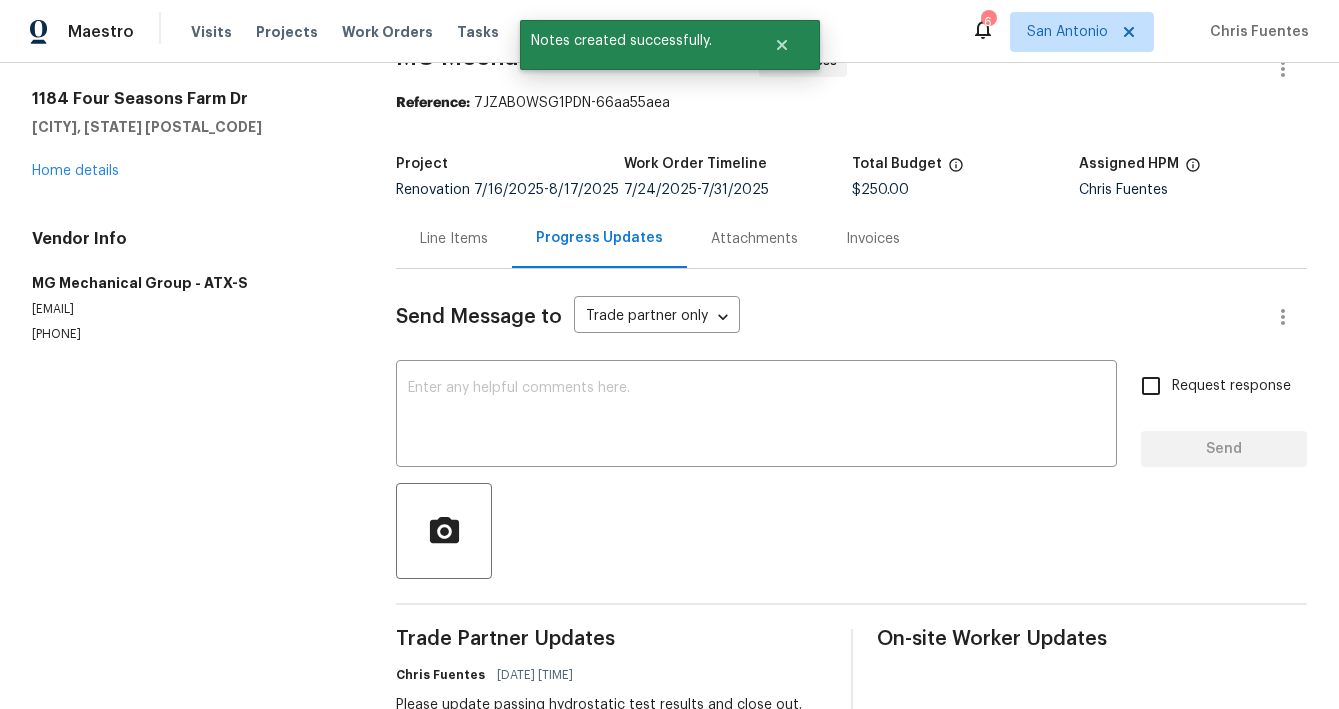 scroll, scrollTop: 43, scrollLeft: 0, axis: vertical 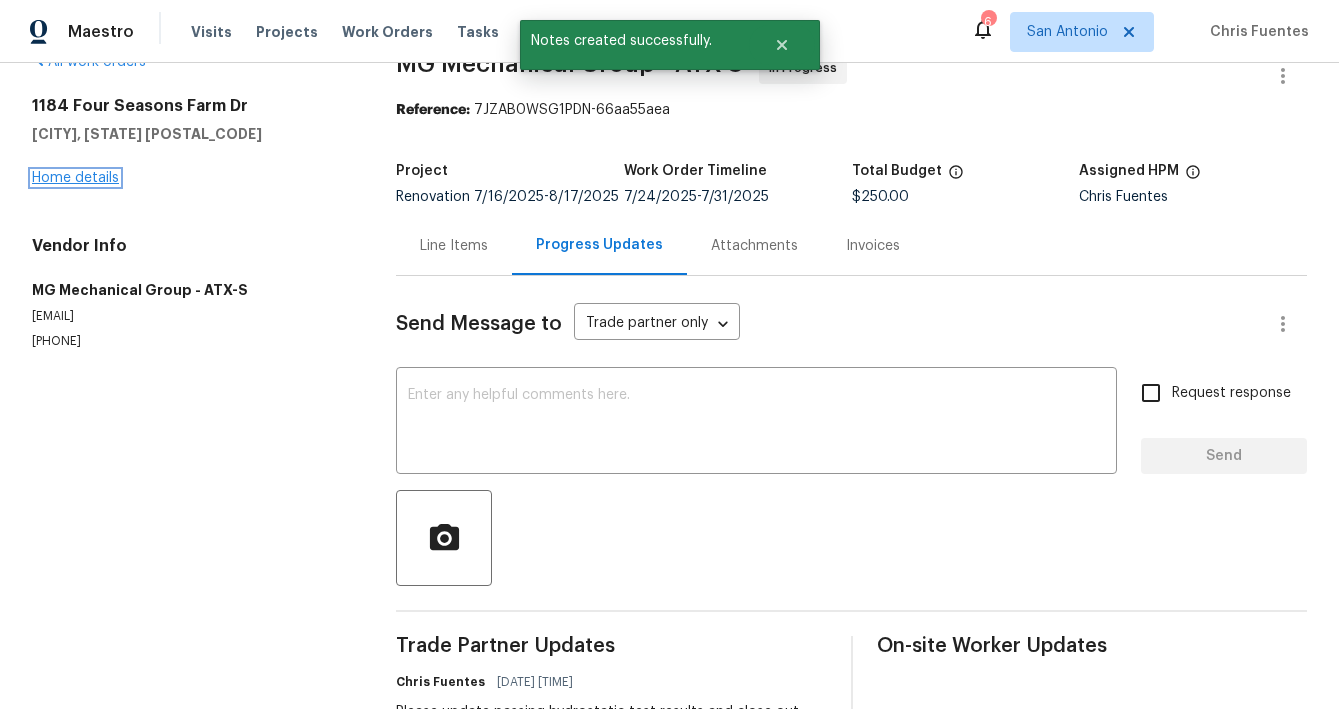 click on "Home details" at bounding box center [75, 178] 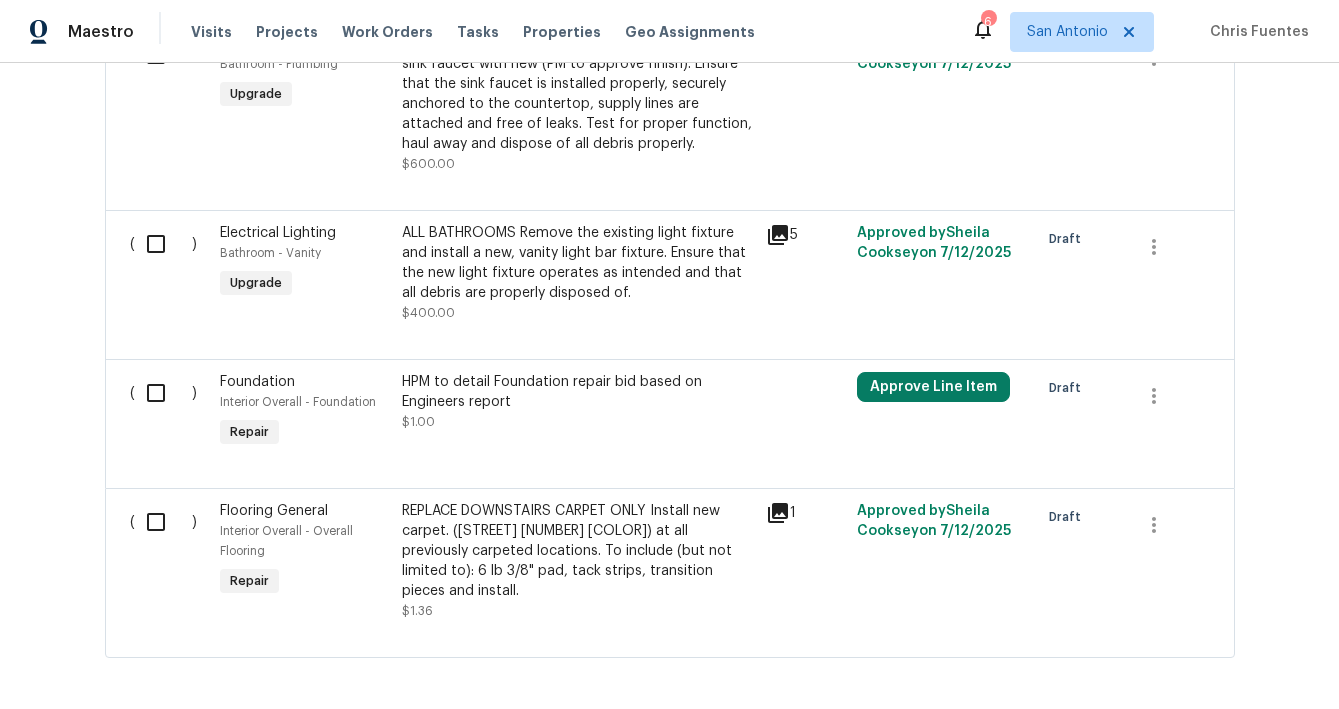 scroll, scrollTop: 1297, scrollLeft: 0, axis: vertical 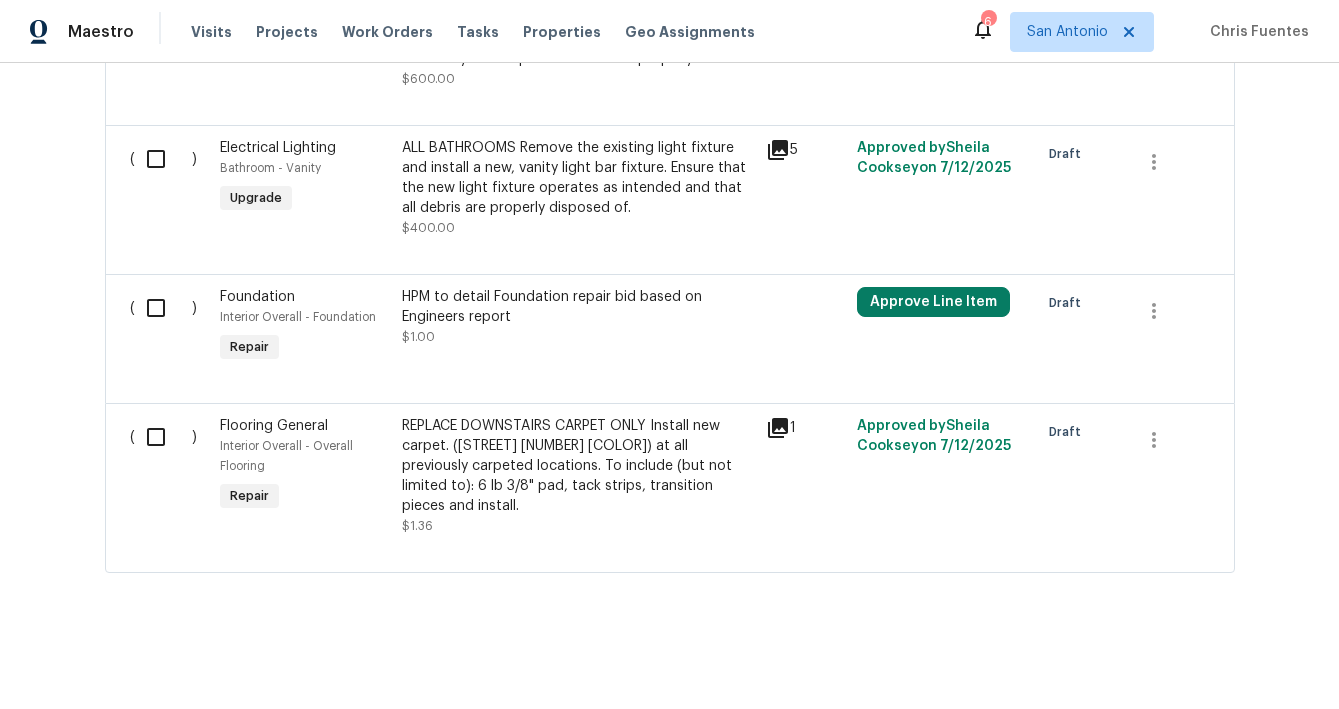 click 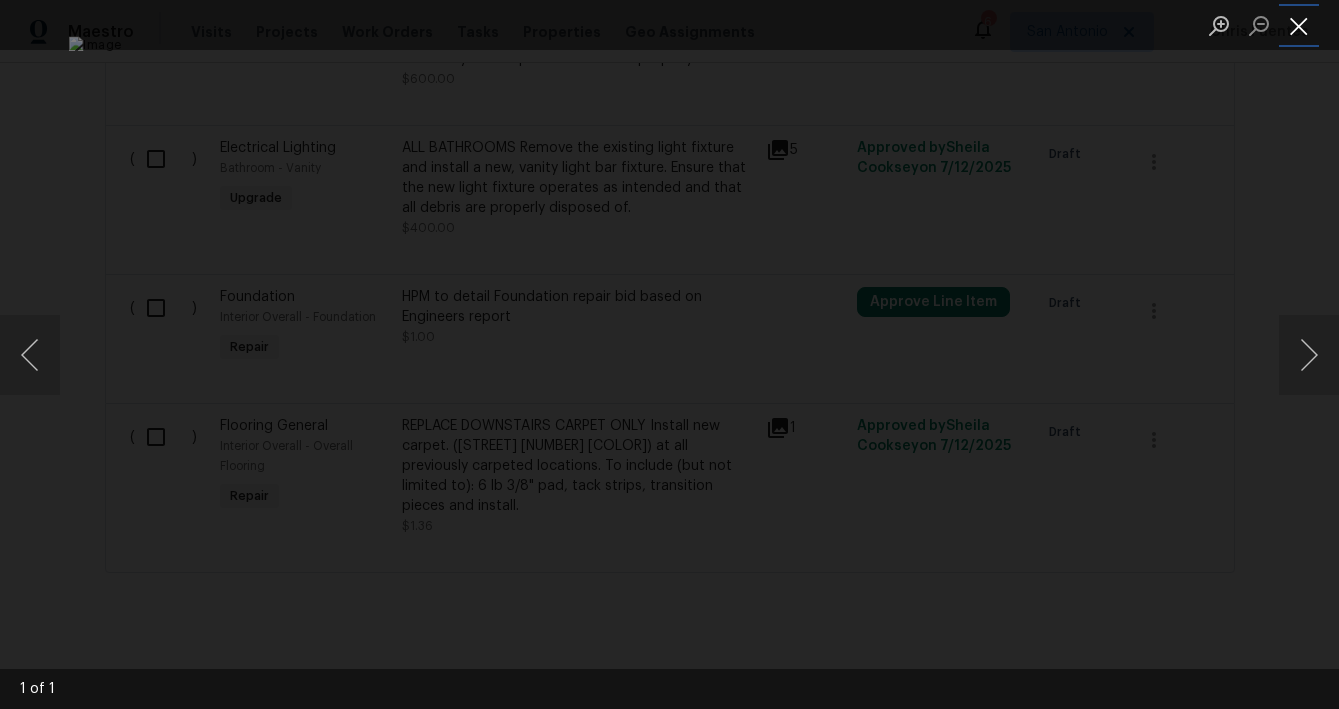 click at bounding box center (1299, 25) 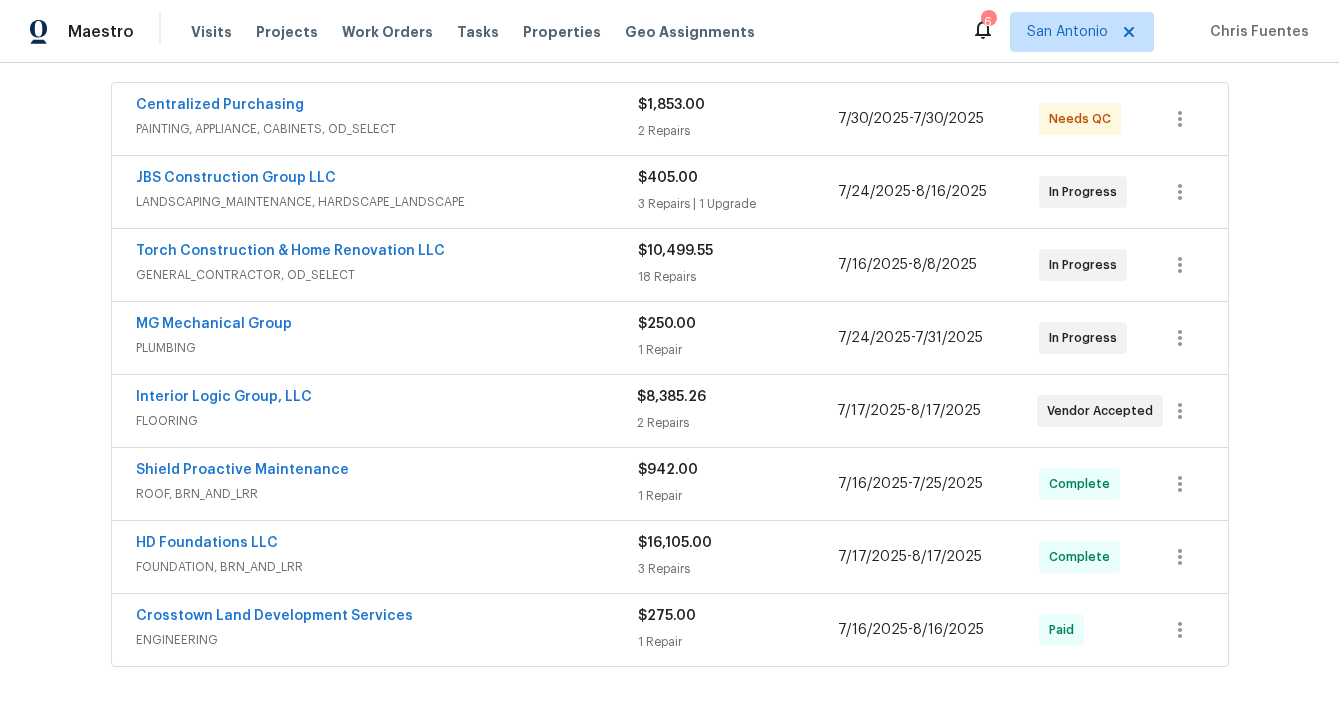 scroll, scrollTop: 313, scrollLeft: 0, axis: vertical 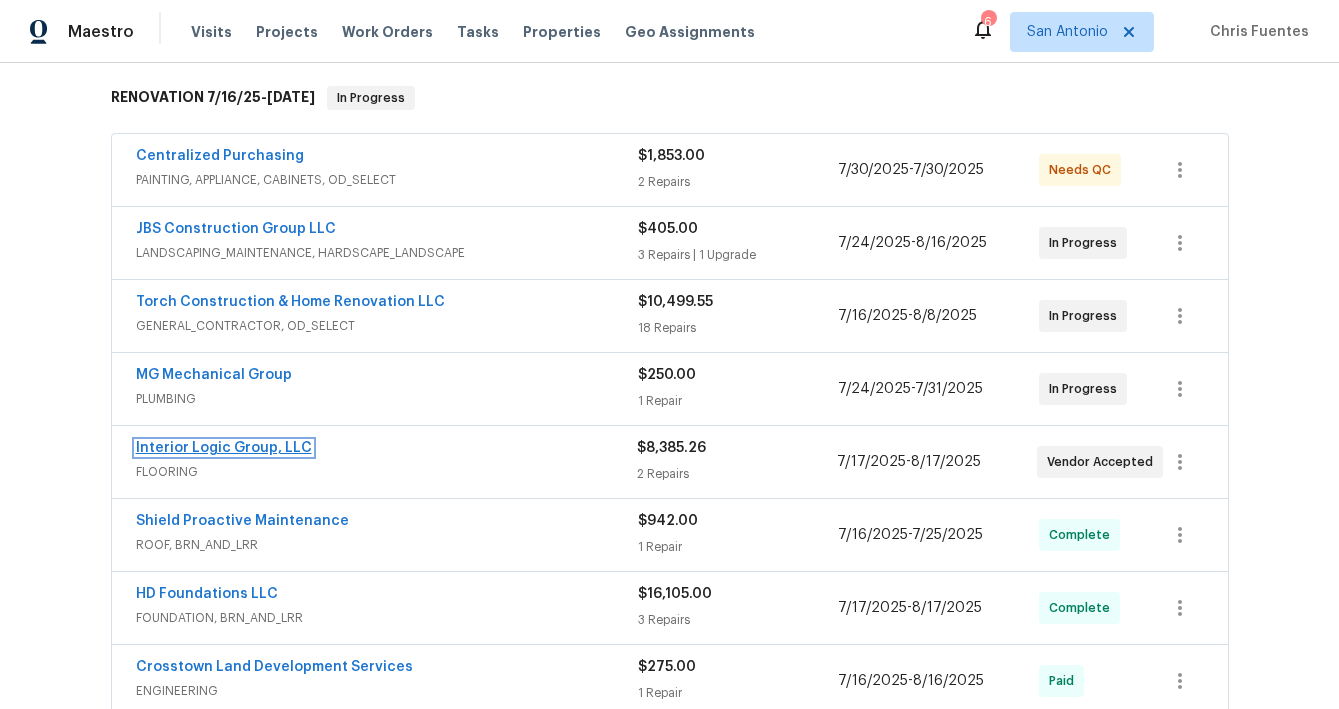 click on "Interior Logic Group, LLC" at bounding box center (224, 448) 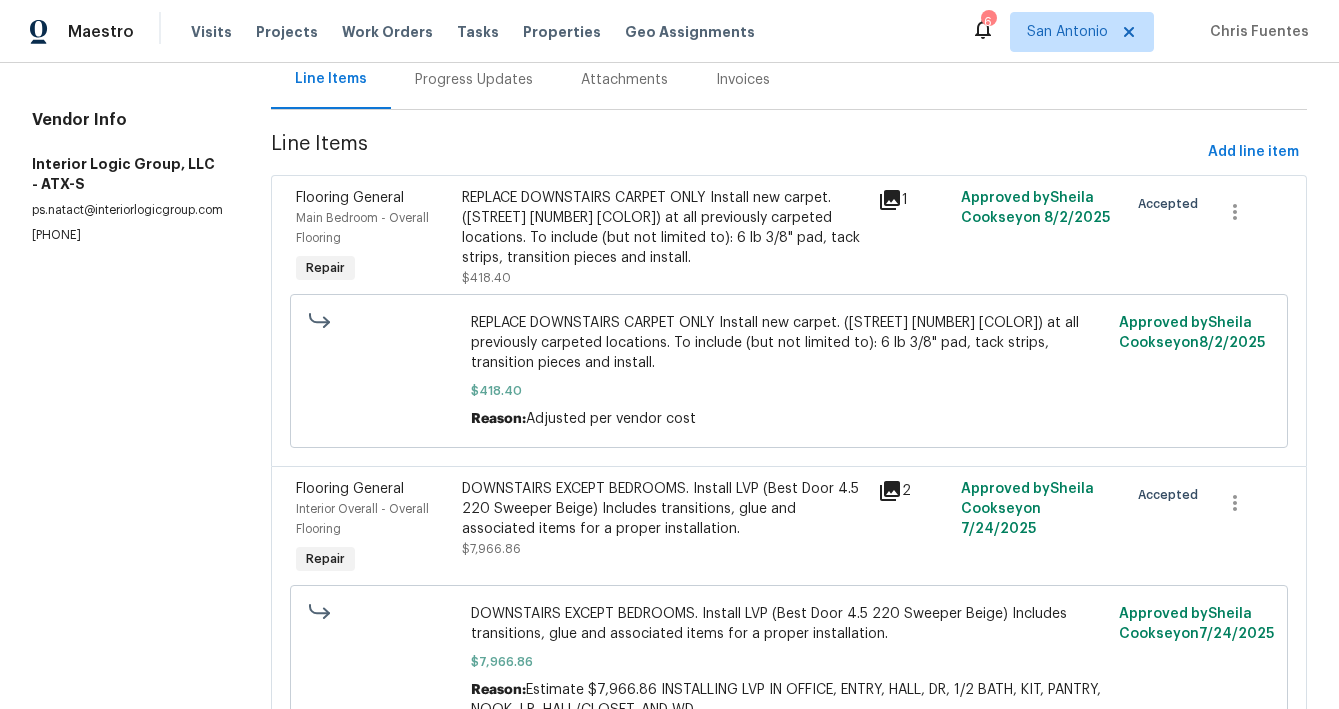 scroll, scrollTop: 153, scrollLeft: 0, axis: vertical 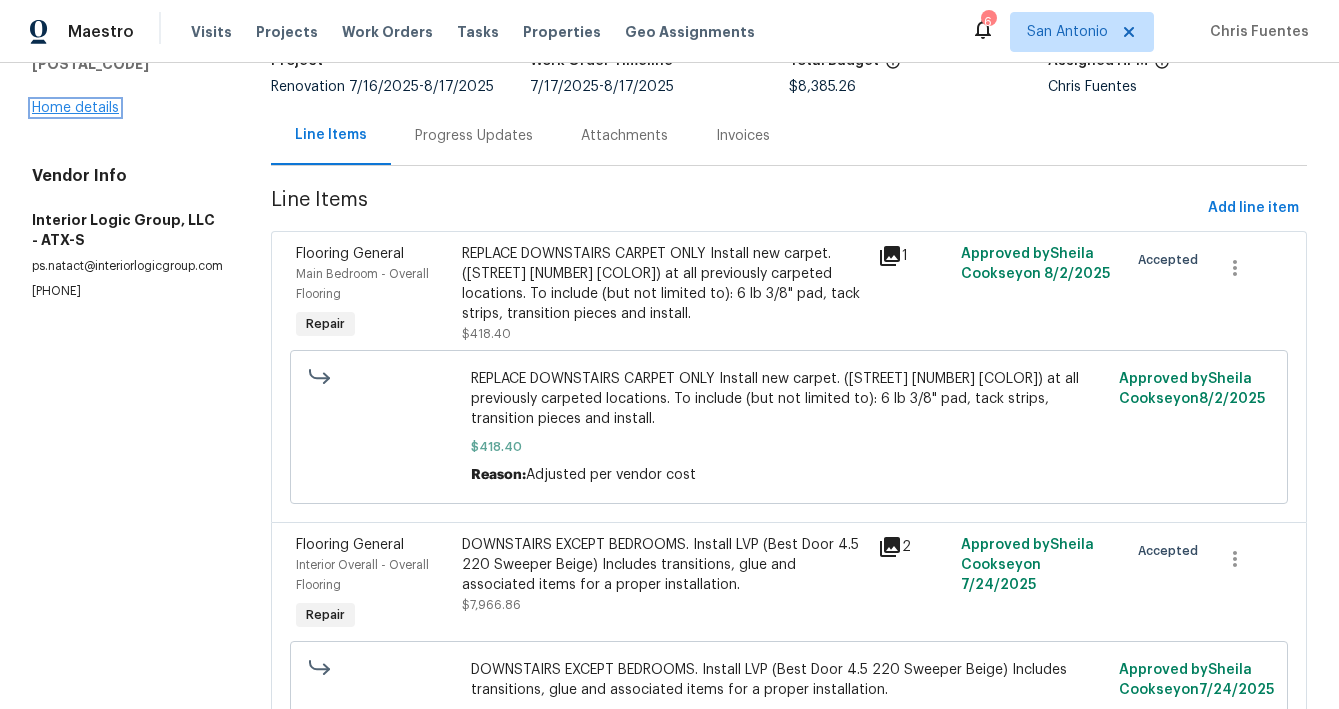 click on "Home details" at bounding box center (75, 108) 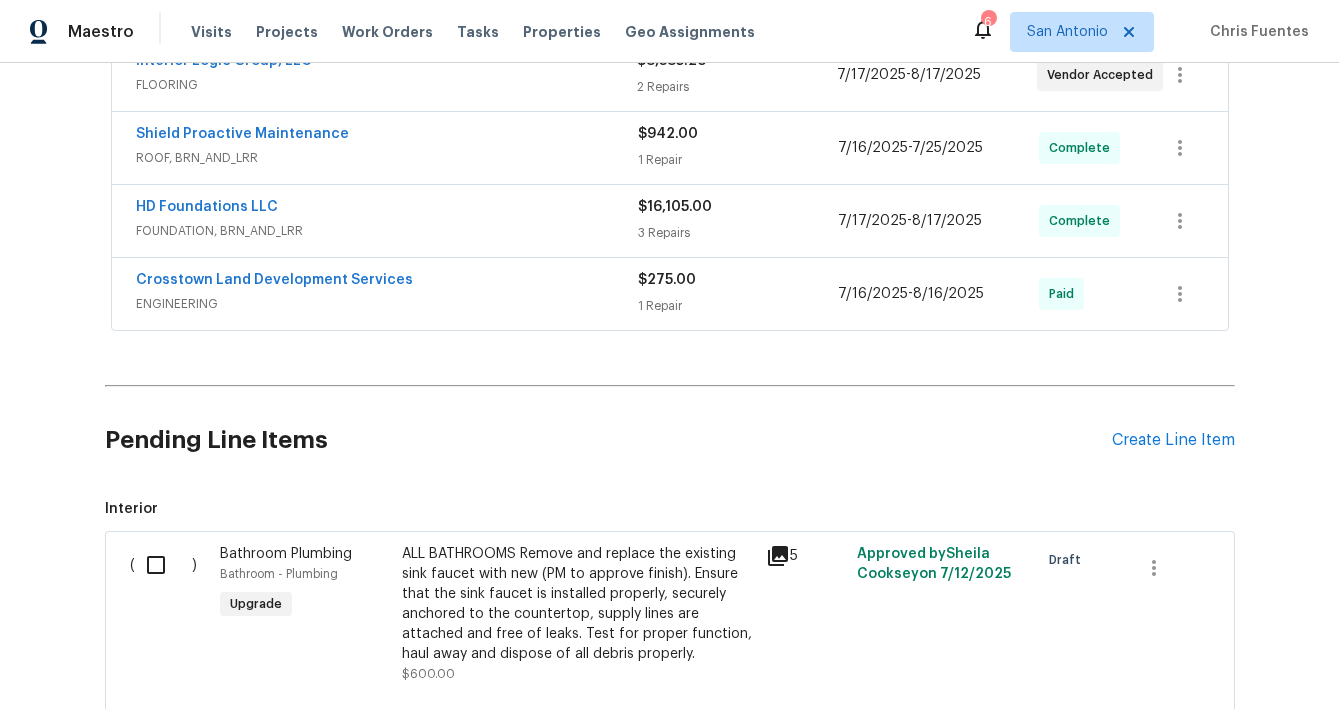 scroll, scrollTop: 787, scrollLeft: 0, axis: vertical 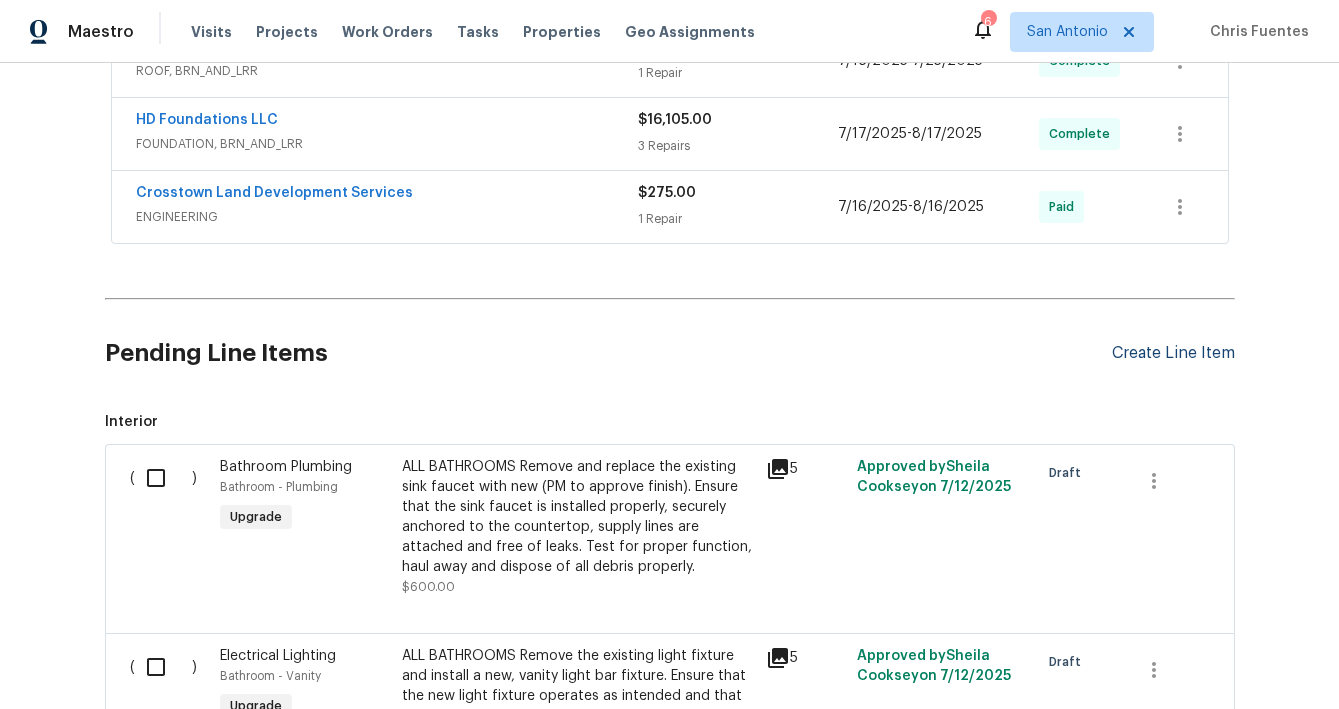 click on "Create Line Item" at bounding box center [1173, 353] 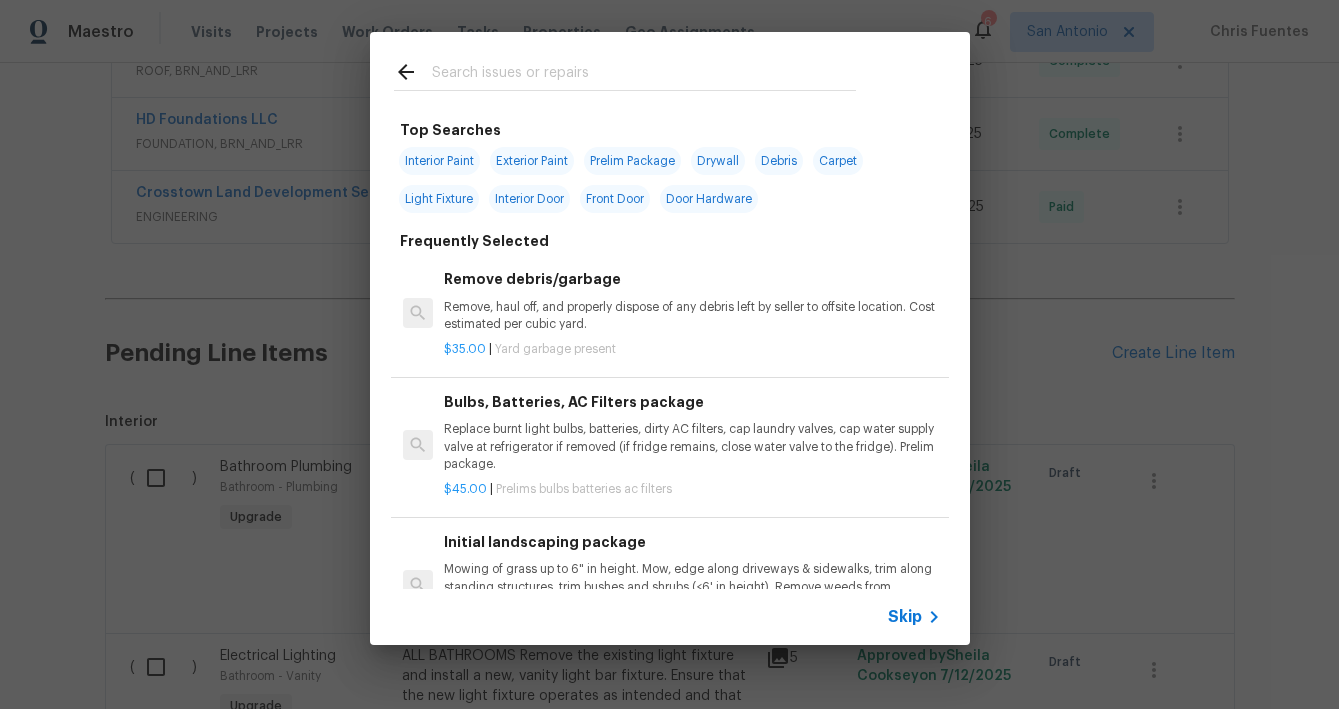 click at bounding box center [644, 75] 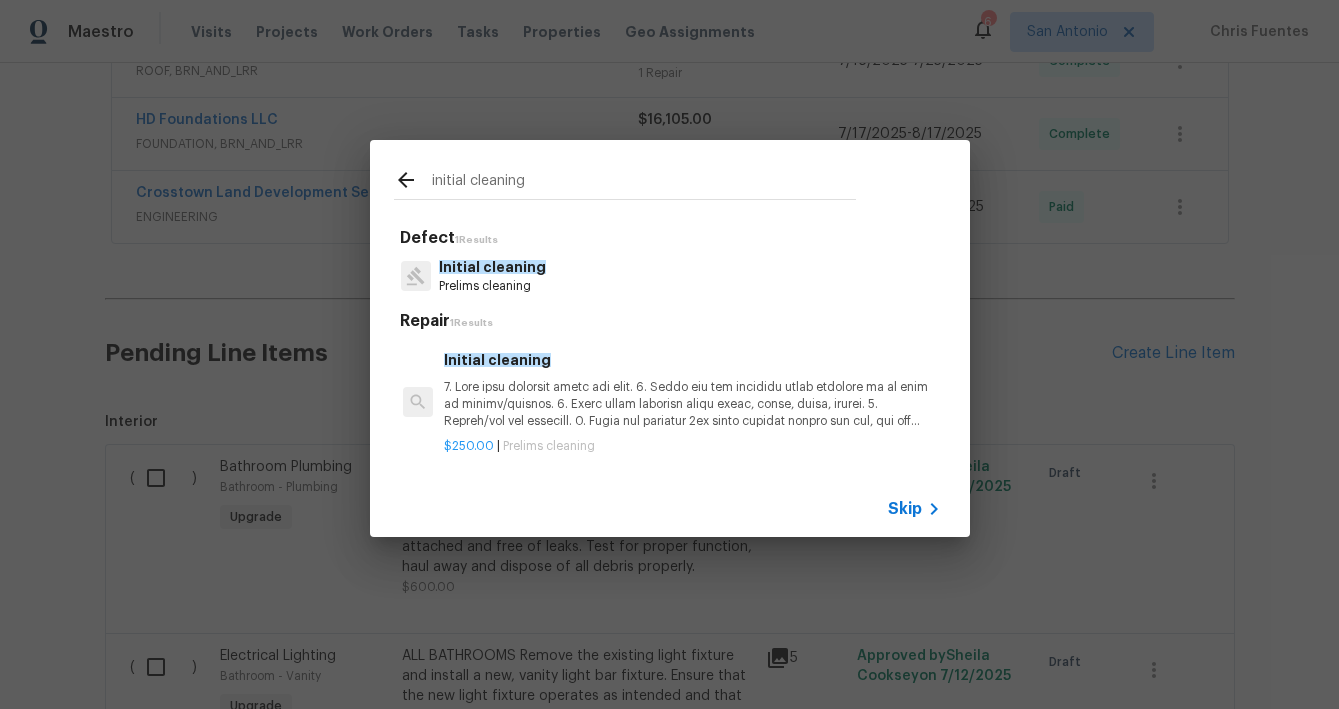type on "initial cleaning" 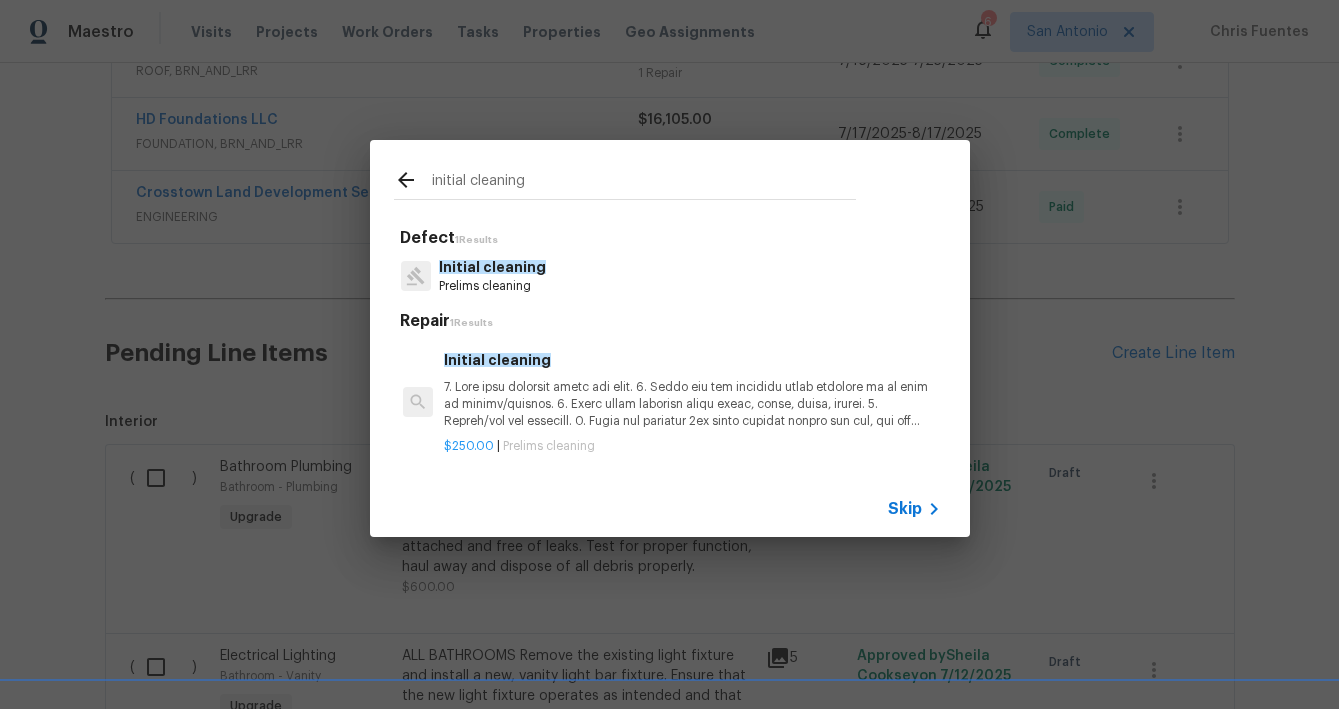 click at bounding box center (692, 404) 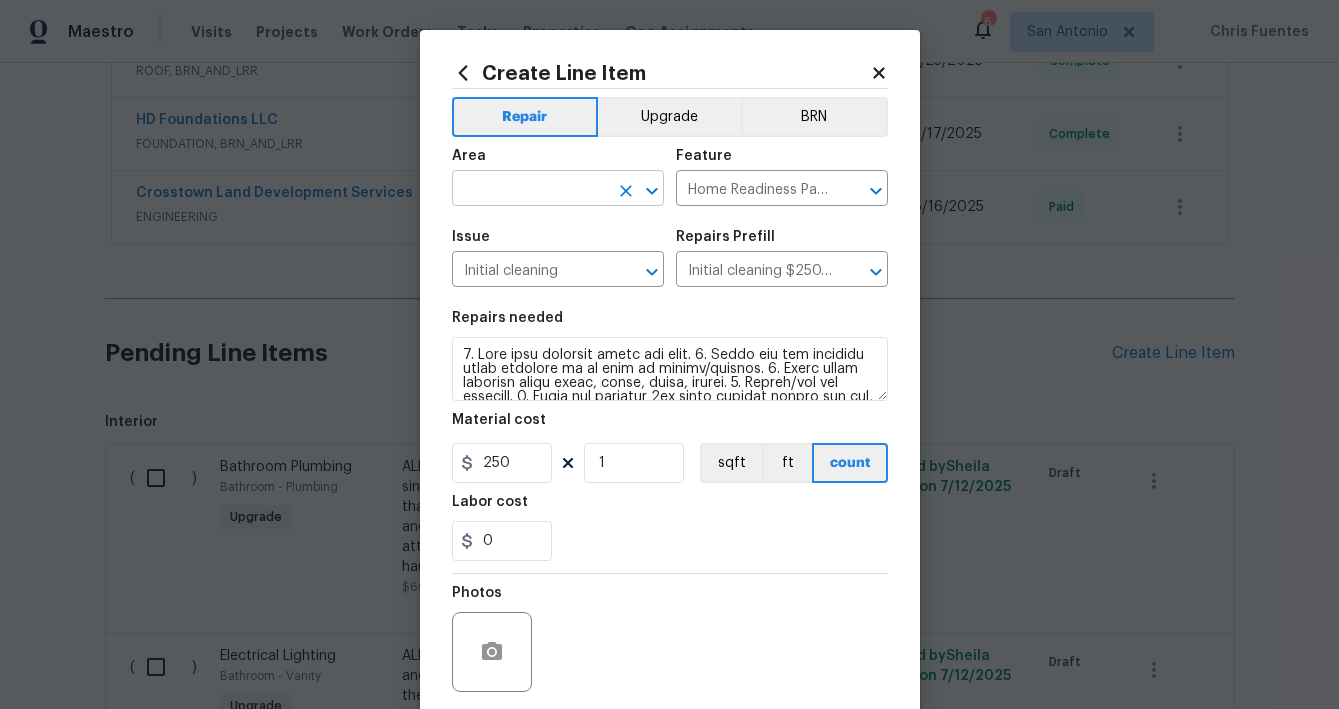 click at bounding box center [530, 190] 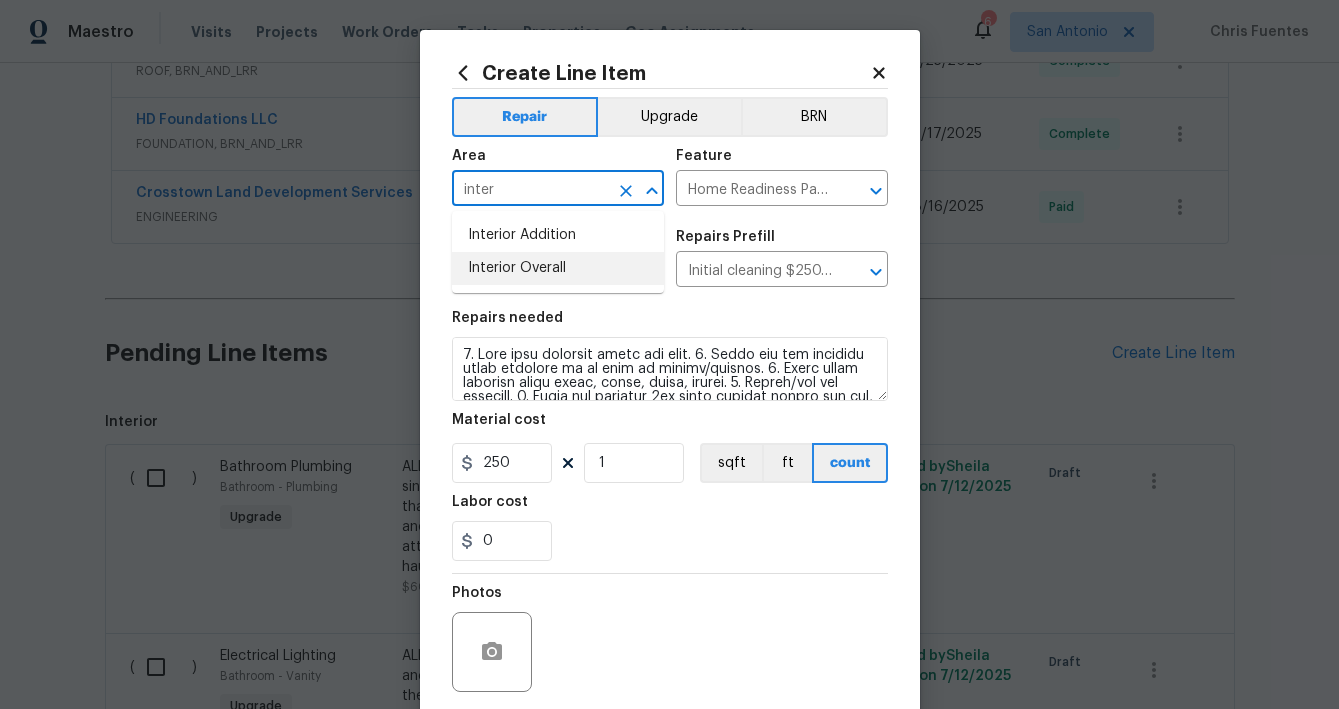 click on "Interior Overall" at bounding box center (558, 268) 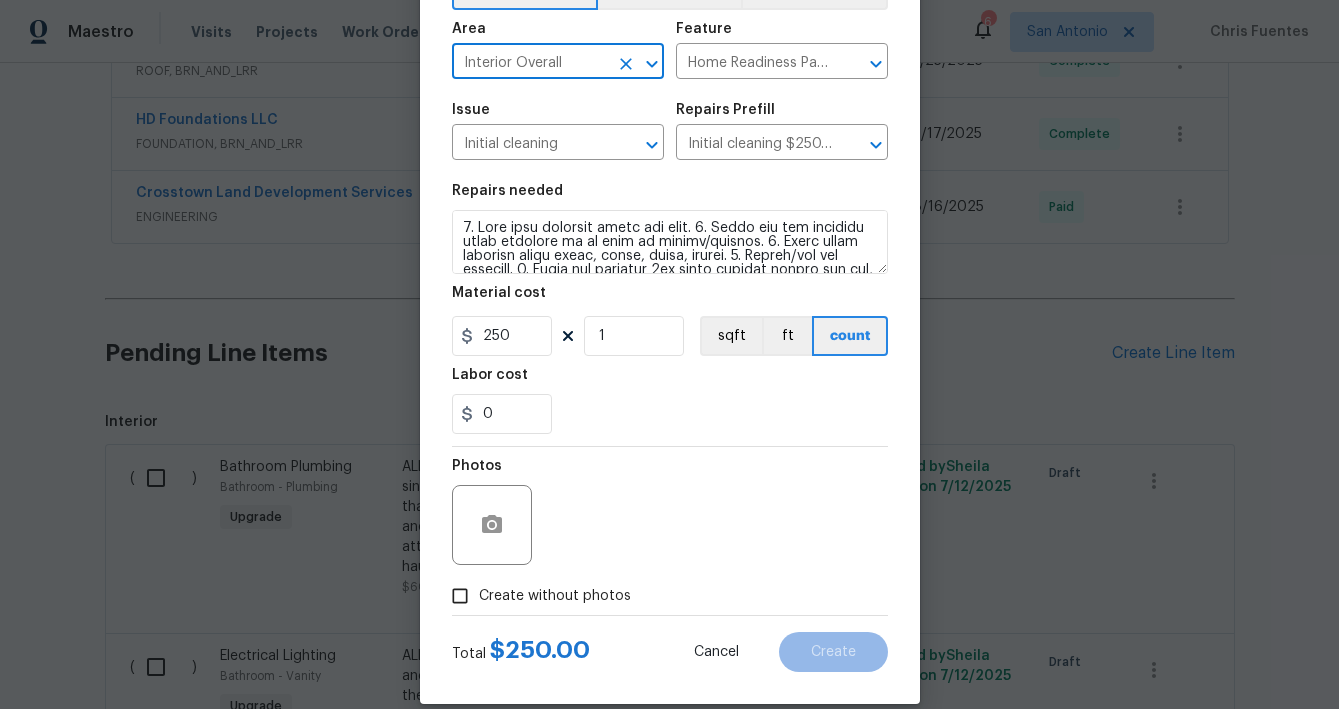 scroll, scrollTop: 153, scrollLeft: 0, axis: vertical 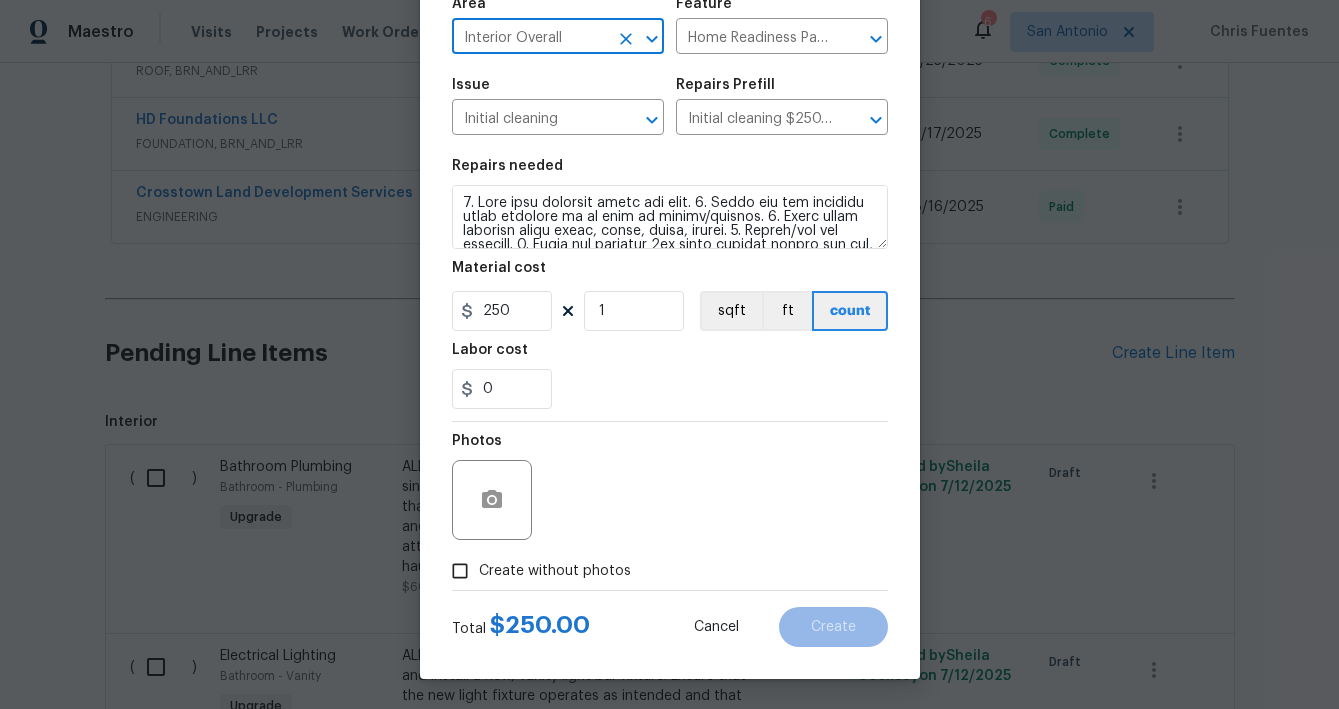 type on "Interior Overall" 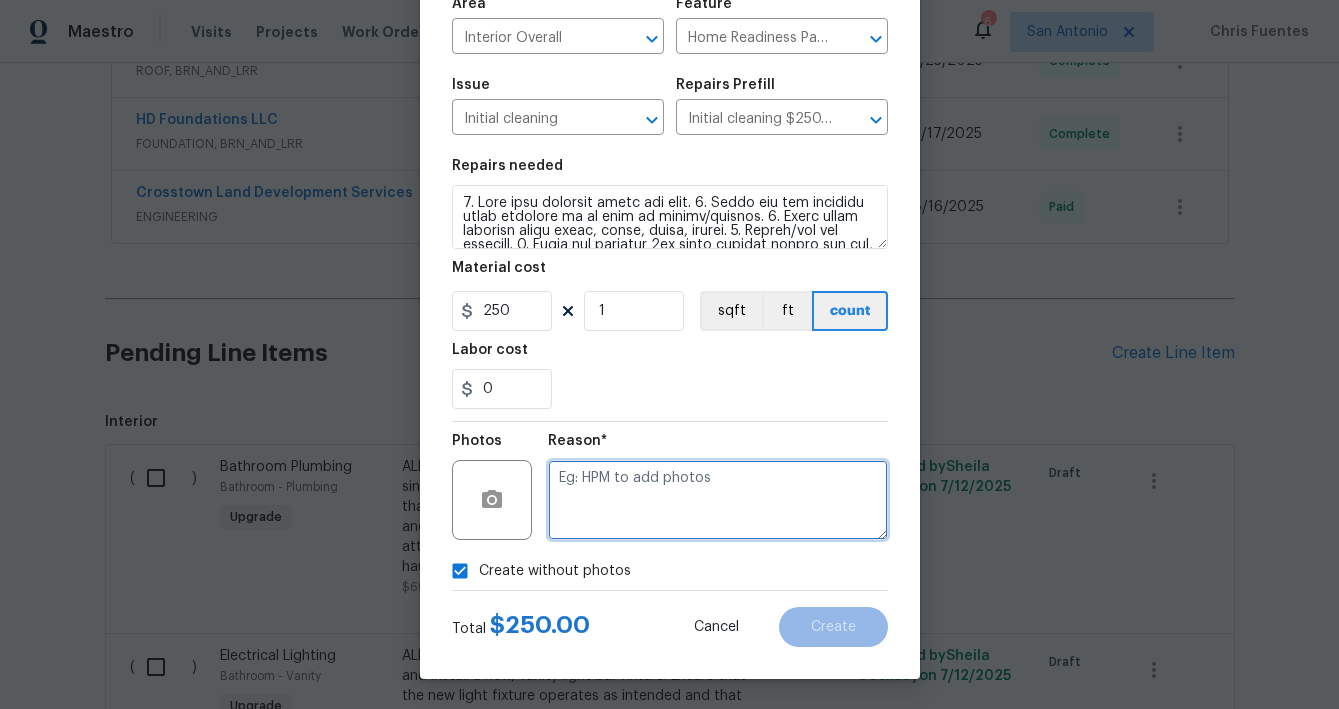 click at bounding box center [718, 500] 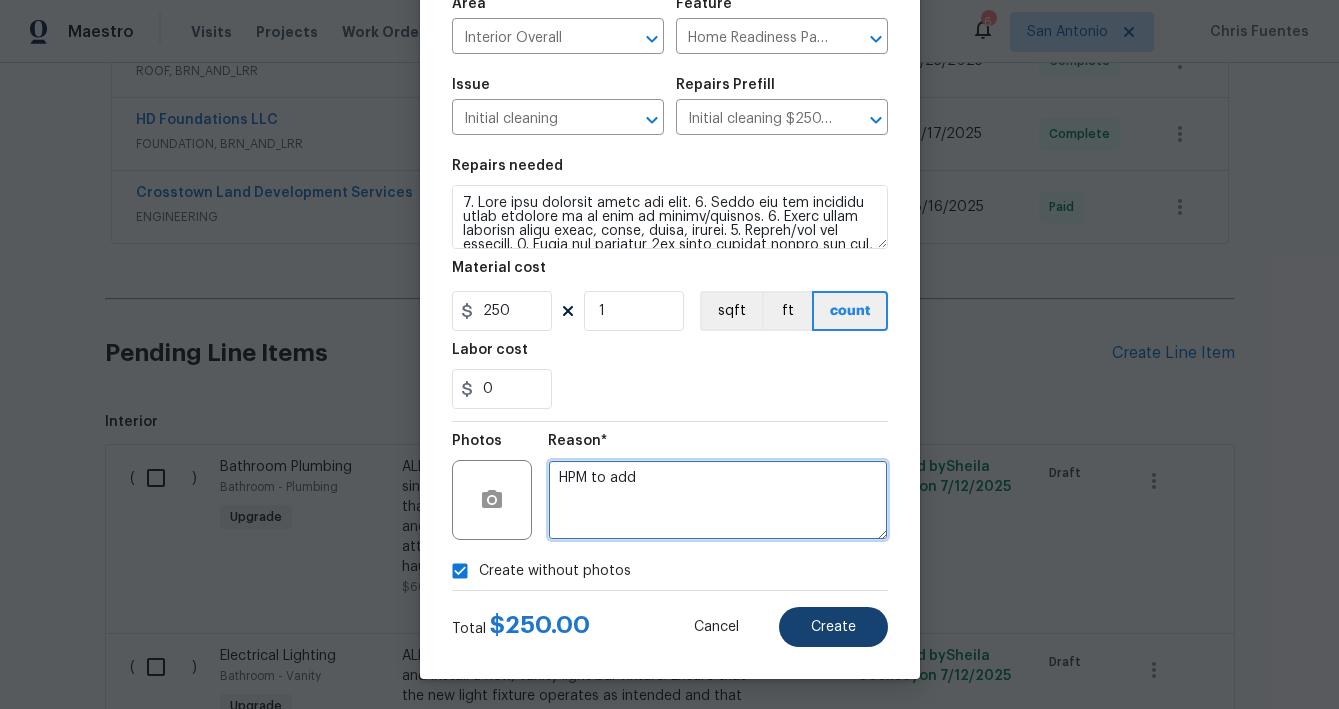 type on "HPM to add" 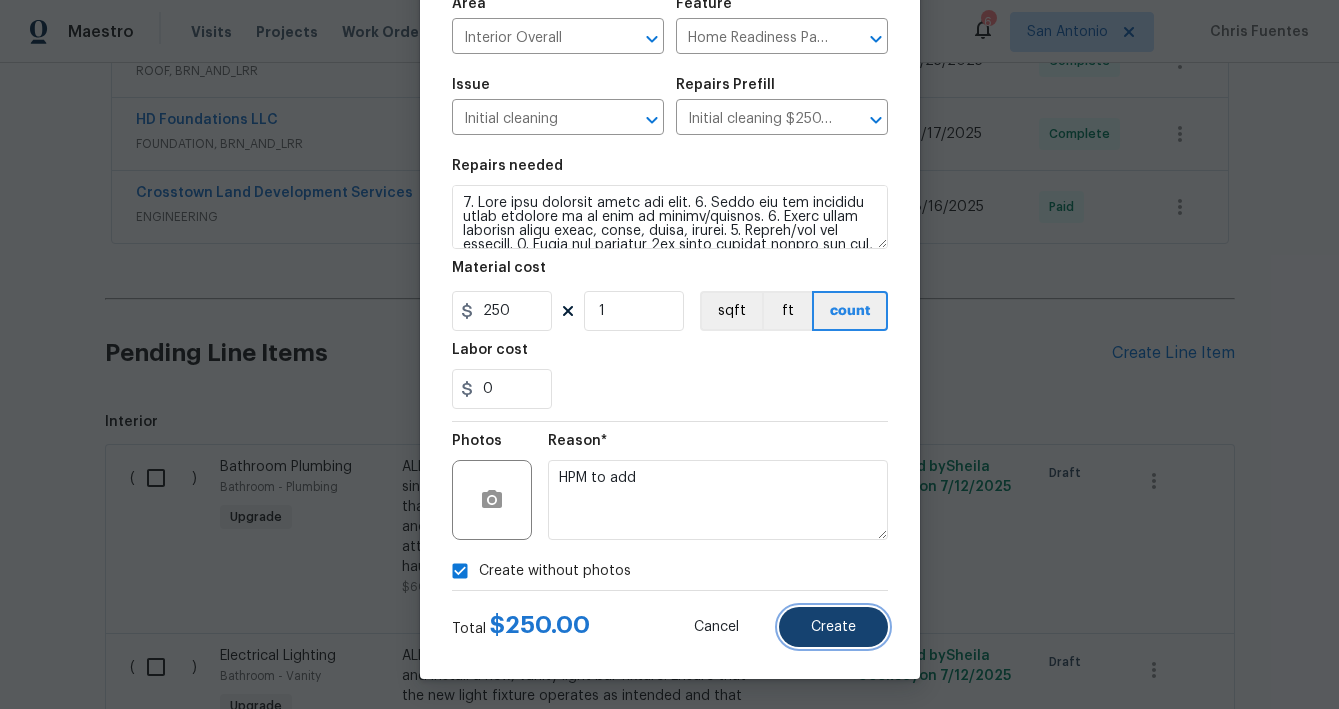 click on "Create" at bounding box center [833, 627] 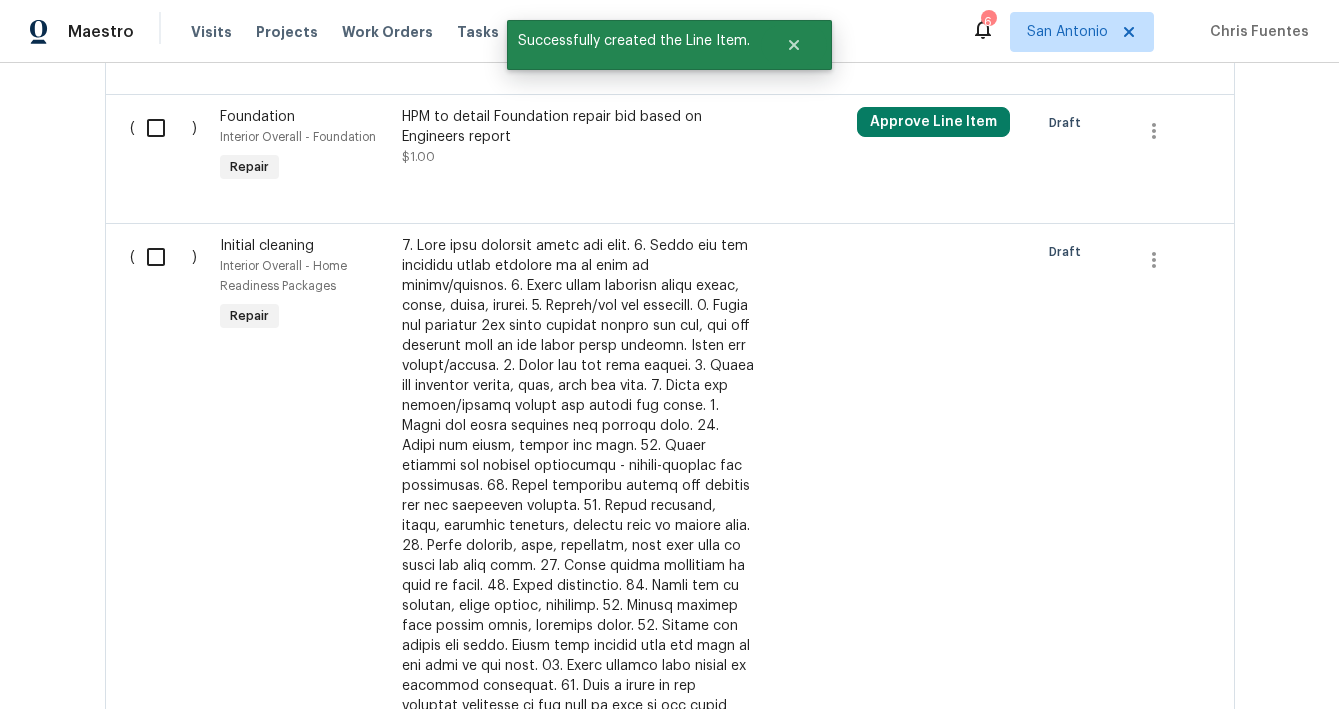 scroll, scrollTop: 1461, scrollLeft: 0, axis: vertical 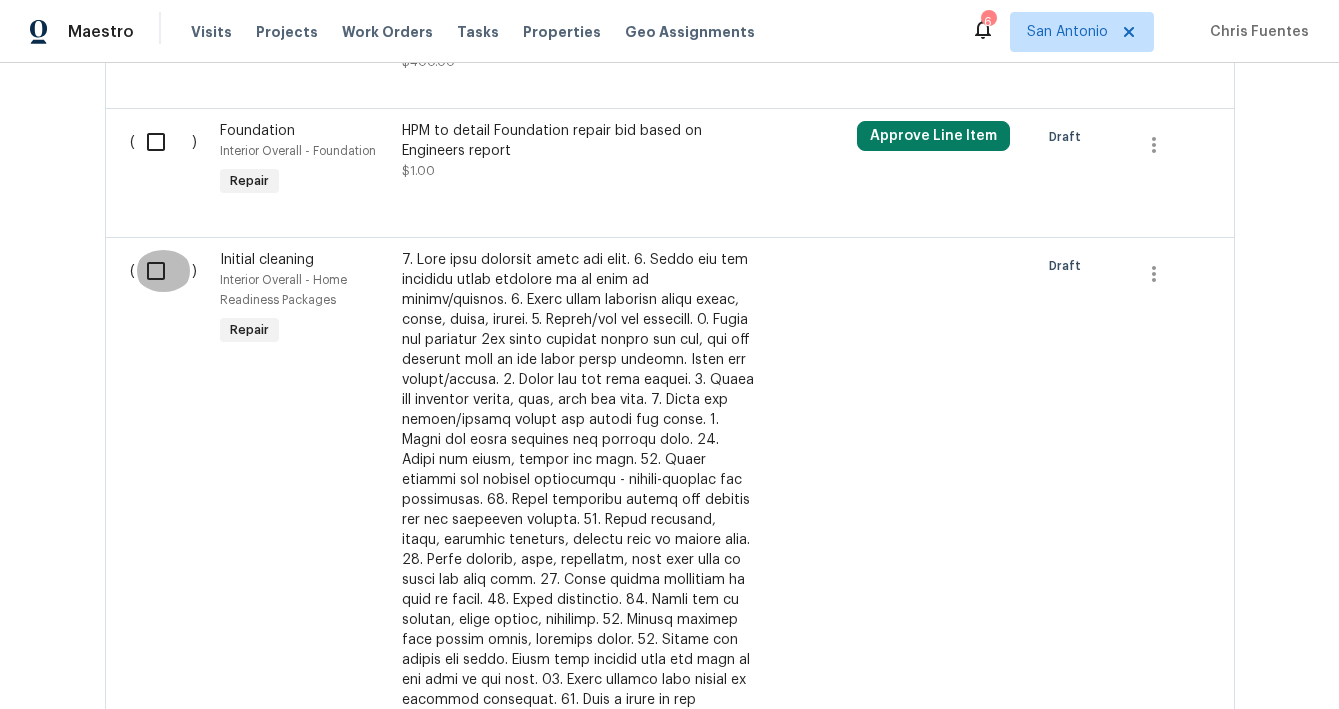 click at bounding box center [163, 271] 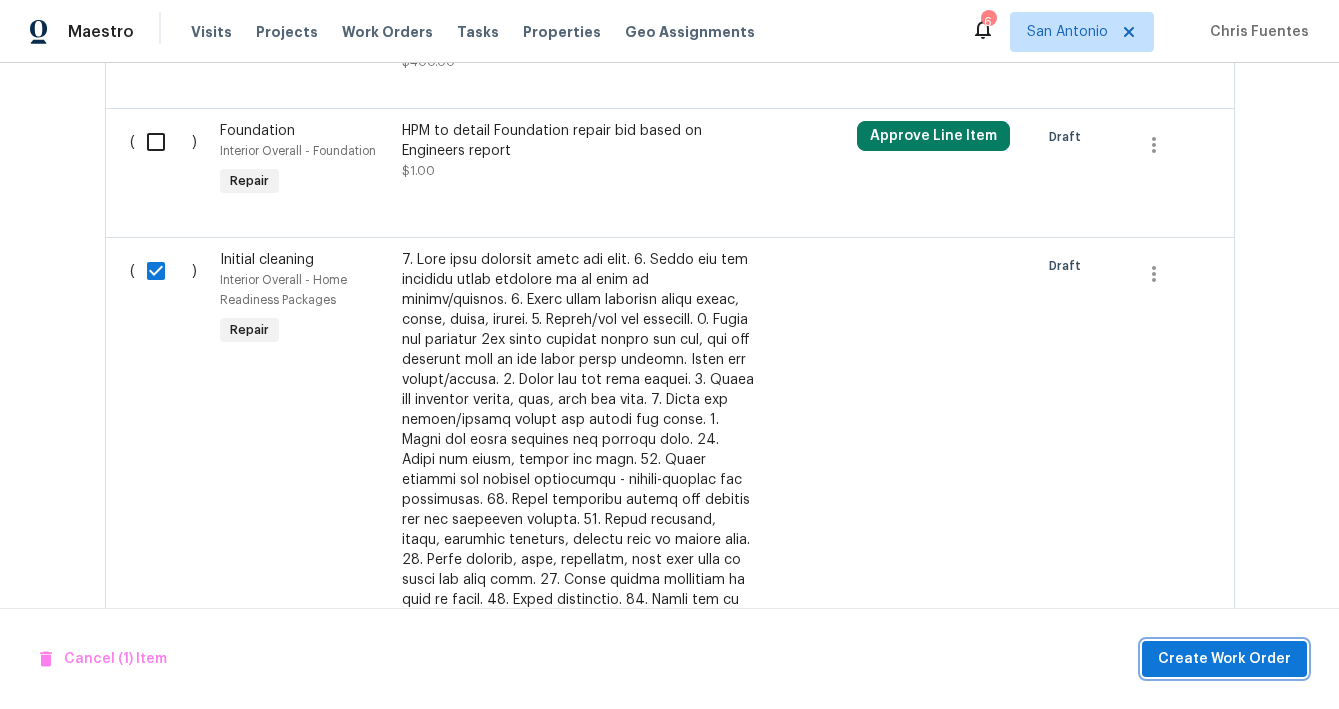click on "Create Work Order" at bounding box center (1224, 659) 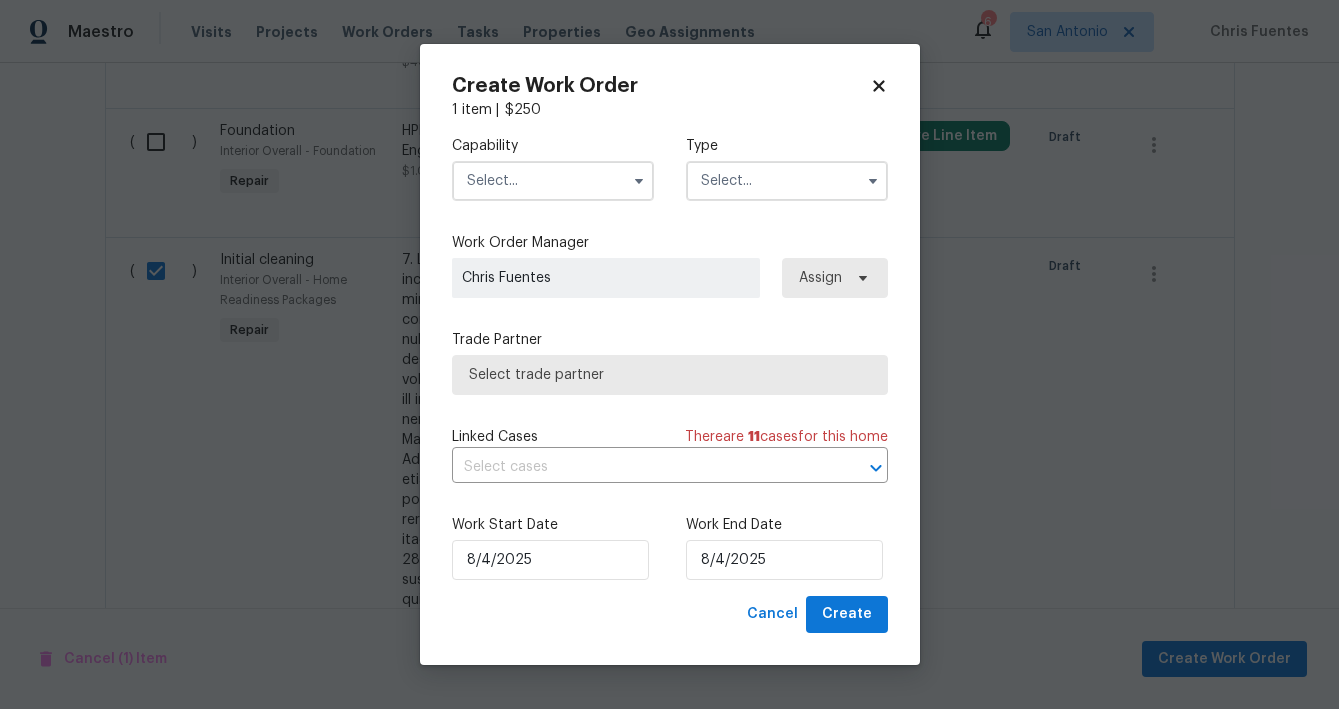 click at bounding box center (553, 181) 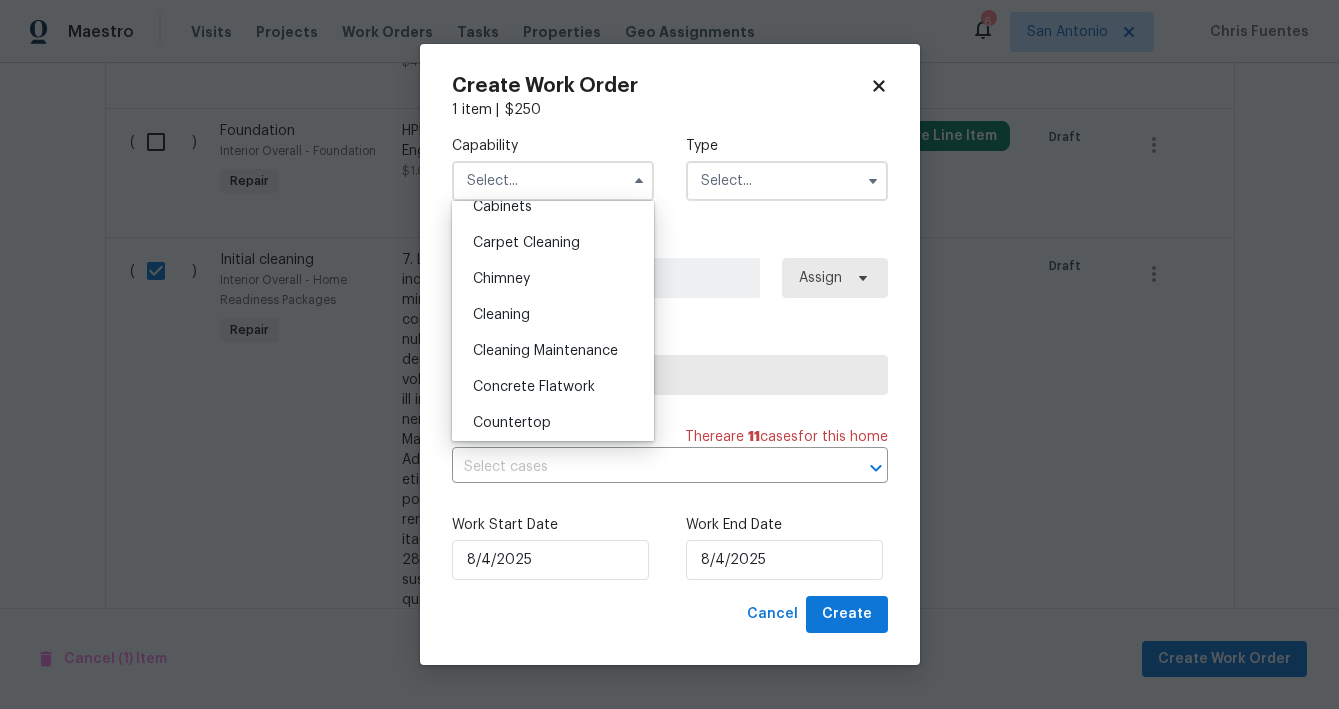 scroll, scrollTop: 202, scrollLeft: 0, axis: vertical 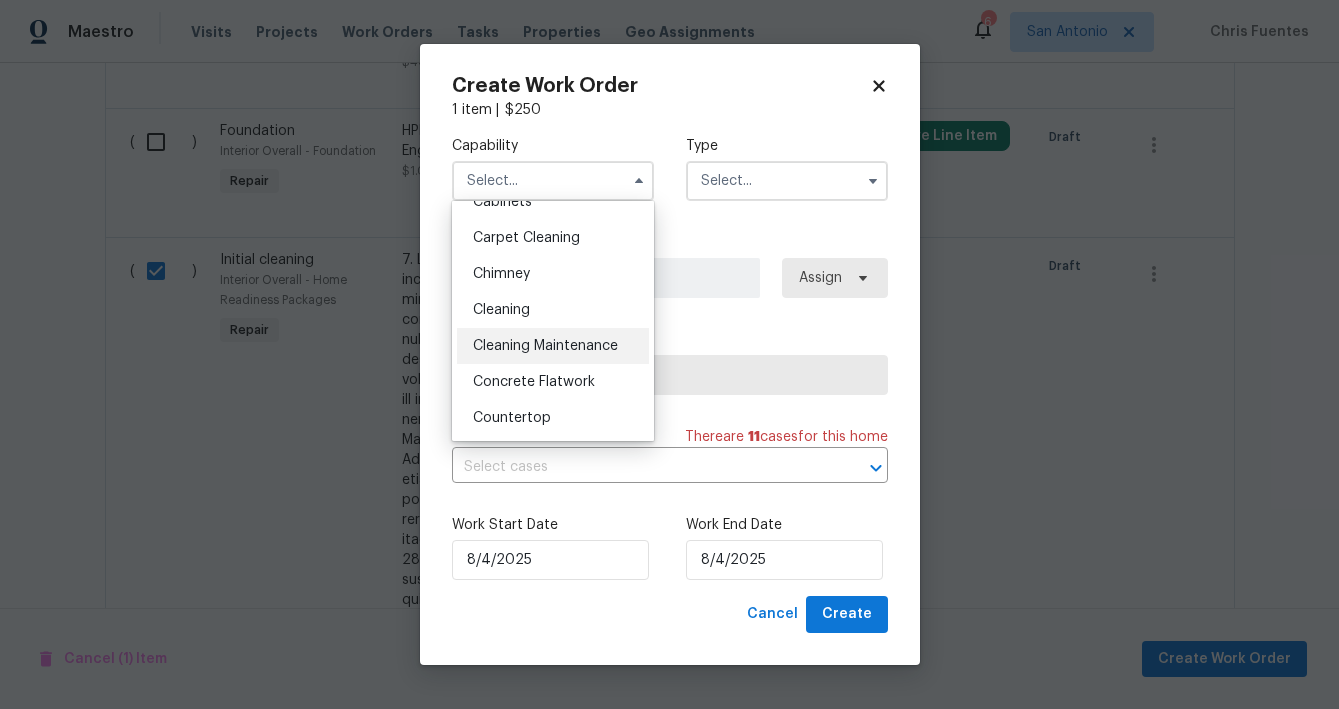 click on "Cleaning Maintenance" at bounding box center [545, 346] 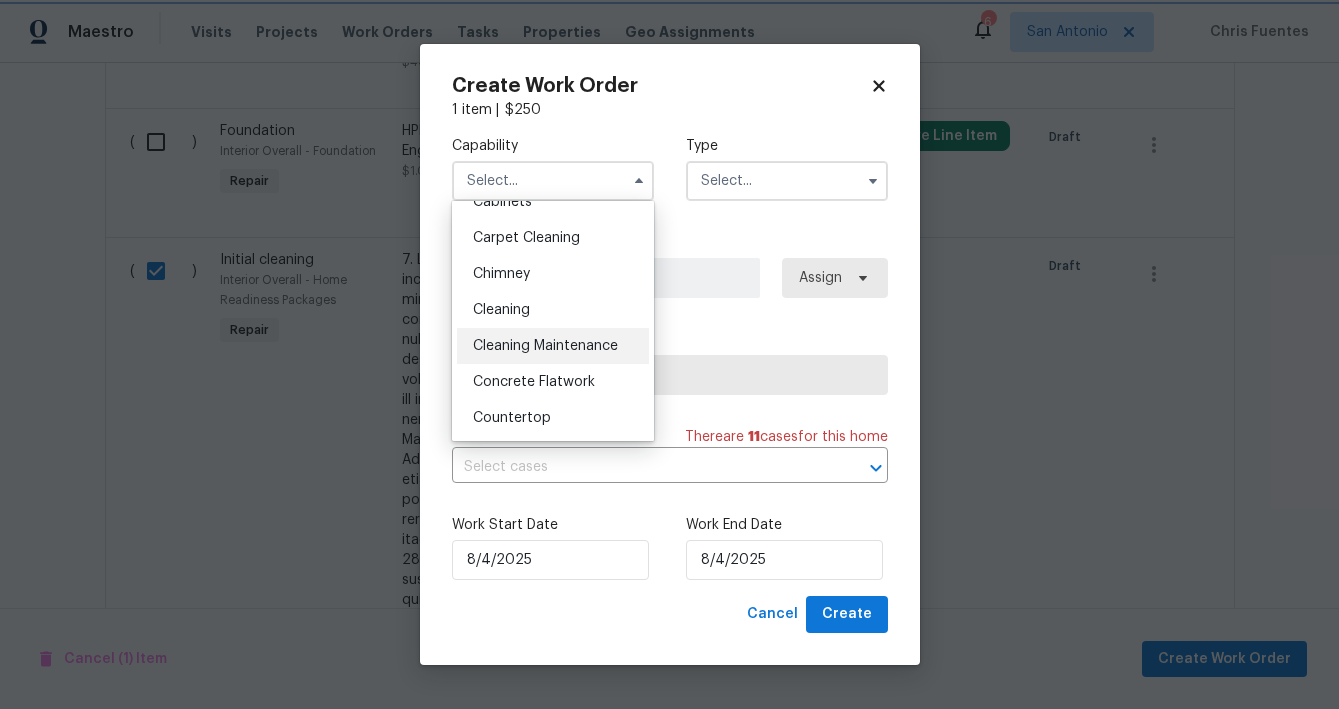 type on "Cleaning Maintenance" 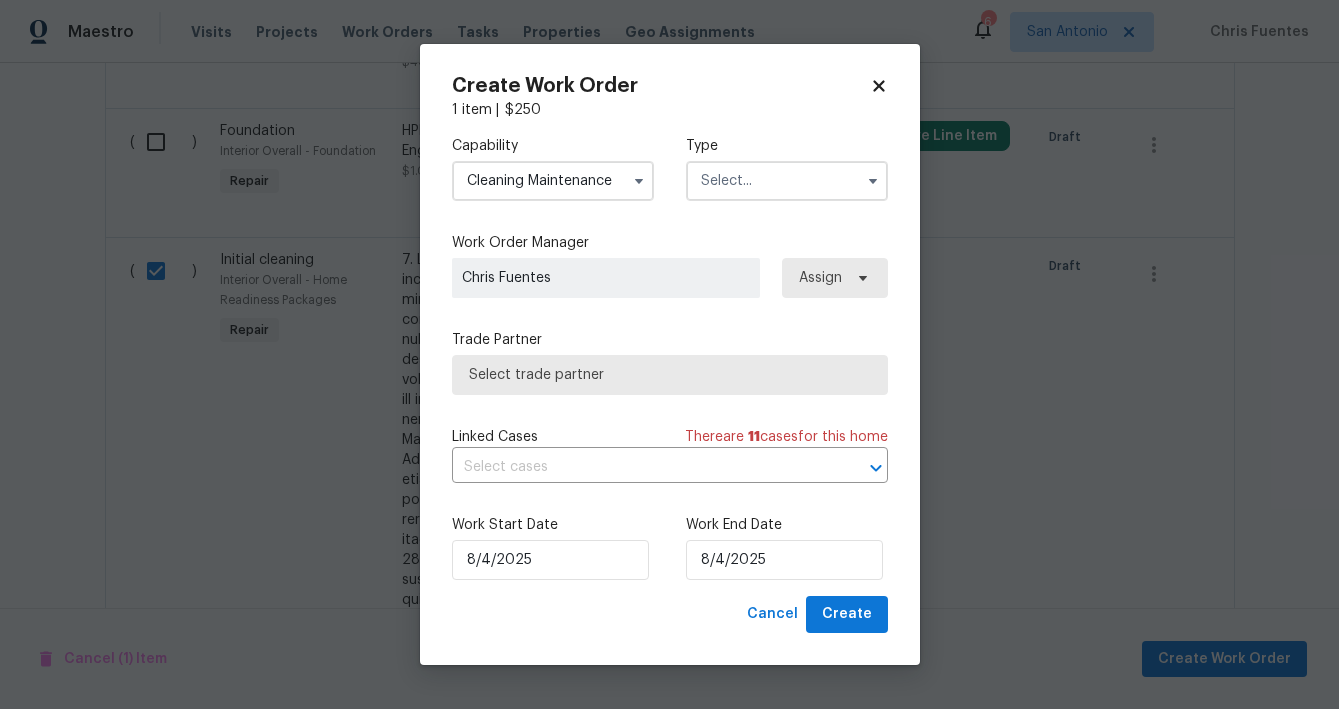 click at bounding box center (787, 181) 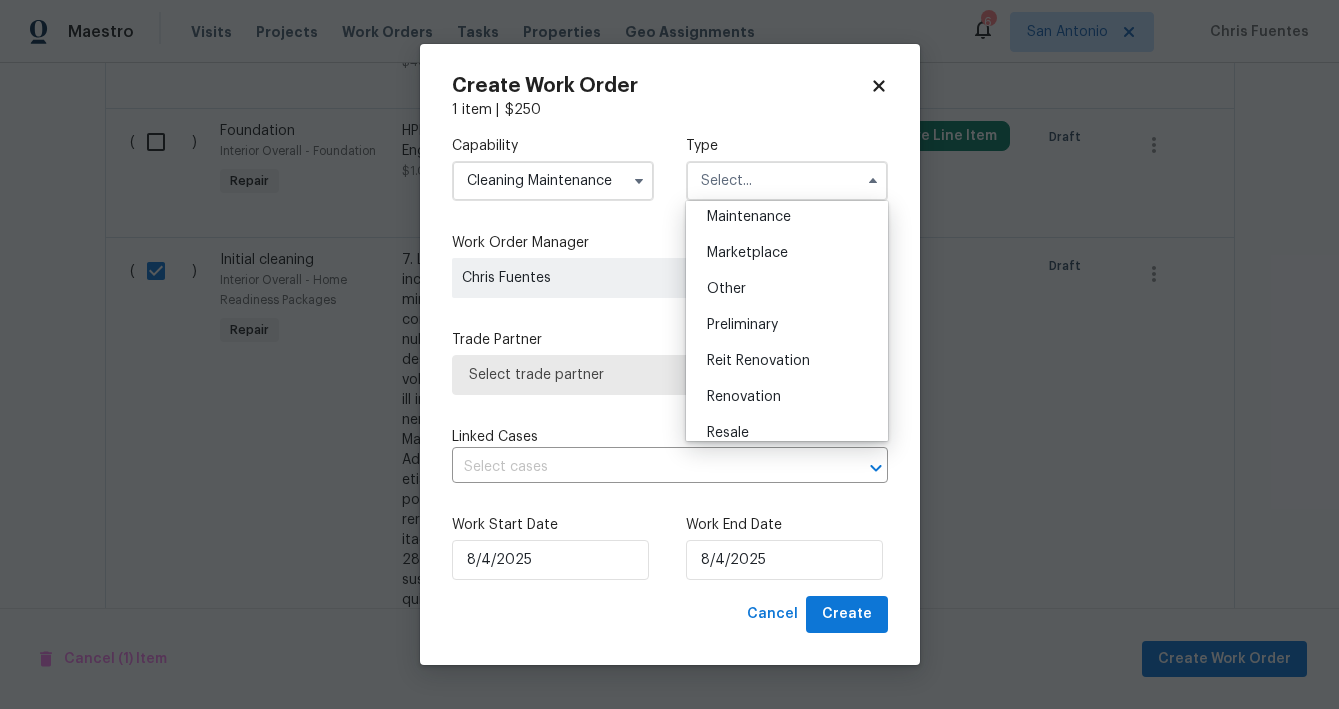 scroll, scrollTop: 335, scrollLeft: 0, axis: vertical 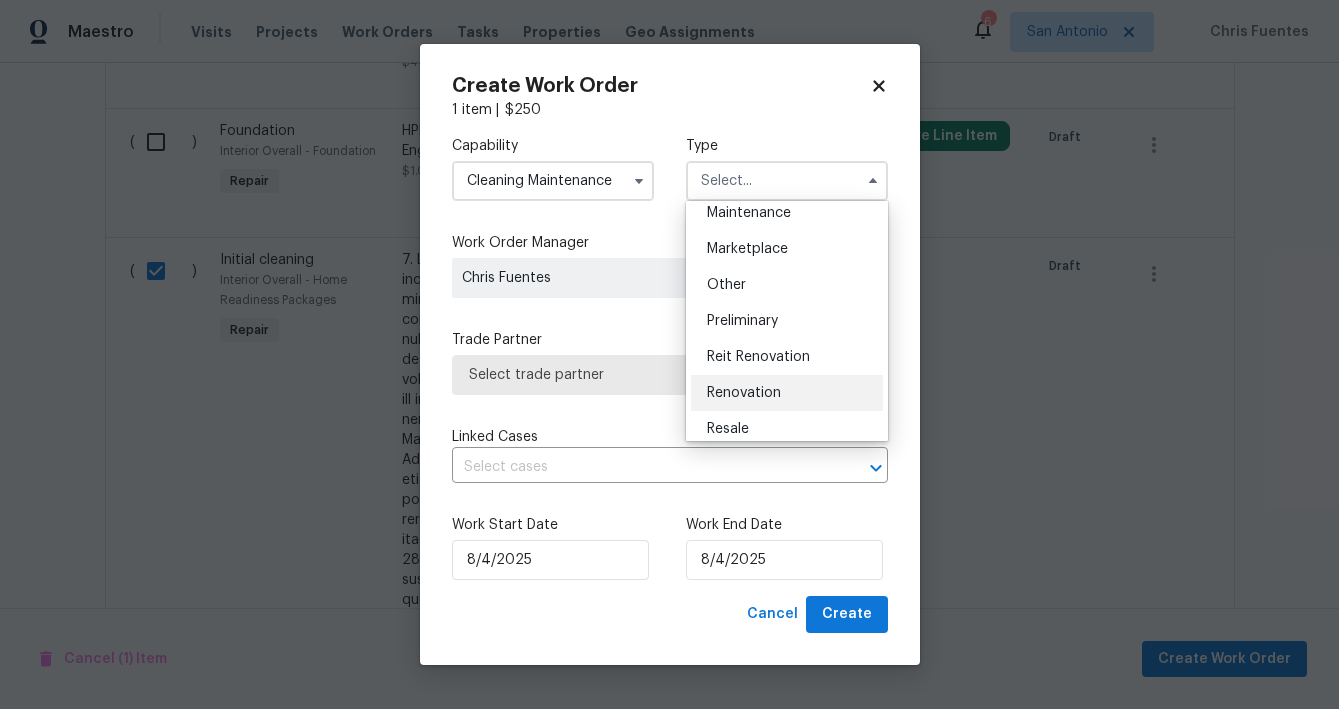 click on "Renovation" at bounding box center (787, 393) 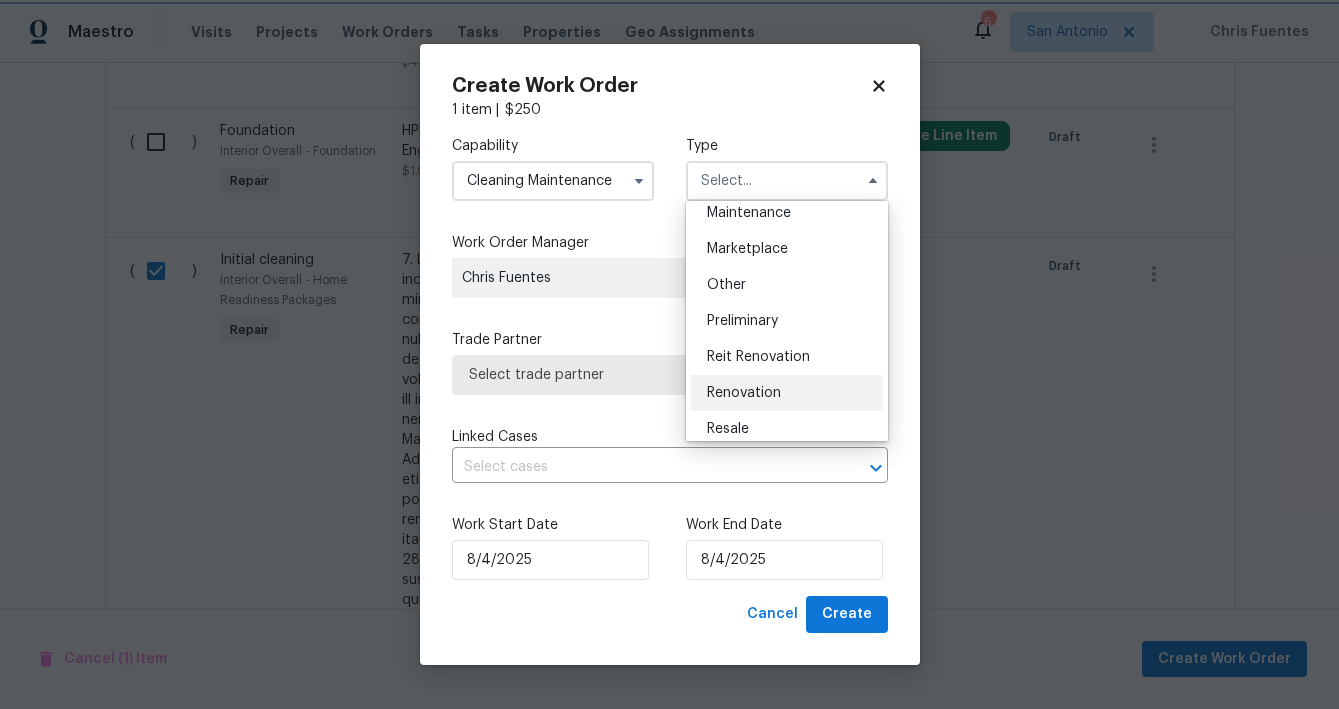 type on "Renovation" 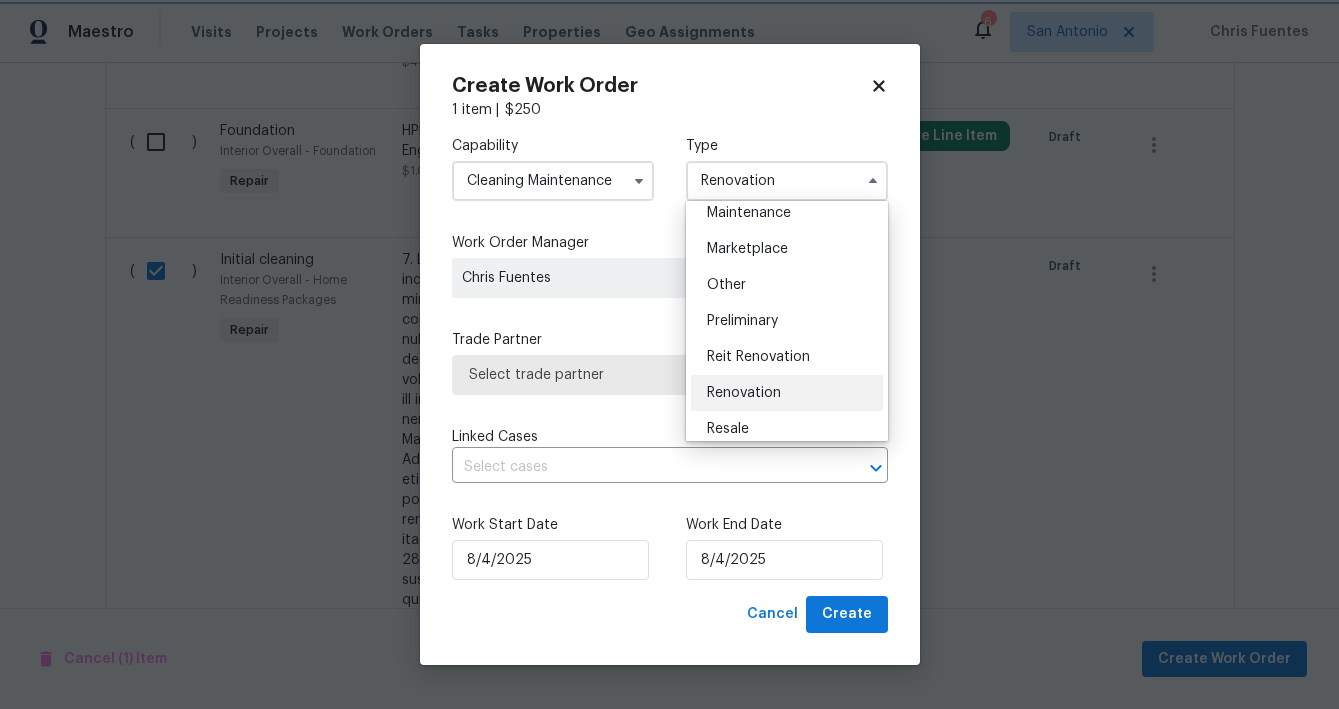 scroll, scrollTop: 0, scrollLeft: 0, axis: both 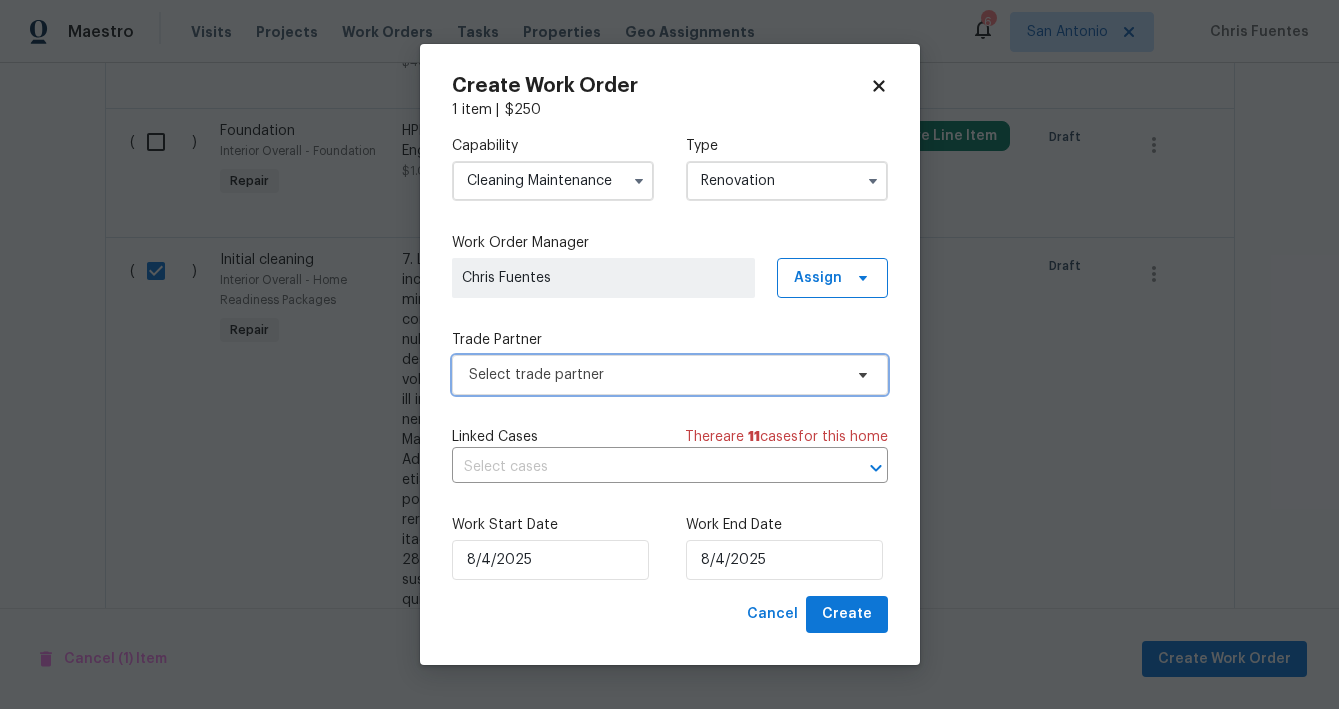 click on "Select trade partner" at bounding box center (655, 375) 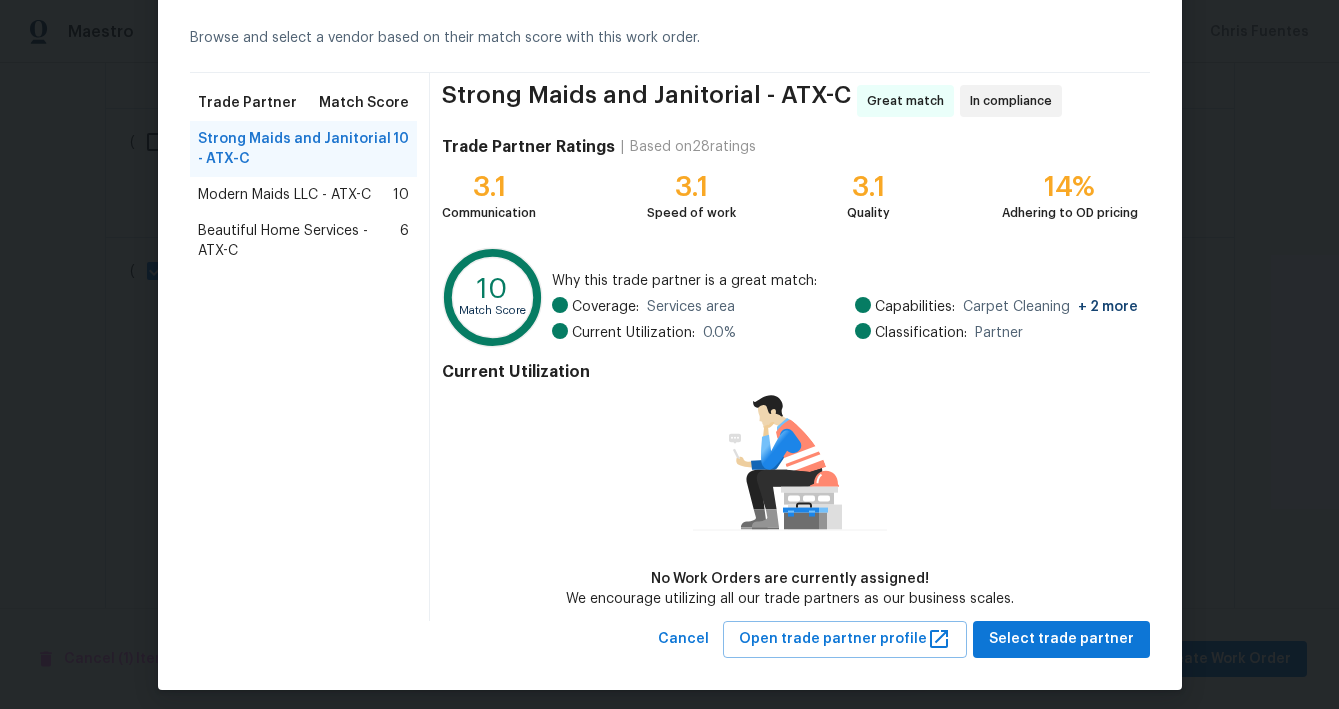 scroll, scrollTop: 87, scrollLeft: 0, axis: vertical 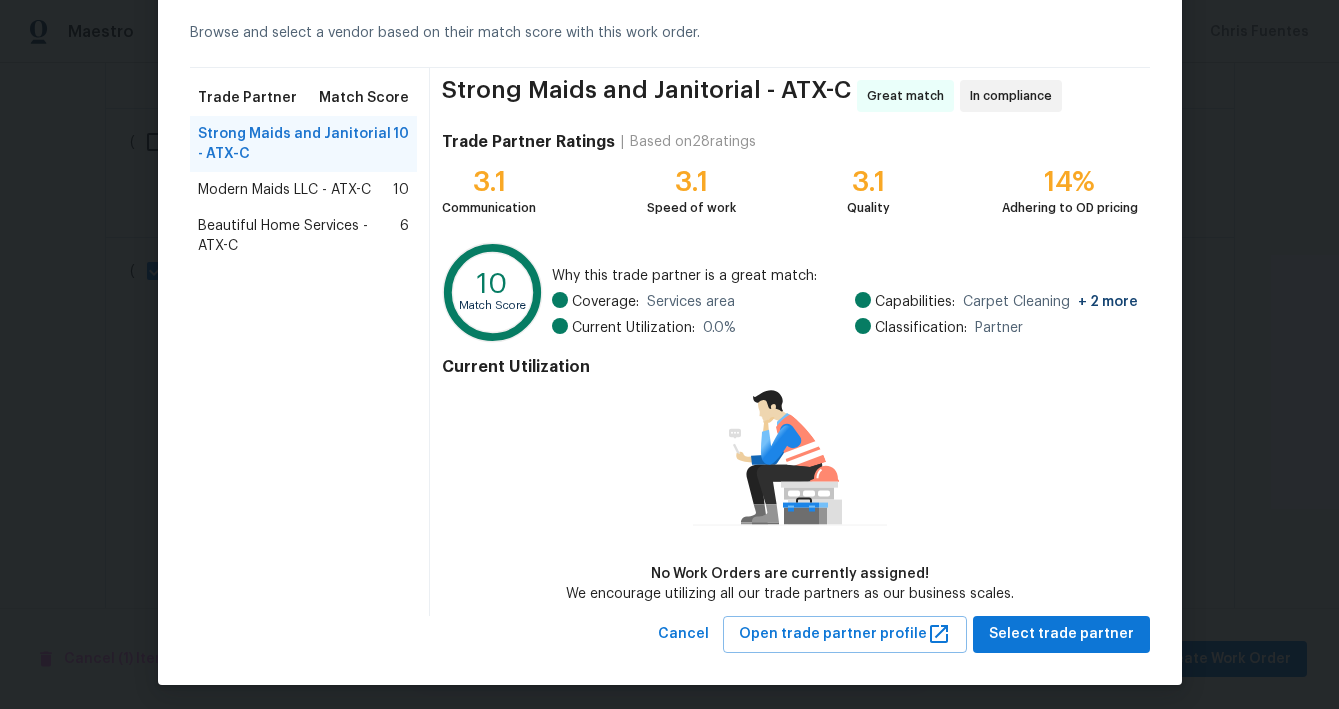 click on "Modern Maids LLC - ATX-C" at bounding box center [284, 190] 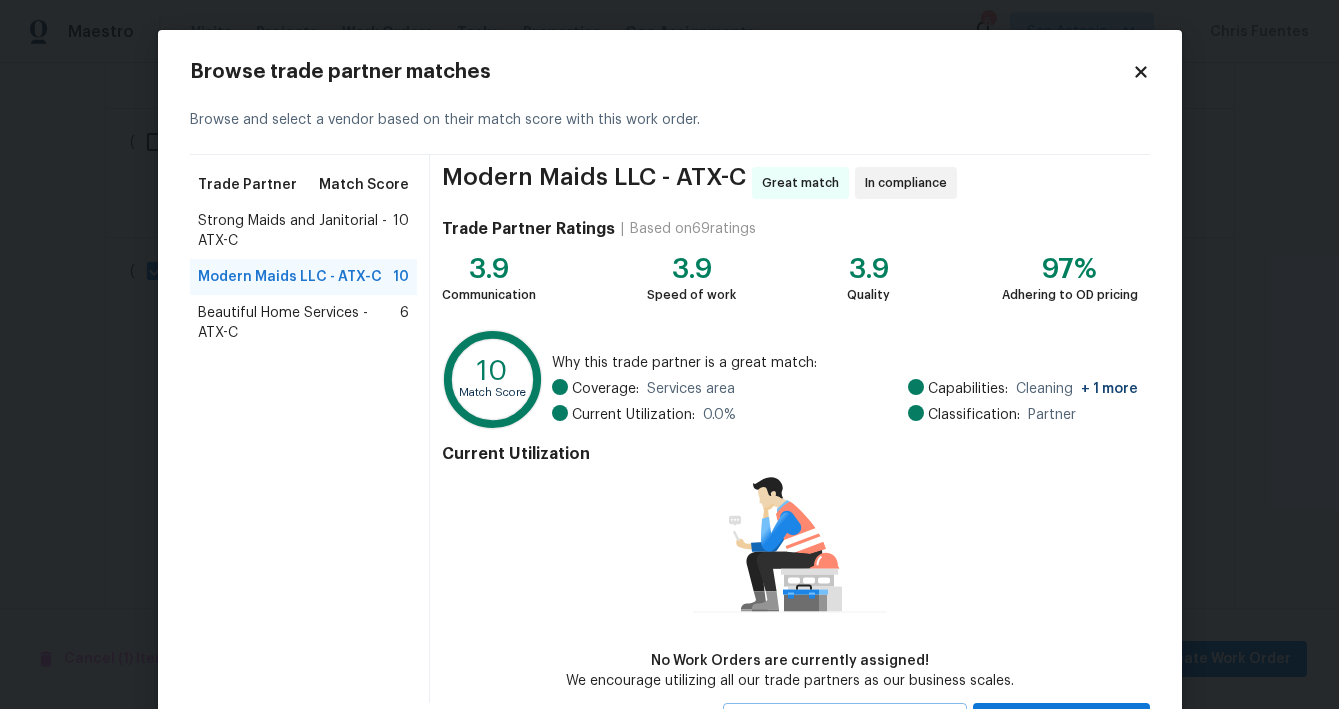 click on "Strong Maids and Janitorial - ATX-C" at bounding box center [296, 231] 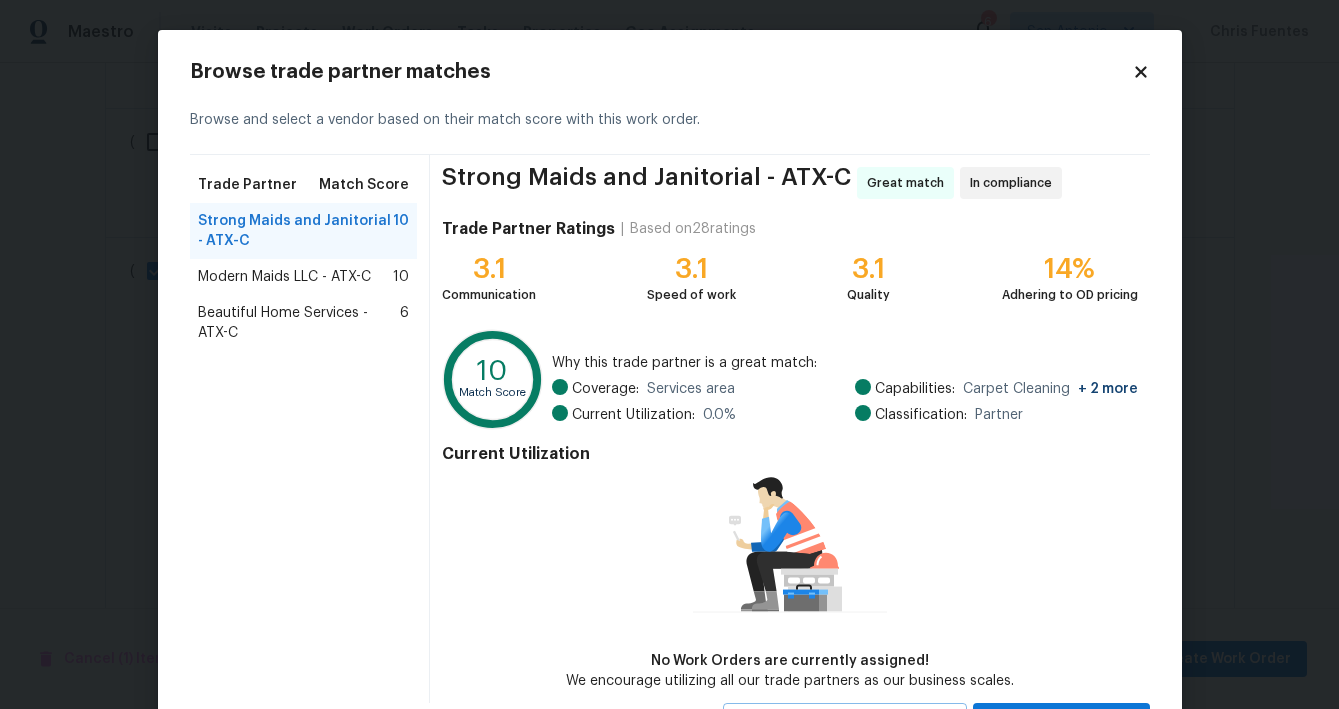 scroll, scrollTop: 91, scrollLeft: 0, axis: vertical 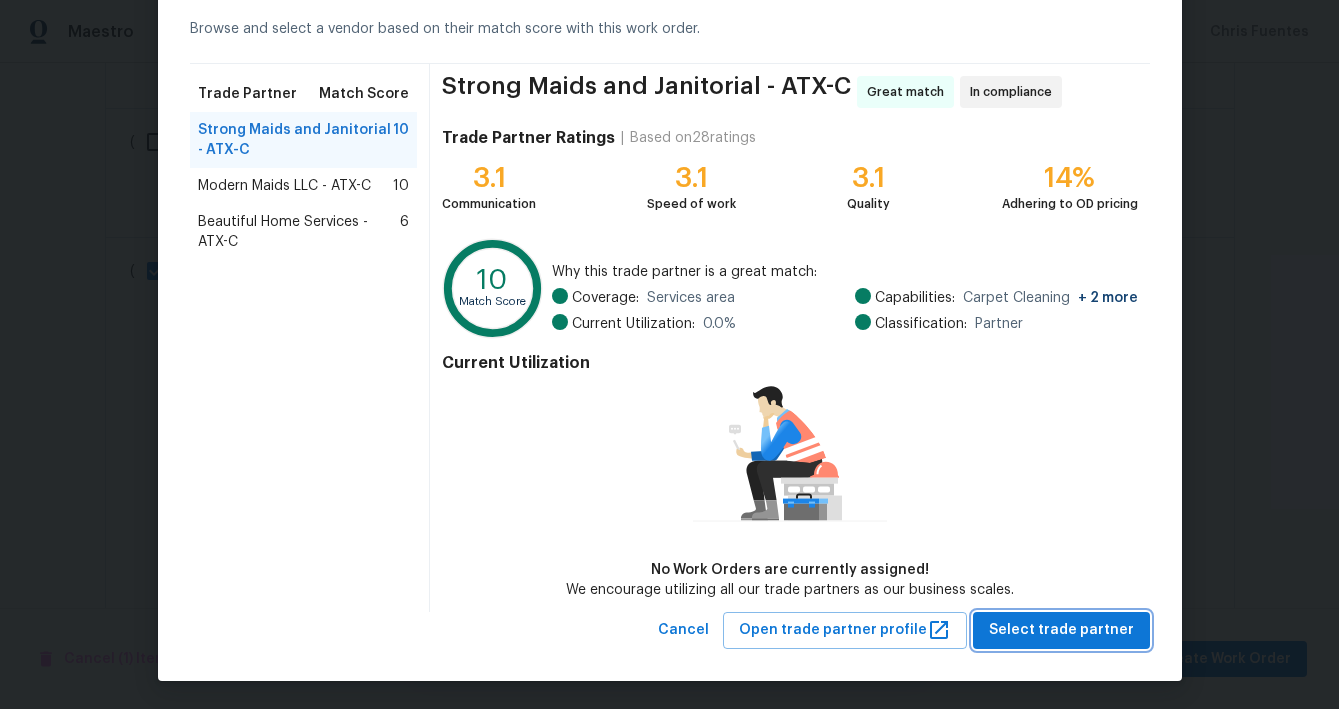 click on "Select trade partner" at bounding box center [1061, 630] 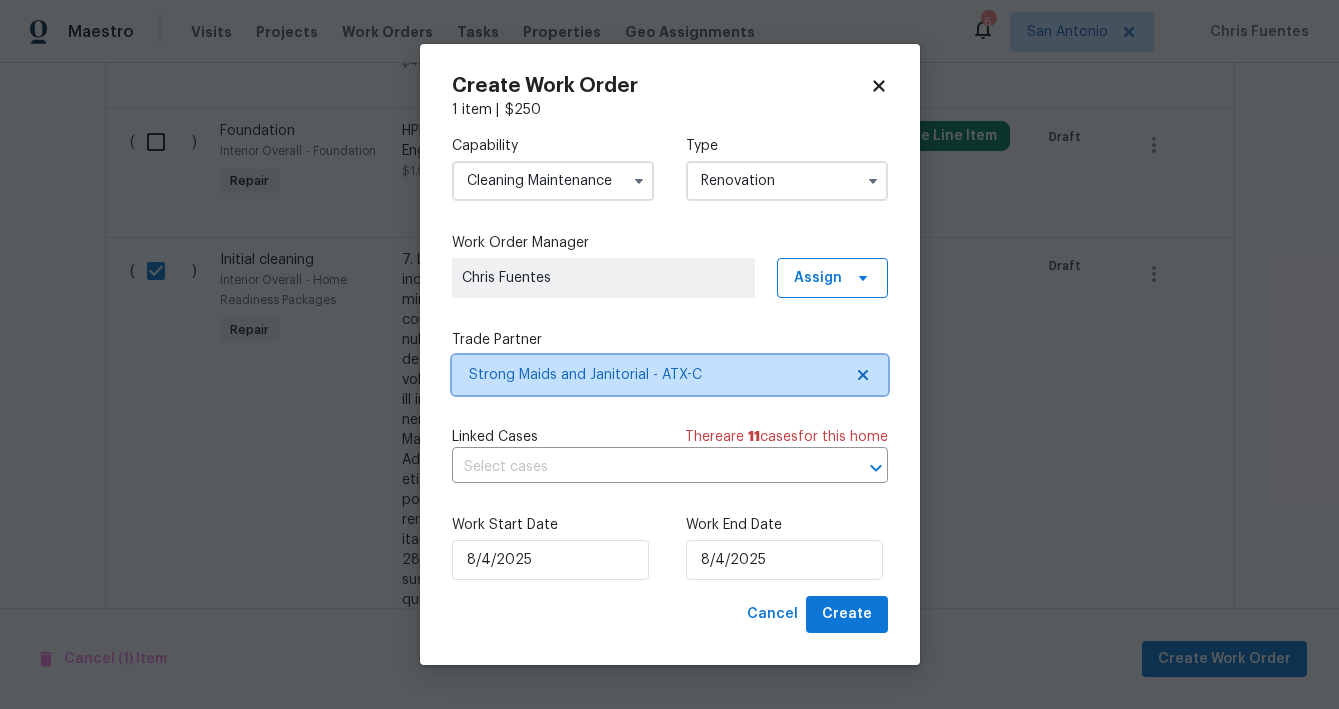 scroll, scrollTop: 0, scrollLeft: 0, axis: both 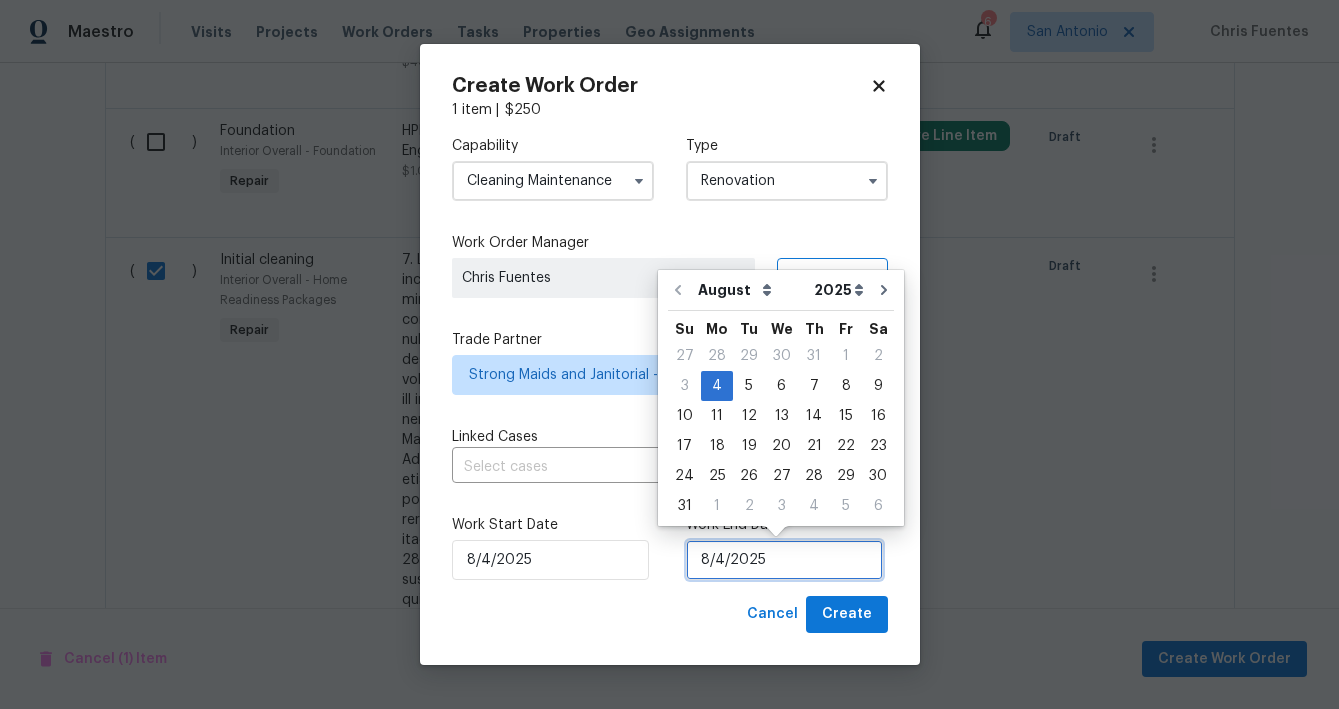 click on "8/4/2025" at bounding box center (784, 560) 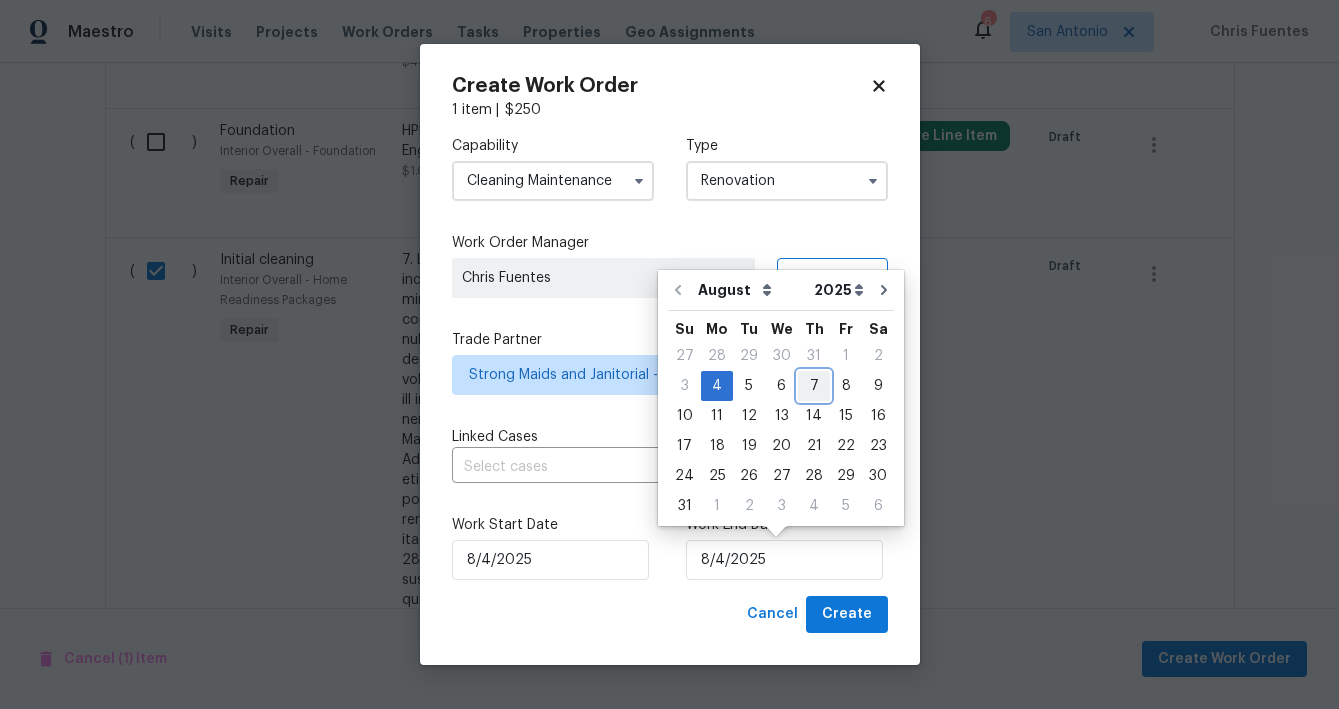 click on "7" at bounding box center [814, 386] 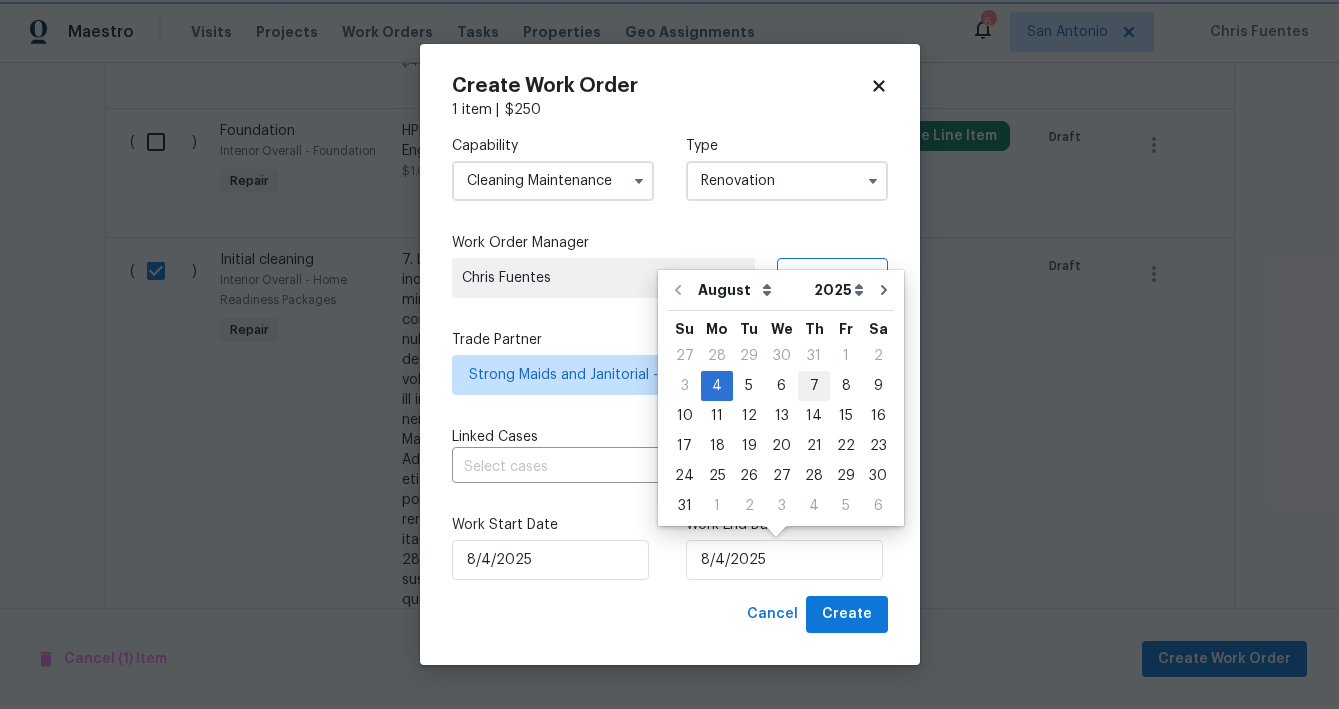 type on "8/7/2025" 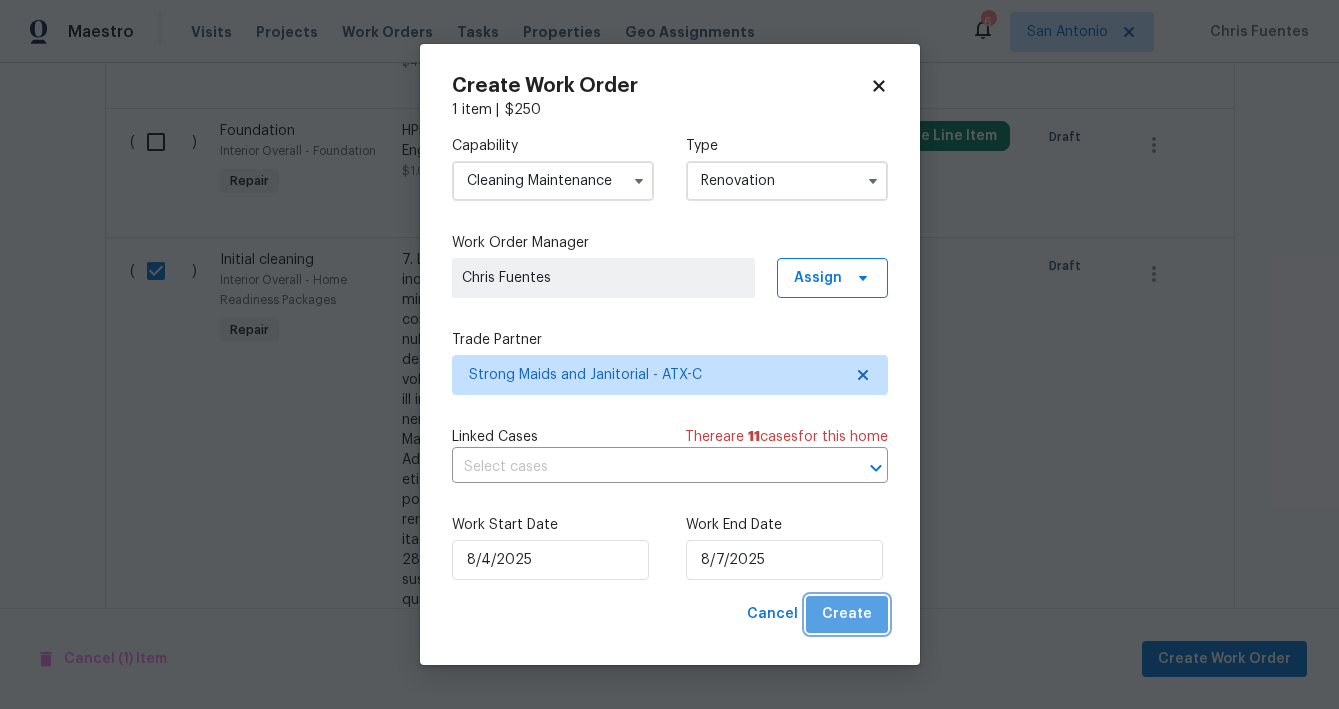 click on "Create" at bounding box center [847, 614] 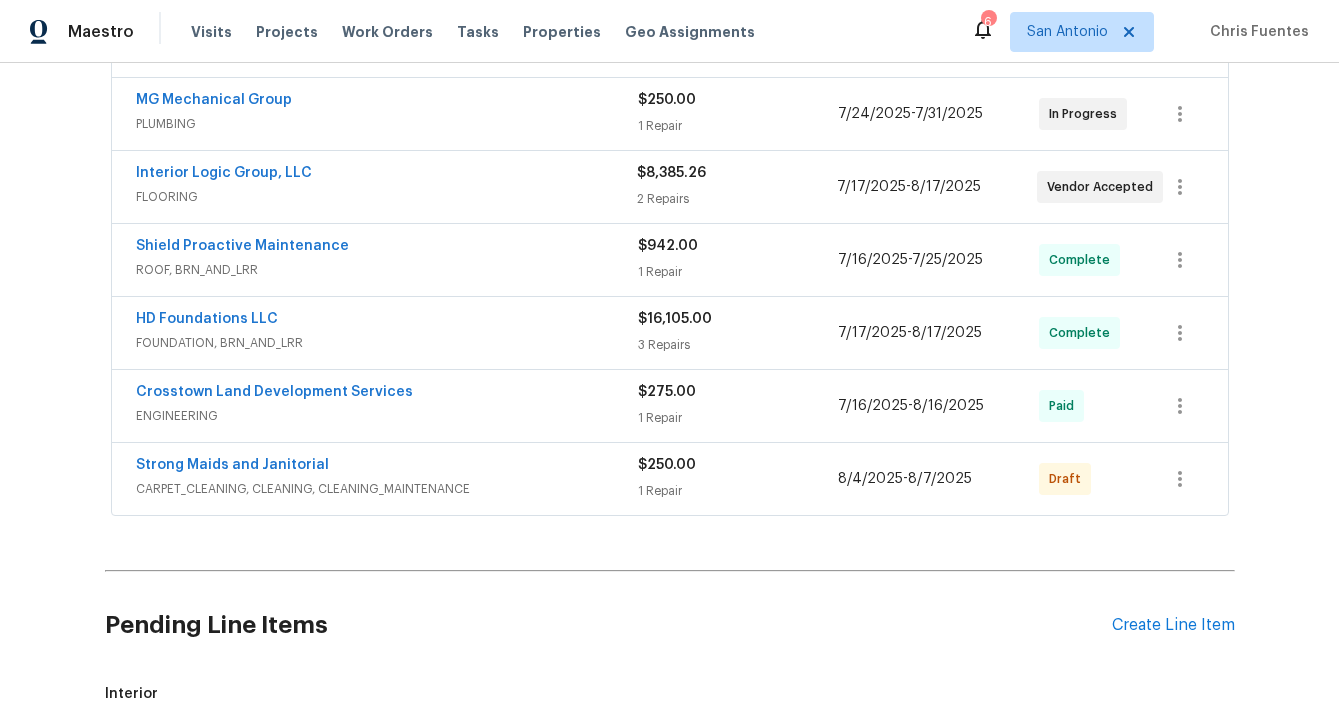 scroll, scrollTop: 594, scrollLeft: 0, axis: vertical 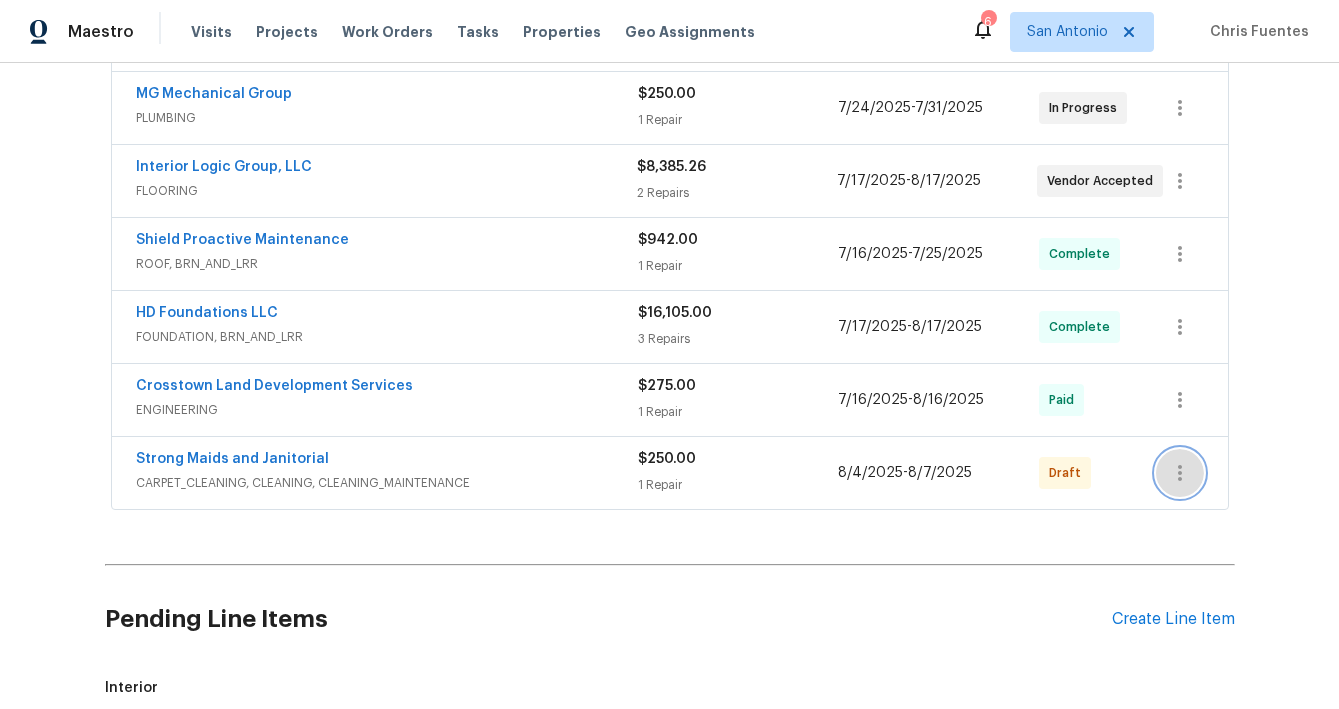 click 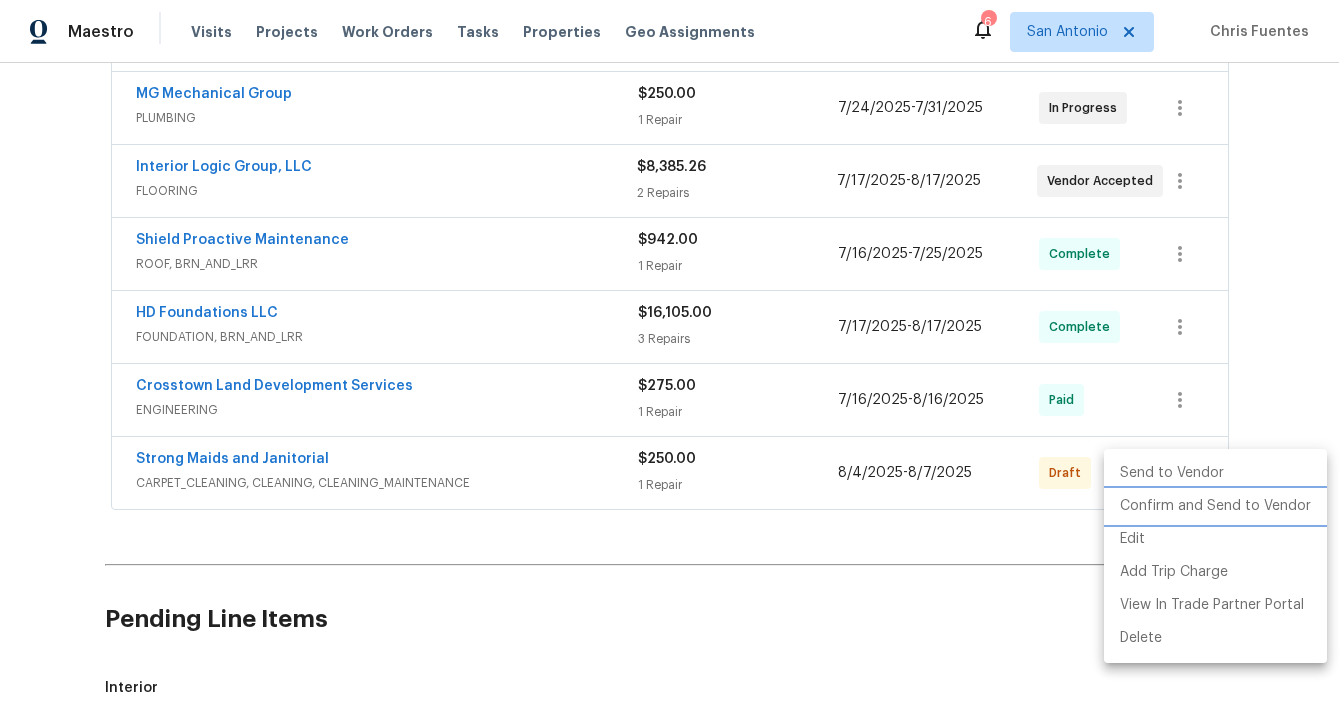 click on "Confirm and Send to Vendor" at bounding box center (1215, 506) 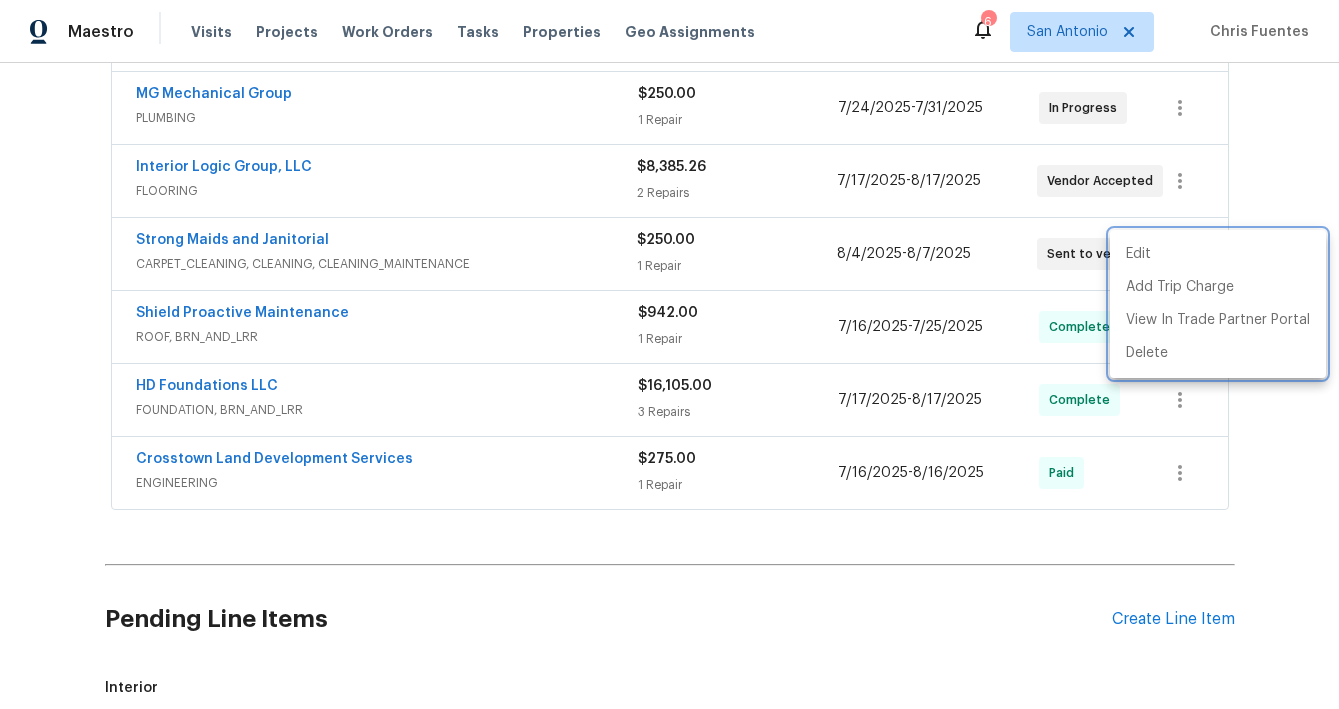 click at bounding box center (669, 354) 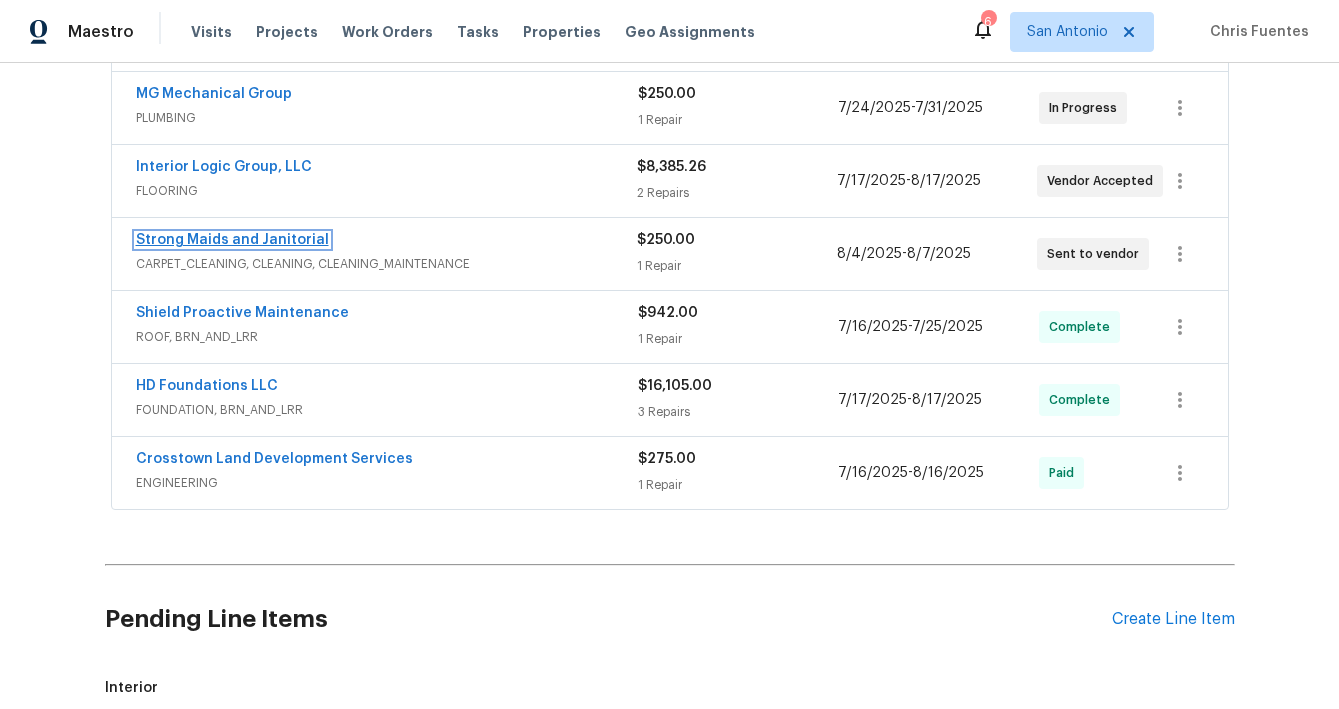 click on "Strong Maids and Janitorial" at bounding box center [232, 240] 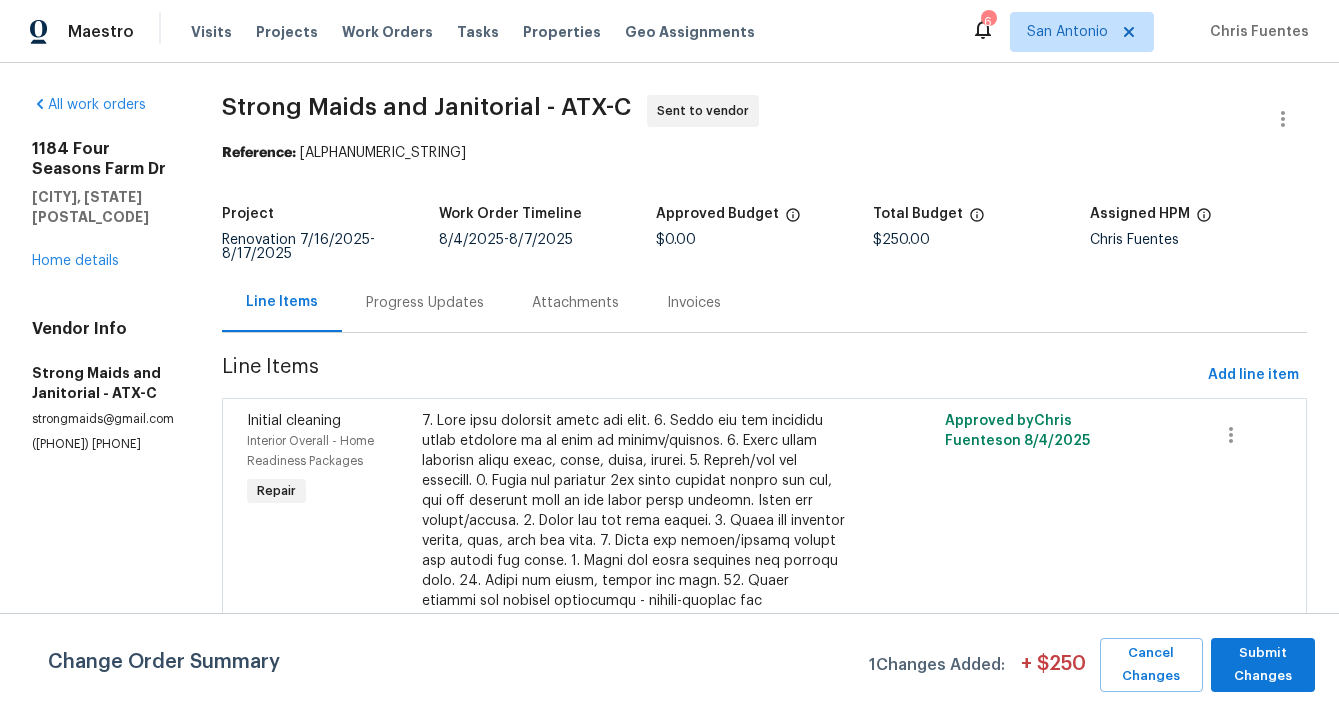 click on "Progress Updates" at bounding box center (425, 303) 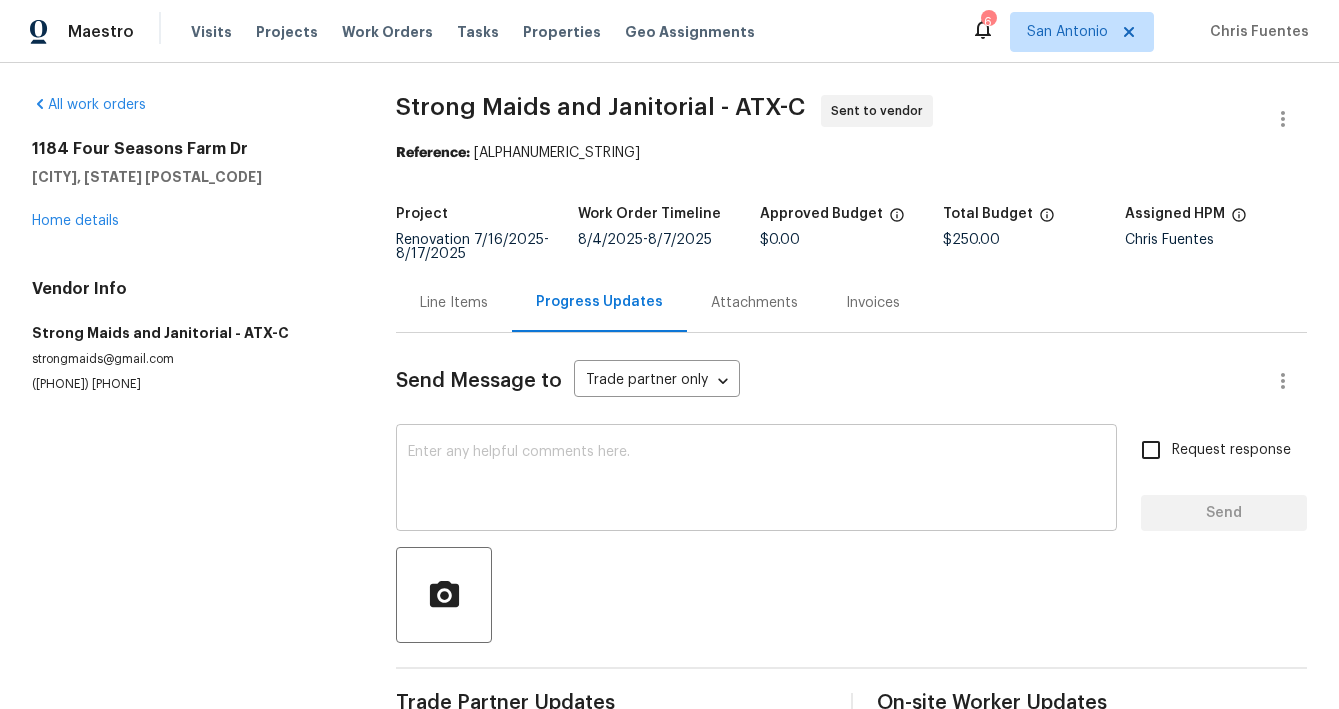 click on "x ​" at bounding box center [756, 480] 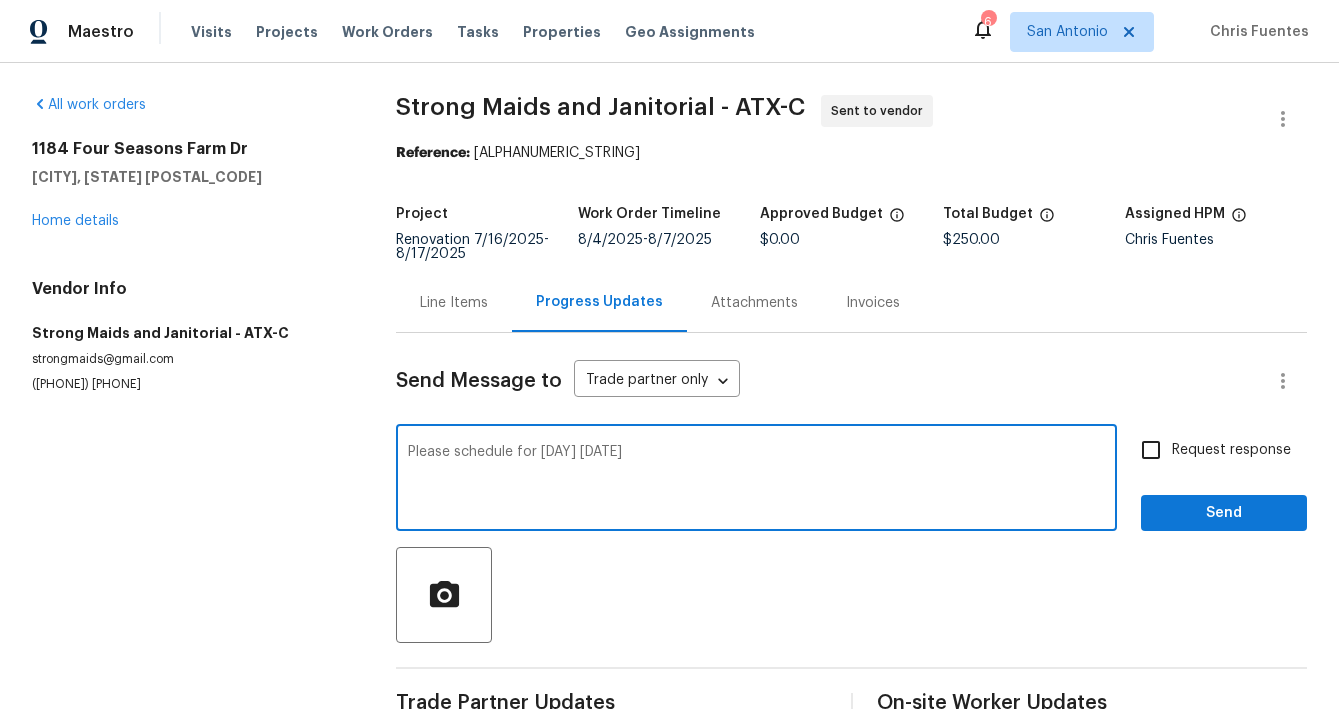 type on "Please schedule for Thursday 8/7/25" 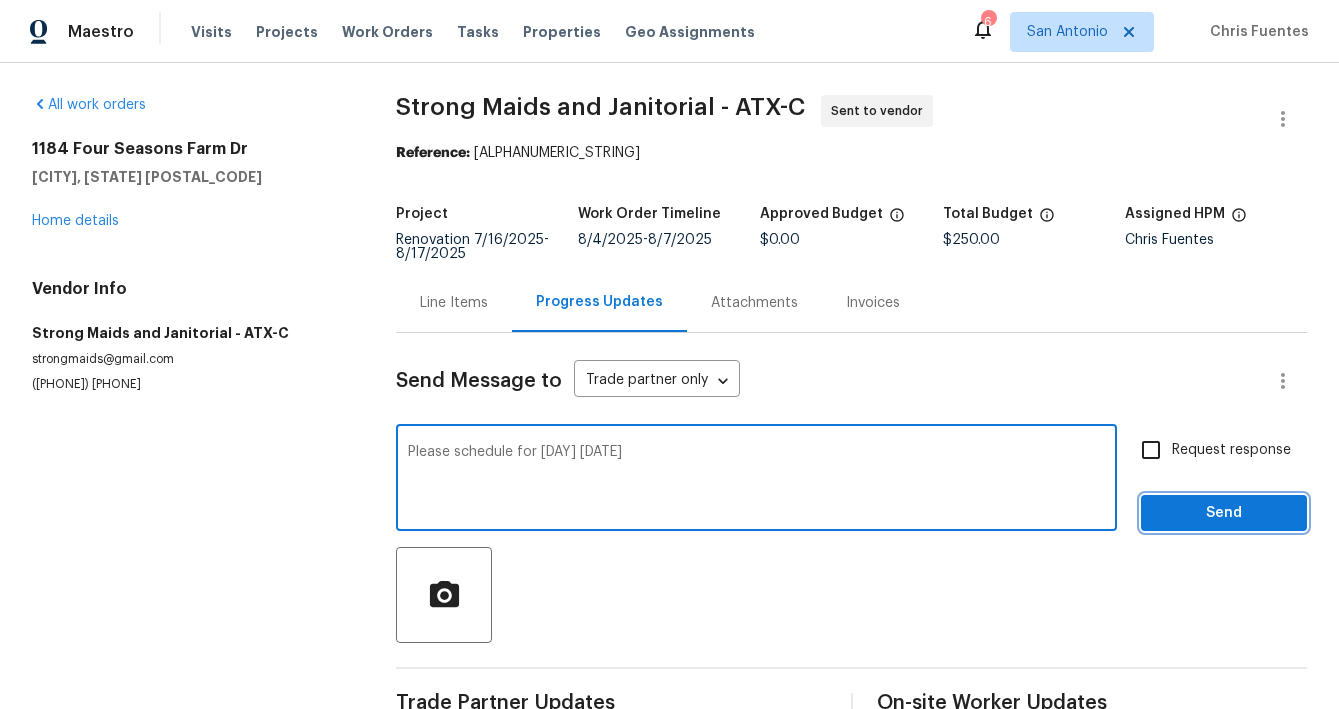 click on "Send" at bounding box center (1224, 513) 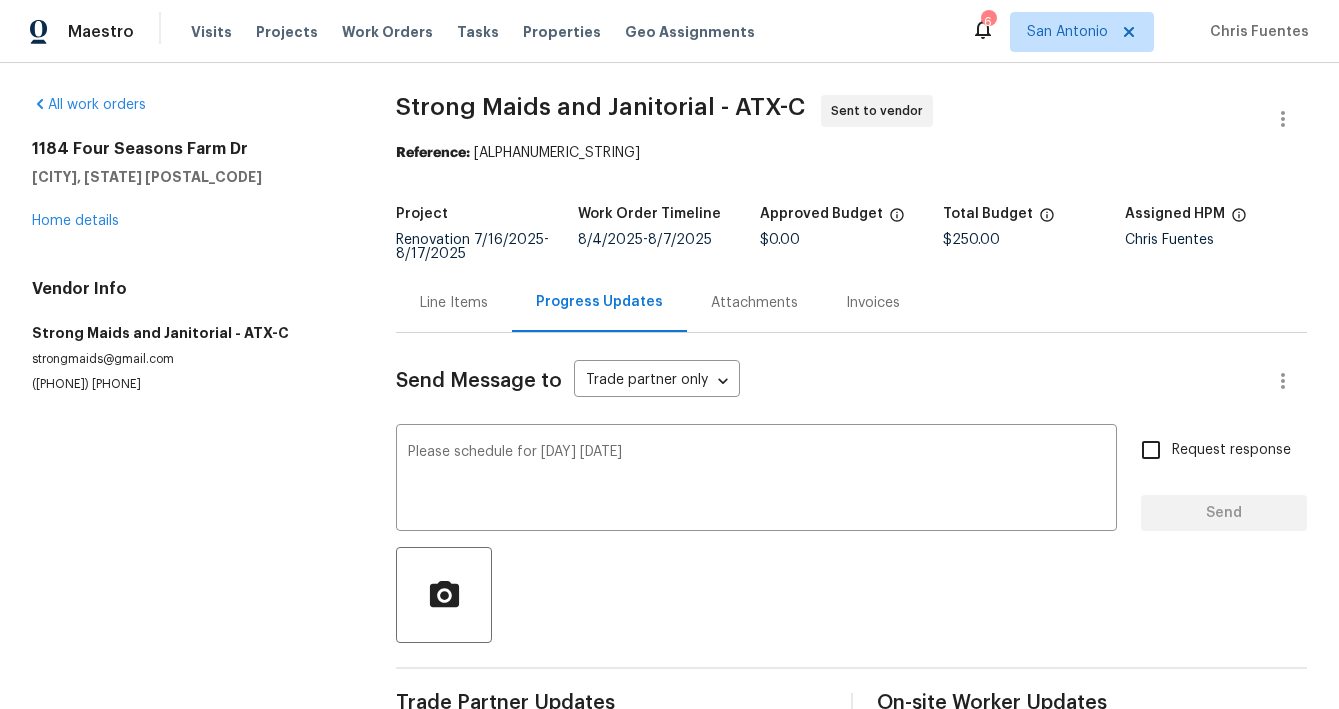 type 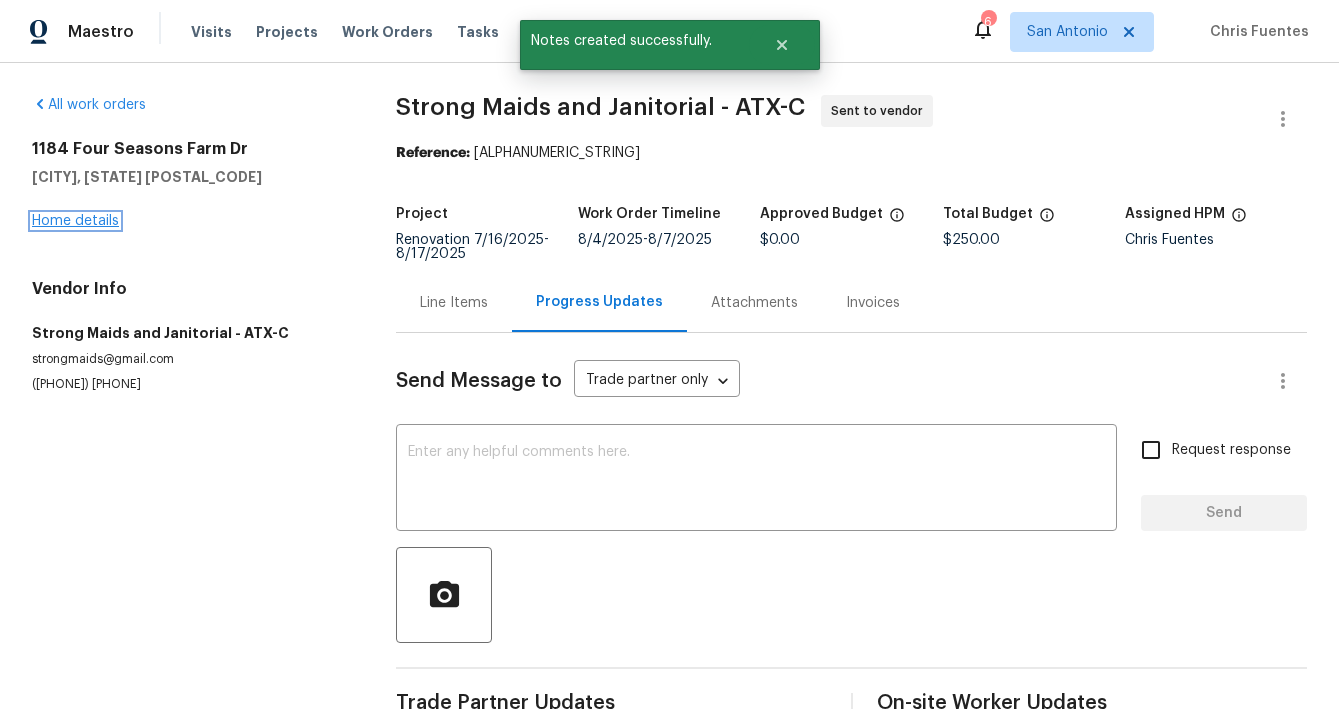 click on "Home details" at bounding box center (75, 221) 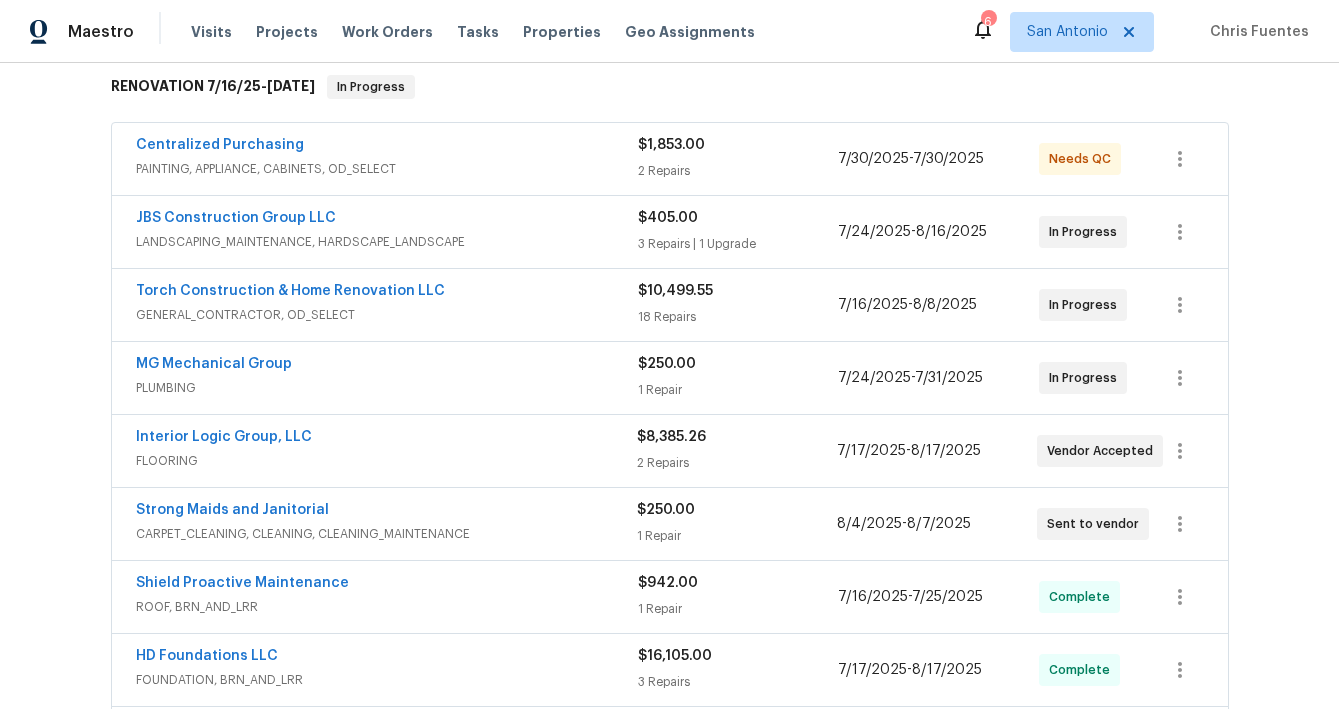 scroll, scrollTop: 325, scrollLeft: 0, axis: vertical 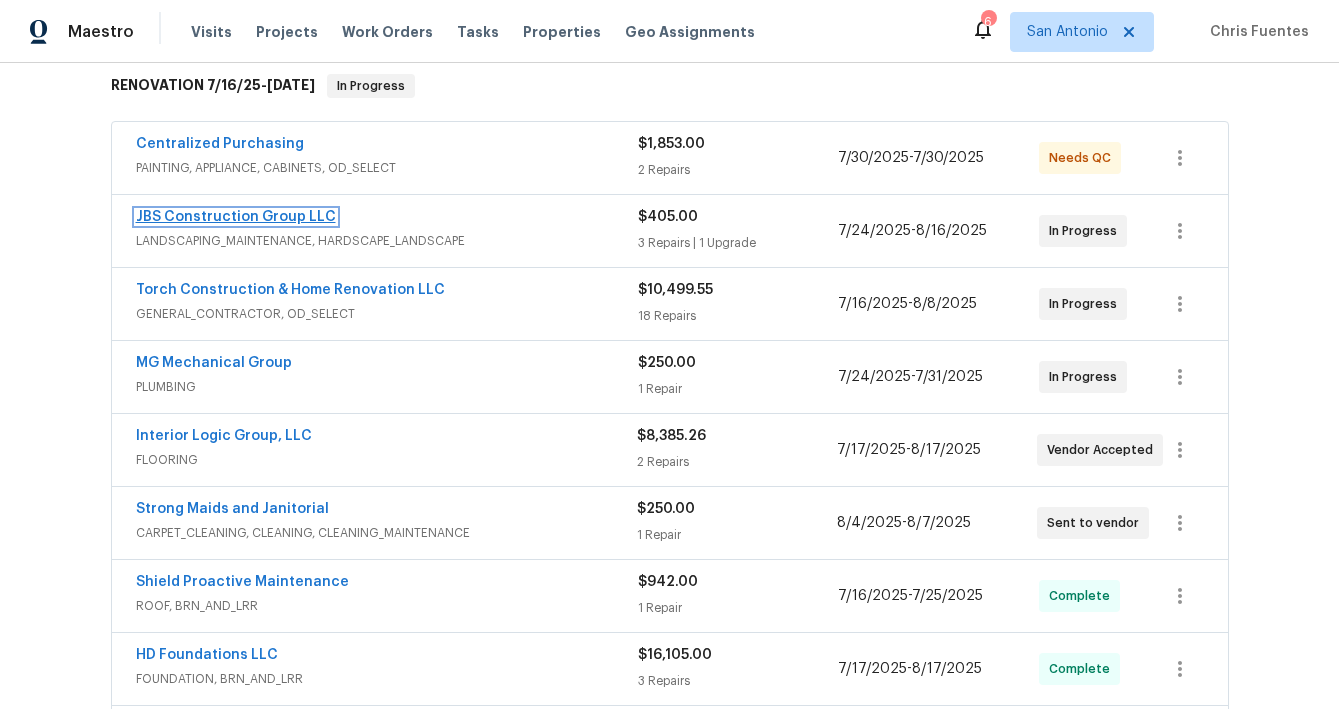 click on "JBS Construction Group LLC" at bounding box center [236, 217] 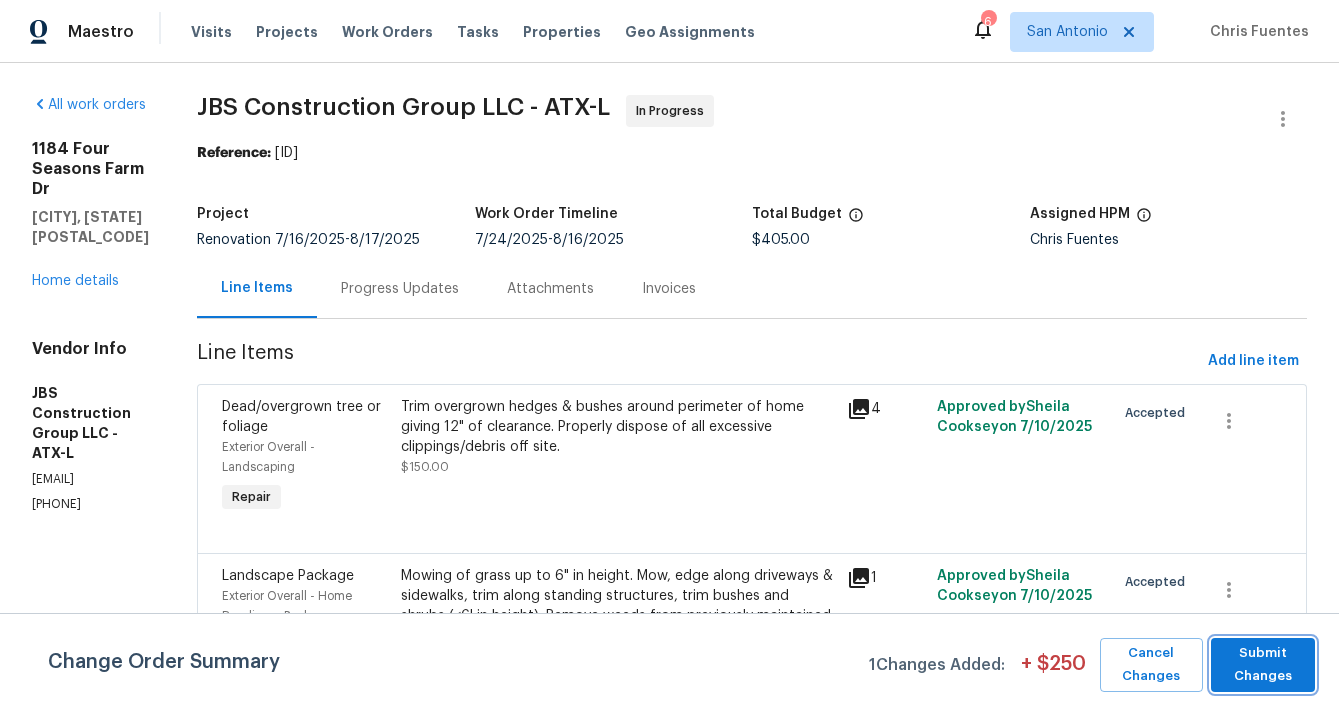 click on "Submit Changes" at bounding box center [1263, 665] 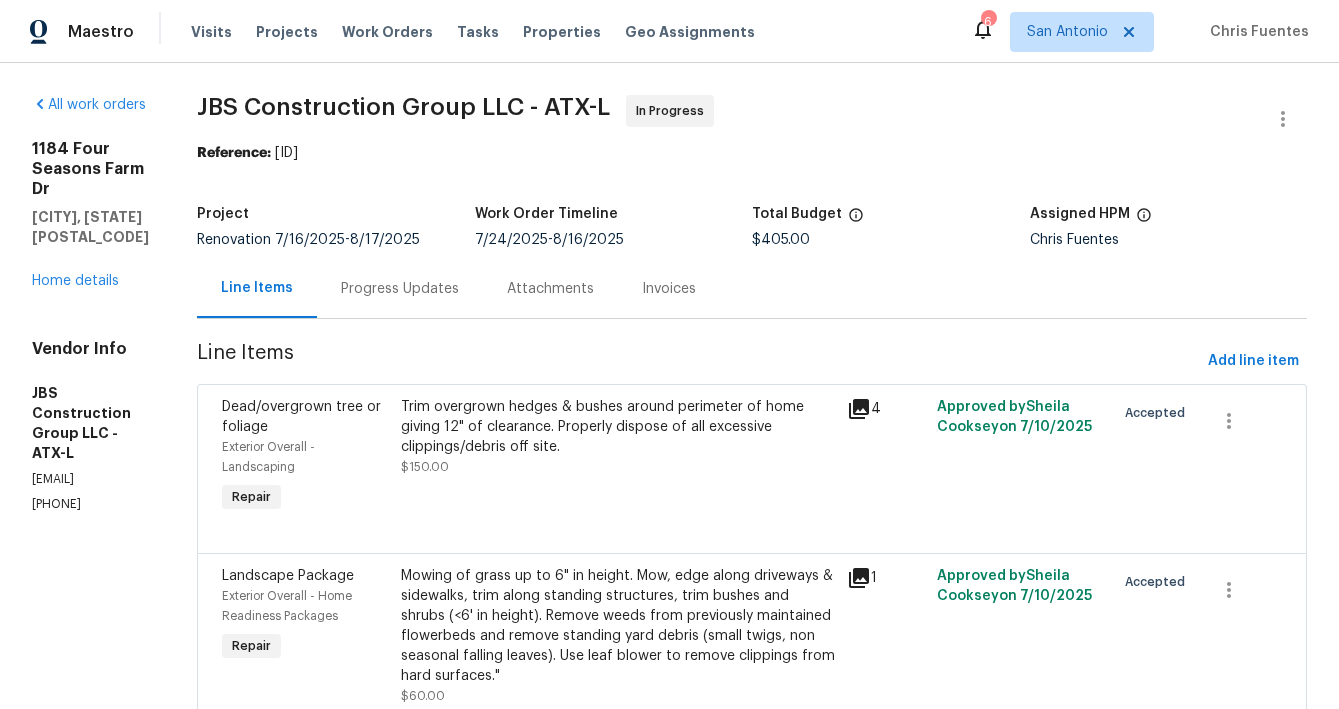 click on "Progress Updates" at bounding box center (400, 289) 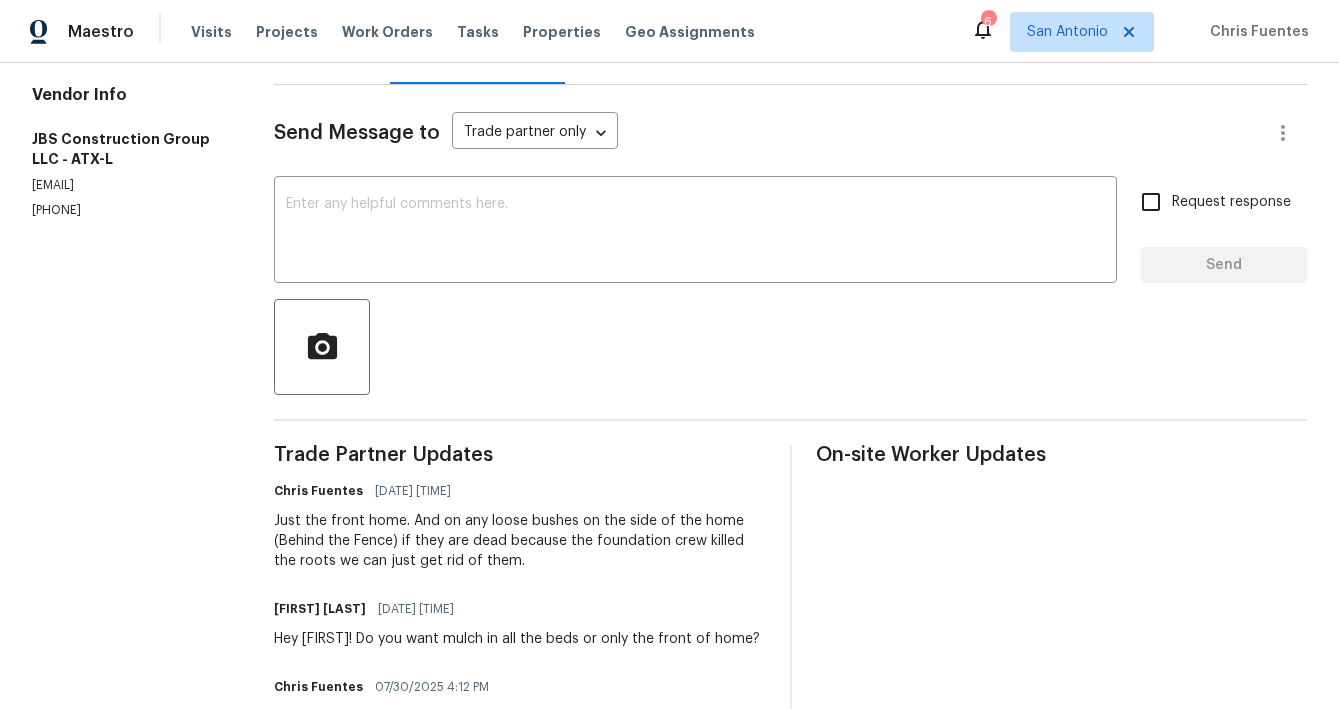 scroll, scrollTop: 223, scrollLeft: 0, axis: vertical 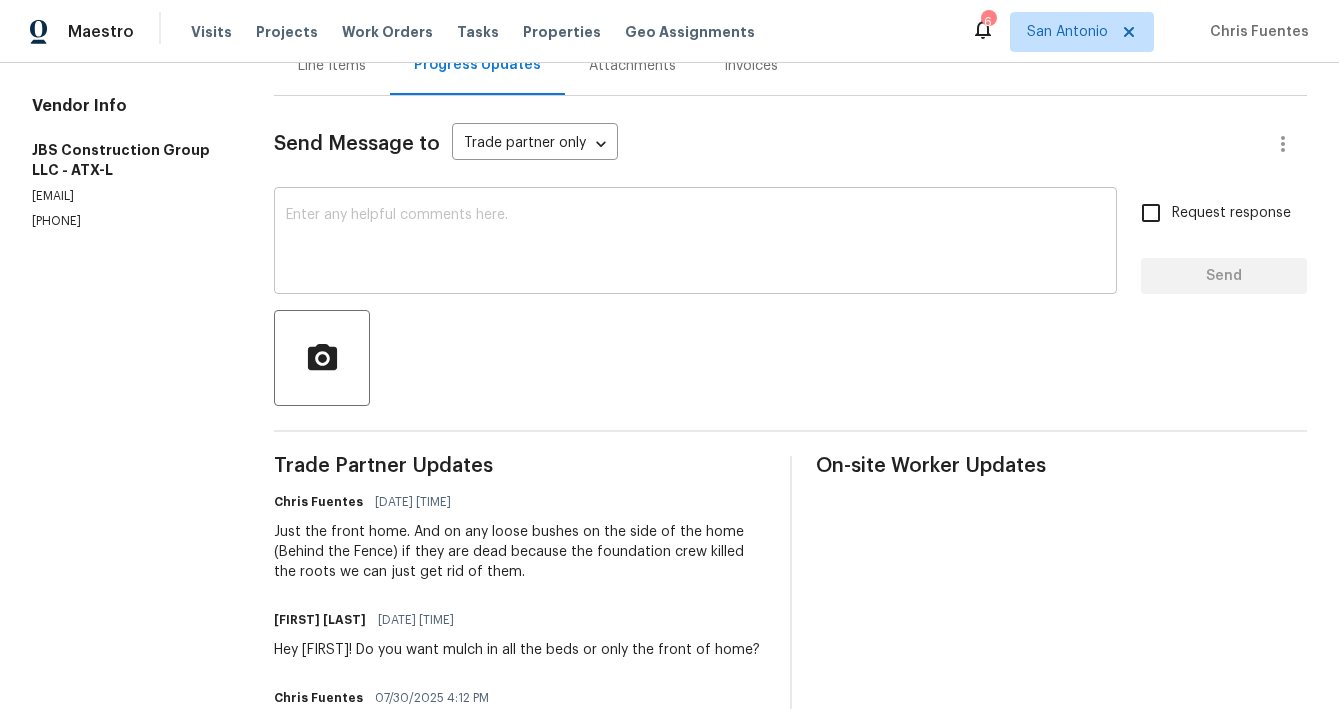 click at bounding box center [695, 243] 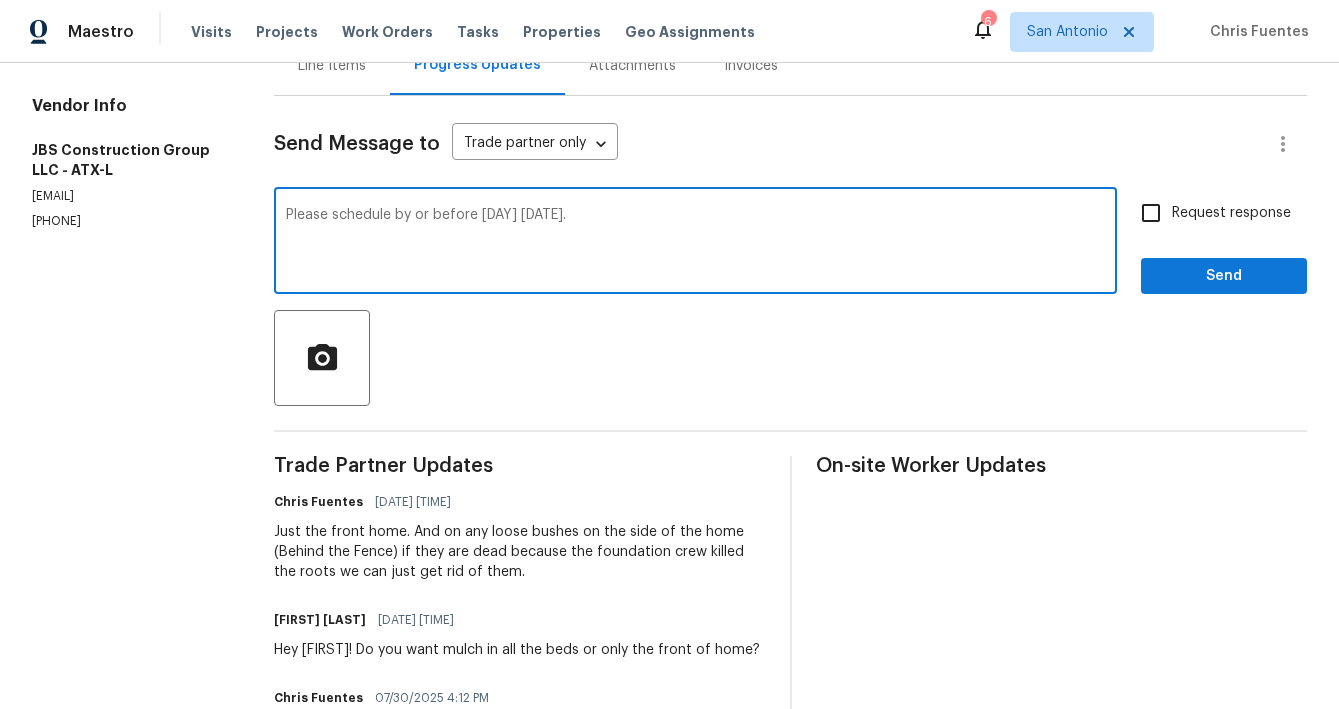 type on "Please schedule by or before Thursday 8/7/25." 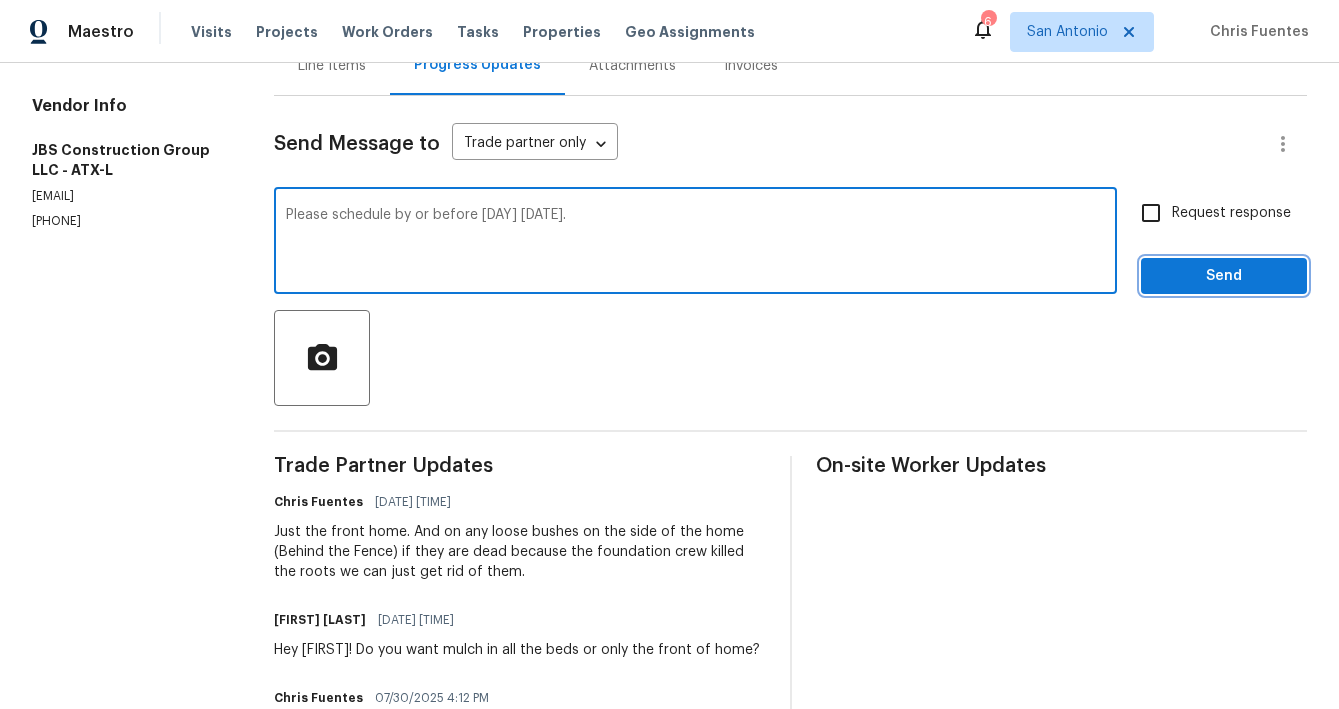 click on "Send" at bounding box center [1224, 276] 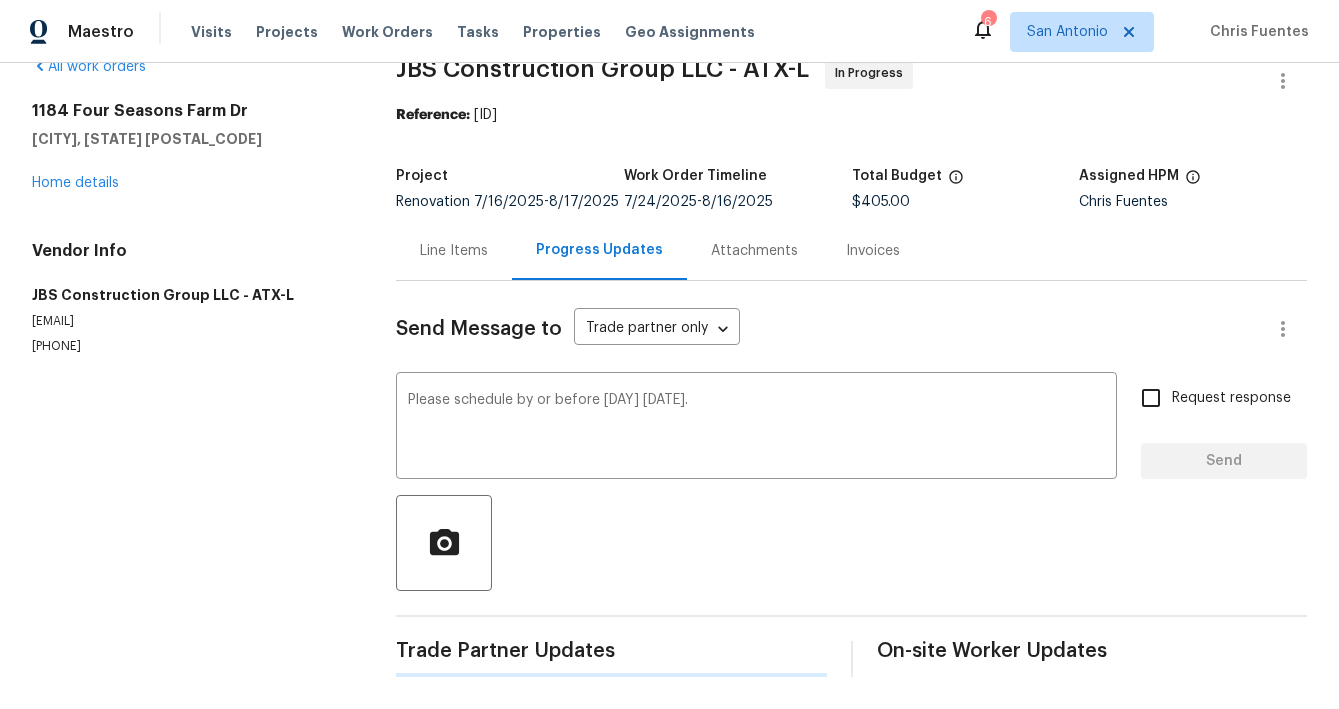 type 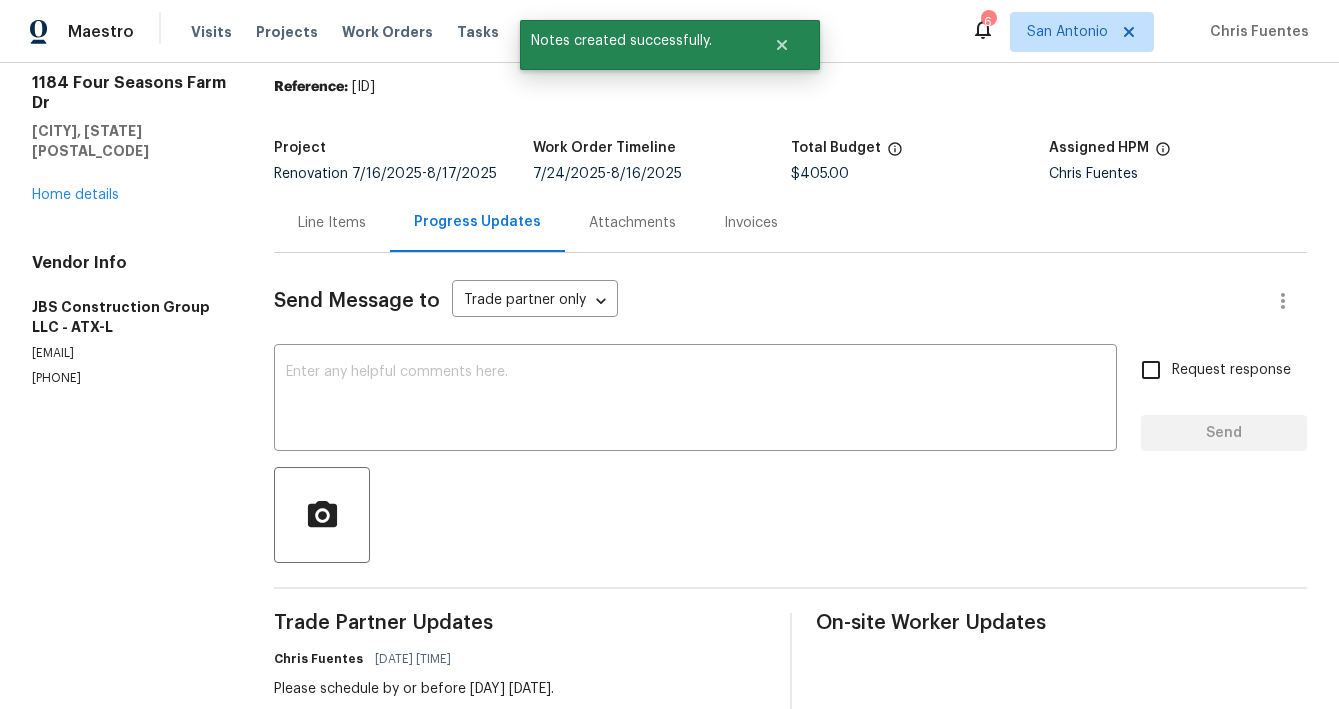 scroll, scrollTop: 33, scrollLeft: 0, axis: vertical 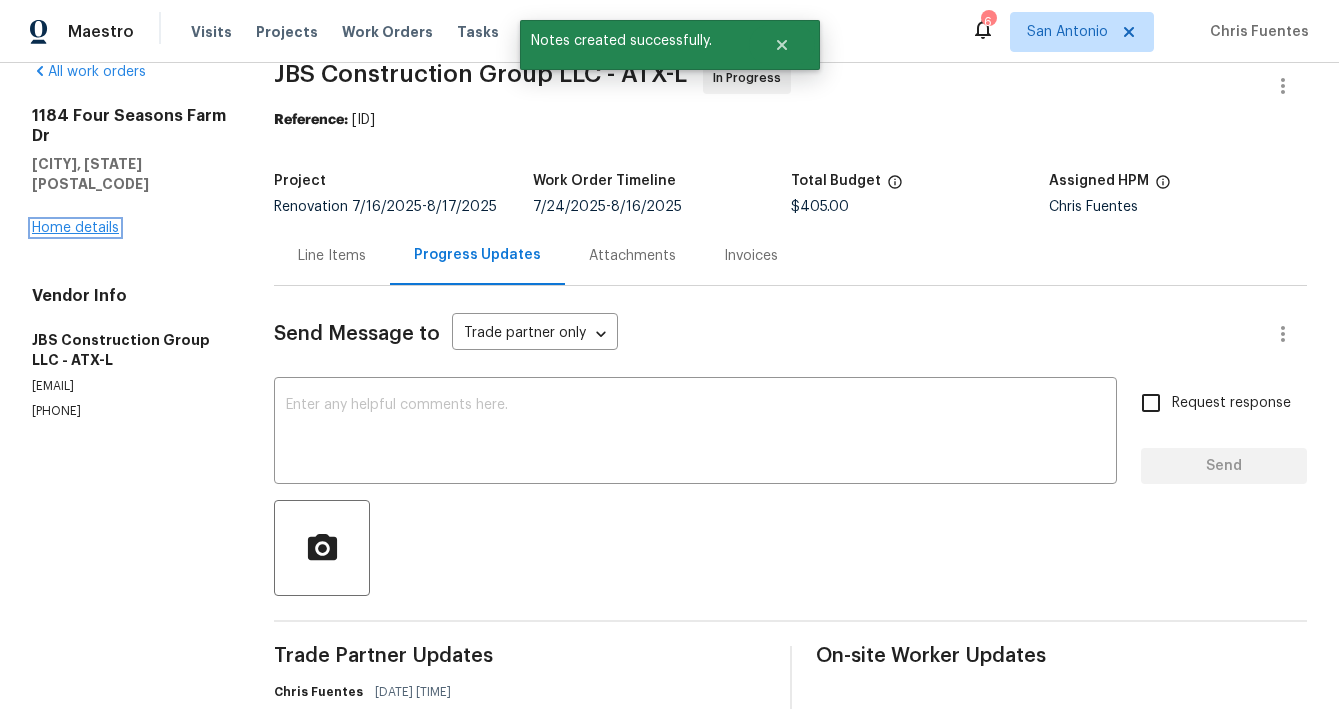 click on "Home details" at bounding box center [75, 228] 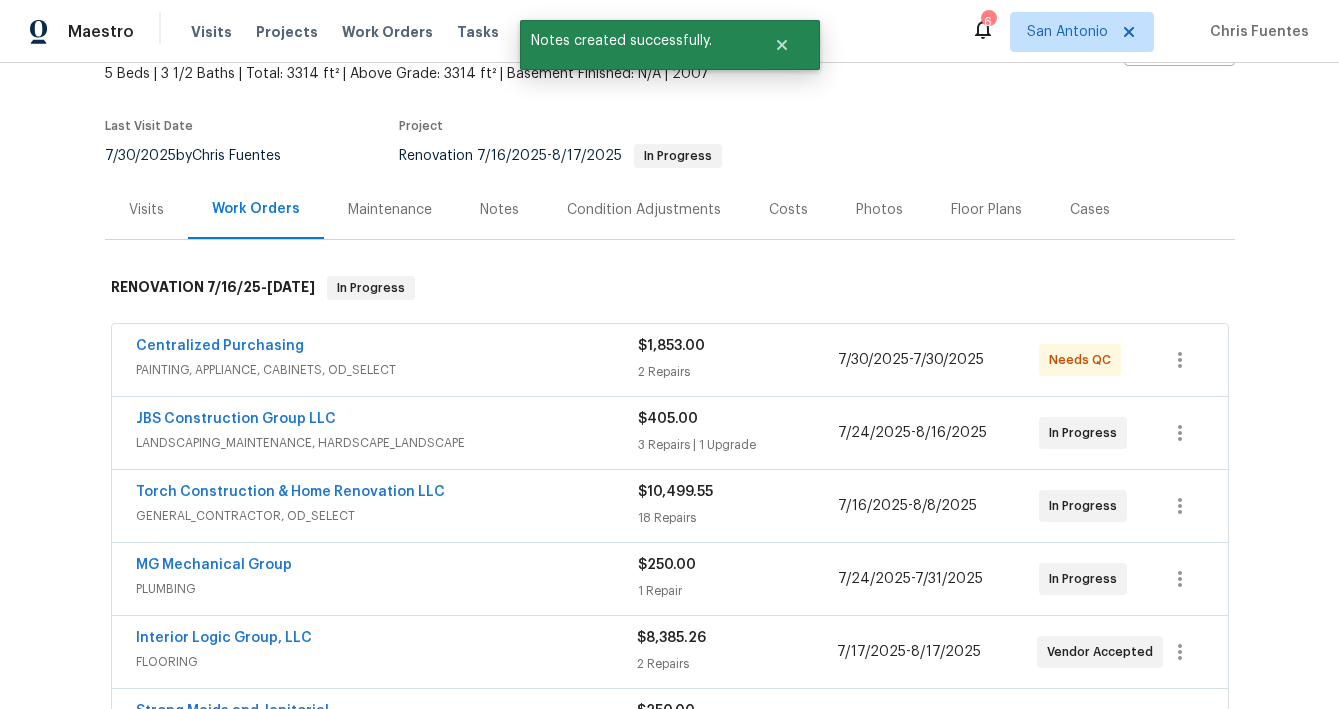 scroll, scrollTop: 132, scrollLeft: 0, axis: vertical 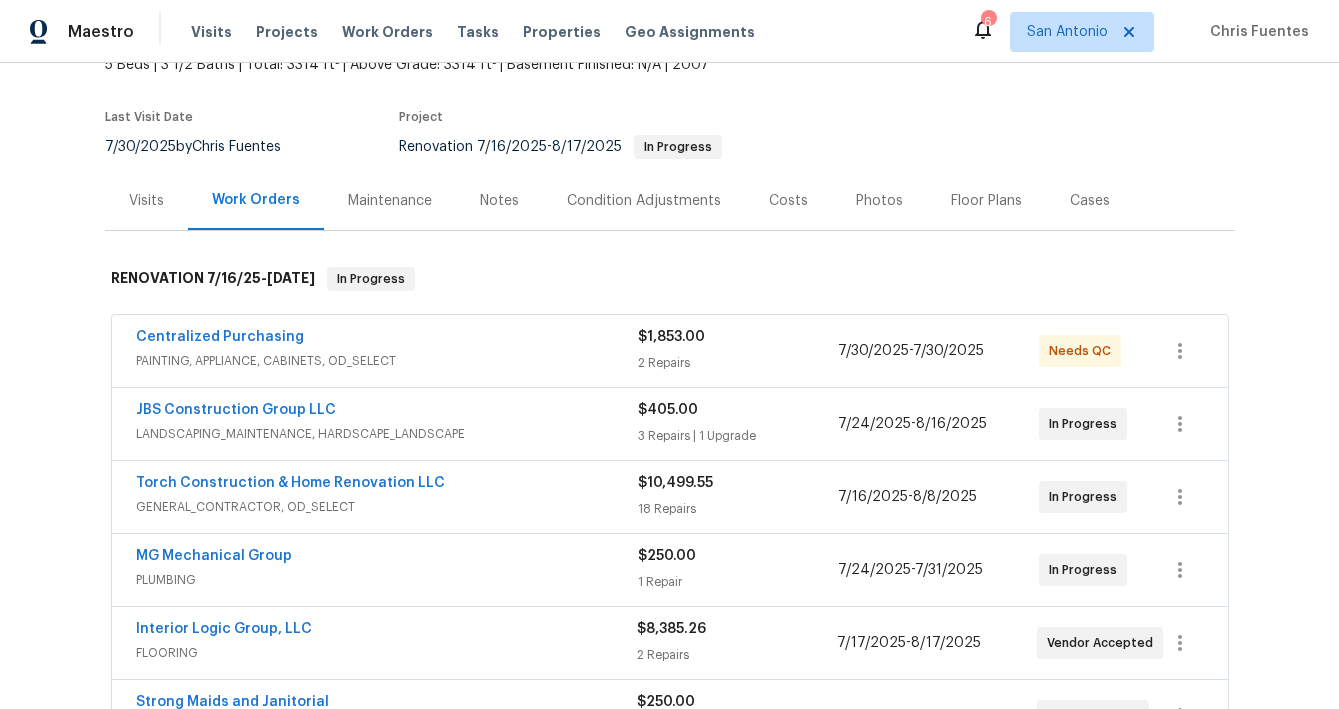 click on "Notes" at bounding box center [499, 201] 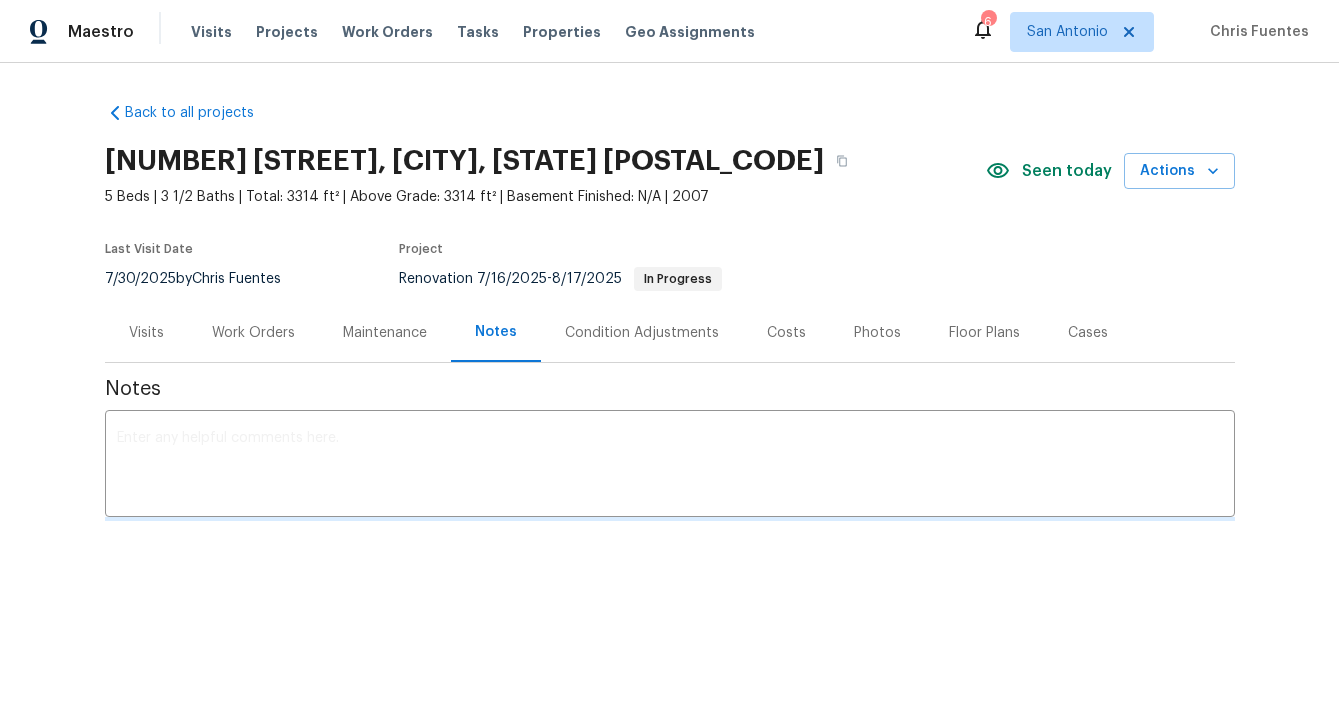 scroll, scrollTop: 0, scrollLeft: 0, axis: both 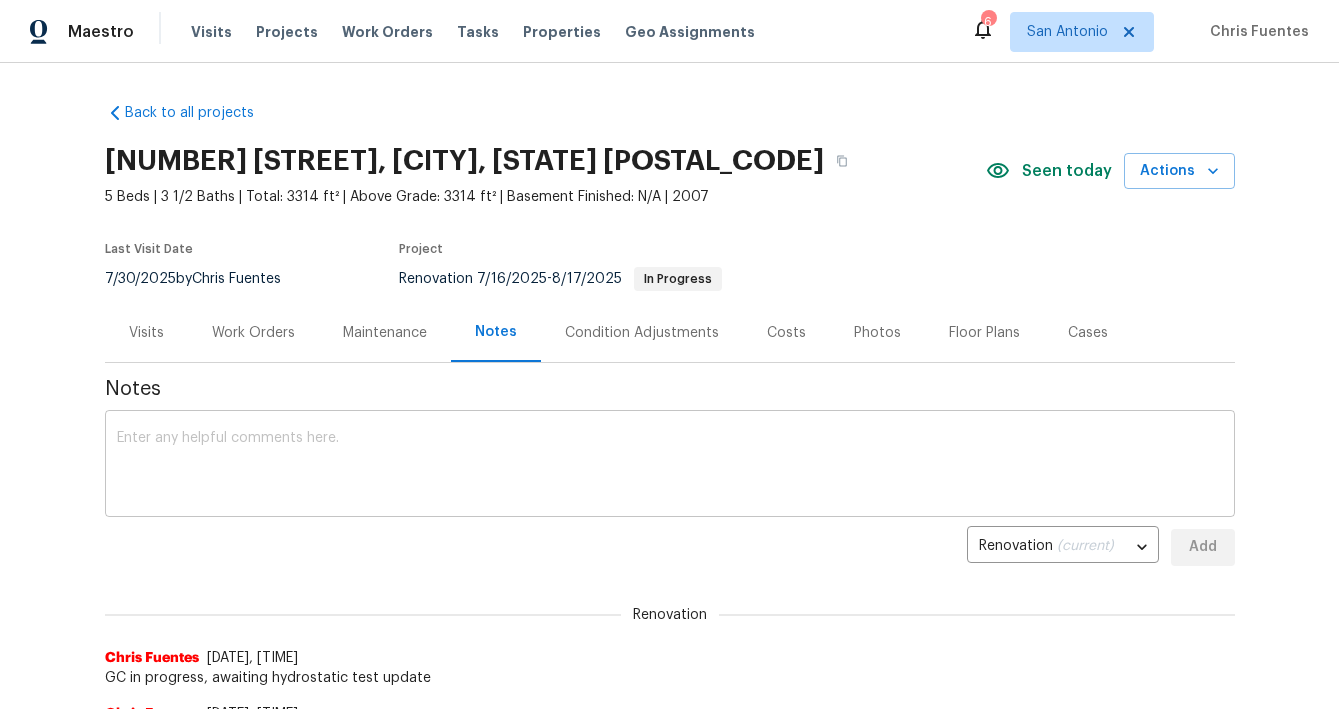 click on "x ​" at bounding box center (670, 466) 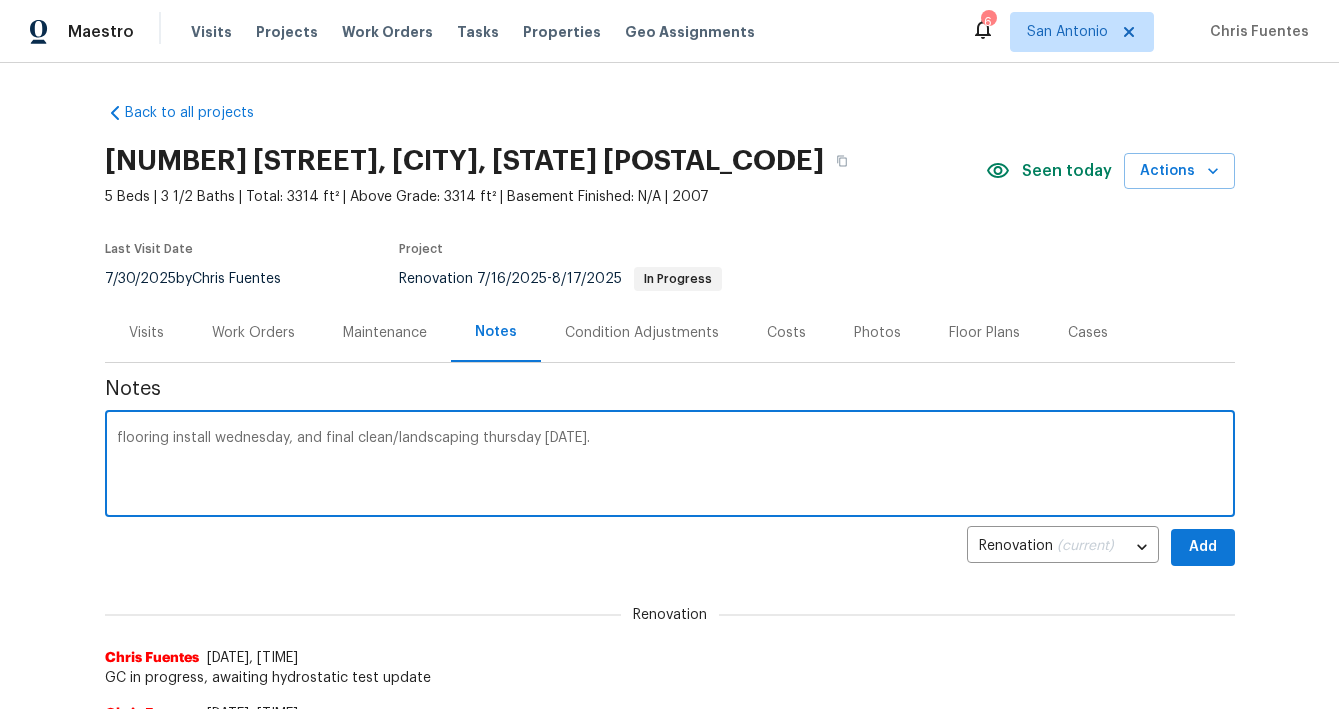 type on "Final sprint to the finish includes GC / HPM walk Tuesday morning, flooring install wednesday, and final clean/landscaping thursday 8/7/25." 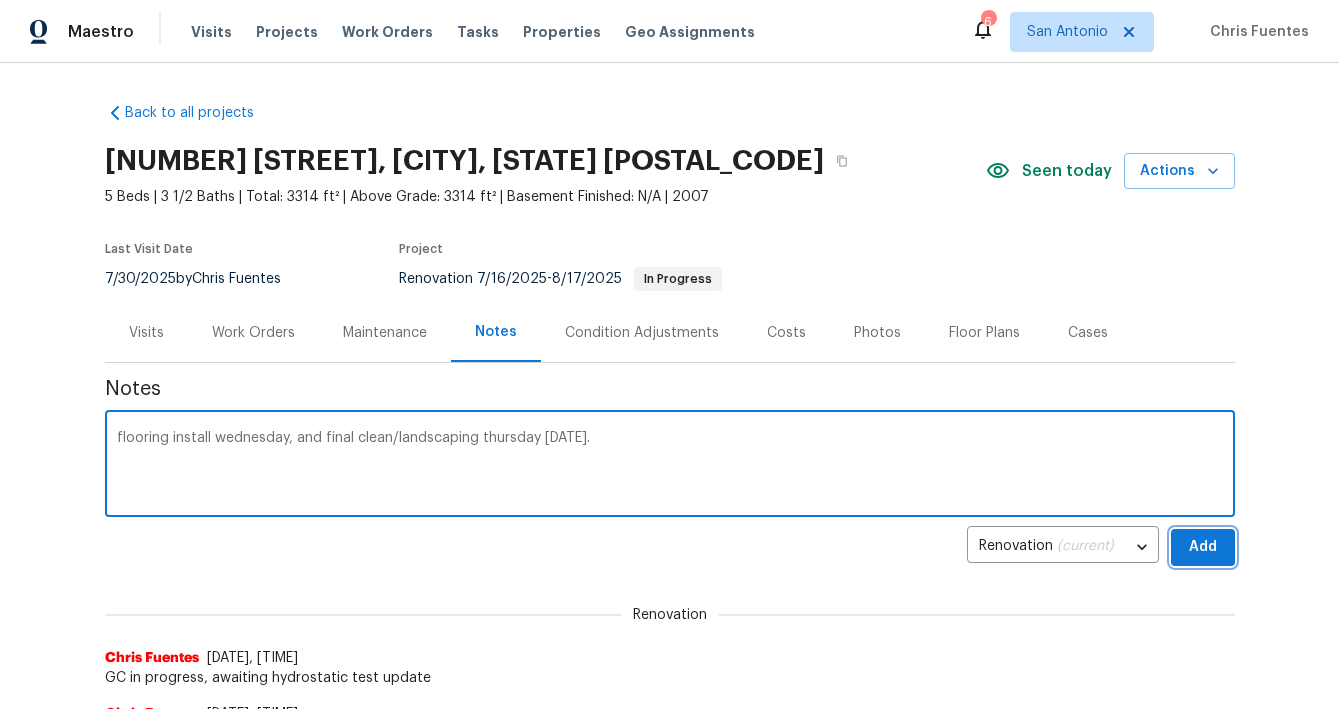 click on "Add" at bounding box center [1203, 547] 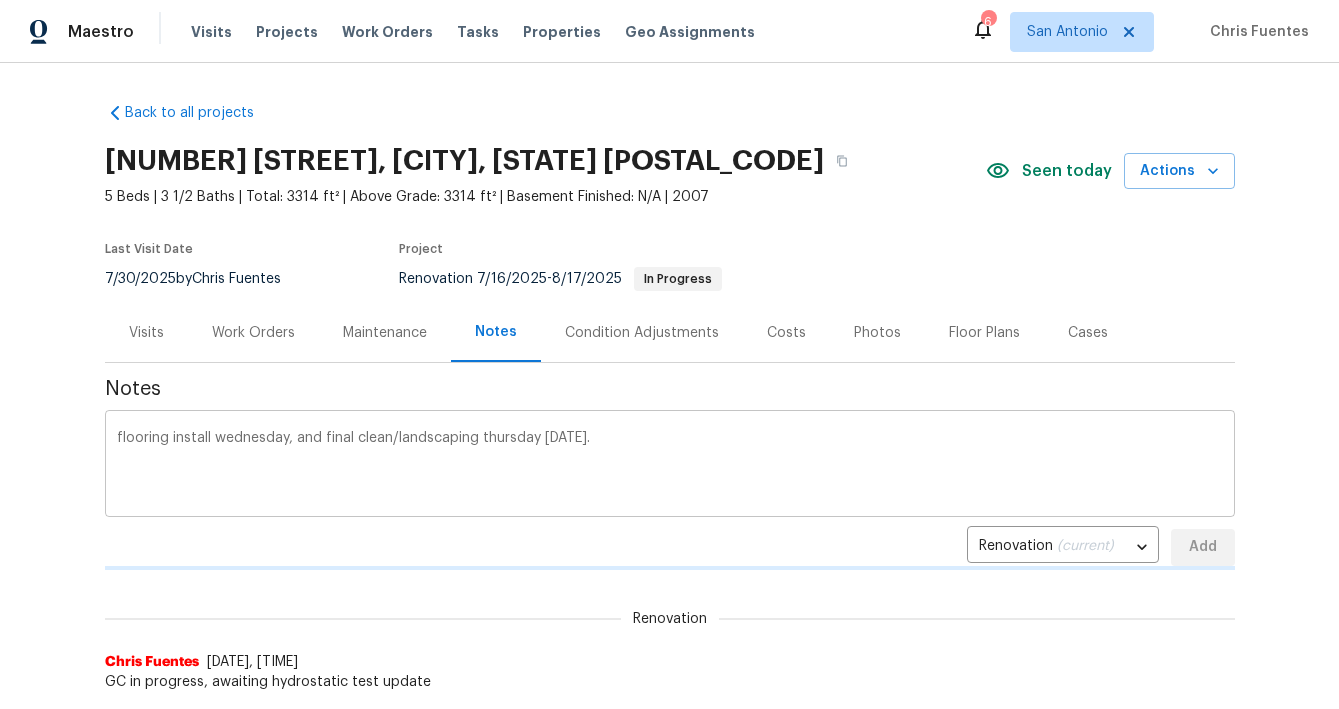 type 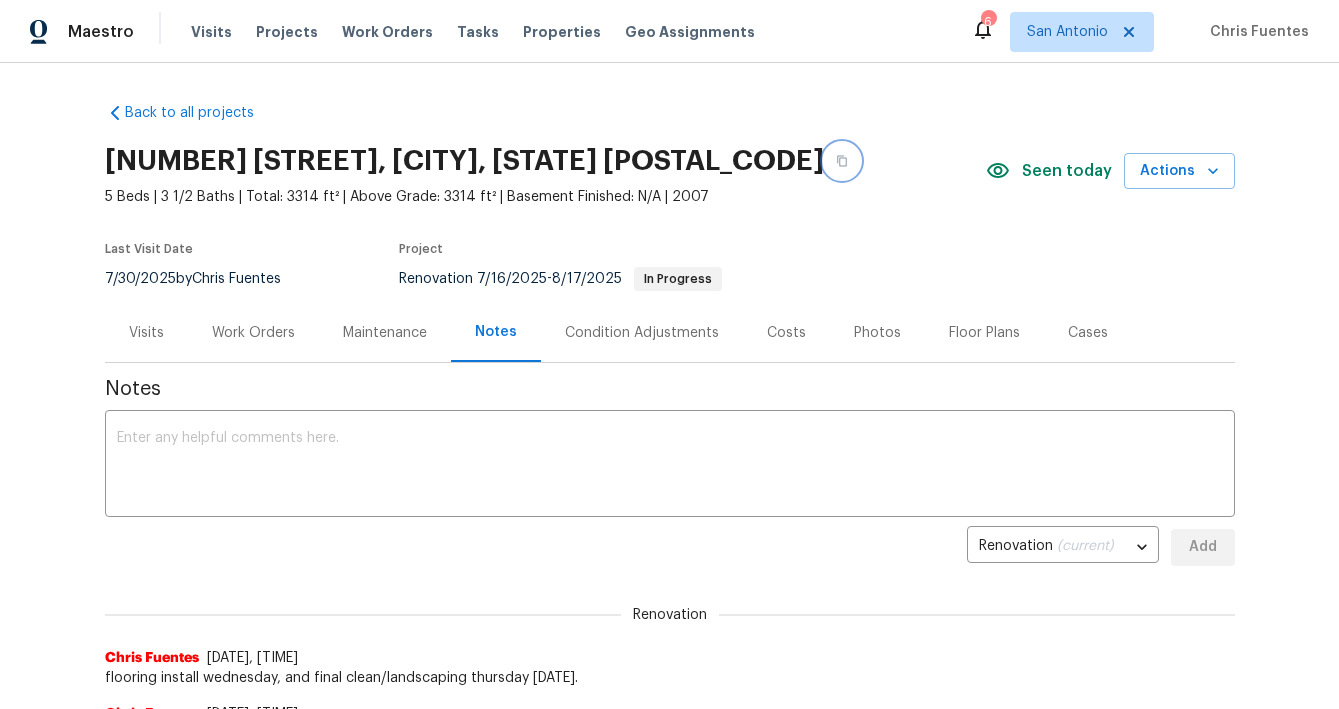 click at bounding box center (842, 161) 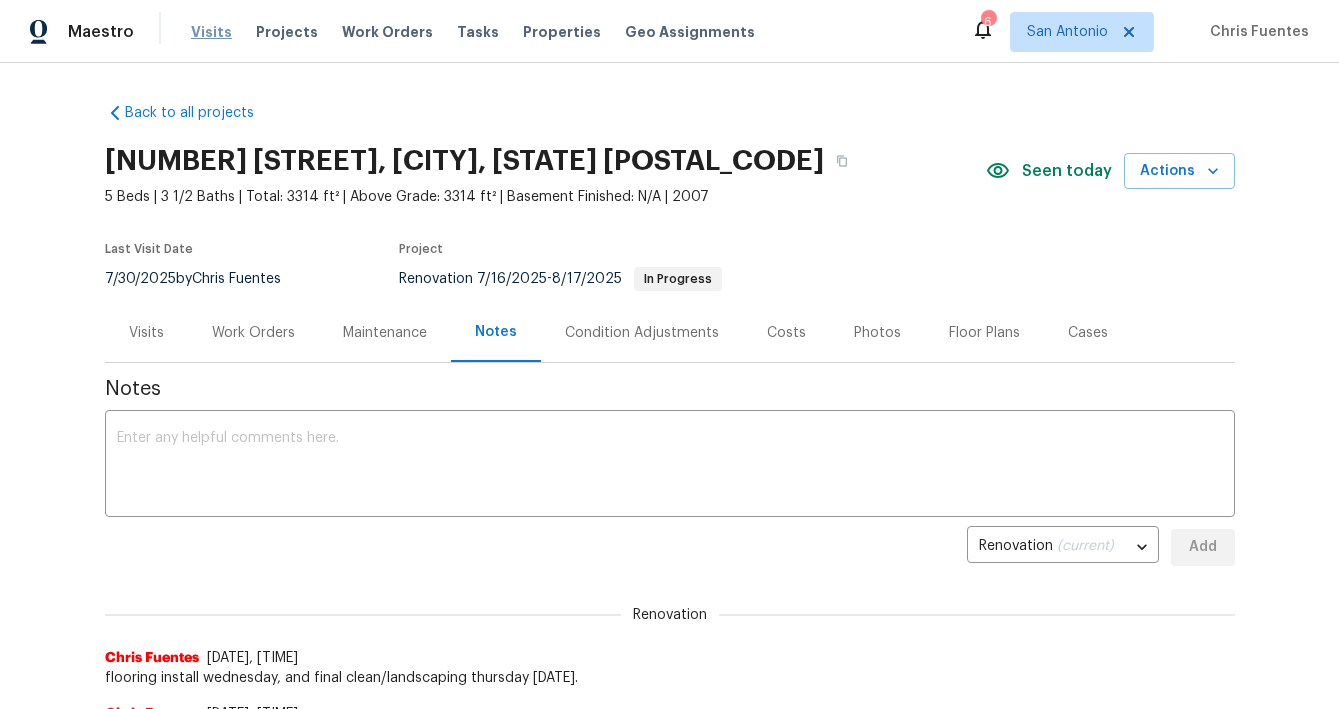 click on "Visits" at bounding box center (211, 32) 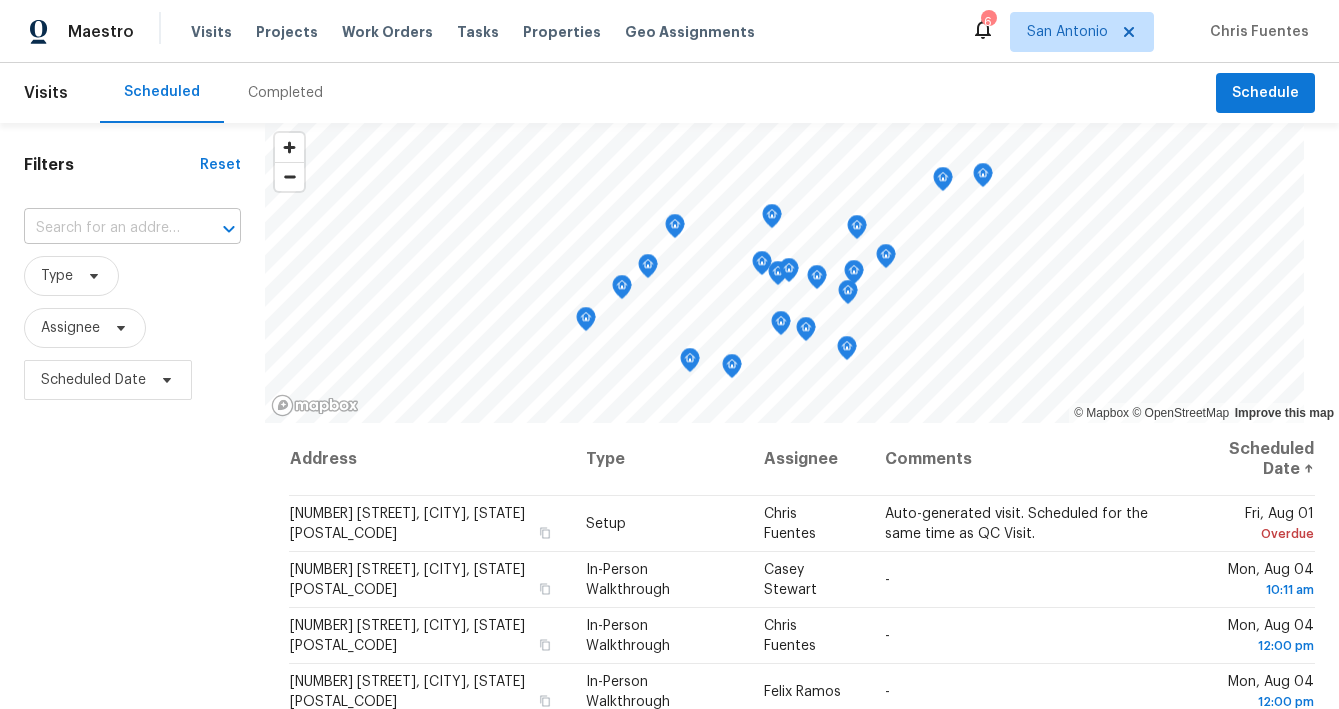 click at bounding box center [104, 228] 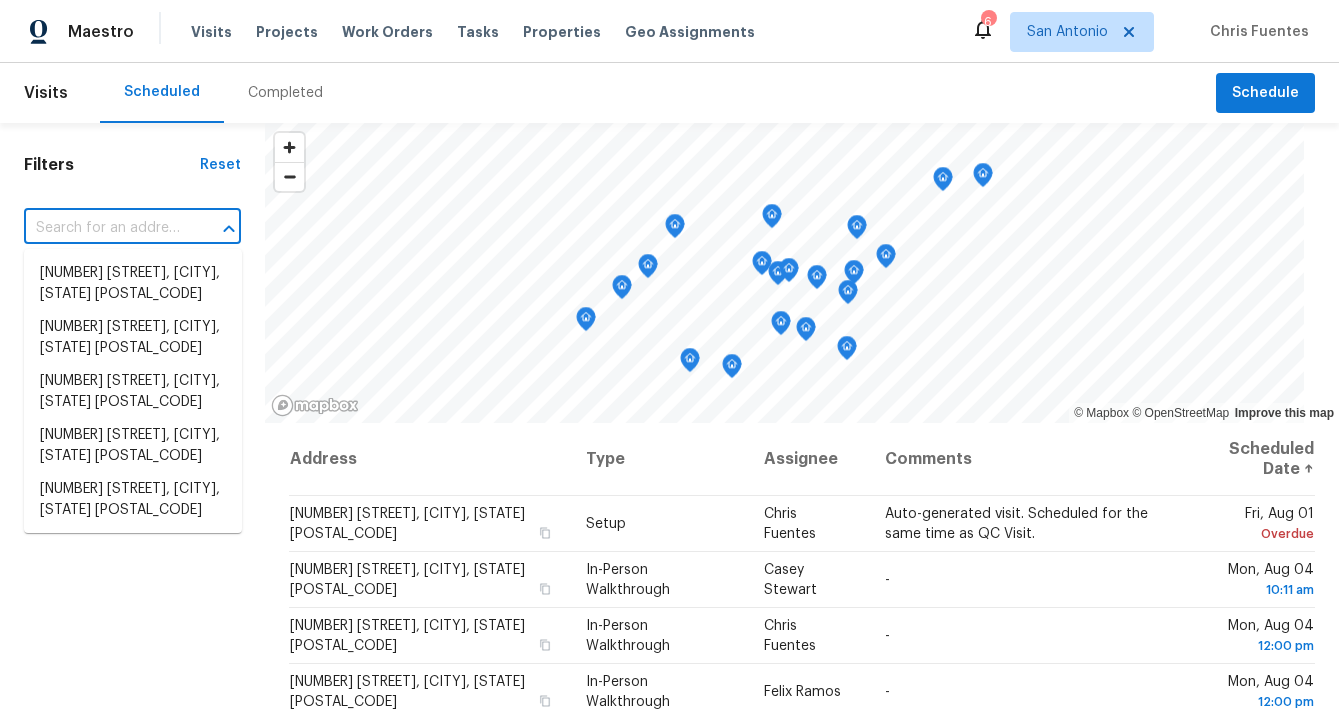 paste on "1184 Four Seasons Farm Dr, Kyle, TX 78640" 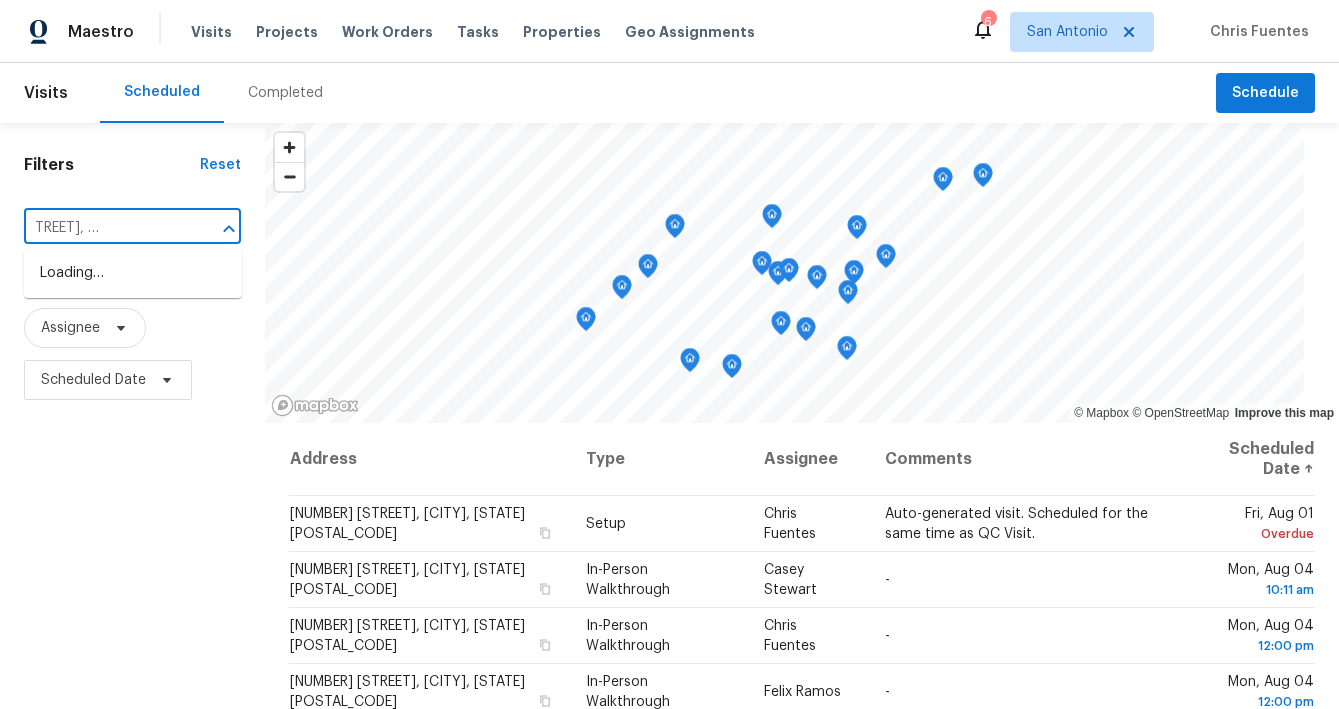 scroll, scrollTop: 0, scrollLeft: 73, axis: horizontal 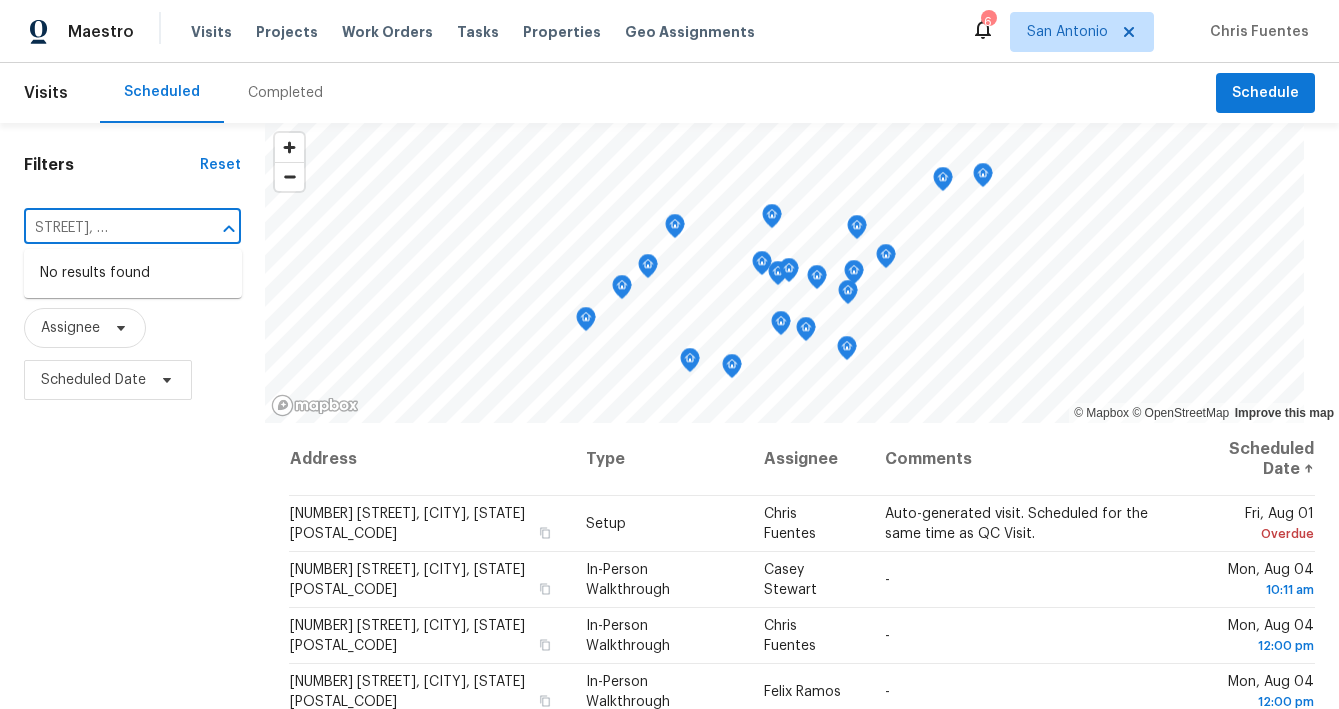 type on "1184 Four Seasons Farm Dr, Kyle, T" 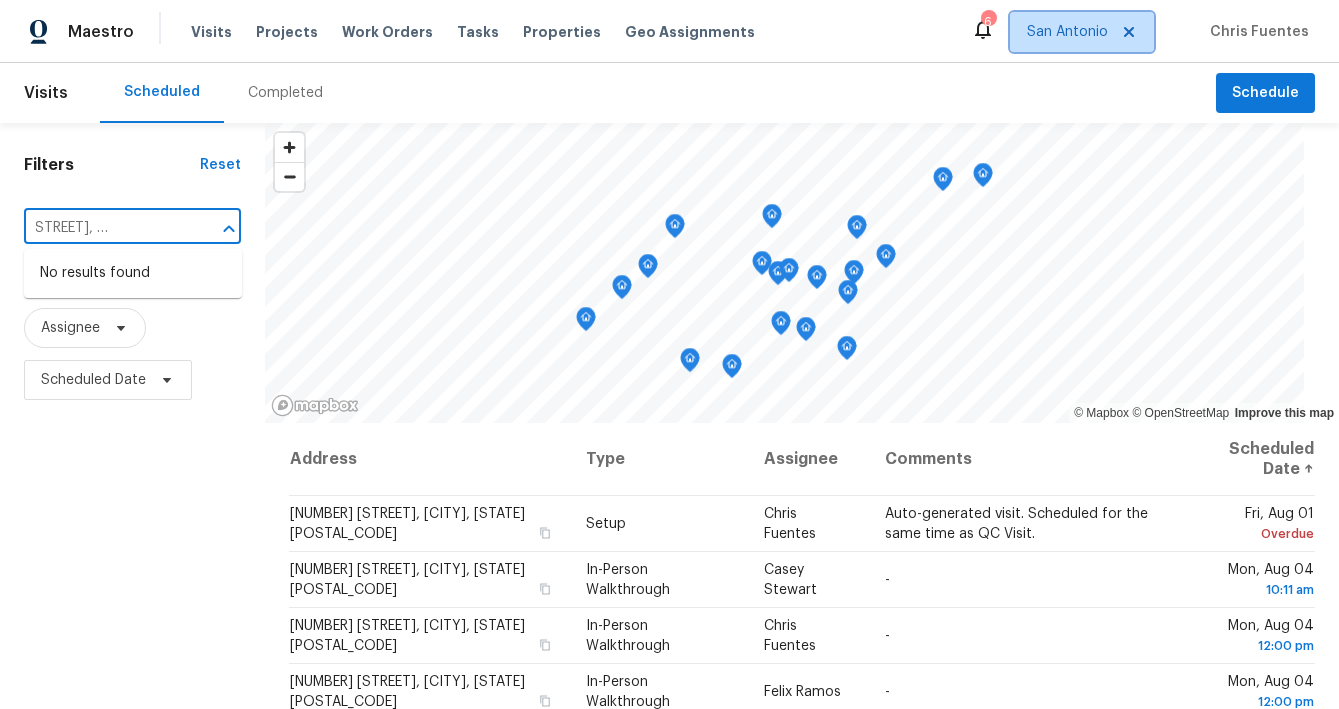 type 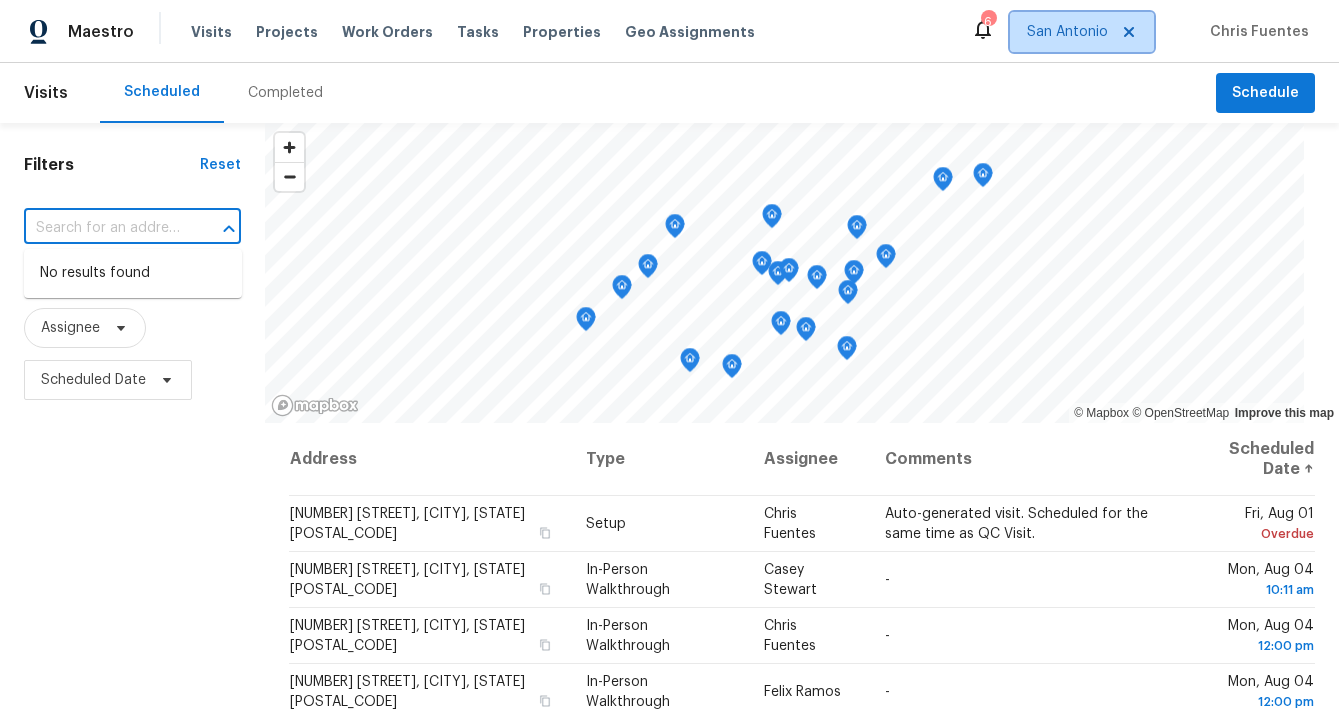 click 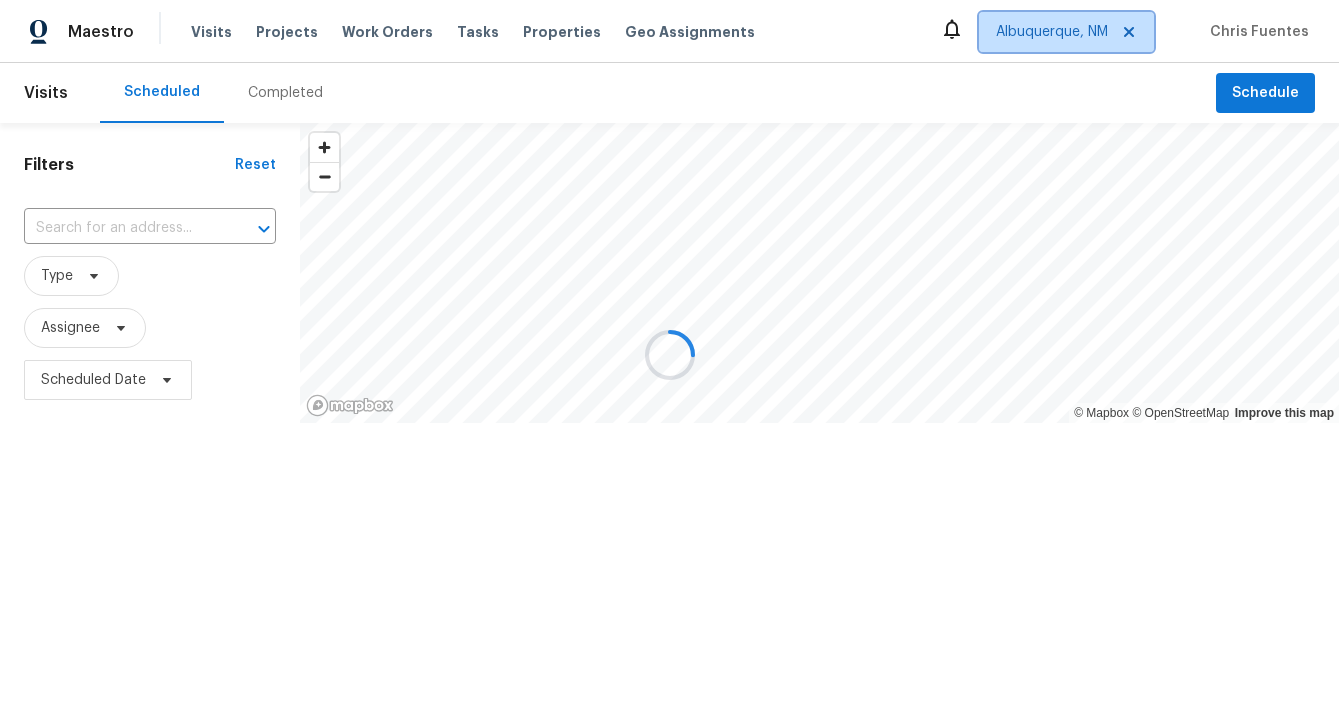 scroll, scrollTop: 0, scrollLeft: 0, axis: both 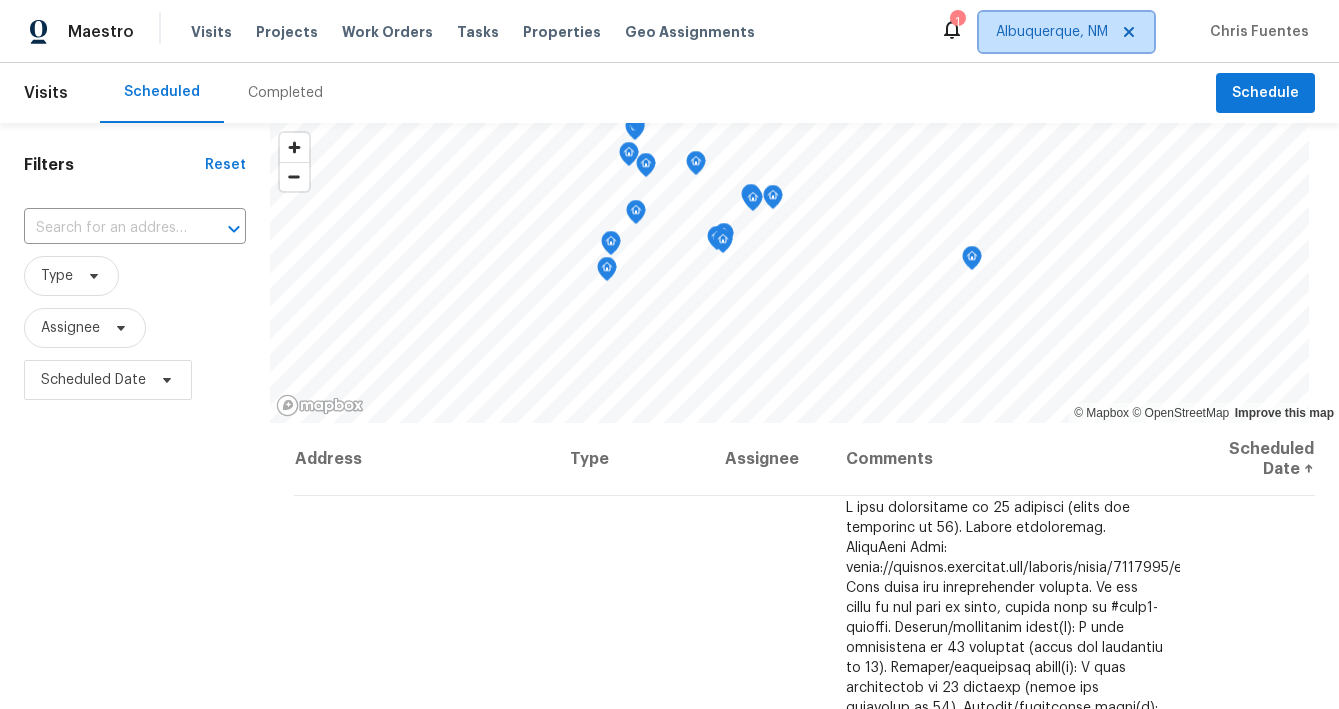 click on "Albuquerque, NM" at bounding box center (1052, 32) 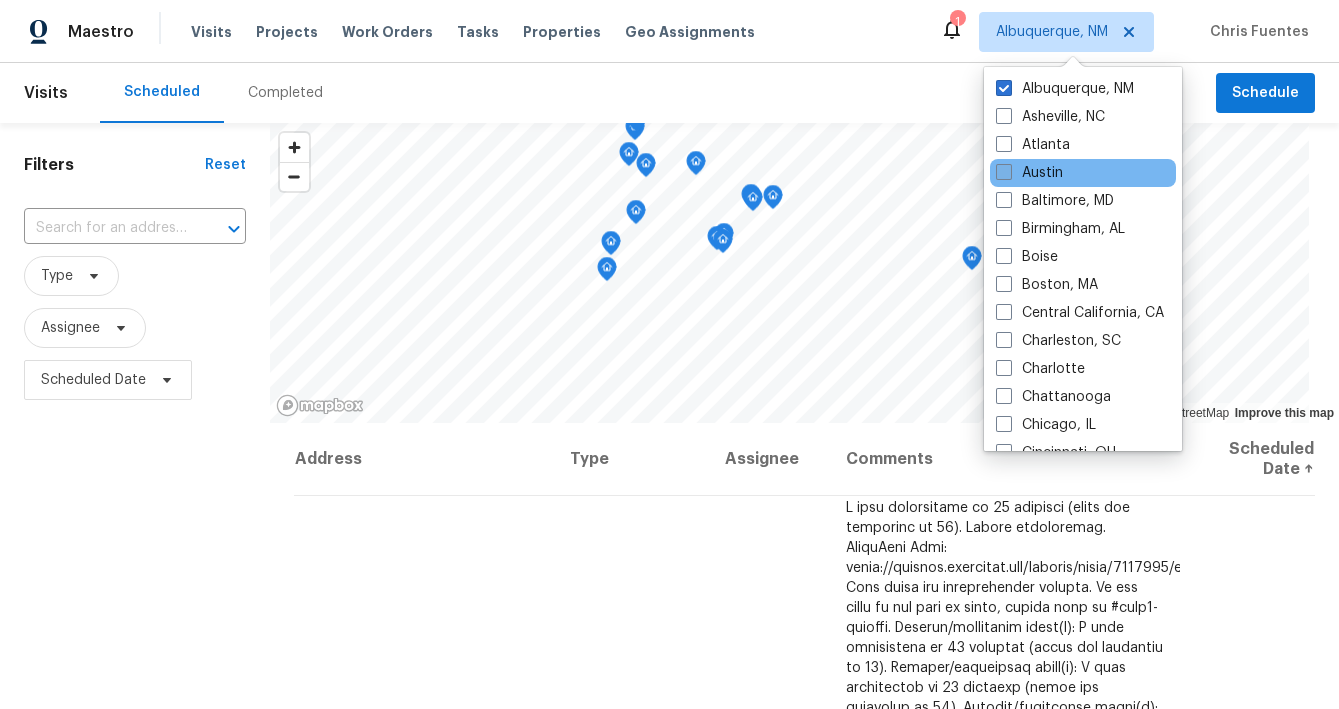 click at bounding box center (1004, 172) 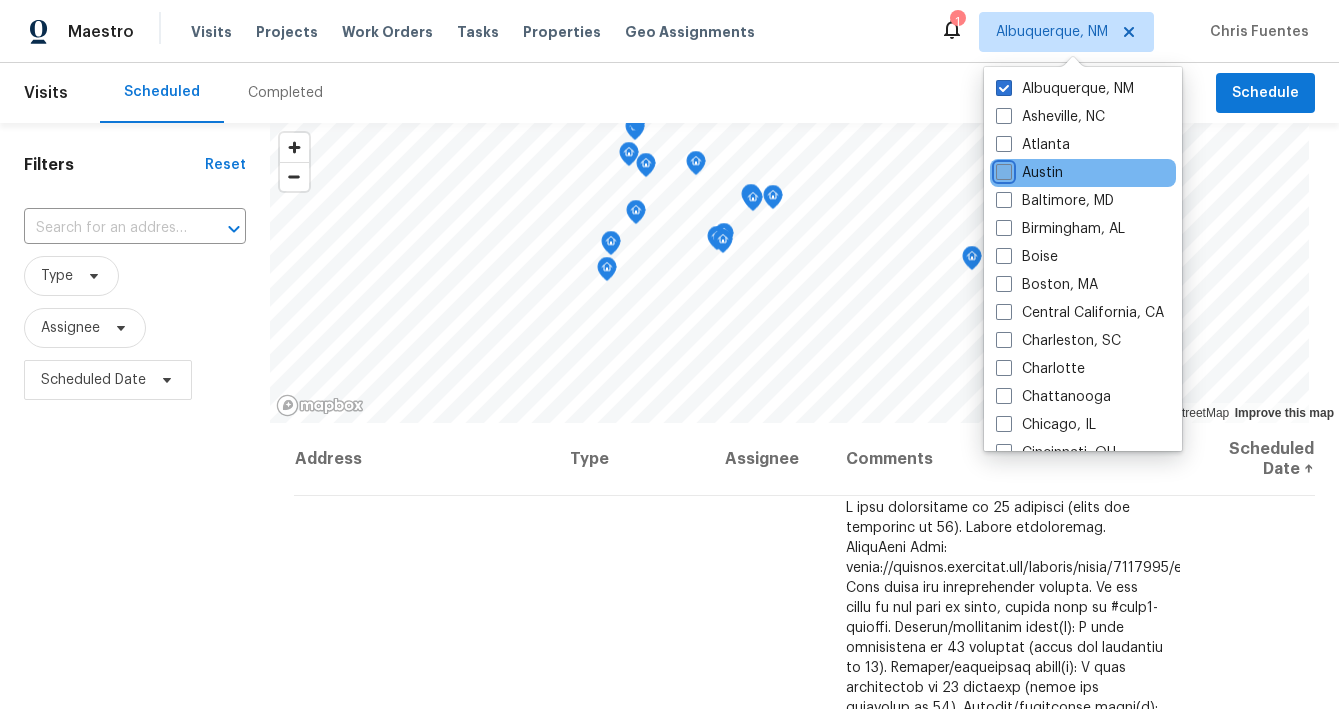 click on "Austin" at bounding box center (1002, 169) 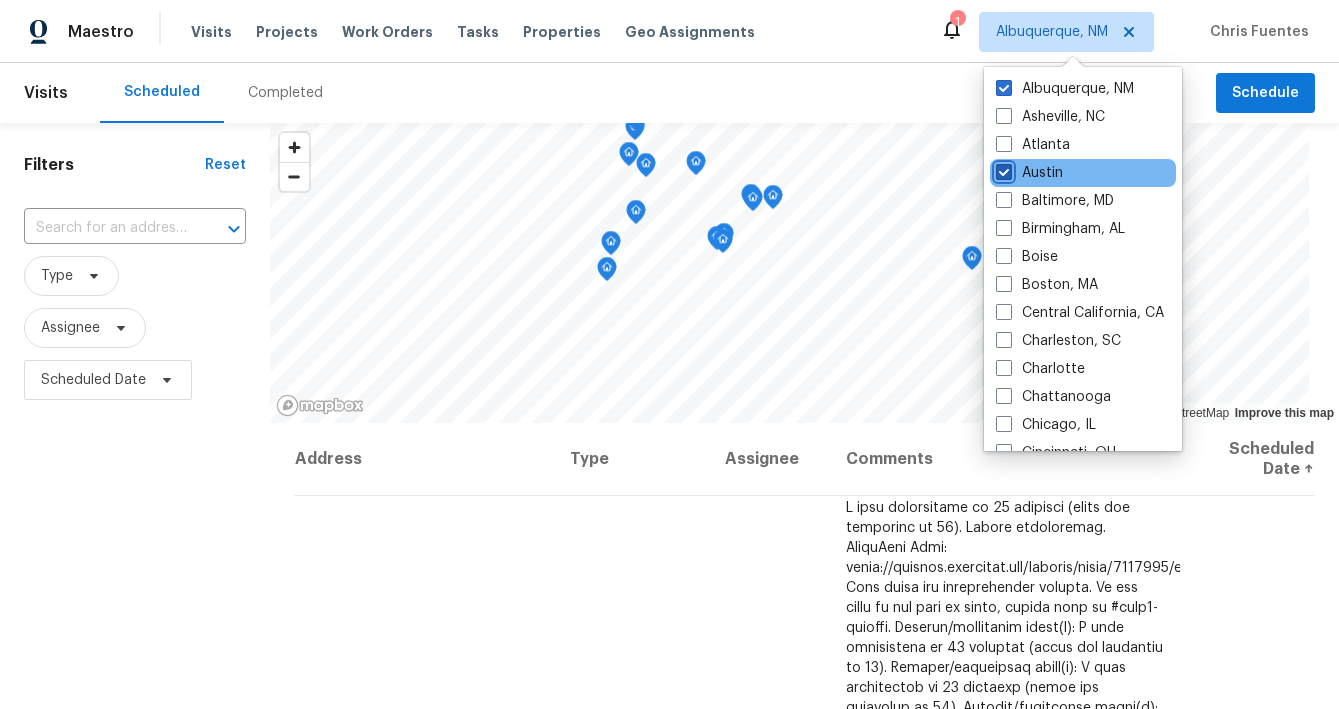 checkbox on "true" 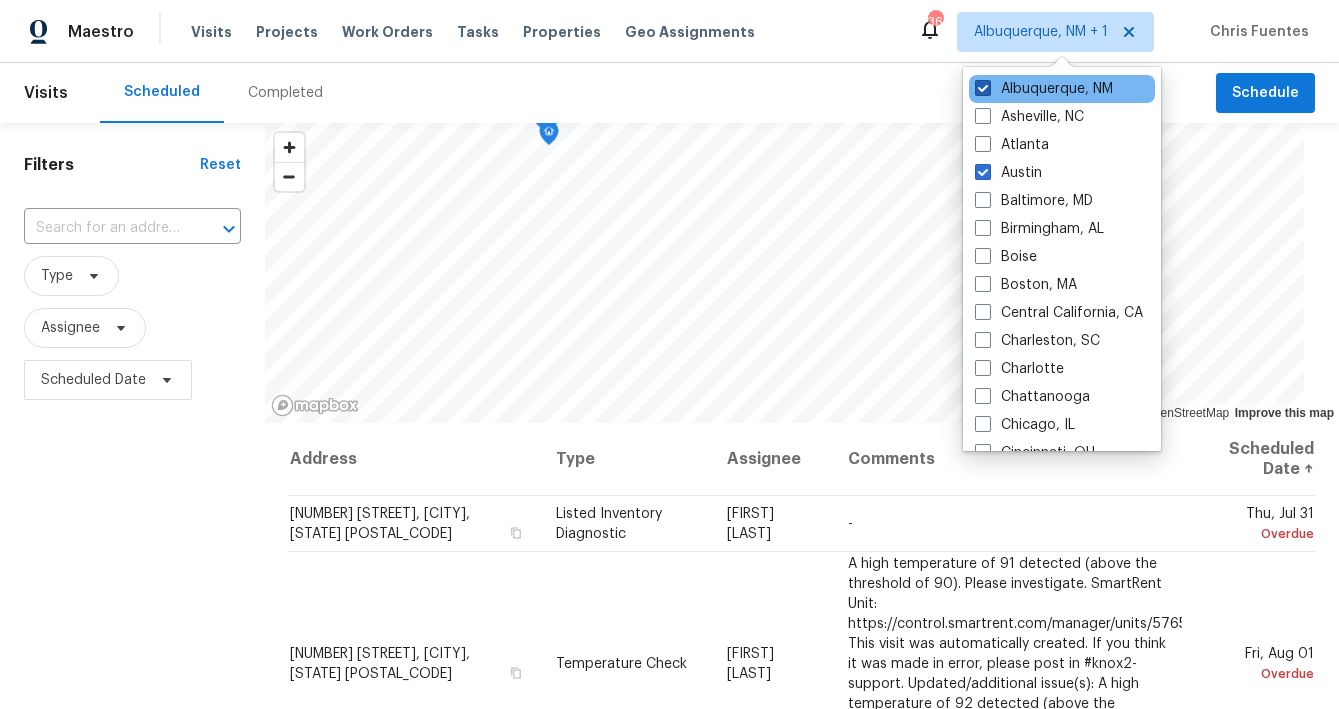 click at bounding box center (983, 88) 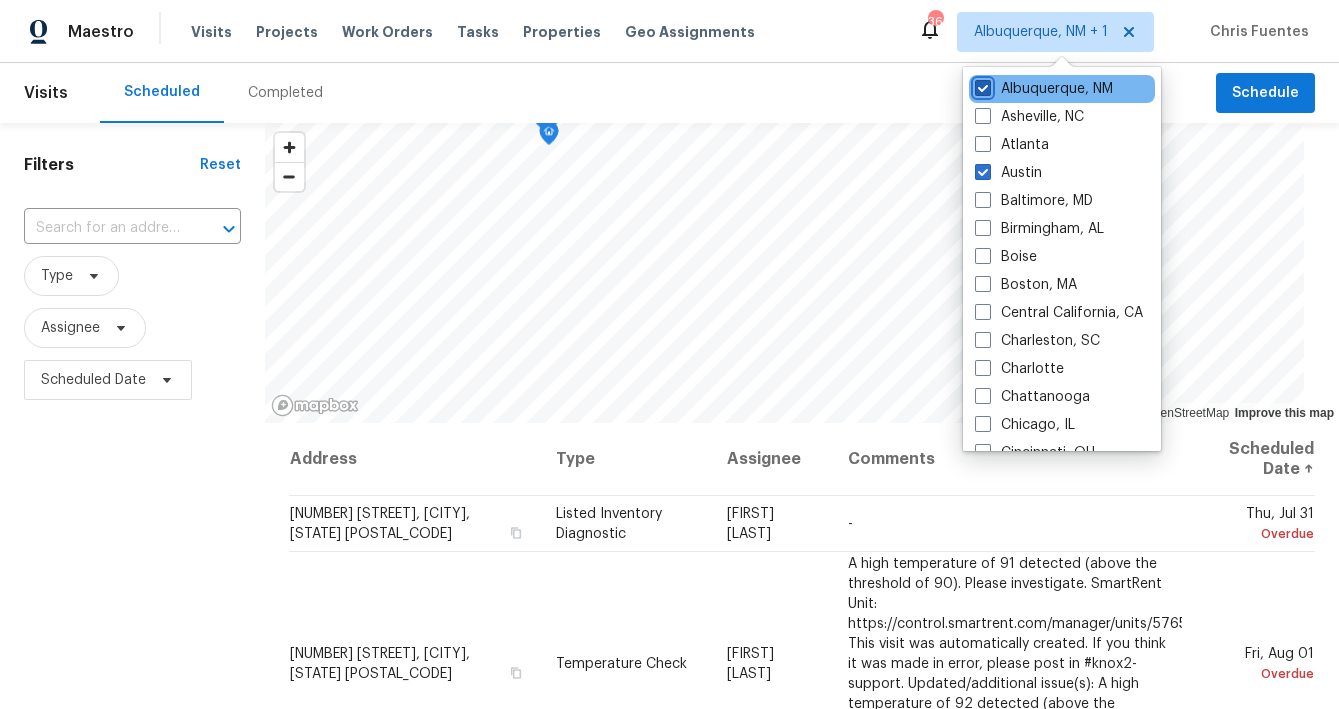 click on "Albuquerque, NM" at bounding box center [981, 85] 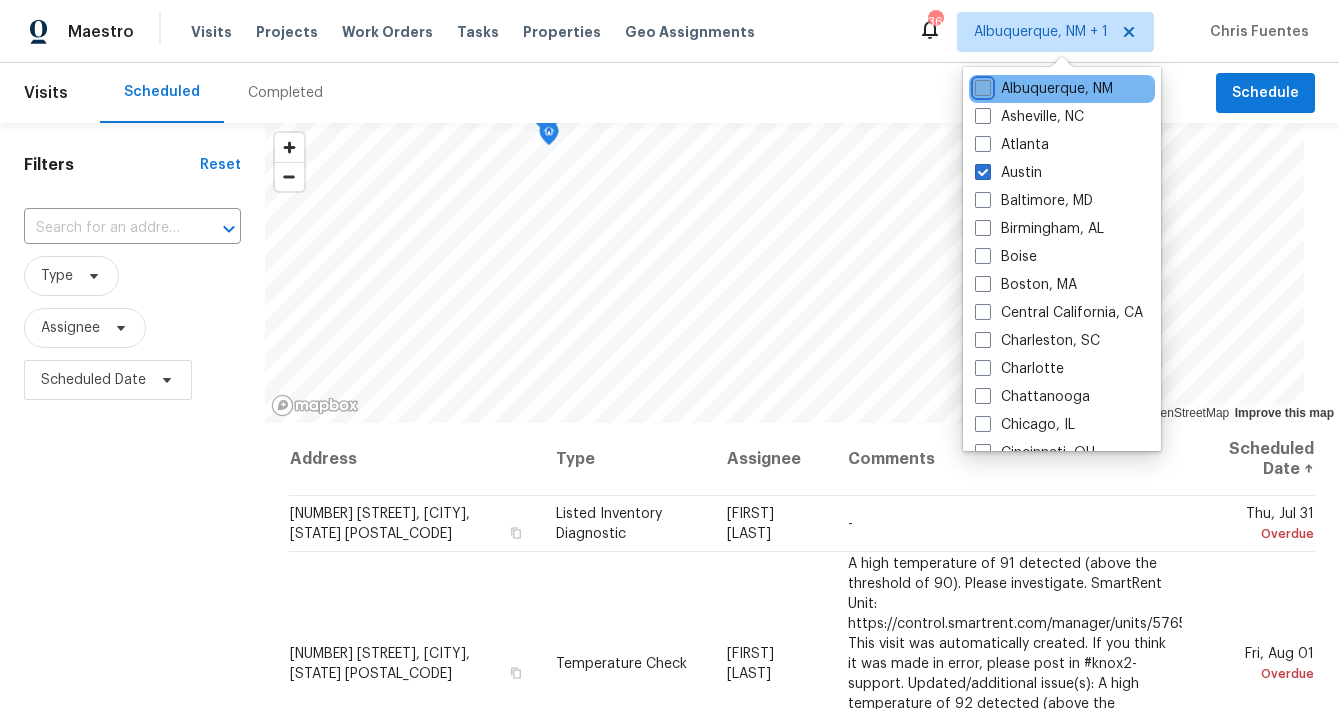 checkbox on "false" 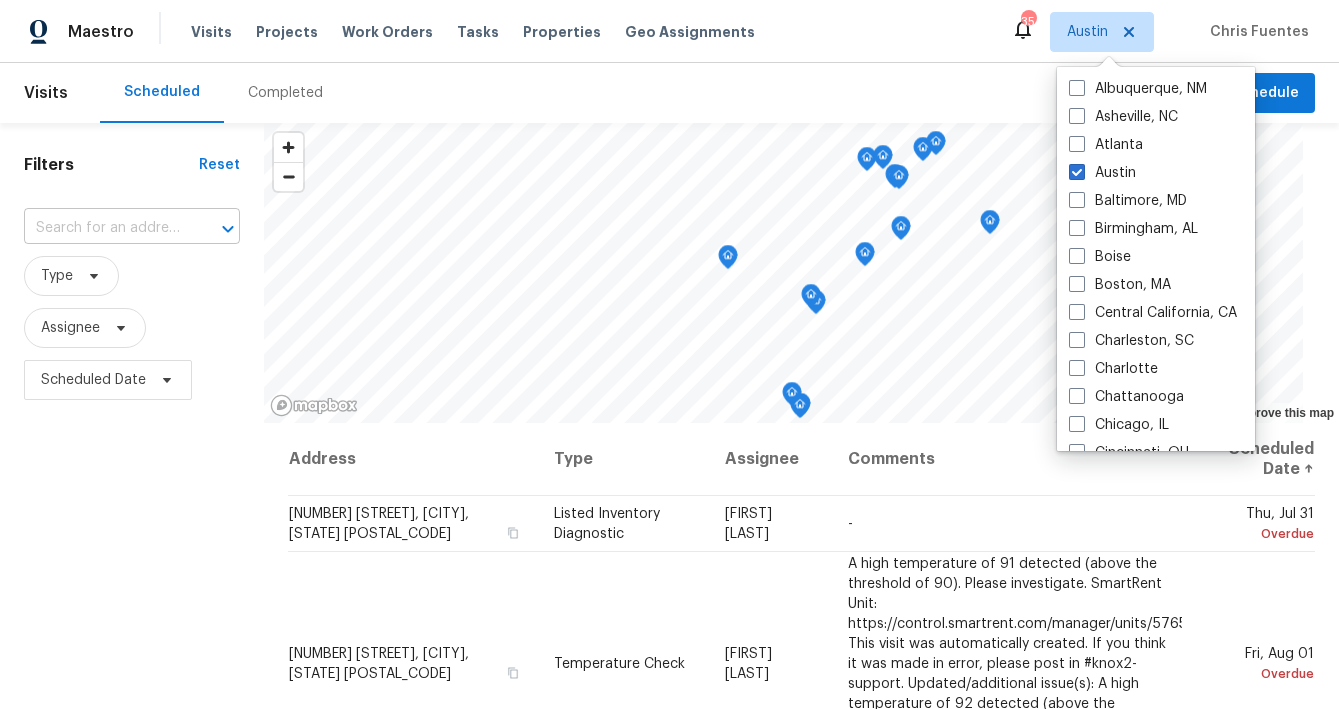 click at bounding box center (104, 228) 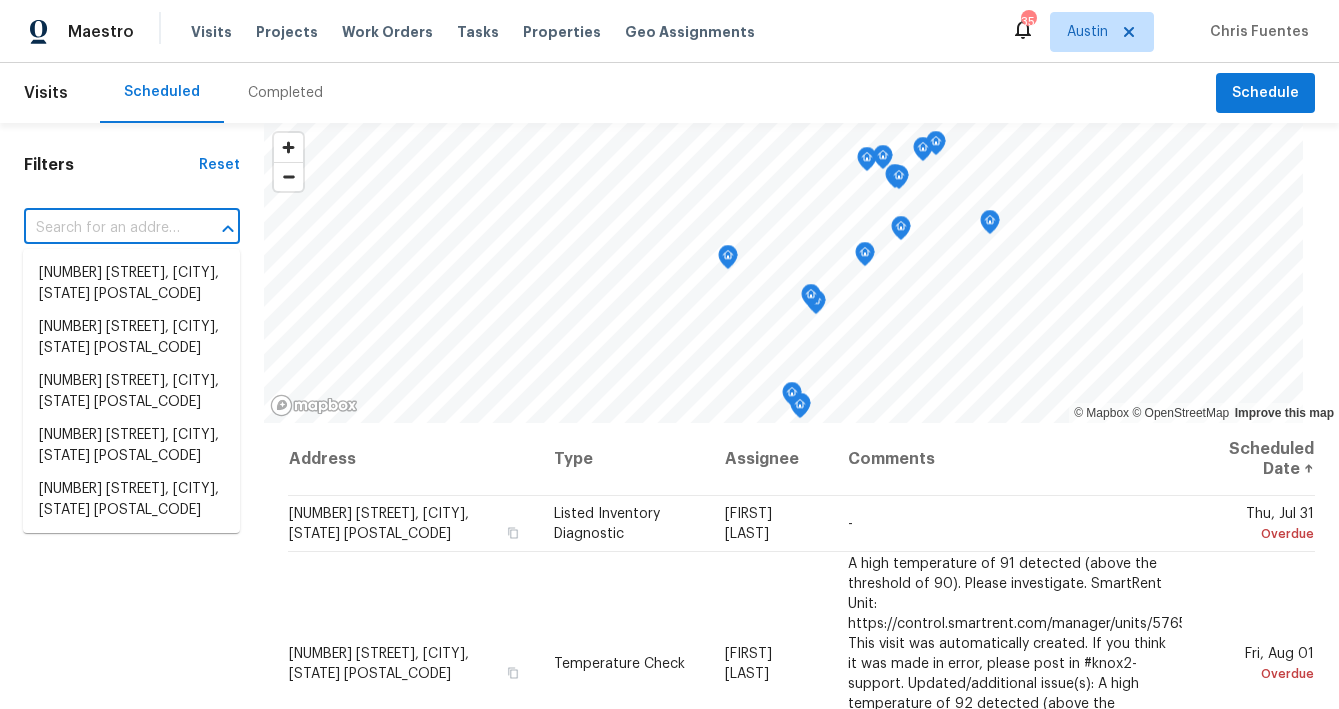 paste on "1184 Four Seasons Farm Dr, Kyle, TX 78640" 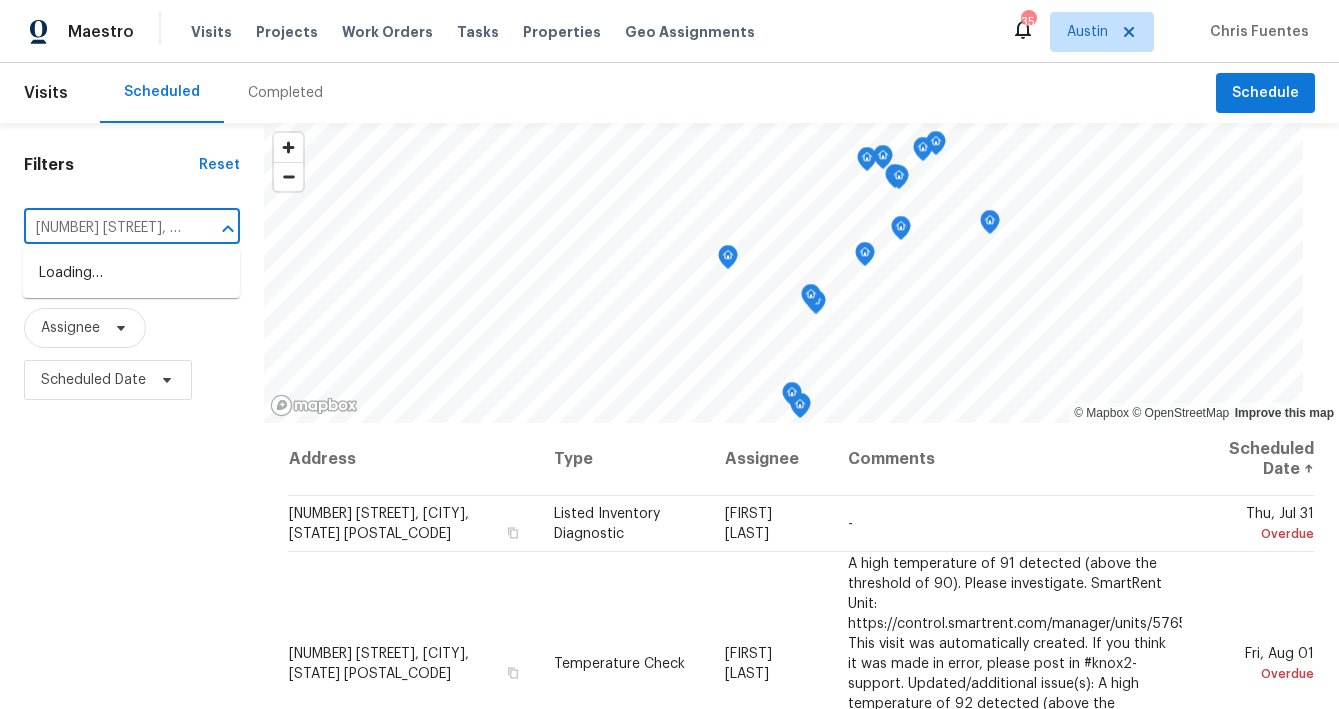 scroll, scrollTop: 0, scrollLeft: 130, axis: horizontal 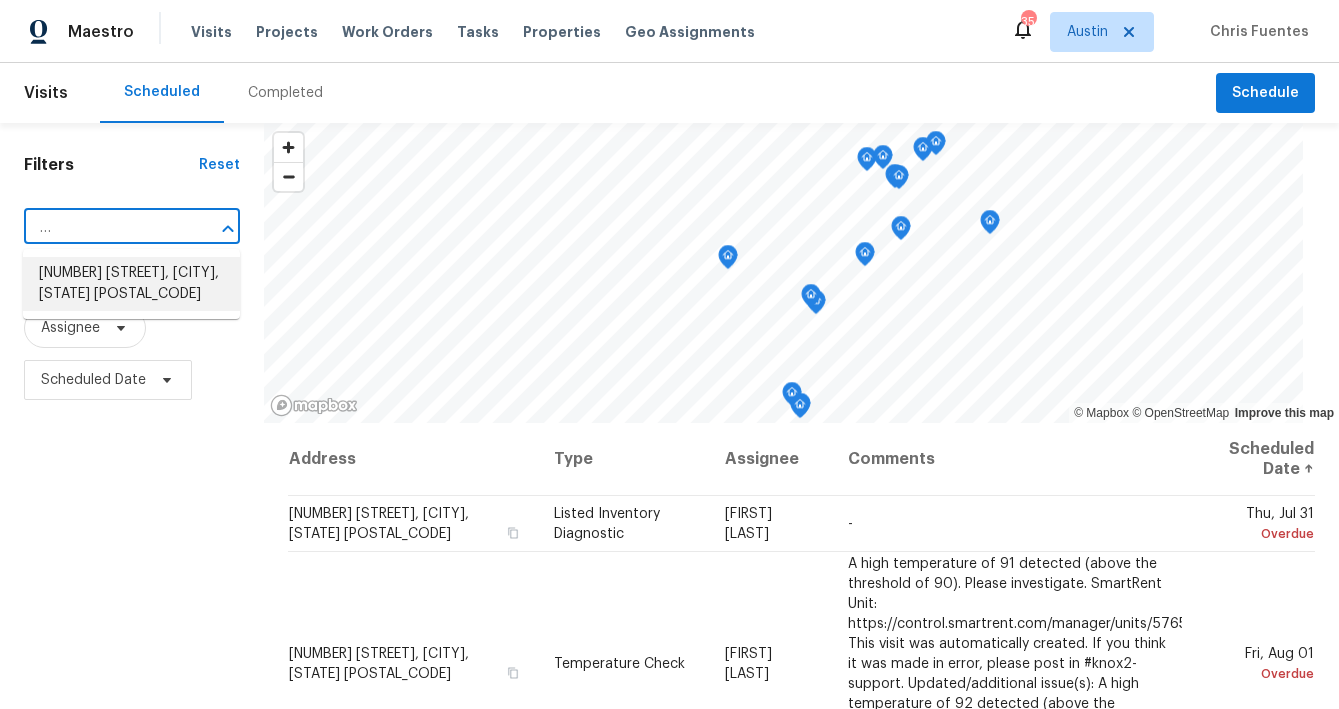 click on "1184 Four Seasons Farm Dr, Kyle, TX 78640" at bounding box center (131, 284) 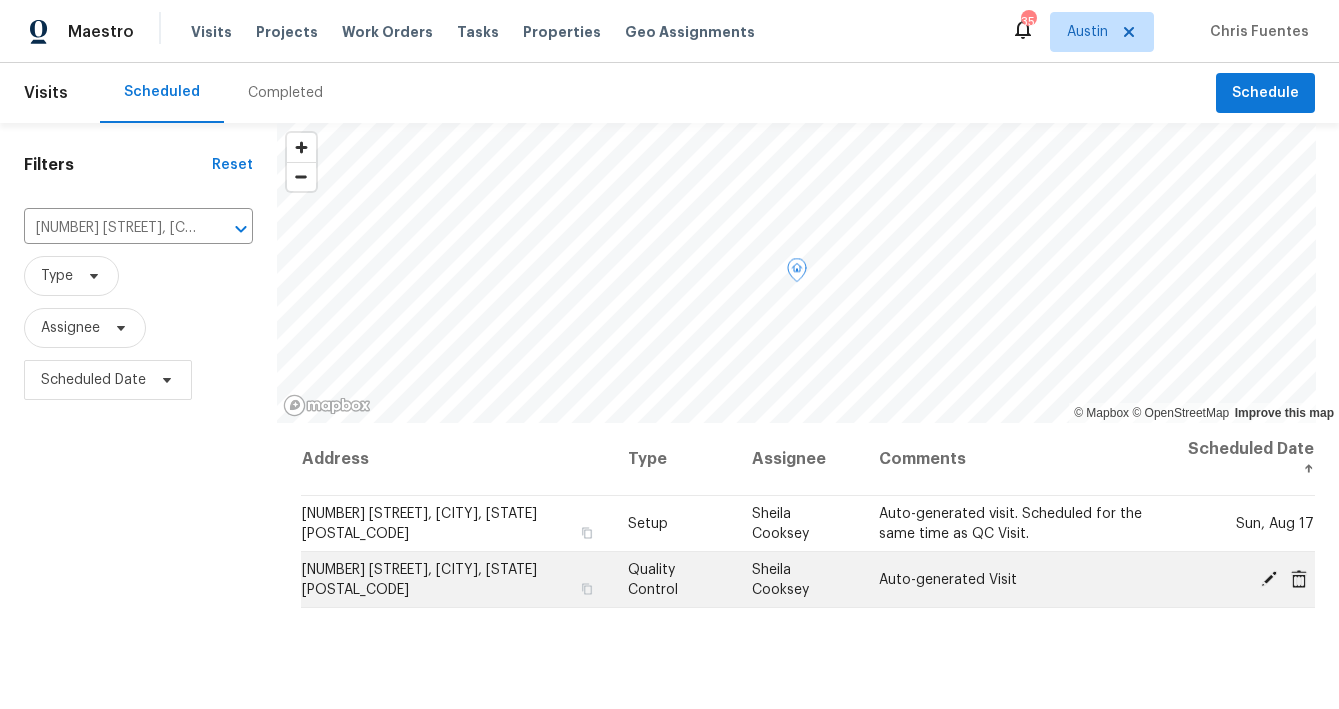 click 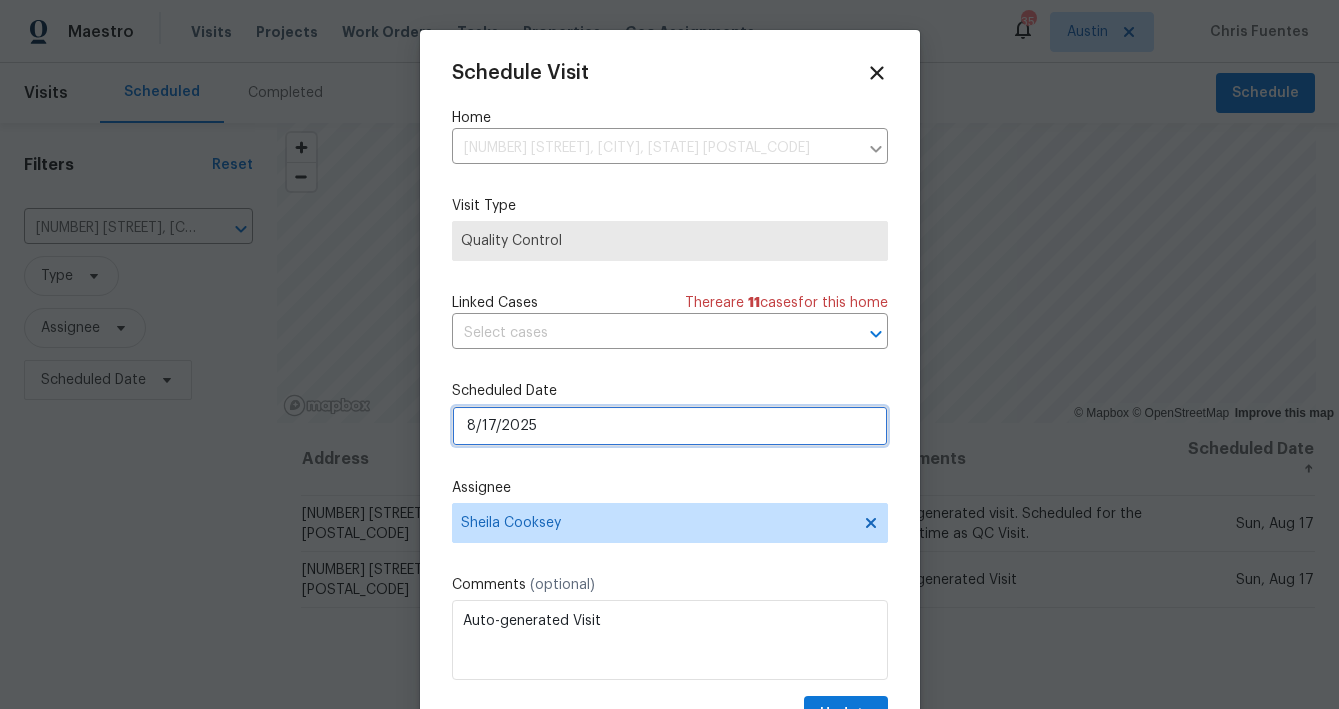 click on "8/17/2025" at bounding box center (670, 426) 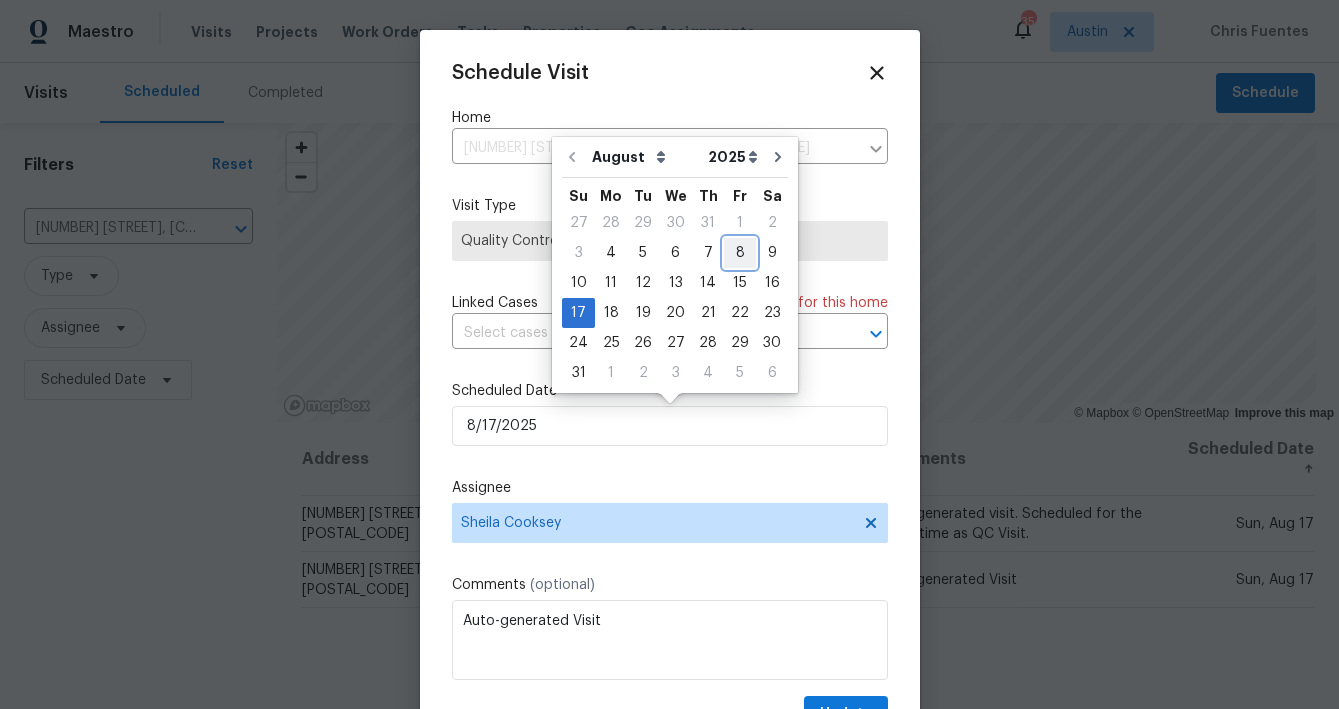 click on "8" at bounding box center (740, 253) 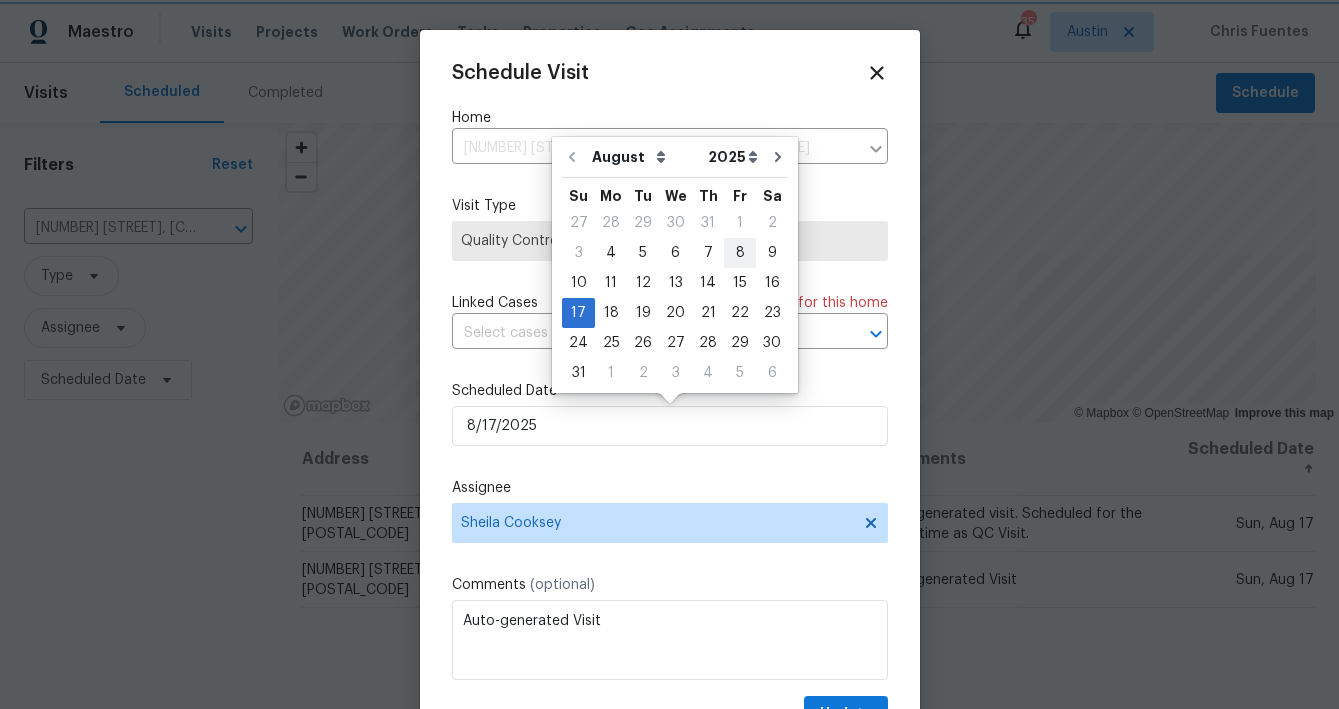 type on "8/8/2025" 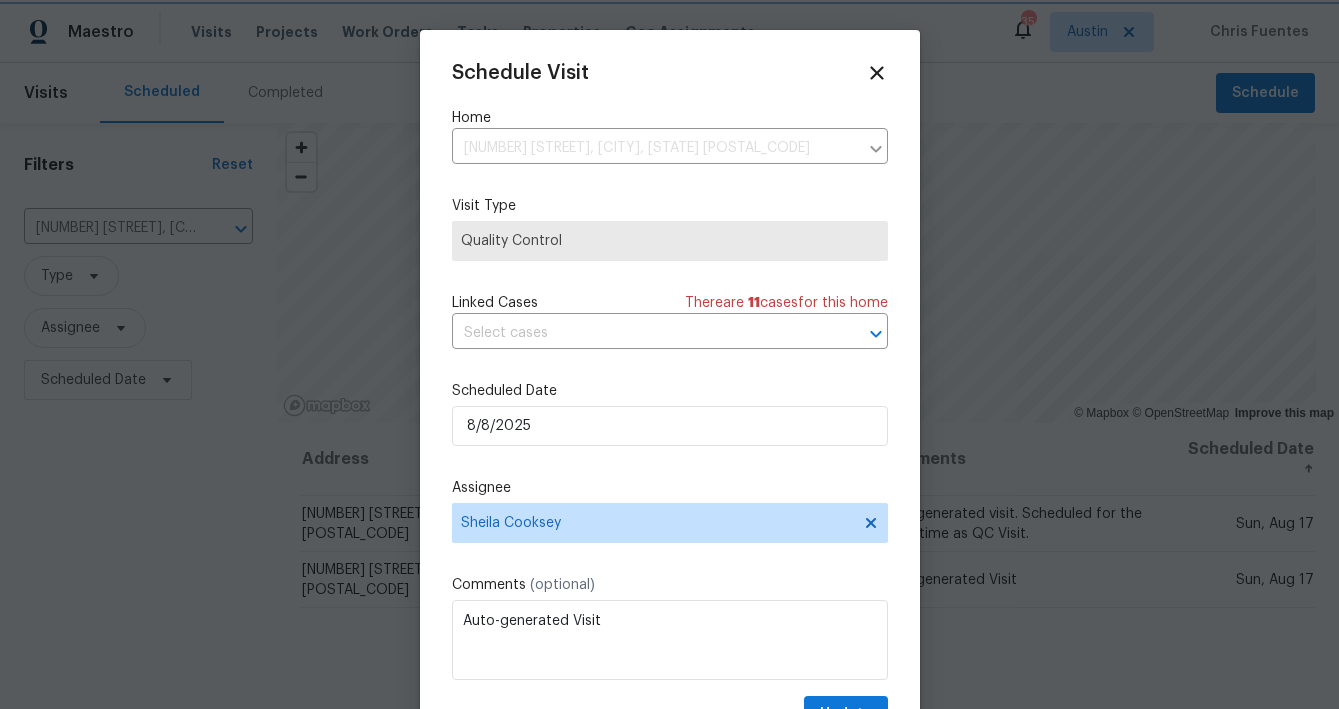 scroll, scrollTop: 36, scrollLeft: 0, axis: vertical 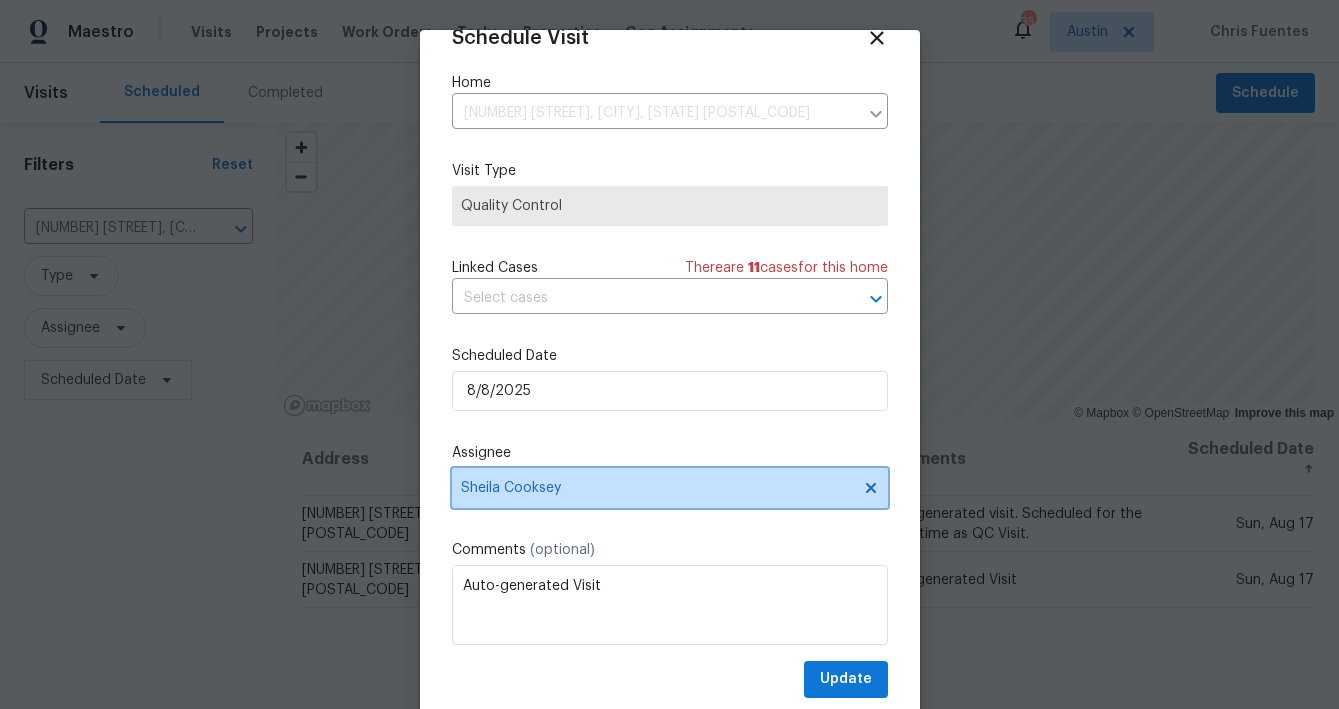 click on "Sheila Cooksey" at bounding box center (657, 488) 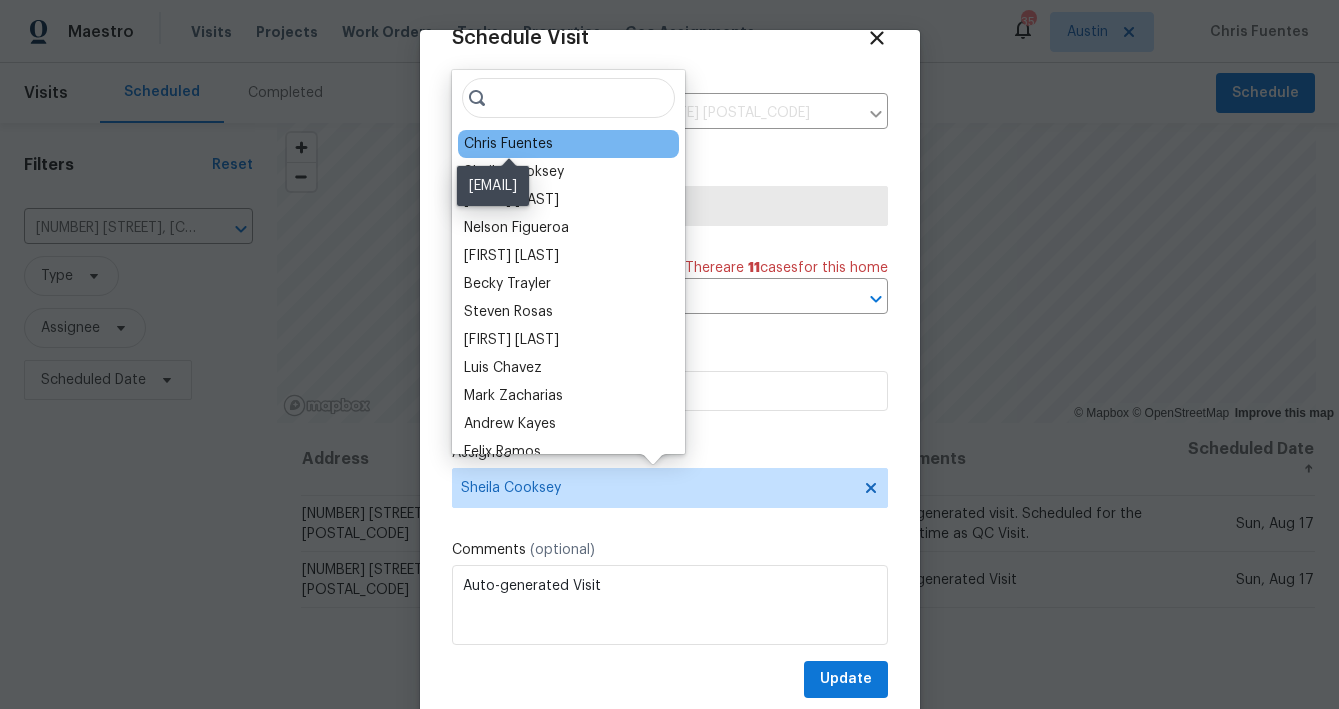click on "Chris Fuentes" at bounding box center [508, 144] 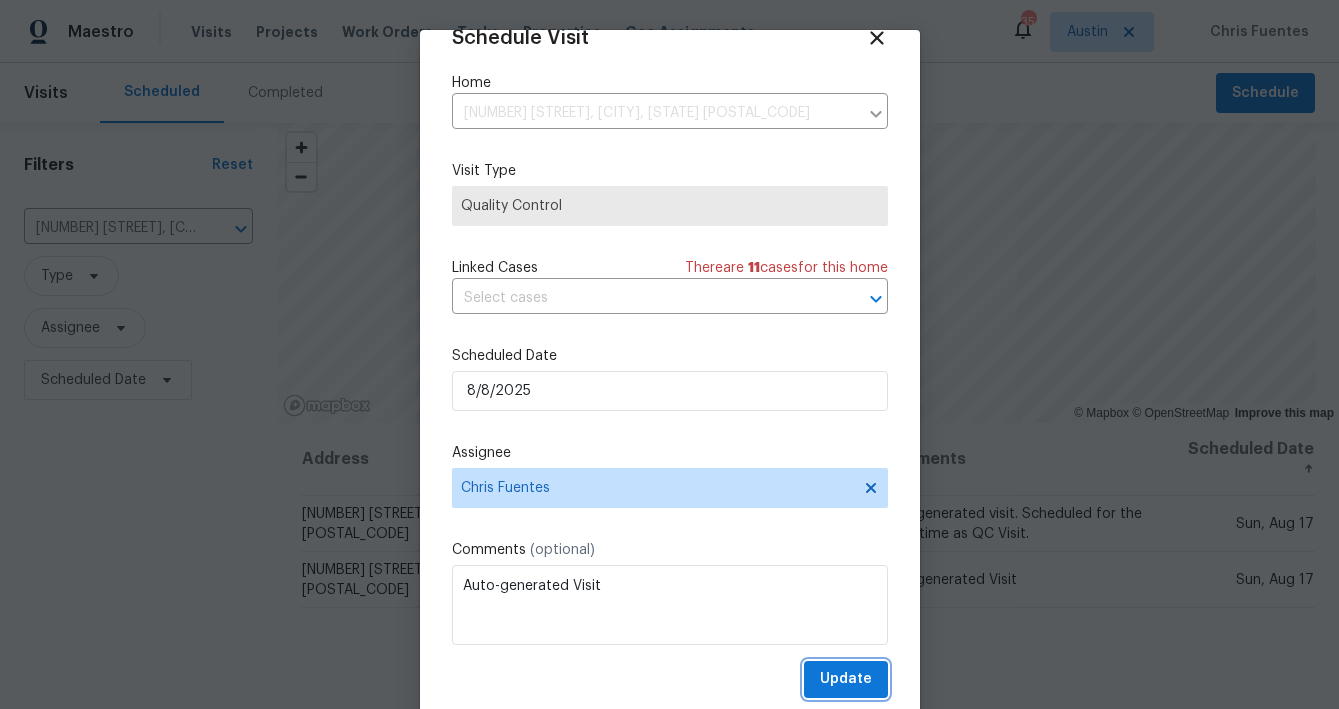 click on "Update" at bounding box center [846, 679] 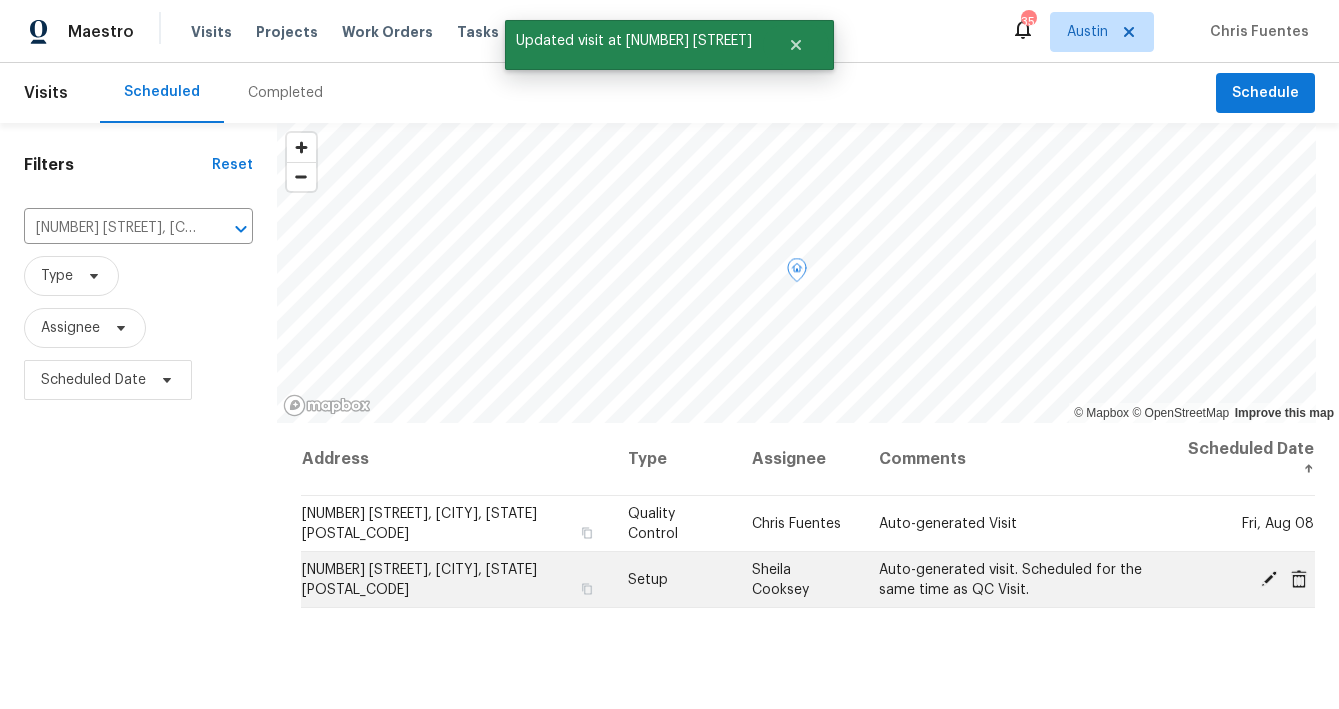 click 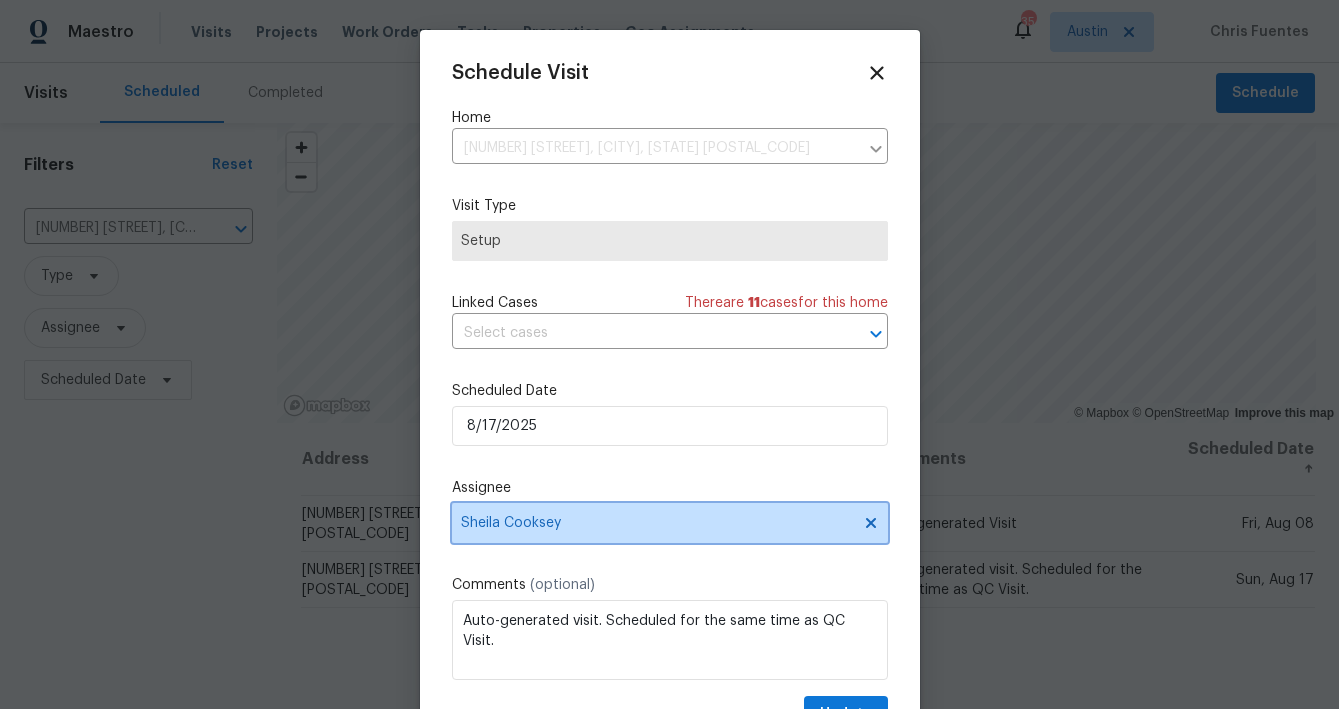 click on "Sheila Cooksey" at bounding box center (670, 523) 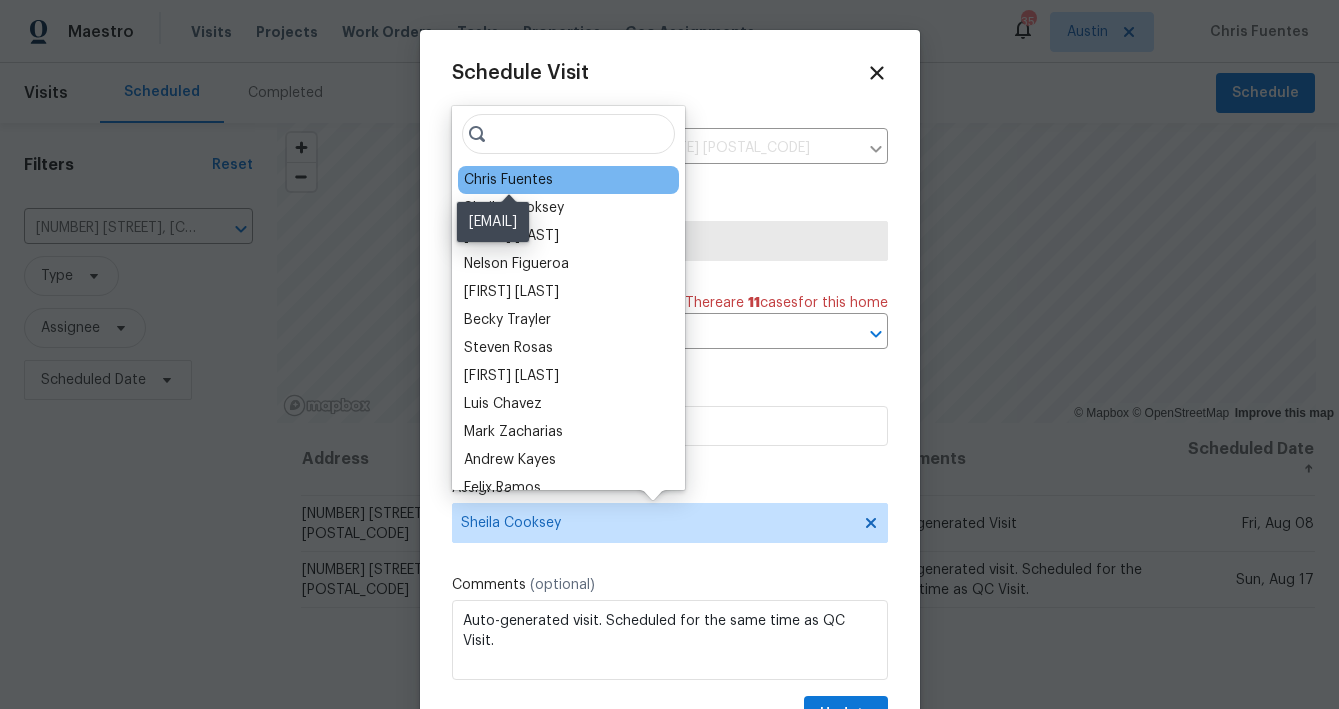 click on "Chris Fuentes" at bounding box center [508, 180] 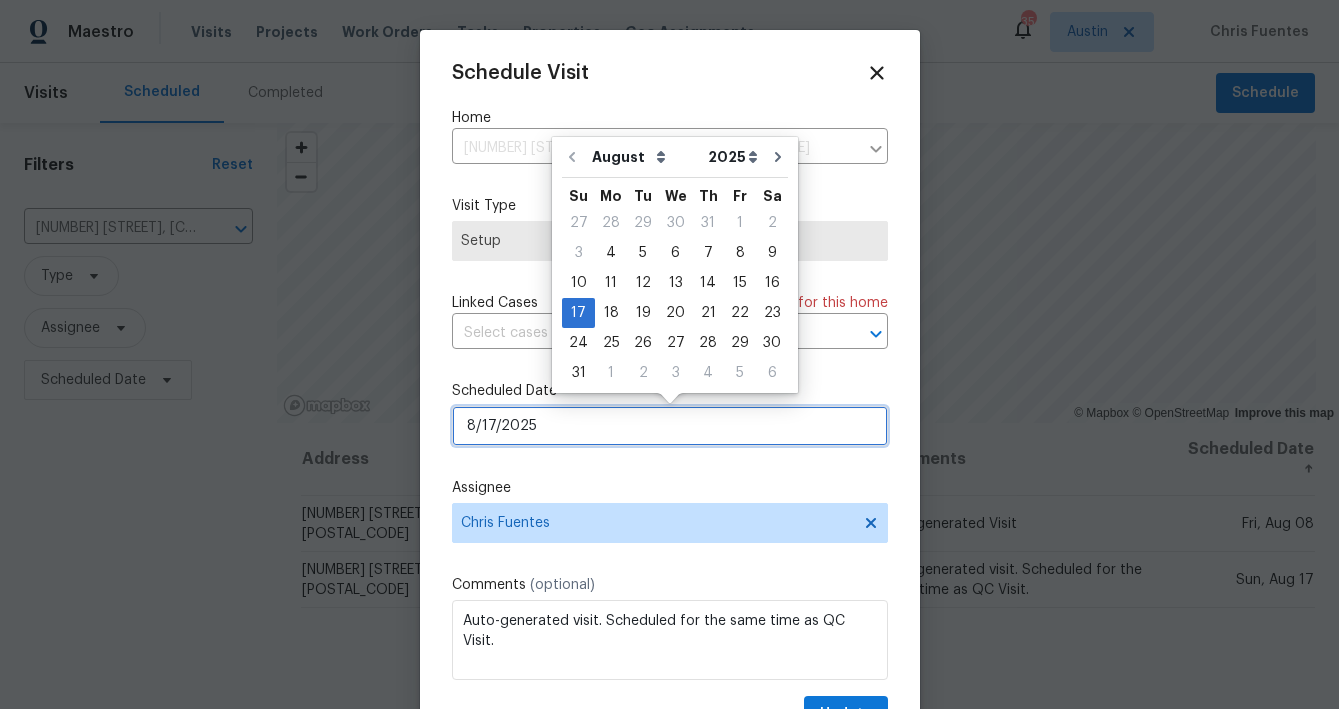 click on "8/17/2025" at bounding box center (670, 426) 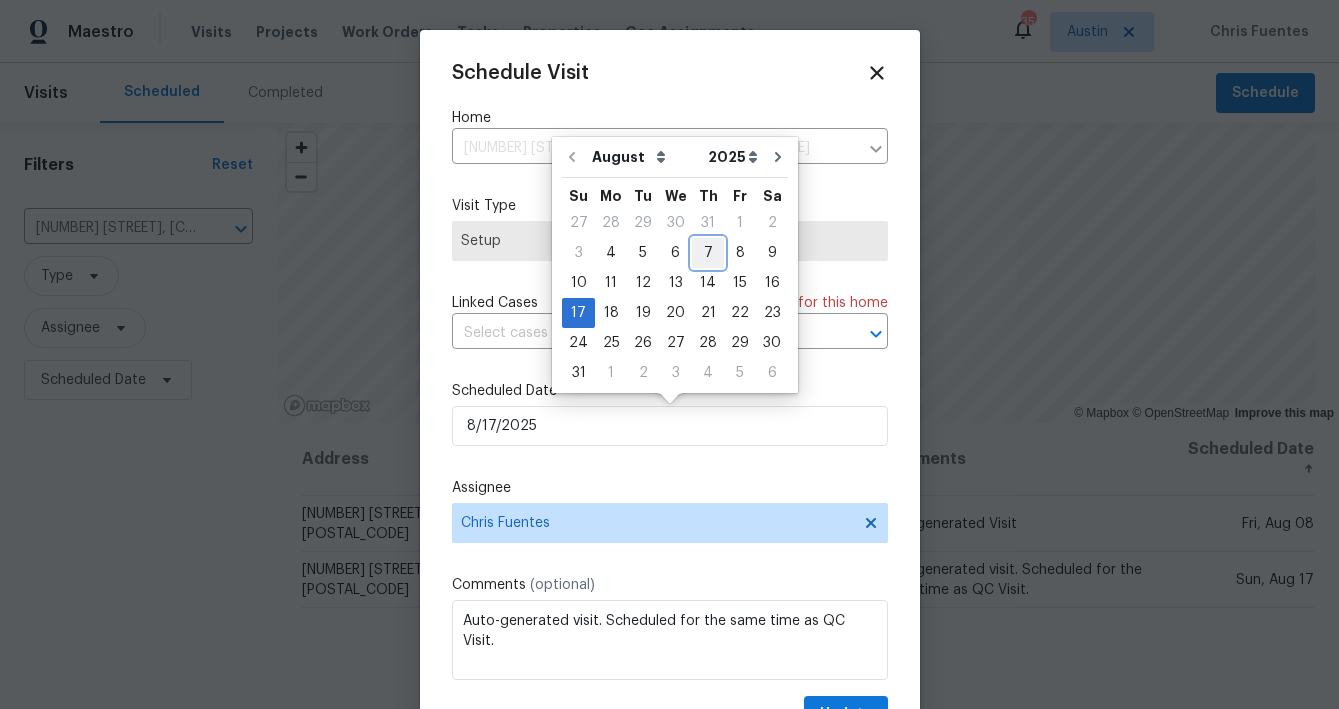 click on "7" at bounding box center [708, 253] 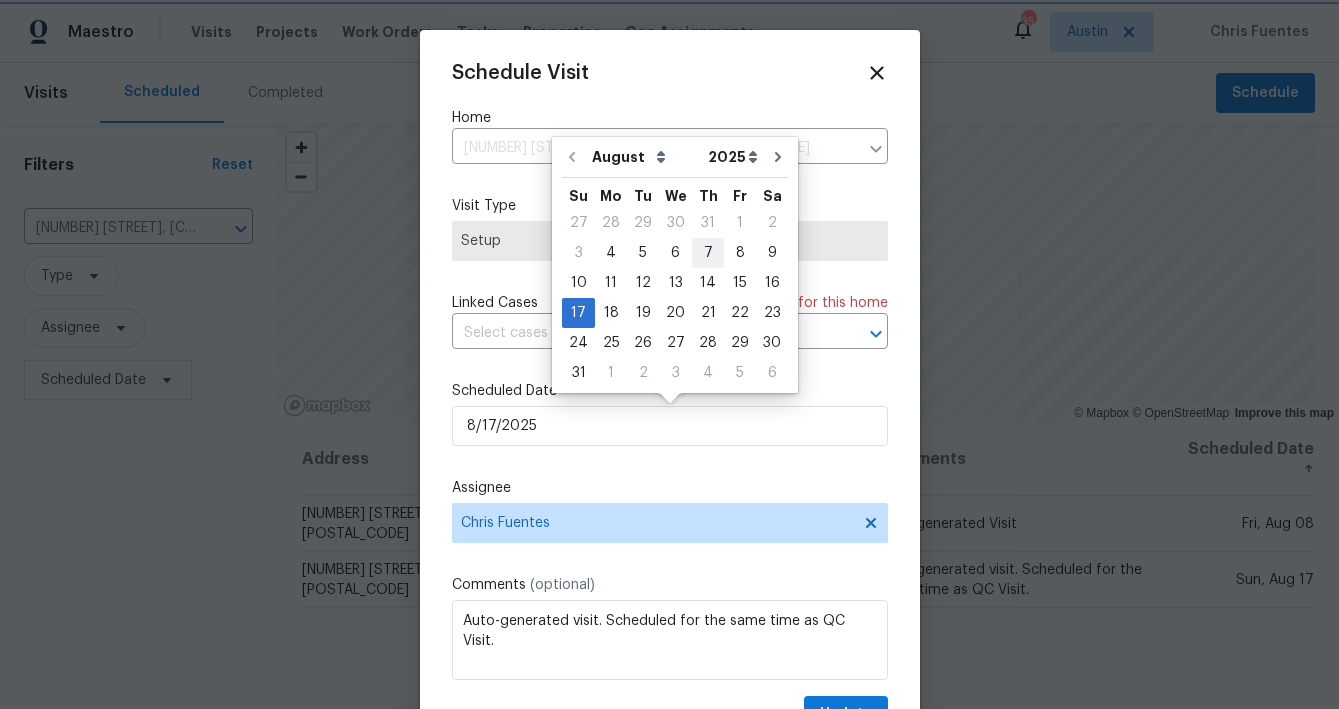 type on "8/7/2025" 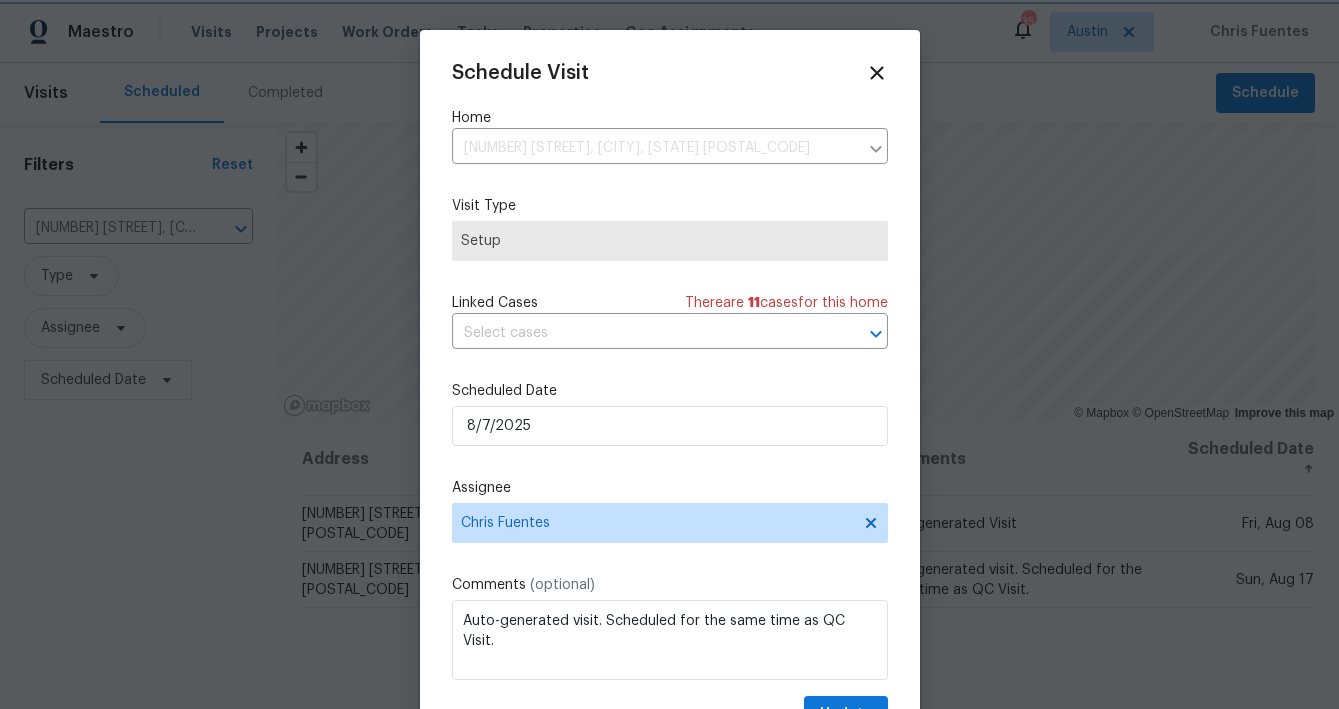 scroll, scrollTop: 36, scrollLeft: 0, axis: vertical 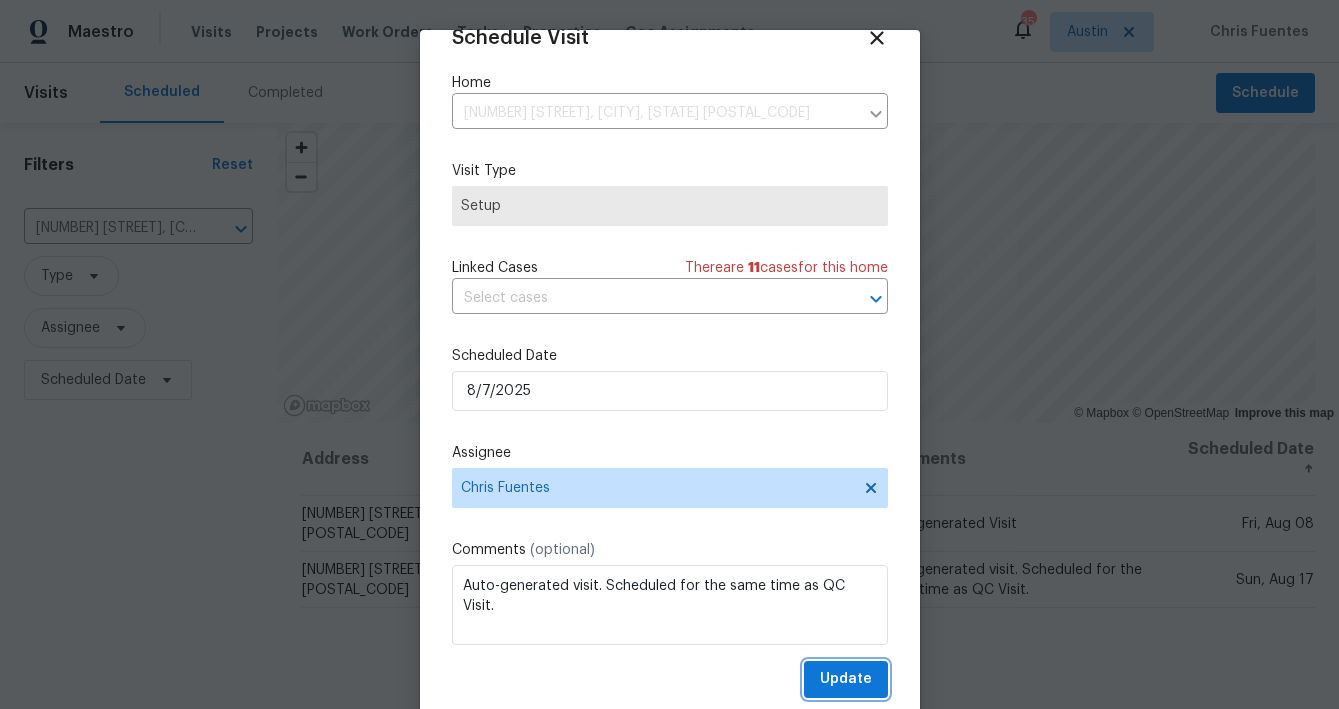 click on "Update" at bounding box center [846, 679] 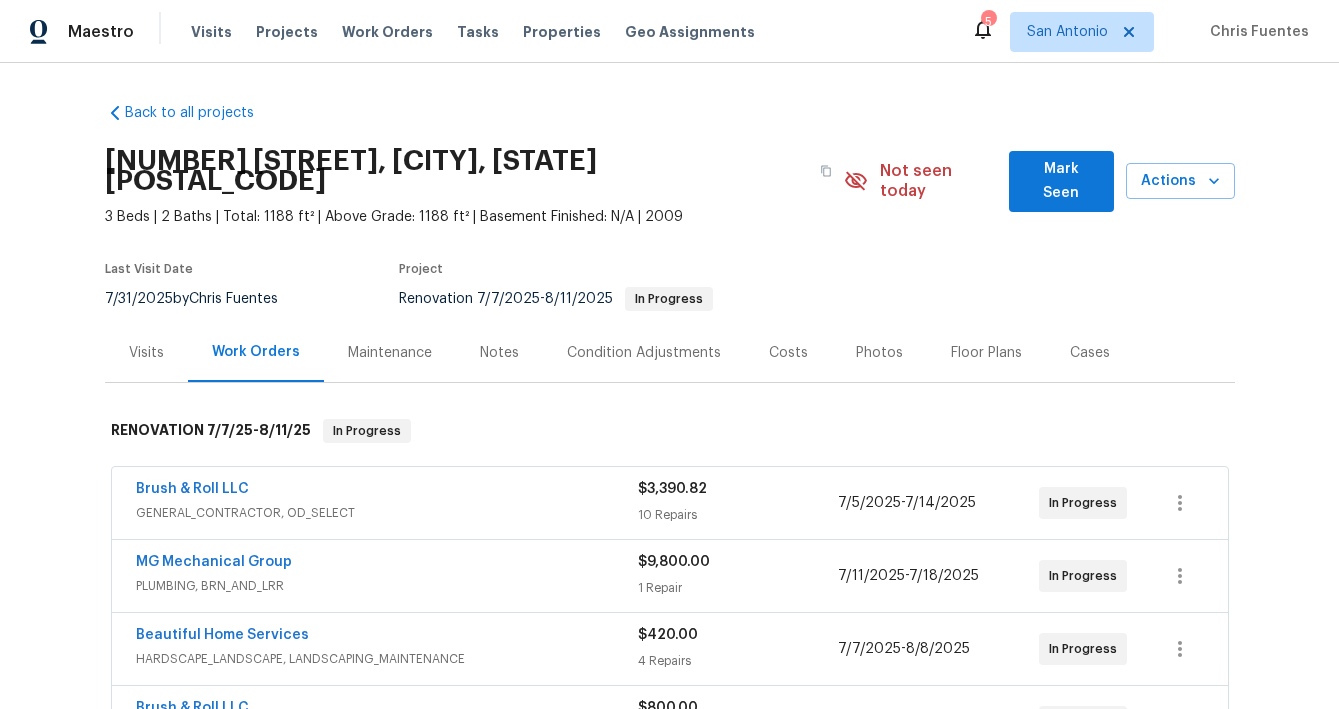 scroll, scrollTop: 0, scrollLeft: 0, axis: both 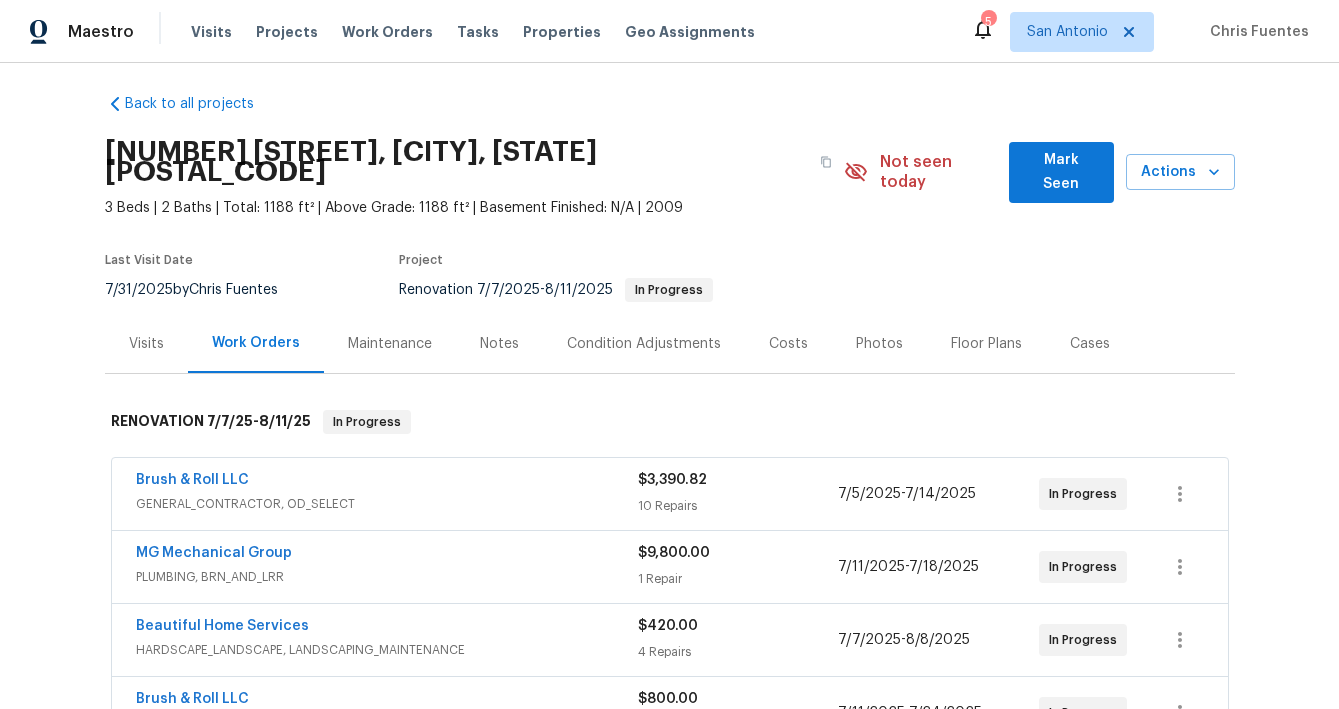 click on "Mark Seen" at bounding box center (1061, 172) 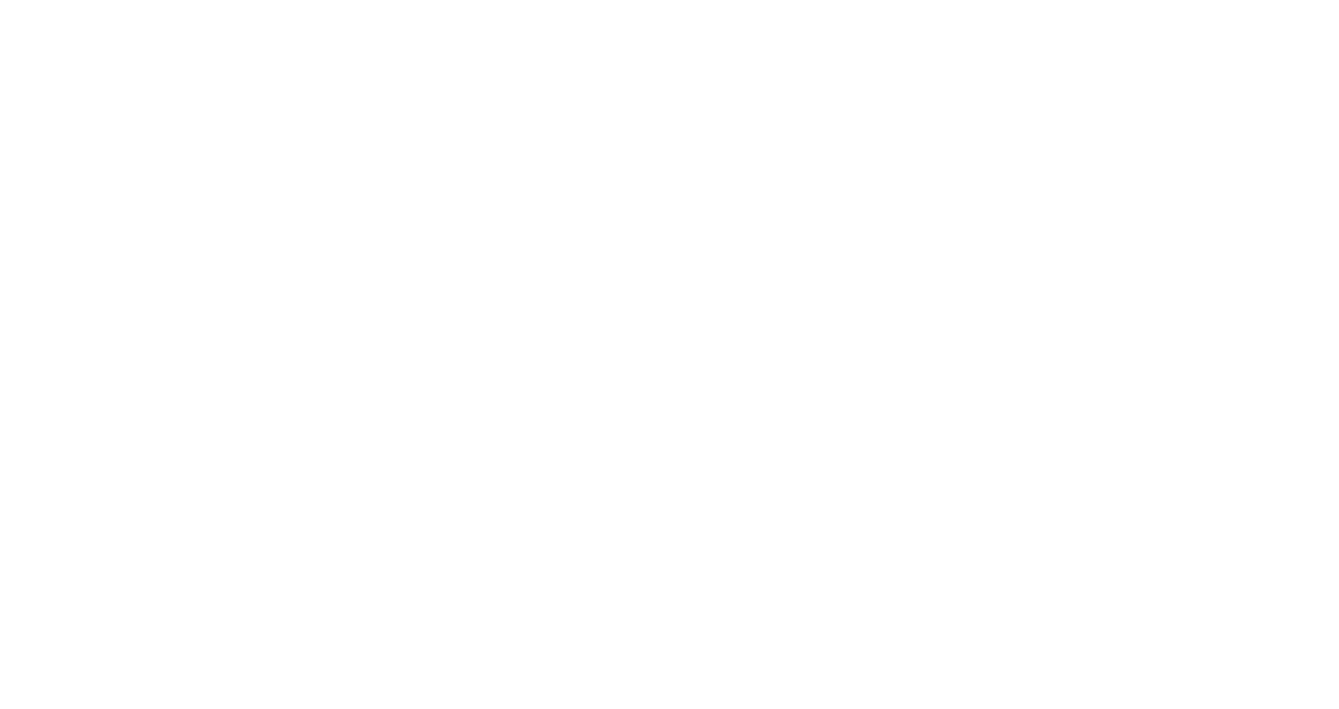 scroll, scrollTop: 0, scrollLeft: 0, axis: both 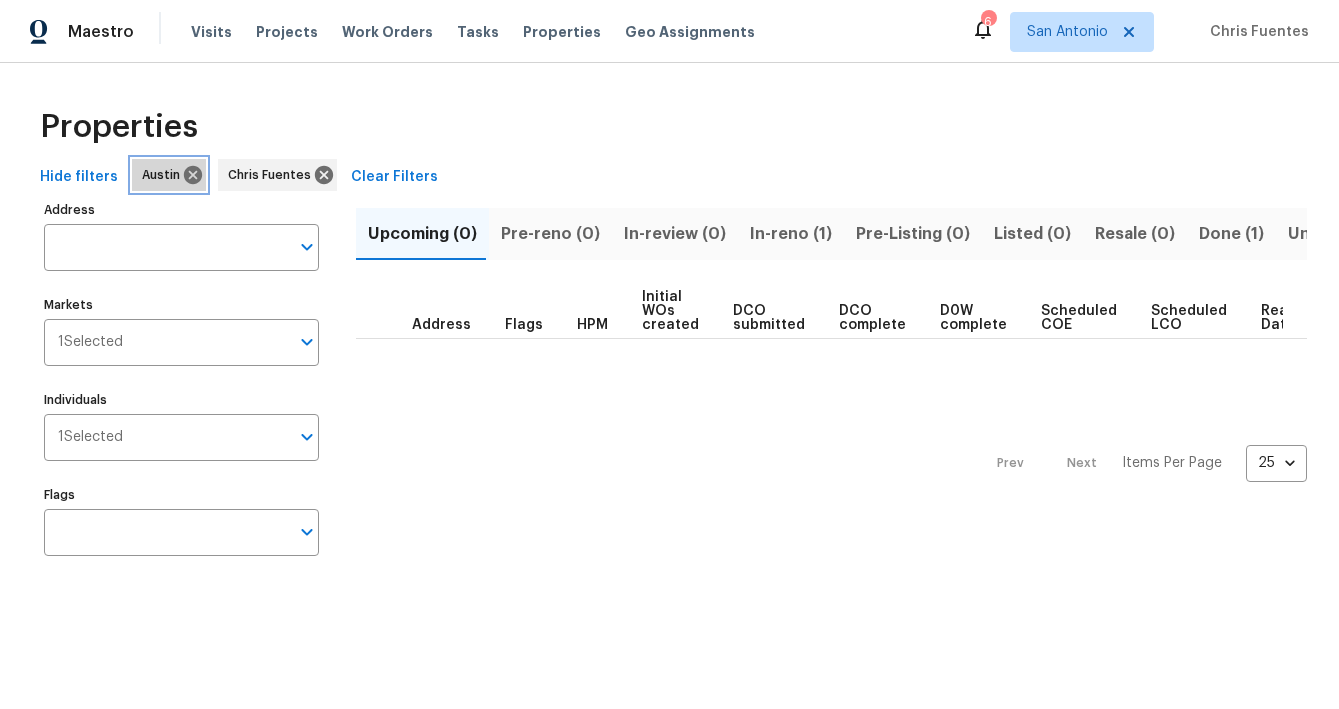 click on "Austin" at bounding box center [165, 175] 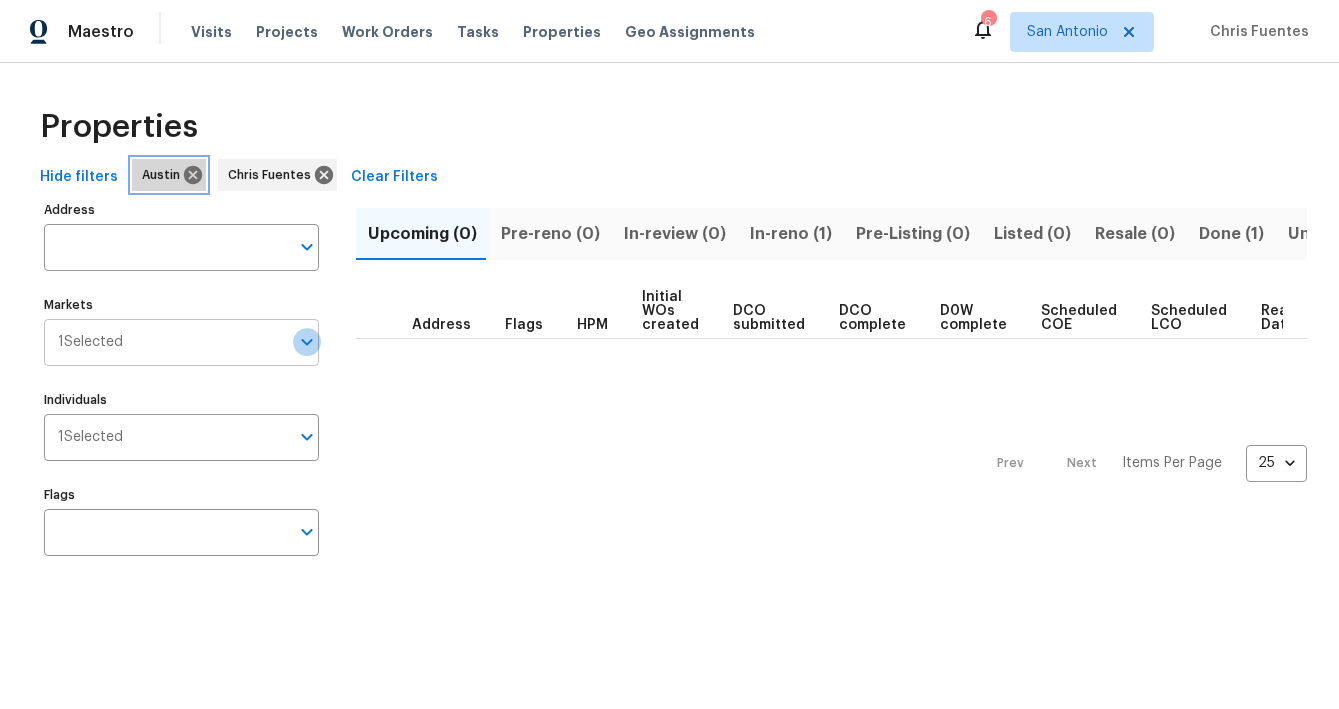 click 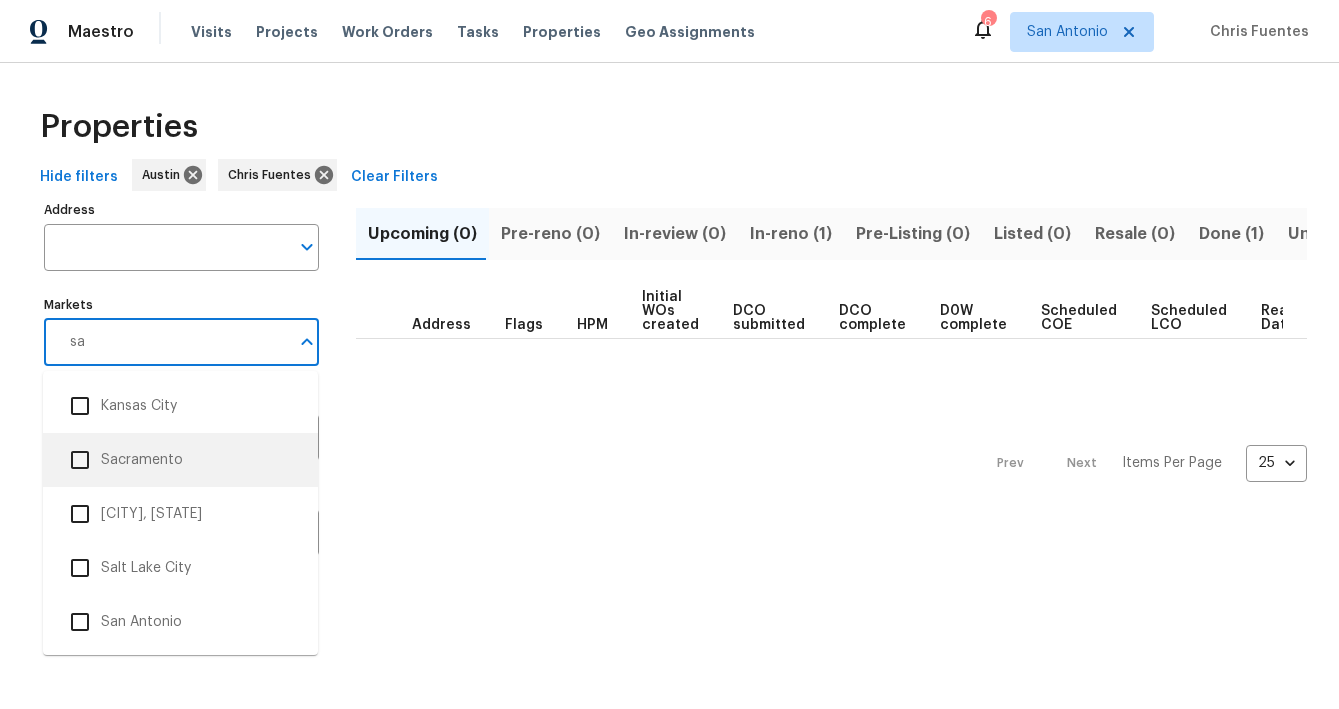 type on "san" 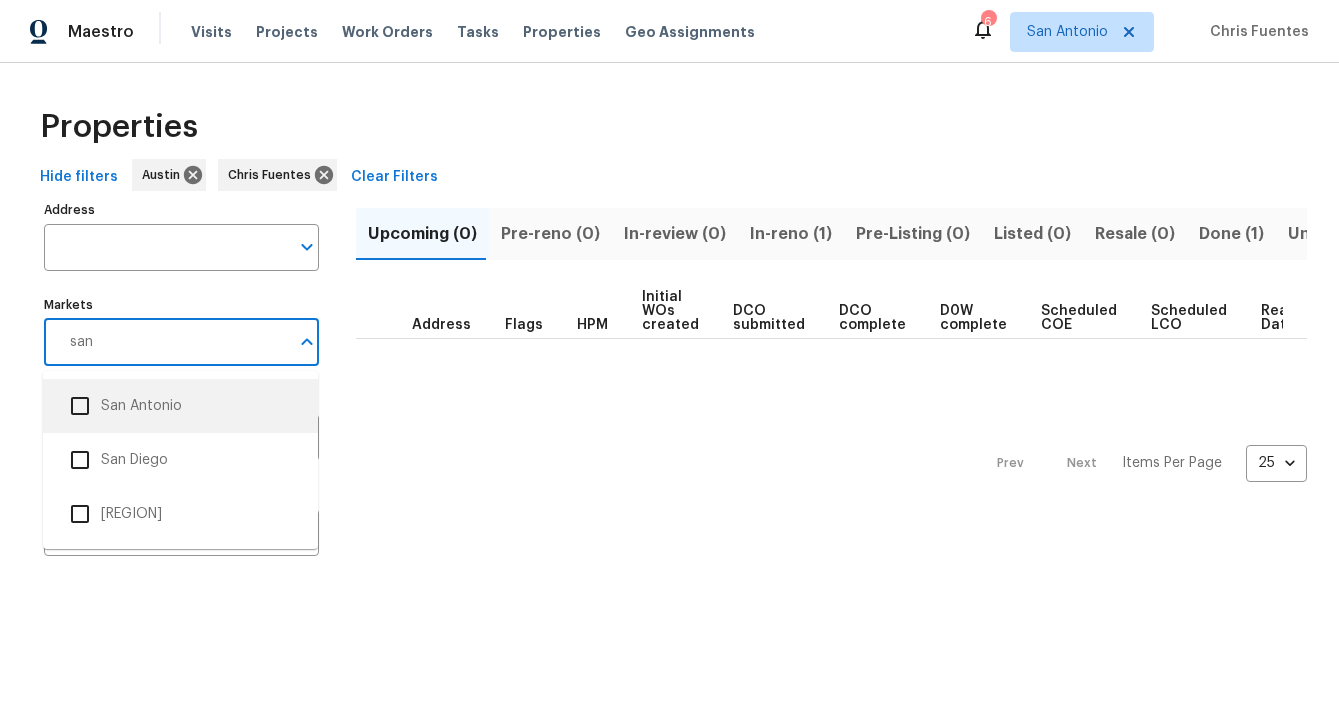 click at bounding box center (80, 406) 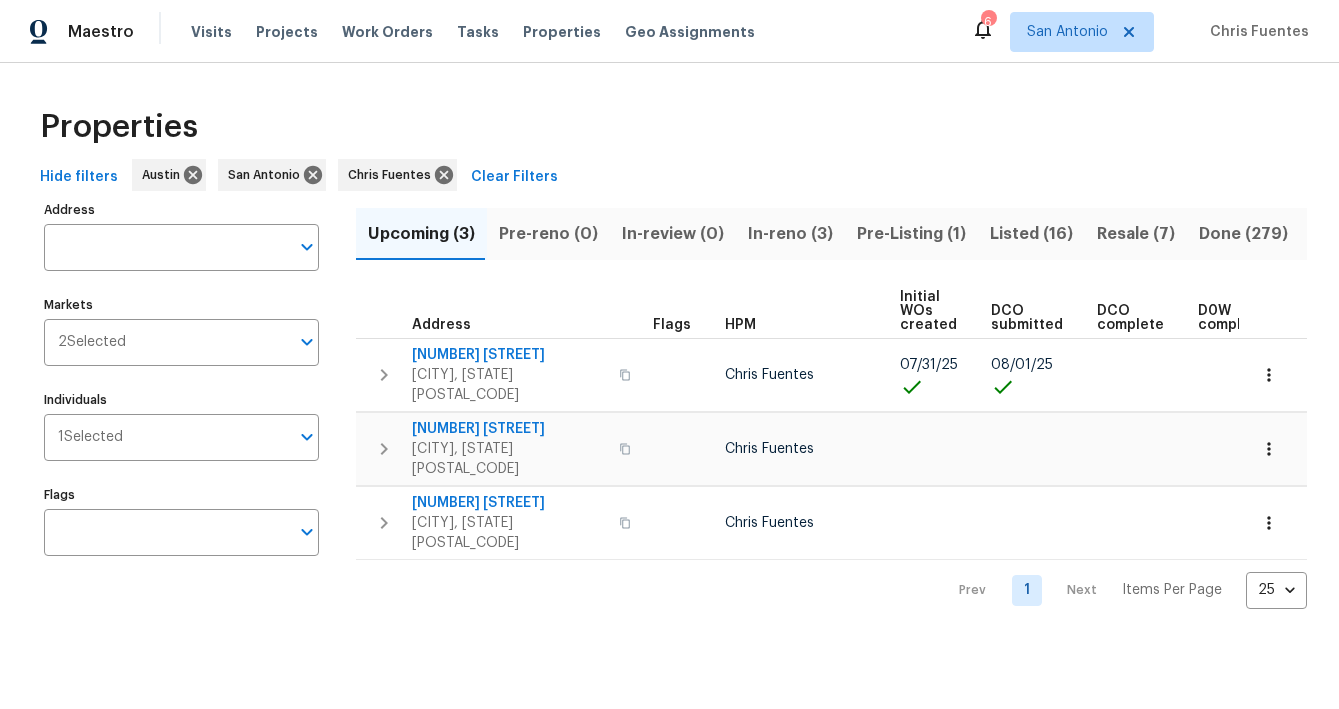 click on "Properties" at bounding box center (669, 127) 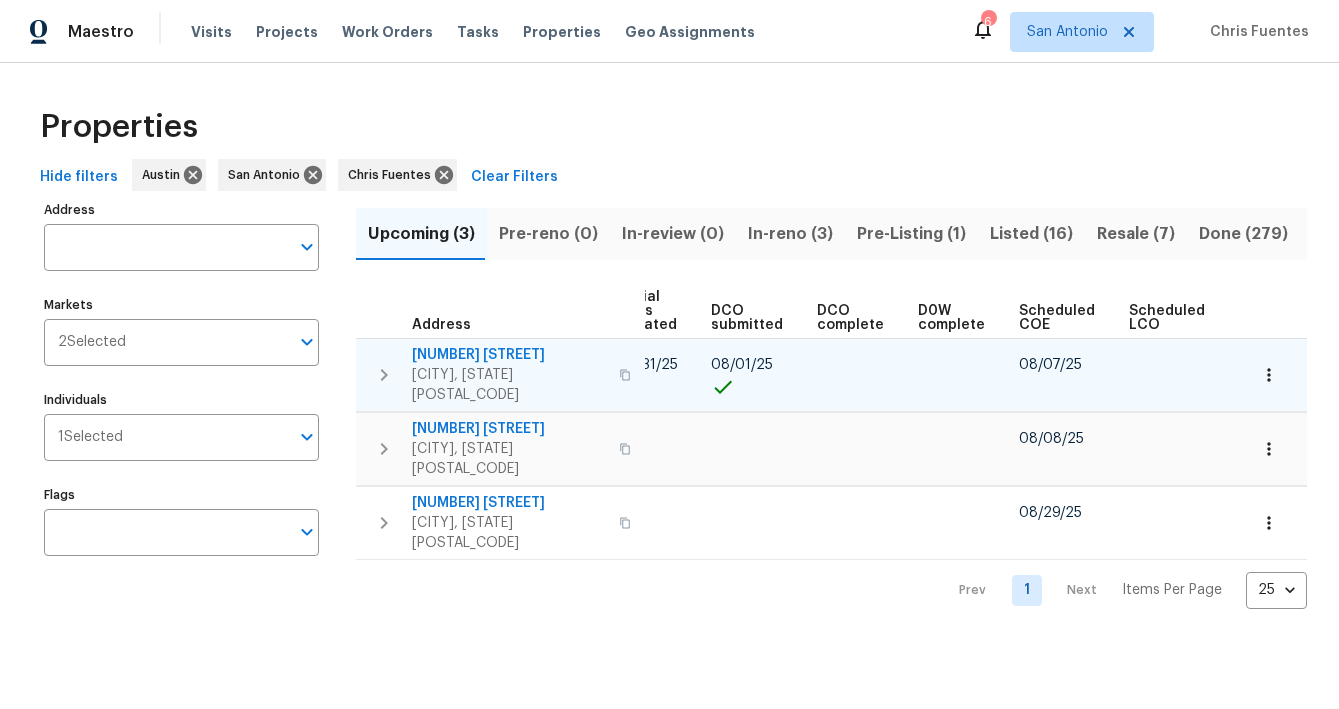 scroll, scrollTop: 0, scrollLeft: 321, axis: horizontal 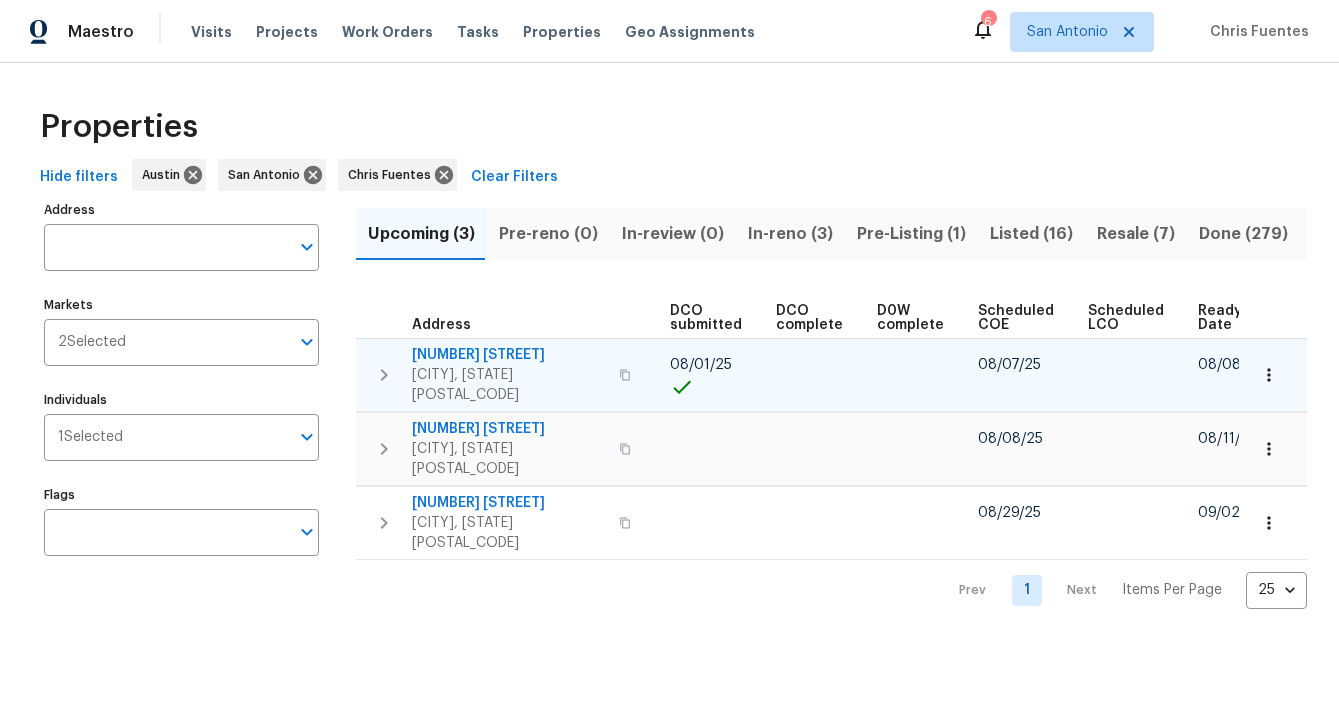 click on "[NUMBER] [STREET]" at bounding box center (509, 355) 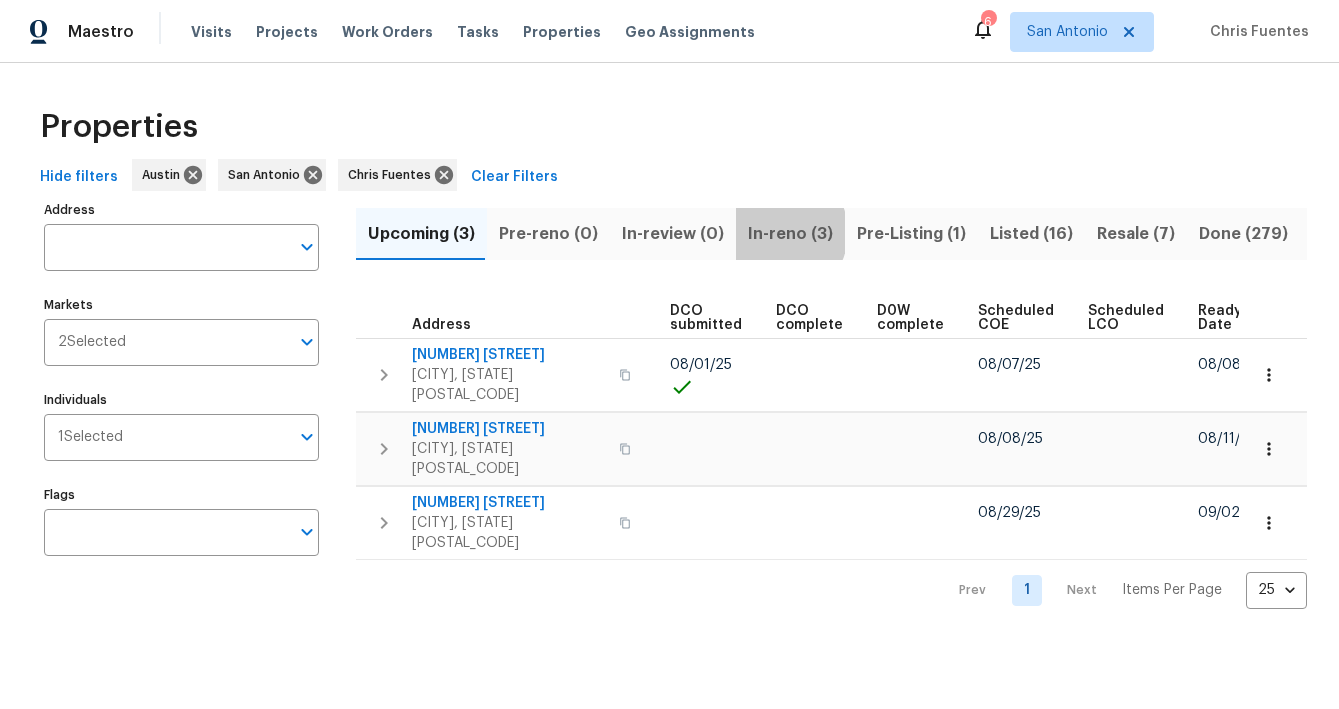 click on "In-reno (3)" at bounding box center [790, 234] 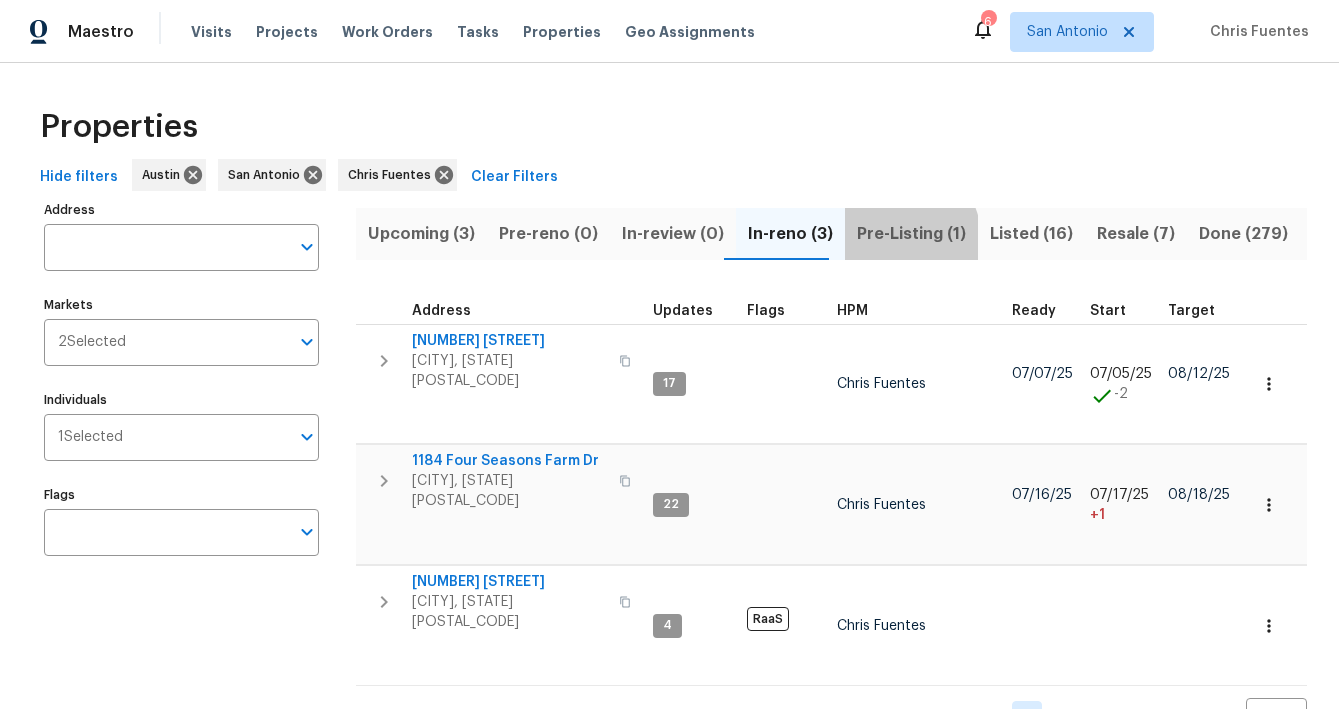 click on "Pre-Listing (1)" at bounding box center (911, 234) 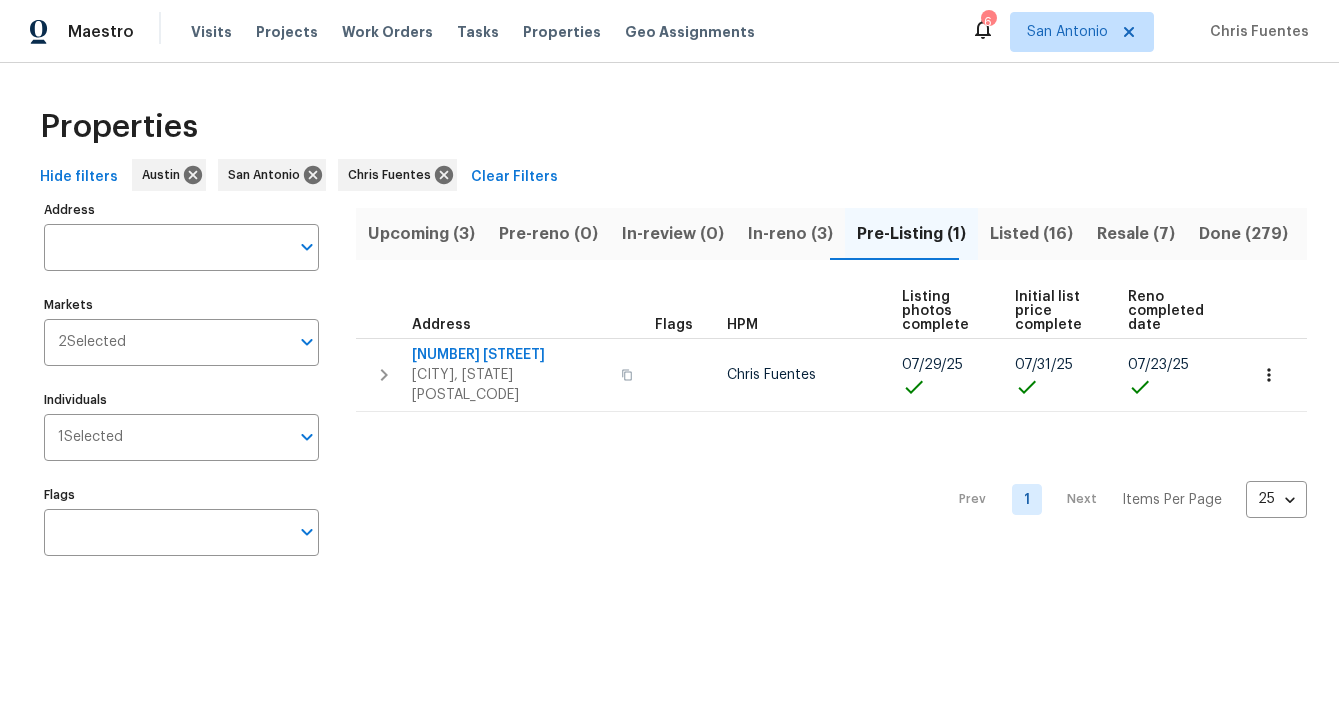click on "Listed (16)" at bounding box center (1031, 234) 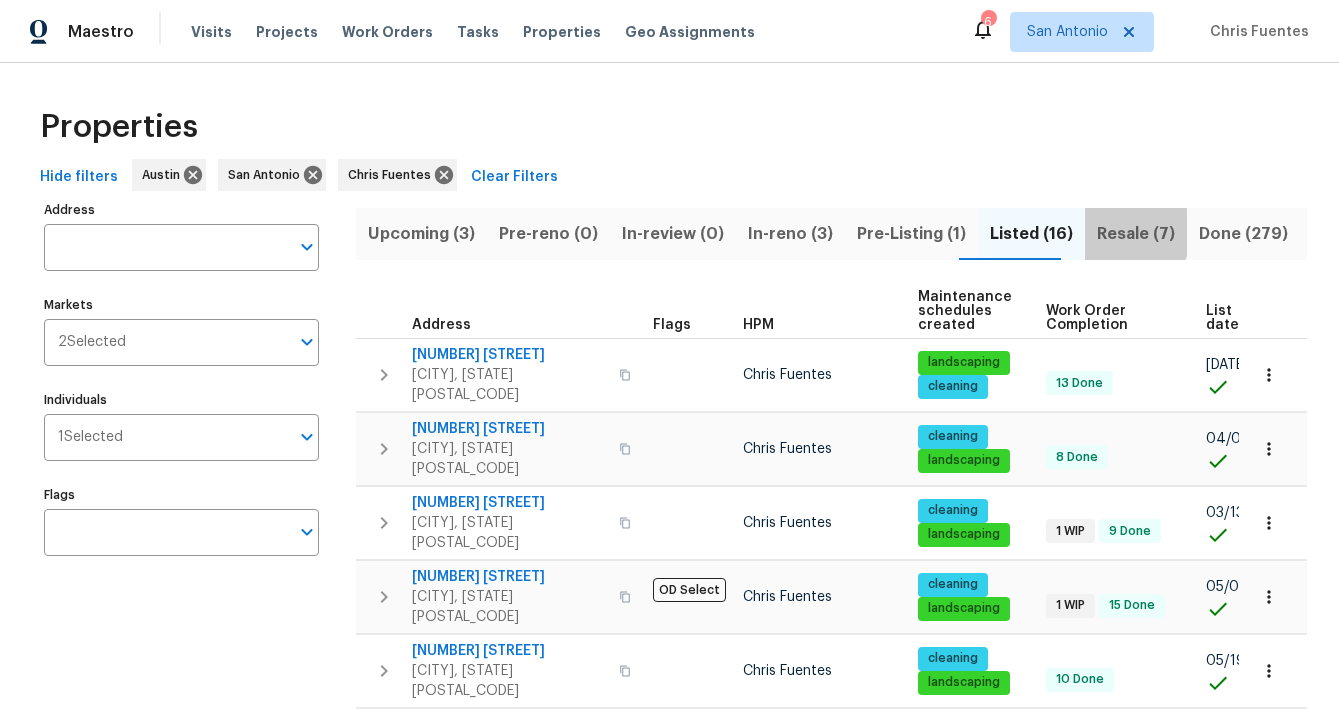 click on "Resale (7)" at bounding box center [1136, 234] 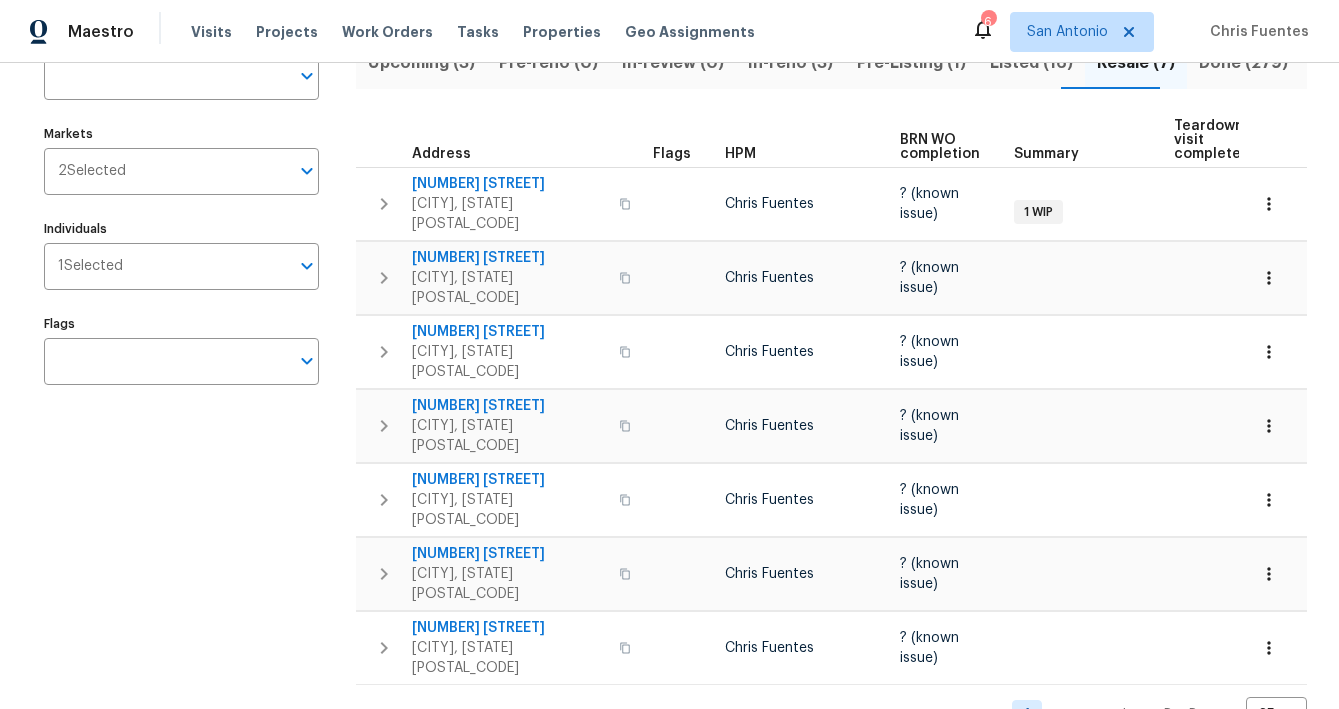 scroll, scrollTop: 0, scrollLeft: 0, axis: both 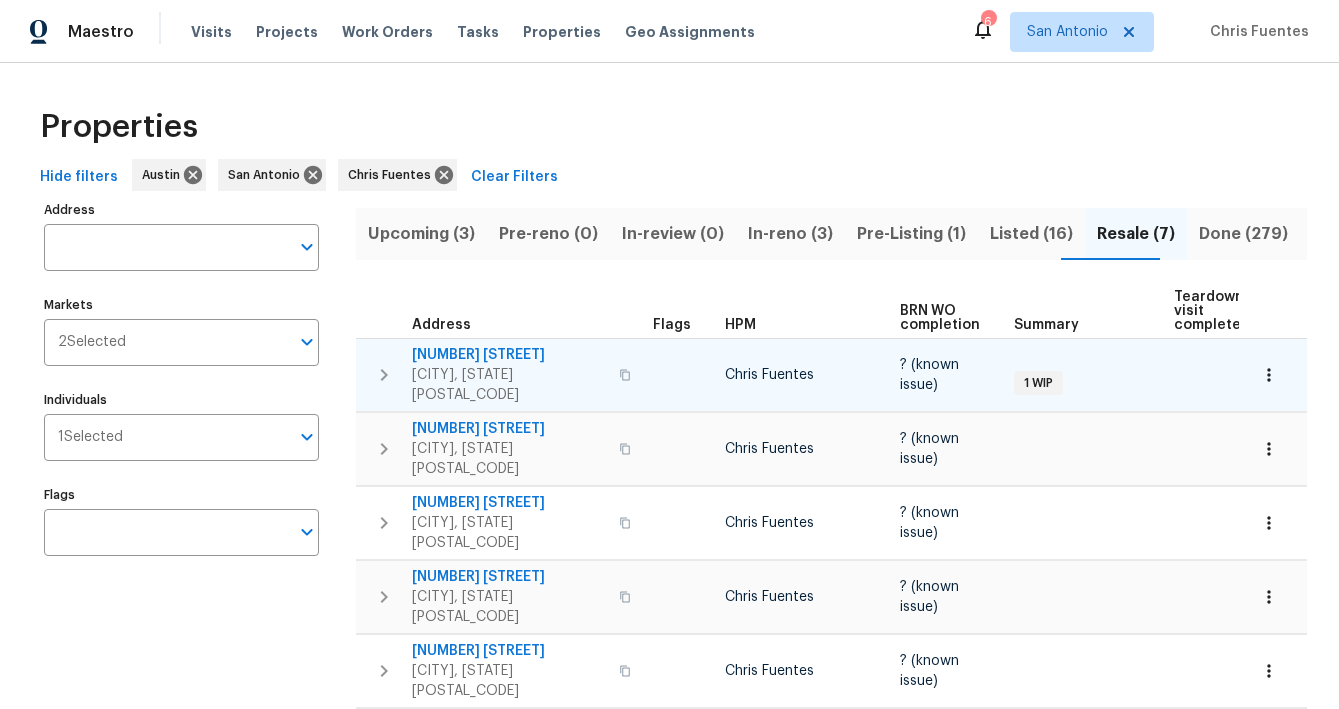 click on "2035 Laguna" at bounding box center (509, 355) 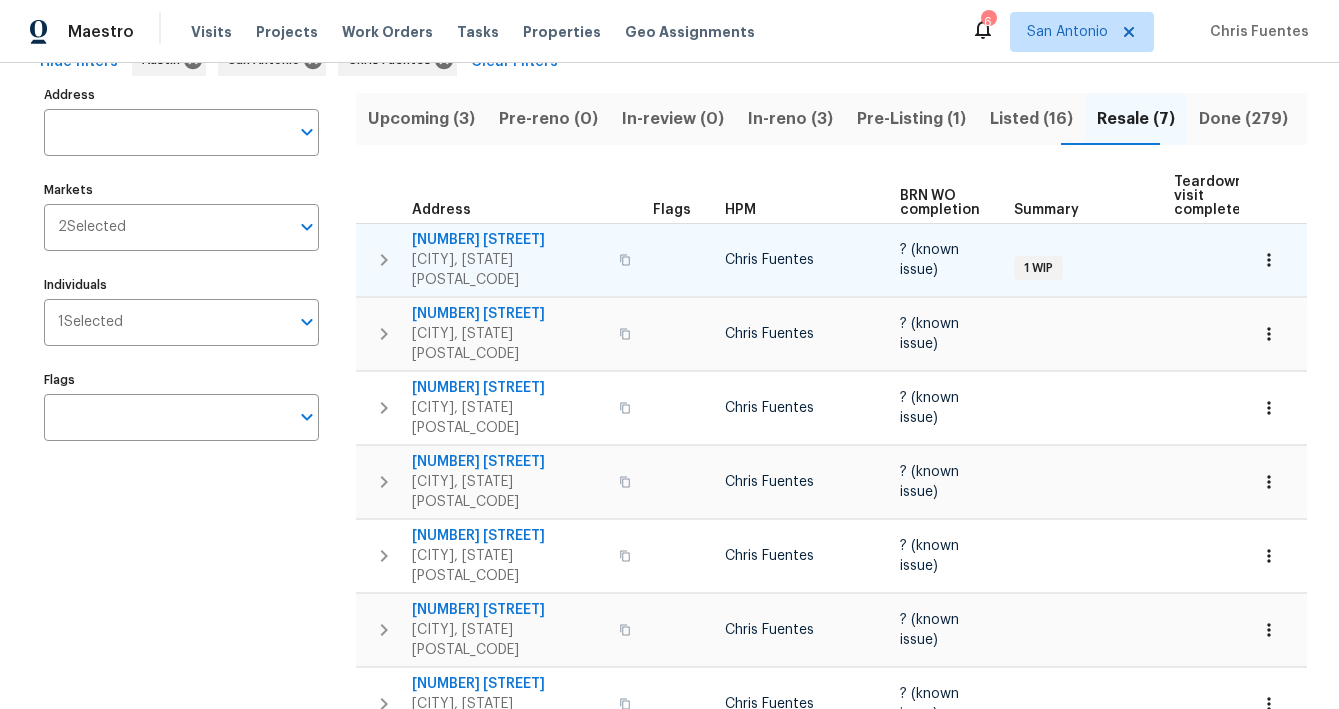 scroll, scrollTop: 0, scrollLeft: 0, axis: both 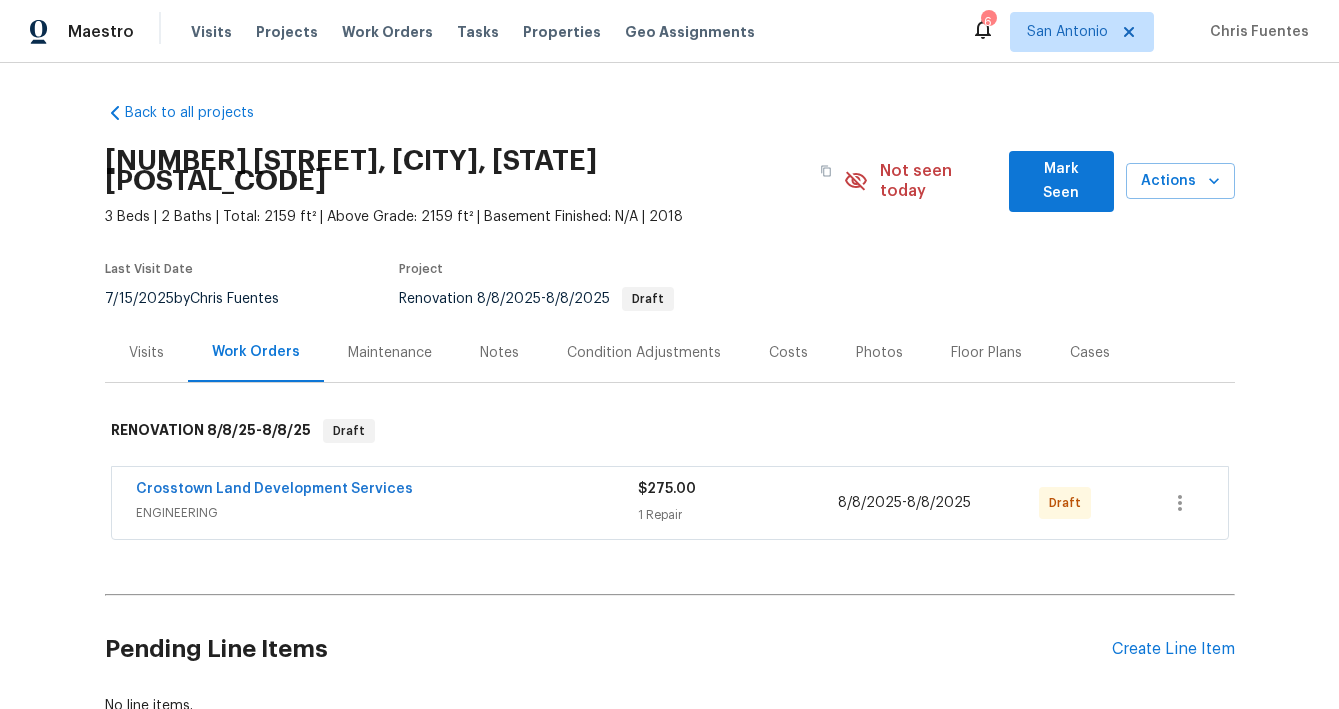 click on "Notes" at bounding box center [499, 353] 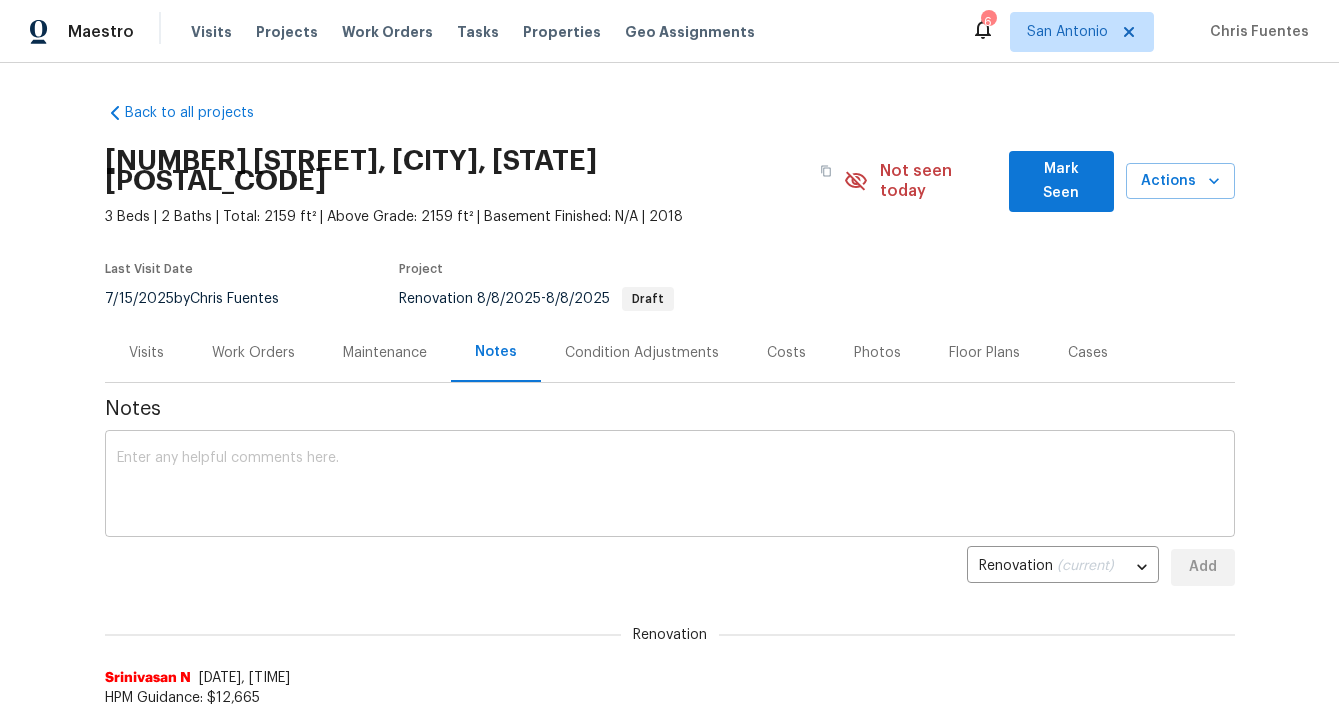 click at bounding box center (670, 486) 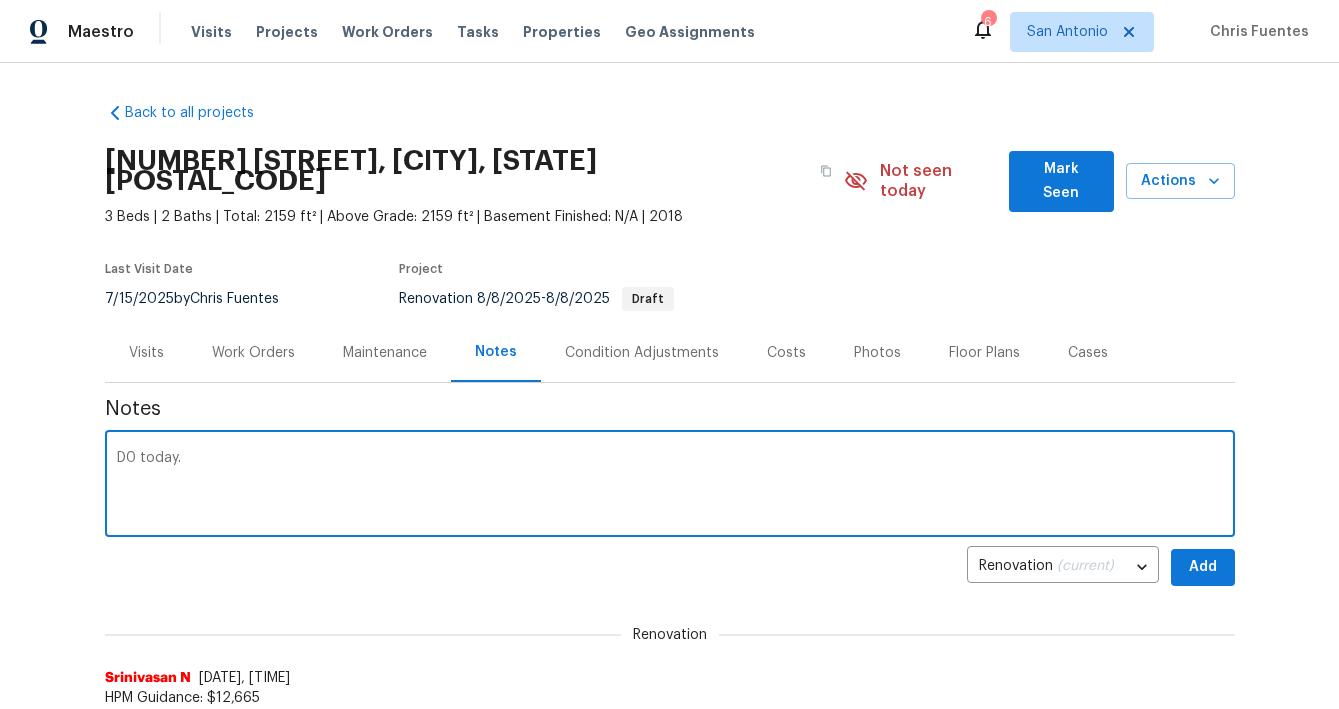 type on "D0 today." 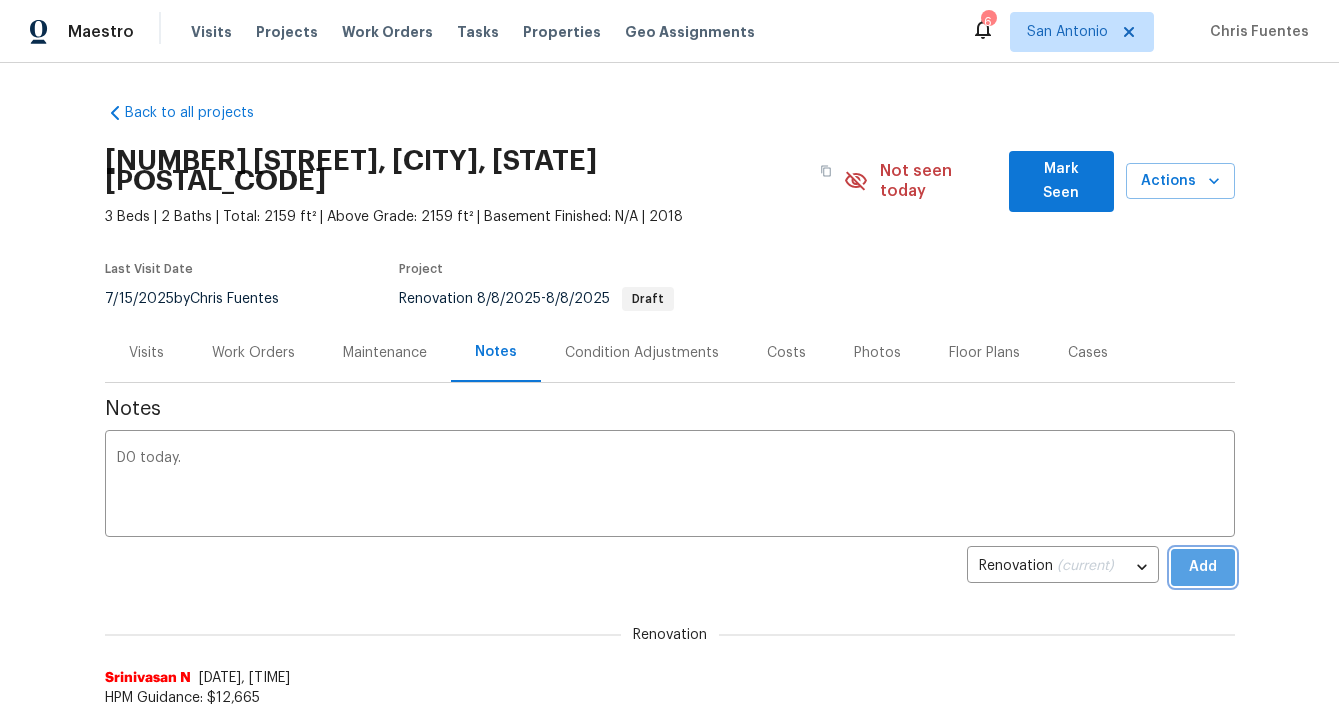 click on "Add" at bounding box center (1203, 567) 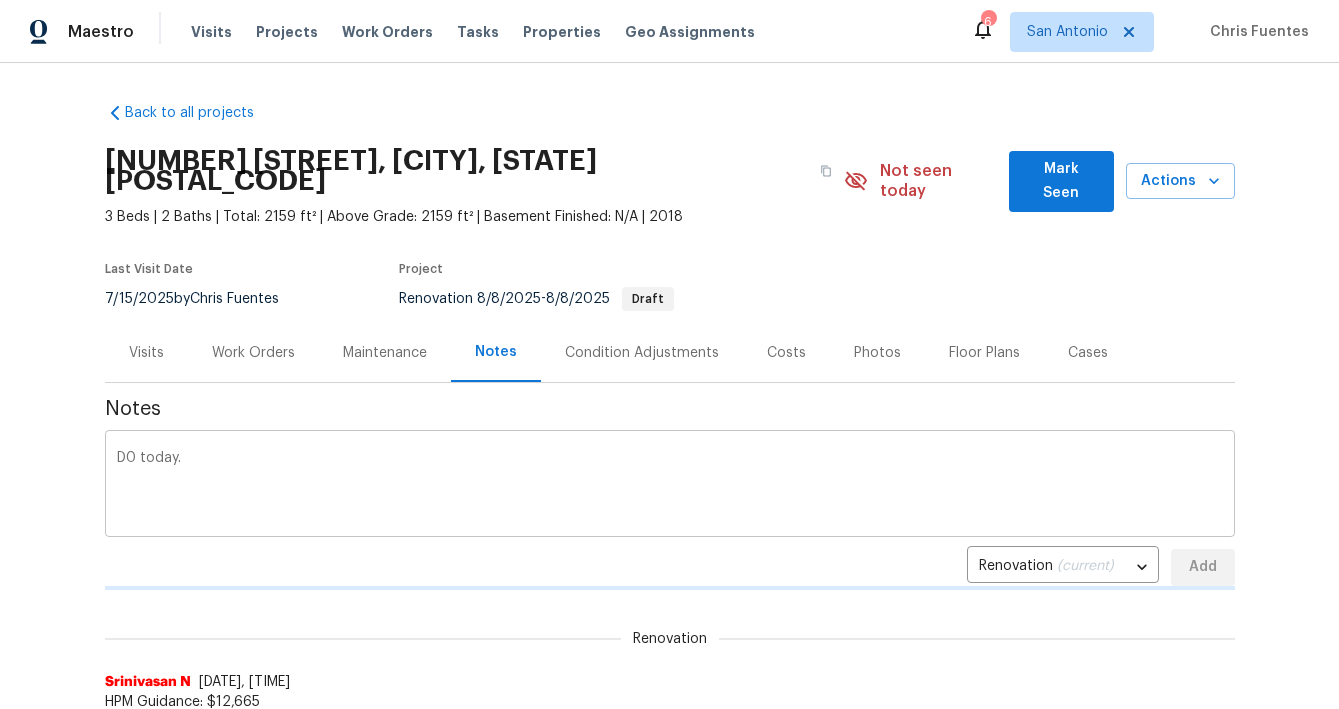 type 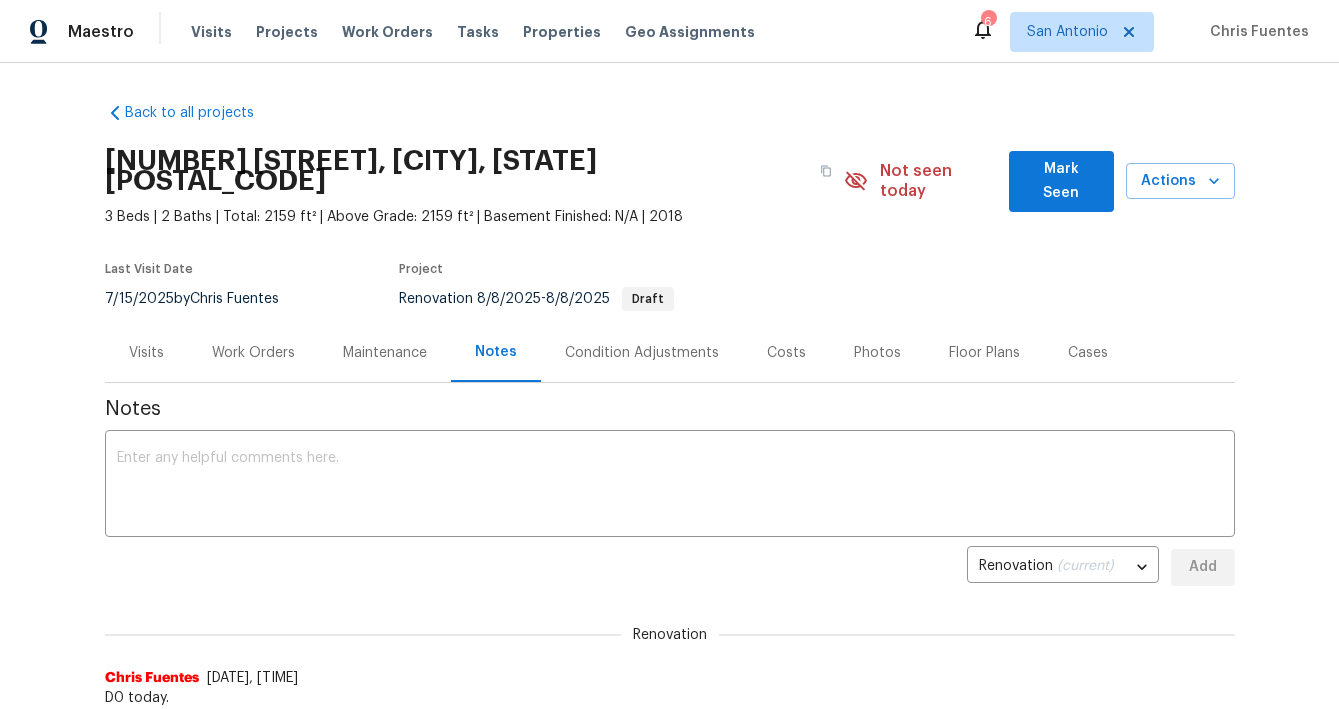 click on "Costs" at bounding box center (786, 353) 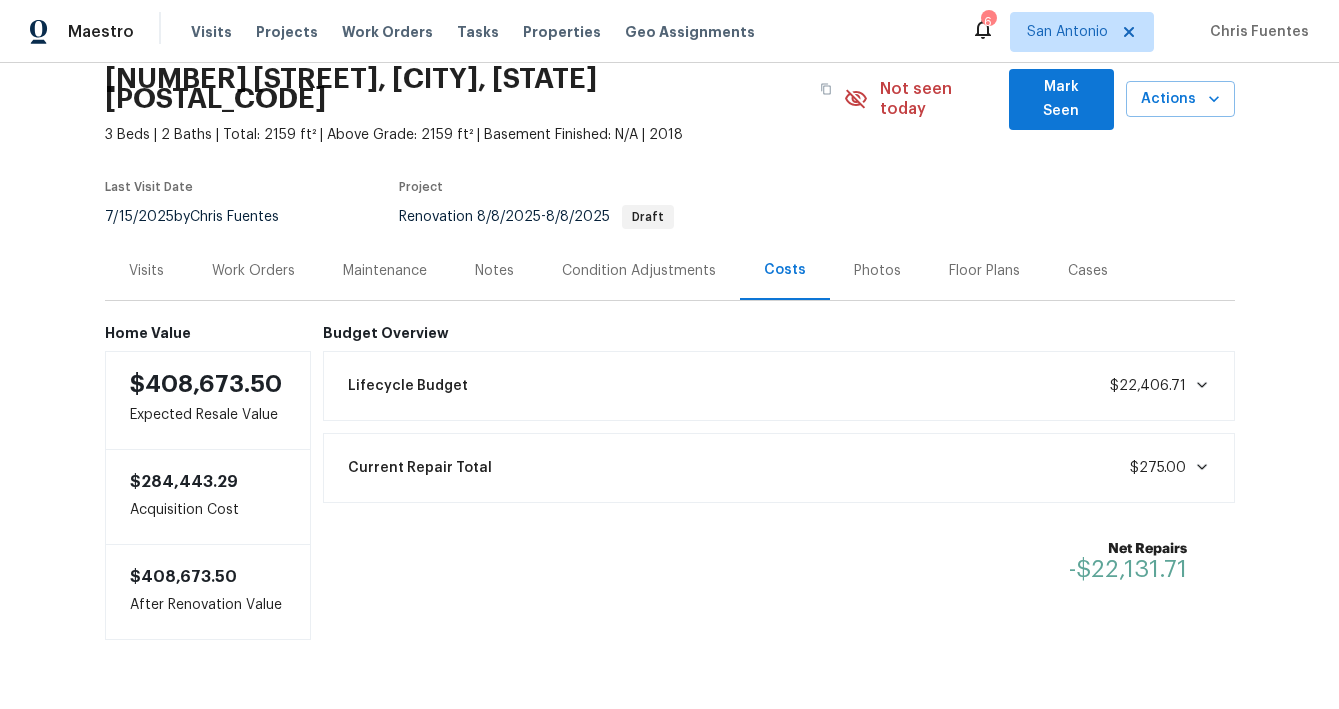 scroll, scrollTop: 114, scrollLeft: 0, axis: vertical 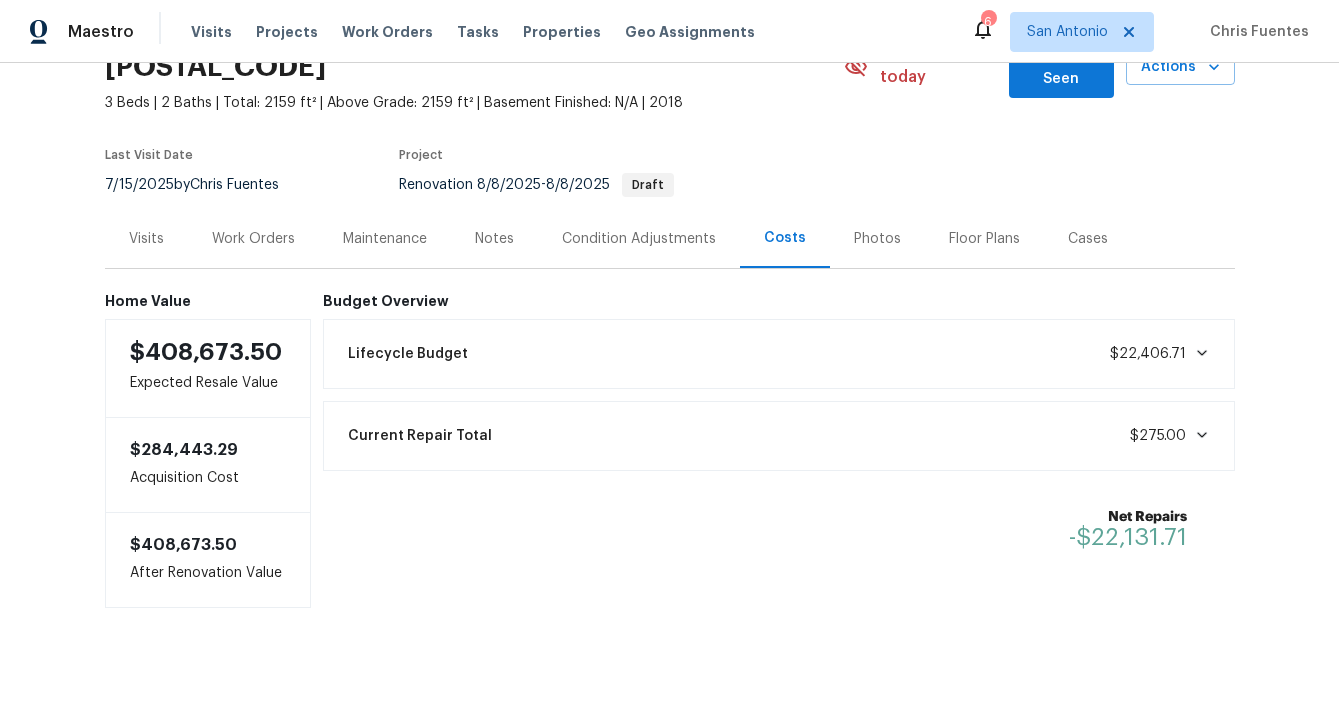 click 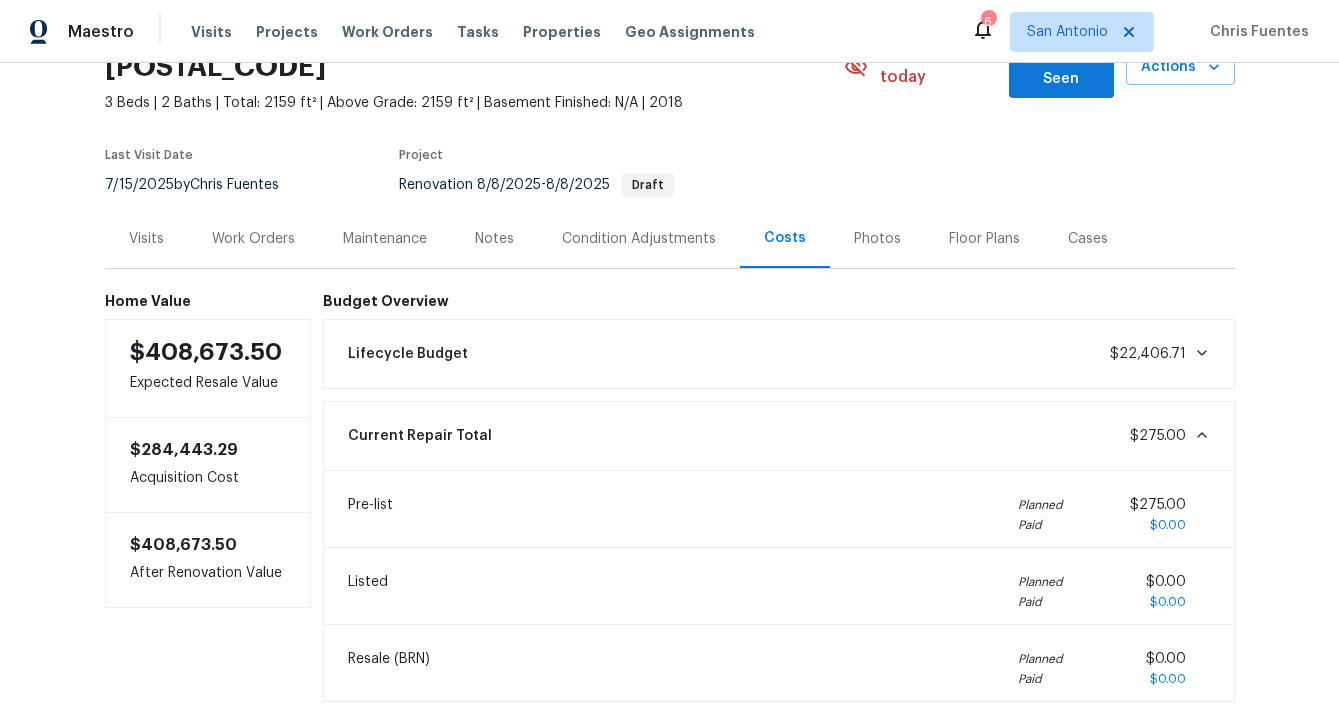 click 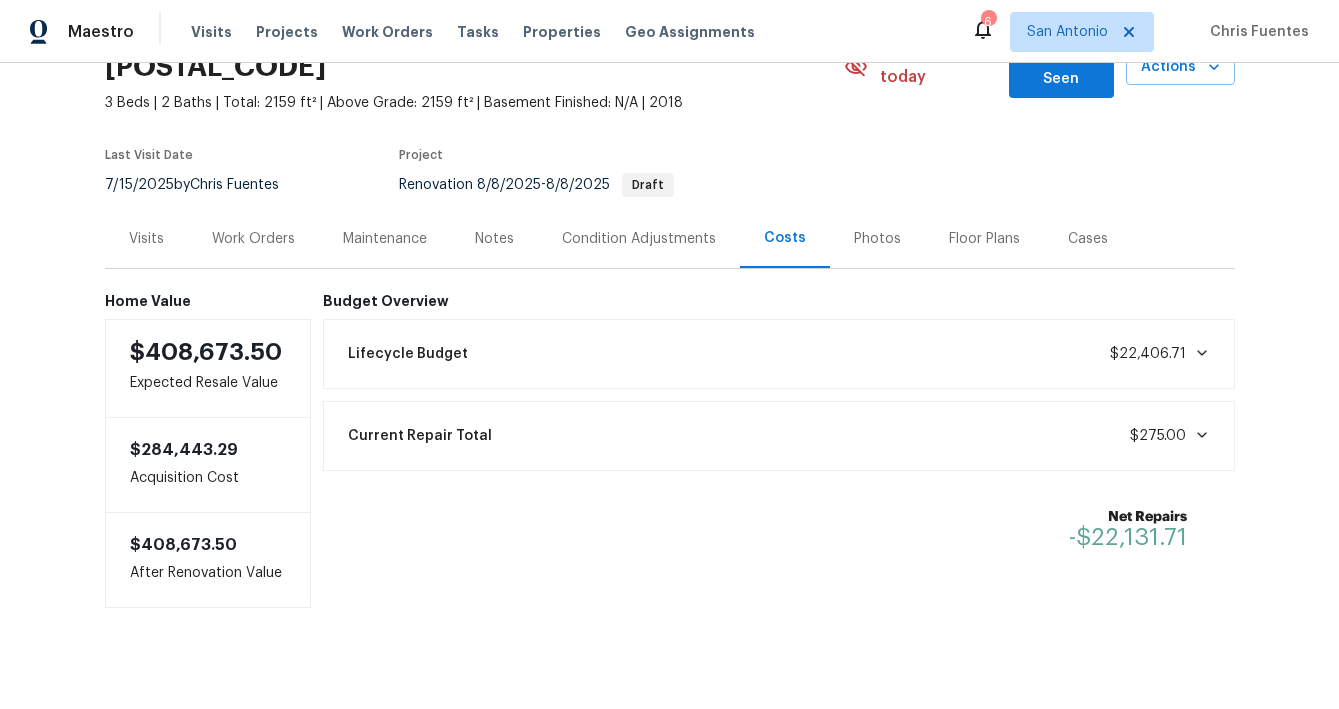 click 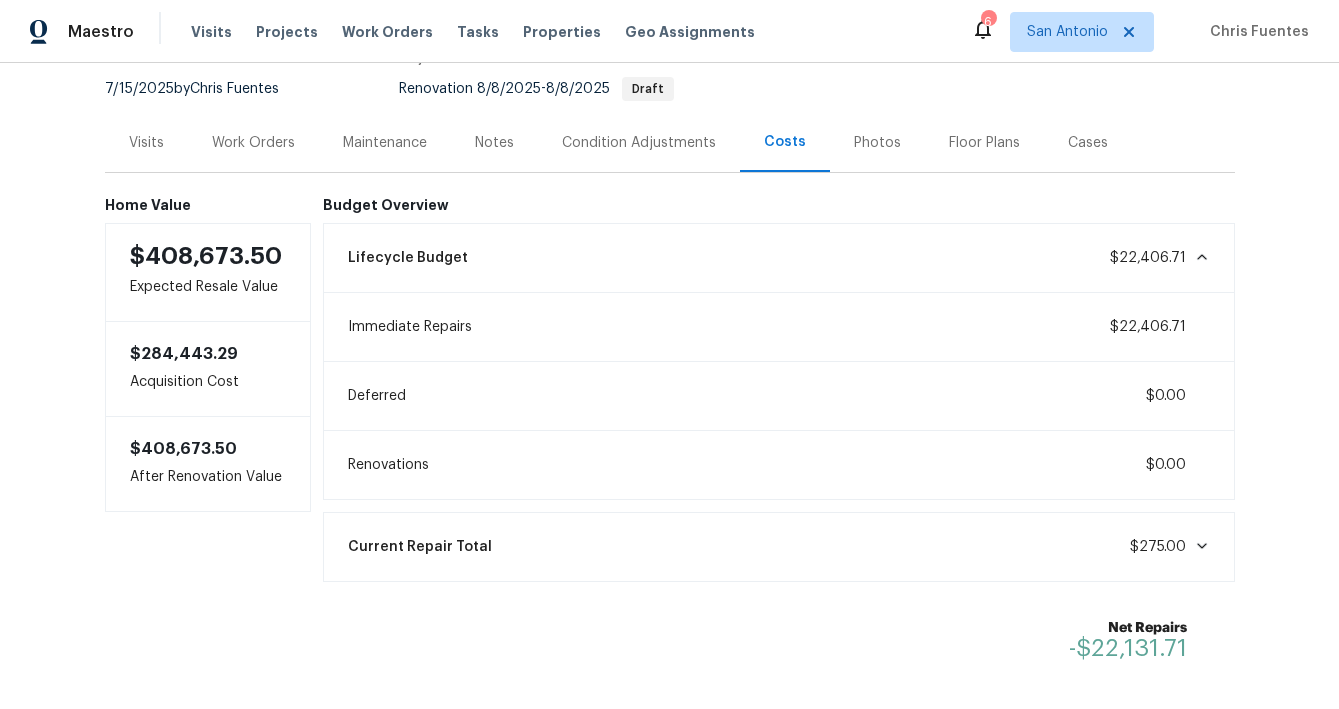 scroll, scrollTop: 143, scrollLeft: 0, axis: vertical 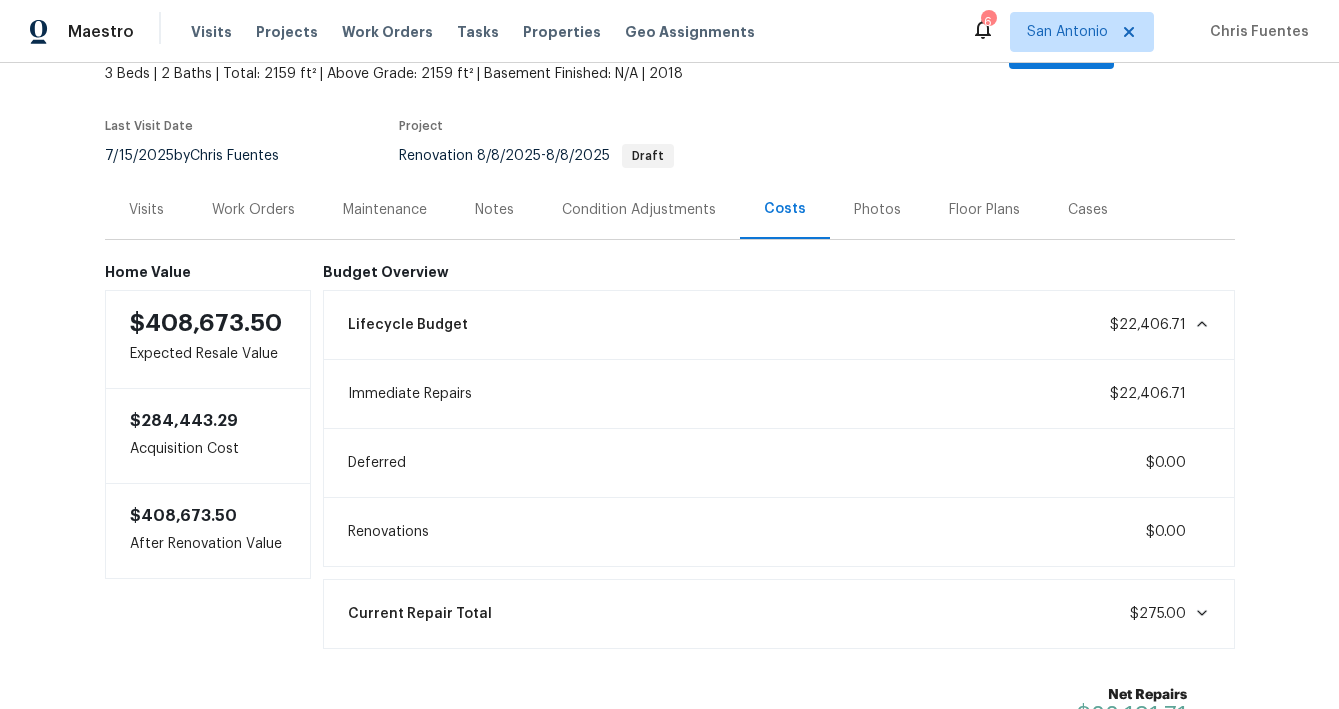 click 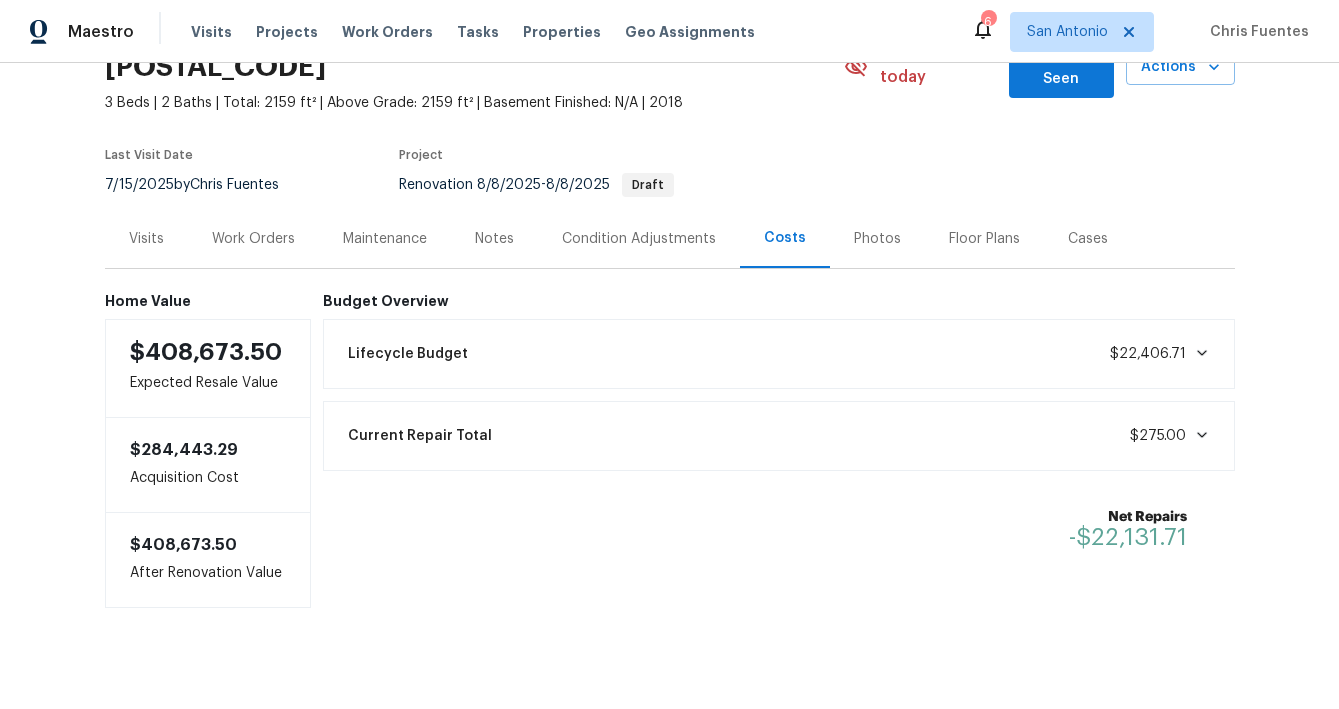 click on "Condition Adjustments" at bounding box center (639, 239) 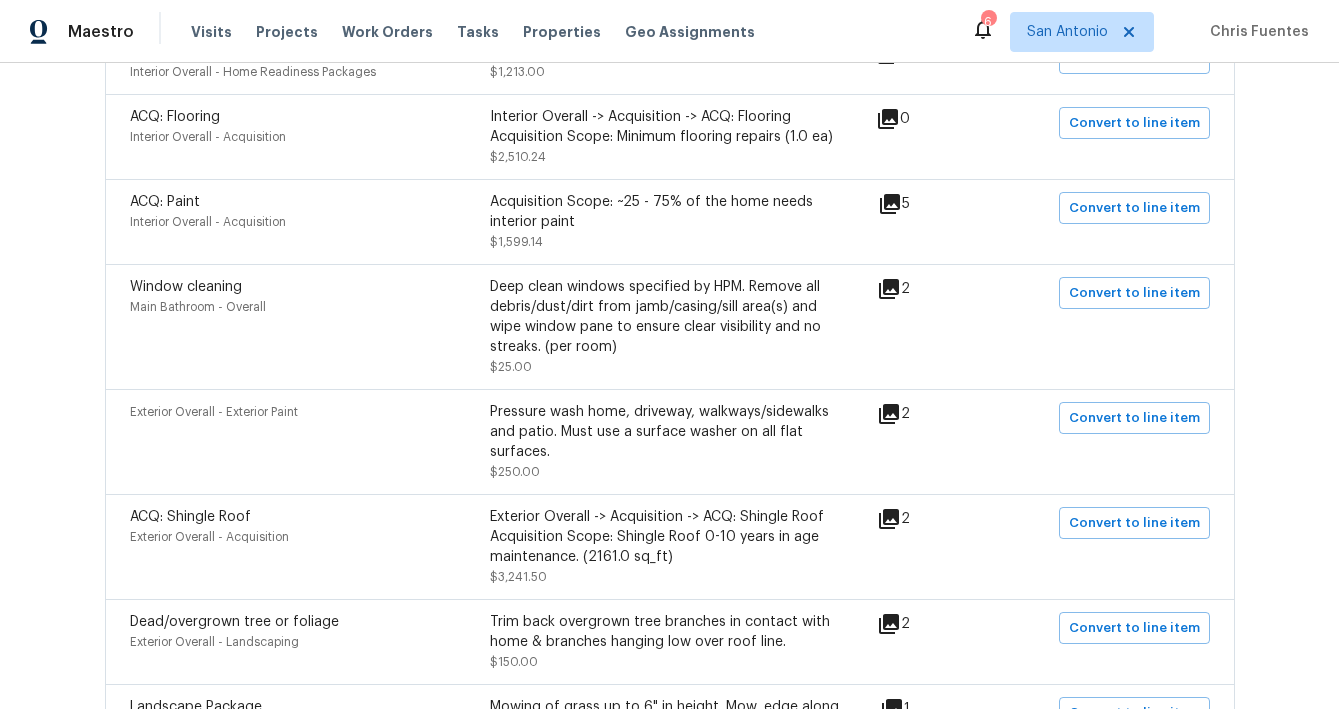 scroll, scrollTop: 521, scrollLeft: 0, axis: vertical 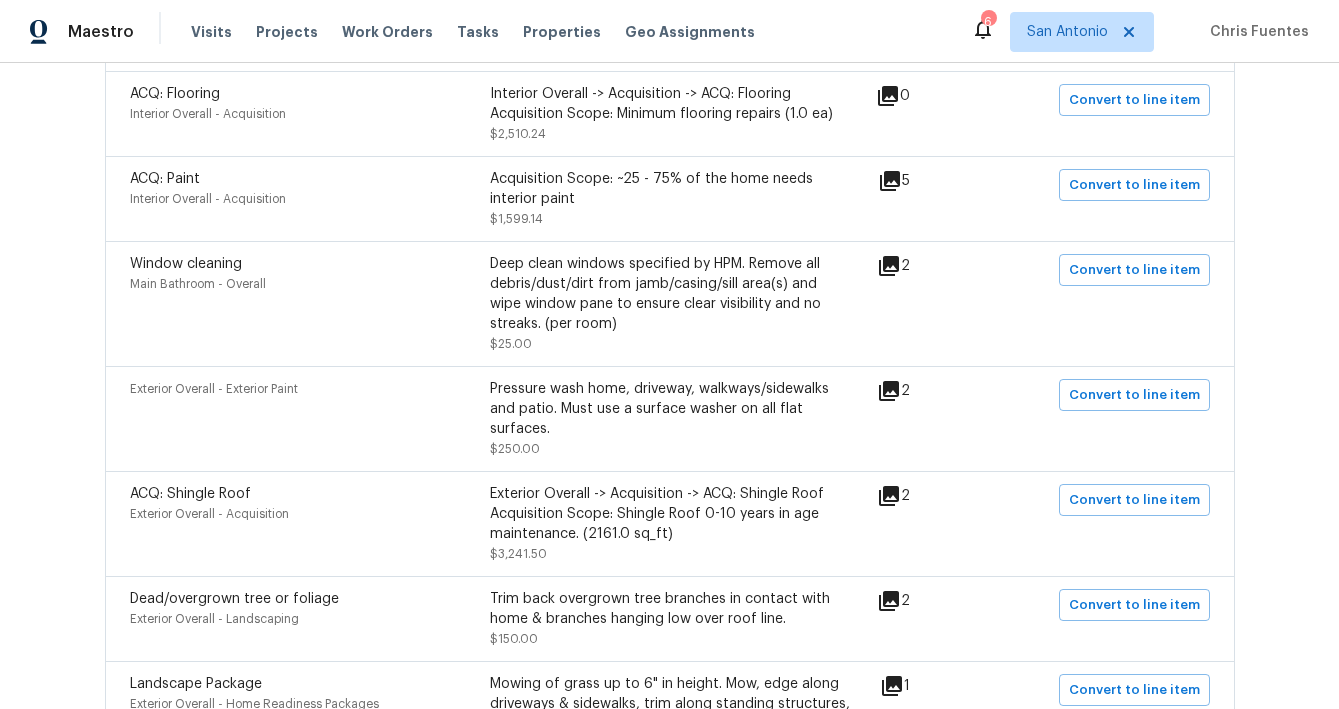 click 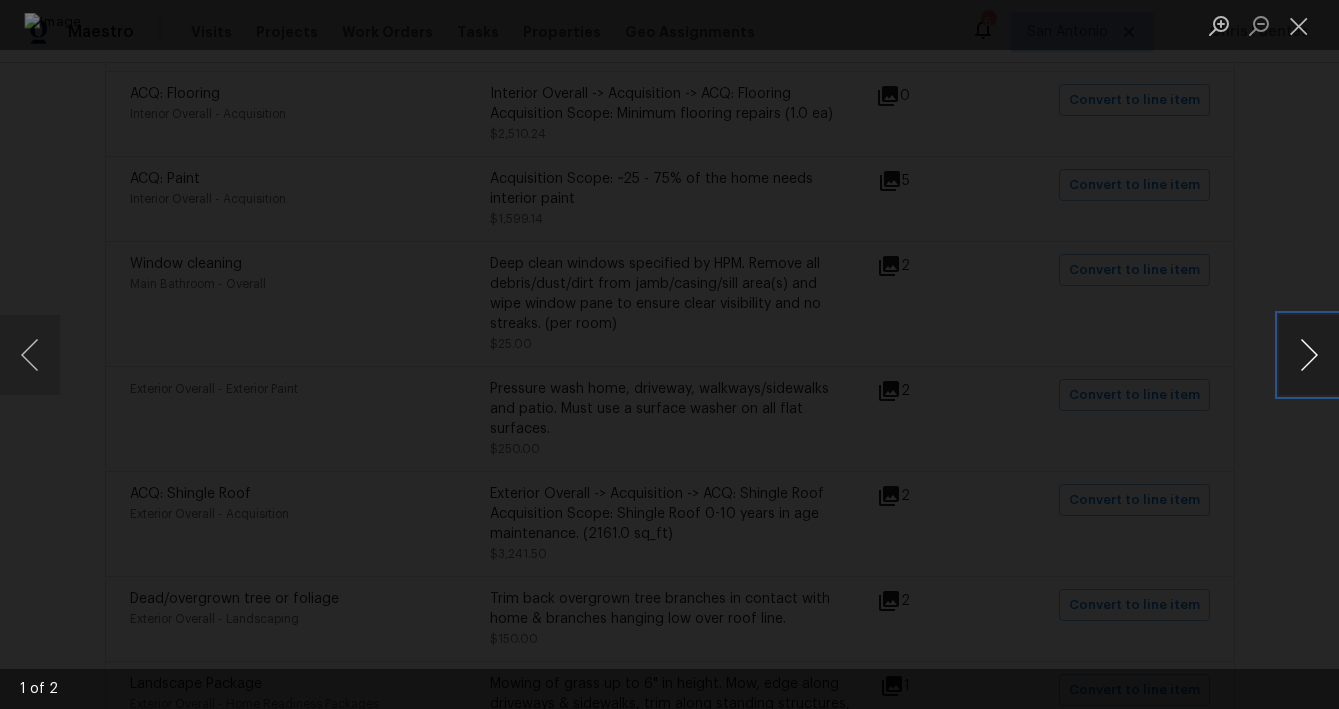 click at bounding box center (1309, 355) 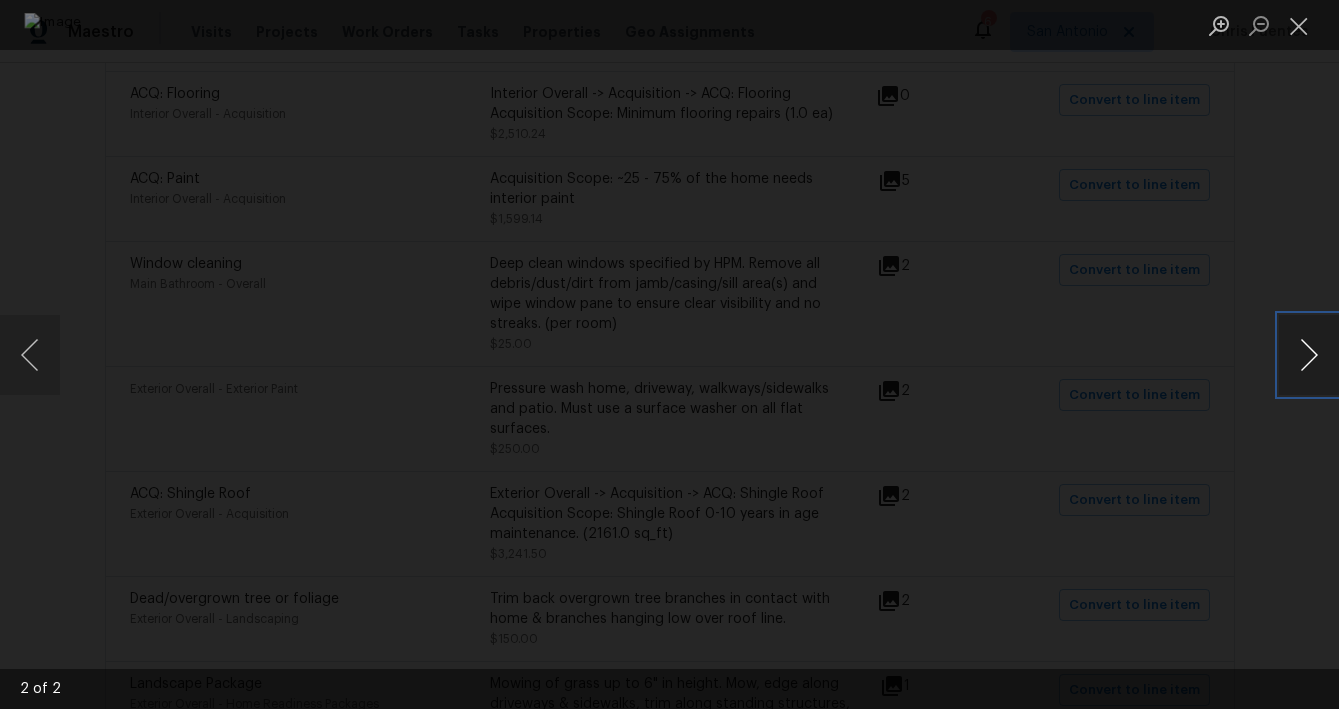 click at bounding box center [1309, 355] 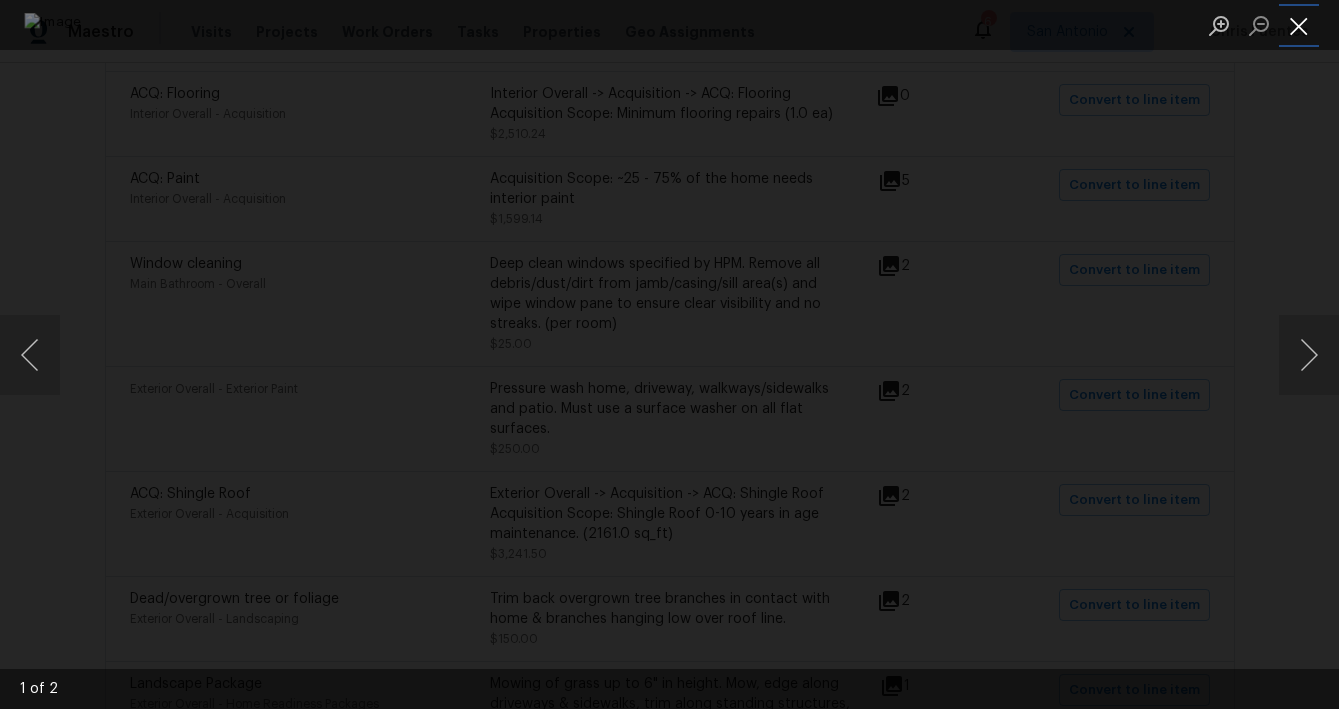 click at bounding box center [1299, 25] 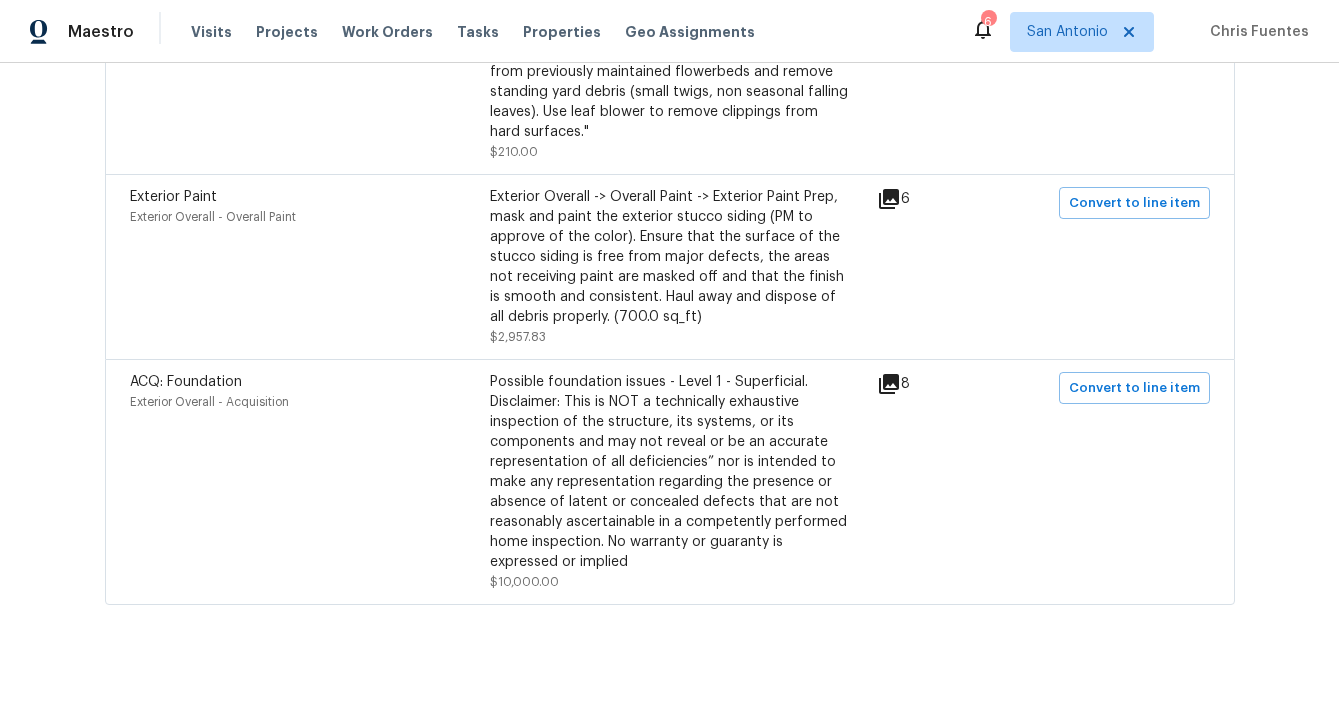 scroll, scrollTop: 1194, scrollLeft: 0, axis: vertical 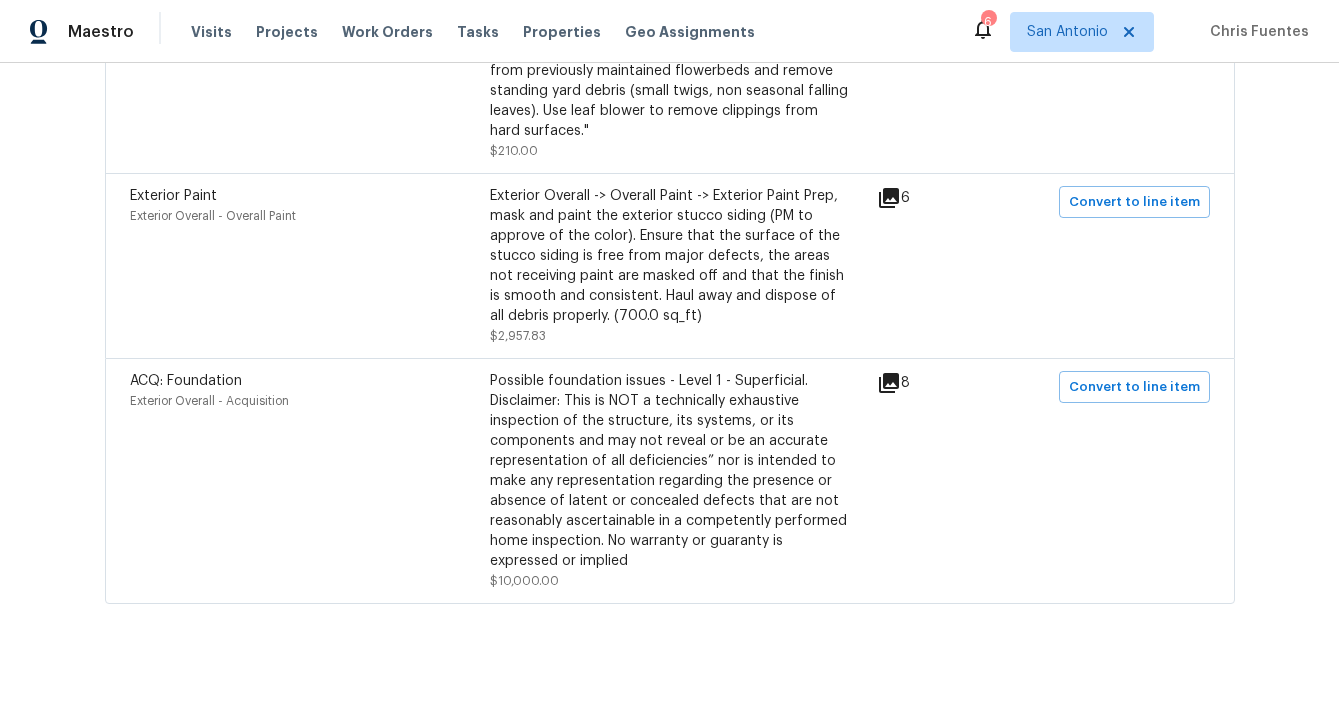 click 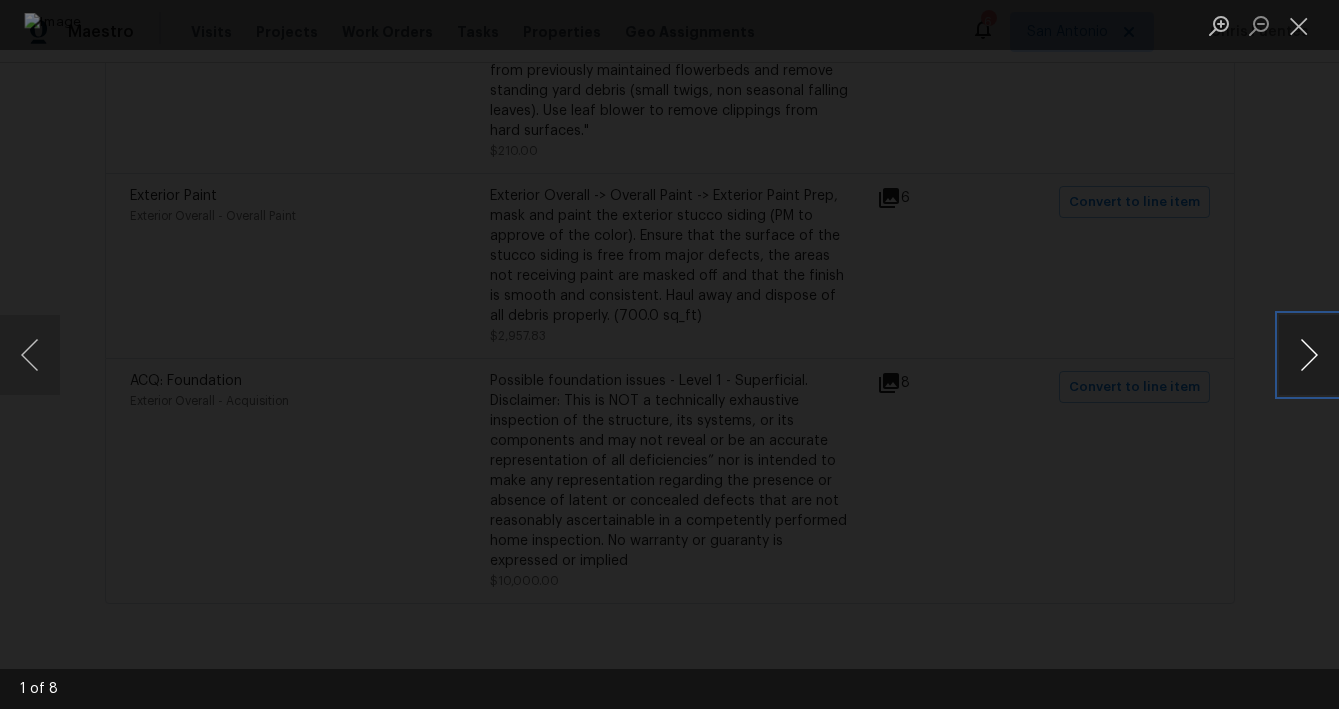 click at bounding box center [1309, 355] 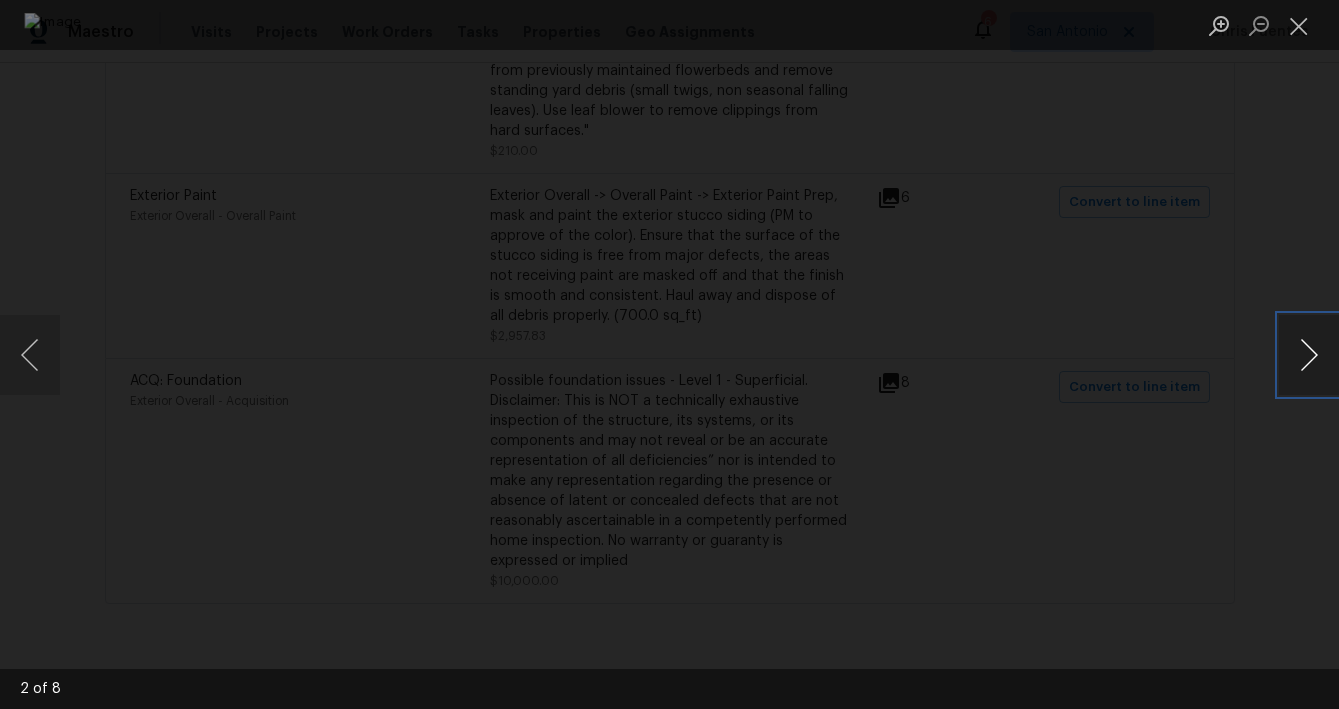 click at bounding box center [1309, 355] 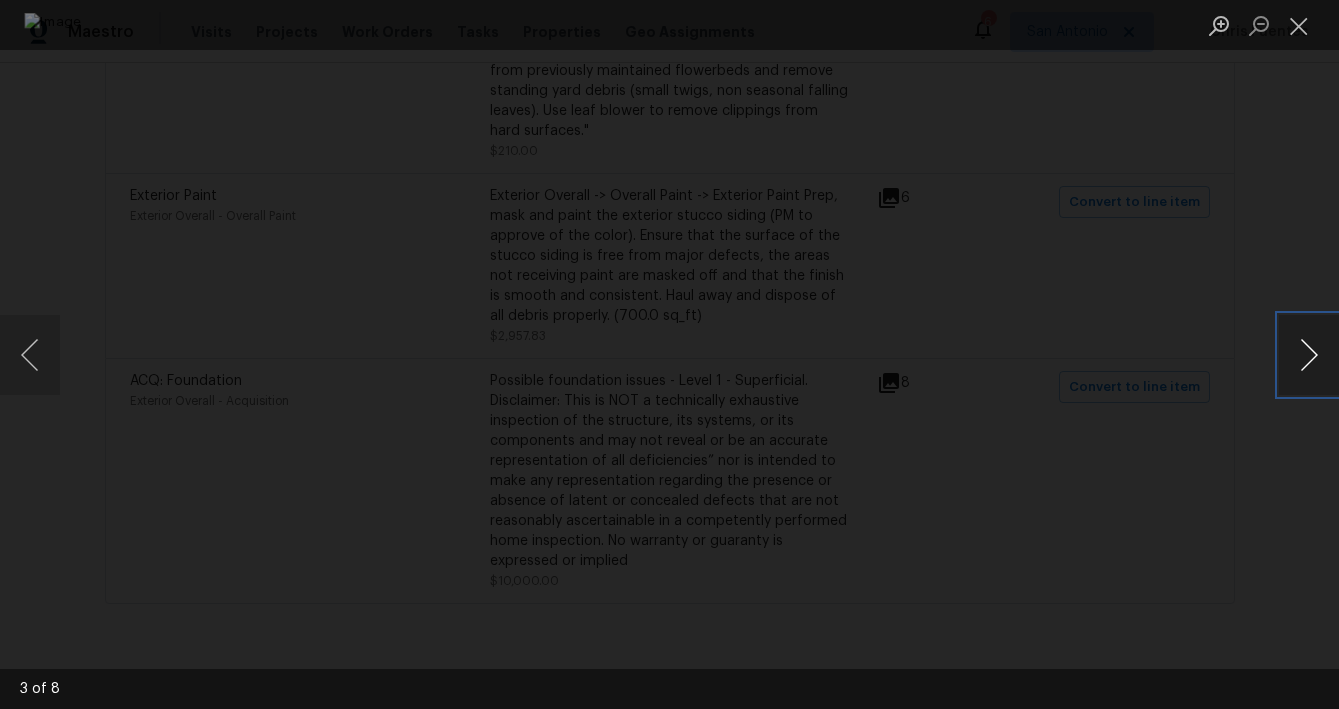click at bounding box center (1309, 355) 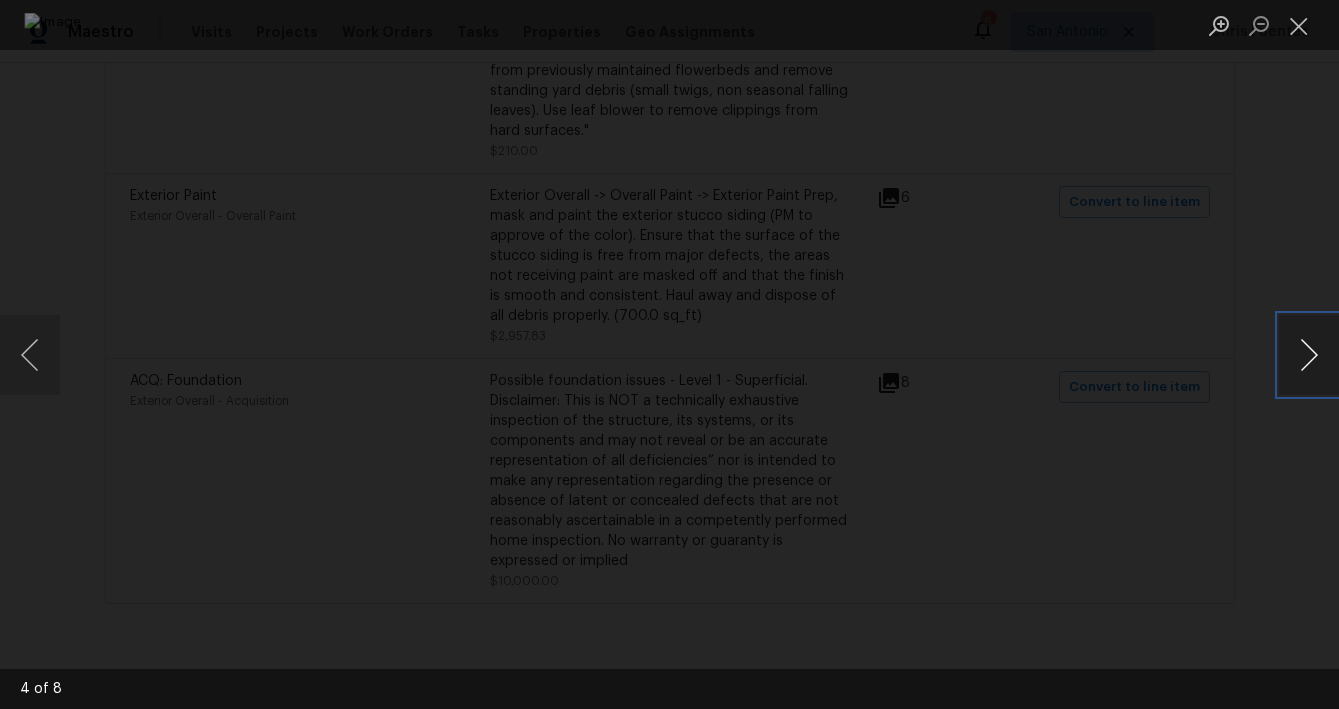 click at bounding box center [1309, 355] 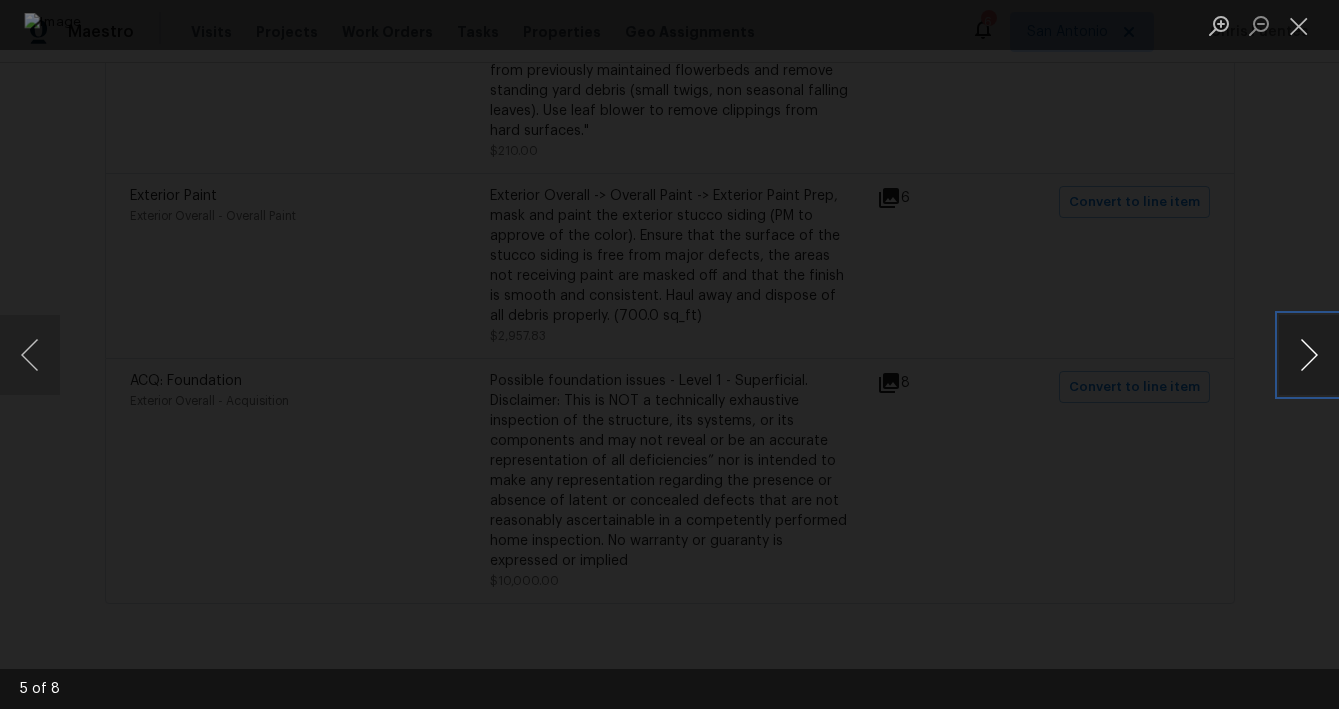 click at bounding box center (1309, 355) 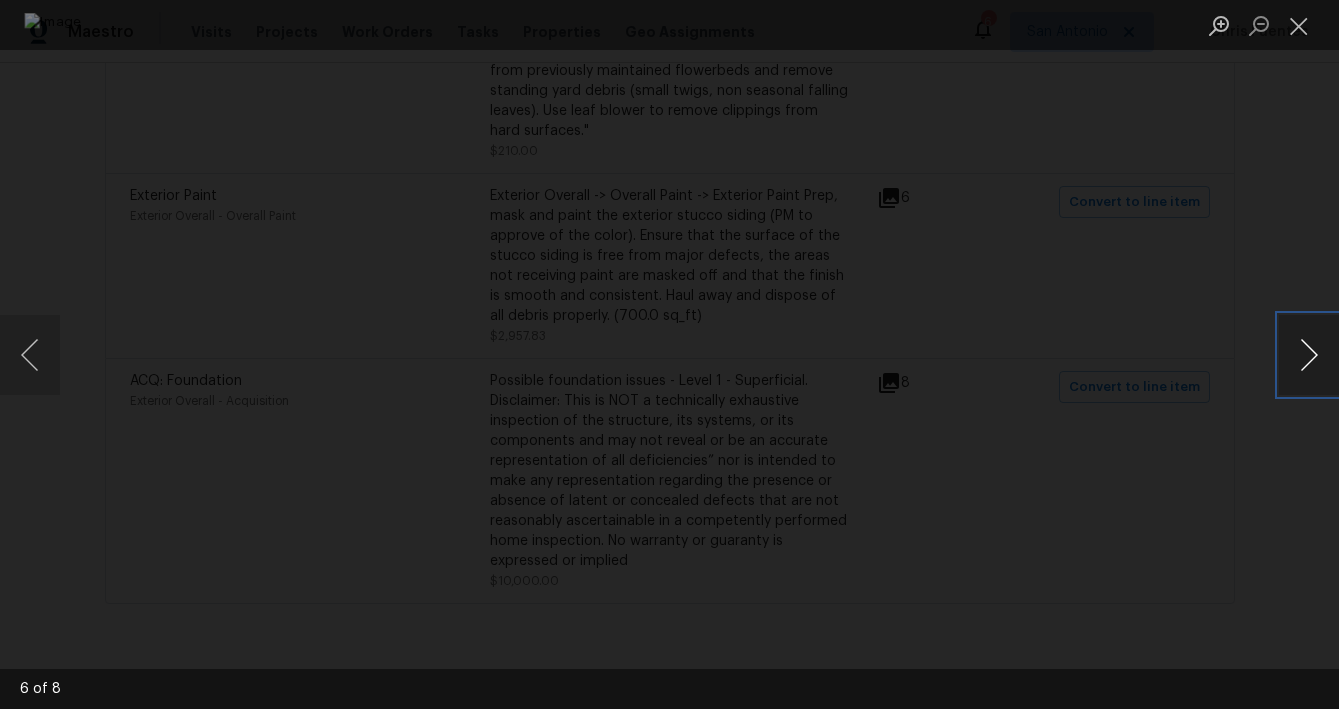 click at bounding box center [1309, 355] 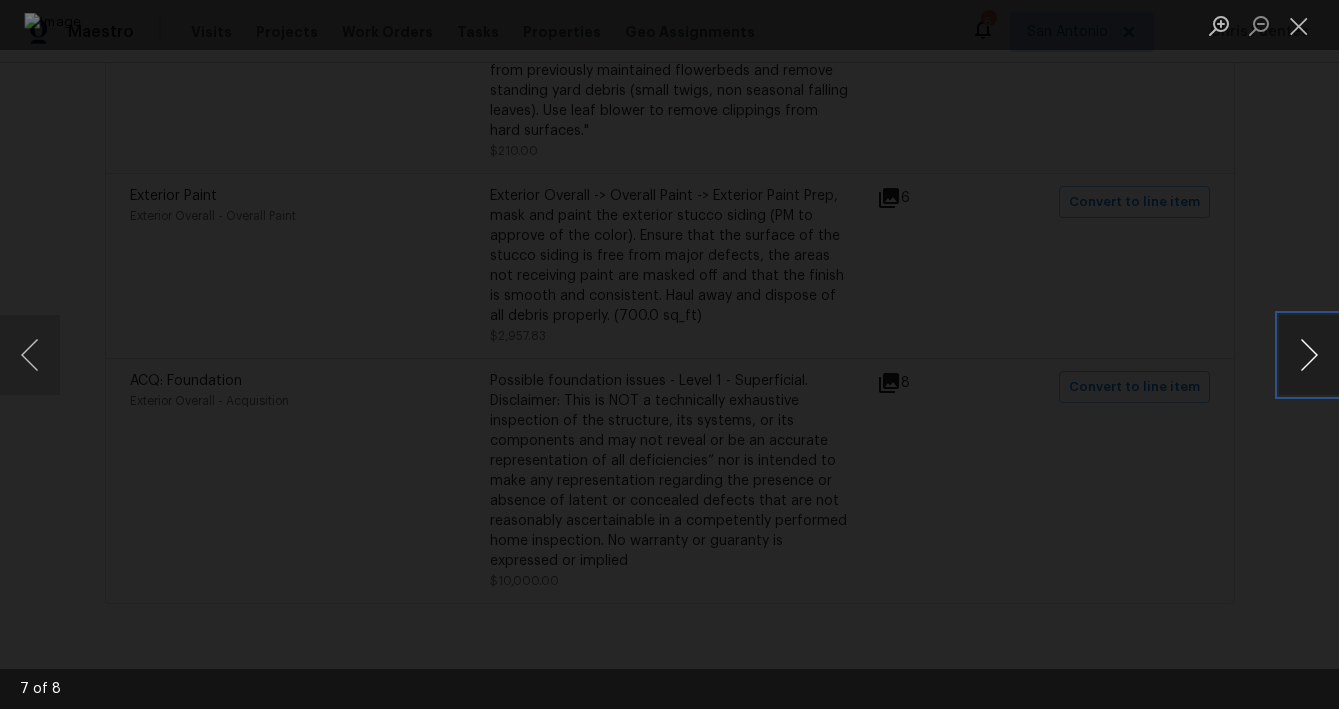 click at bounding box center [1309, 355] 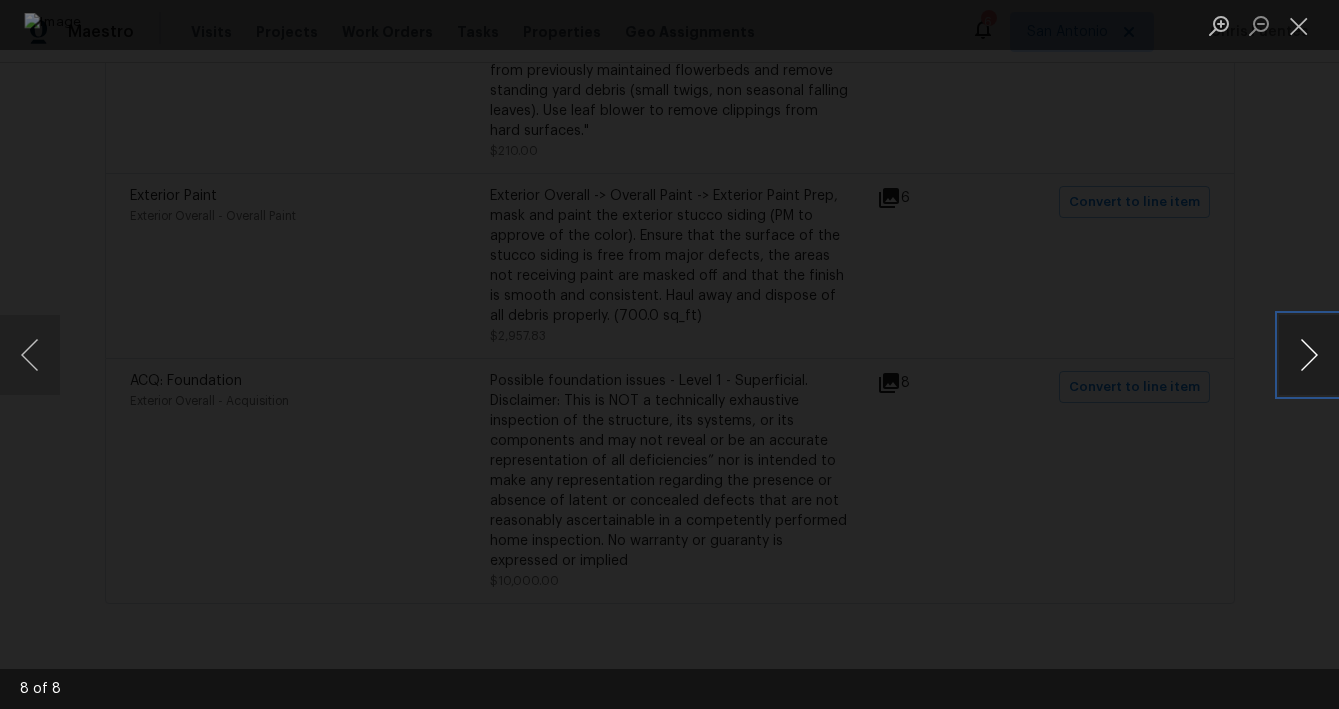 click at bounding box center [1309, 355] 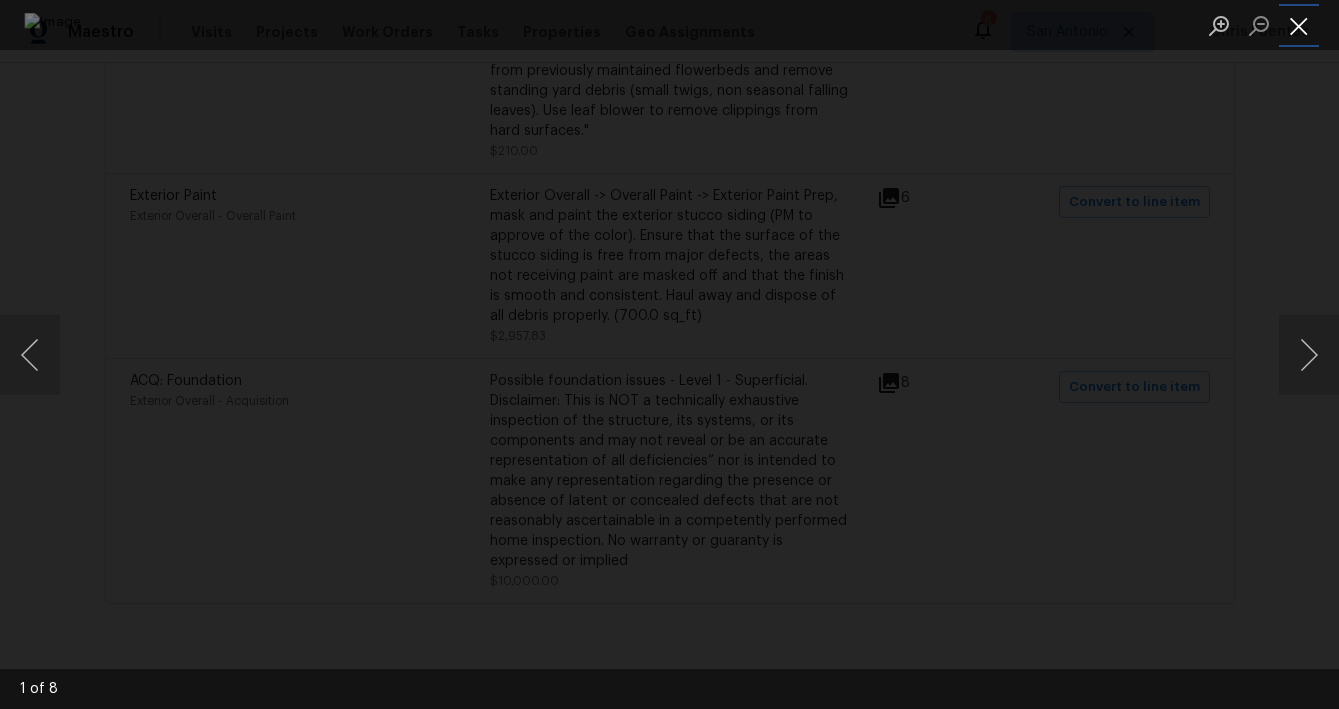 click at bounding box center [1299, 25] 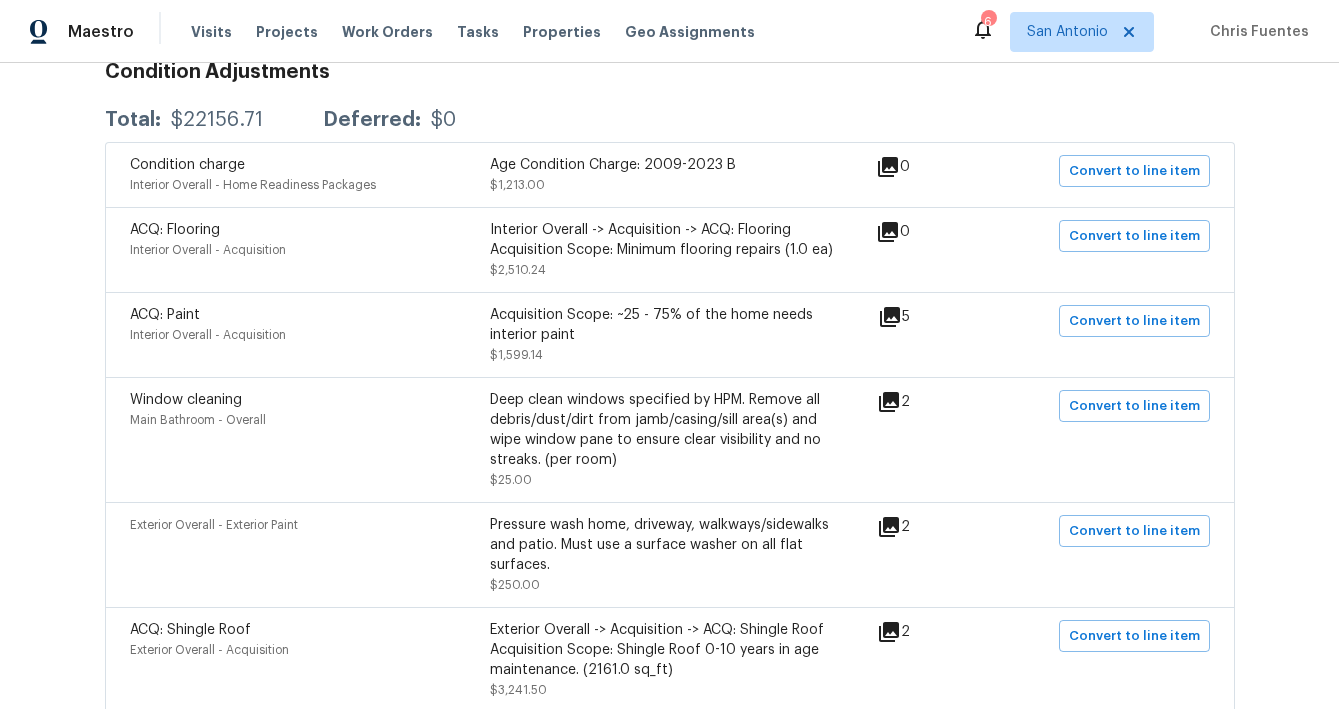 scroll, scrollTop: 0, scrollLeft: 0, axis: both 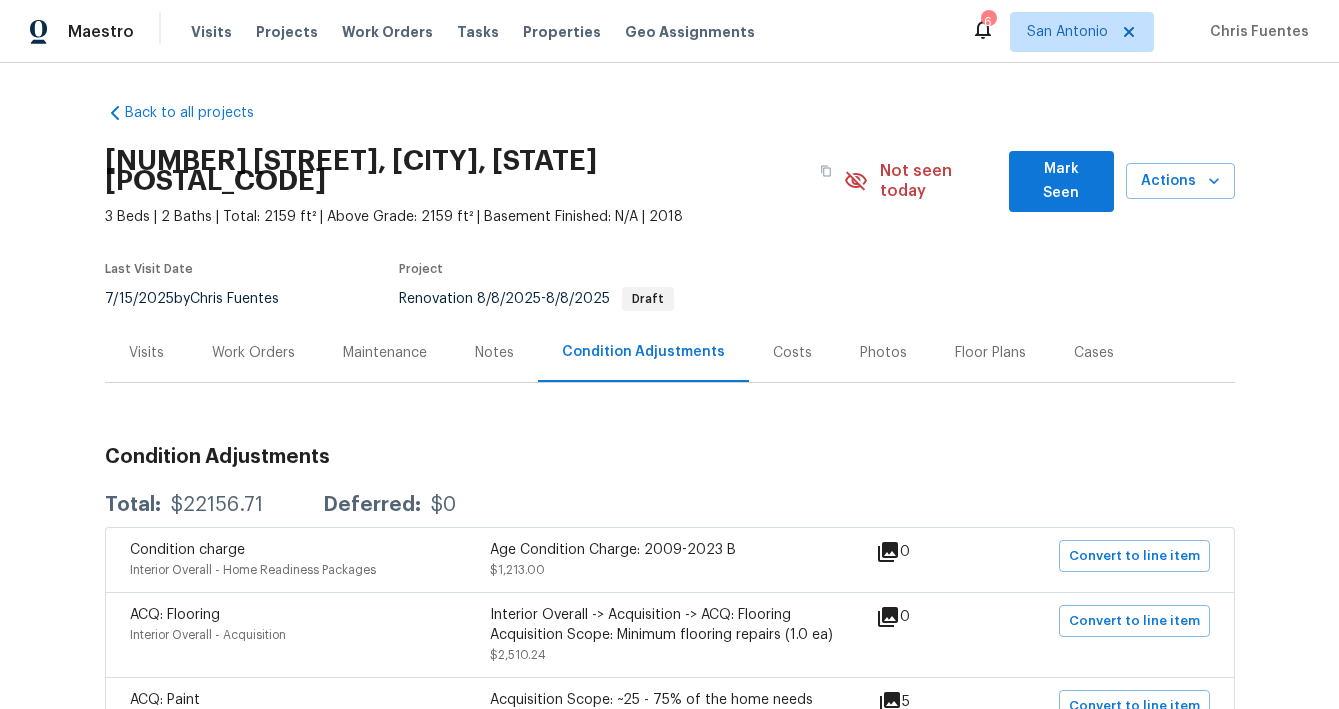 click on "Notes" at bounding box center [494, 353] 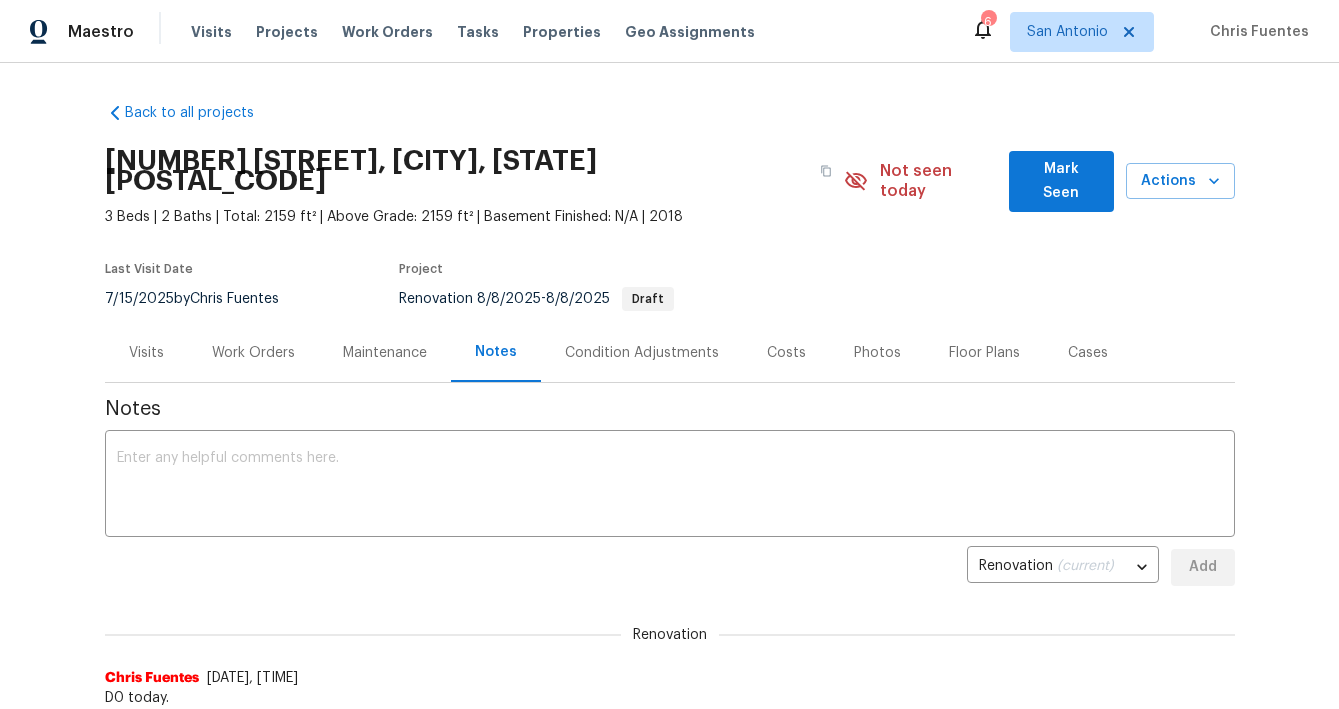 click on "Work Orders" at bounding box center (253, 353) 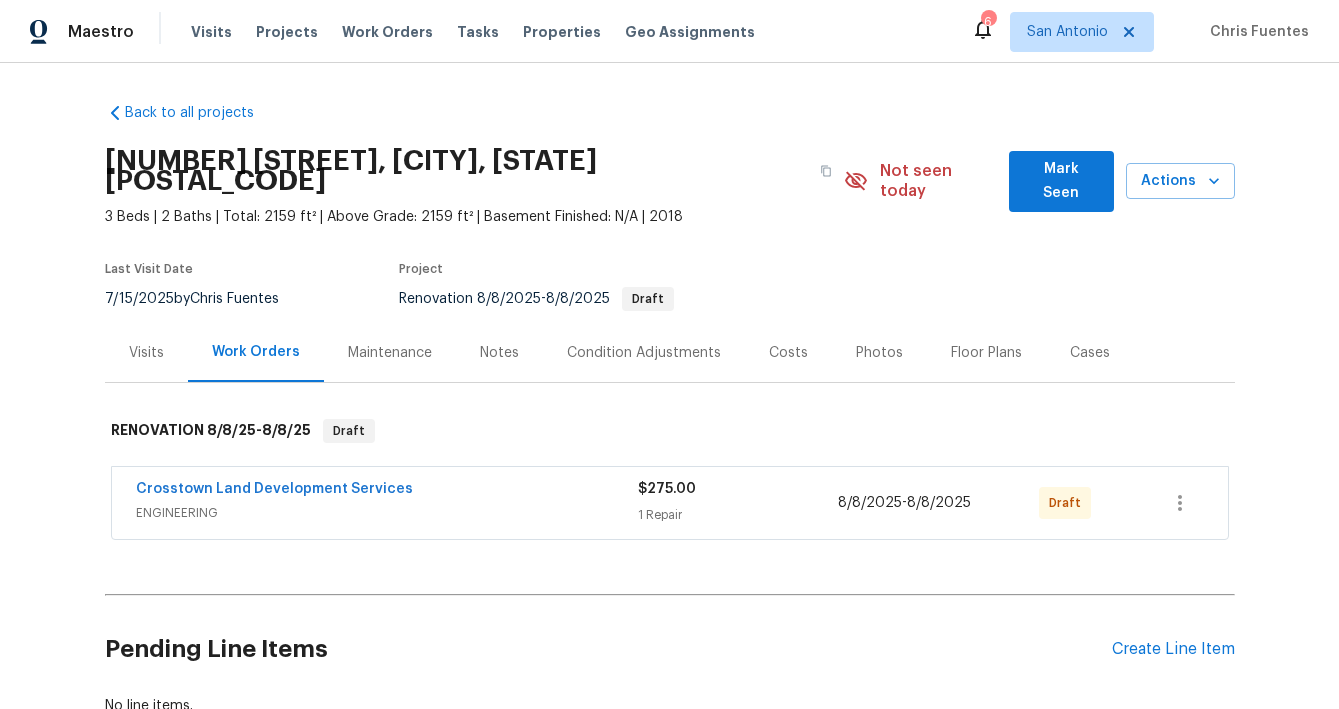 click on "Visits" at bounding box center [146, 353] 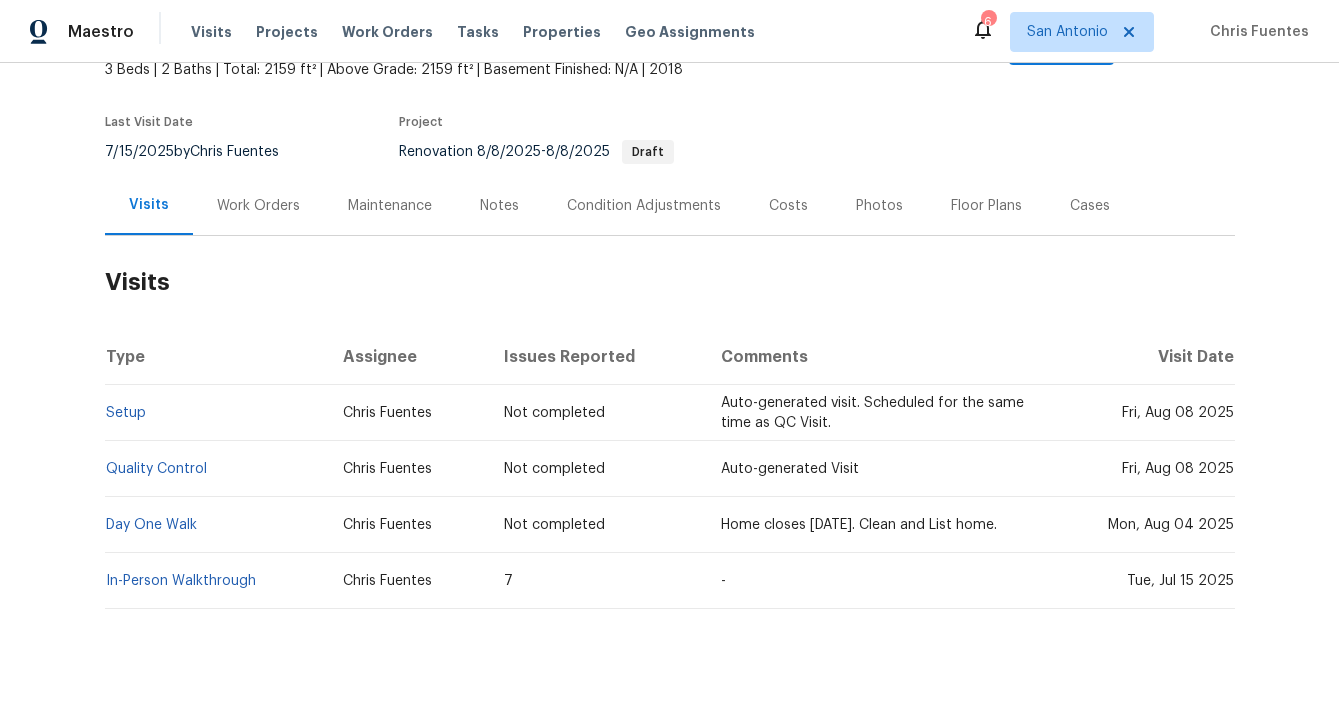 scroll, scrollTop: 159, scrollLeft: 0, axis: vertical 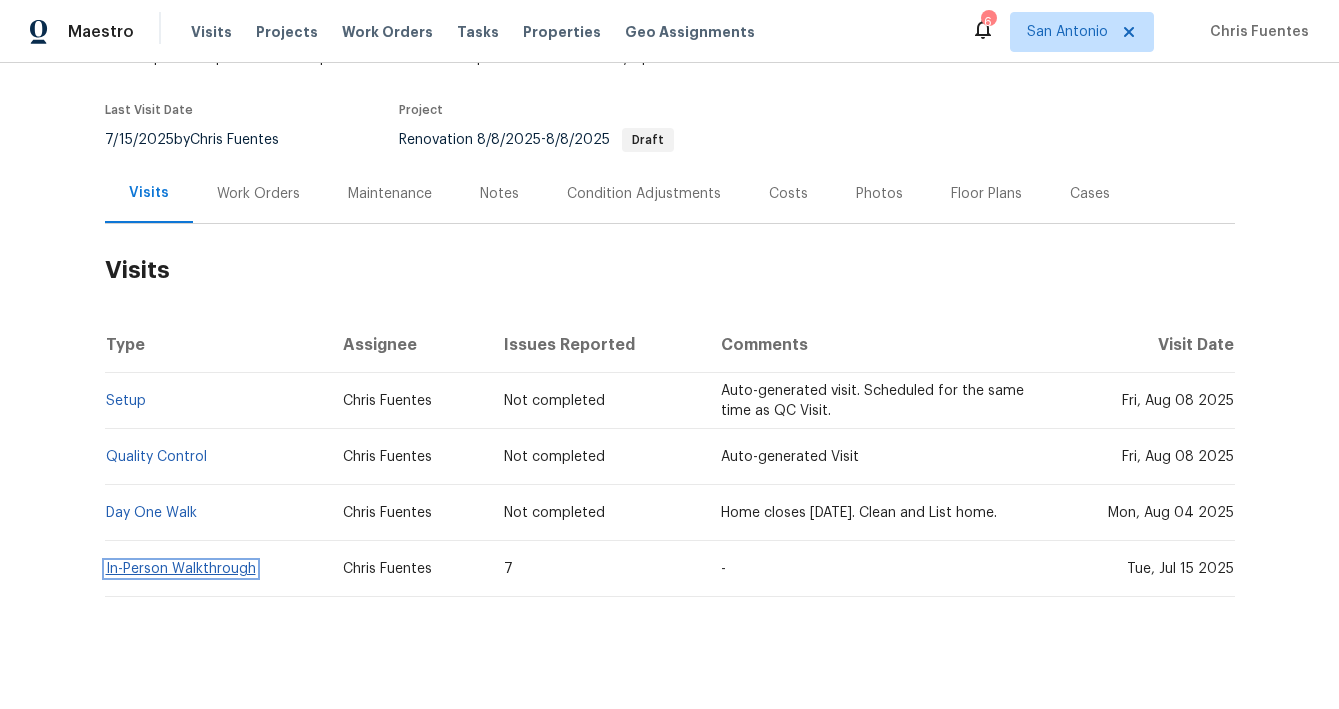 click on "In-Person Walkthrough" at bounding box center (181, 569) 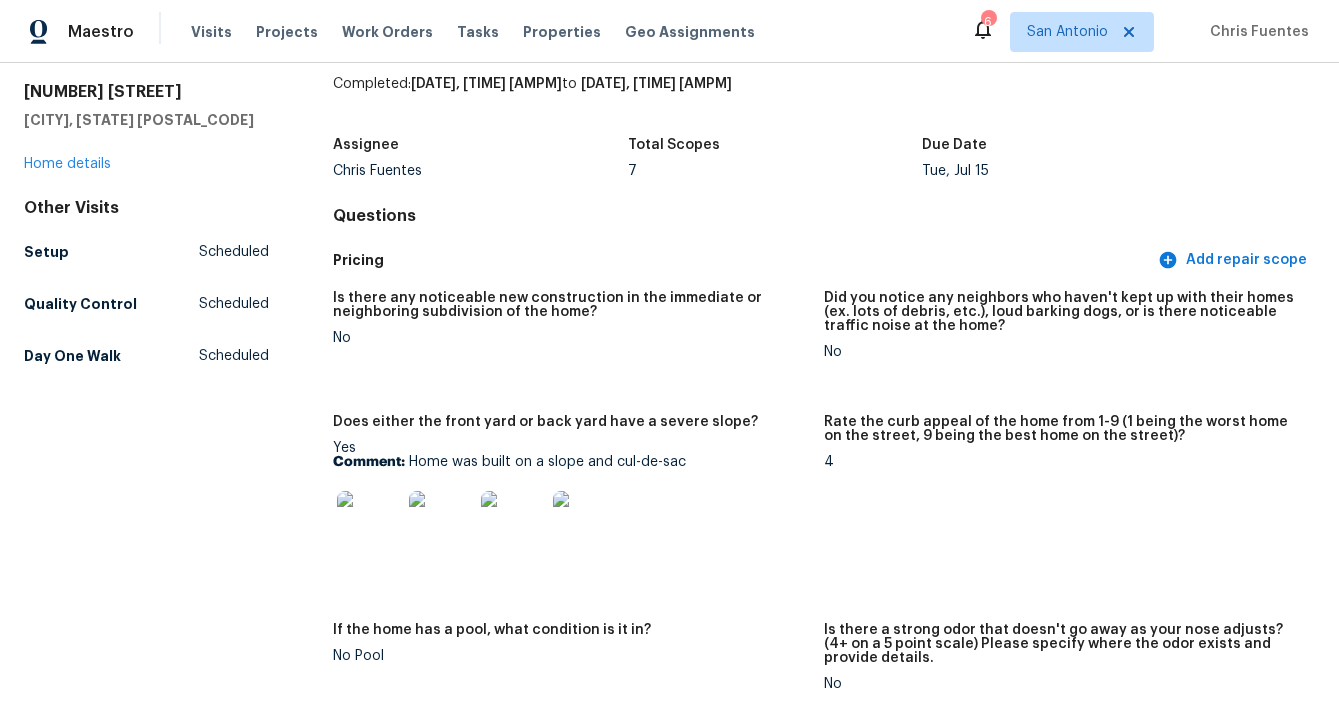 scroll, scrollTop: 81, scrollLeft: 0, axis: vertical 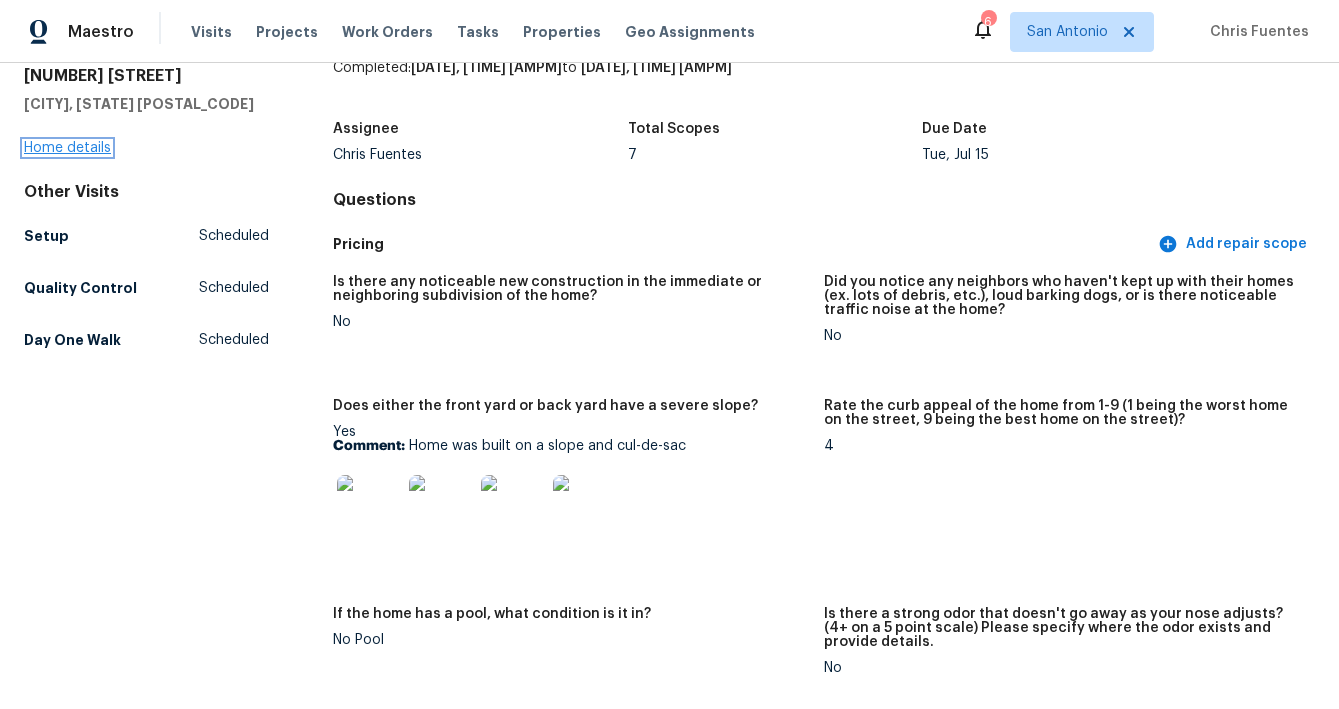 click on "Home details" at bounding box center (67, 148) 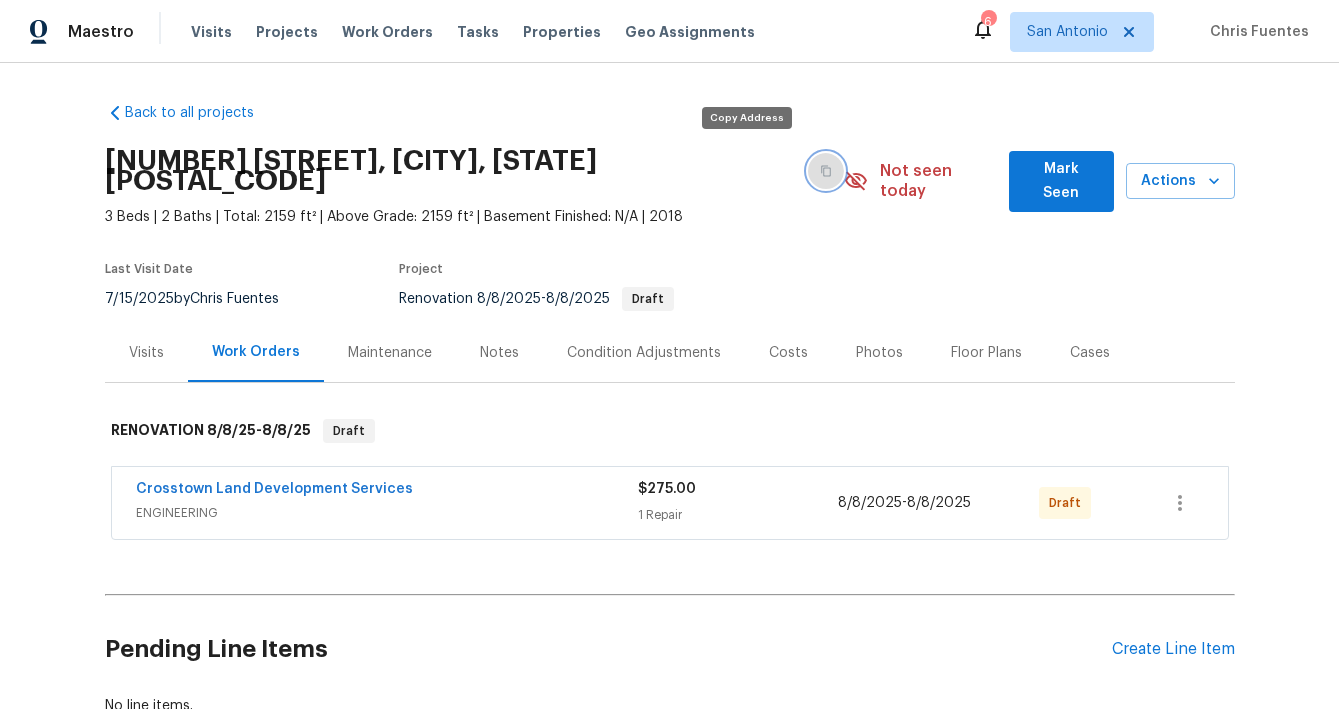 click 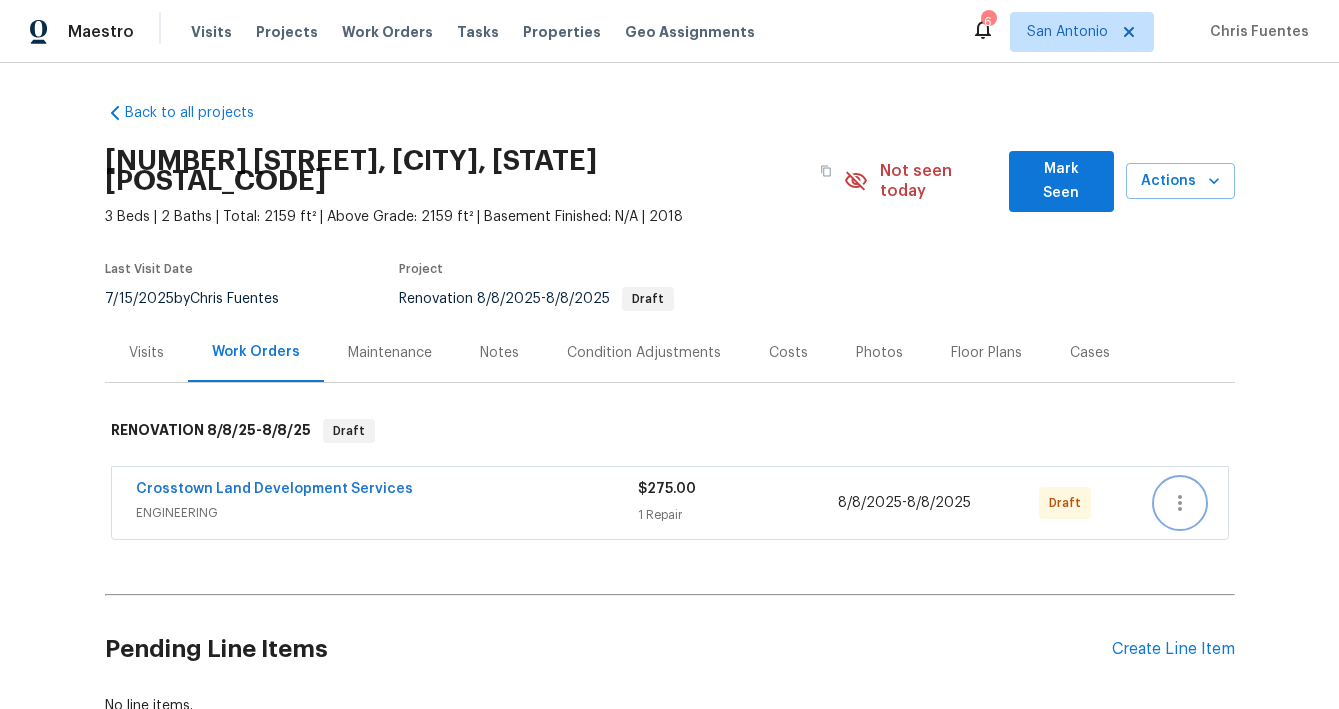 click 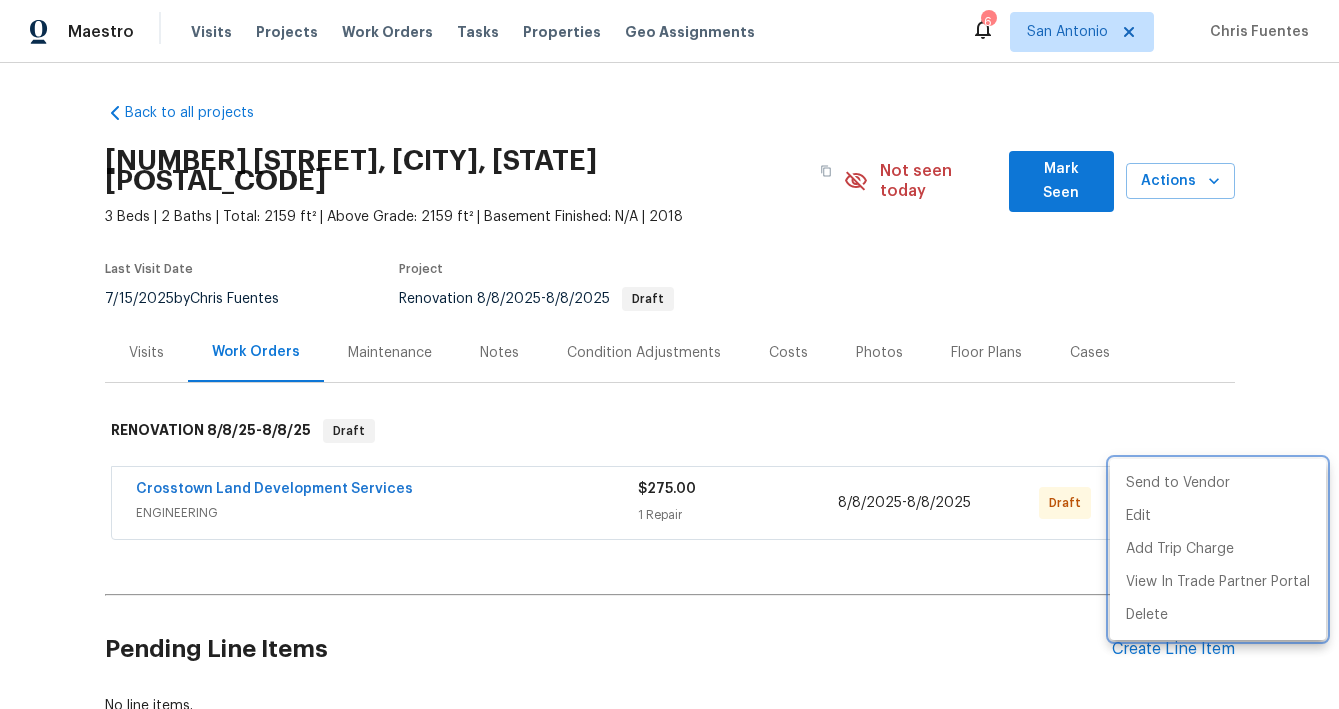 click at bounding box center (669, 354) 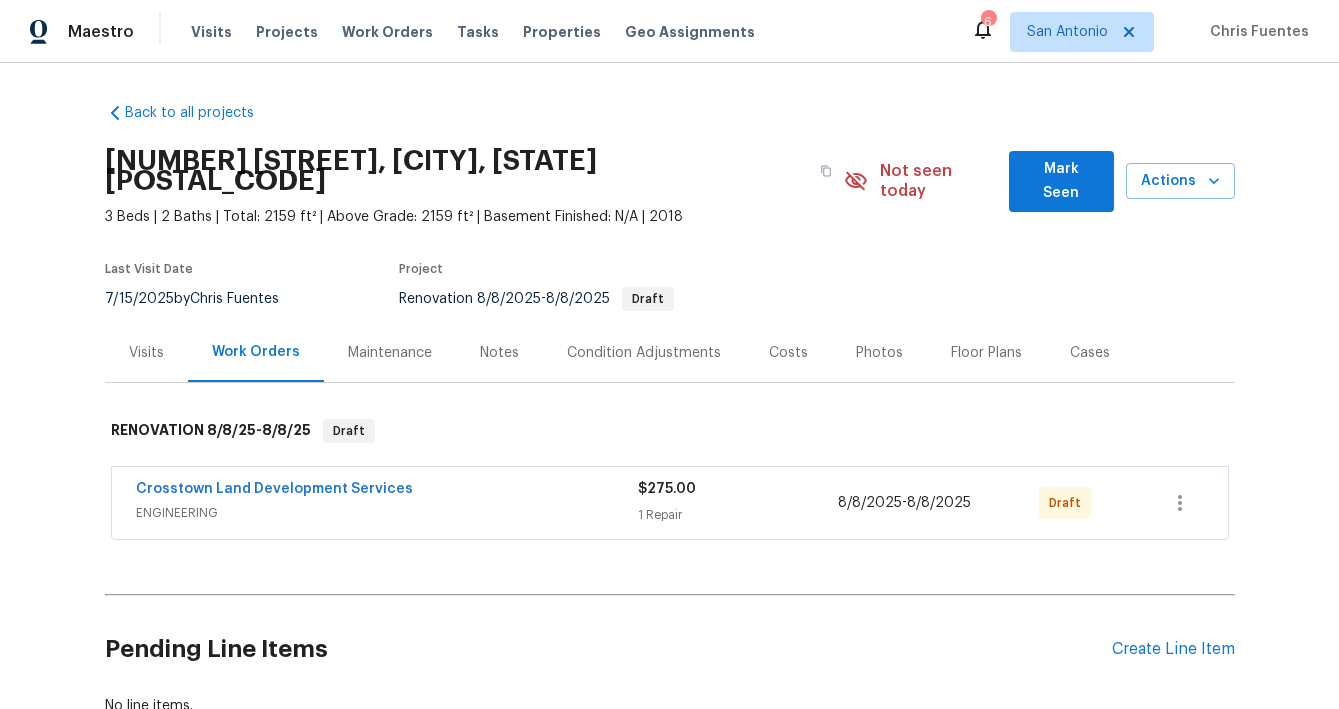 click on "8/8/2025" at bounding box center (870, 503) 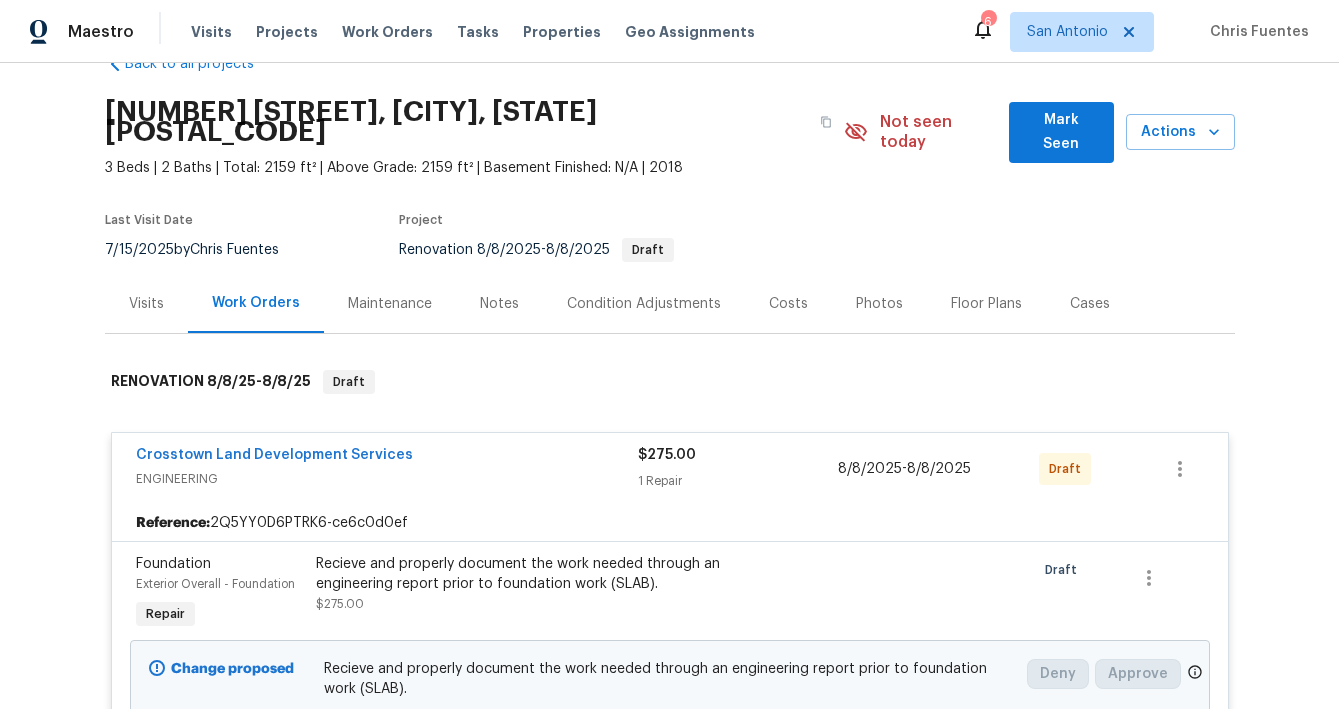 scroll, scrollTop: 52, scrollLeft: 0, axis: vertical 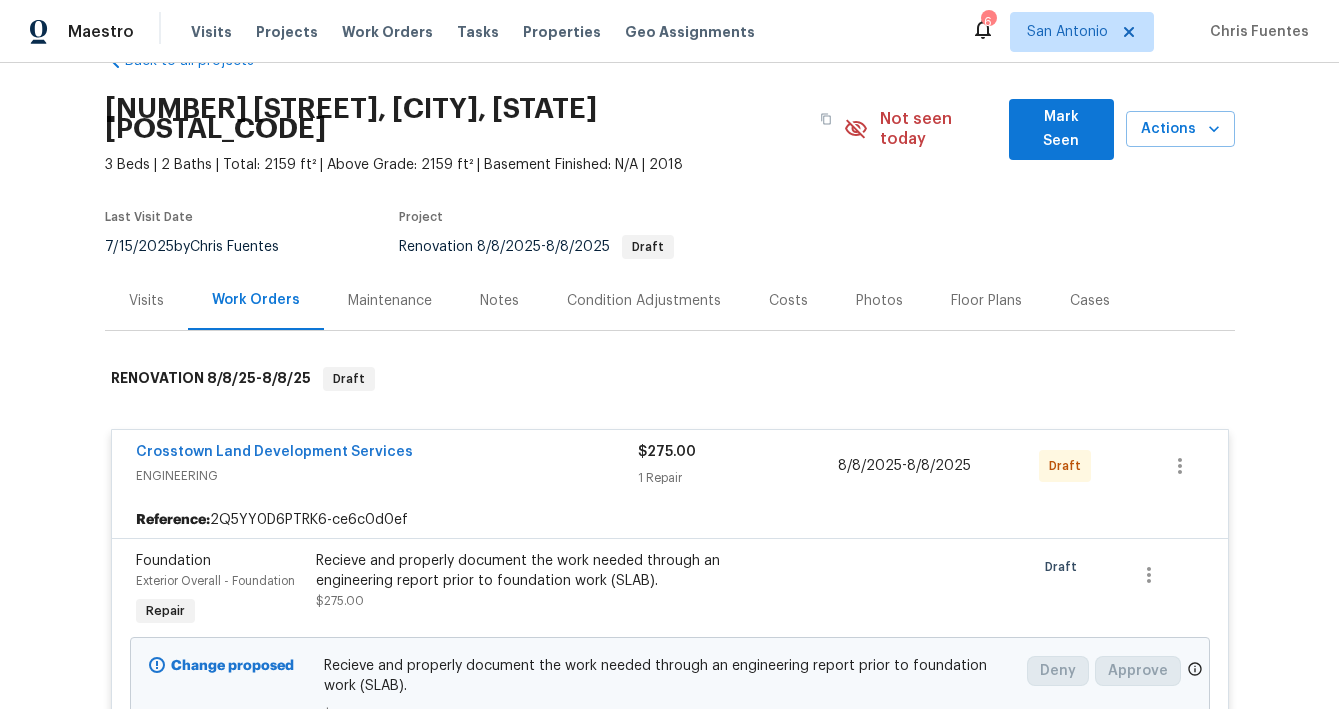 click on "Recieve and properly document the work needed through an engineering report prior to foundation work (SLAB)." at bounding box center [535, 571] 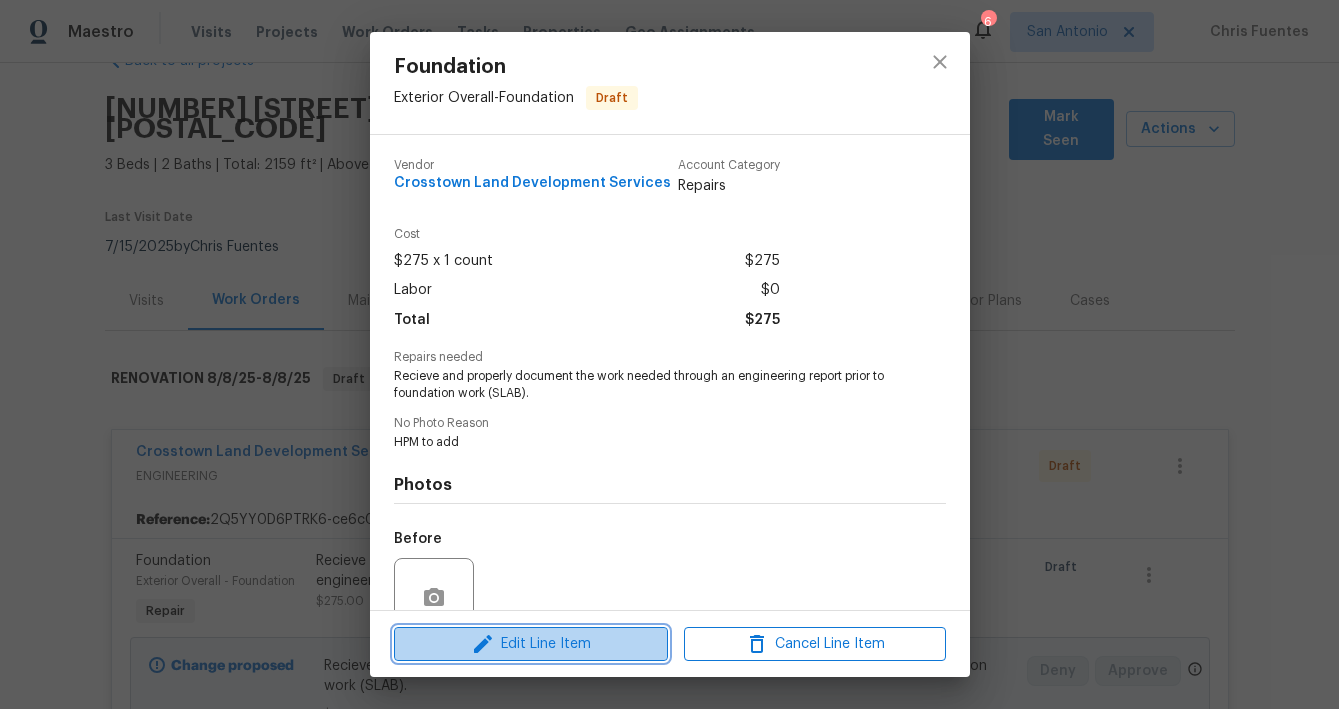 click on "Edit Line Item" at bounding box center [531, 644] 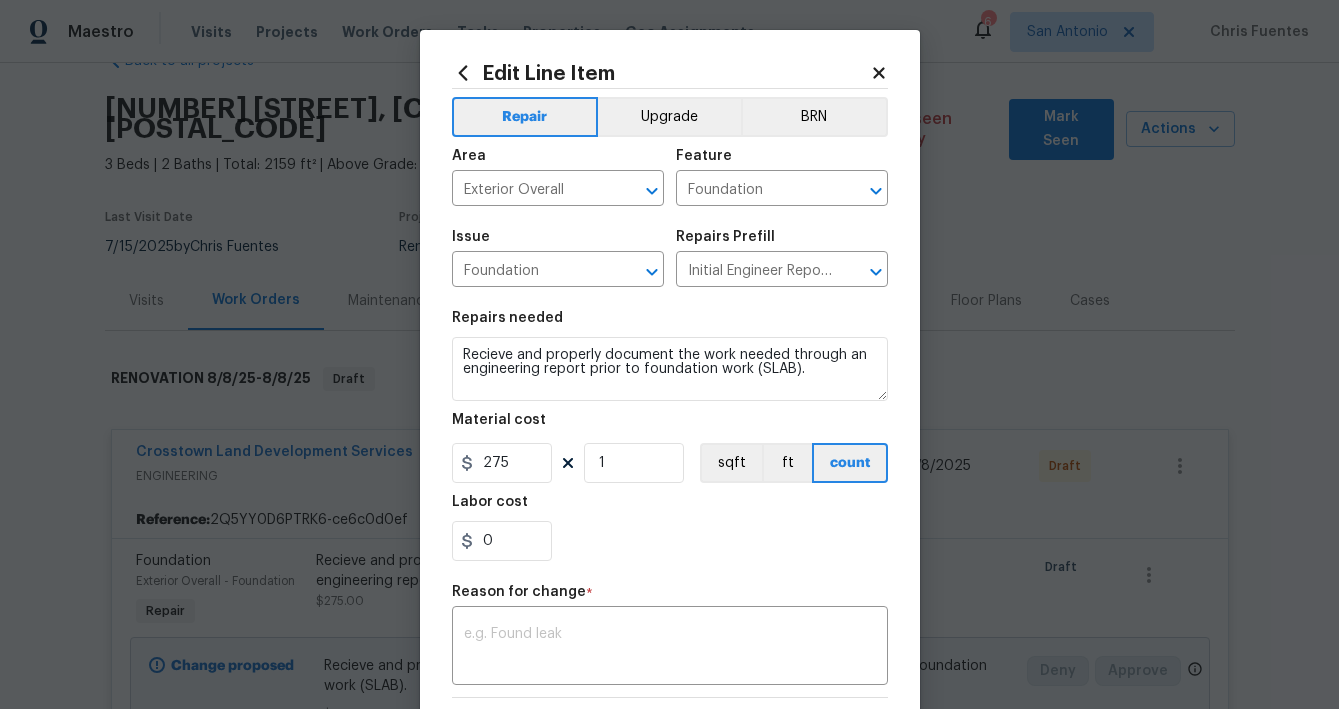 click 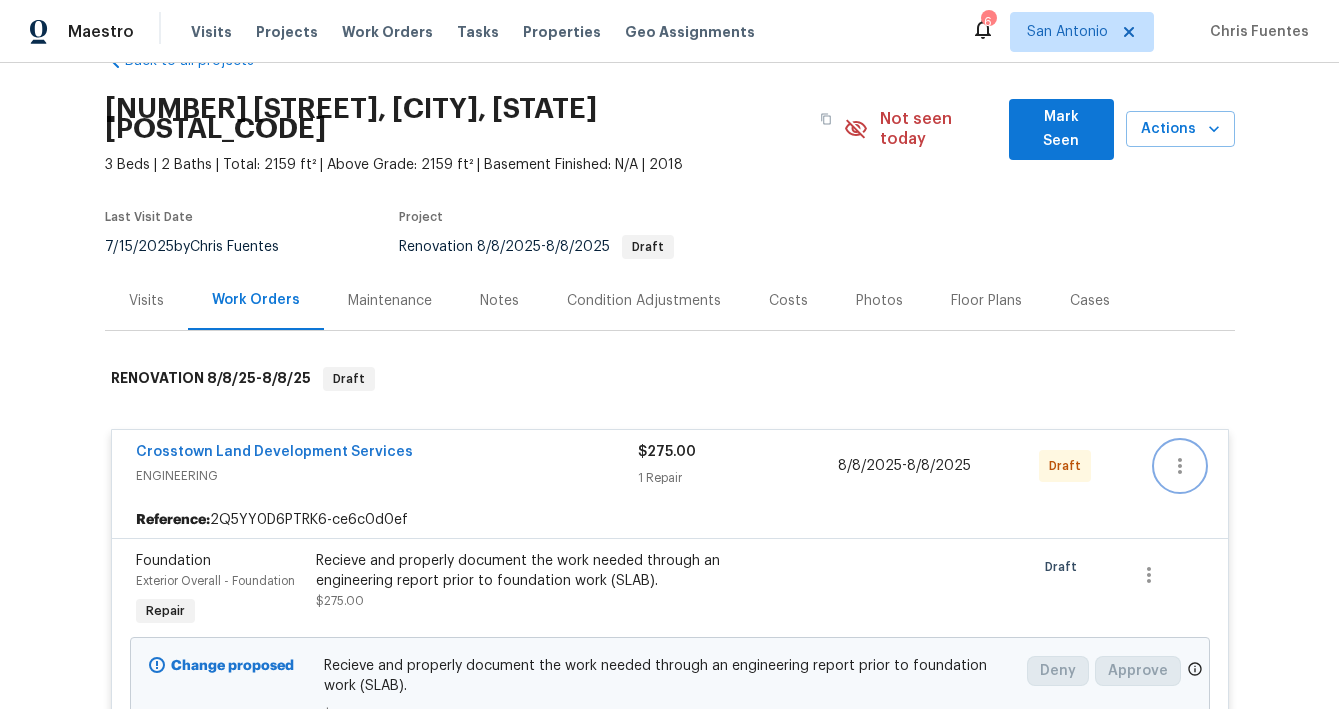 click 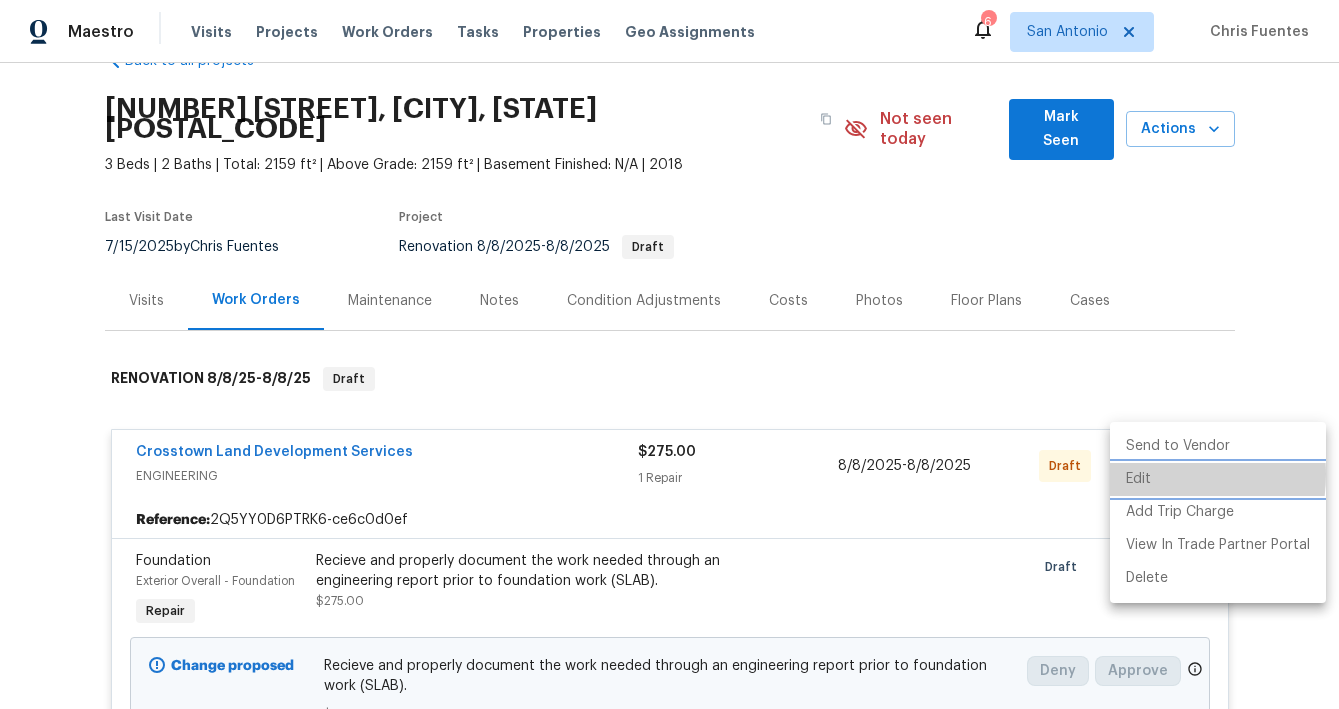 click on "Edit" at bounding box center [1218, 479] 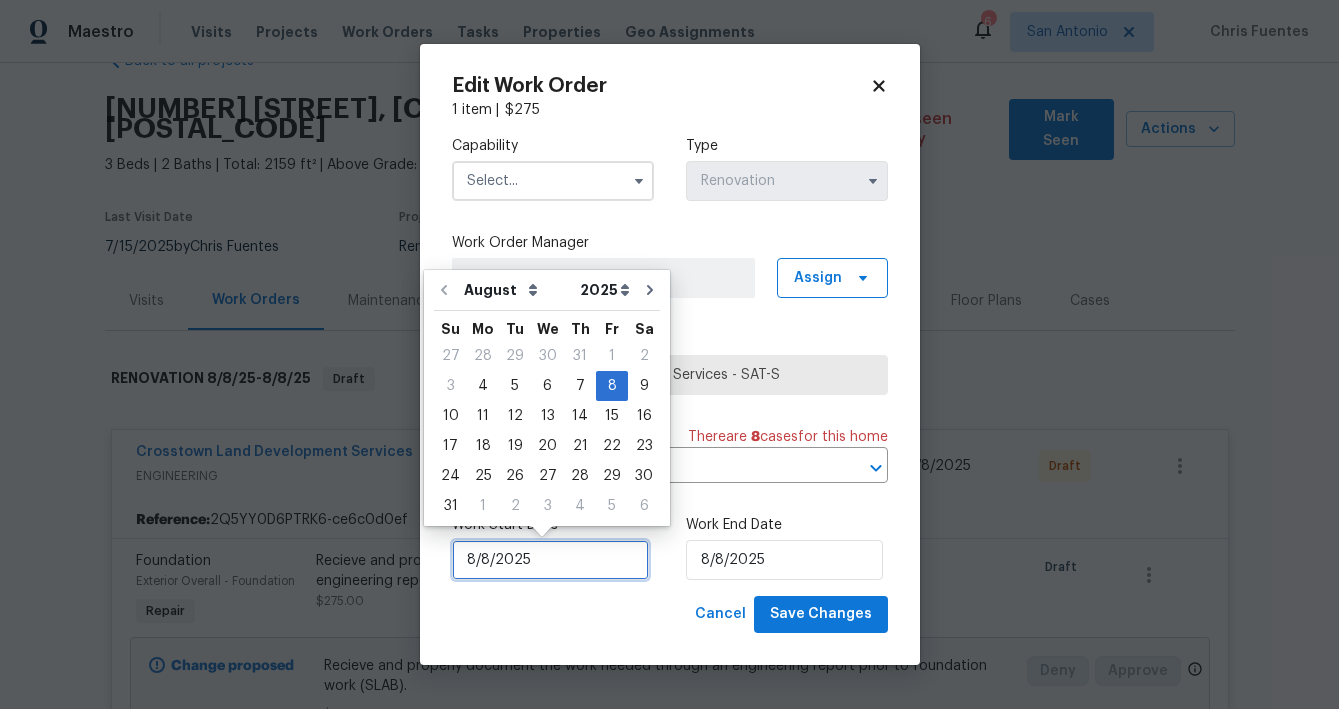 click on "8/8/2025" at bounding box center [550, 560] 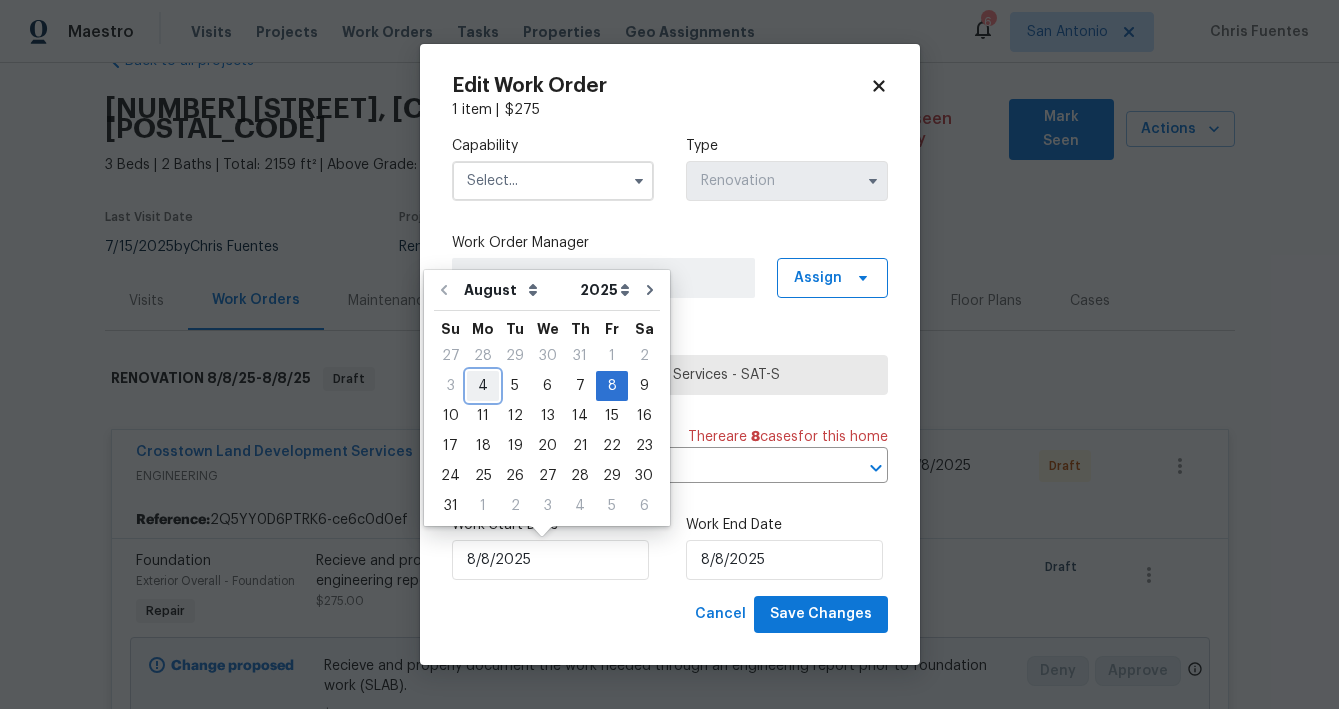 click on "4" at bounding box center [483, 386] 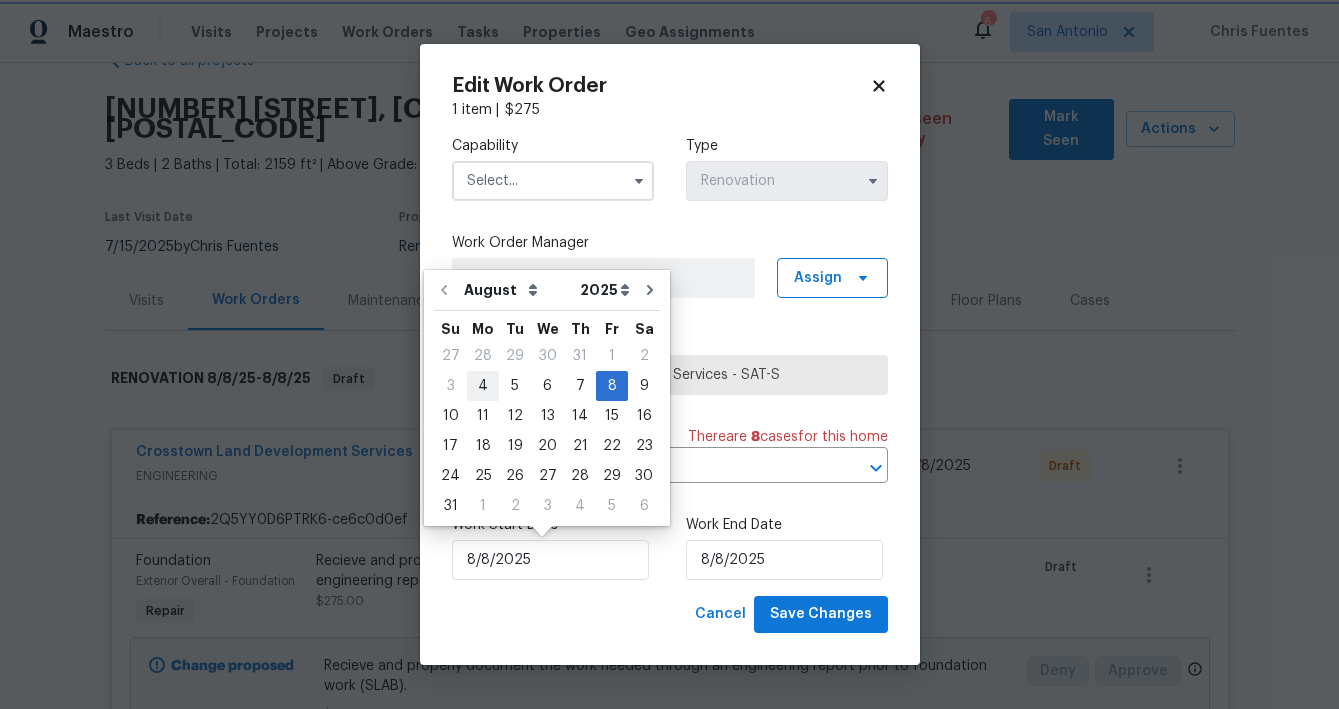 type on "8/4/2025" 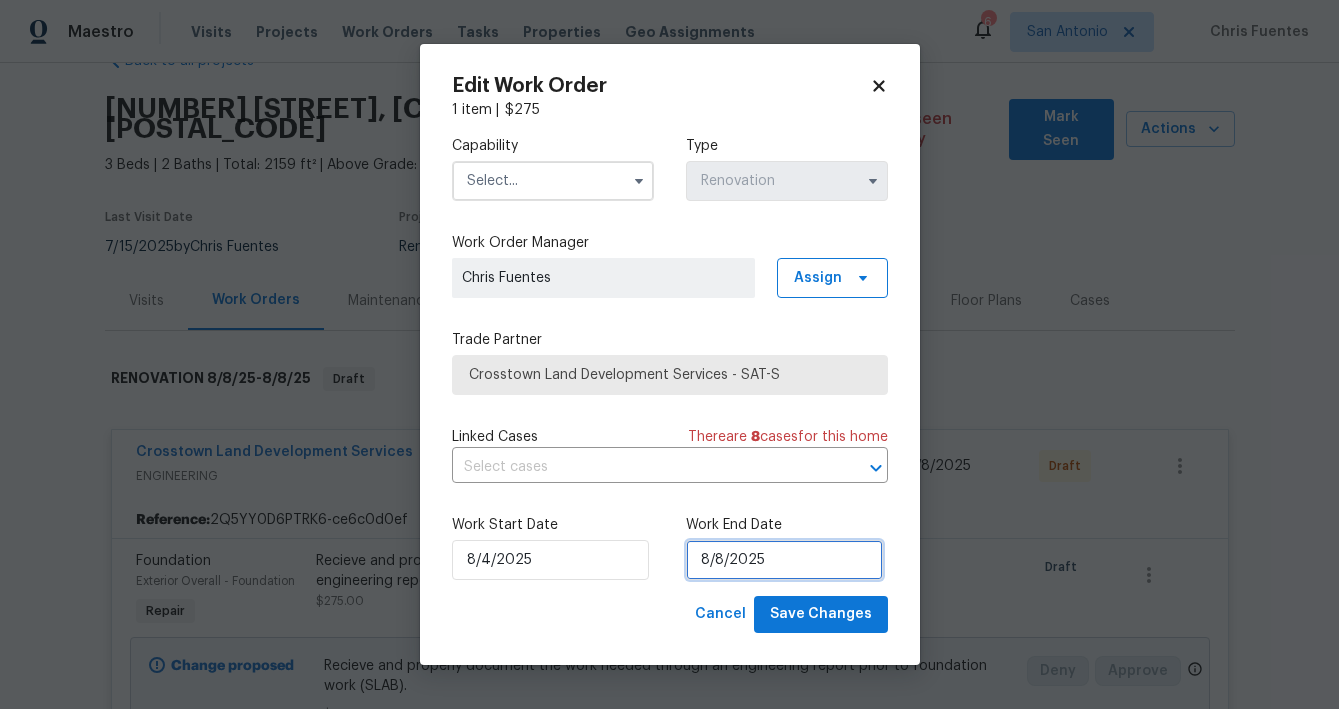click on "8/8/2025" at bounding box center (784, 560) 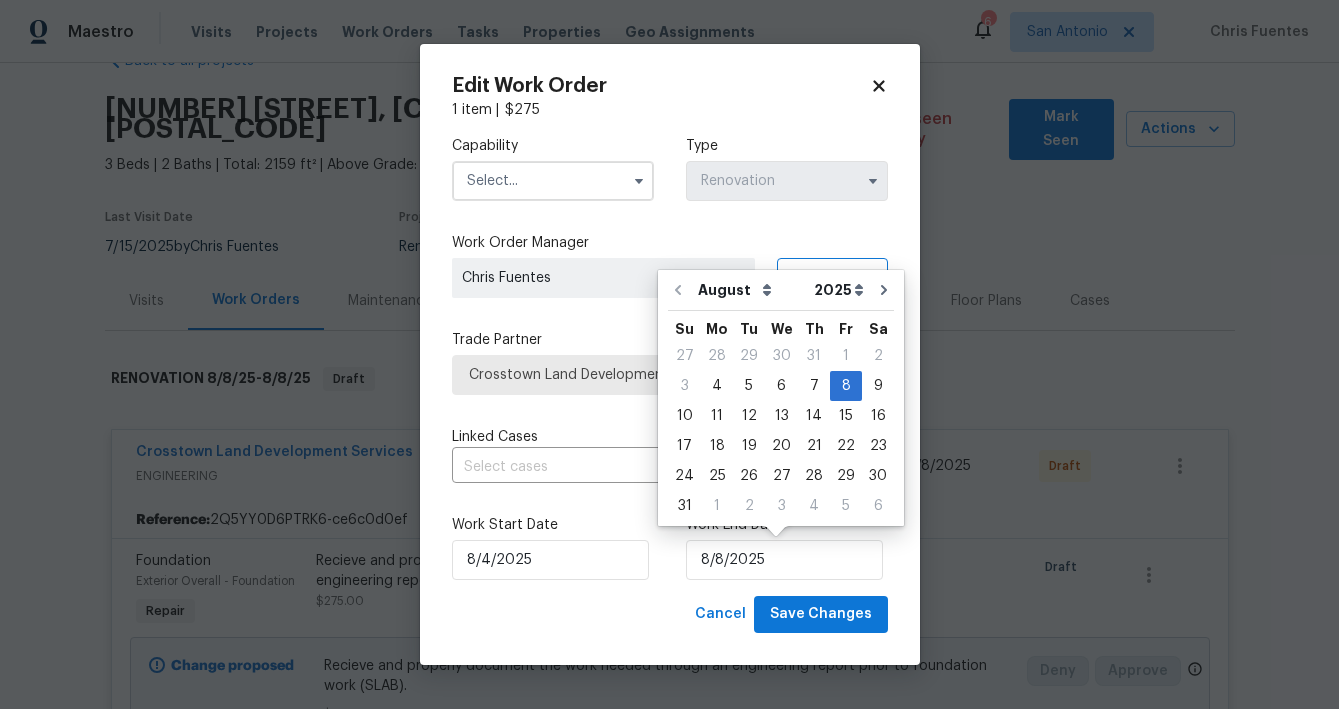 click at bounding box center [553, 181] 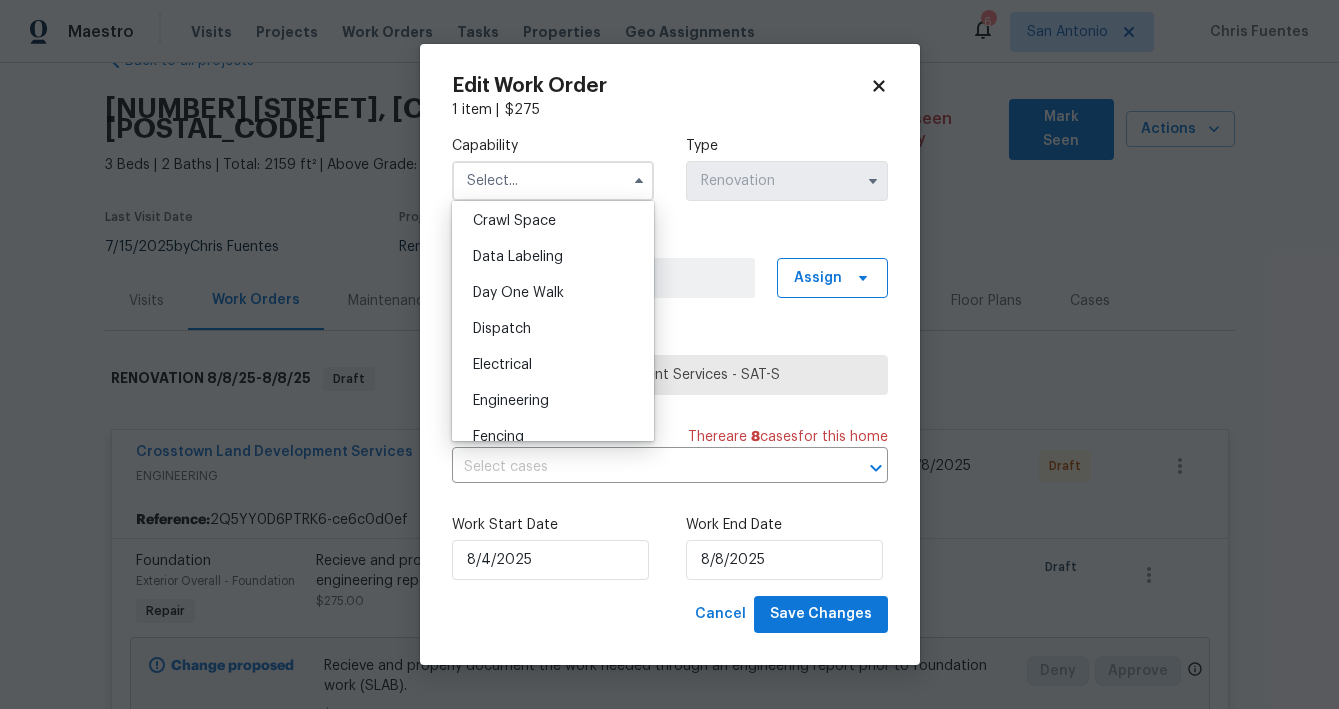 scroll, scrollTop: 486, scrollLeft: 0, axis: vertical 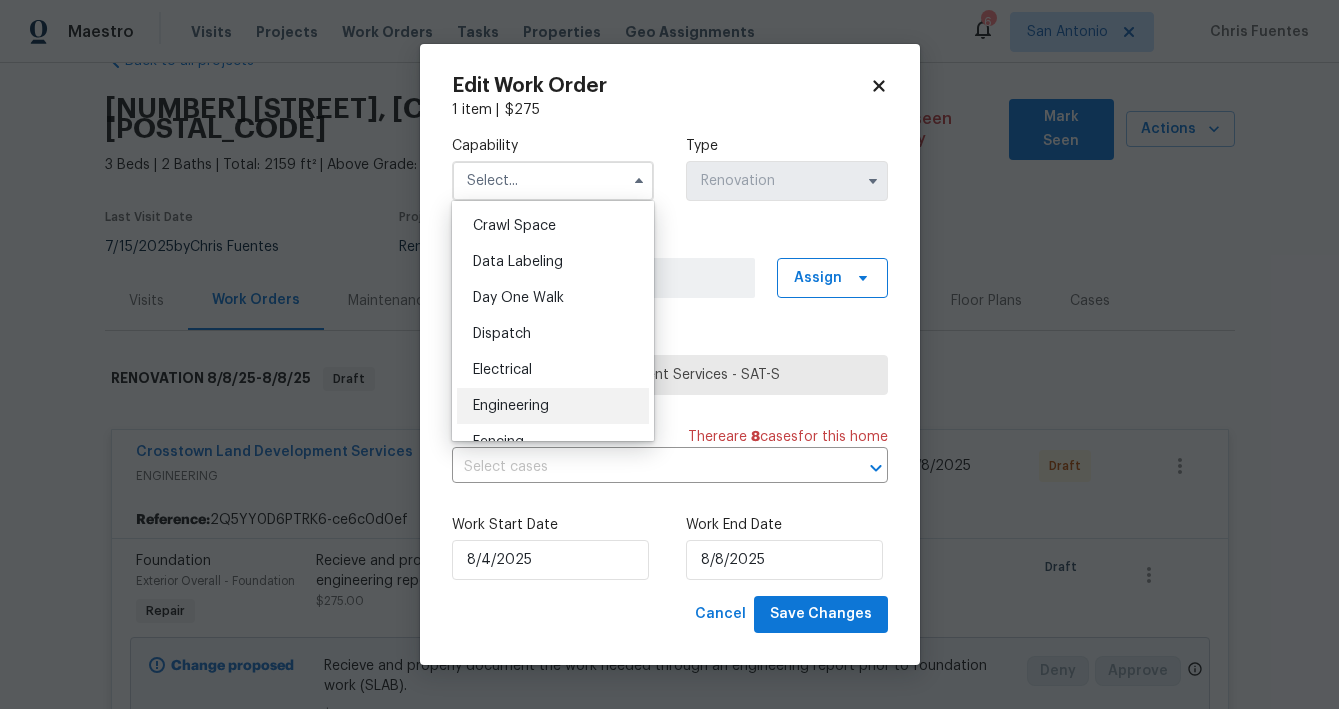 click on "Engineering" at bounding box center [511, 406] 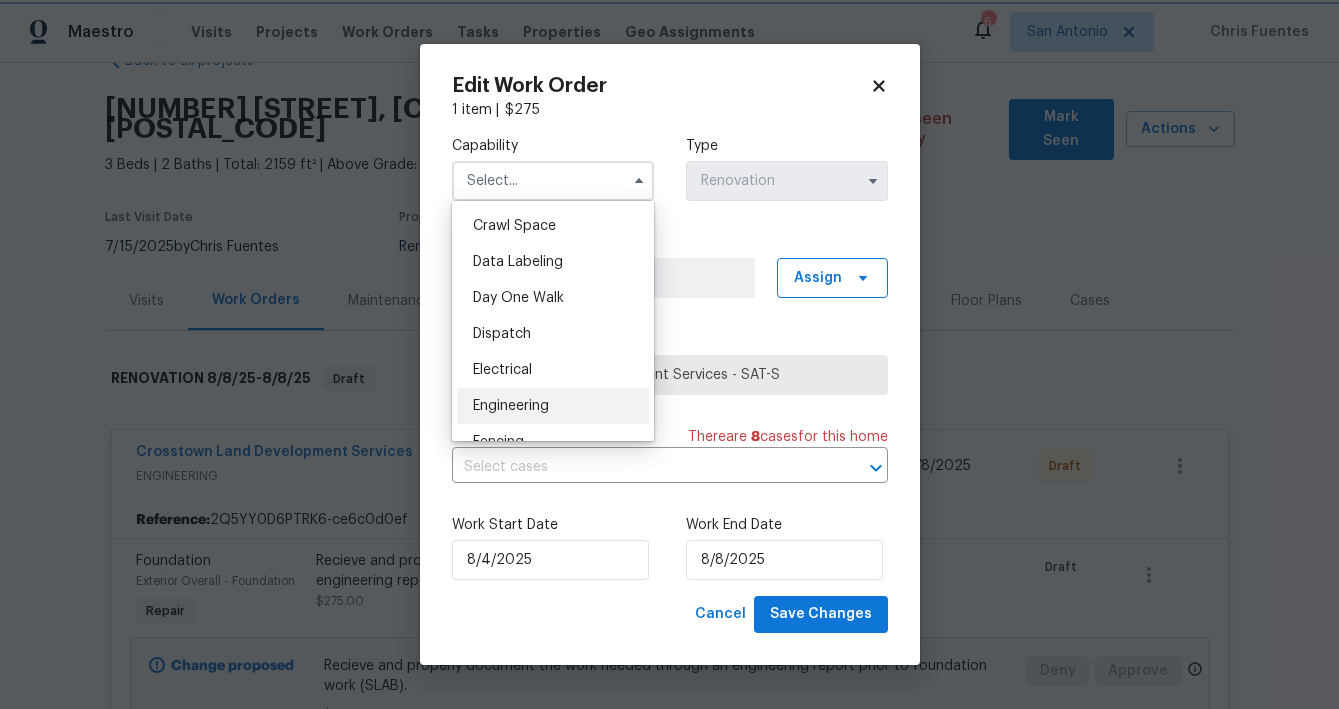 type on "Engineering" 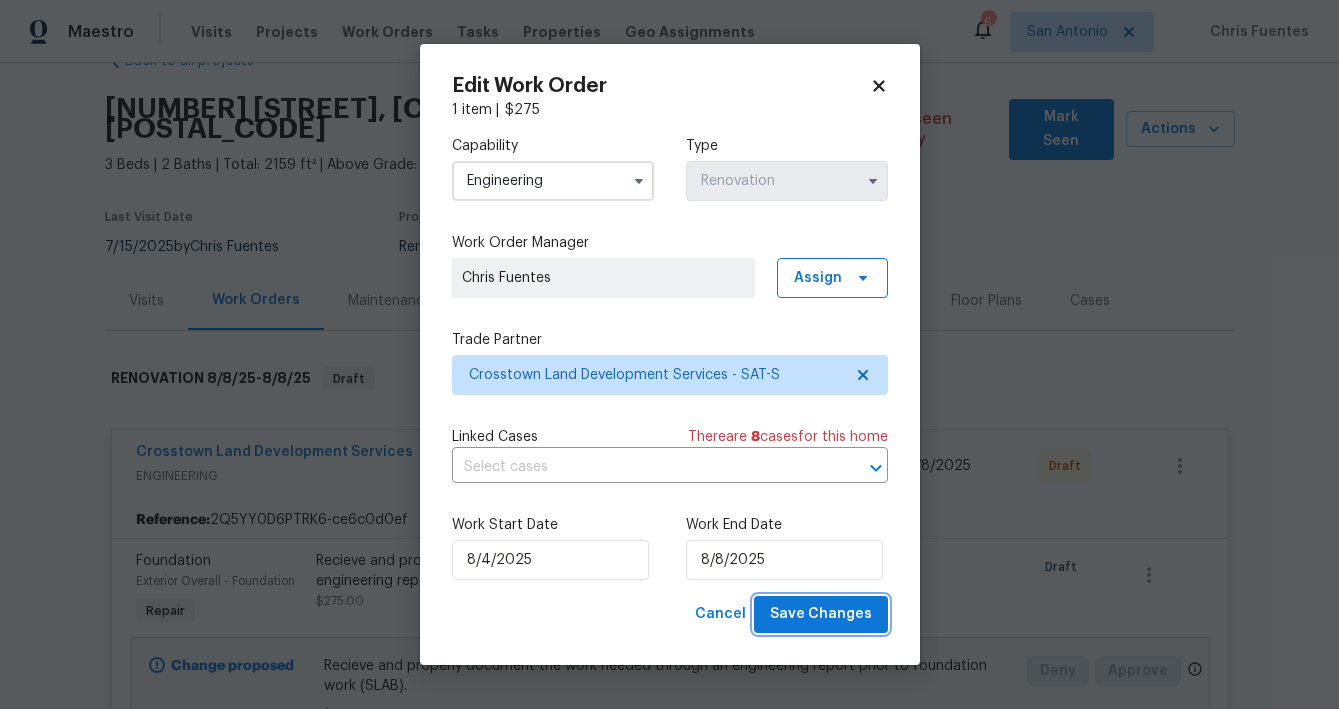 click on "Save Changes" at bounding box center [821, 614] 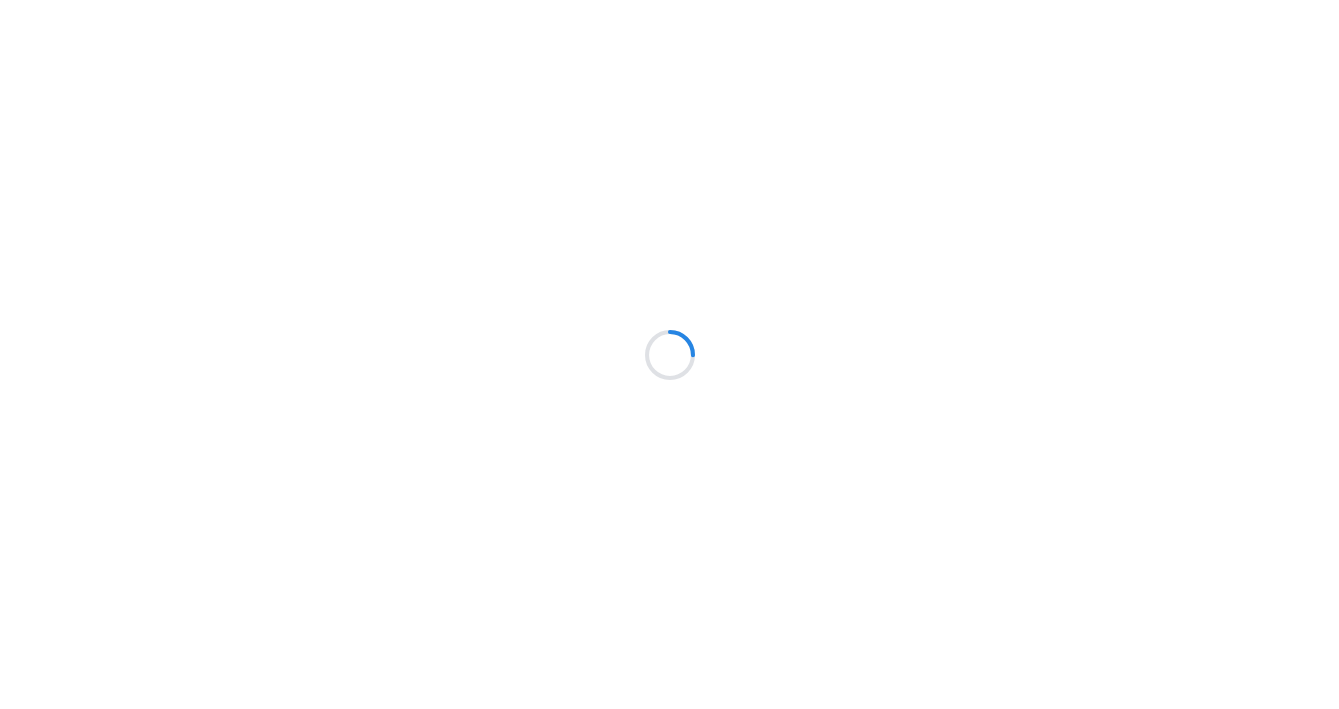 scroll, scrollTop: 0, scrollLeft: 0, axis: both 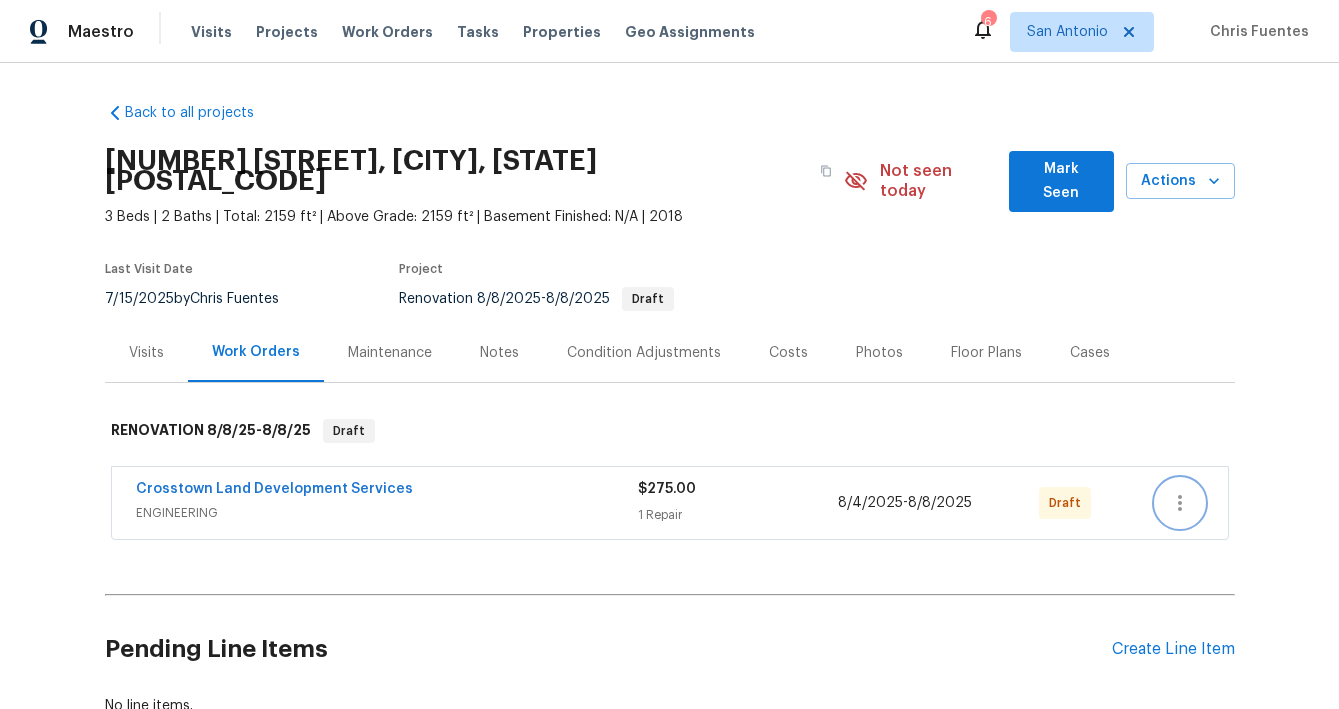 click 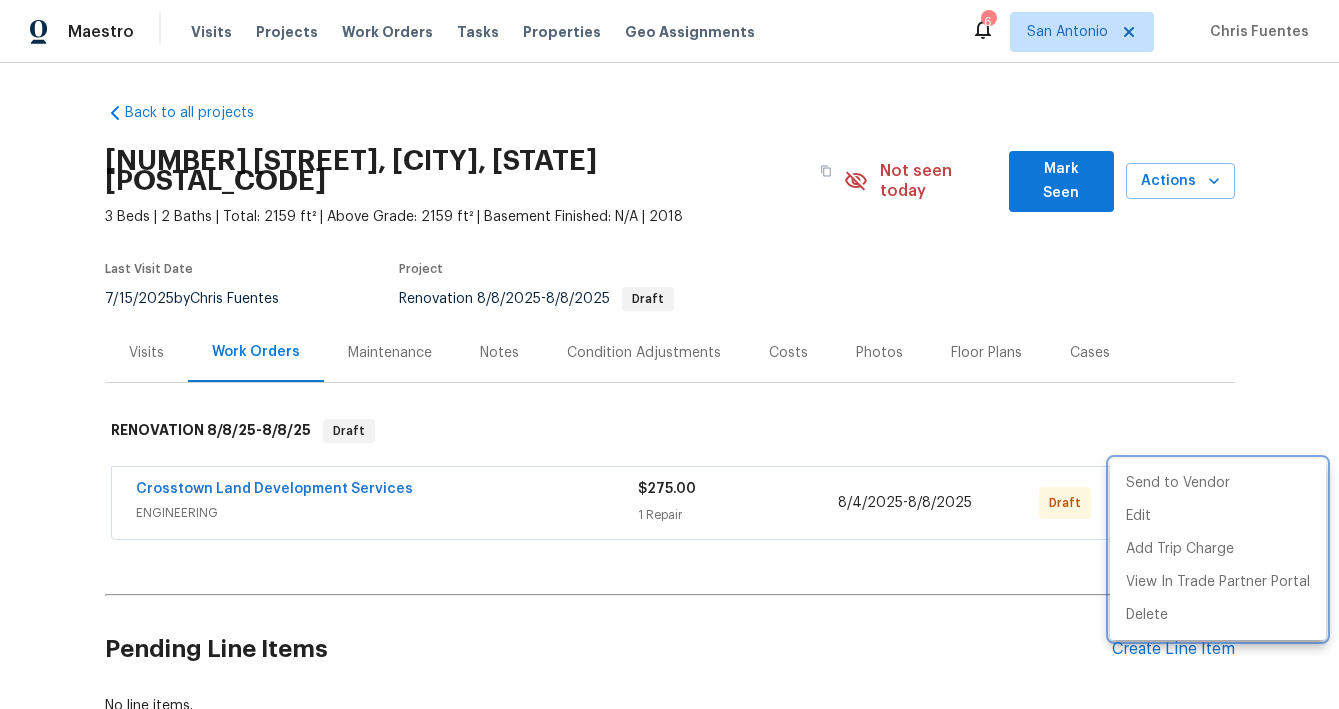 click at bounding box center (669, 354) 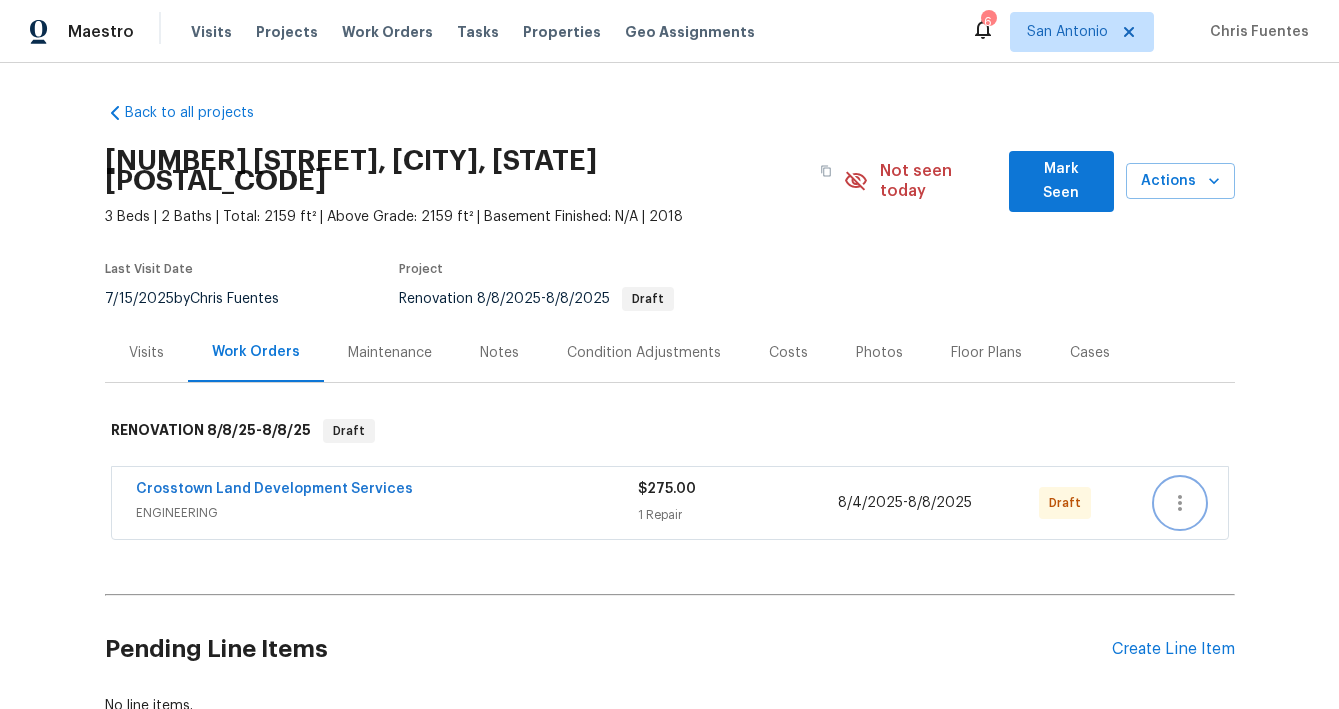 scroll, scrollTop: 123, scrollLeft: 0, axis: vertical 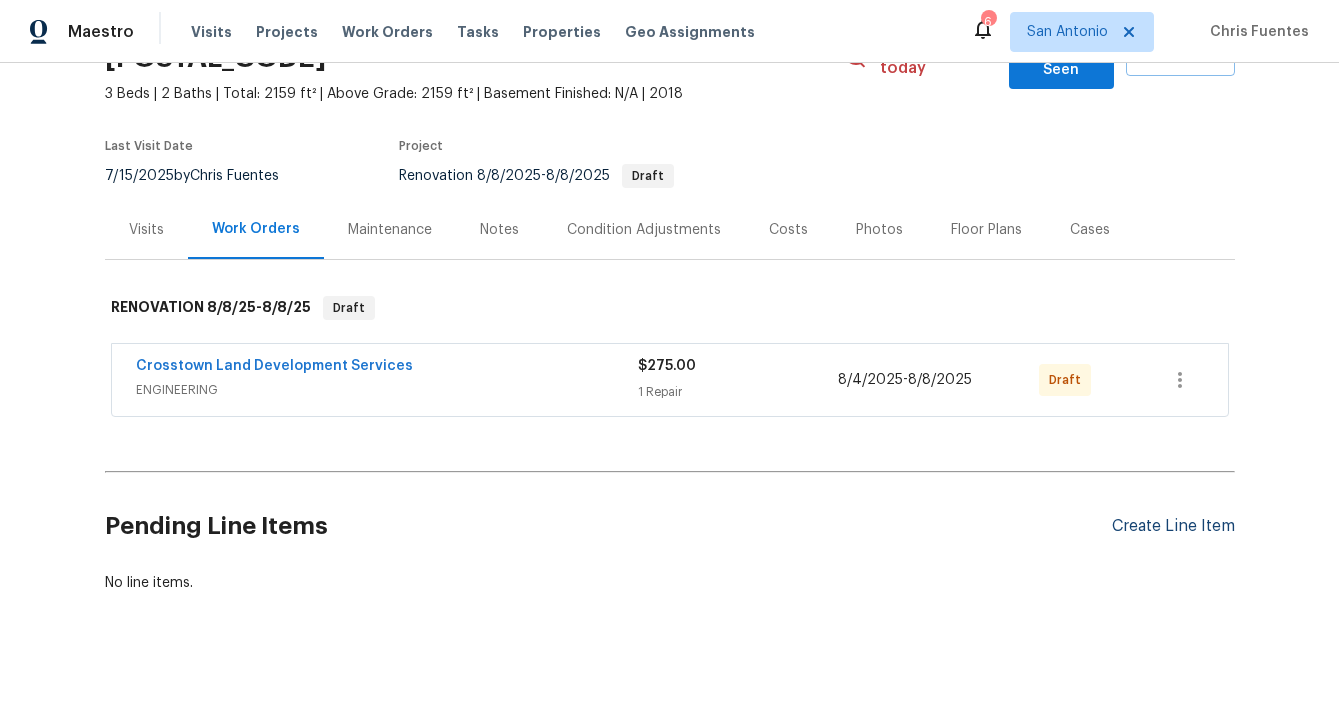 click on "Create Line Item" at bounding box center (1173, 526) 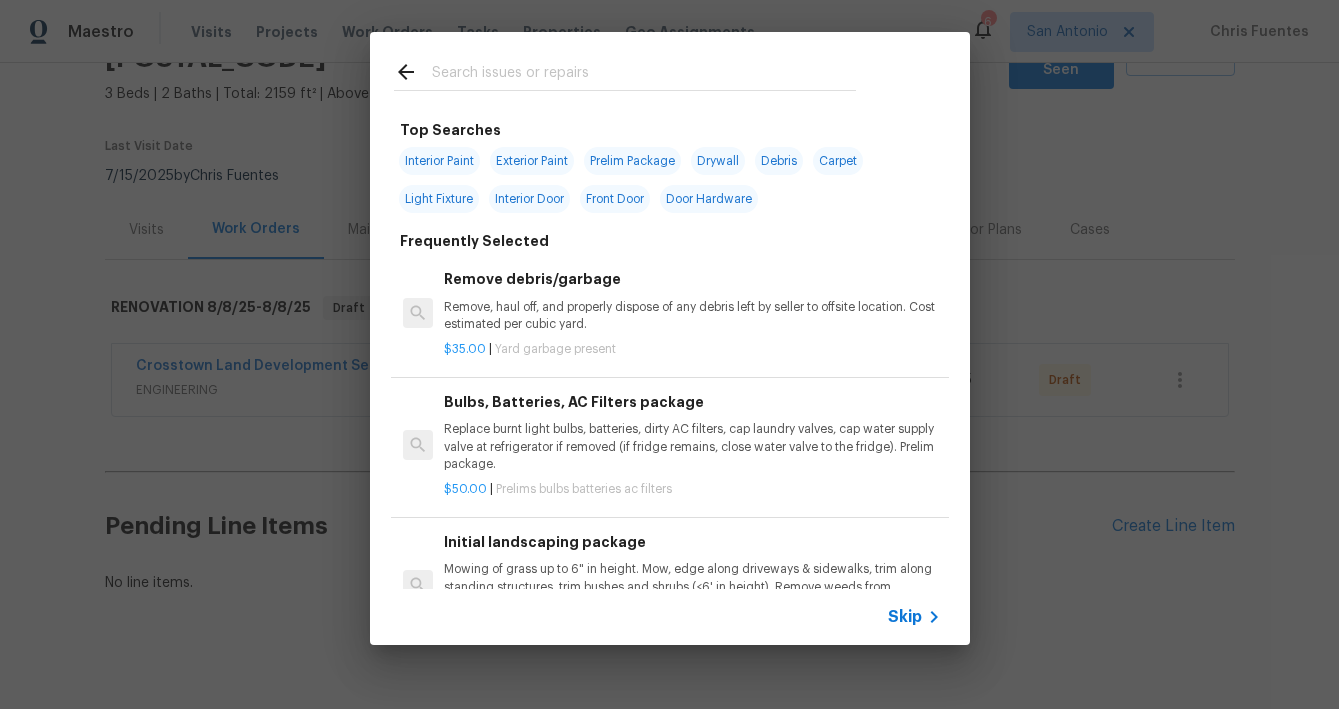 click at bounding box center (644, 75) 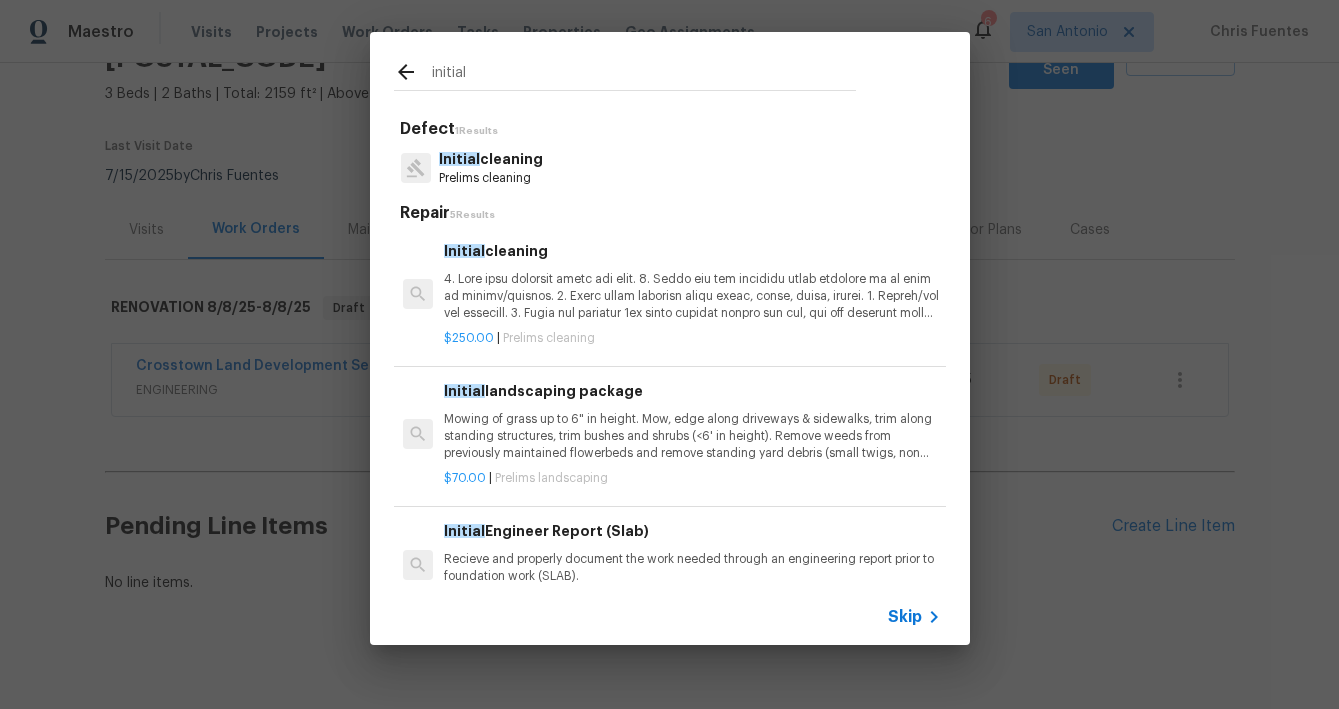 type on "initial" 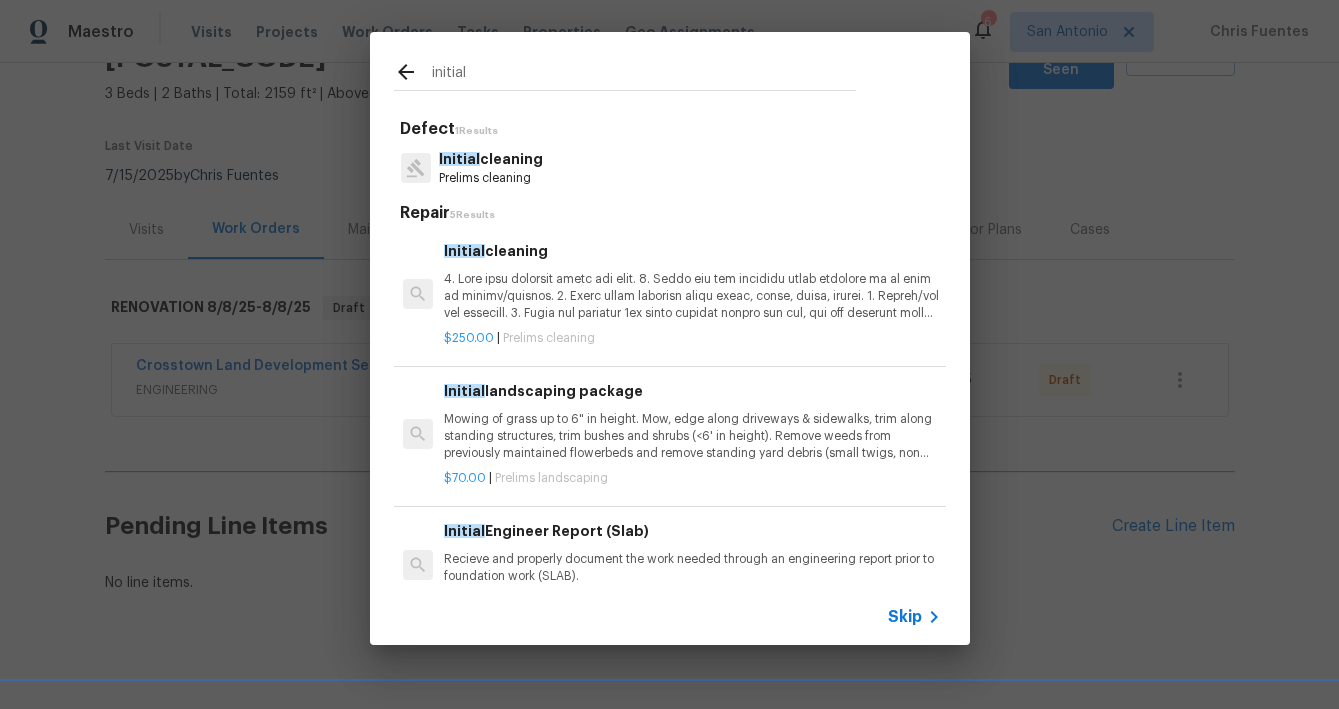 click on "Prelims cleaning" at bounding box center [491, 178] 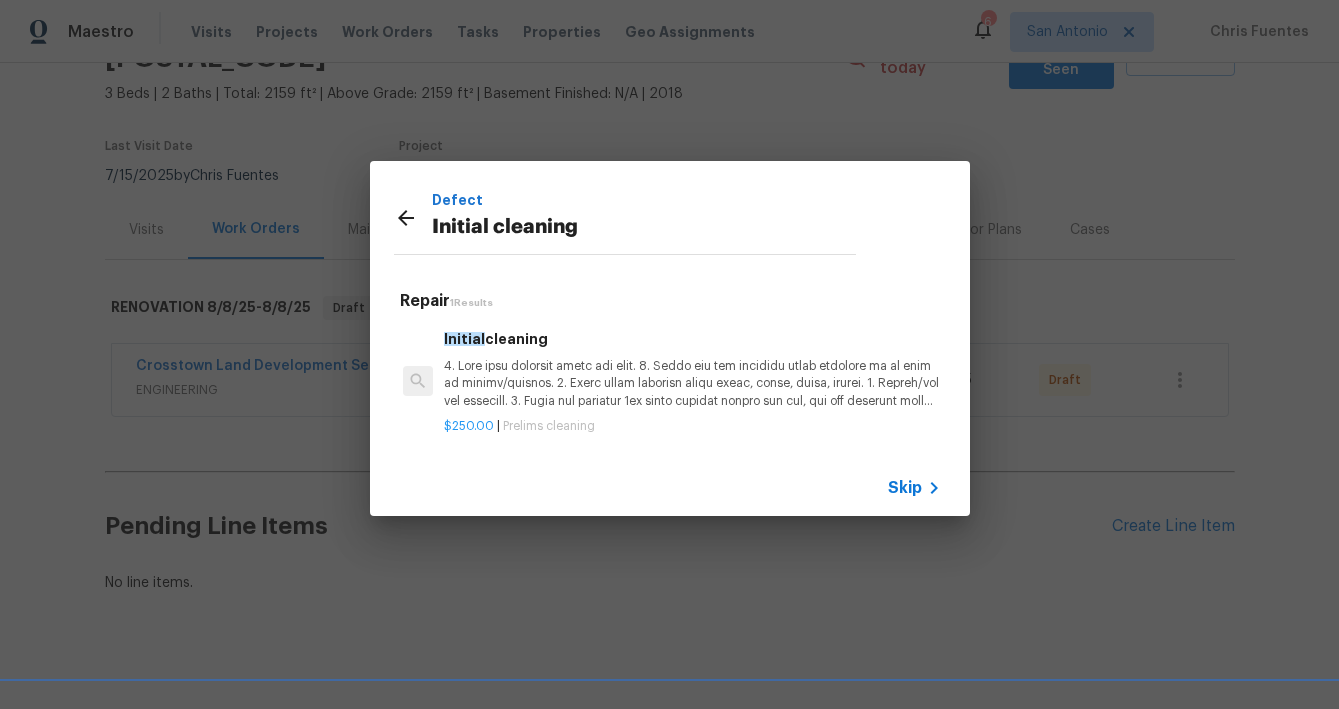 click at bounding box center (692, 383) 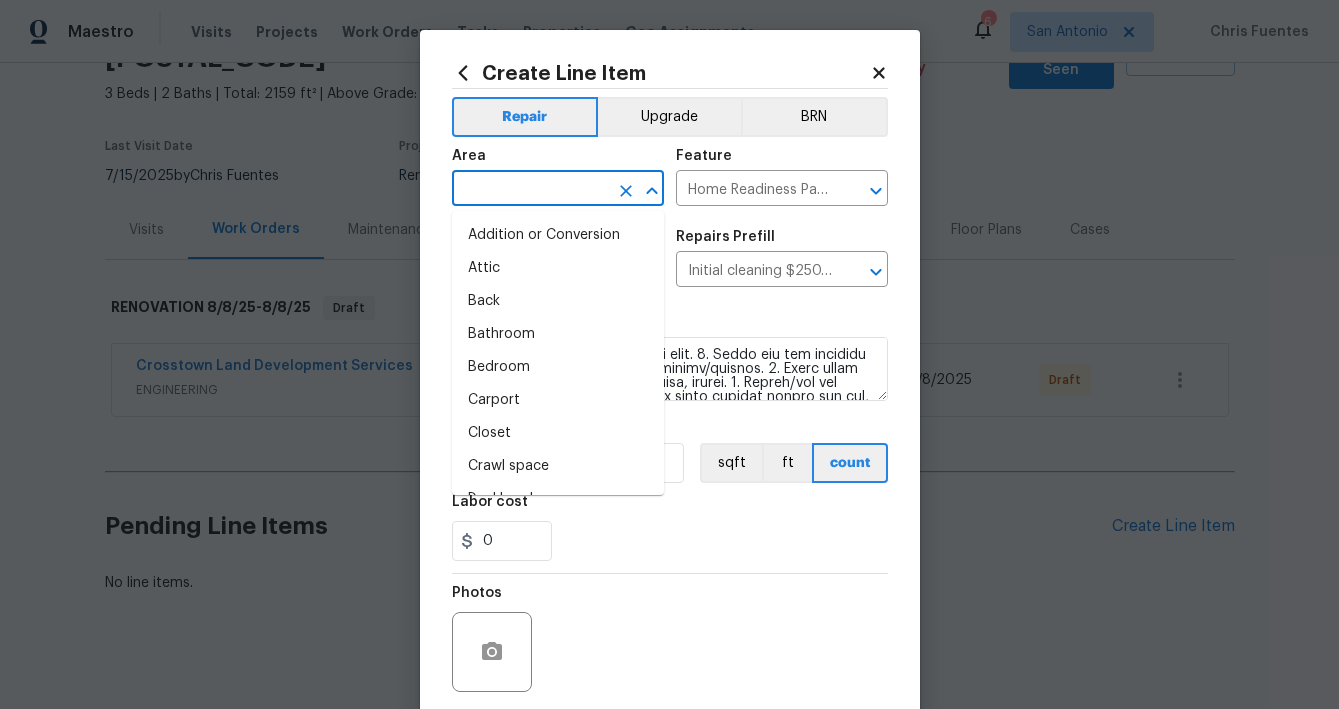 click at bounding box center (530, 190) 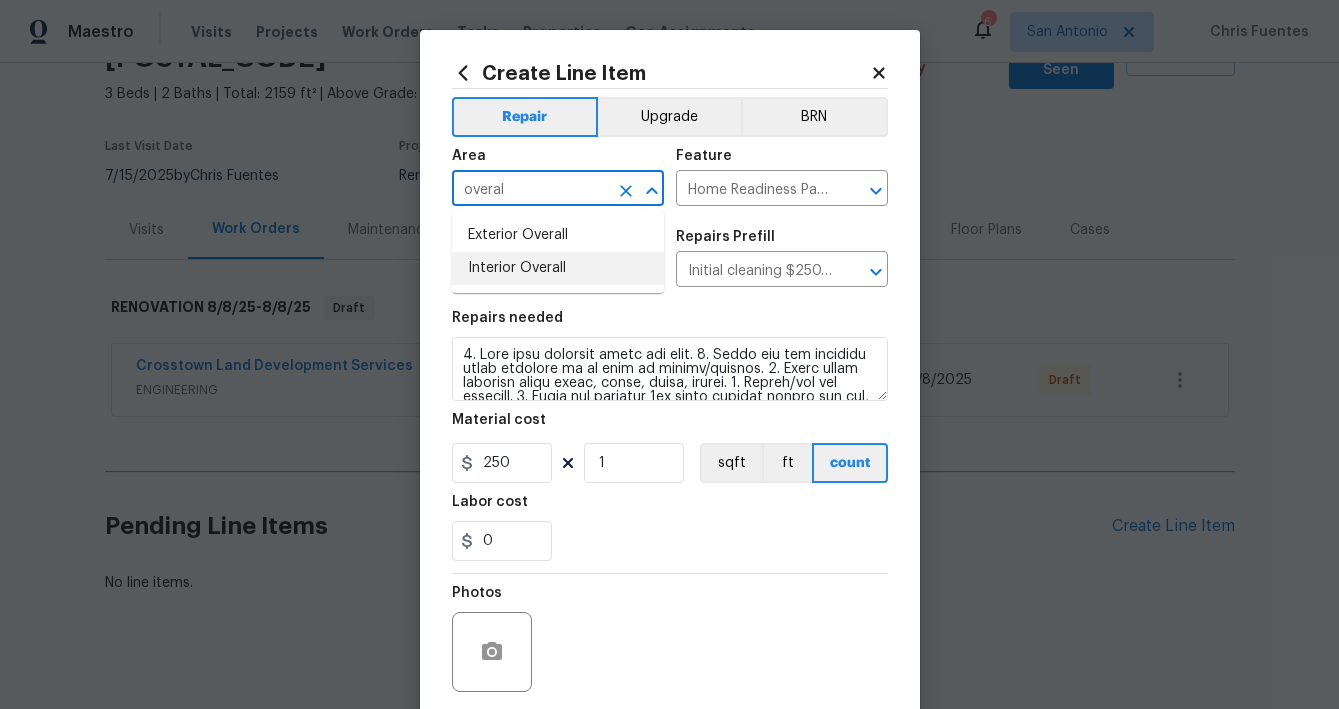 click on "Interior Overall" at bounding box center [558, 268] 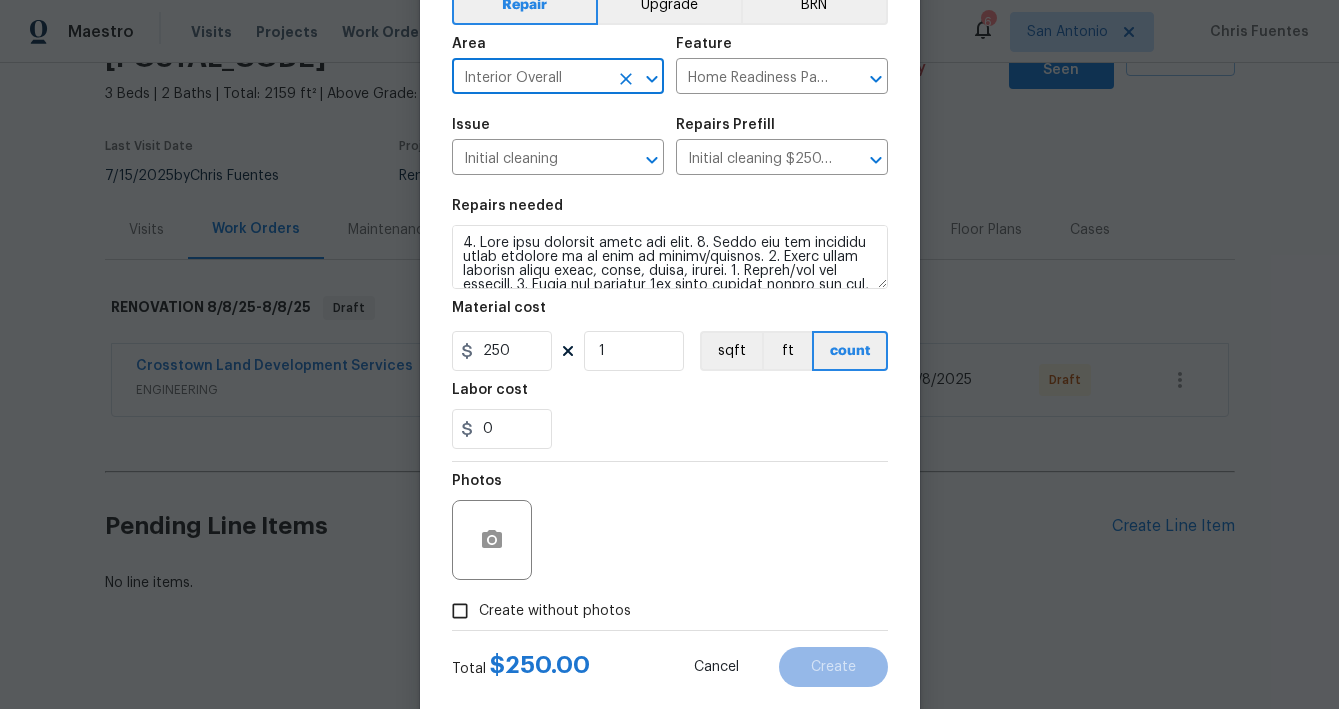 scroll, scrollTop: 153, scrollLeft: 0, axis: vertical 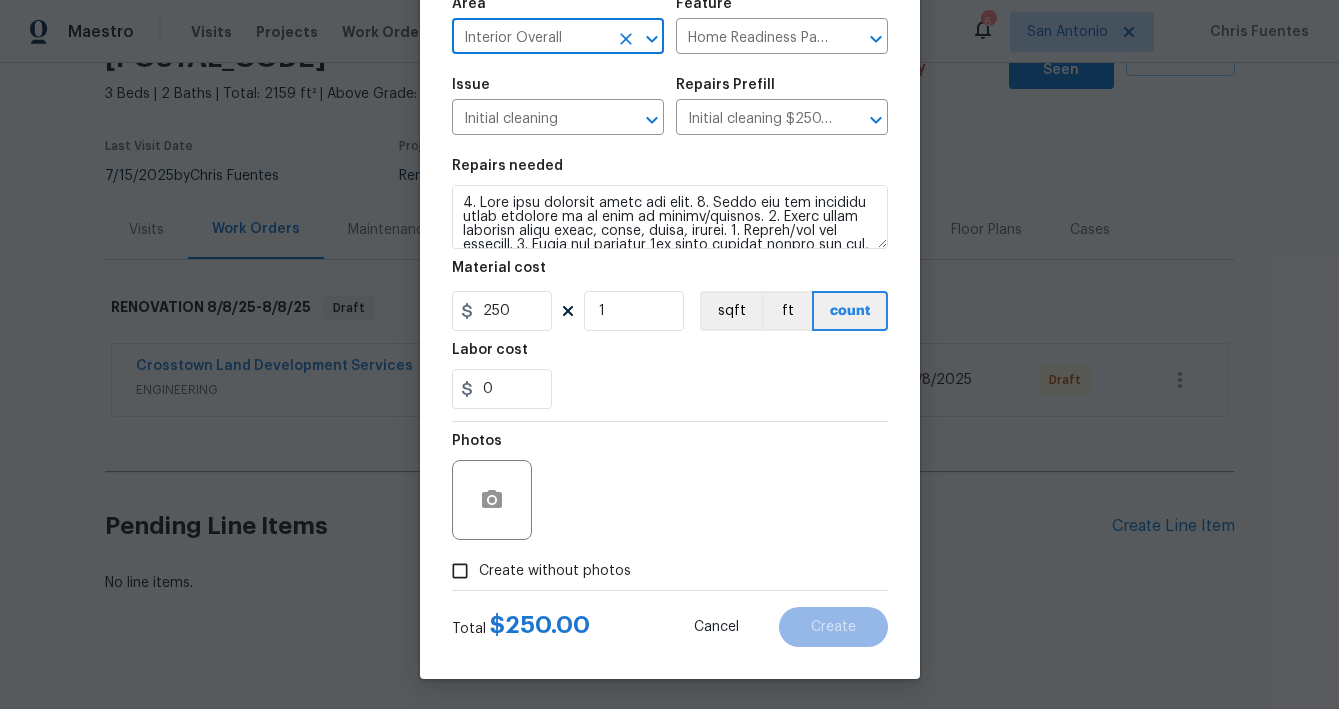type on "Interior Overall" 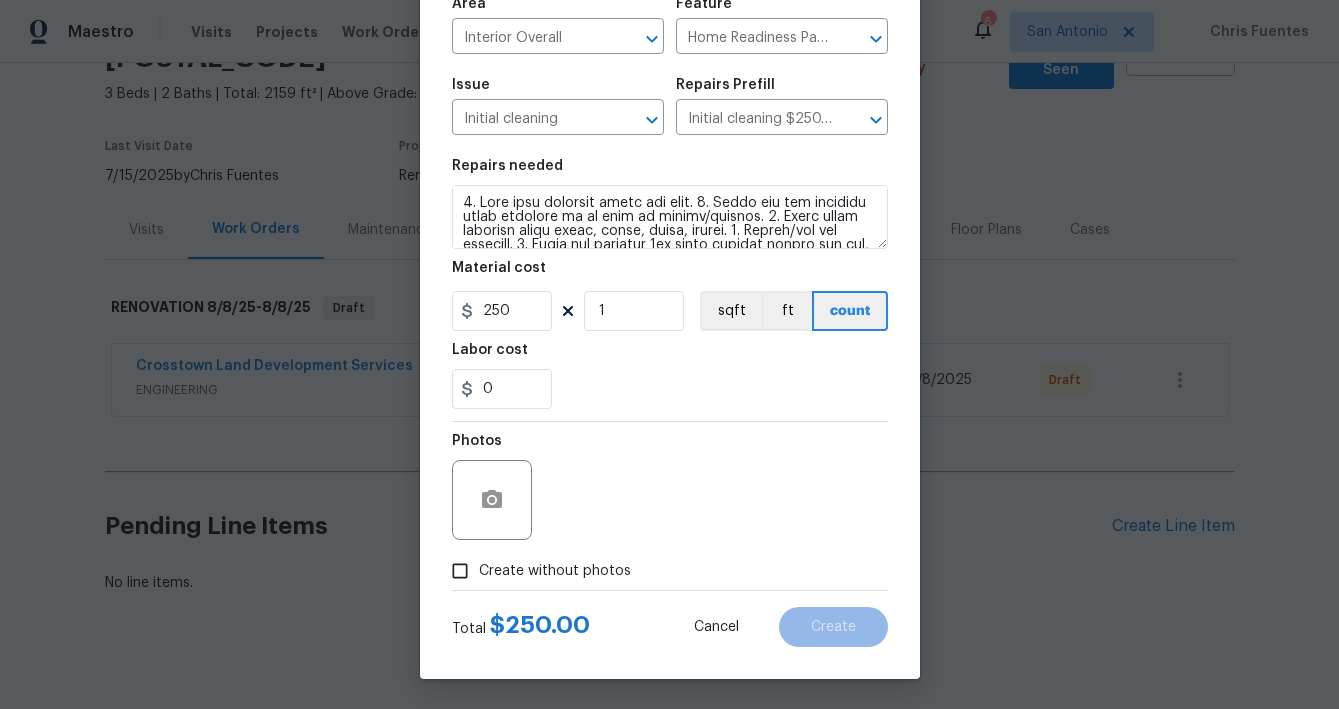 click on "Create without photos" at bounding box center (555, 571) 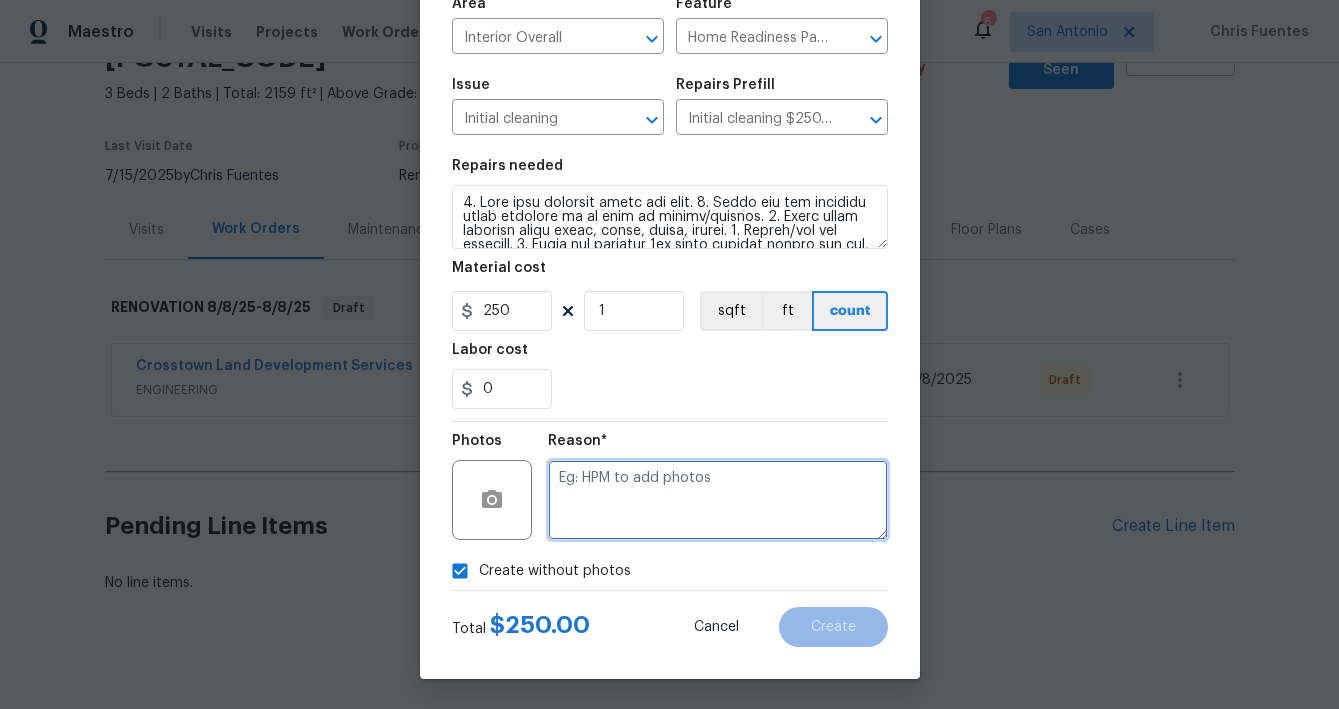 click at bounding box center [718, 500] 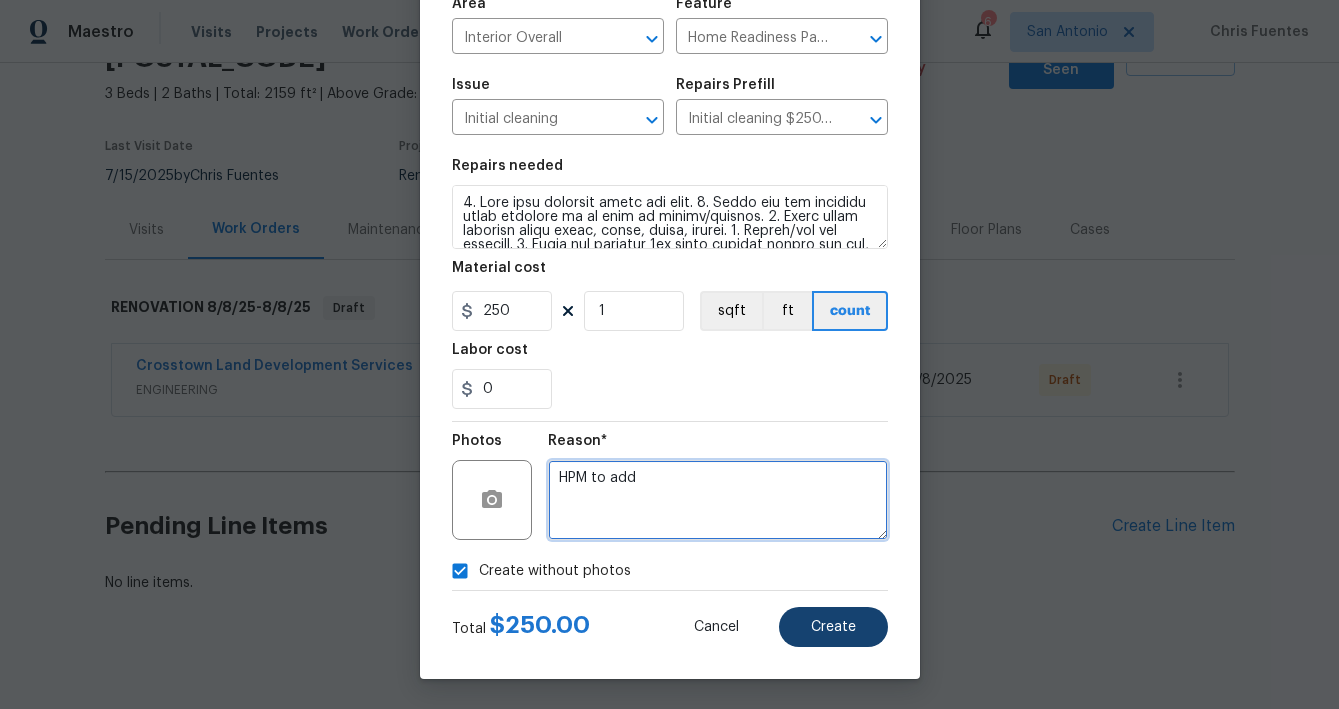 type on "HPM to add" 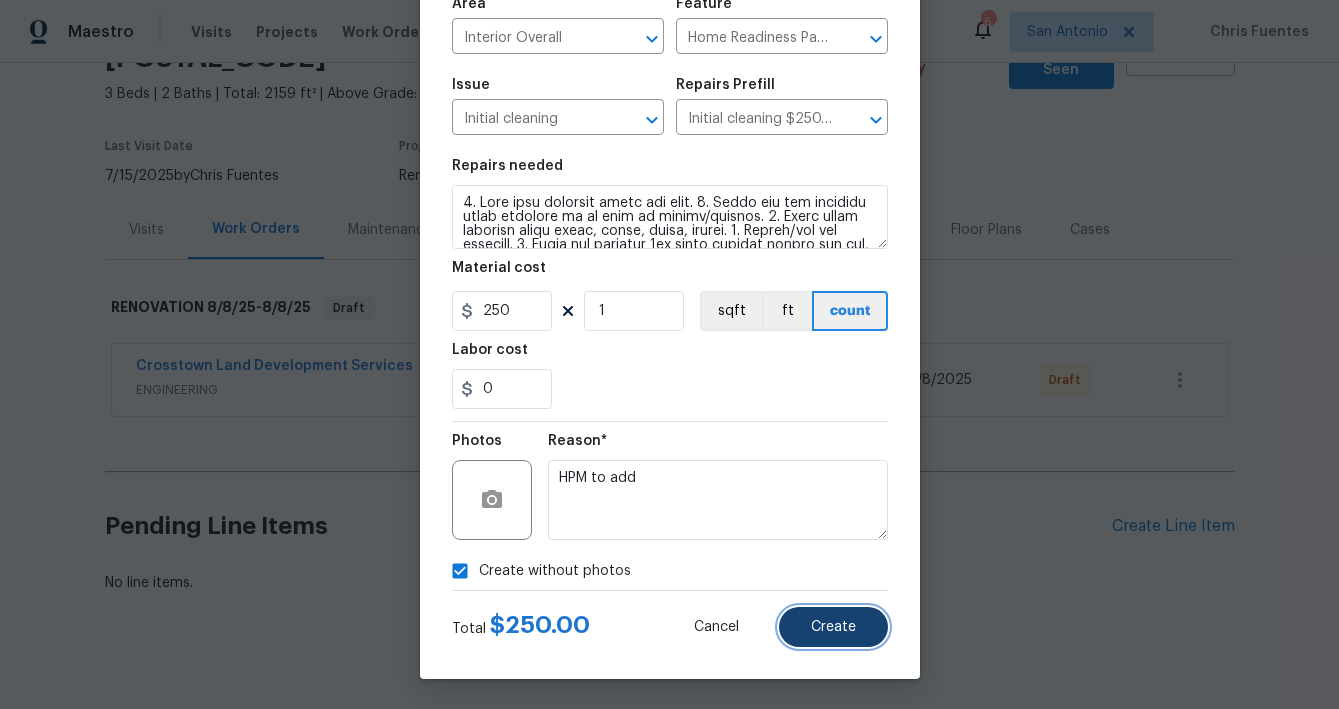 click on "Create" at bounding box center (833, 627) 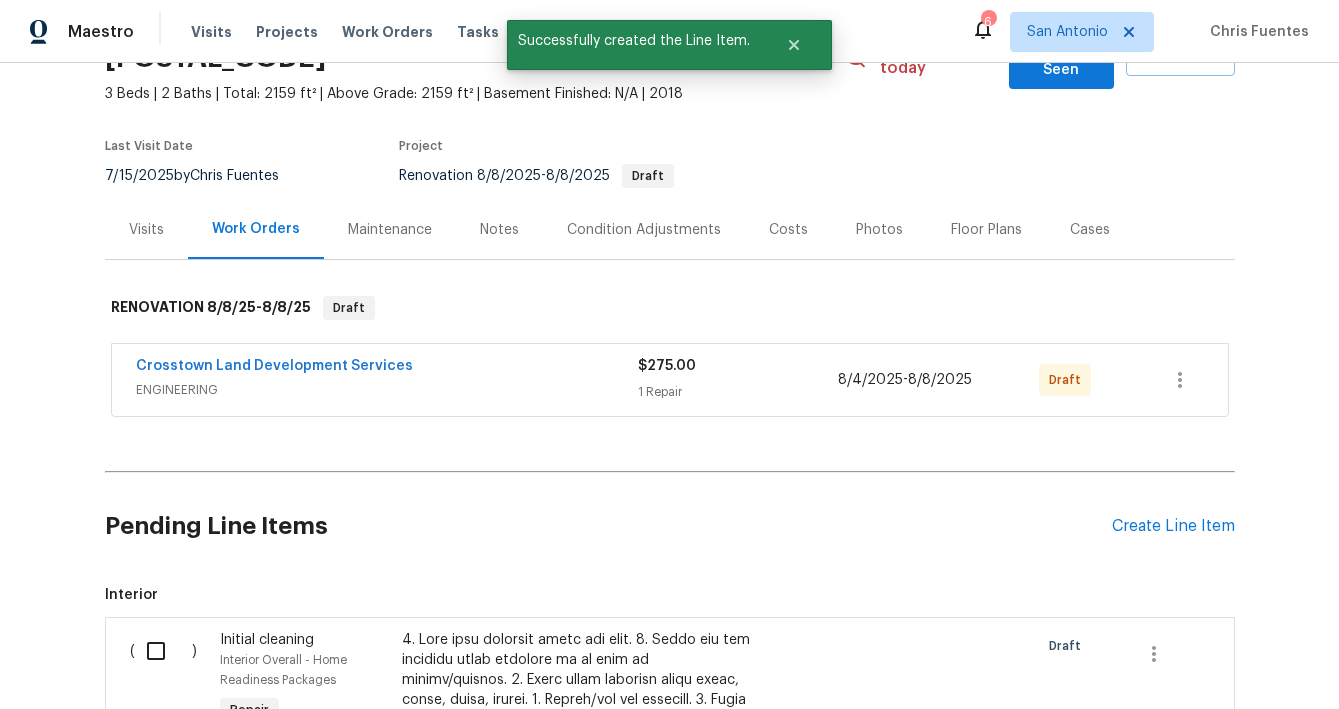 click at bounding box center [163, 651] 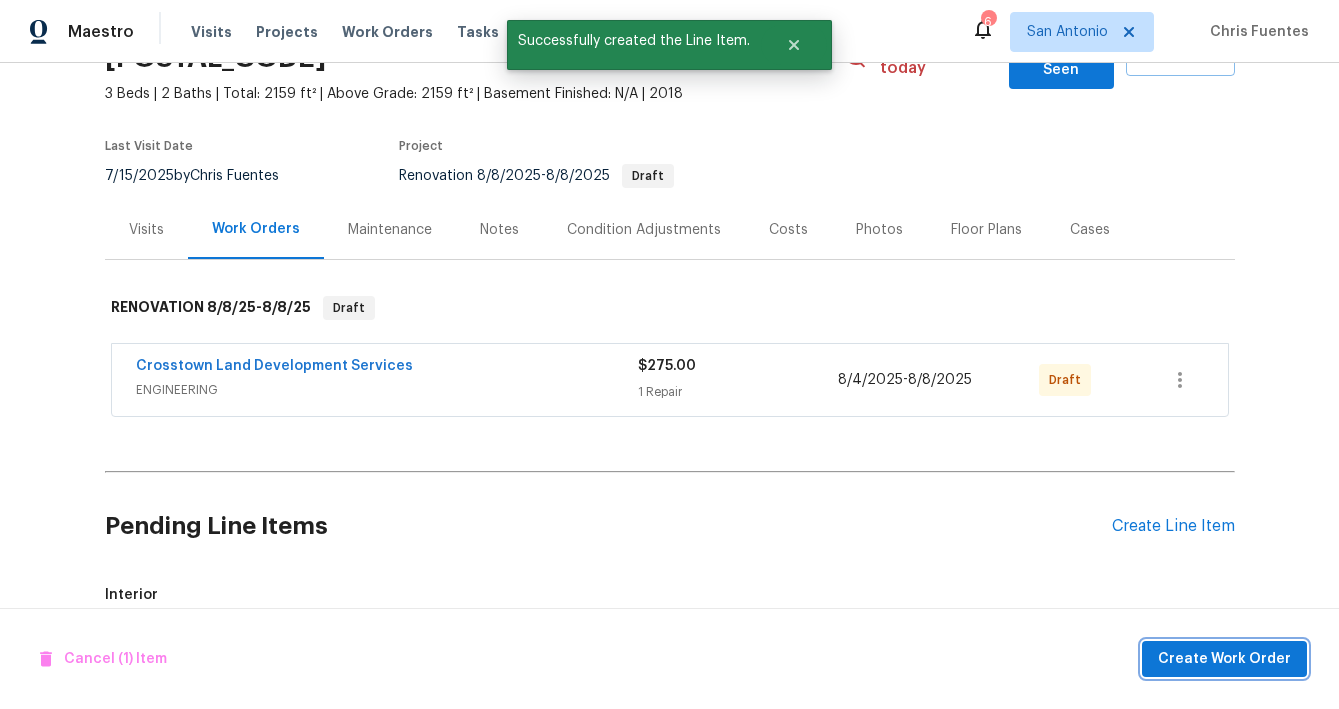 click on "Create Work Order" at bounding box center (1224, 659) 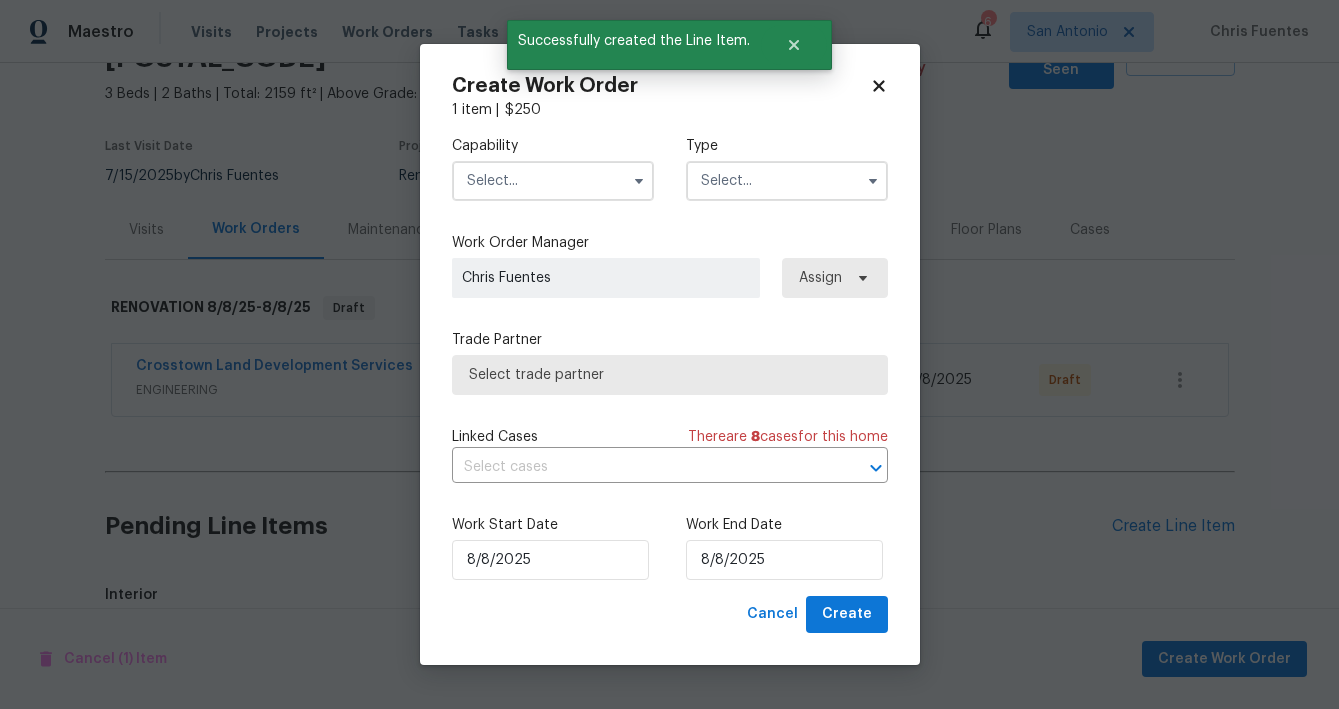 click at bounding box center [553, 181] 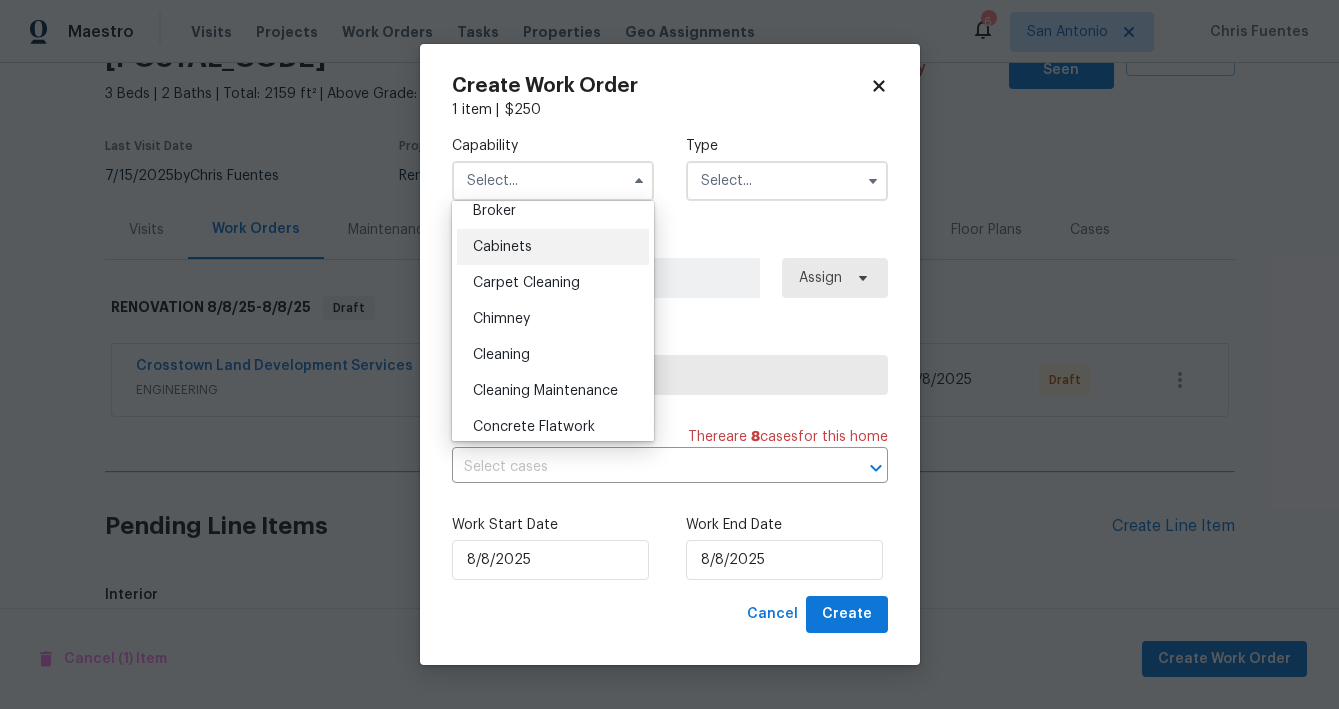 scroll, scrollTop: 165, scrollLeft: 0, axis: vertical 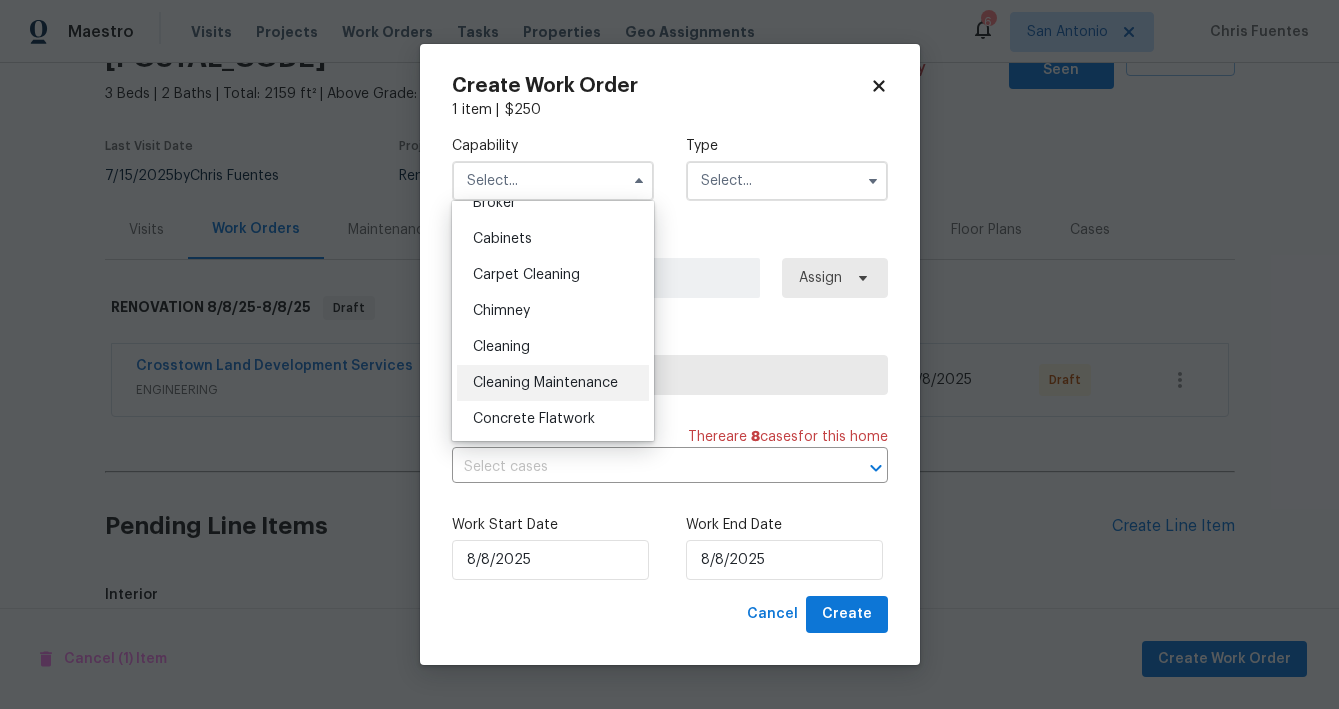 click on "Cleaning Maintenance" at bounding box center [545, 383] 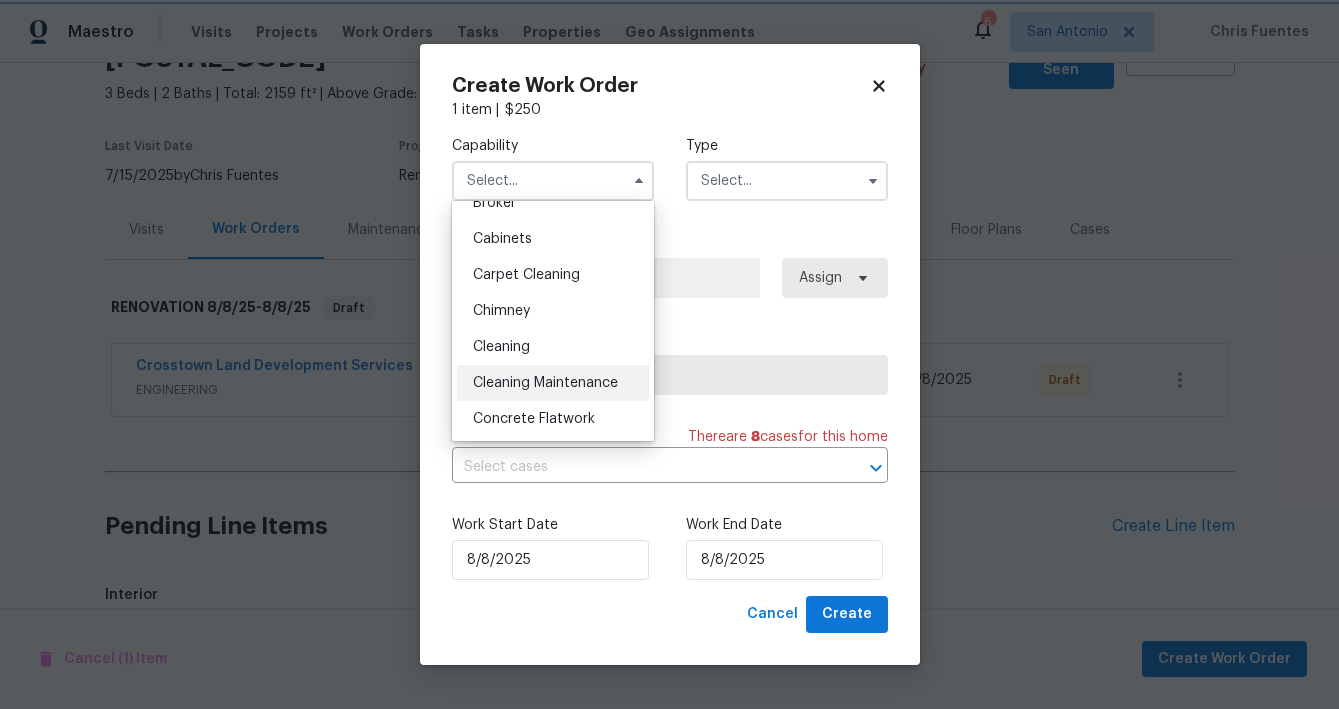 type on "Cleaning Maintenance" 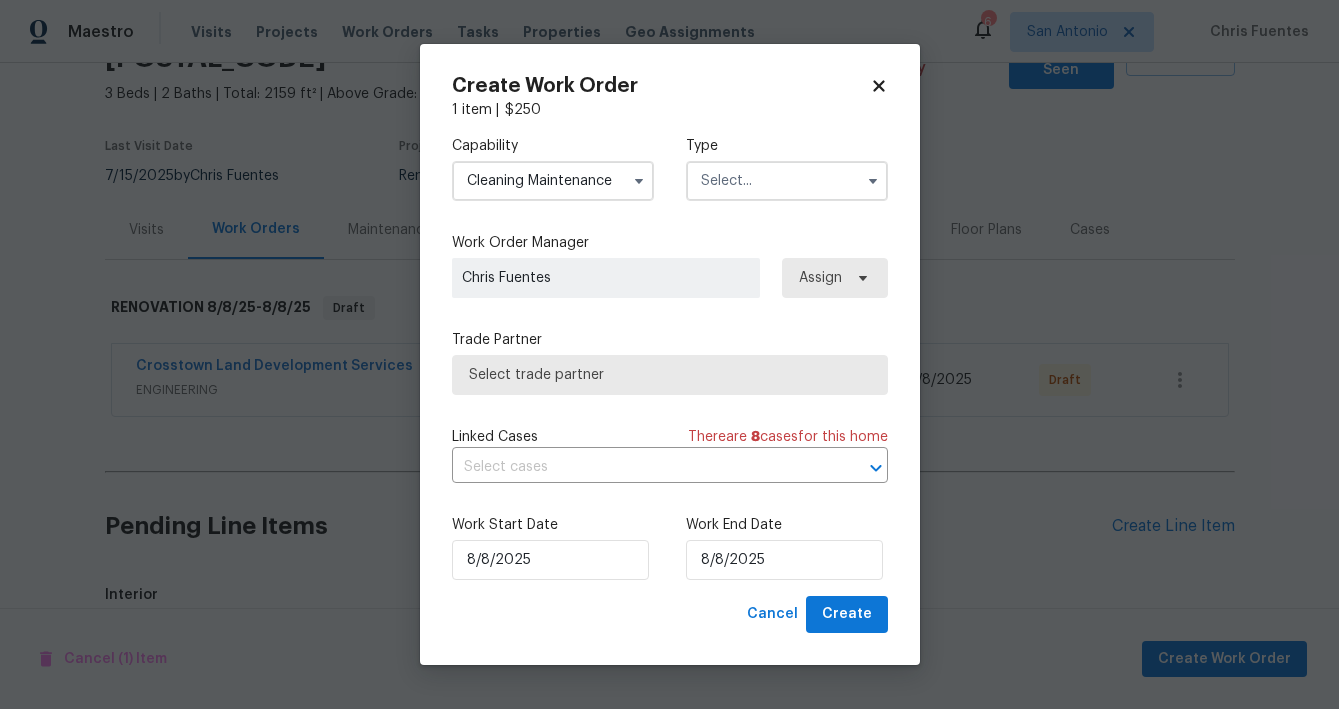 click at bounding box center (787, 181) 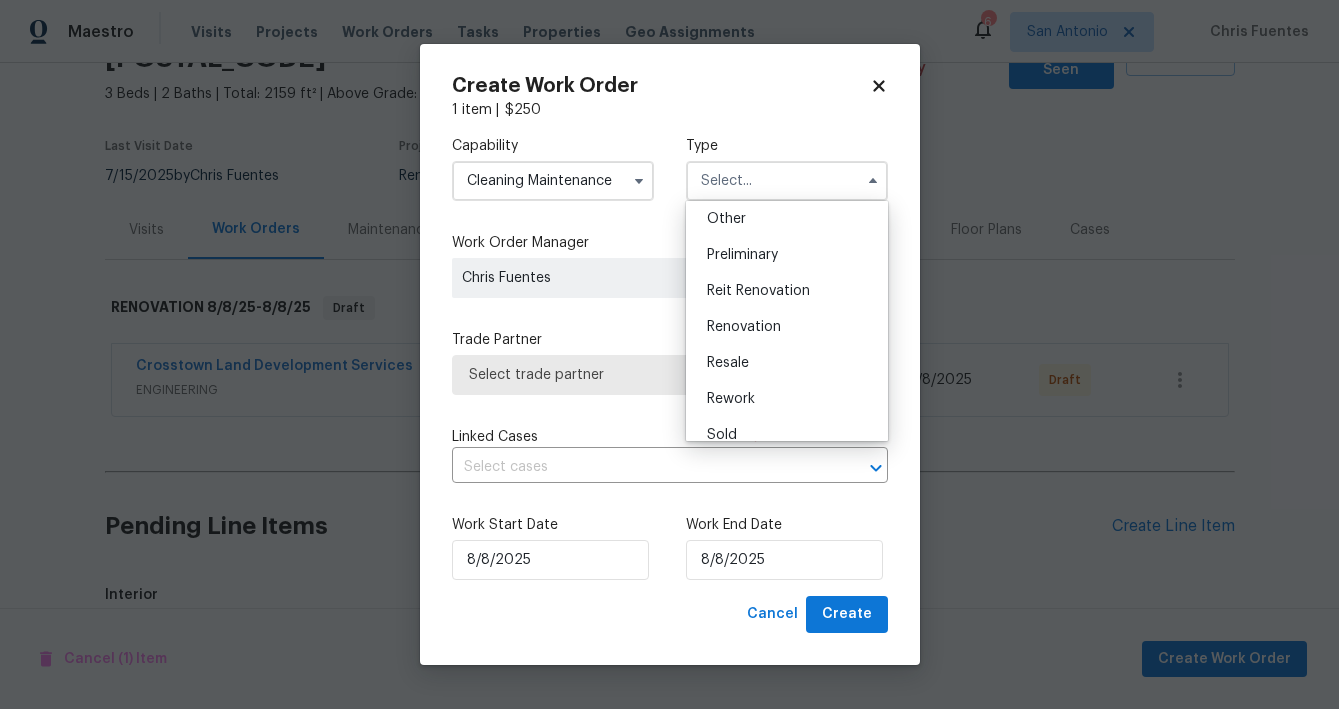 scroll, scrollTop: 409, scrollLeft: 0, axis: vertical 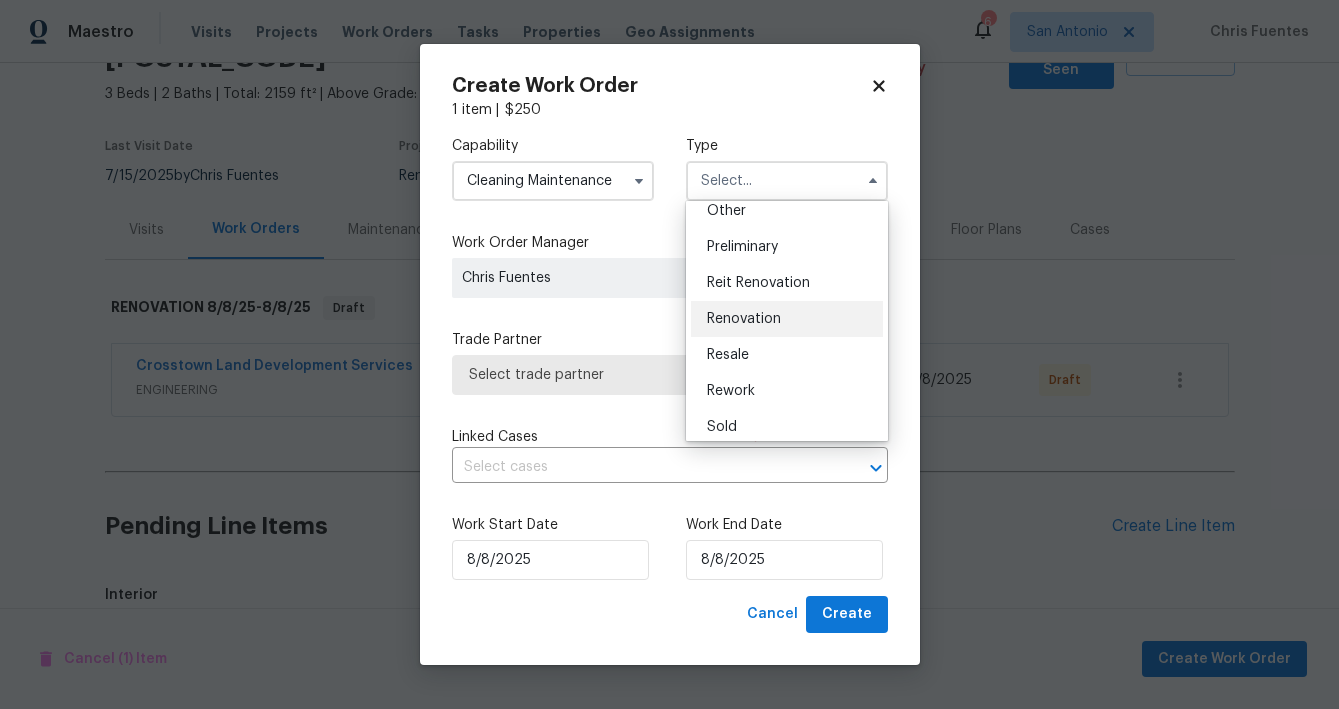 click on "Renovation" at bounding box center [744, 319] 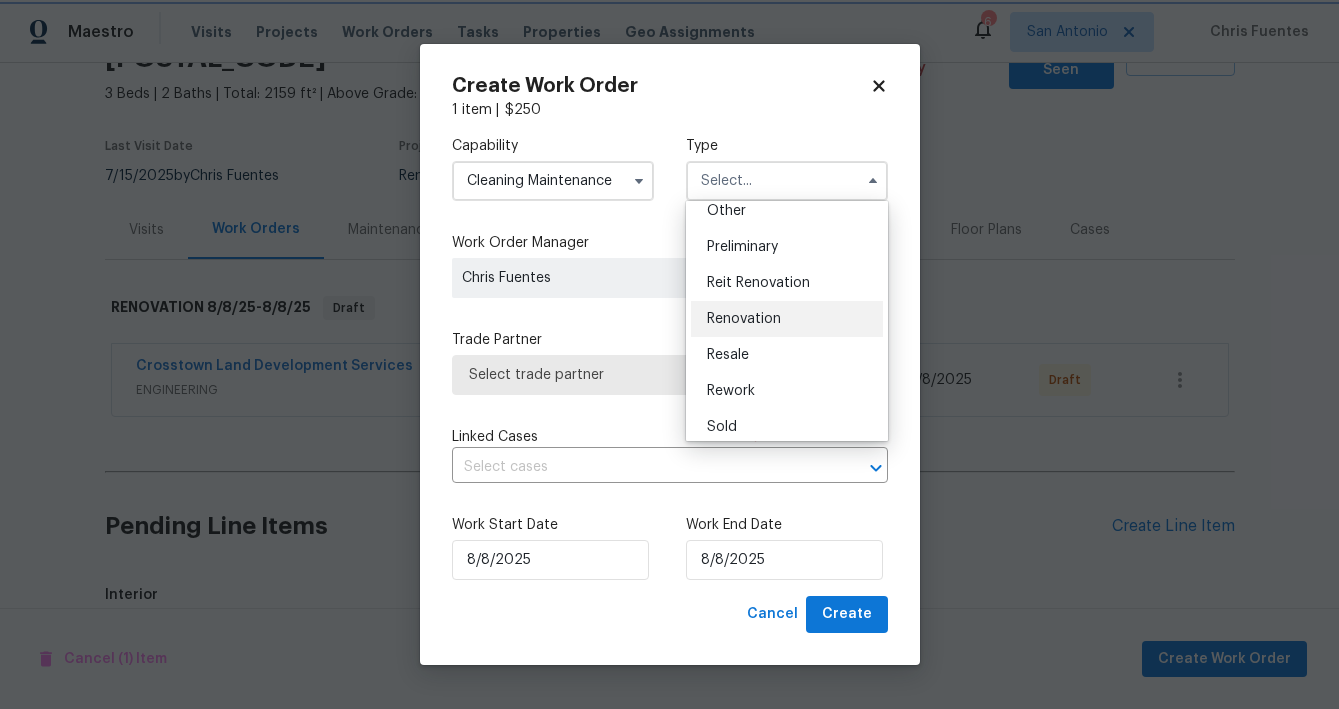 type on "Renovation" 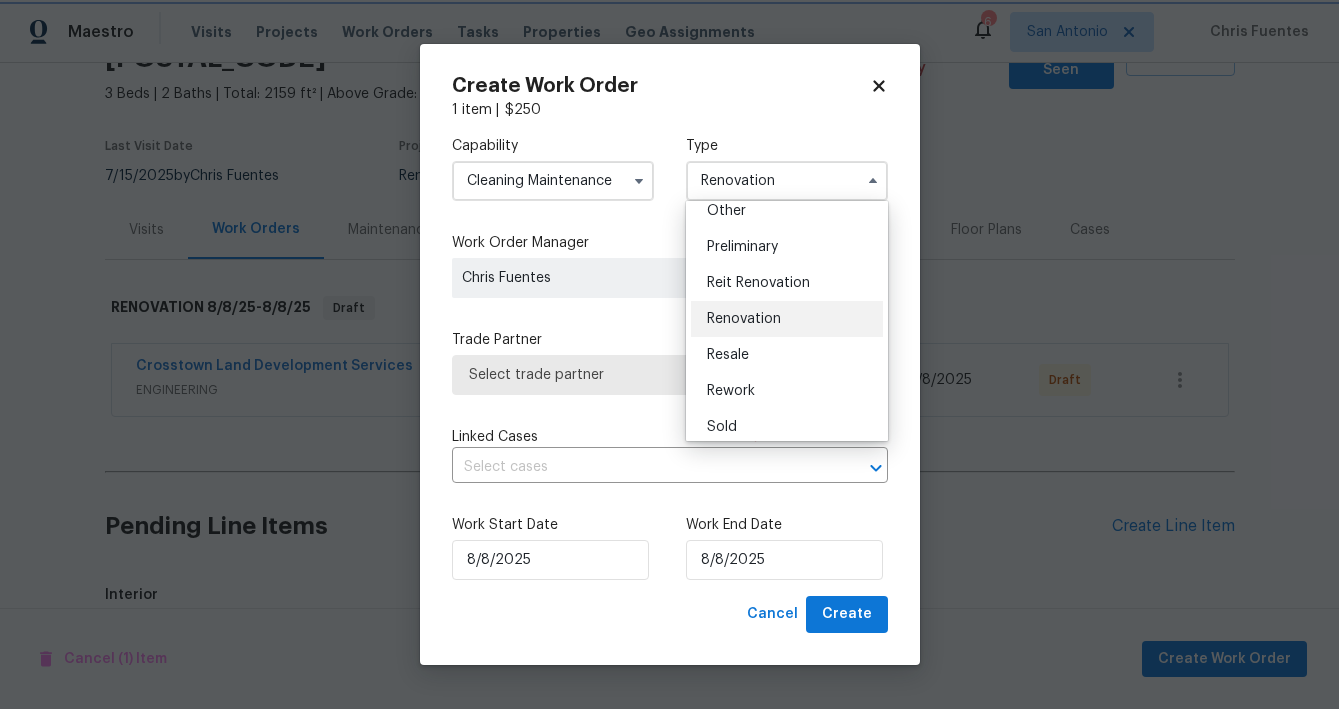 scroll, scrollTop: 0, scrollLeft: 0, axis: both 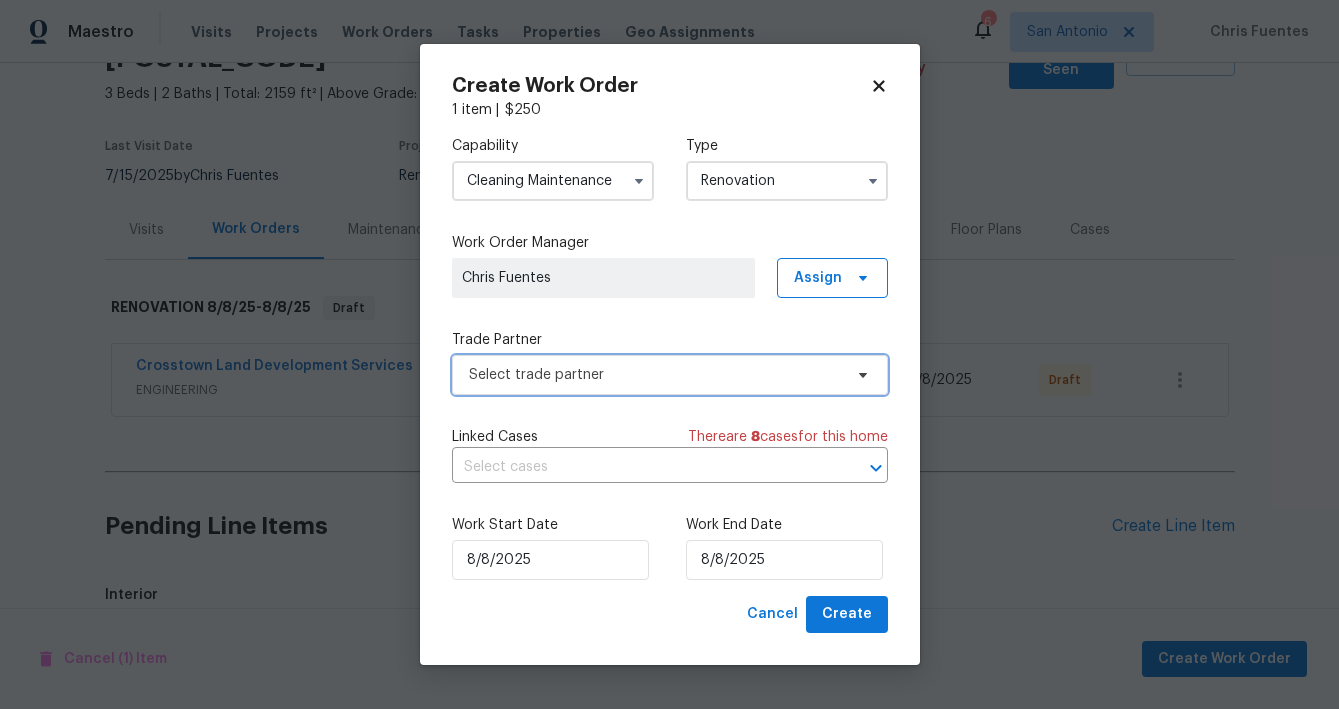click on "Select trade partner" at bounding box center (655, 375) 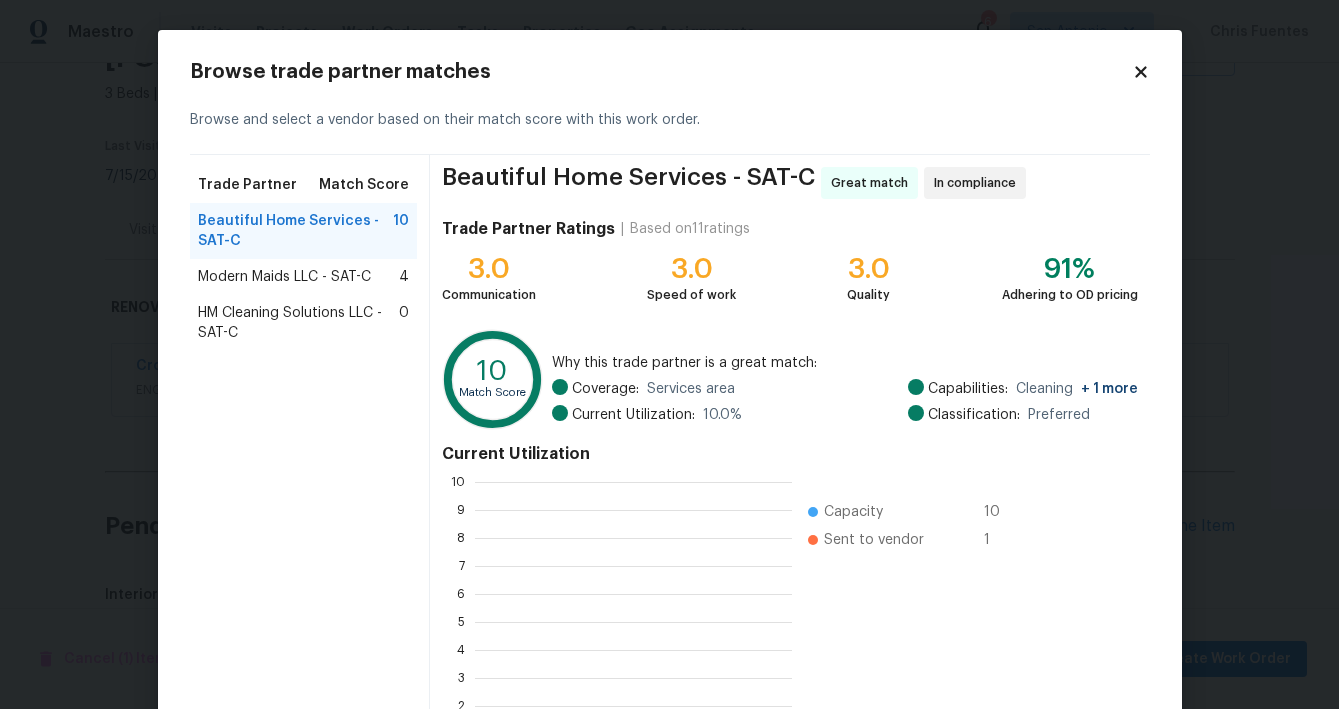 scroll, scrollTop: 2, scrollLeft: 2, axis: both 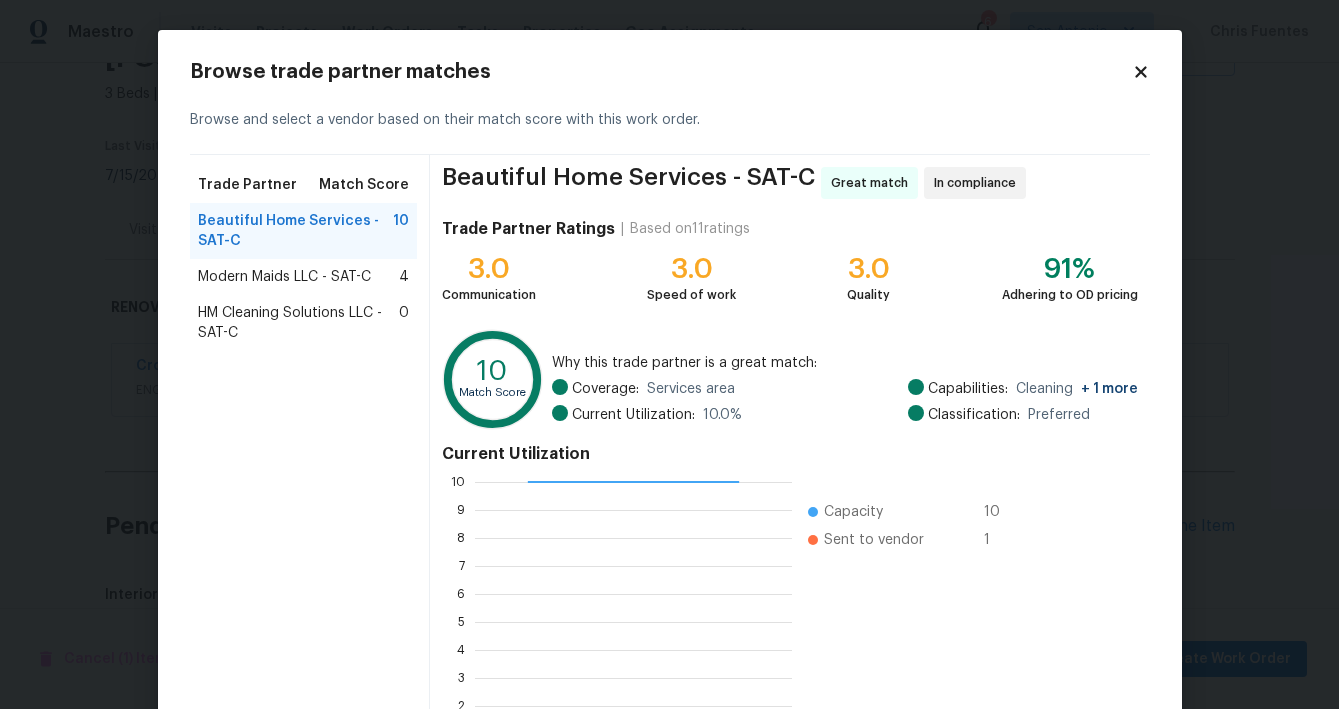 click on "Modern Maids LLC - SAT-C" at bounding box center (284, 277) 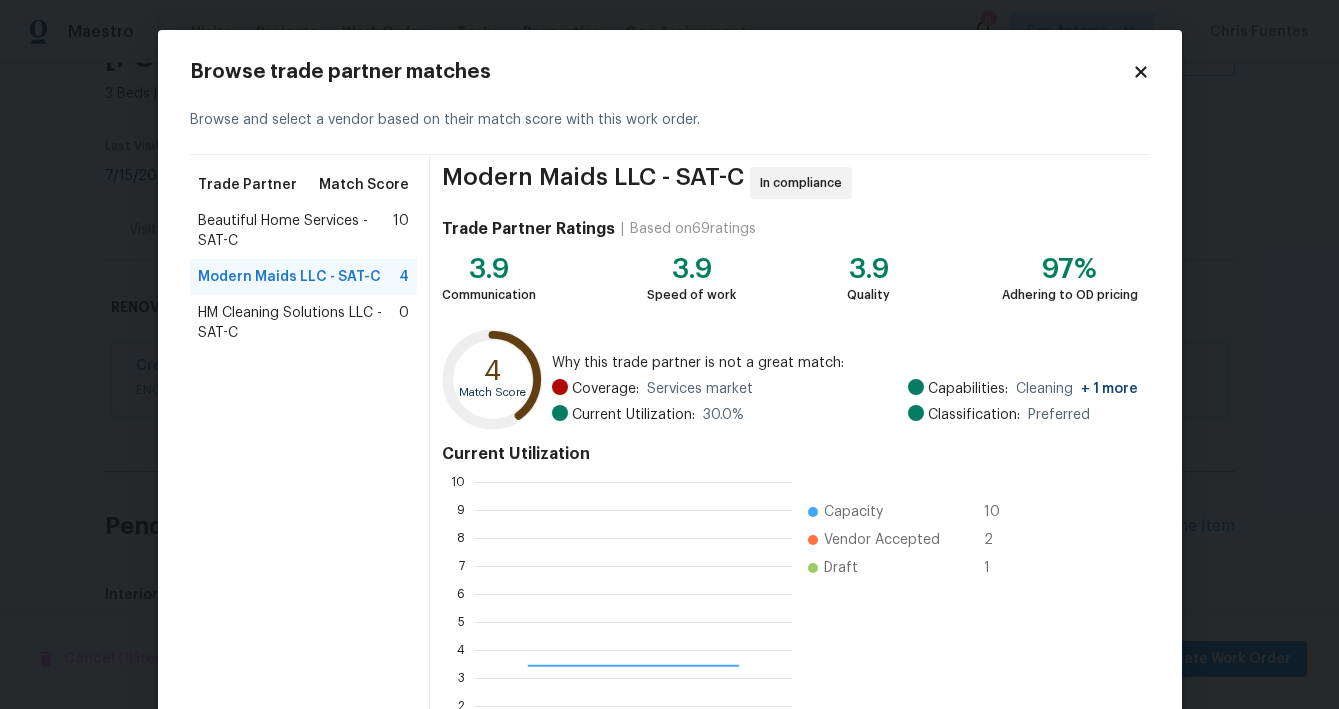 scroll, scrollTop: 2, scrollLeft: 2, axis: both 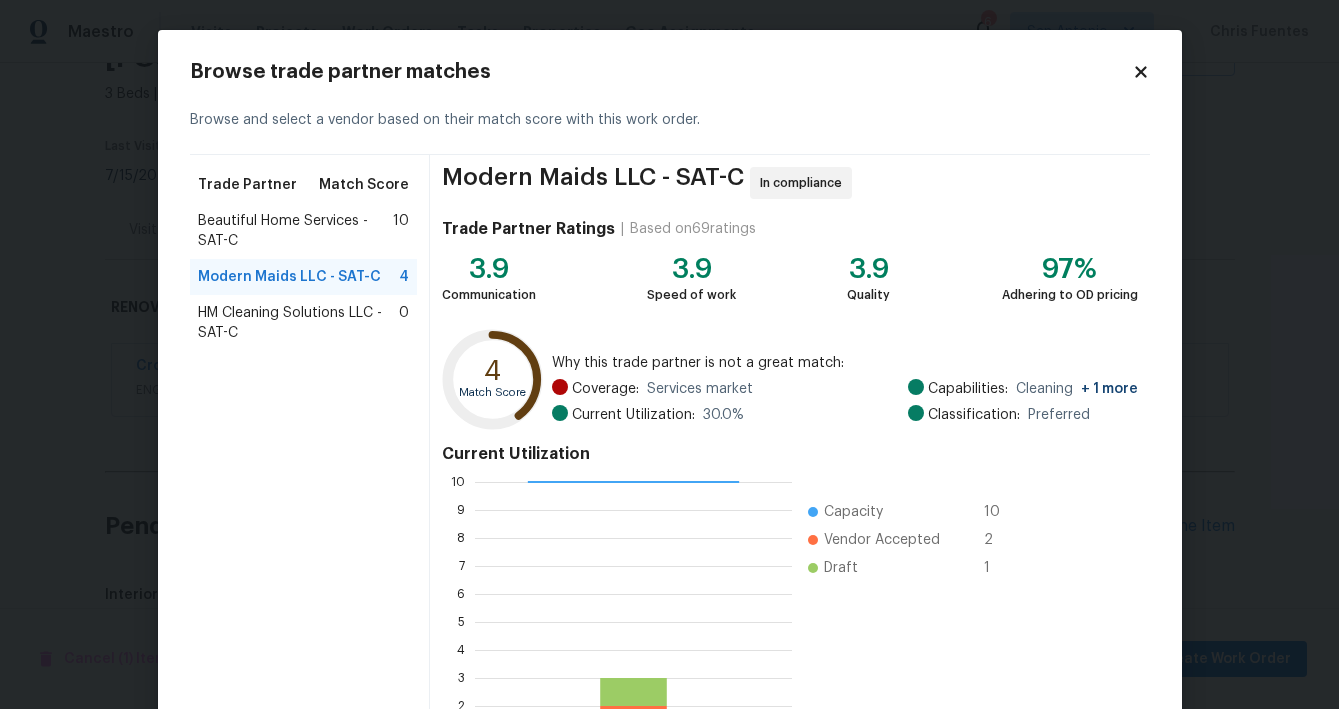 click on "HM Cleaning Solutions LLC - SAT-C" at bounding box center (299, 323) 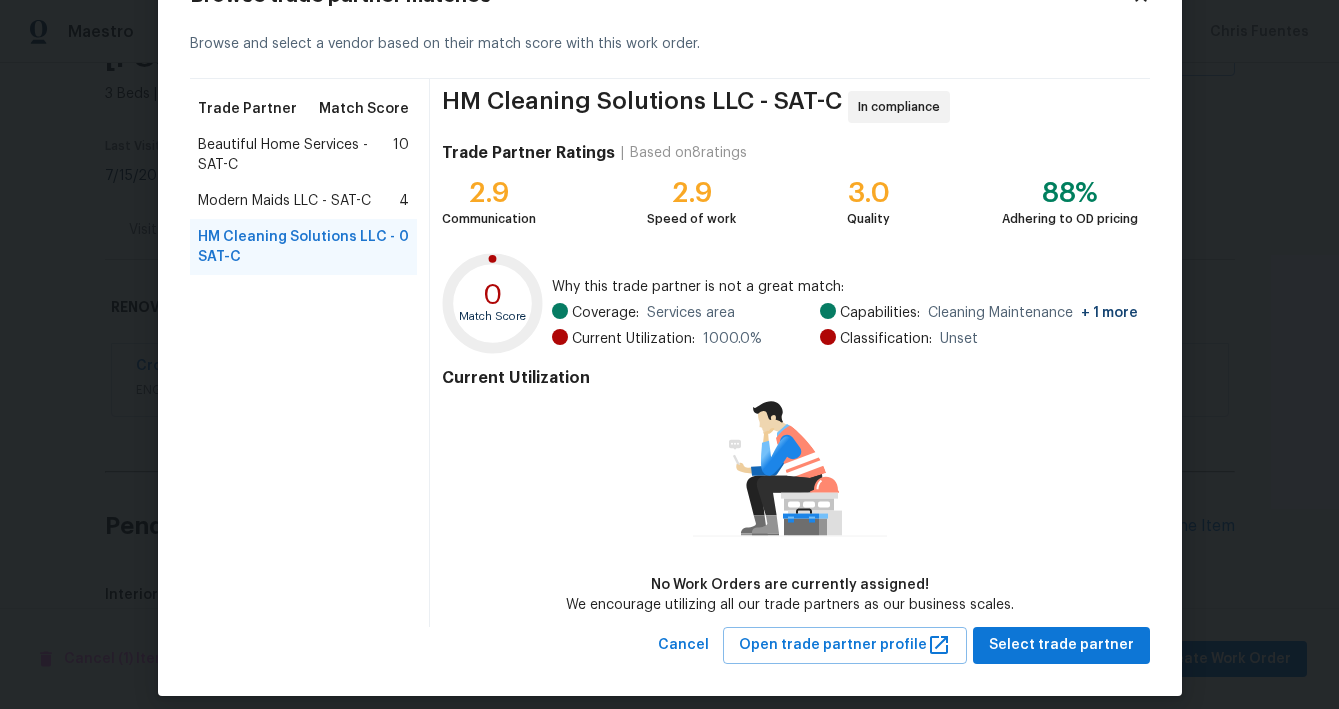 scroll, scrollTop: 84, scrollLeft: 0, axis: vertical 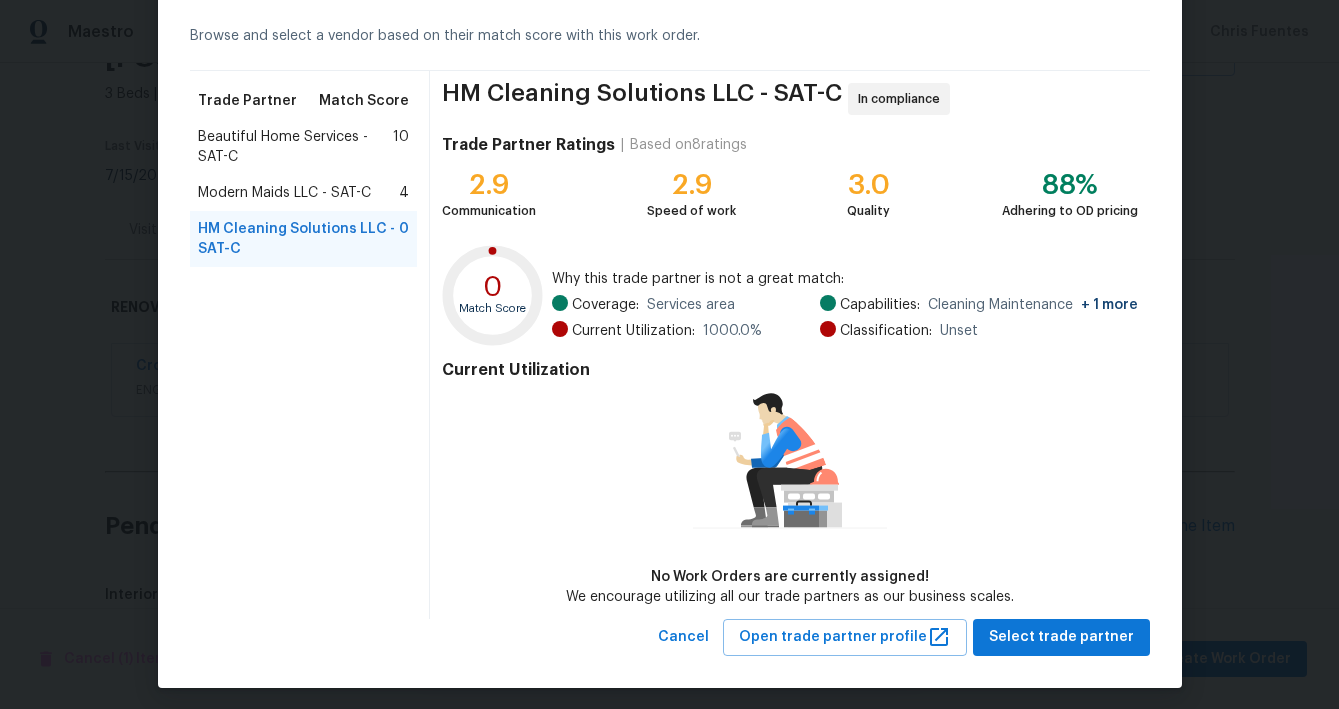 click on "Modern Maids LLC - SAT-C" at bounding box center (284, 193) 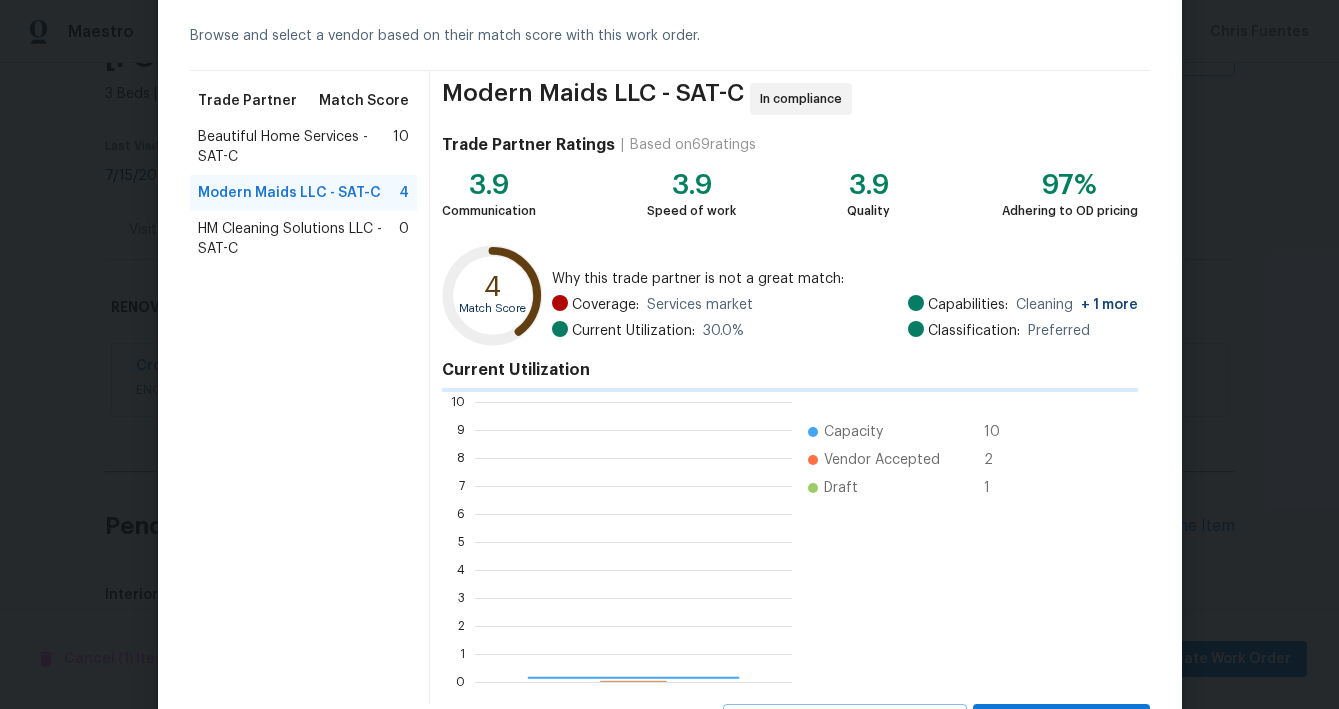 scroll, scrollTop: 2, scrollLeft: 2, axis: both 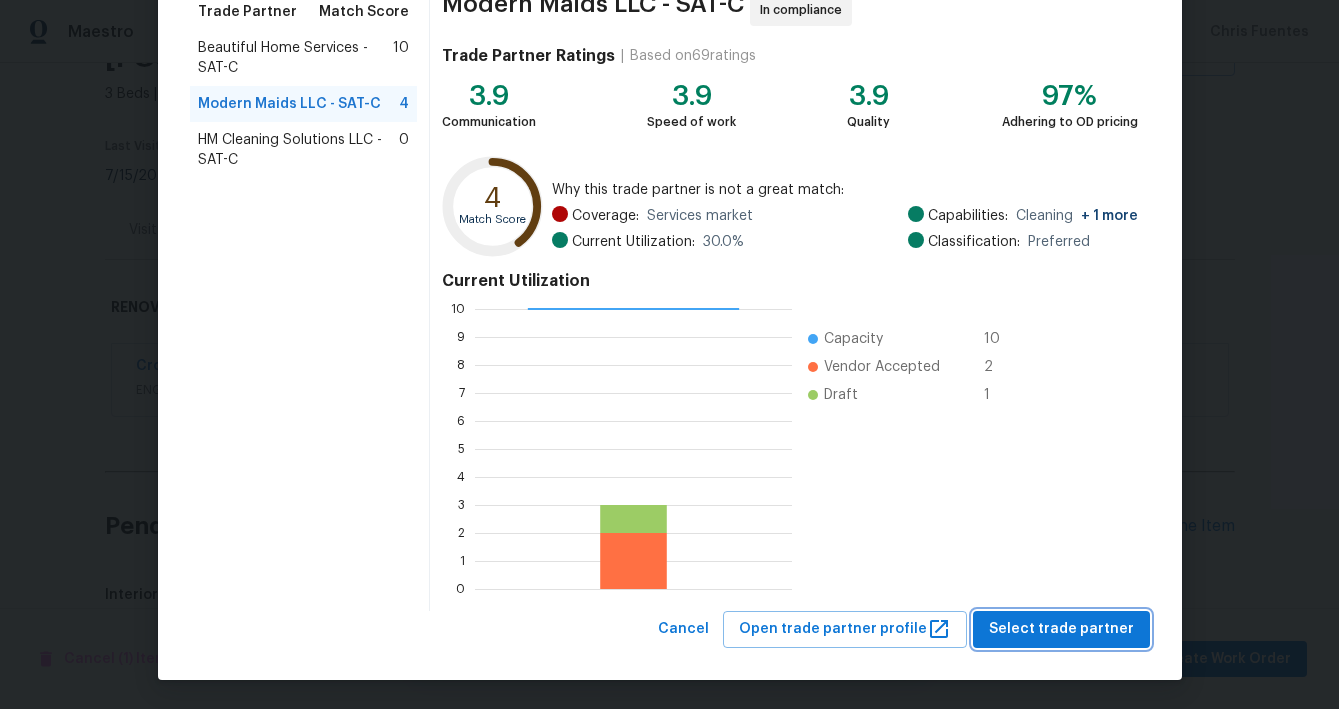 click on "Select trade partner" at bounding box center (1061, 629) 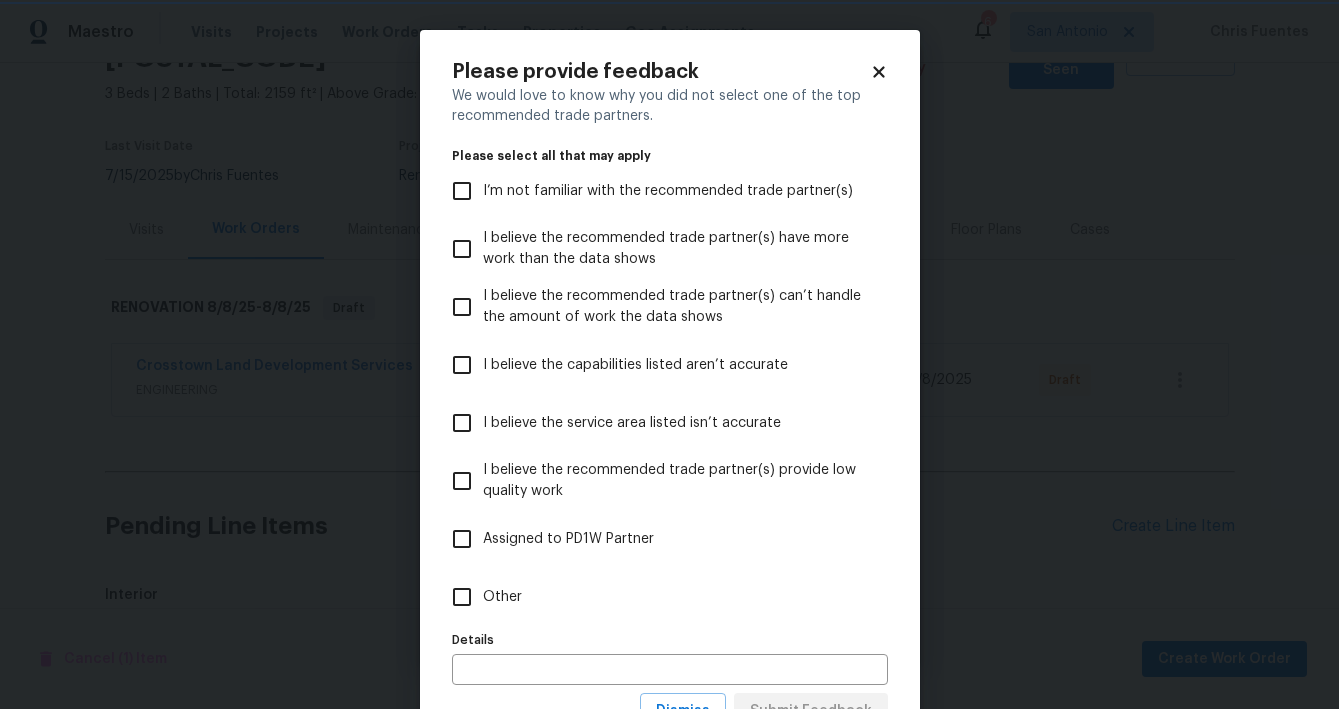 scroll, scrollTop: 0, scrollLeft: 0, axis: both 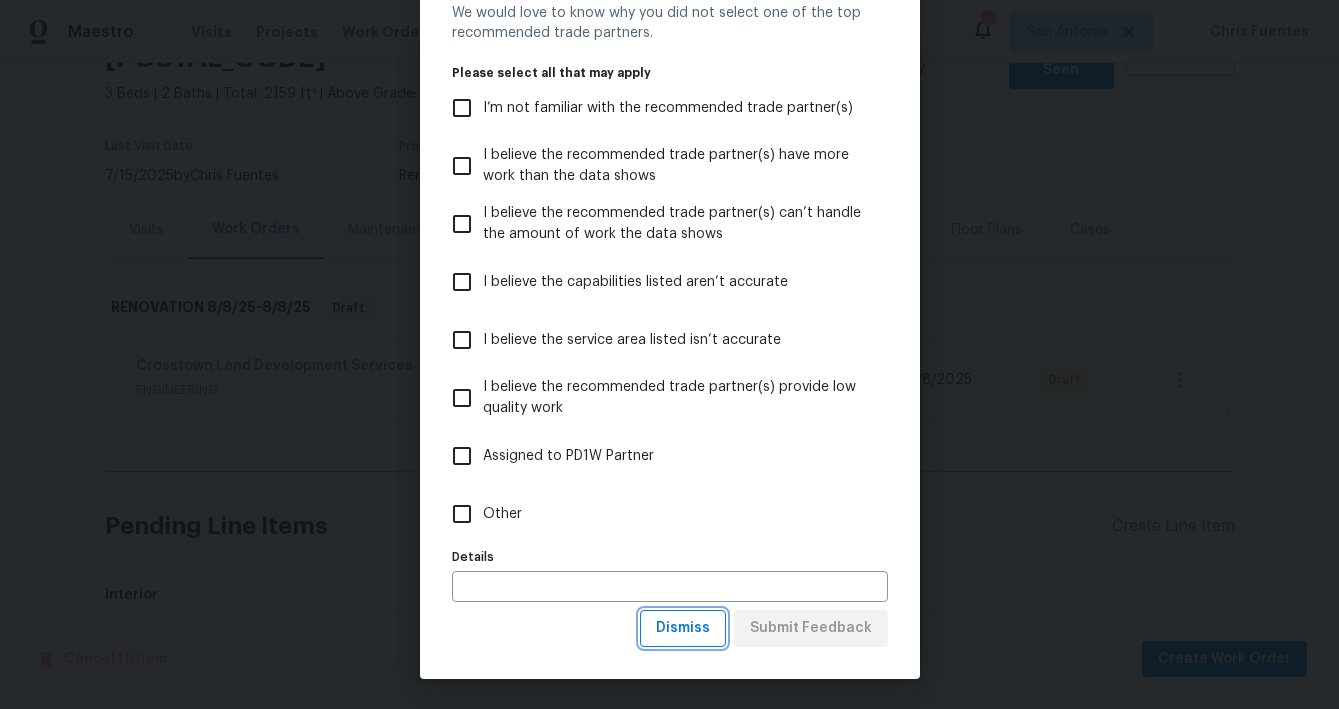 click on "Dismiss" at bounding box center [683, 628] 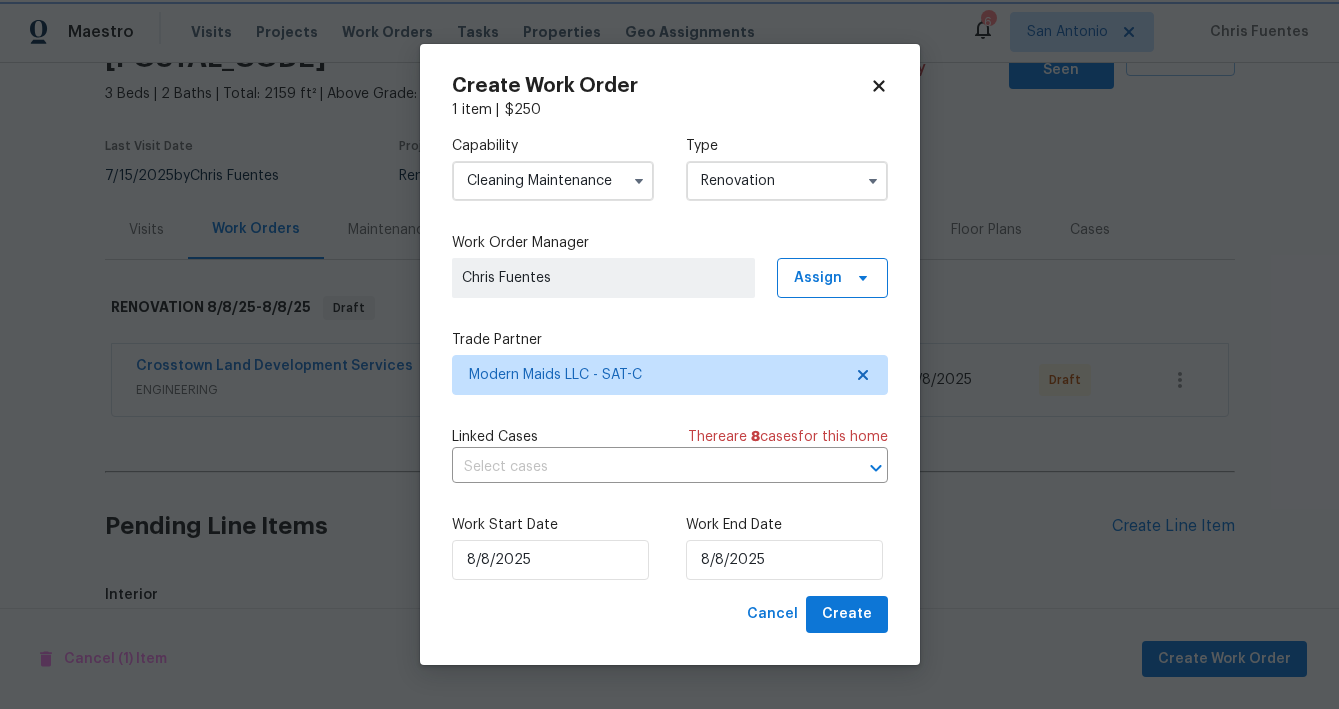 scroll, scrollTop: 0, scrollLeft: 0, axis: both 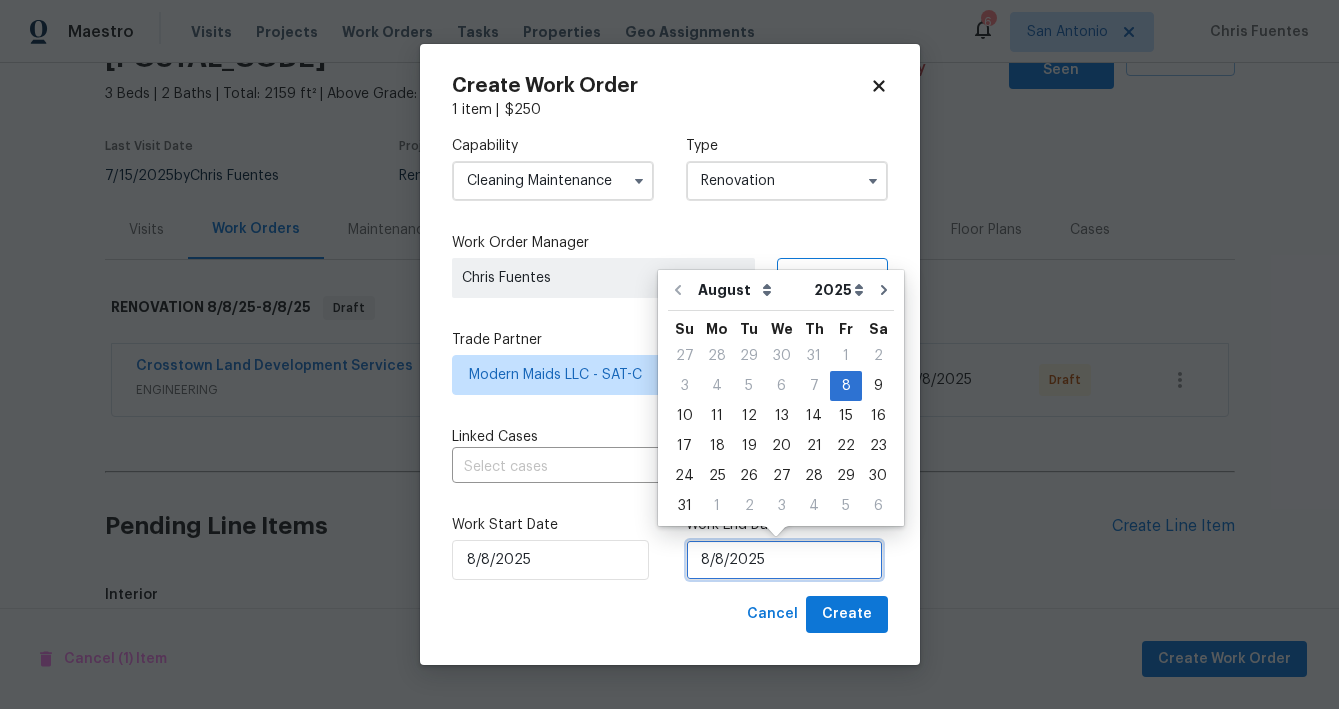 click on "8/8/2025" at bounding box center [784, 560] 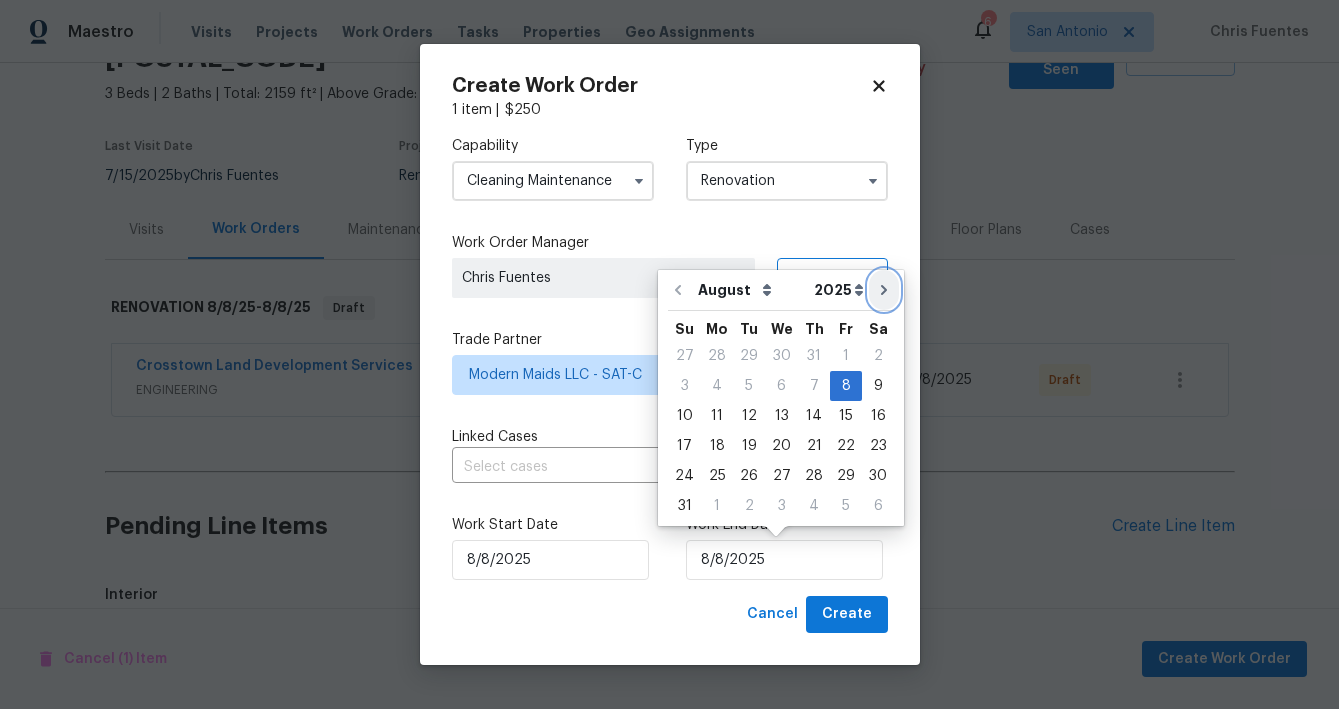 click 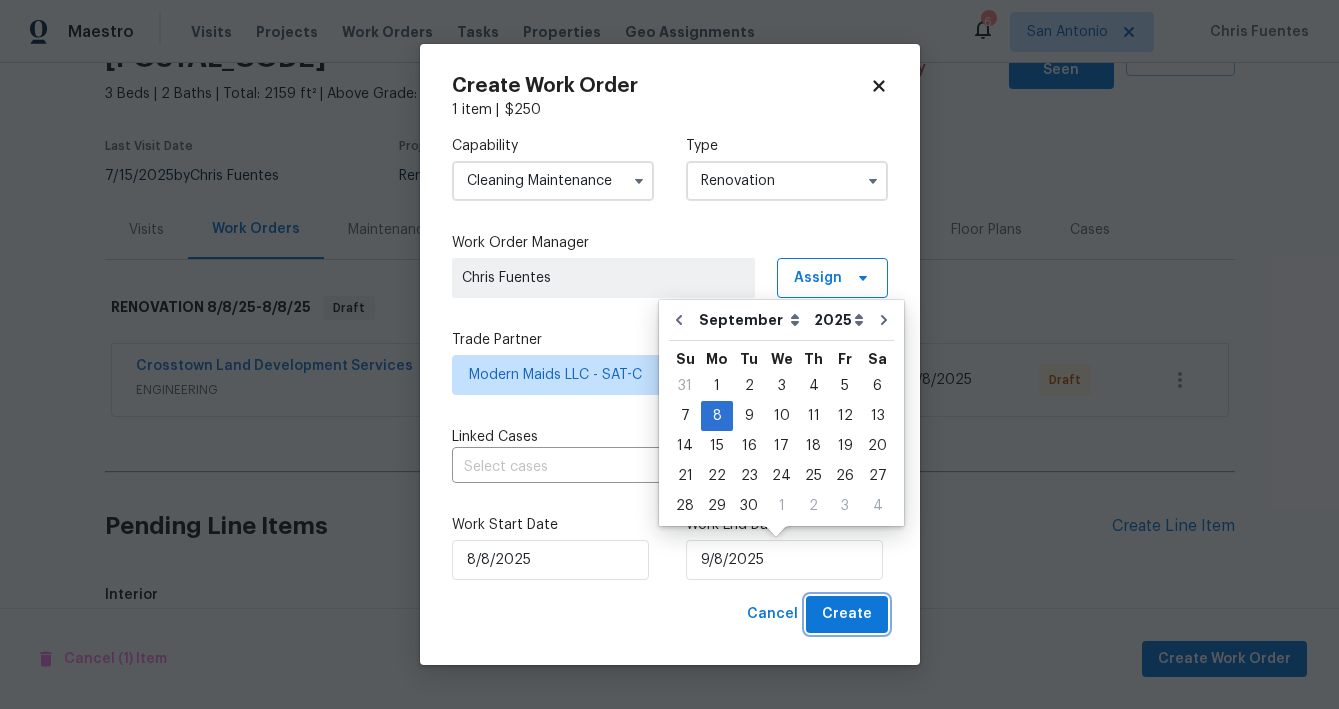 click on "Create" at bounding box center (847, 614) 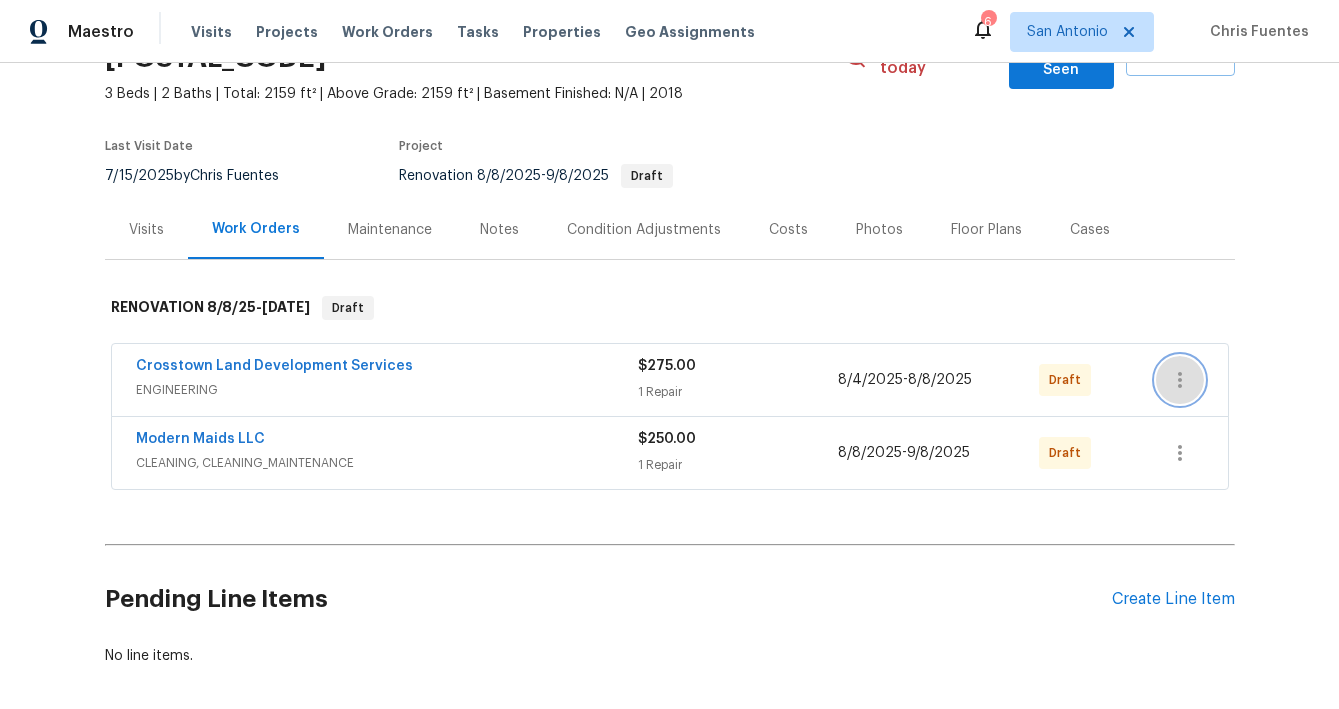 click 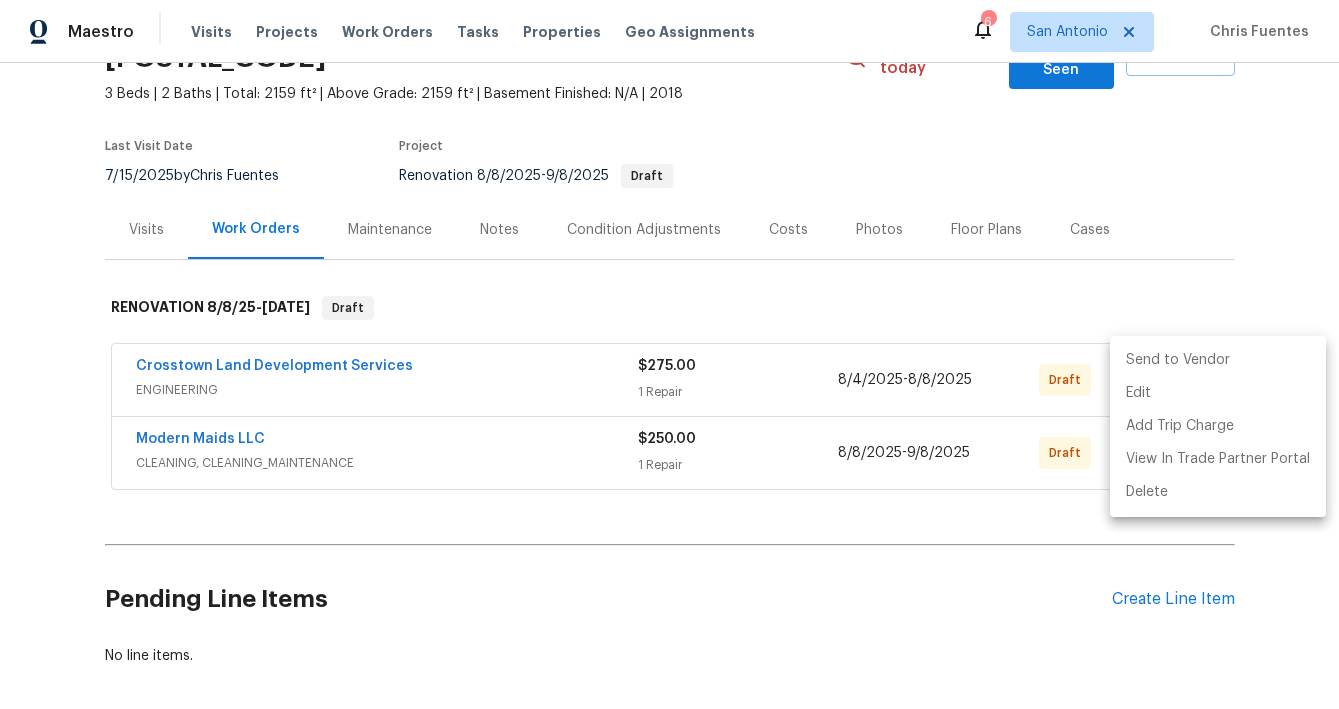 click on "Send to Vendor" at bounding box center [1218, 360] 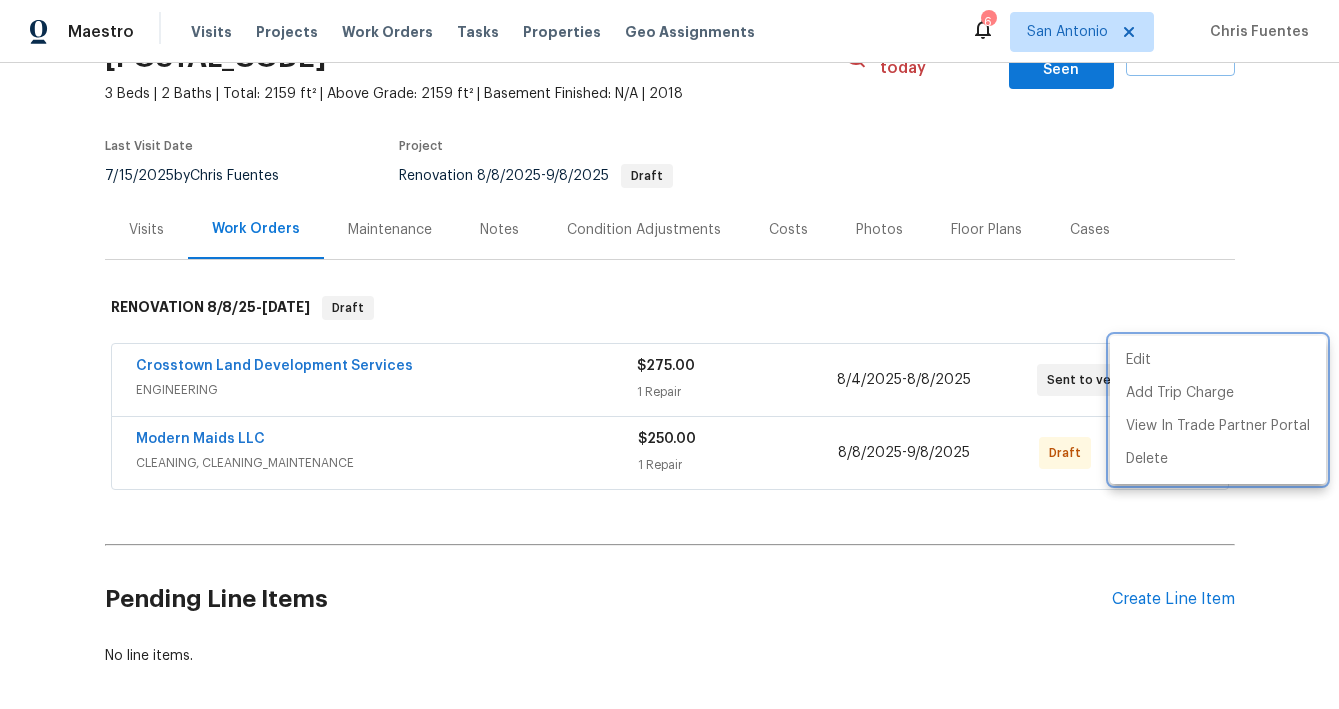 click at bounding box center [669, 354] 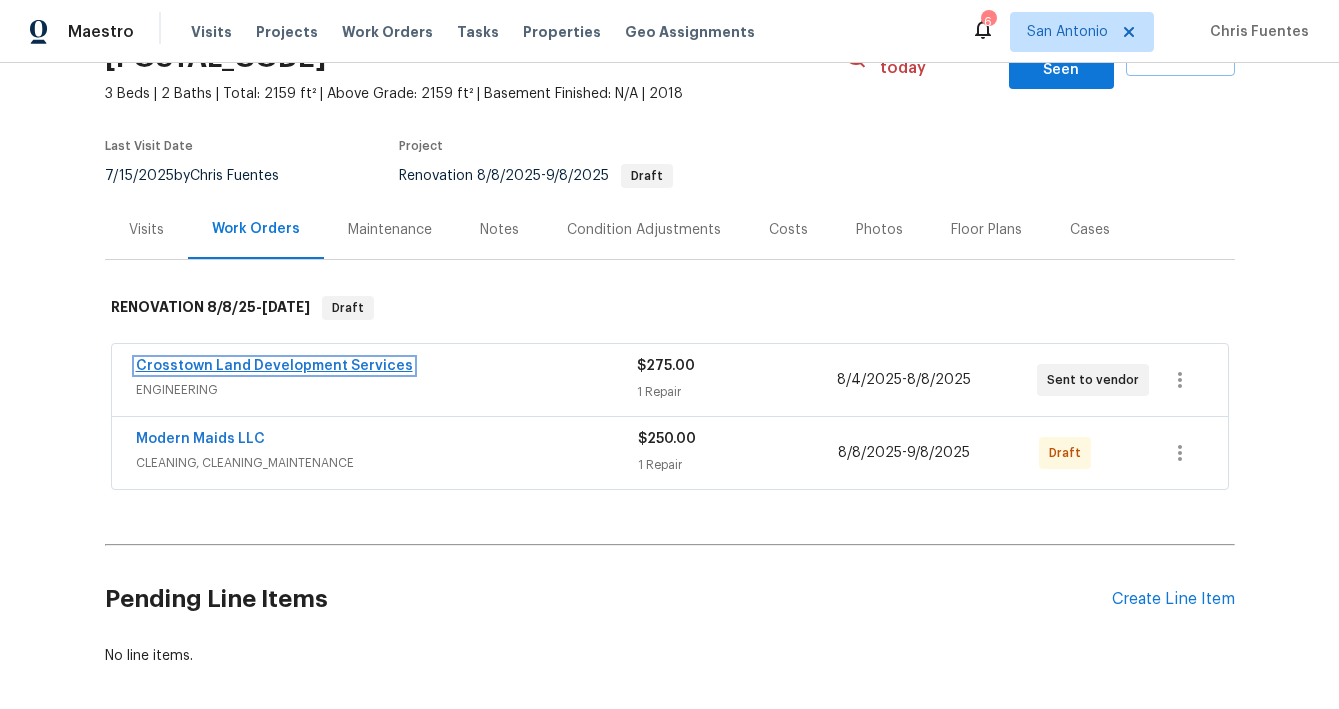 click on "Crosstown Land Development Services" at bounding box center (274, 366) 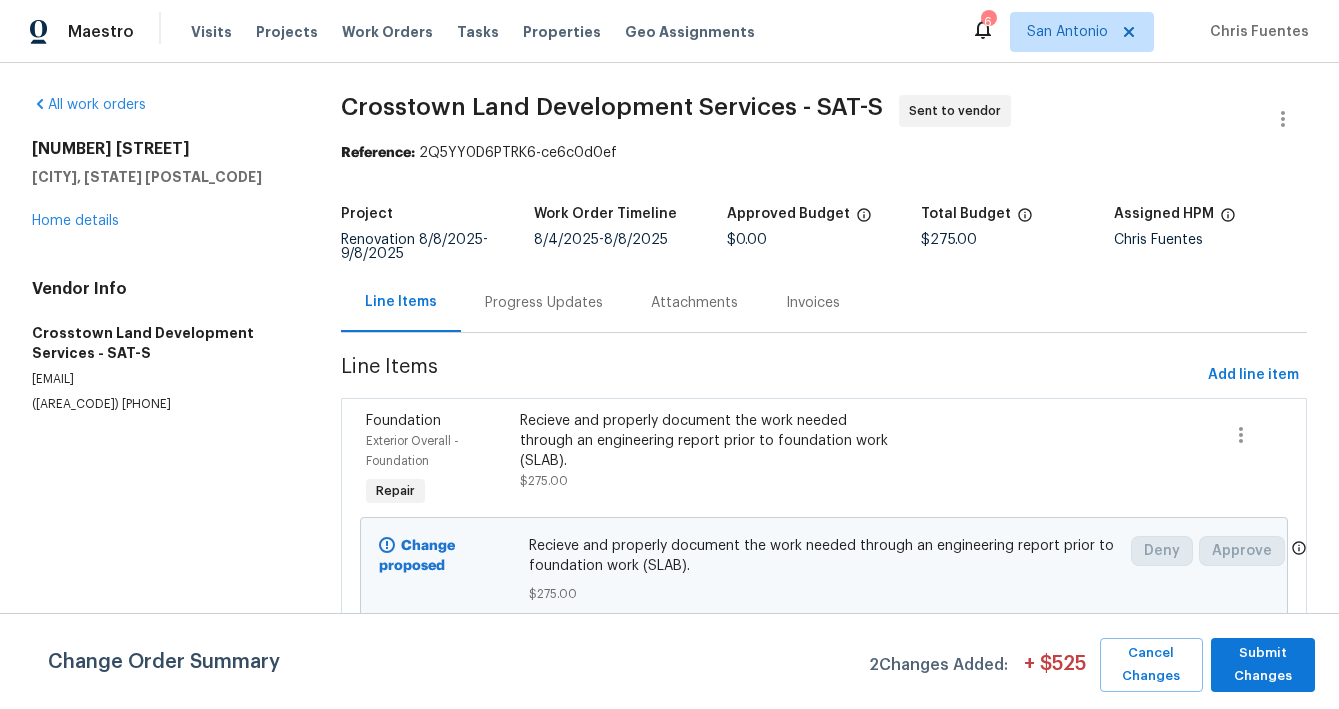 click on "Progress Updates" at bounding box center [544, 303] 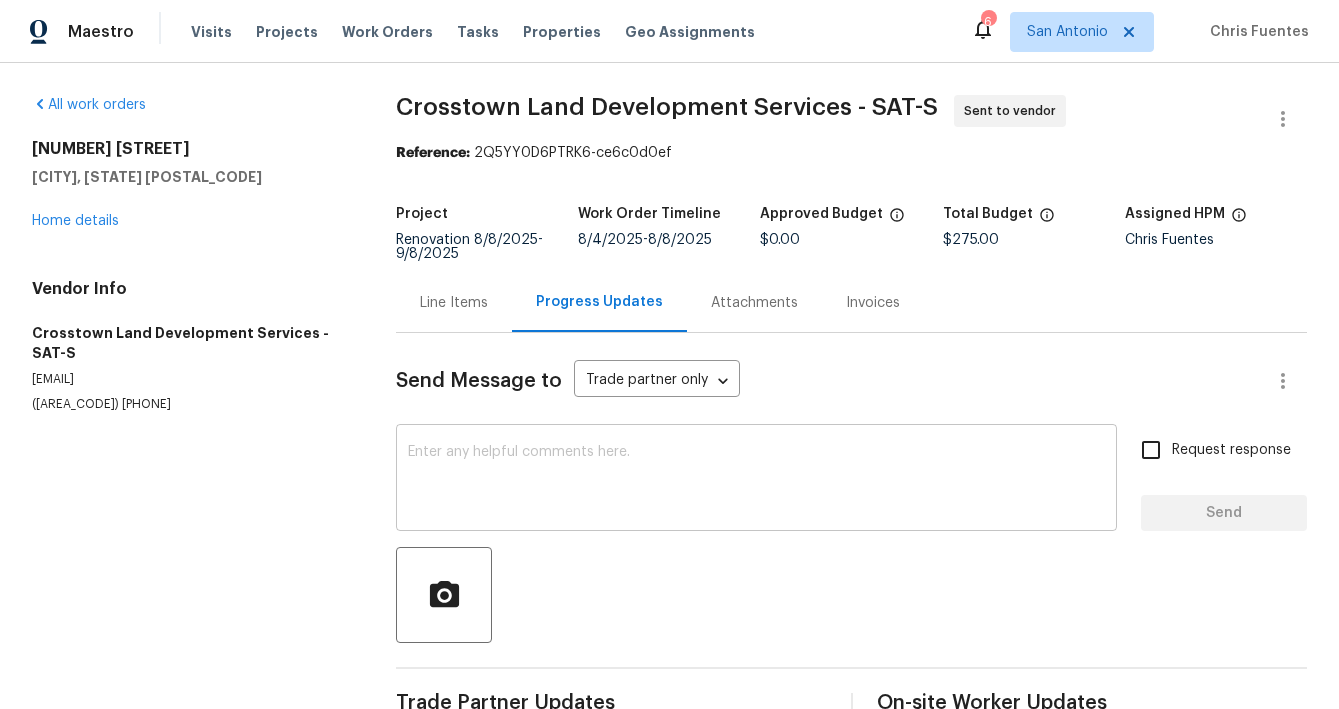 scroll, scrollTop: 48, scrollLeft: 0, axis: vertical 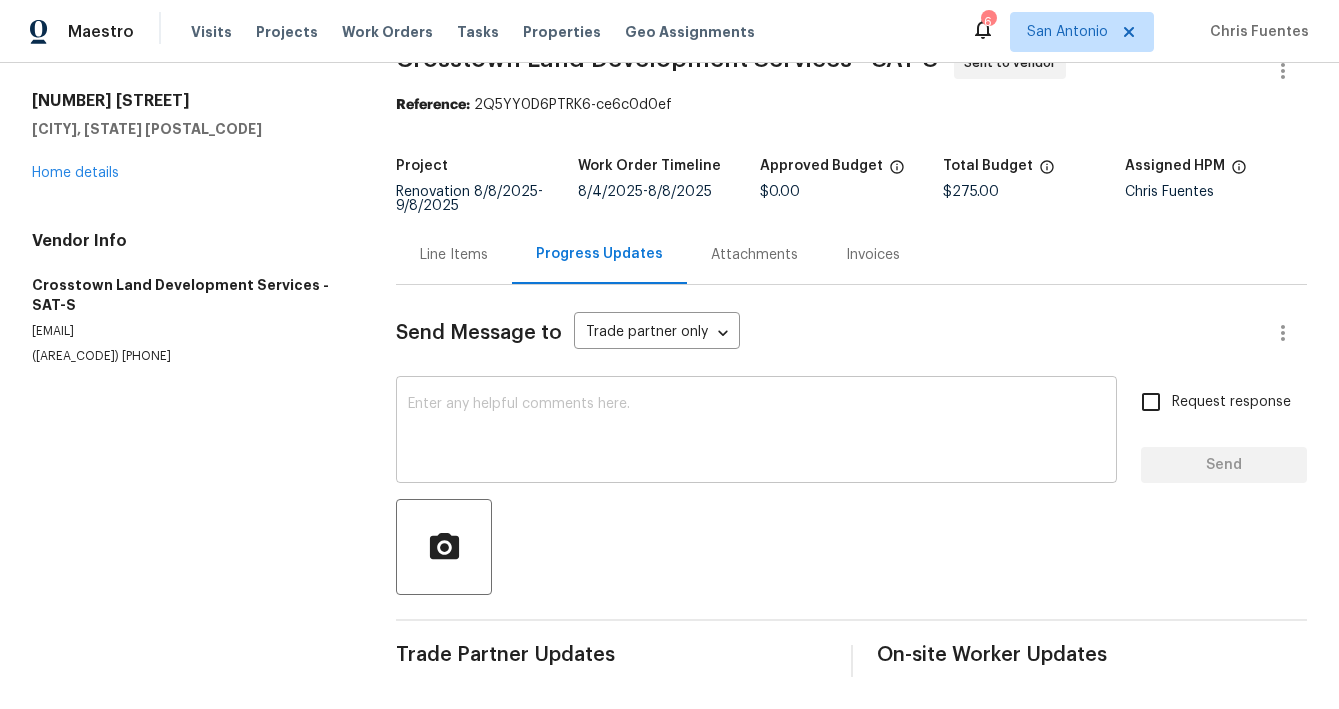 click at bounding box center (756, 432) 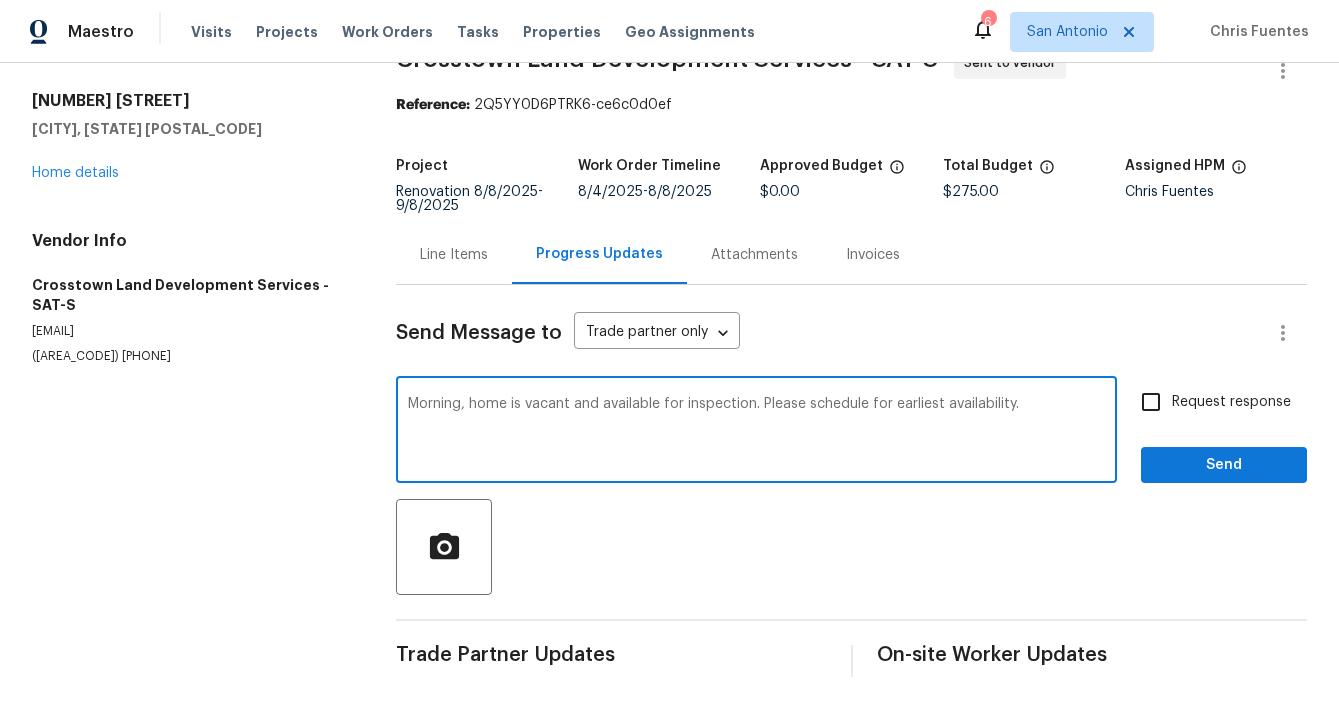 paste on "#7396" 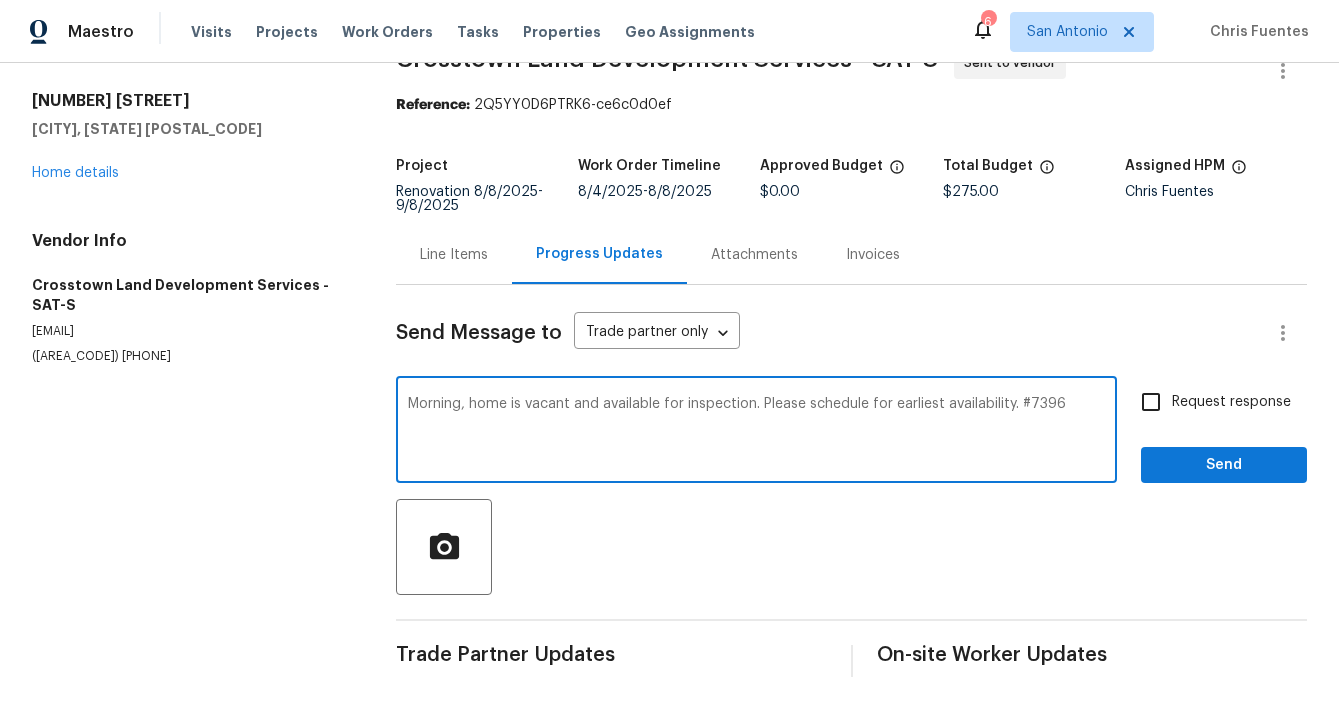 click on "Morning, home is vacant and available for inspection. Please schedule for earliest availability. #7396" at bounding box center (756, 432) 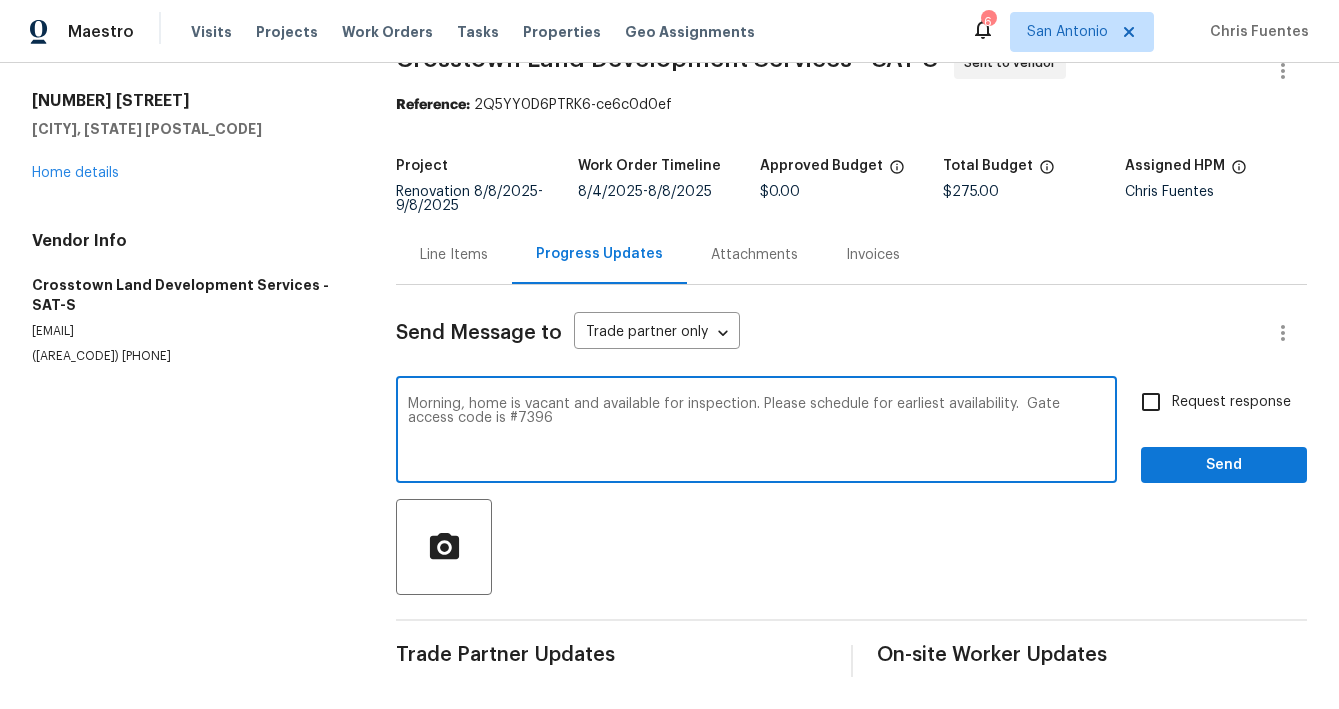 click on "Morning, home is vacant and available for inspection. Please schedule for earliest availability.  Gate access code is #7396" at bounding box center (756, 432) 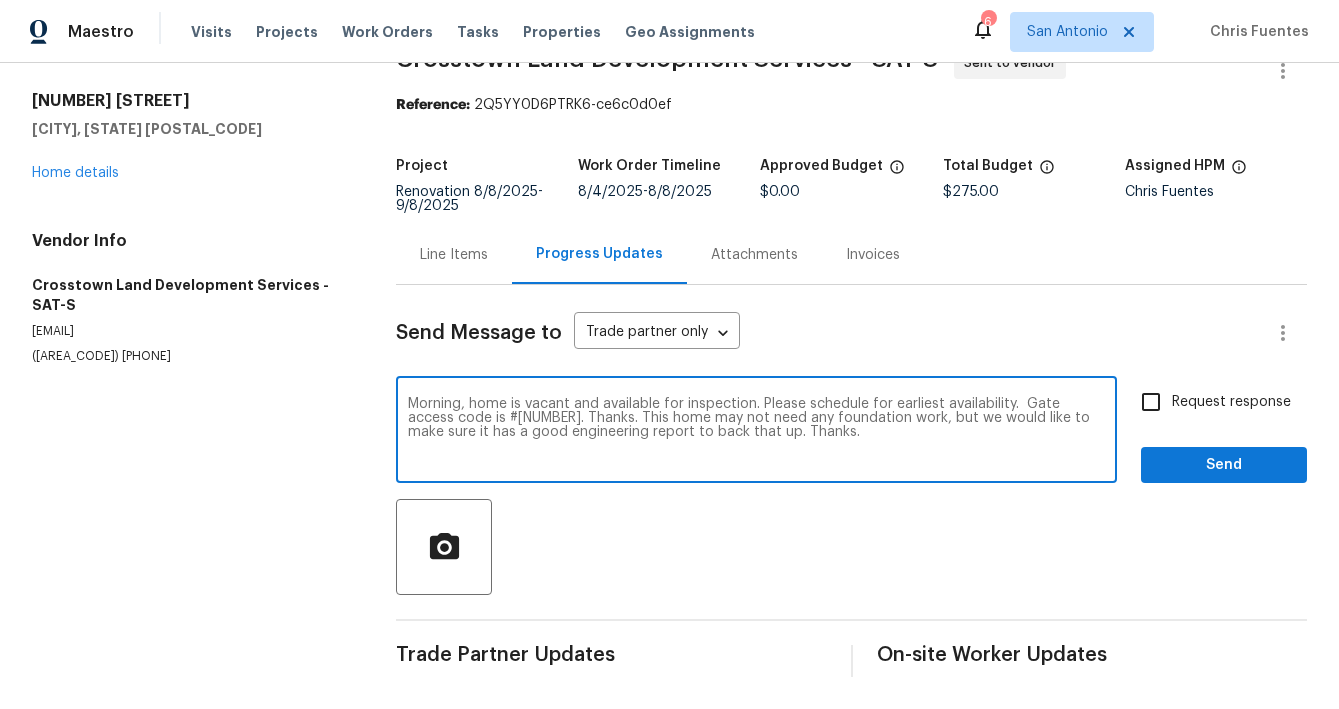 click on "Morning, home is vacant and available for inspection. Please schedule for earliest availability.  Gate access code is #7396. Thanks. This home may not need any foundation work, but we would like to make sure it has a good engineering report to back that up. Thanks." at bounding box center (756, 432) 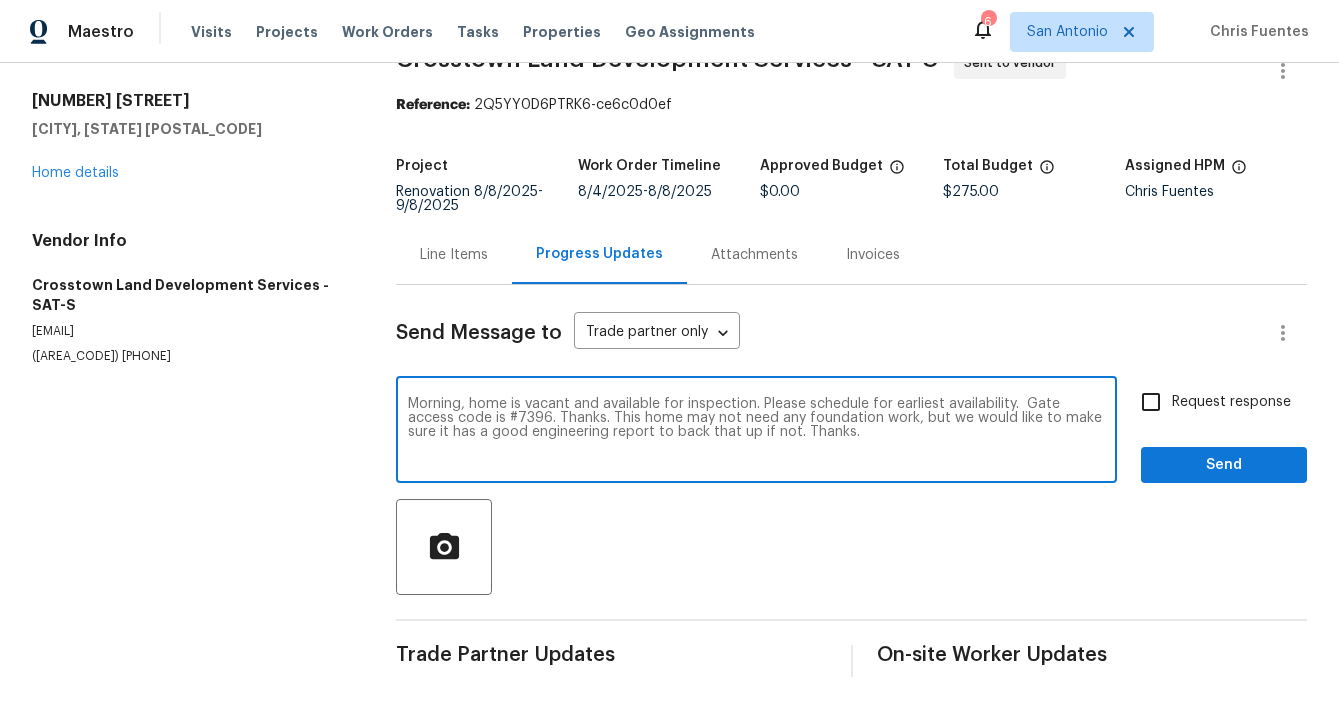 type on "Morning, home is vacant and available for inspection. Please schedule for earliest availability.  Gate access code is #7396. Thanks. This home may not need any foundation work, but we would like to make sure it has a good engineering report to back that up if not. Thanks." 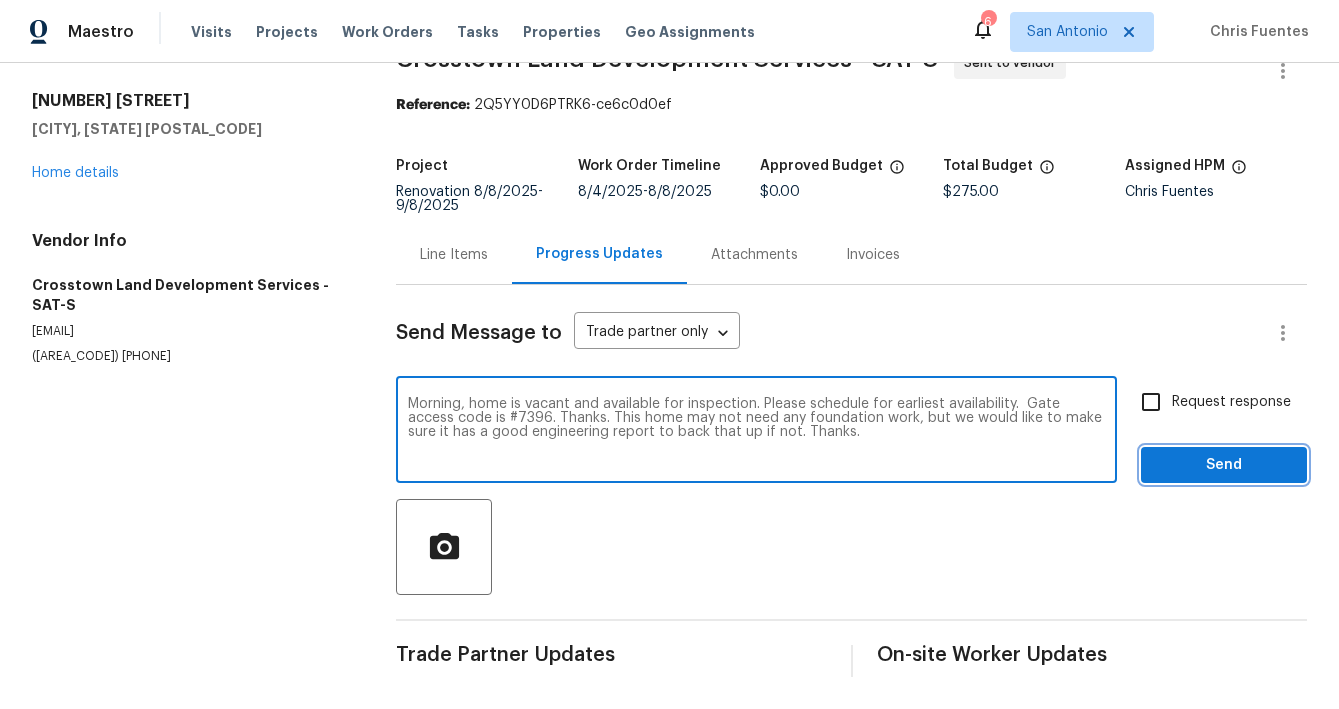 click on "Send" at bounding box center [1224, 465] 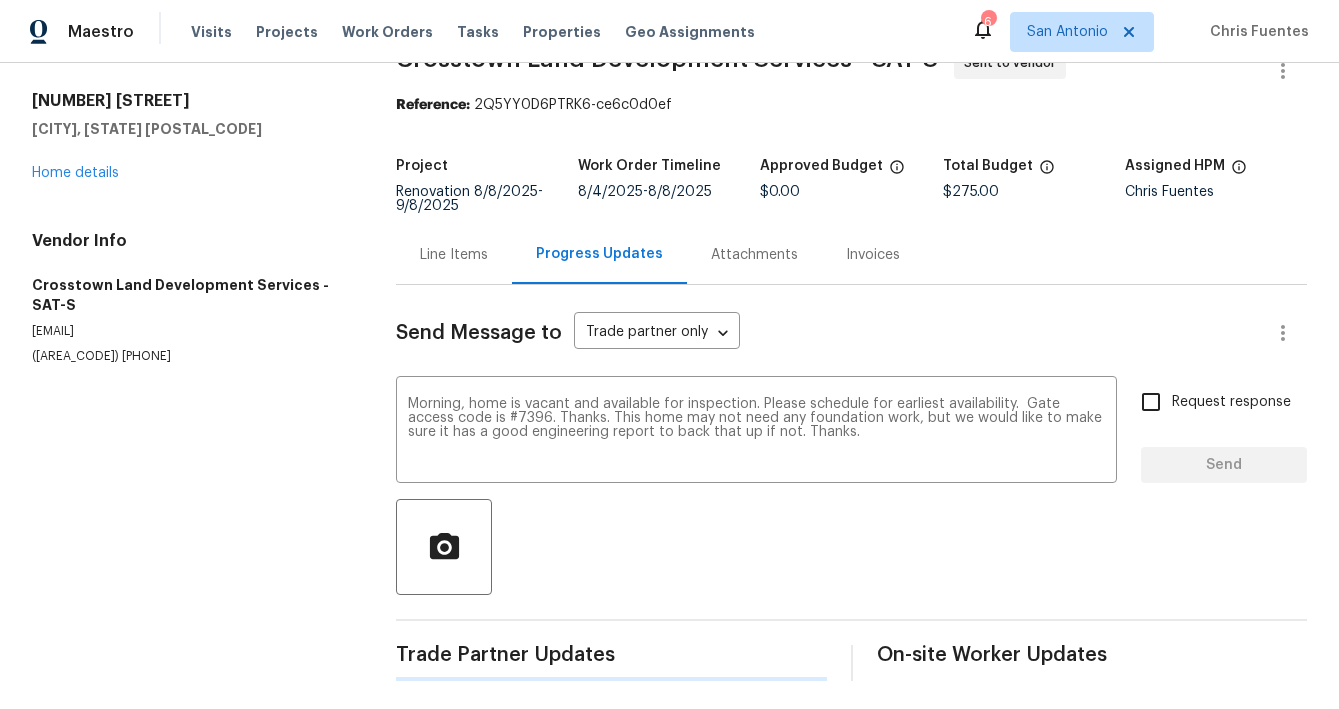 type 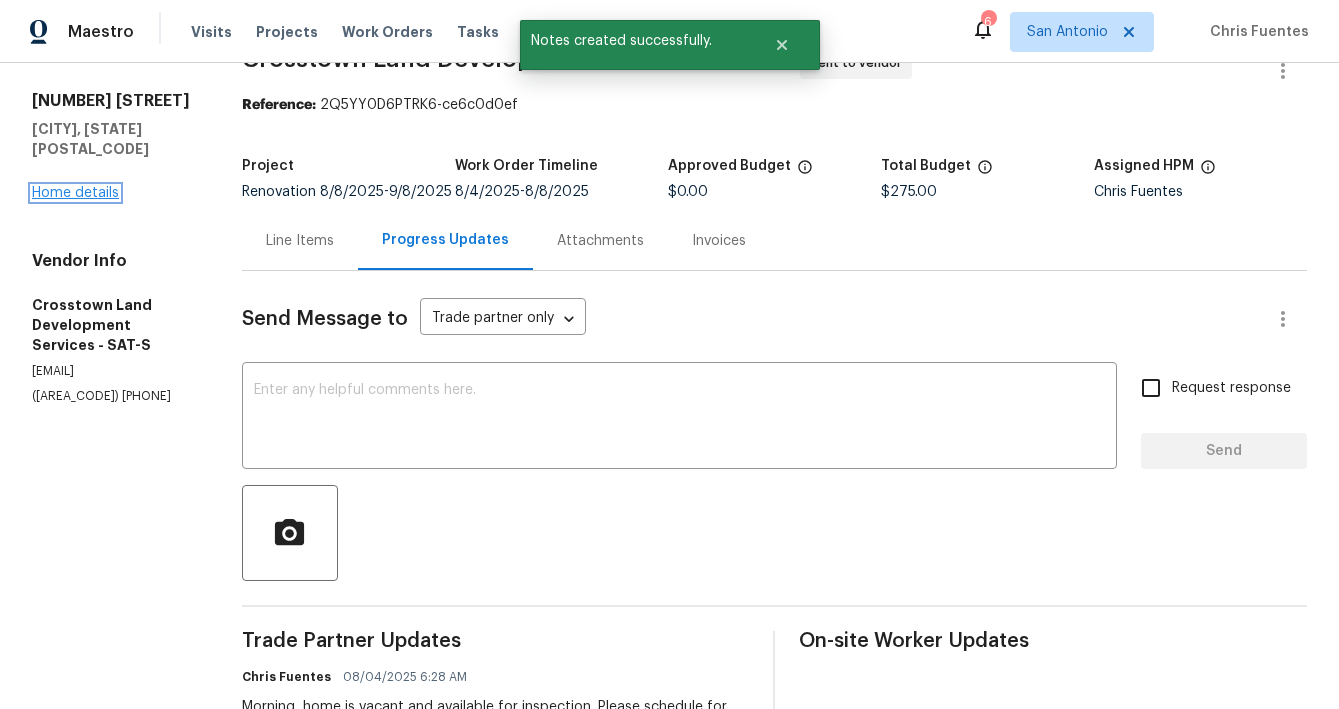 click on "Home details" at bounding box center (75, 193) 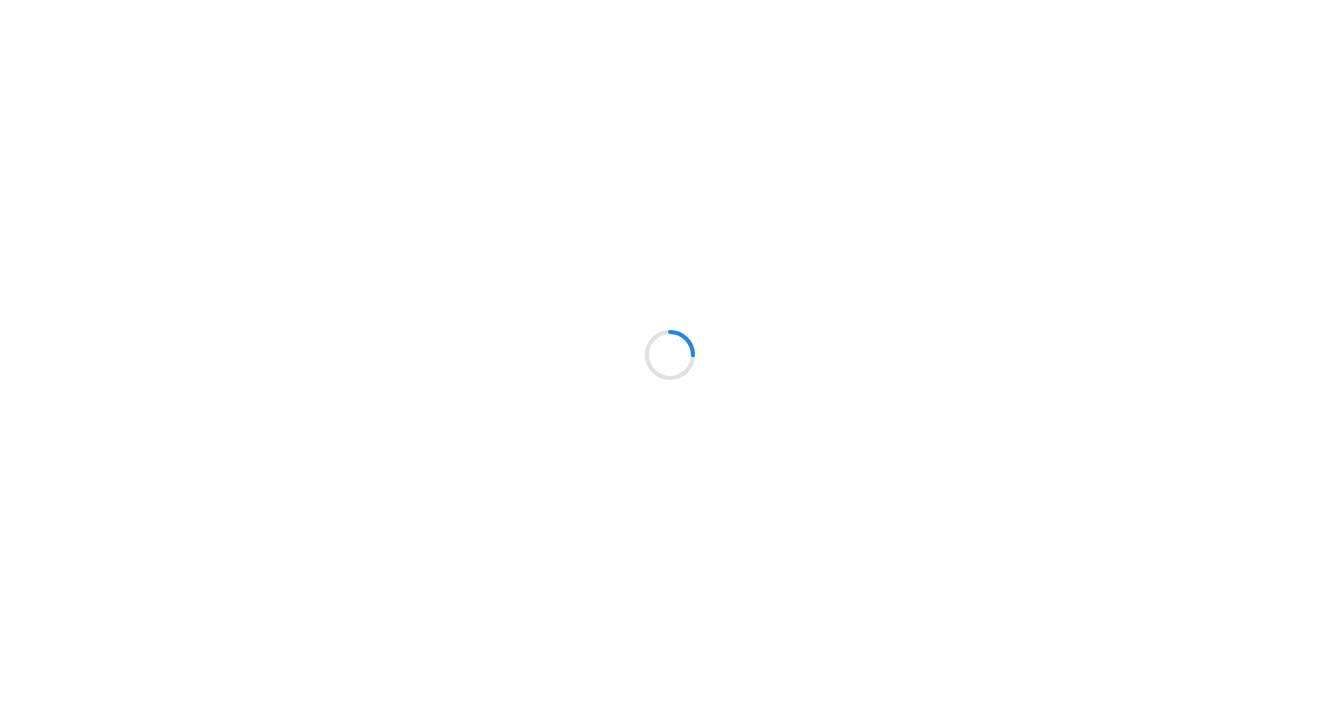 scroll, scrollTop: 0, scrollLeft: 0, axis: both 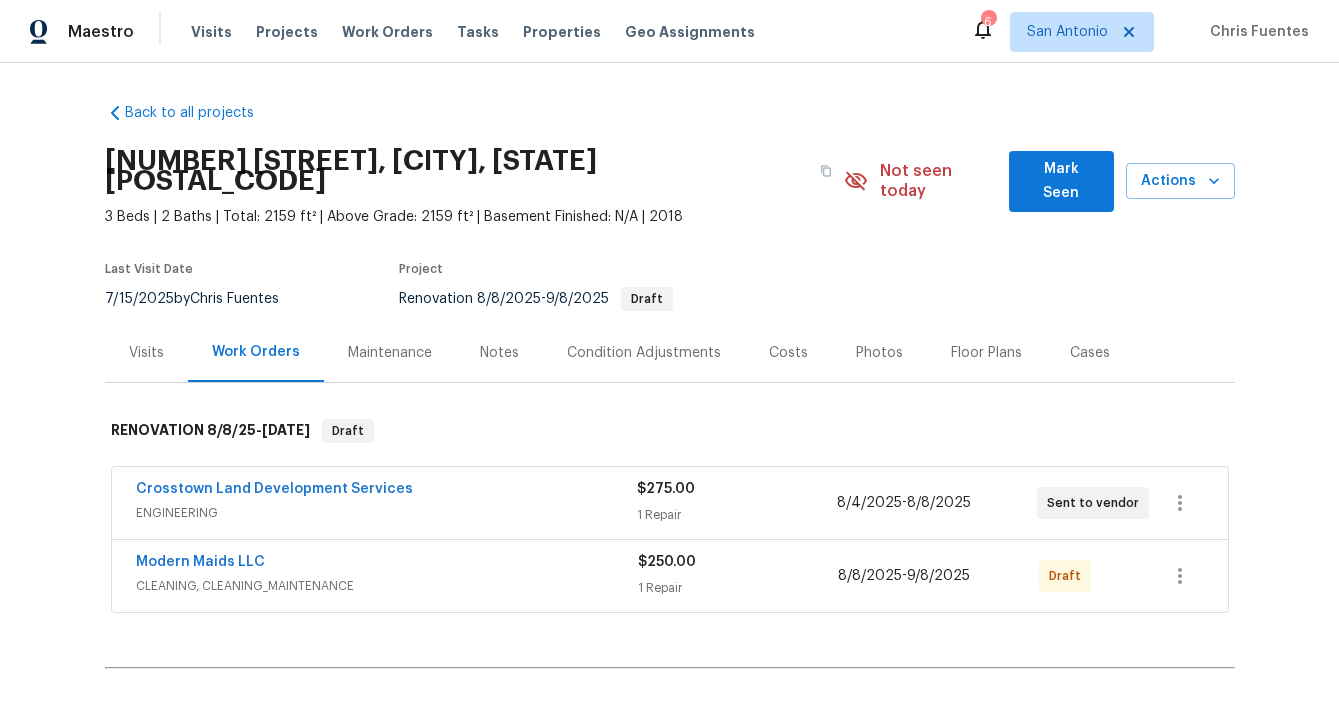 click on "Notes" at bounding box center (499, 353) 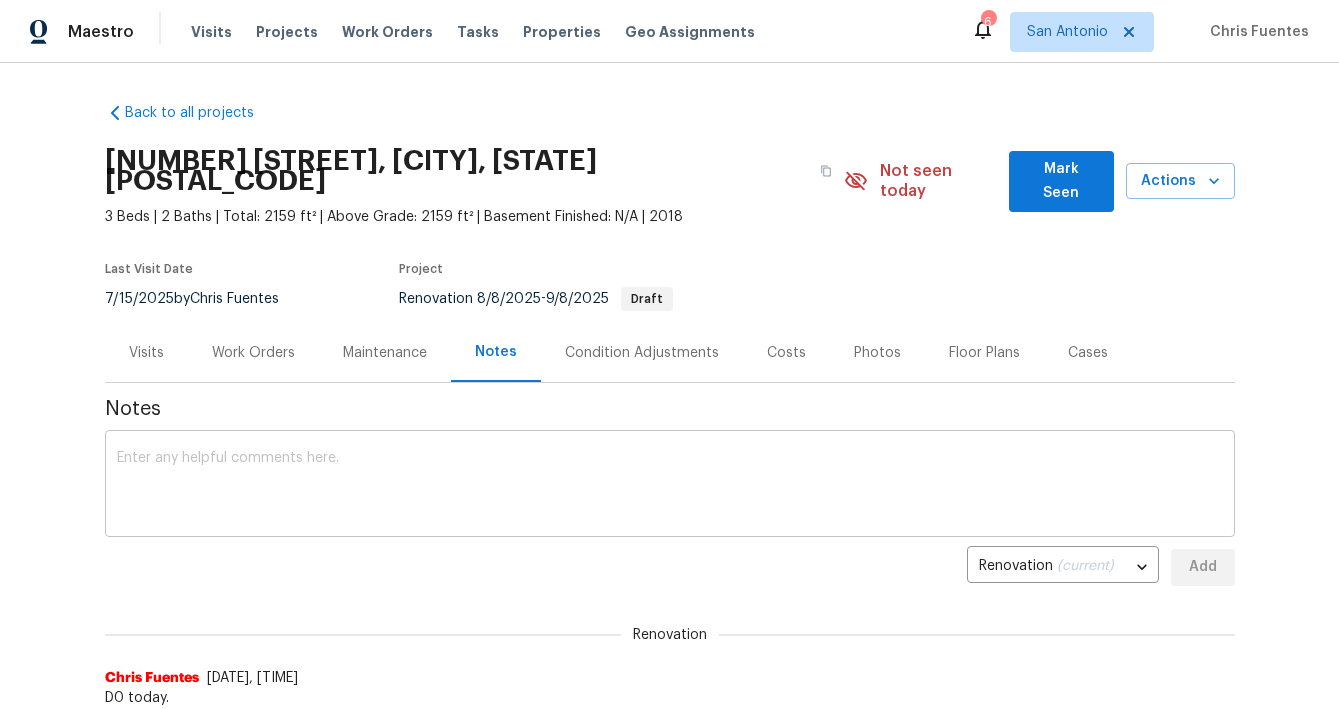 click on "x ​" at bounding box center (670, 486) 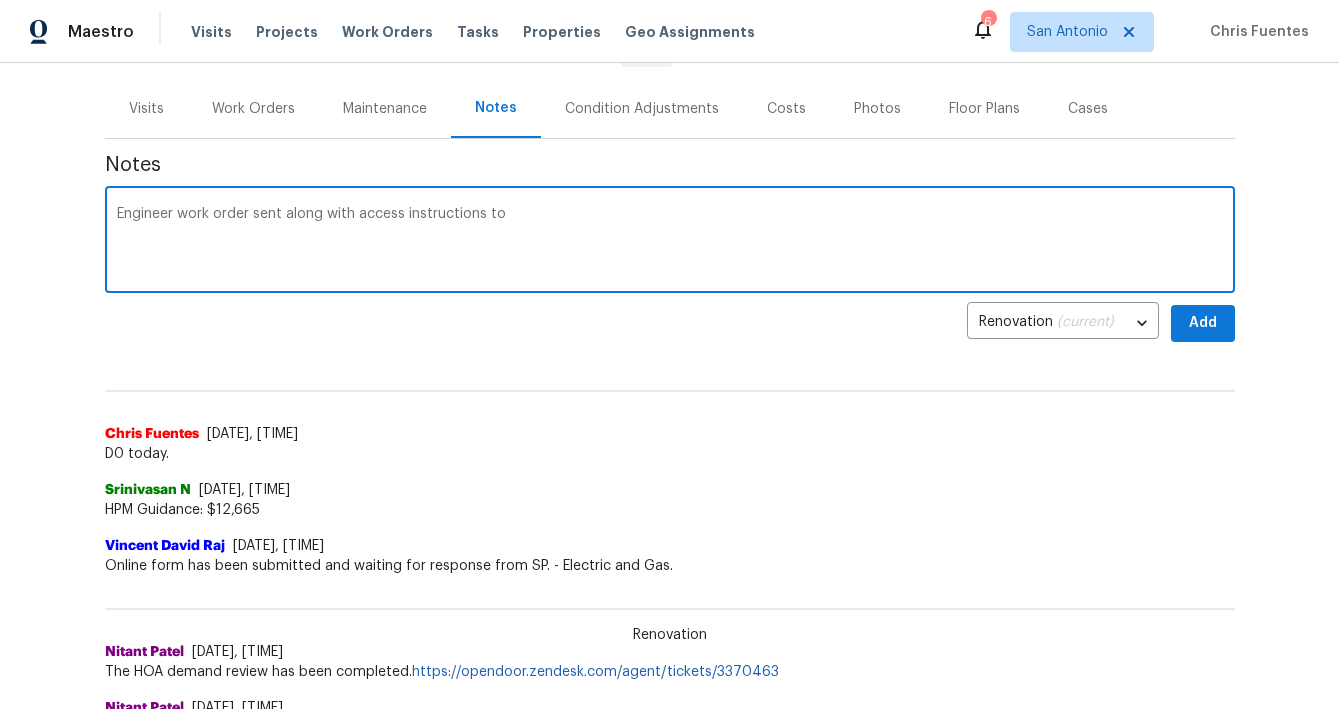 scroll, scrollTop: 243, scrollLeft: 0, axis: vertical 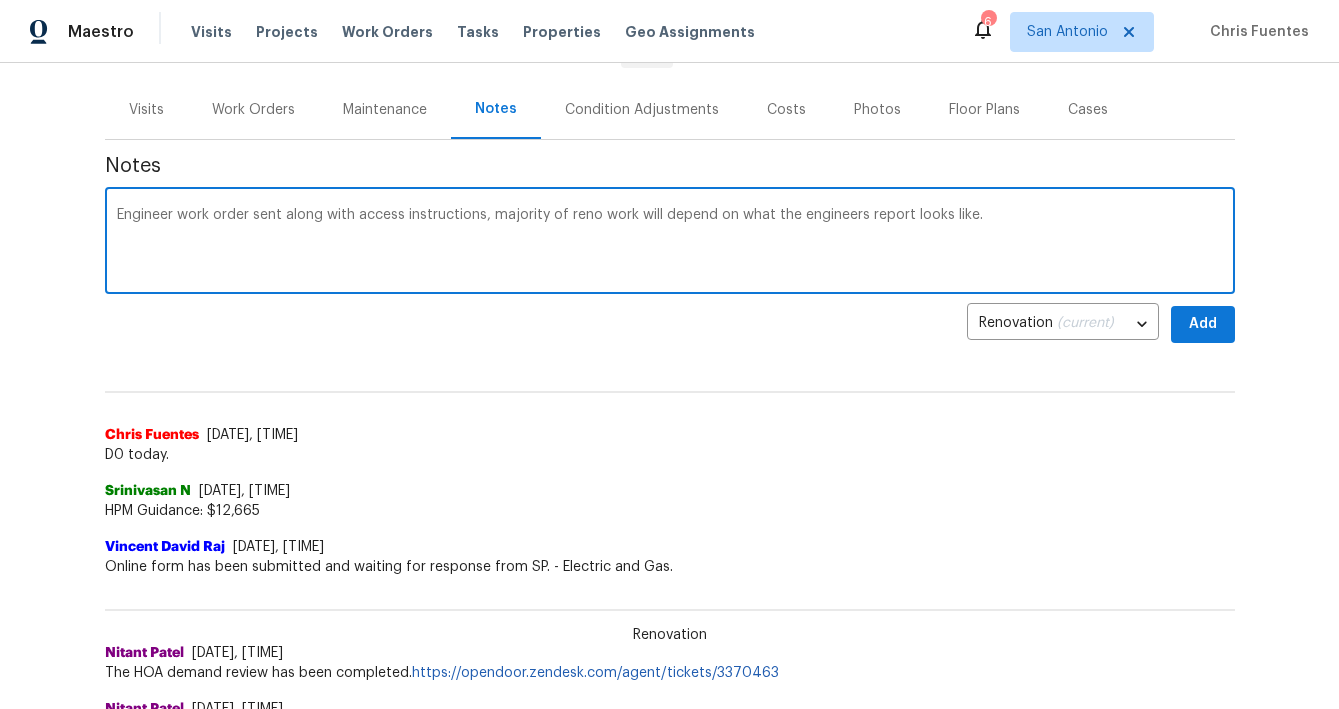 type on "Engineer work order sent along with access instructions, majority of reno work will depend on what the engineers report looks like." 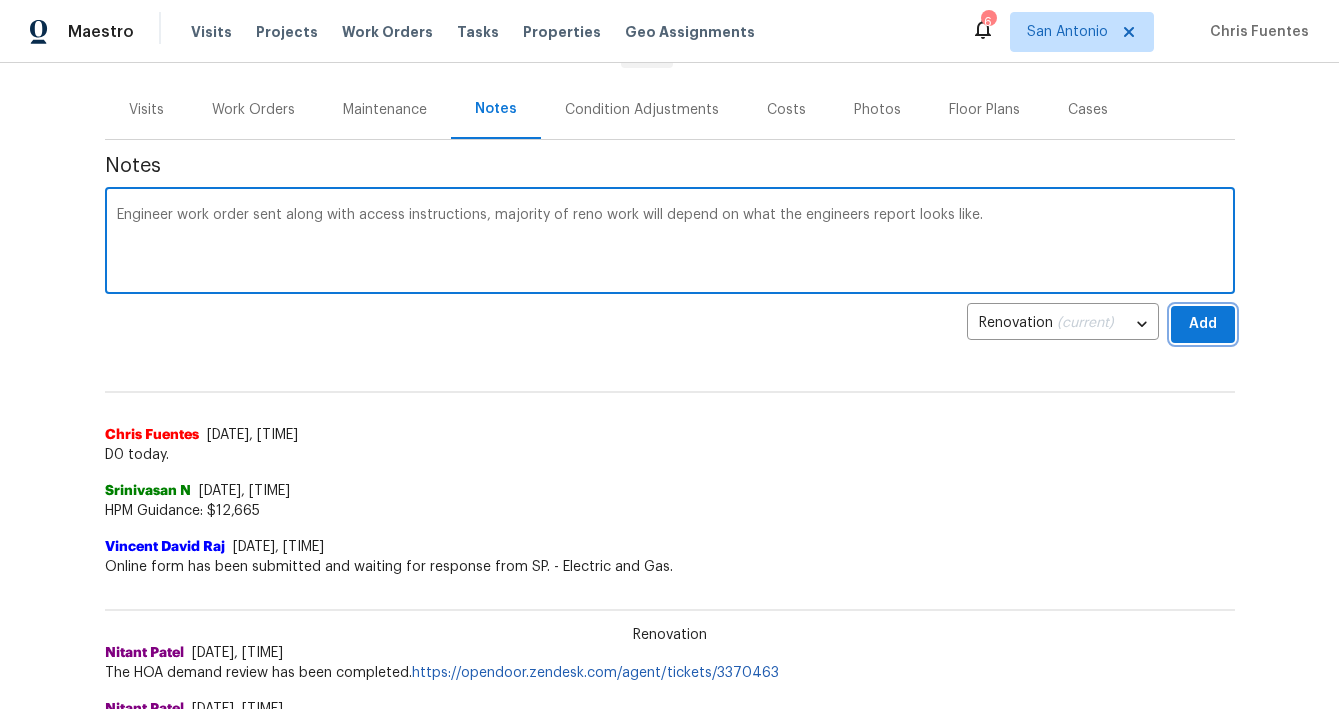 click on "Add" at bounding box center (1203, 324) 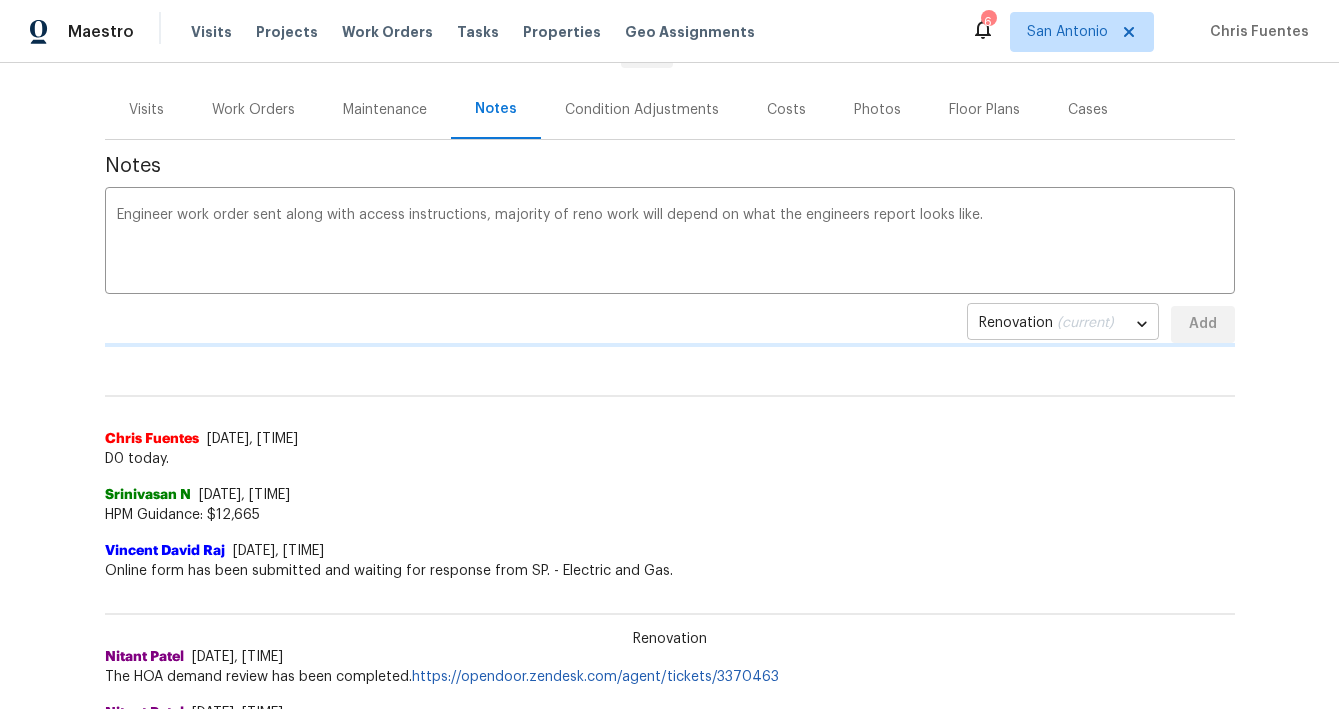 type 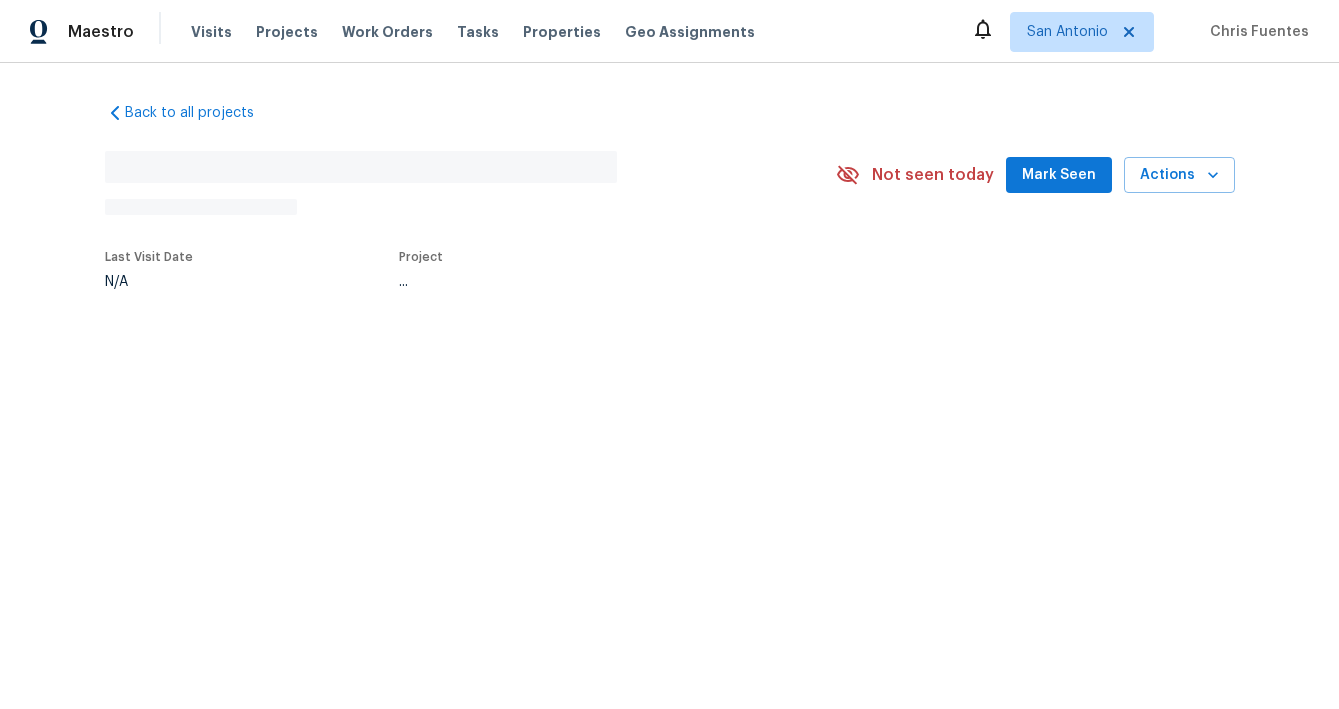 scroll, scrollTop: 0, scrollLeft: 0, axis: both 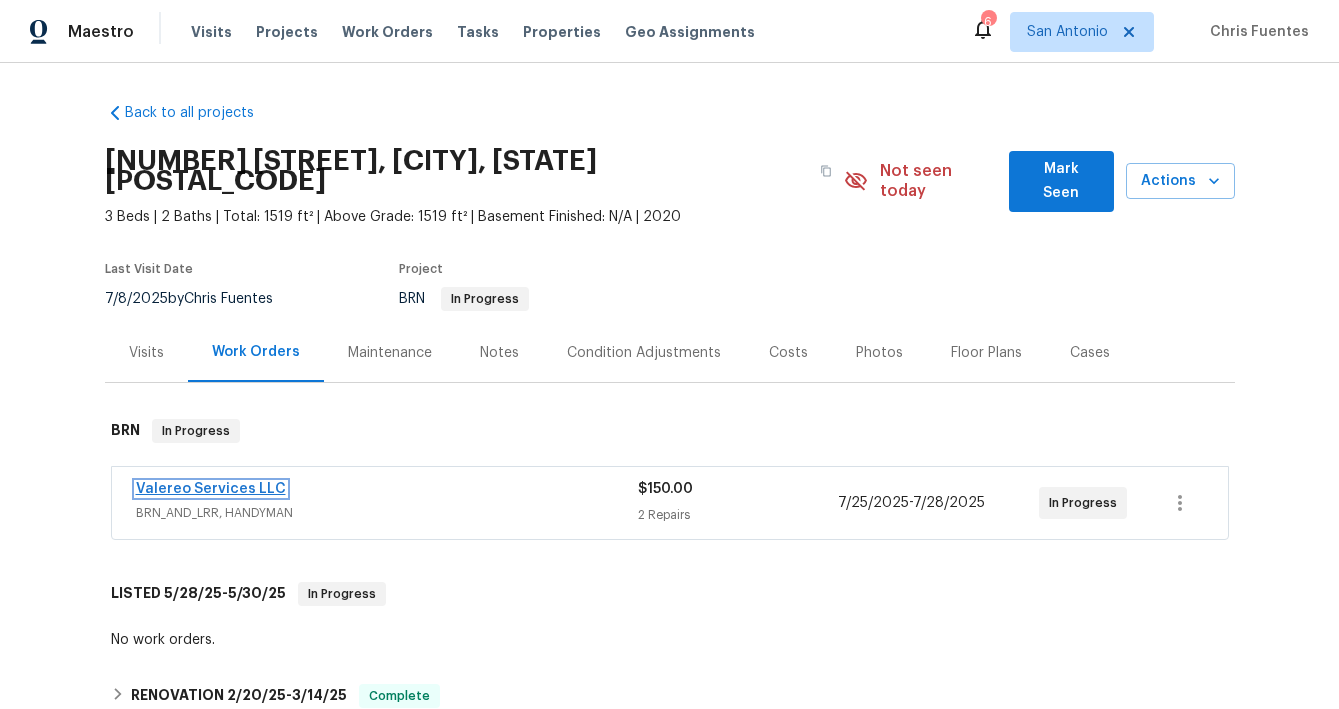click on "Valereo Services LLC" at bounding box center [211, 489] 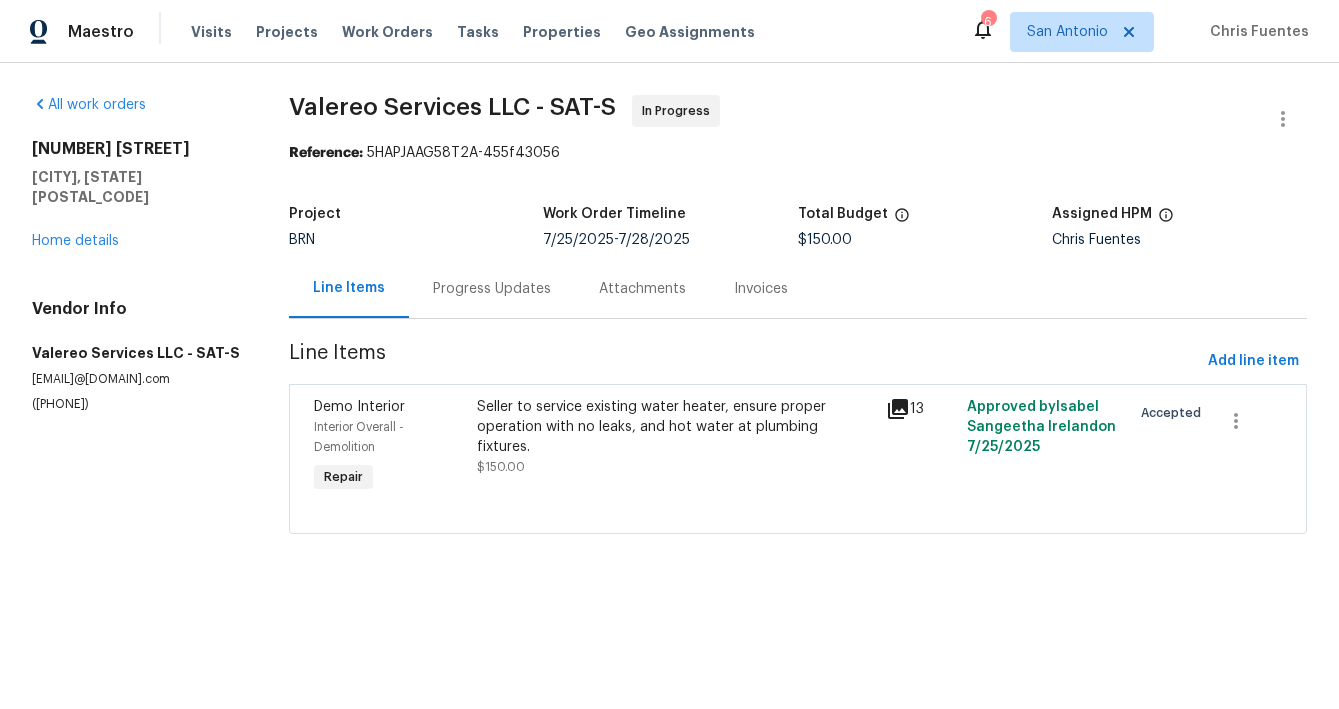 click on "Progress Updates" at bounding box center (492, 289) 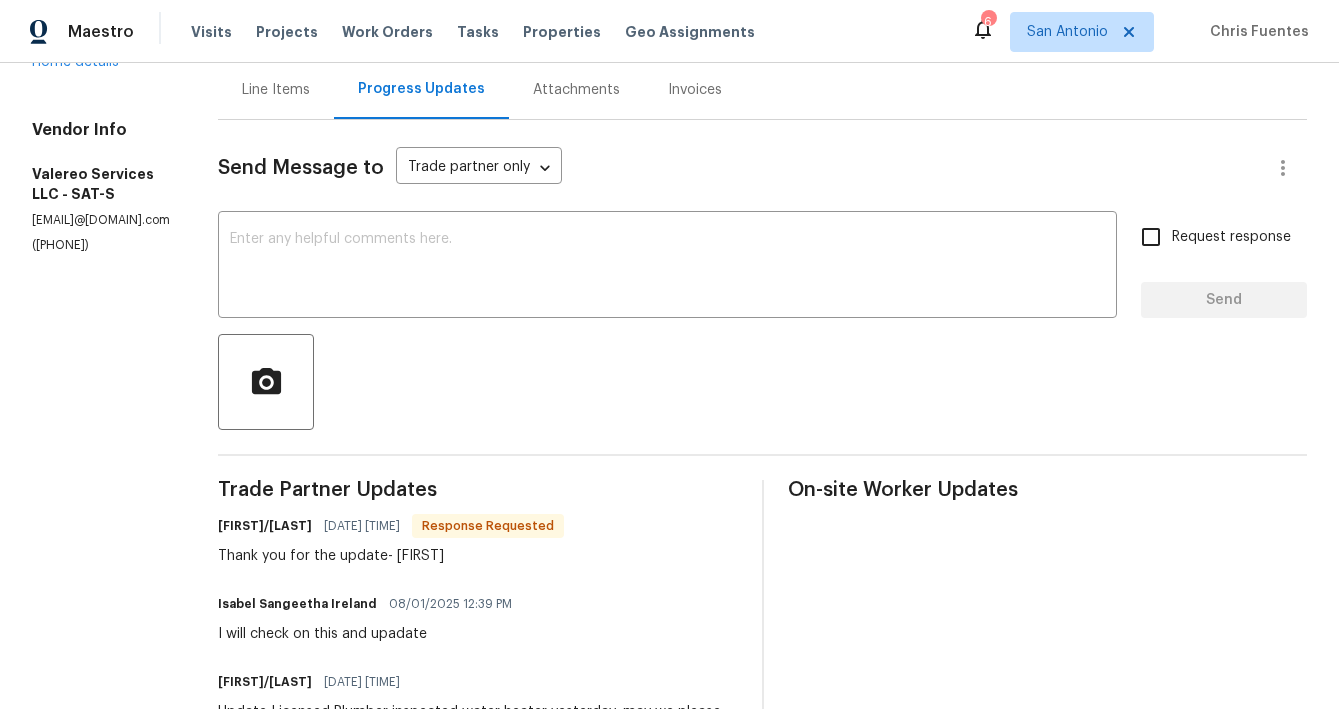 scroll, scrollTop: 175, scrollLeft: 0, axis: vertical 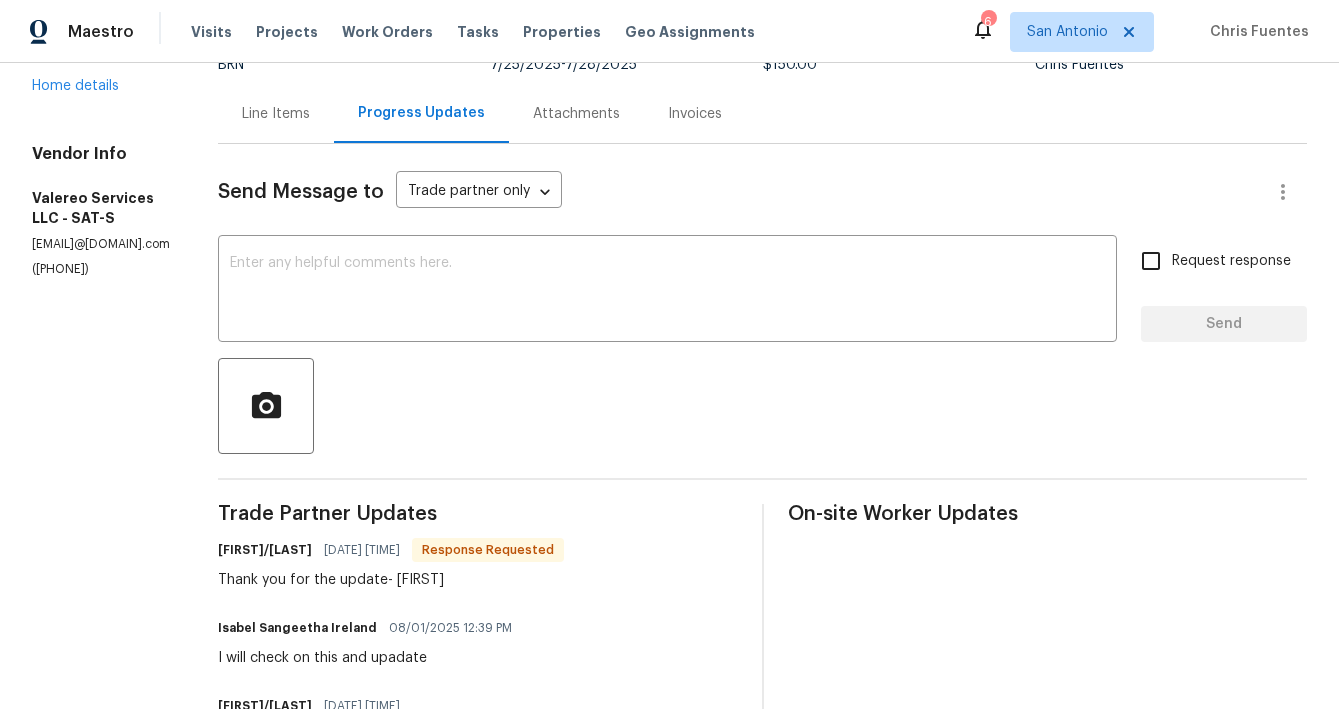 click on "Line Items" at bounding box center [276, 114] 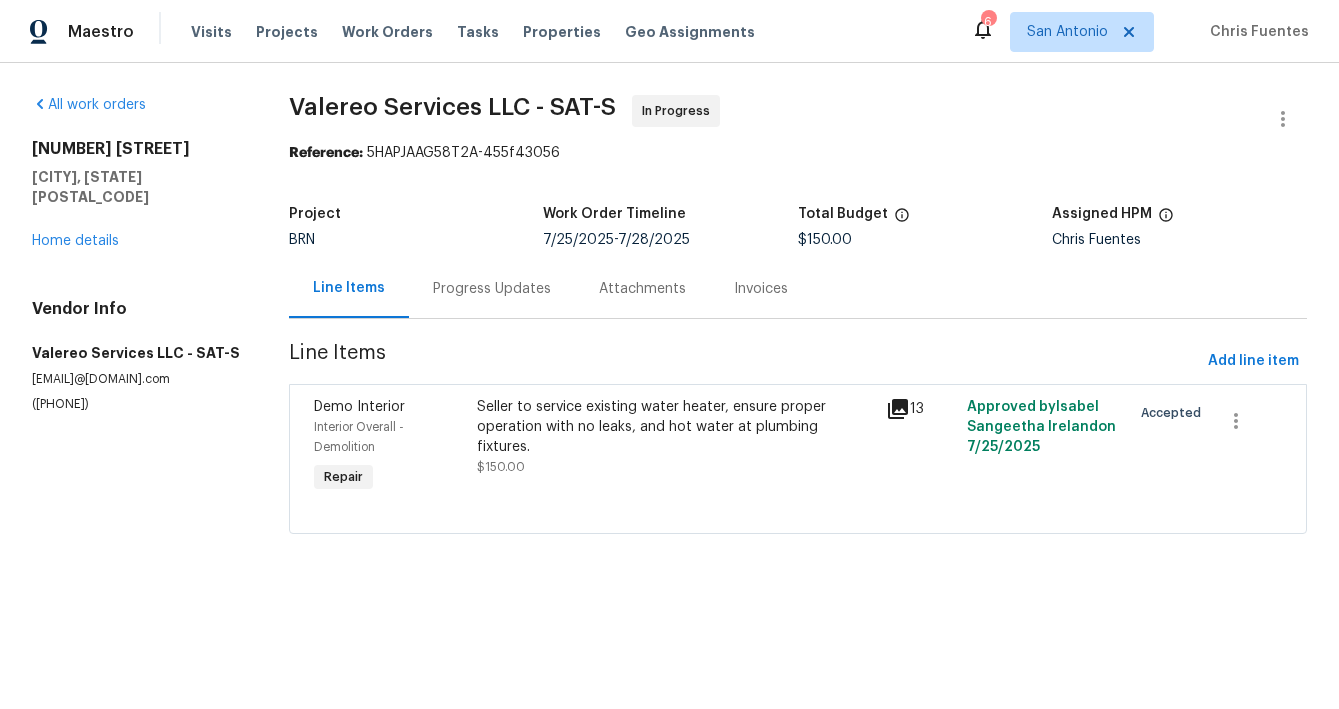scroll, scrollTop: 0, scrollLeft: 0, axis: both 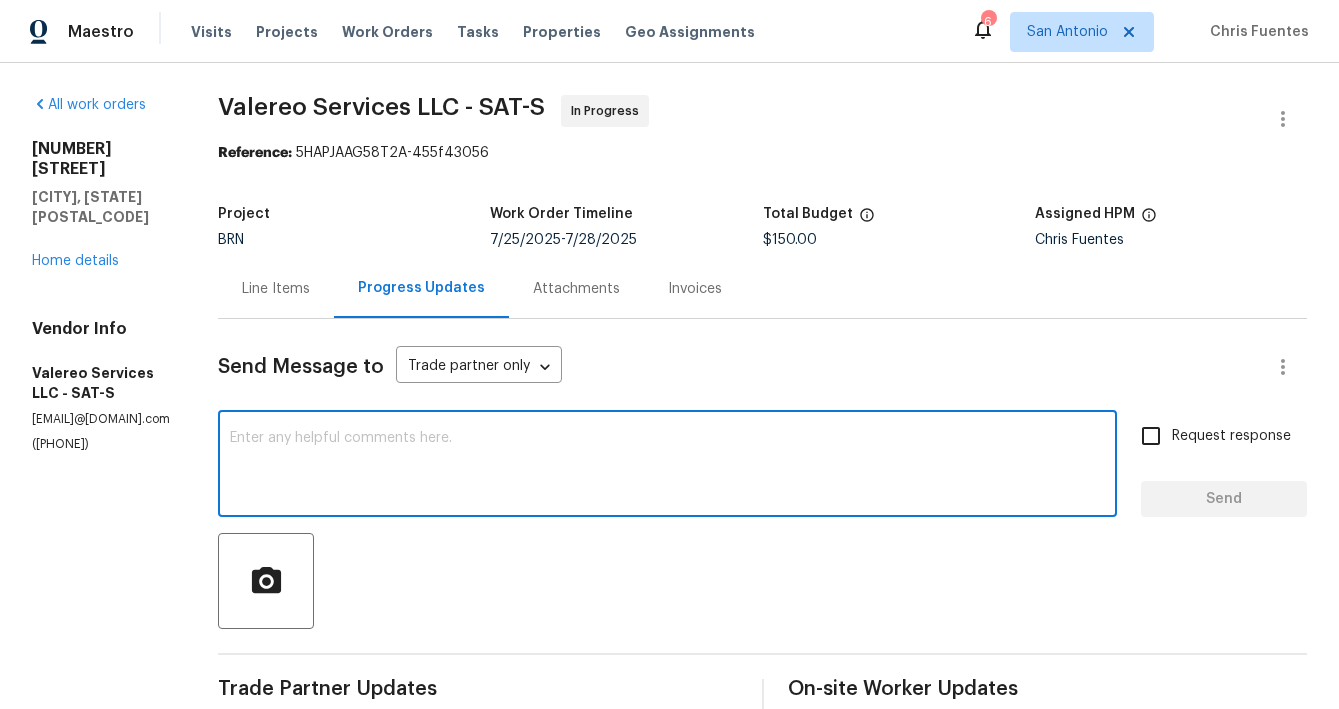 click at bounding box center (667, 466) 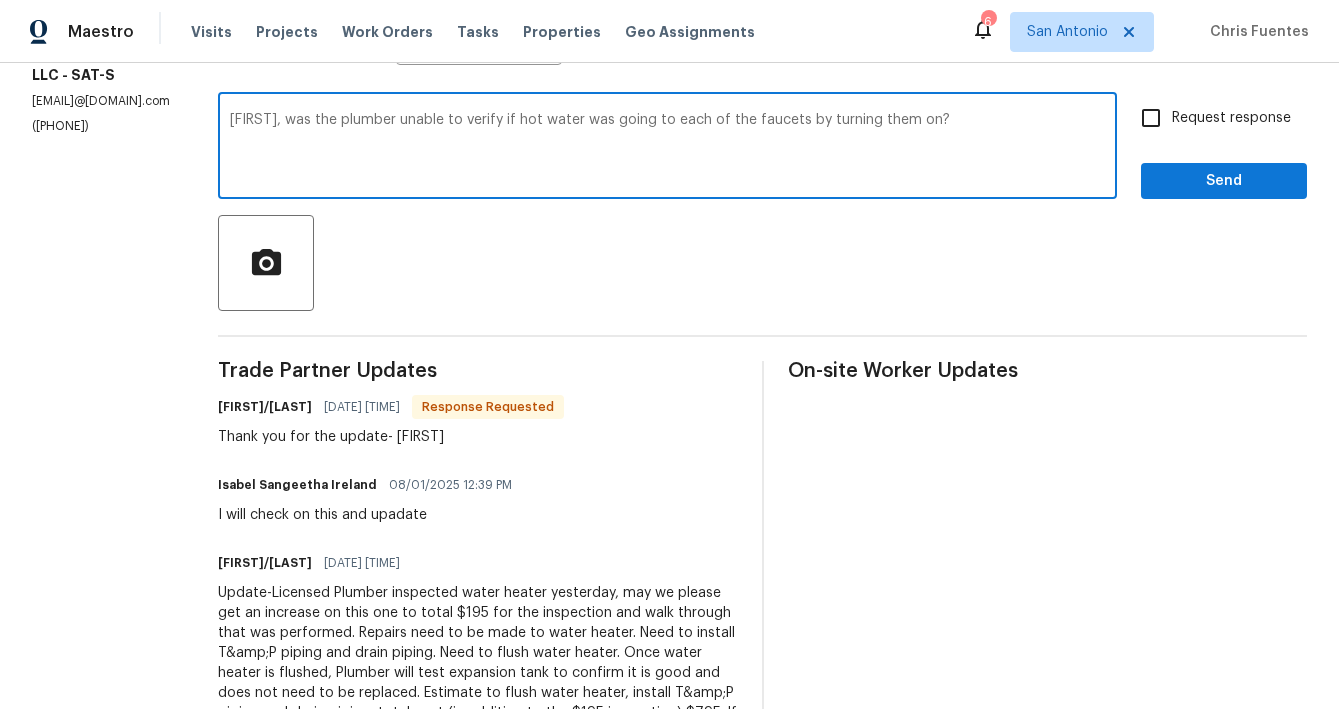 scroll, scrollTop: 305, scrollLeft: 0, axis: vertical 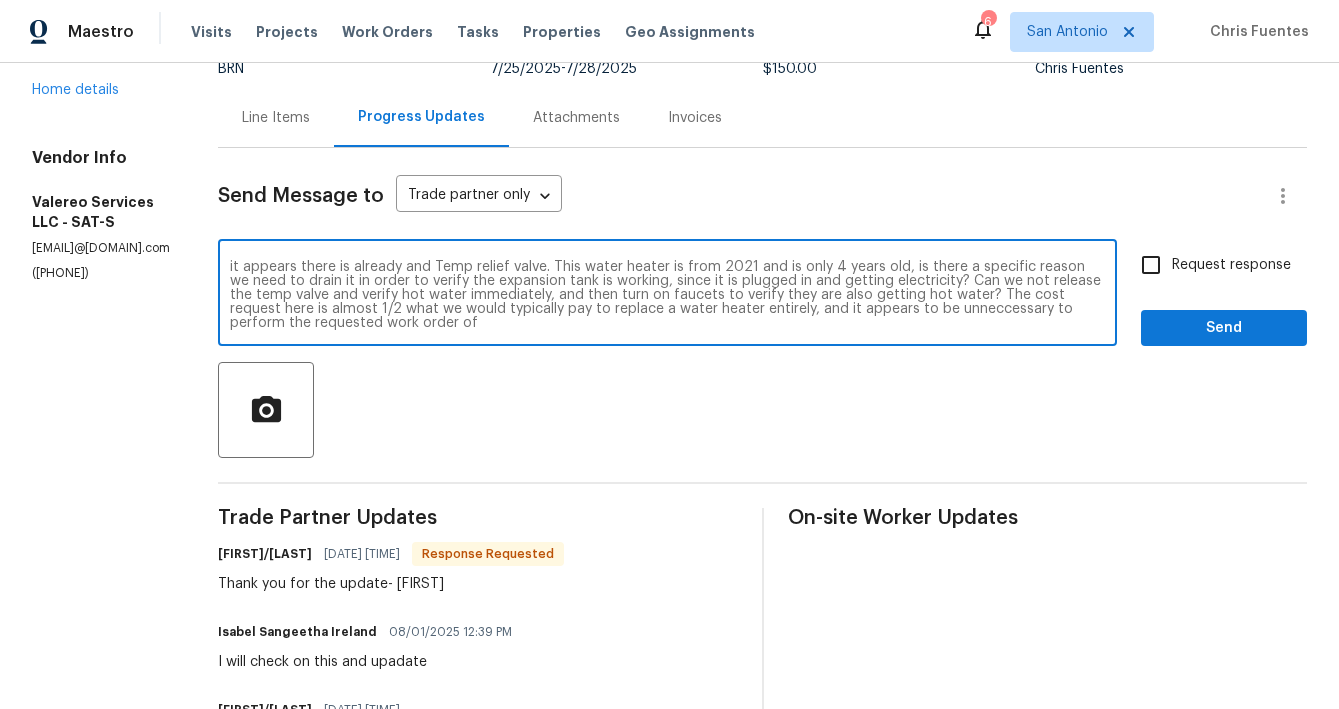 click on "[FIRST], was the plumber unable to verify if hot water was going to each of the faucets by turning them on? And from the photos it appears there is already and Temp relief valve. This water heater is from 2021 and is only 4 years old, is there a specific reason we need to drain it in order to verify the expansion tank is working, since it is plugged in and getting electricity? Can we not release the temp valve and verify hot water immediately, and then turn on faucets to verify they are also getting hot water? The cost request here is almost 1/2 what we would typically pay to replace a water heater entirely, and it appears to be unneccessary to perform the requested work order of" at bounding box center (667, 295) 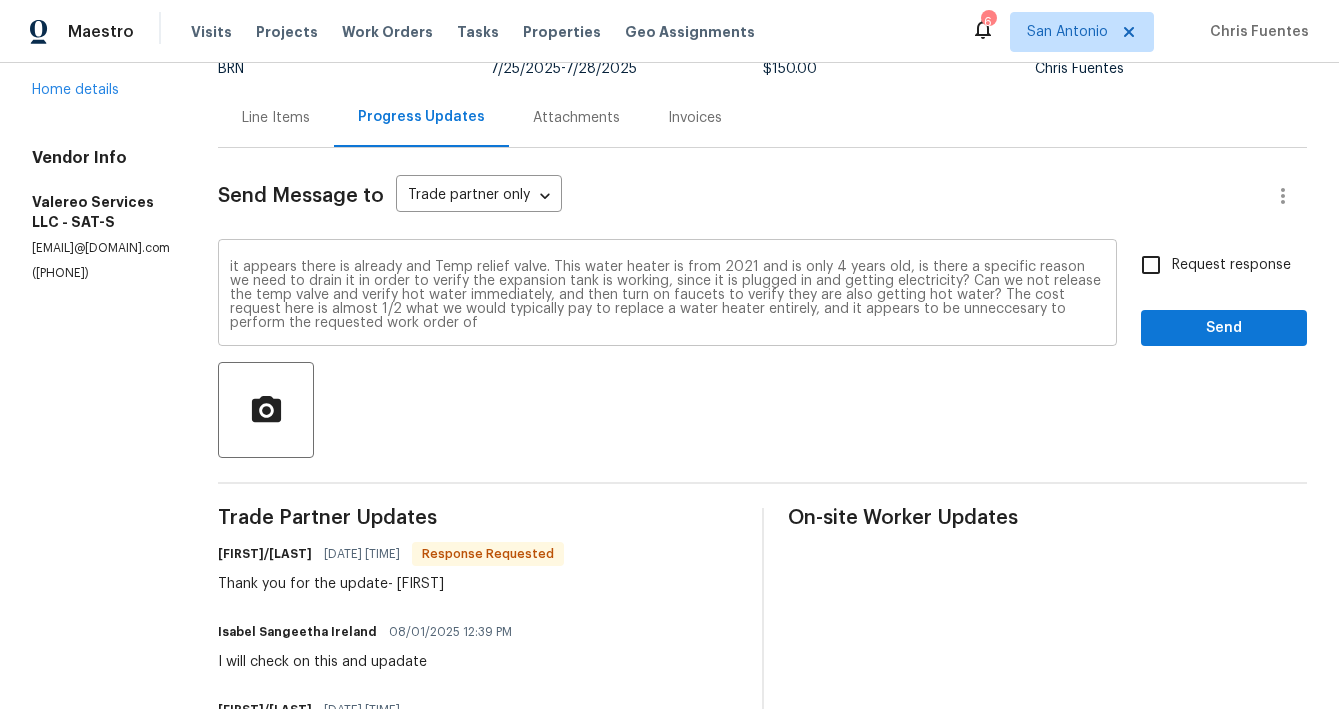 click on "[FIRST], was the plumber unable to verify if hot water was going to each of the faucets by turning them on? And from the photos it appears there is already and Temp relief valve. This water heater is from 2021 and is only 4 years old, is there a specific reason we need to drain it in order to verify the expansion tank is working, since it is plugged in and getting electricity? Can we not release the temp valve and verify hot water immediately, and then turn on faucets to verify they are also getting hot water? The cost request here is almost 1/2 what we would typically pay to replace a water heater entirely, and it appears to be unneccesary to perform the requested work order of  x ​" at bounding box center [667, 295] 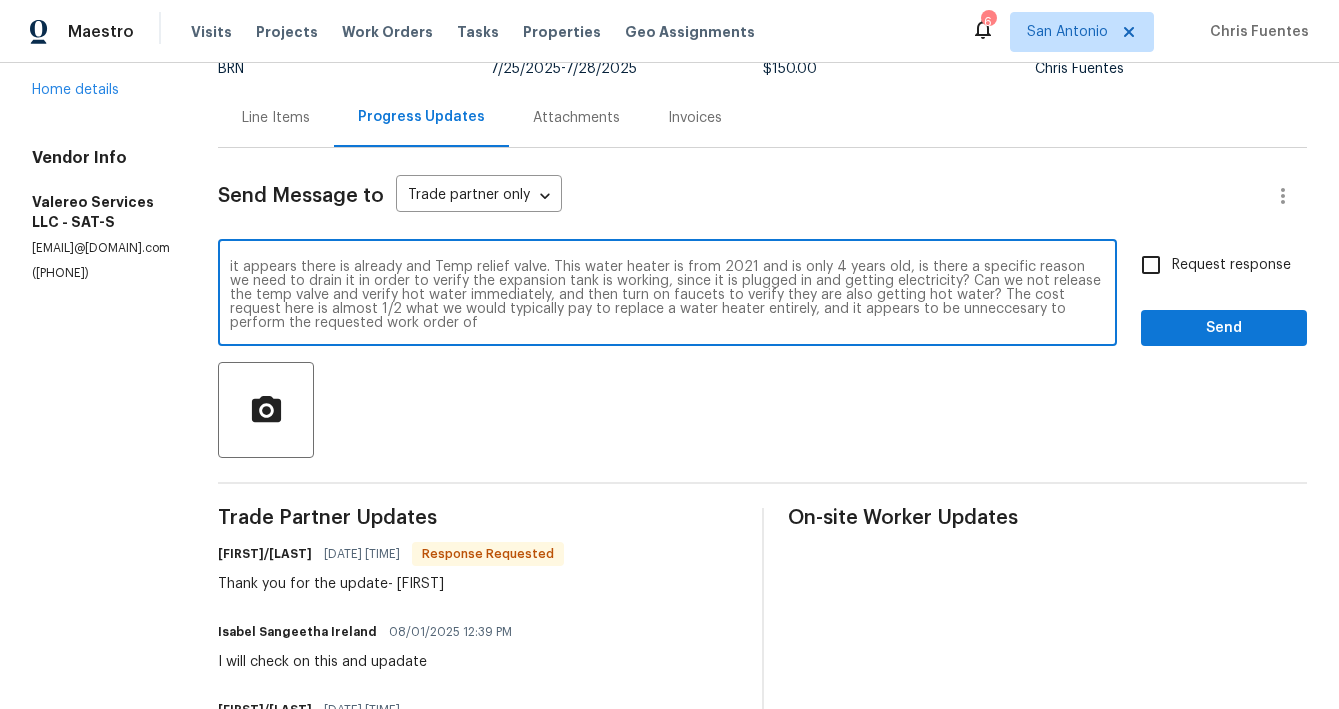 click on "[NAME], was the plumber unable to verify if hot water was going to each of the faucets by turning them on? And from the photos it appears there is already and Temp relief valve. This water heater is from 2021 and is only 4 years old, is there a specific reason we need to drain it in order to verify the expansion tank is working, since it is plugged in and getting electricity? Can we not release the temp valve and verify hot water immediately, and then turn on faucets to verify they are also getting hot water? The cost request here is almost 1/2 what we would typically pay to replace a water heater entirely, and it appears to be unneccesary to perform the requested work order of" at bounding box center (667, 295) 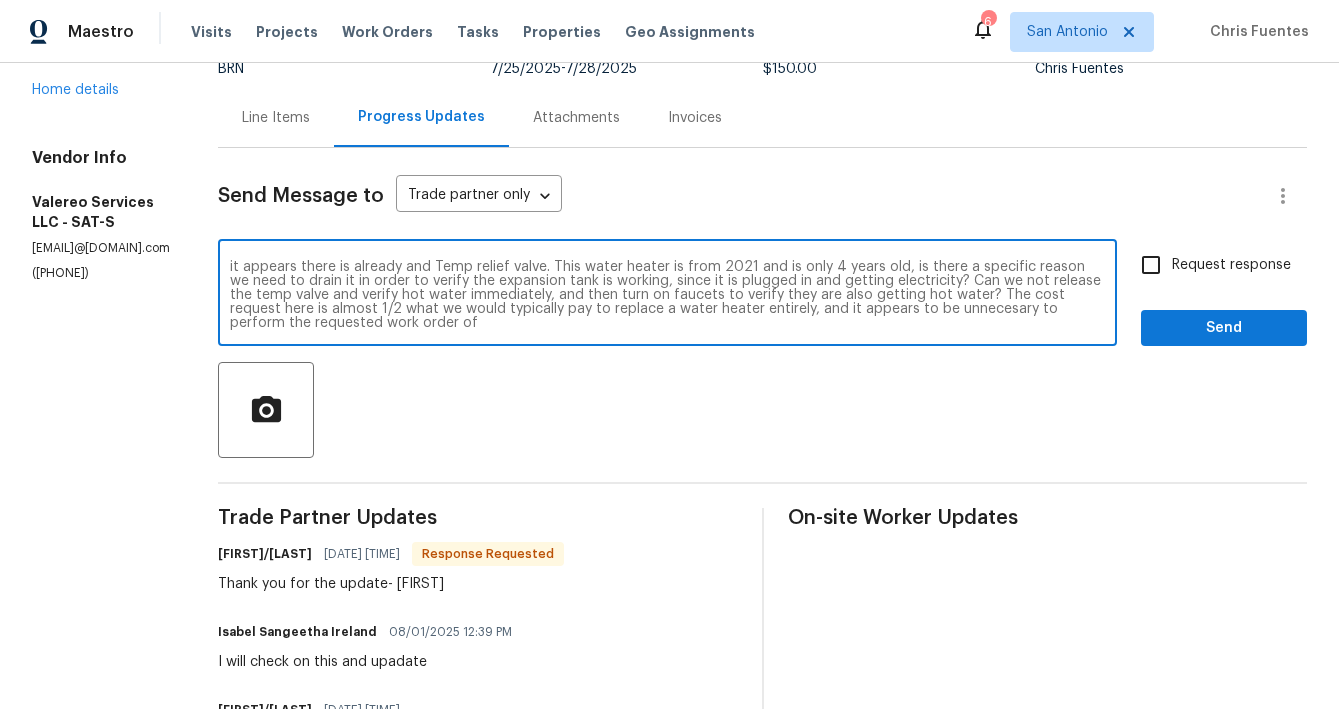 click on "[FIRST], was the plumber unable to verify if hot water was going to each of the faucets by turning them on? And from the photos it appears there is already and Temp relief valve. This water heater is from 2021 and is only 4 years old, is there a specific reason we need to drain it in order to verify the expansion tank is working, since it is plugged in and getting electricity? Can we not release the temp valve and verify hot water immediately, and then turn on faucets to verify they are also getting hot water? The cost request here is almost 1/2 what we would typically pay to replace a water heater entirely, and it appears to be unnecesary to perform the requested work order of" at bounding box center (667, 295) 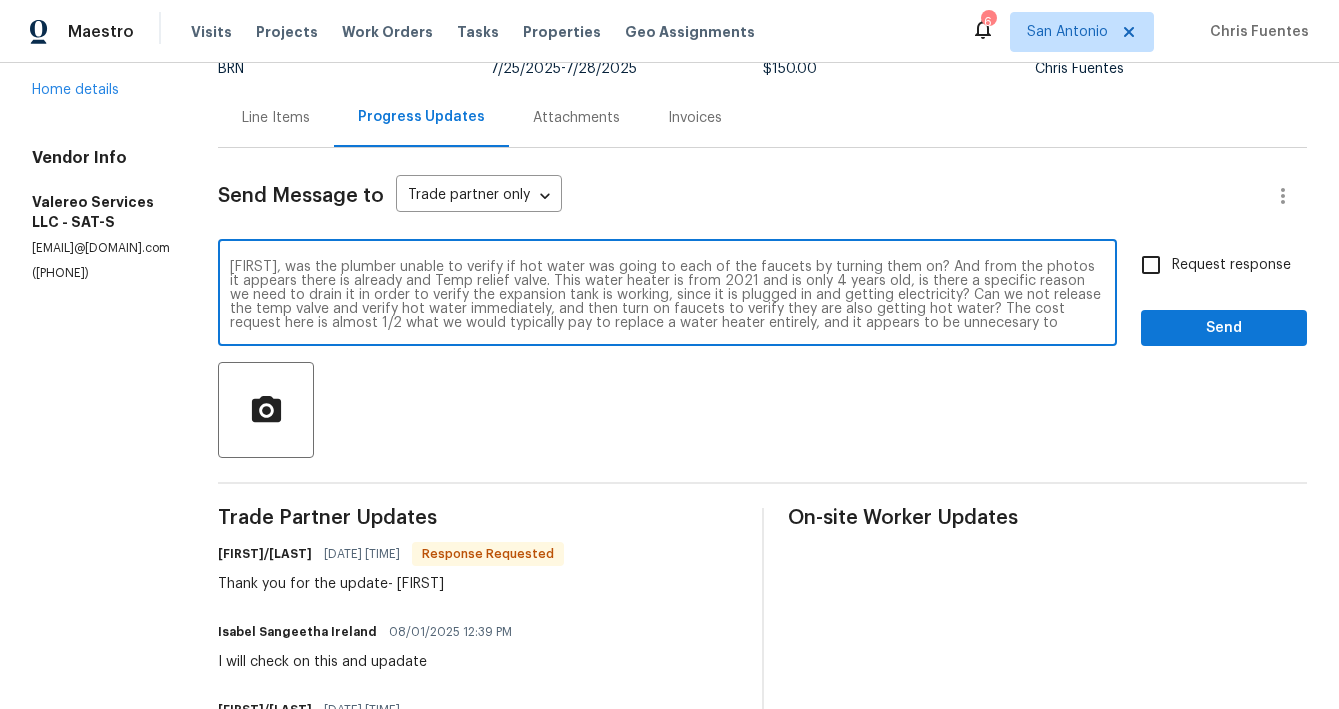 click on "[FIRST], was the plumber unable to verify if hot water was going to each of the faucets by turning them on? And from the photos it appears there is already and Temp relief valve. This water heater is from 2021 and is only 4 years old, is there a specific reason we need to drain it in order to verify the expansion tank is working, since it is plugged in and getting electricity? Can we not release the temp valve and verify hot water immediately, and then turn on faucets to verify they are also getting hot water? The cost request here is almost 1/2 what we would typically pay to replace a water heater entirely, and it appears to be unnecesary to perform the requested work order of" at bounding box center [667, 295] 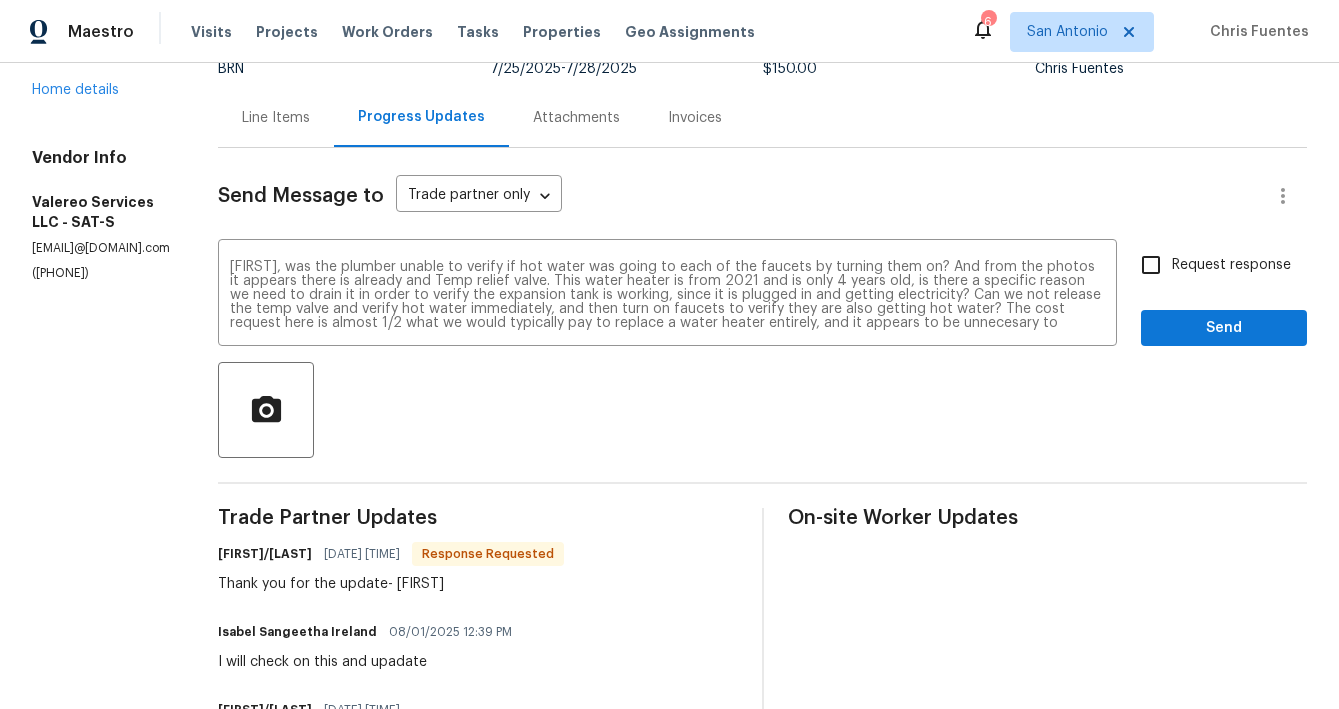 click on "Line Items" at bounding box center [276, 118] 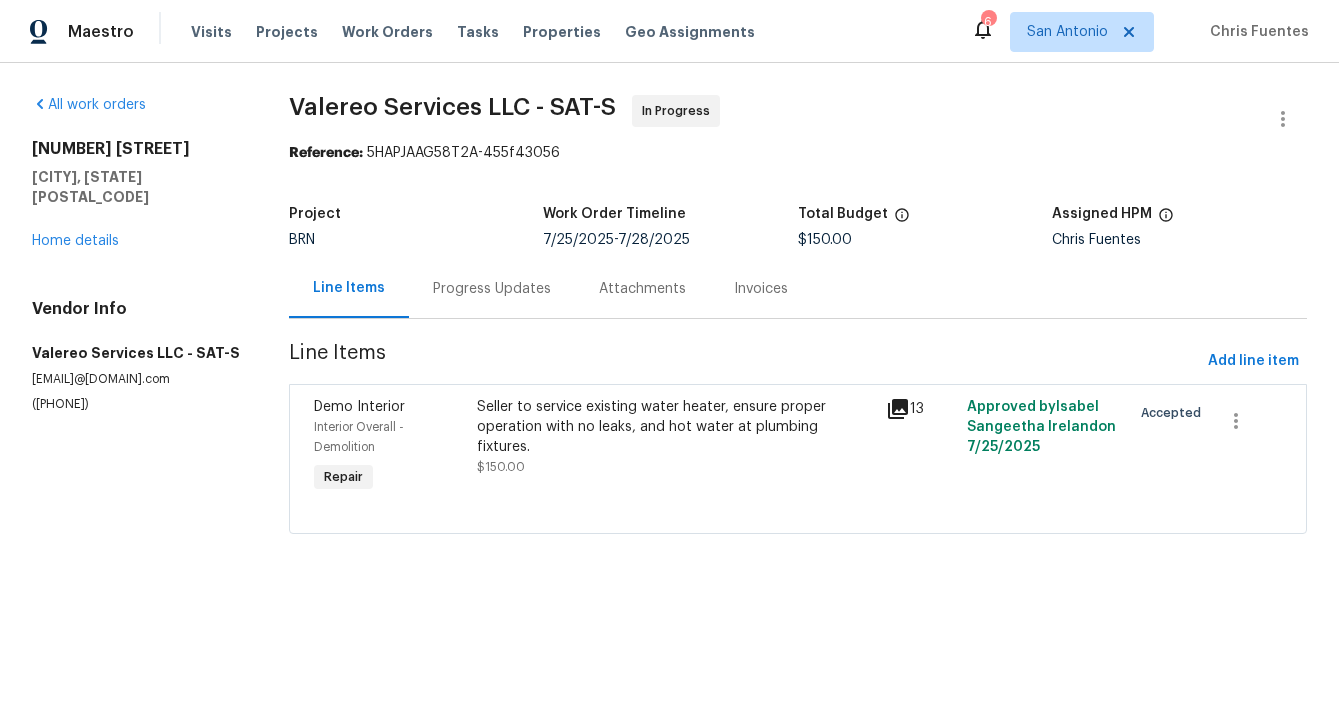 click on "Progress Updates" at bounding box center [492, 289] 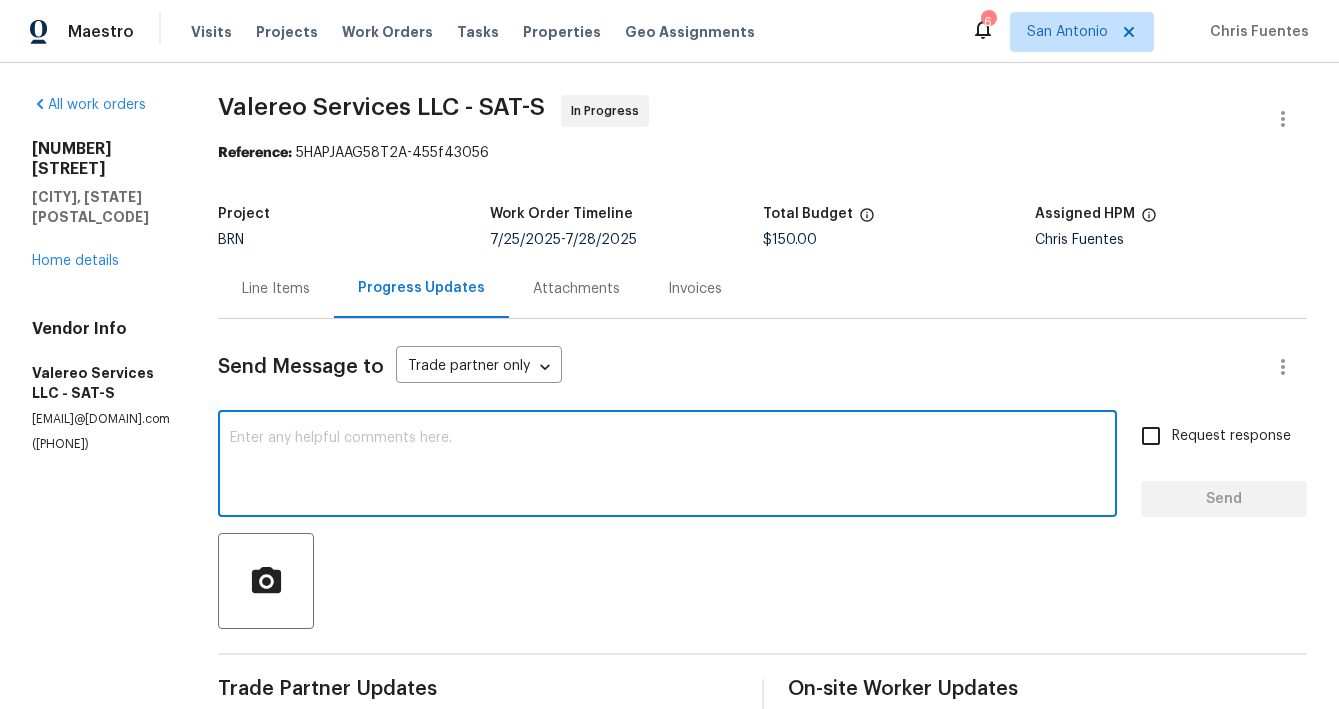 click at bounding box center (667, 466) 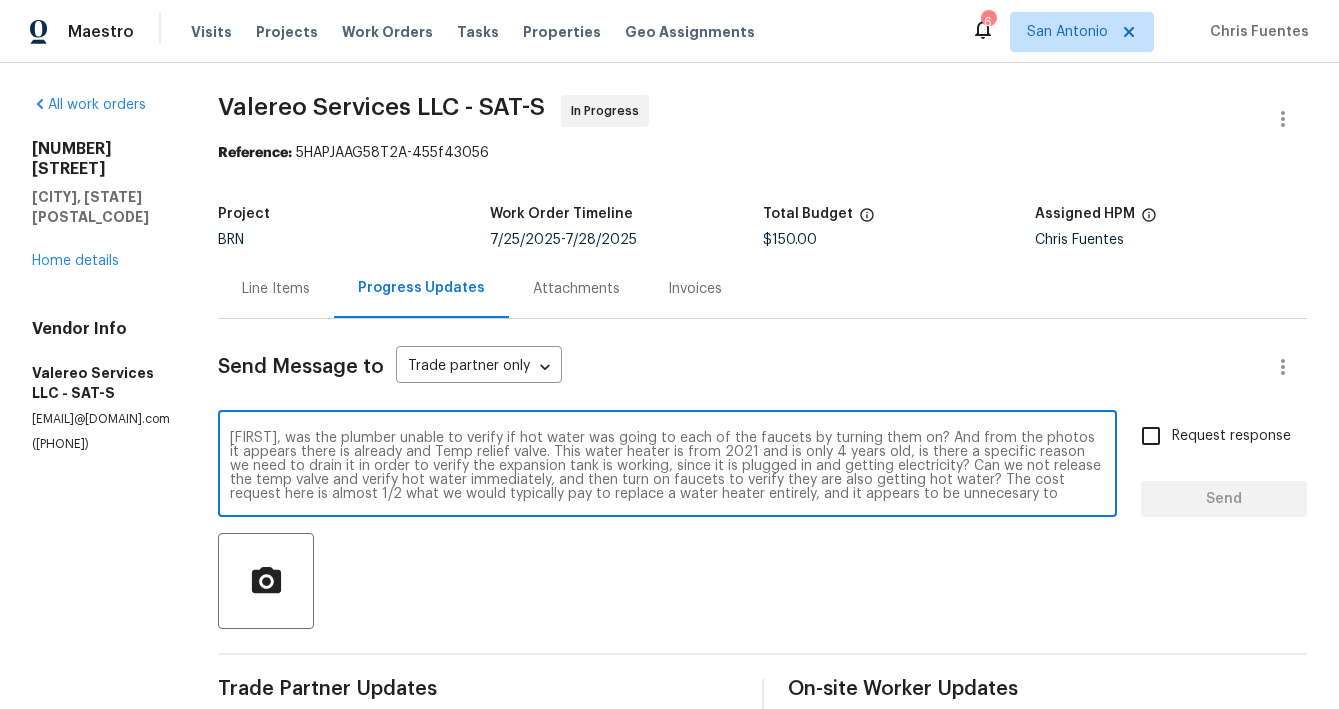 scroll, scrollTop: 14, scrollLeft: 0, axis: vertical 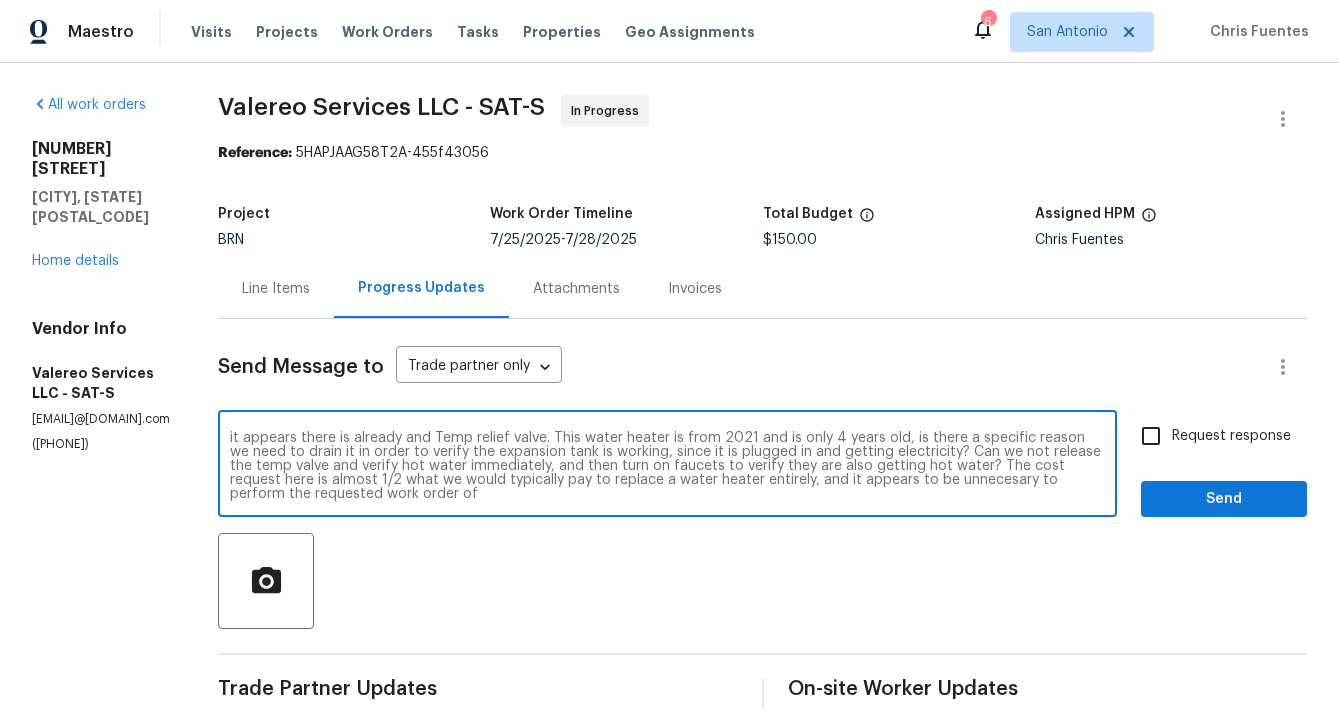 click on "Kelly, was the plumber unable to verify if hot water was going to each of the faucets by turning them on? And from the photos it appears there is already and Temp relief valve. This water heater is from 2021 and is only 4 years old, is there a specific reason we need to drain it in order to verify the expansion tank is working, since it is plugged in and getting electricity? Can we not release the temp valve and verify hot water immediately, and then turn on faucets to verify they are also getting hot water? The cost request here is almost 1/2 what we would typically pay to replace a water heater entirely, and it appears to be unnecesary to perform the requested work order of" at bounding box center [667, 466] 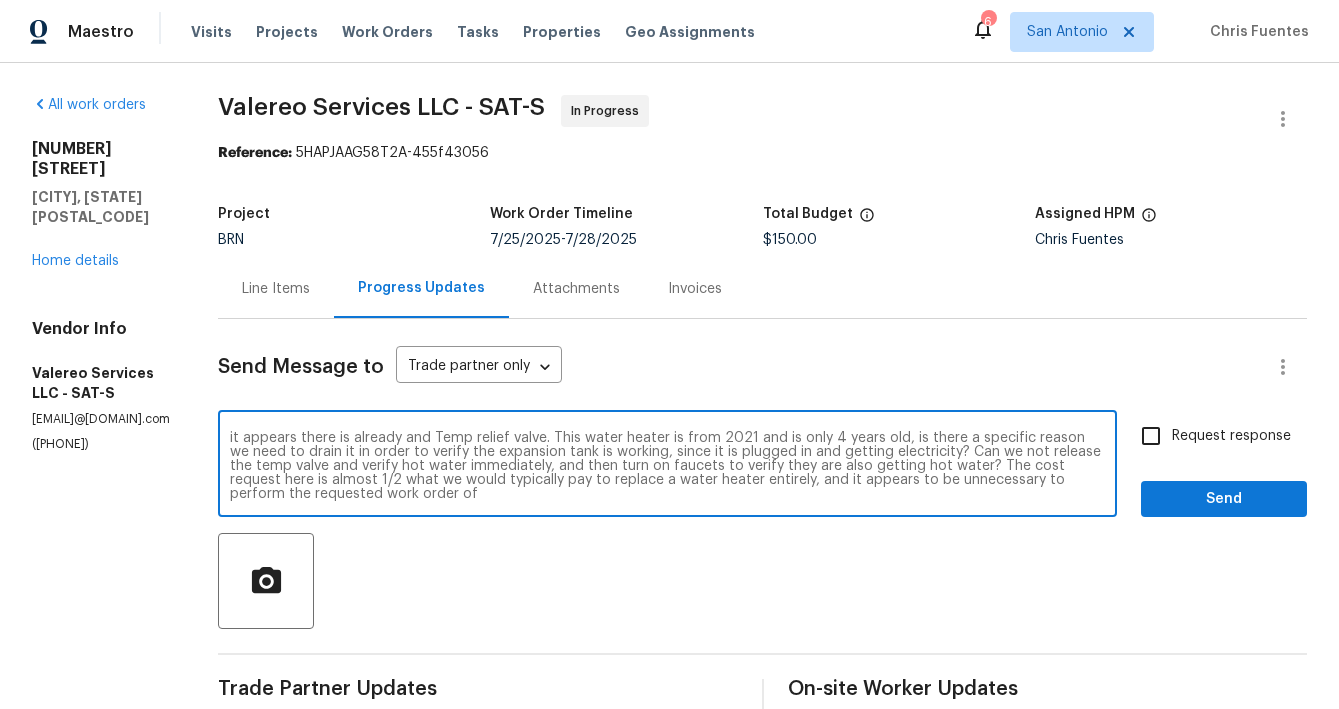 click on "Kelly, was the plumber unable to verify if hot water was going to each of the faucets by turning them on? And from the photos it appears there is already and Temp relief valve. This water heater is from 2021 and is only 4 years old, is there a specific reason we need to drain it in order to verify the expansion tank is working, since it is plugged in and getting electricity? Can we not release the temp valve and verify hot water immediately, and then turn on faucets to verify they are also getting hot water? The cost request here is almost 1/2 what we would typically pay to replace a water heater entirely, and it appears to be unnecessary to perform the requested work order of  x ​" at bounding box center [667, 466] 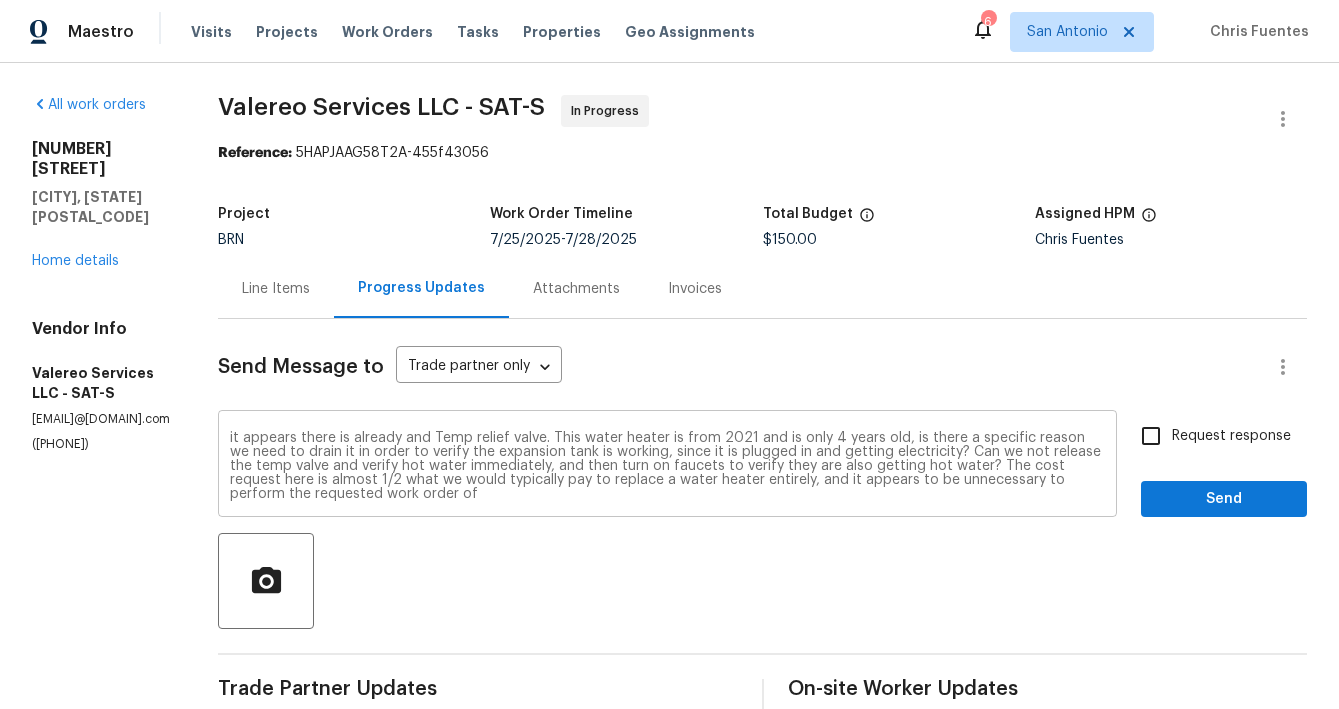 click on "Kelly, was the plumber unable to verify if hot water was going to each of the faucets by turning them on? And from the photos it appears there is already and Temp relief valve. This water heater is from 2021 and is only 4 years old, is there a specific reason we need to drain it in order to verify the expansion tank is working, since it is plugged in and getting electricity? Can we not release the temp valve and verify hot water immediately, and then turn on faucets to verify they are also getting hot water? The cost request here is almost 1/2 what we would typically pay to replace a water heater entirely, and it appears to be unnecessary to perform the requested work order of  x ​" at bounding box center [667, 466] 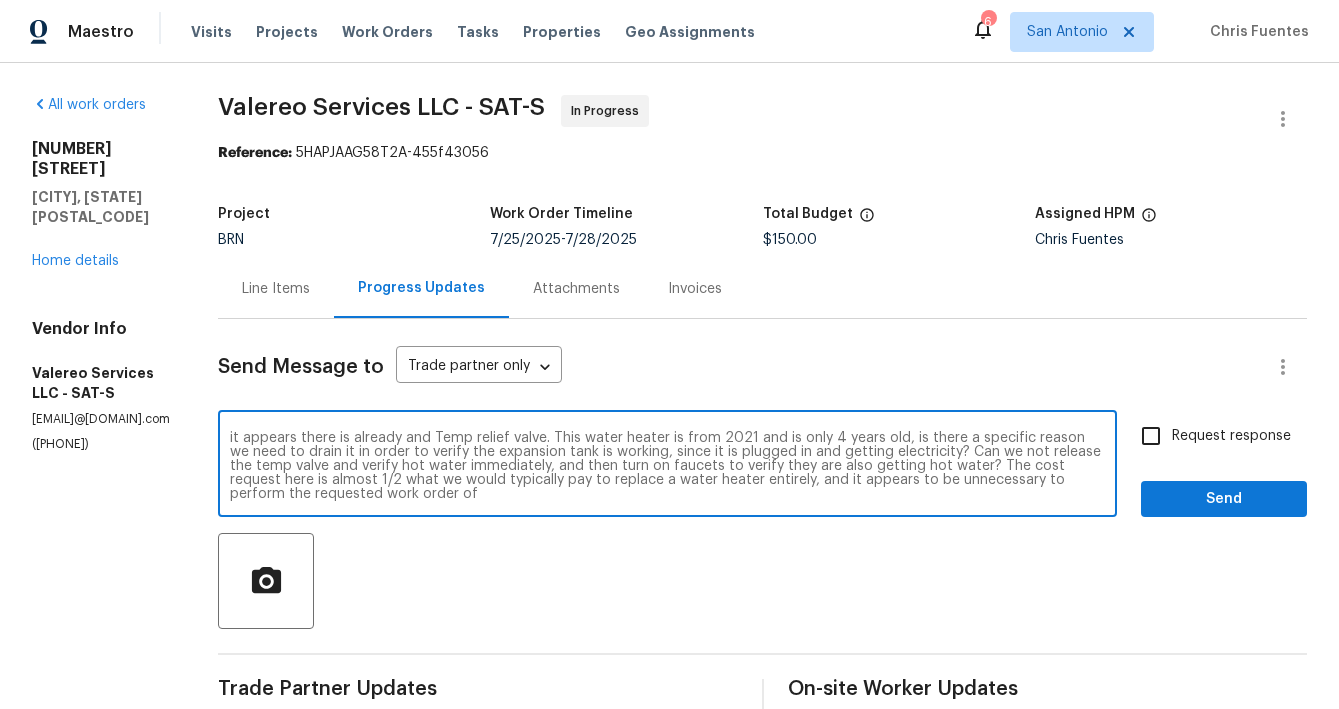 click on "Kelly, was the plumber unable to verify if hot water was going to each of the faucets by turning them on? And from the photos it appears there is already and Temp relief valve. This water heater is from 2021 and is only 4 years old, is there a specific reason we need to drain it in order to verify the expansion tank is working, since it is plugged in and getting electricity? Can we not release the temp valve and verify hot water immediately, and then turn on faucets to verify they are also getting hot water? The cost request here is almost 1/2 what we would typically pay to replace a water heater entirely, and it appears to be unnecessary to perform the requested work order of" at bounding box center (667, 466) 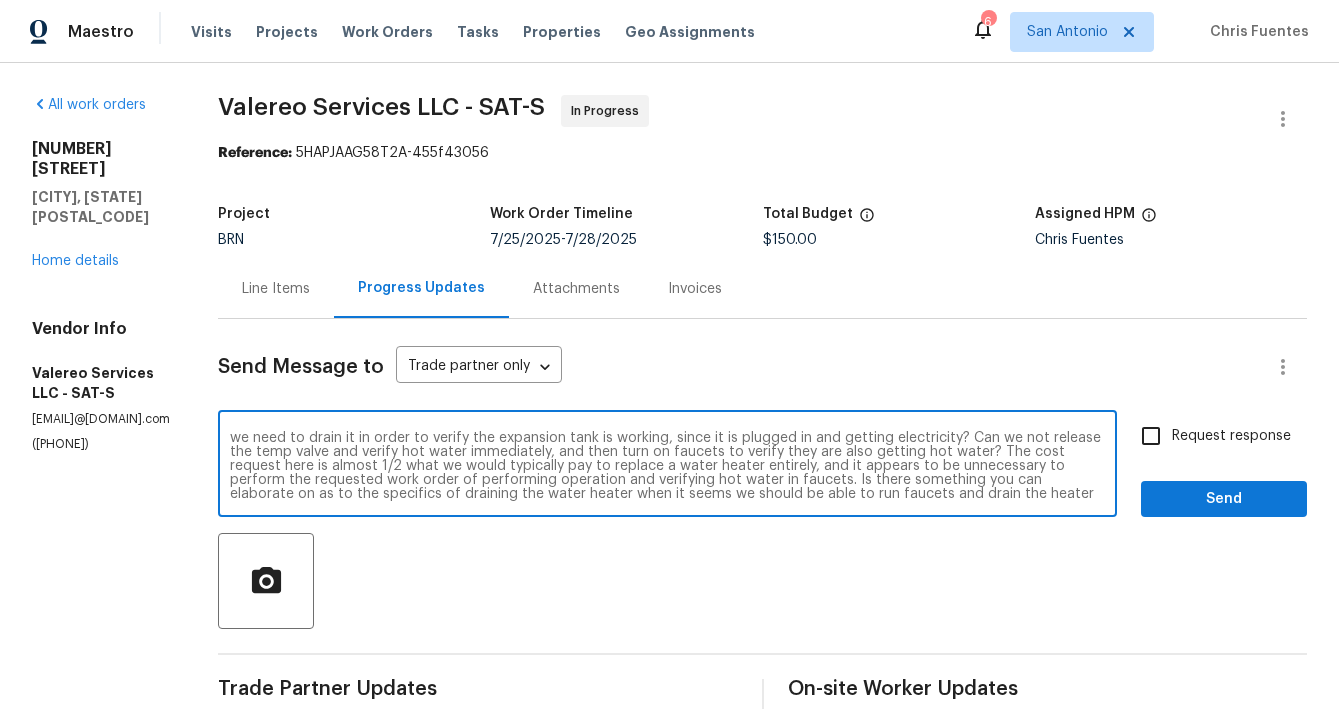 scroll, scrollTop: 42, scrollLeft: 0, axis: vertical 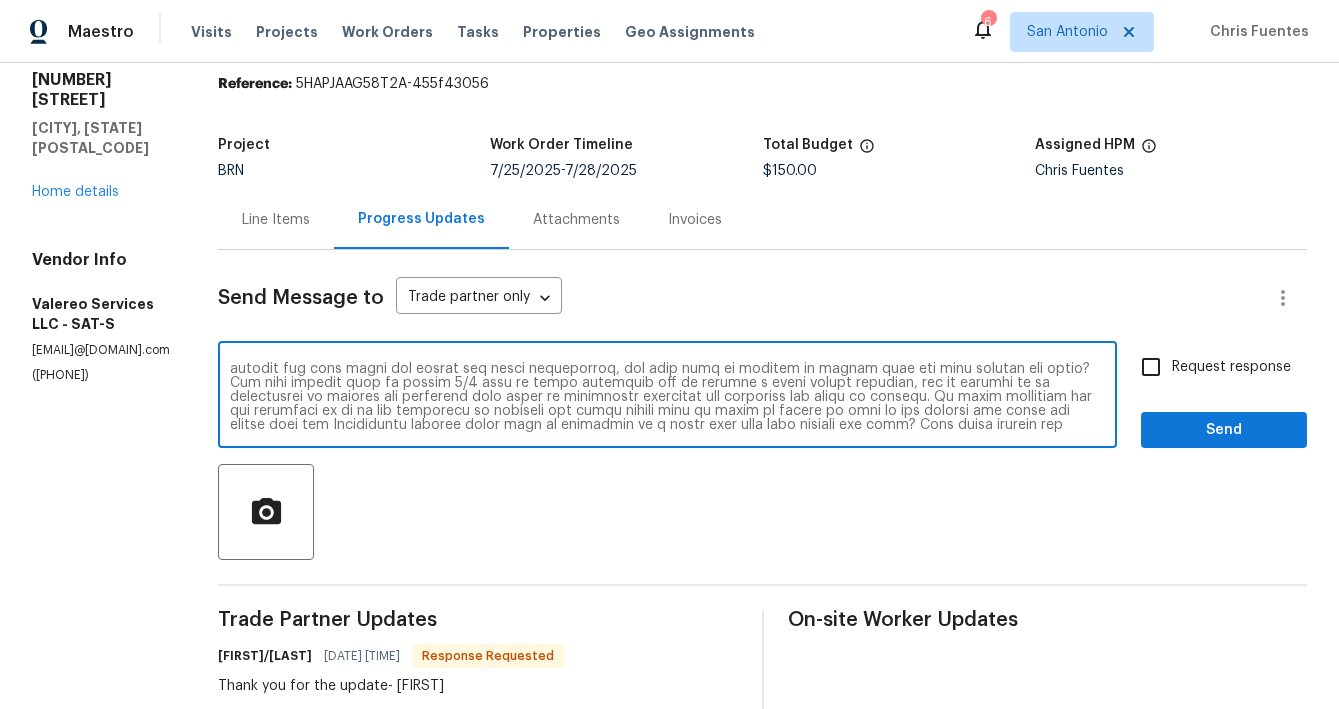 type on "Kelly, was the plumber unable to verify if hot water was going to each of the faucets by turning them on? And from the photos it appears there is already and Temp relief valve. This water heater is from 2021 and is only 4 years old, is there a specific reason we need to drain it in order to verify the expansion tank is working, since it is plugged in and getting electricity? Can we not release the temp valve and verify hot water immediately, and then turn on faucets to verify they are also getting hot water? The cost request here is almost 1/2 what we would typically pay to replace a water heater entirely, and it appears to be unnecessary to perform the requested work order of performing operation and verifying hot water in faucets. Is there something you can elaborate on as to the specifics of draining the water heater when it seems we should be able to run faucets and drain the heater thru the Temperature release valve that is connected to a drain line that runs outside the home? This would clarify for I..." 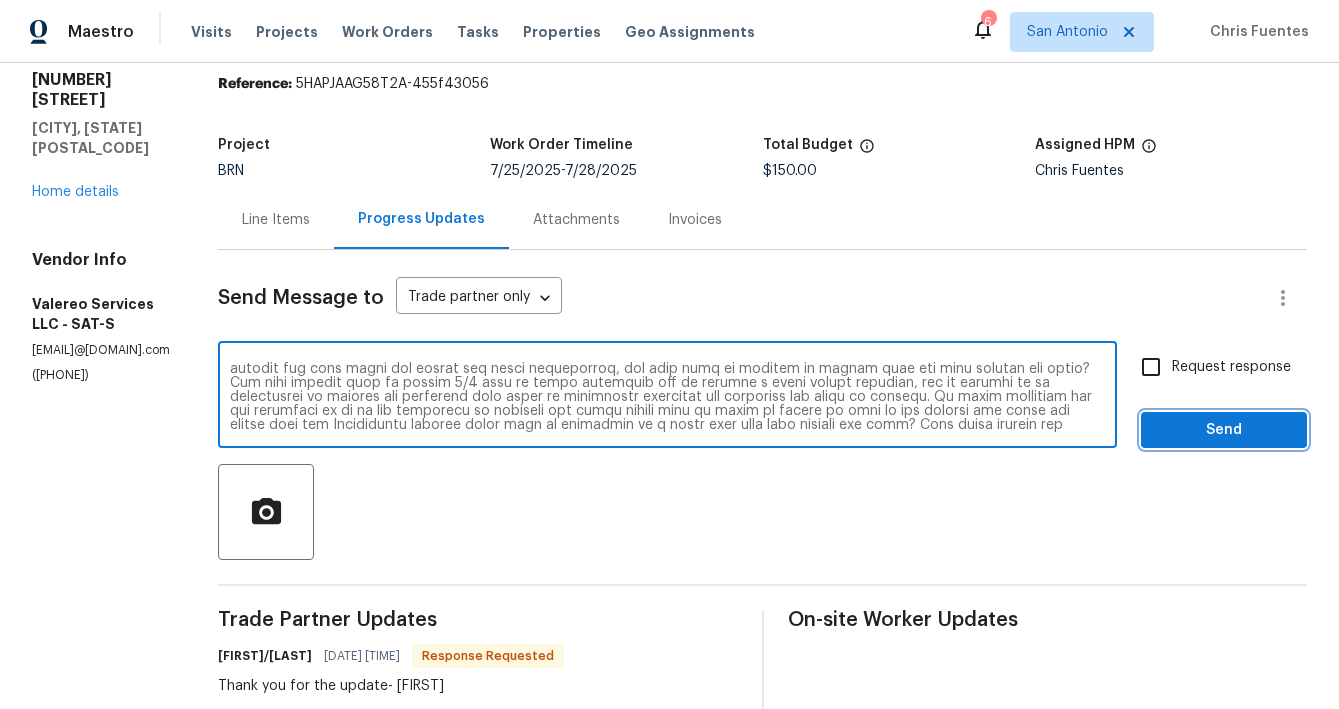 click on "Send" at bounding box center [1224, 430] 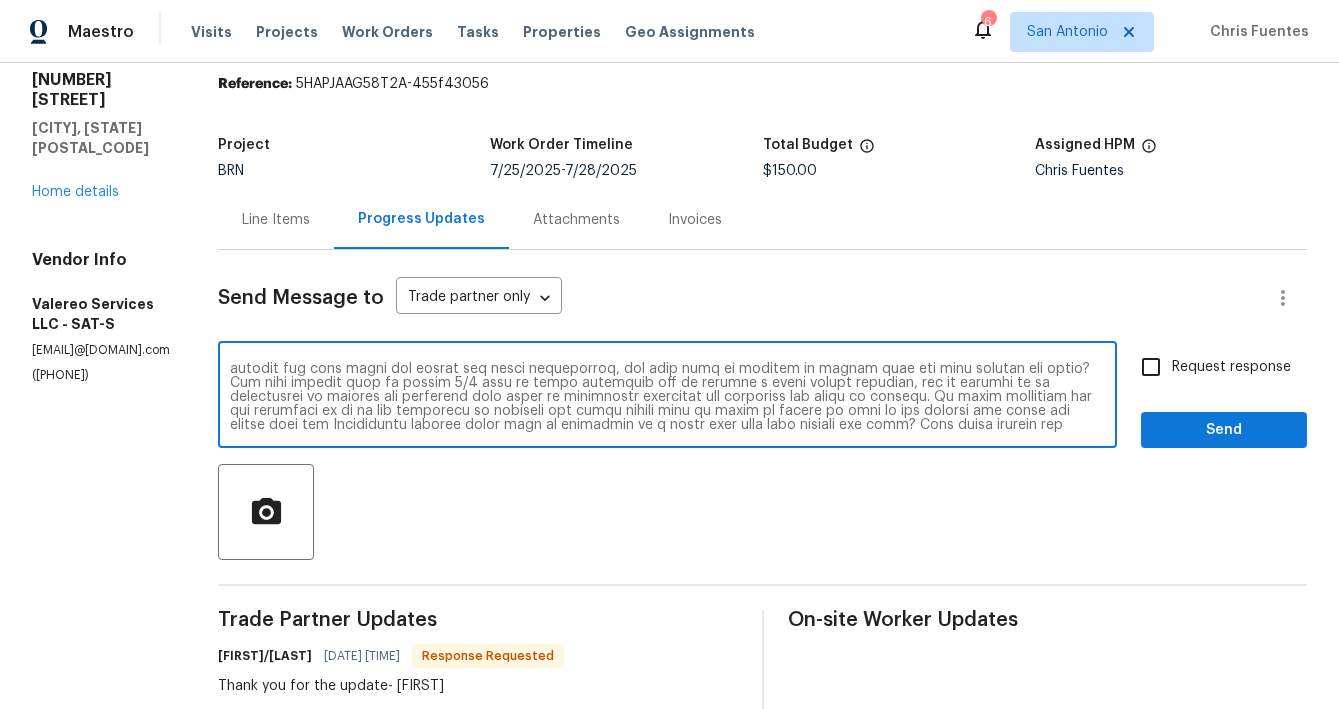 scroll, scrollTop: 38, scrollLeft: 0, axis: vertical 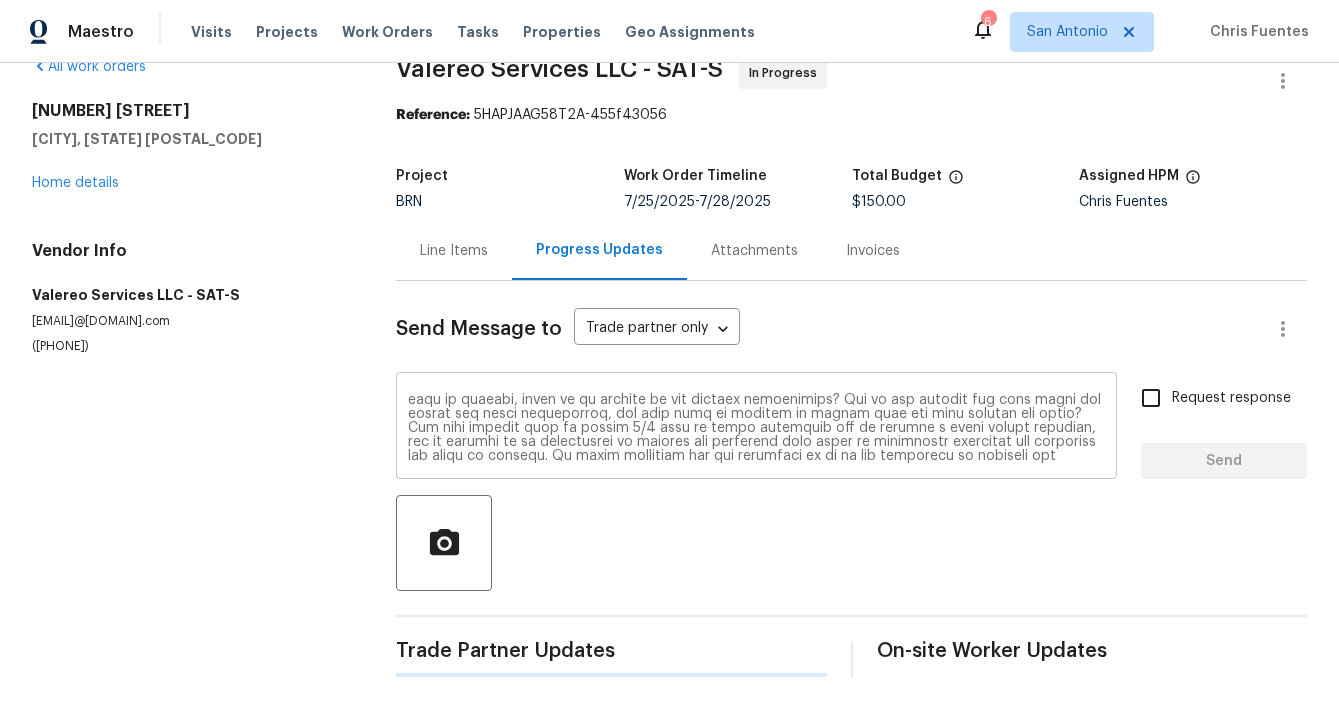 type 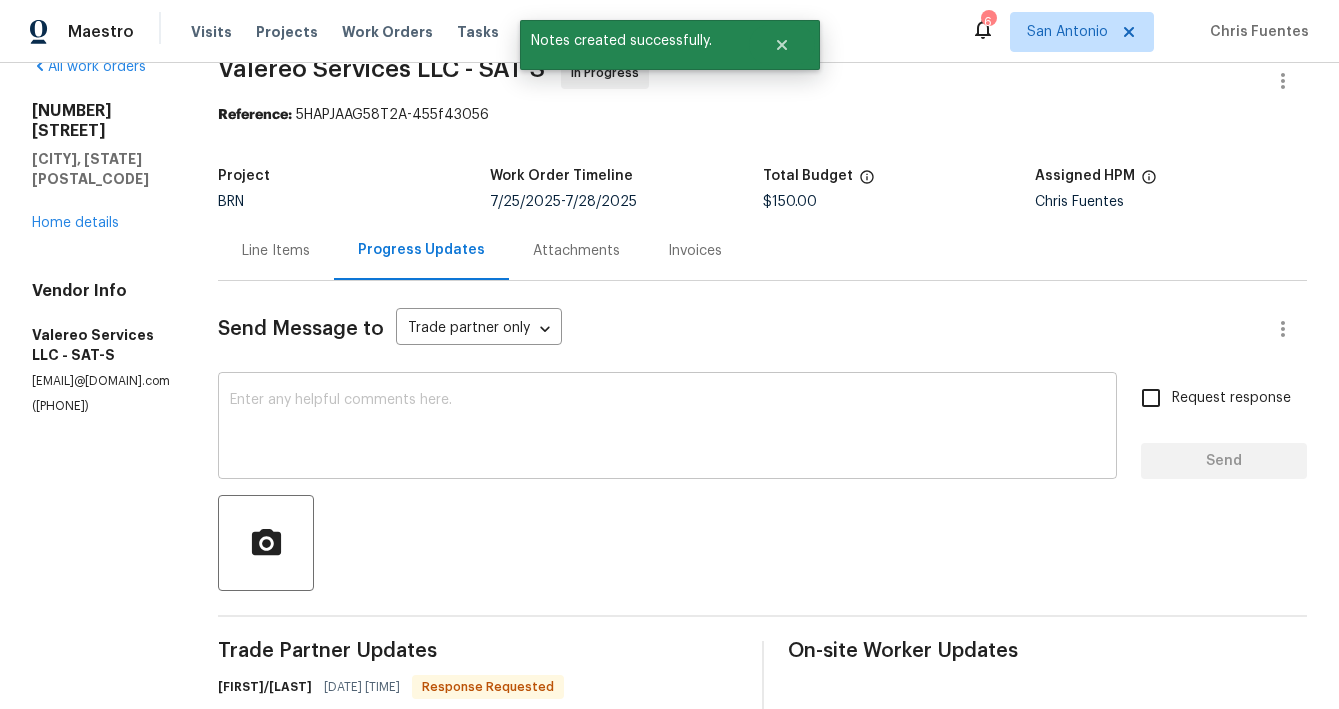 scroll, scrollTop: 0, scrollLeft: 0, axis: both 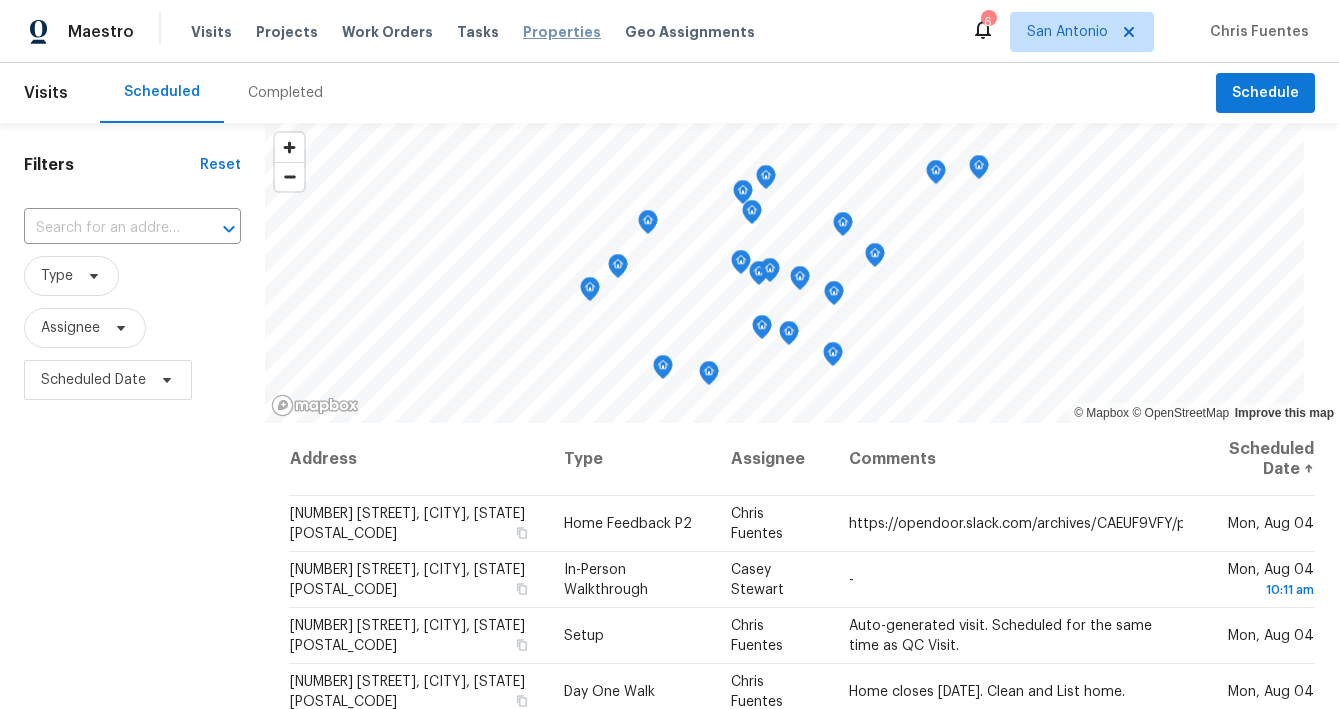 click on "Properties" at bounding box center (562, 32) 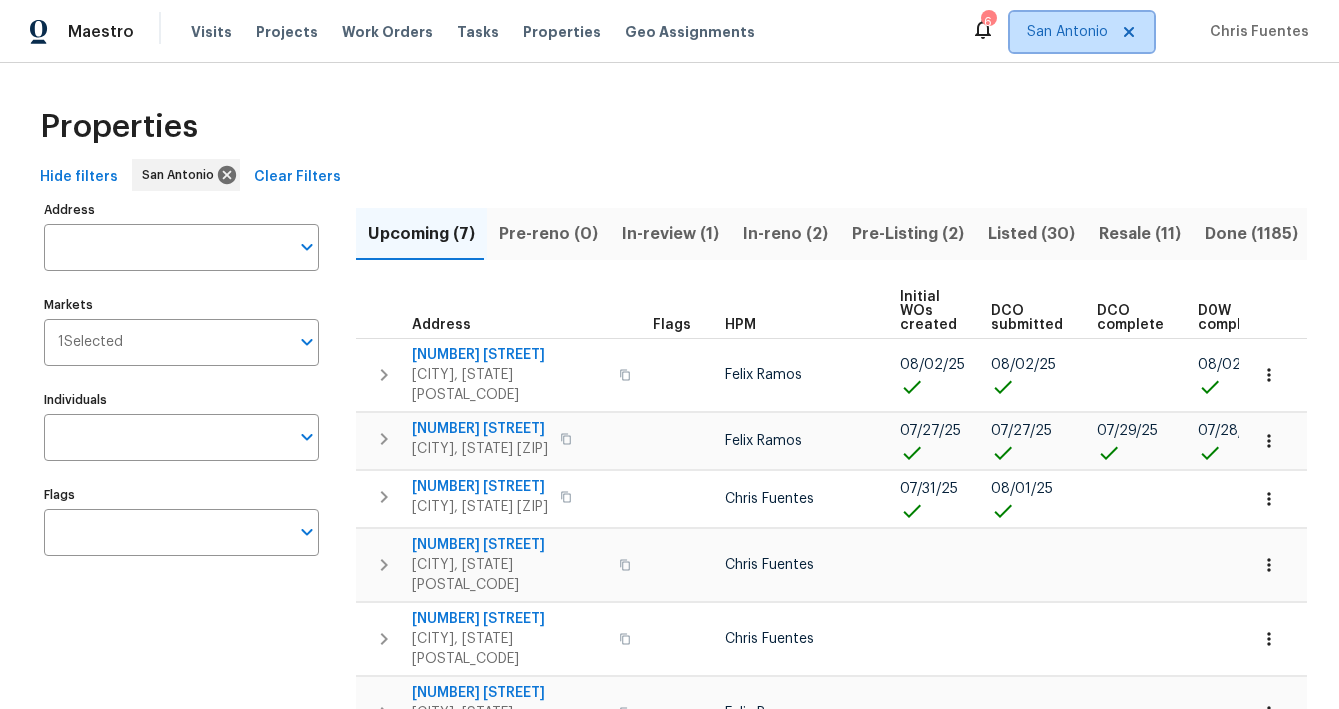 click 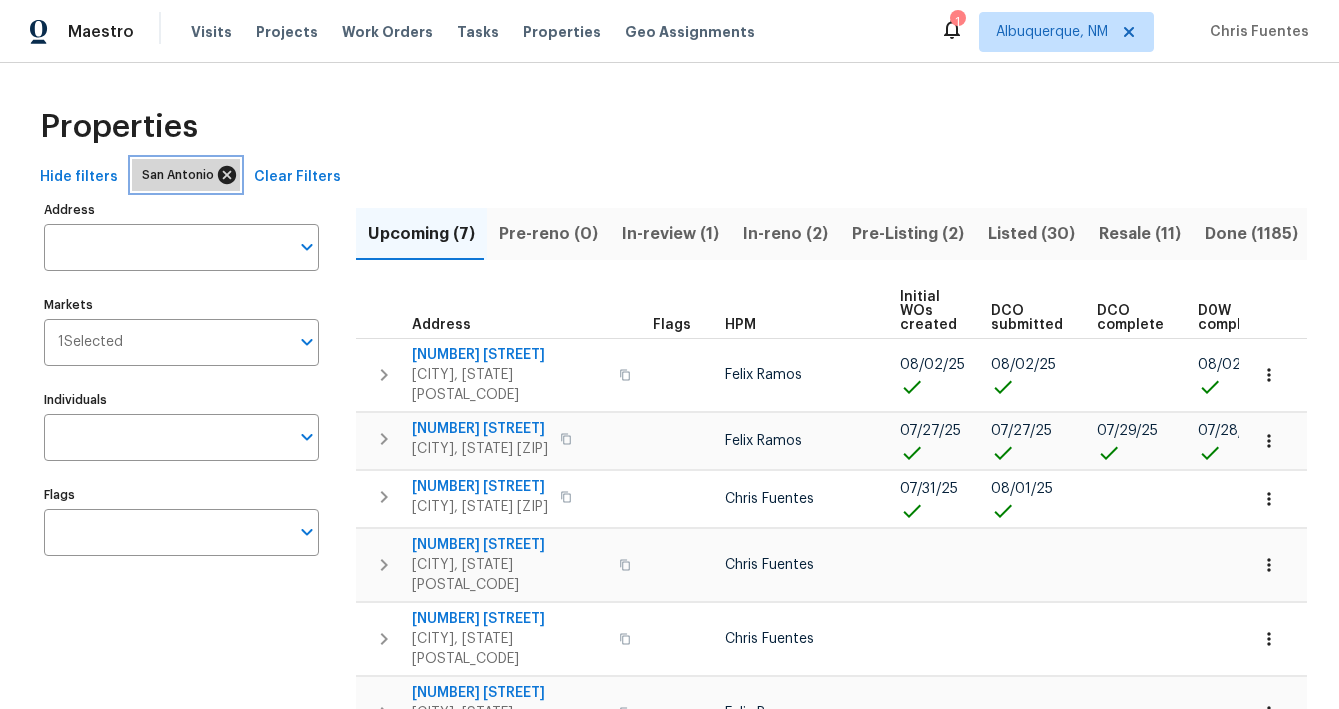 click 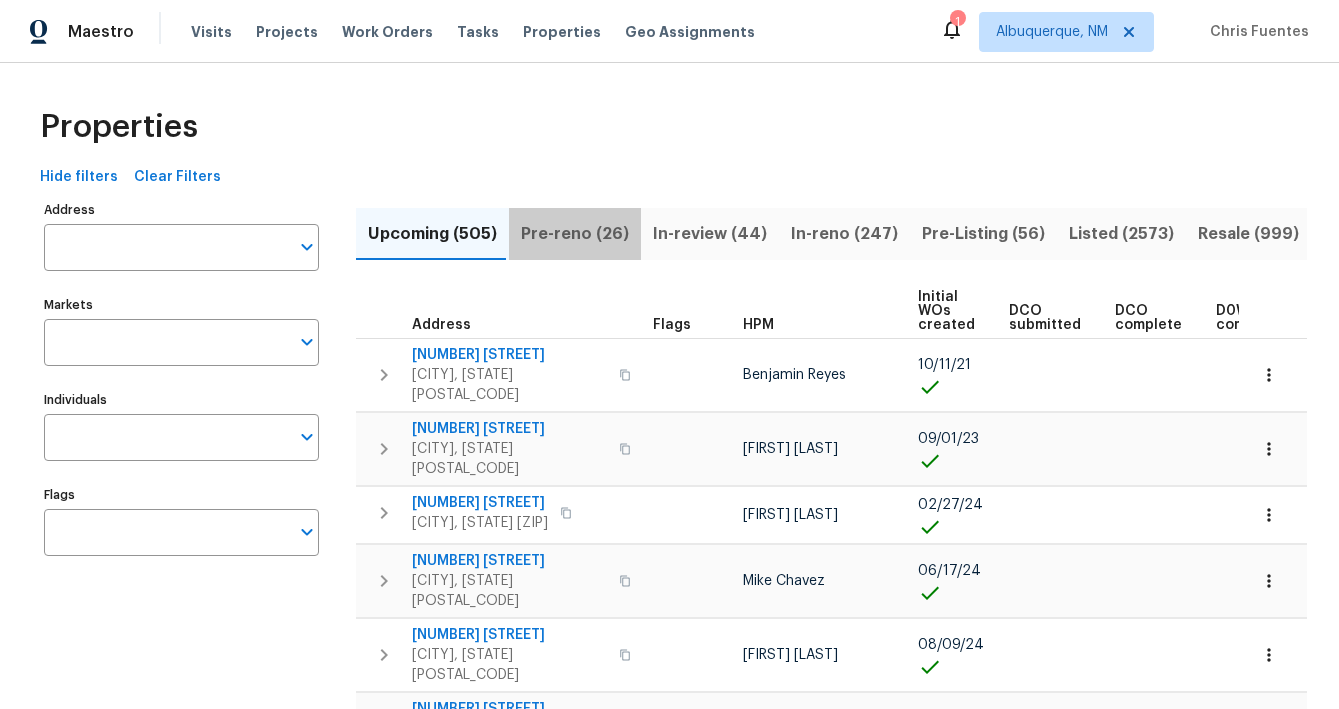 click on "Pre-reno (26)" at bounding box center (575, 234) 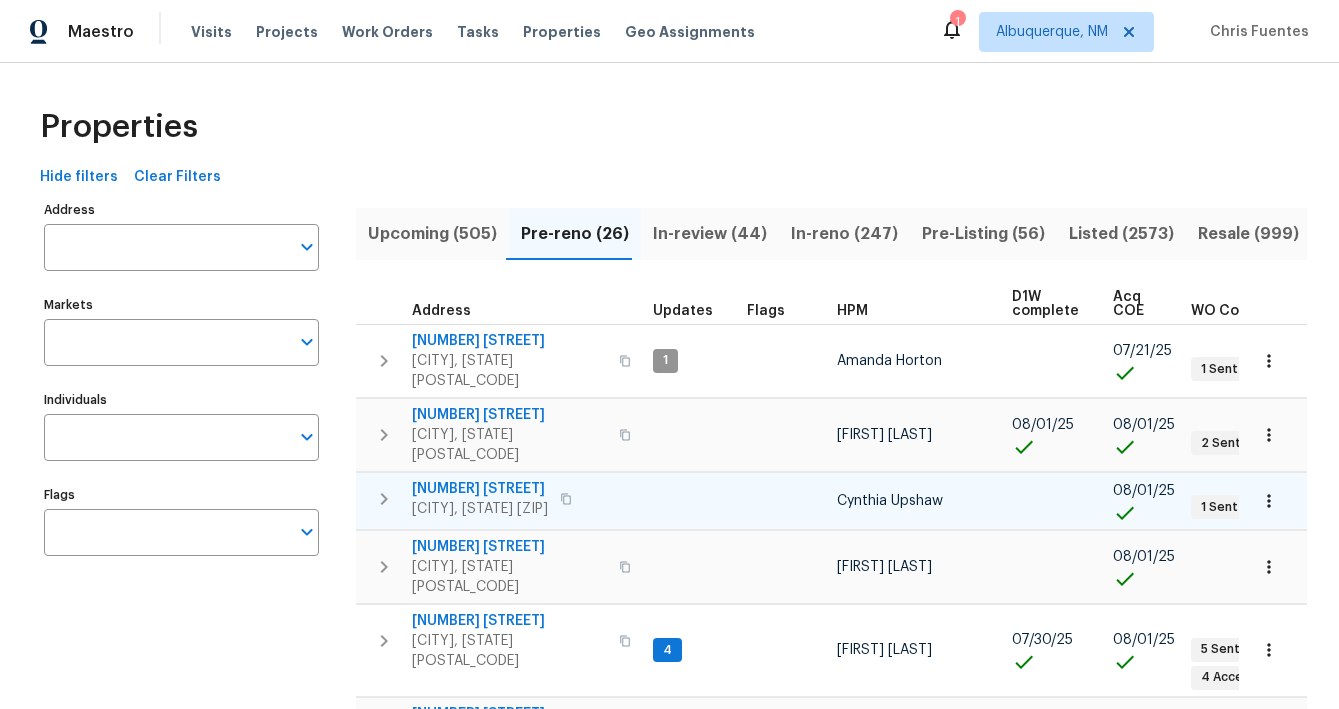 scroll, scrollTop: 11, scrollLeft: 0, axis: vertical 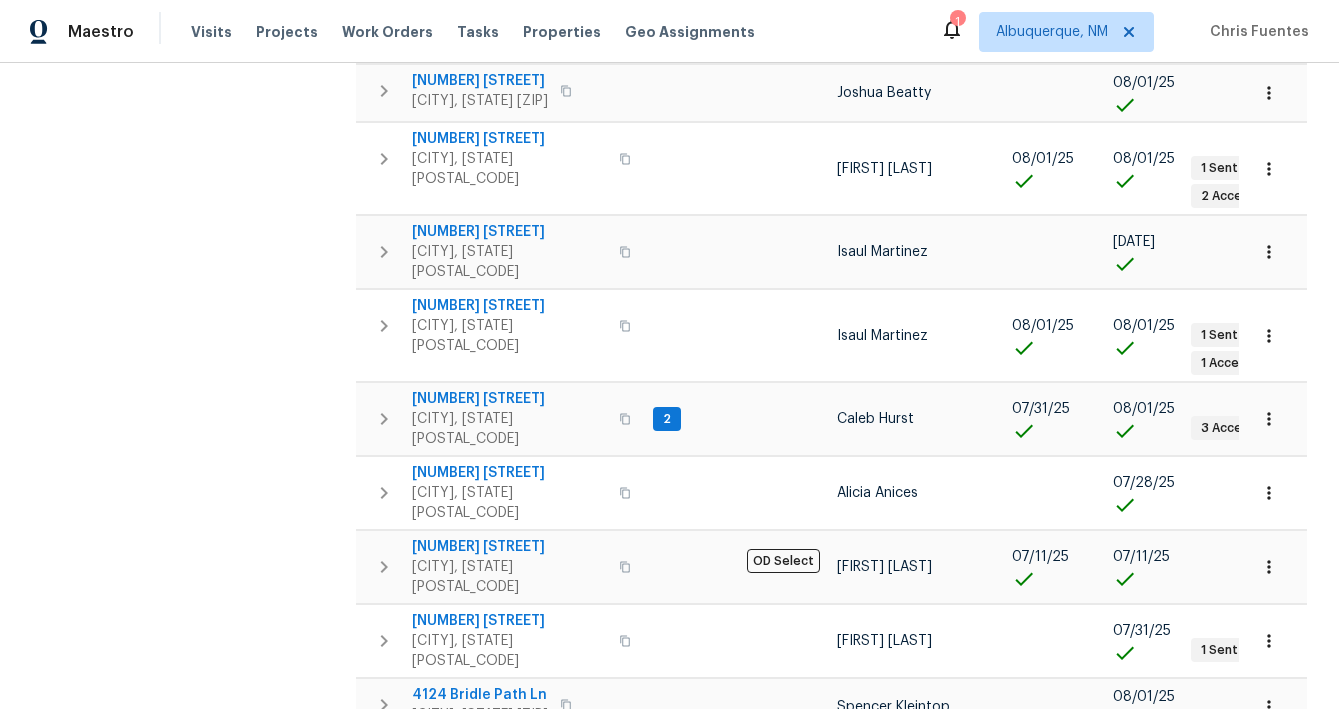 click on "Next" at bounding box center (1082, 1021) 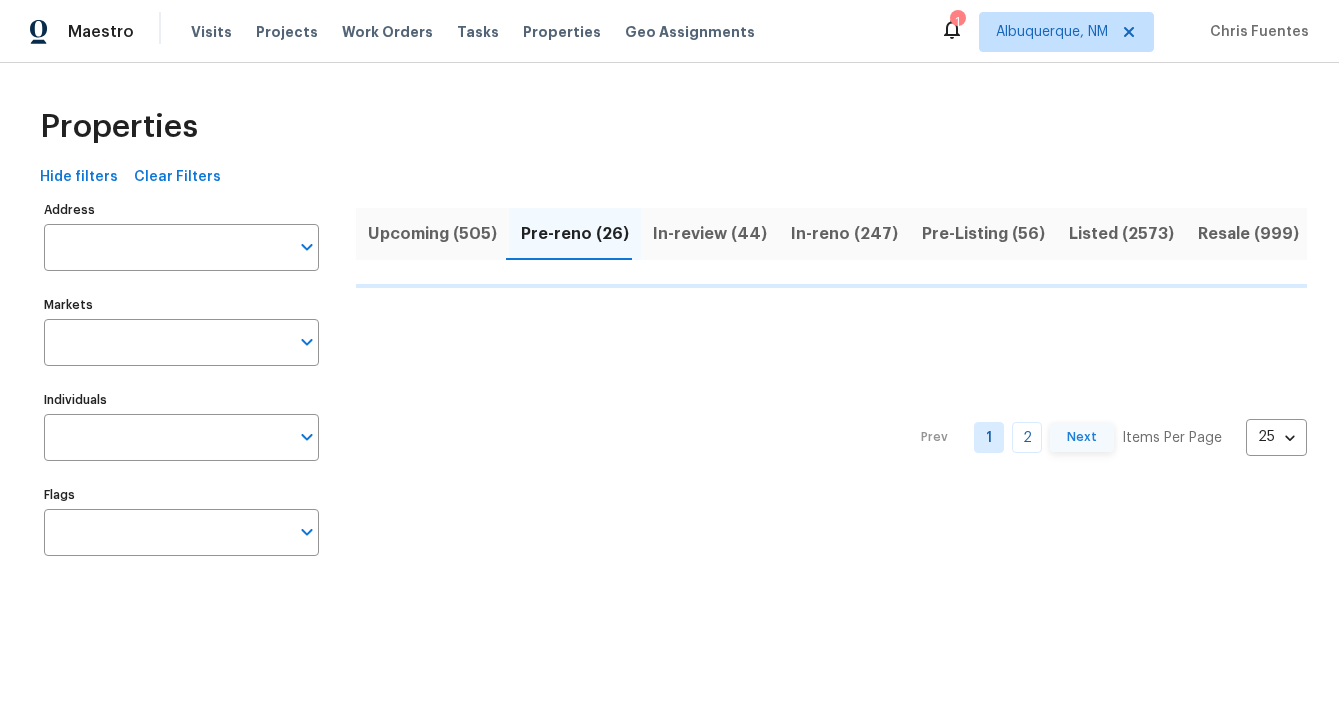 scroll, scrollTop: 0, scrollLeft: 0, axis: both 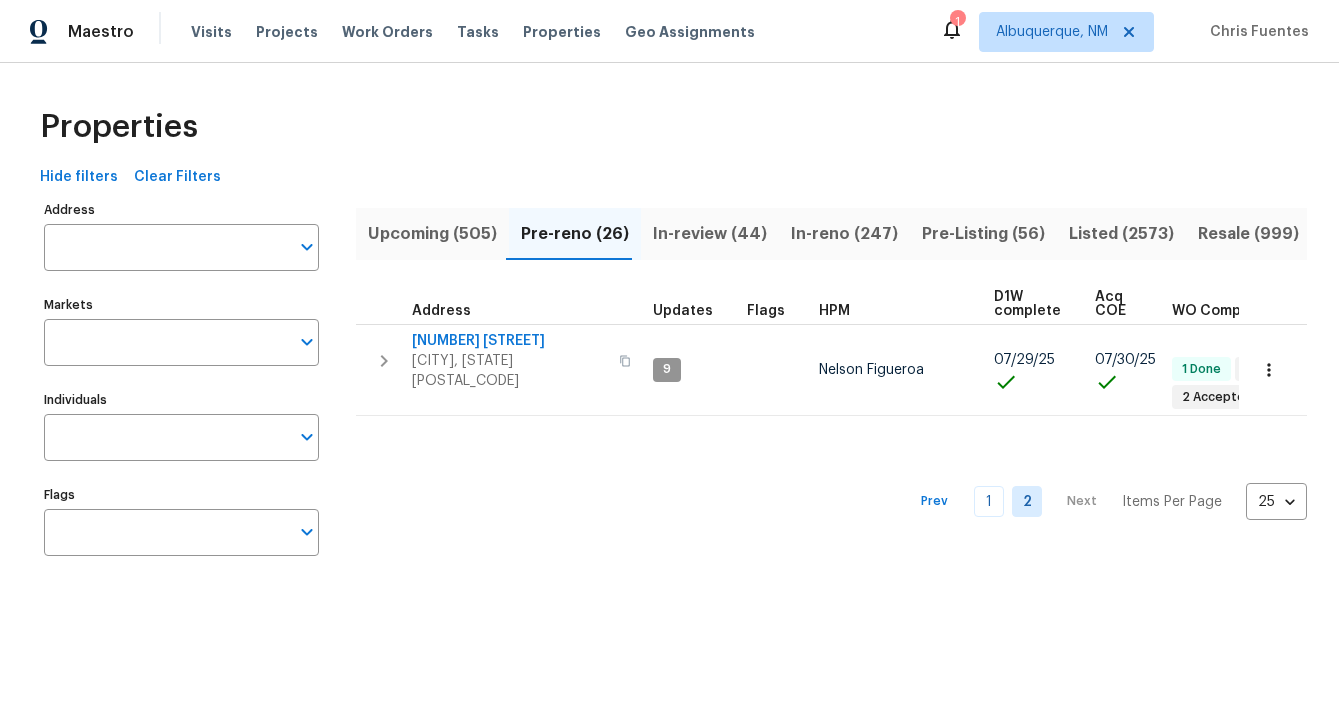 click on "Upcoming (505)" at bounding box center (432, 234) 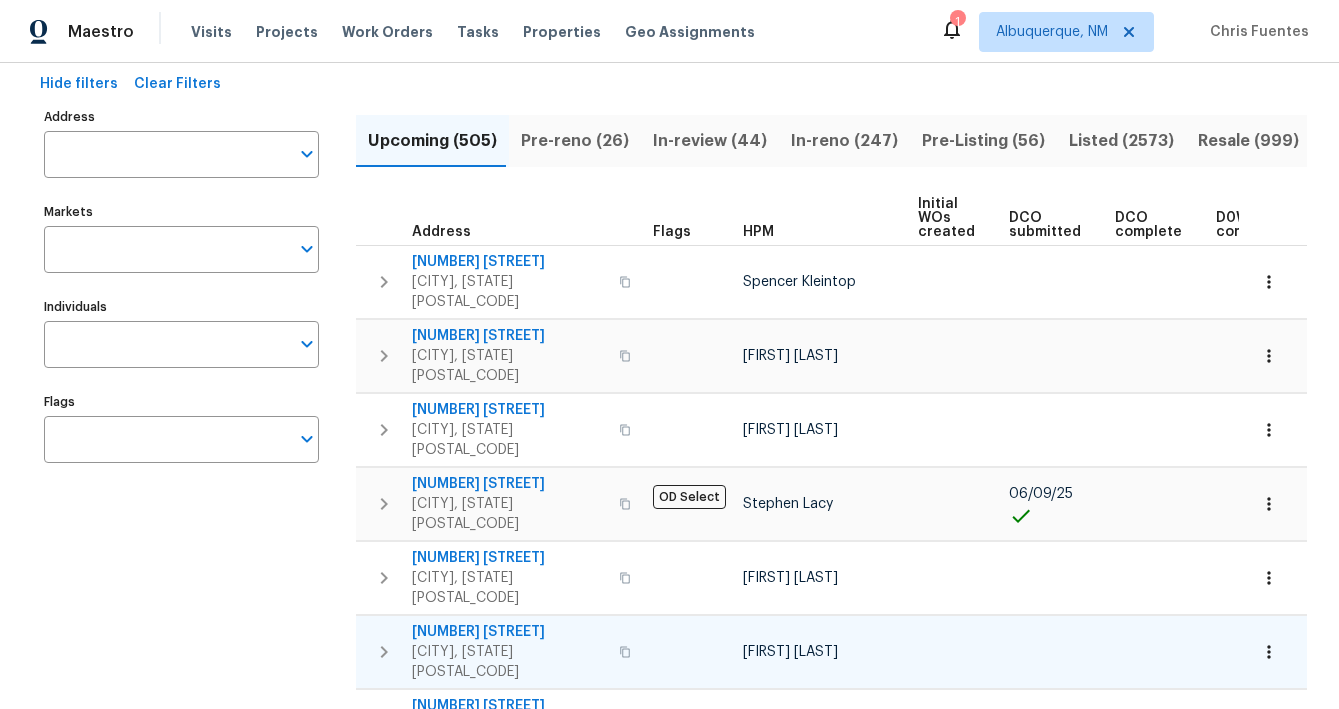 scroll, scrollTop: 0, scrollLeft: 0, axis: both 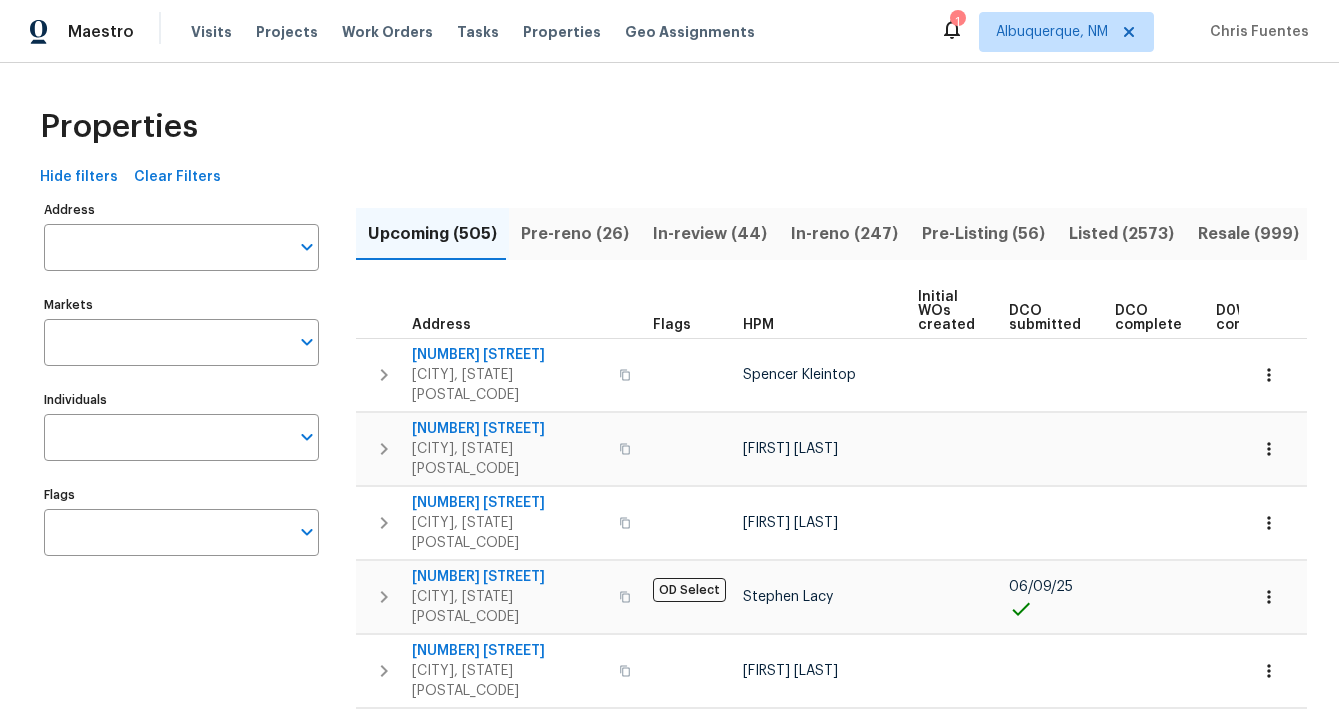 click on "In-review (44)" at bounding box center [710, 234] 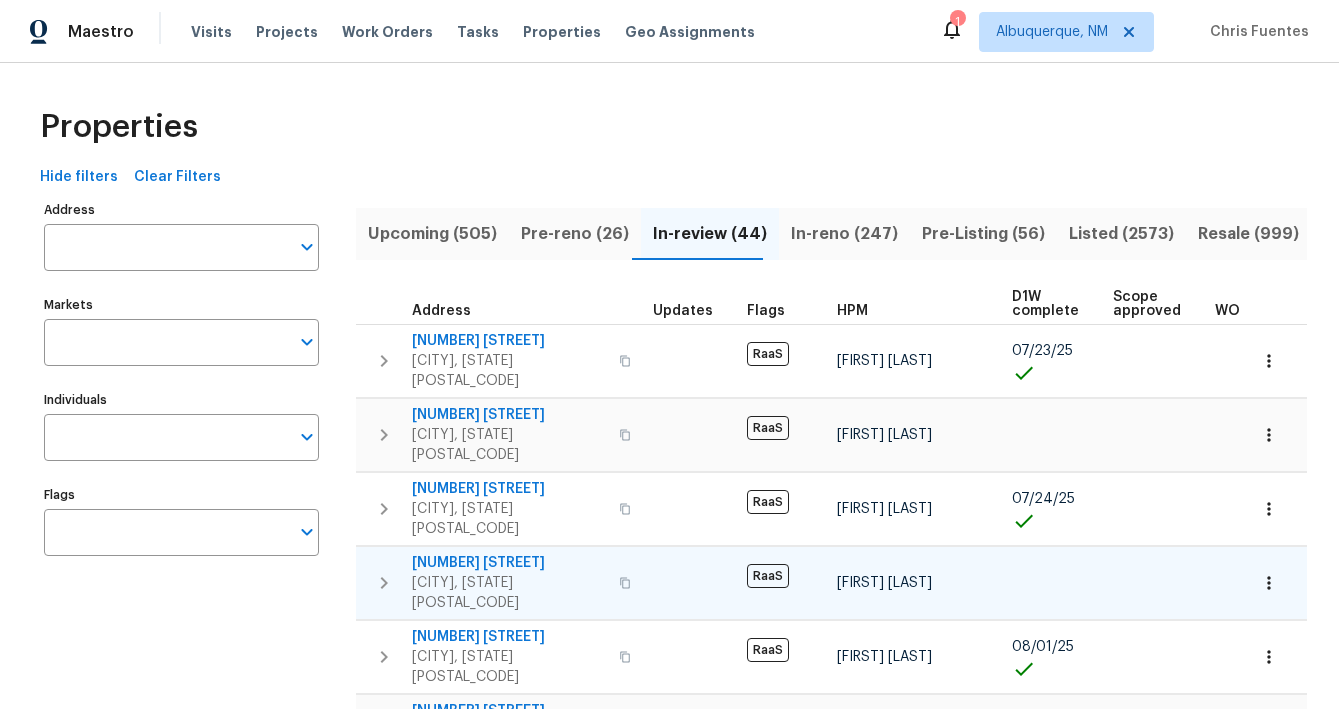 scroll, scrollTop: 11, scrollLeft: 0, axis: vertical 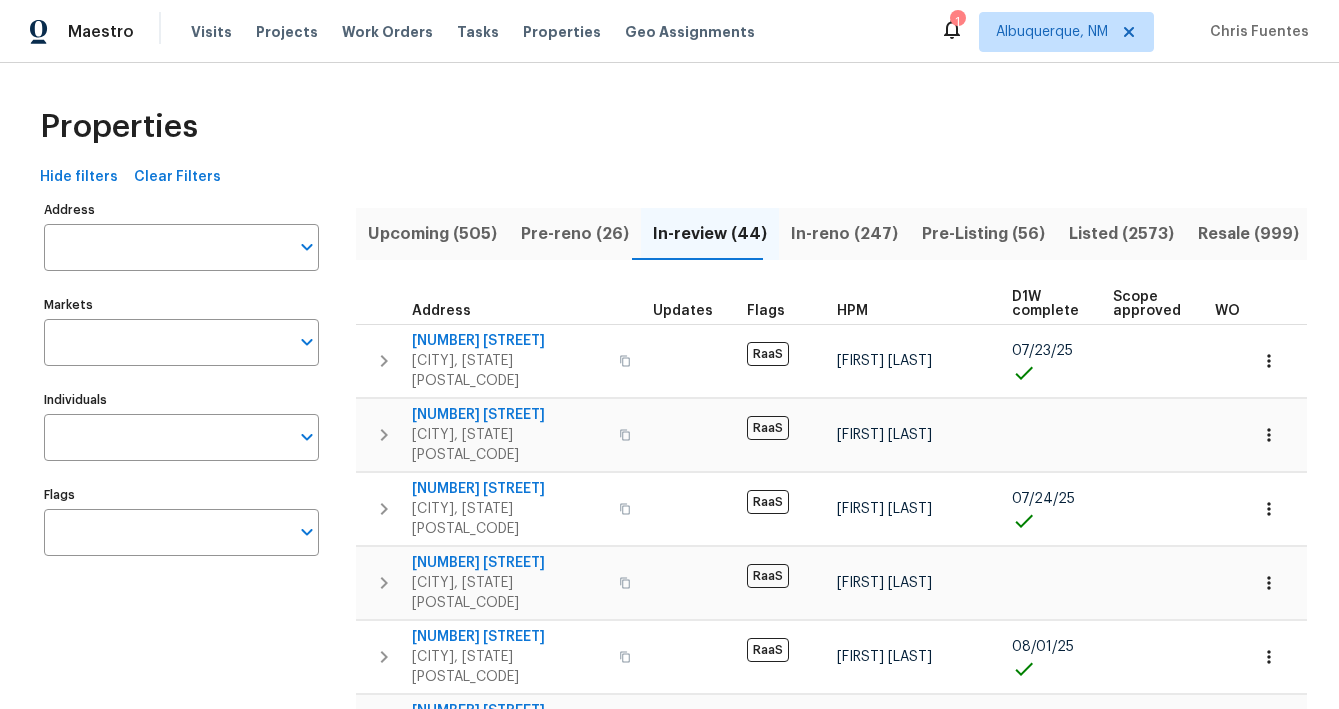 click on "In-reno (247)" at bounding box center [844, 234] 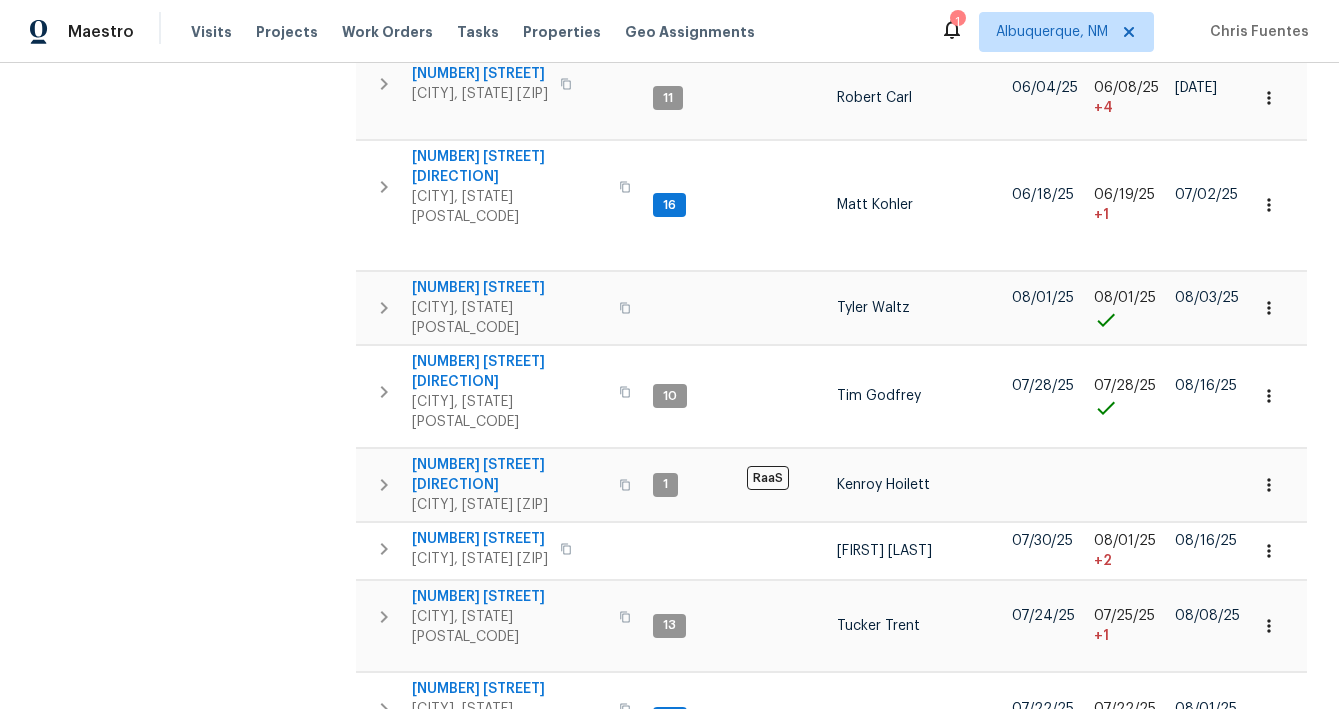 scroll, scrollTop: 1550, scrollLeft: 0, axis: vertical 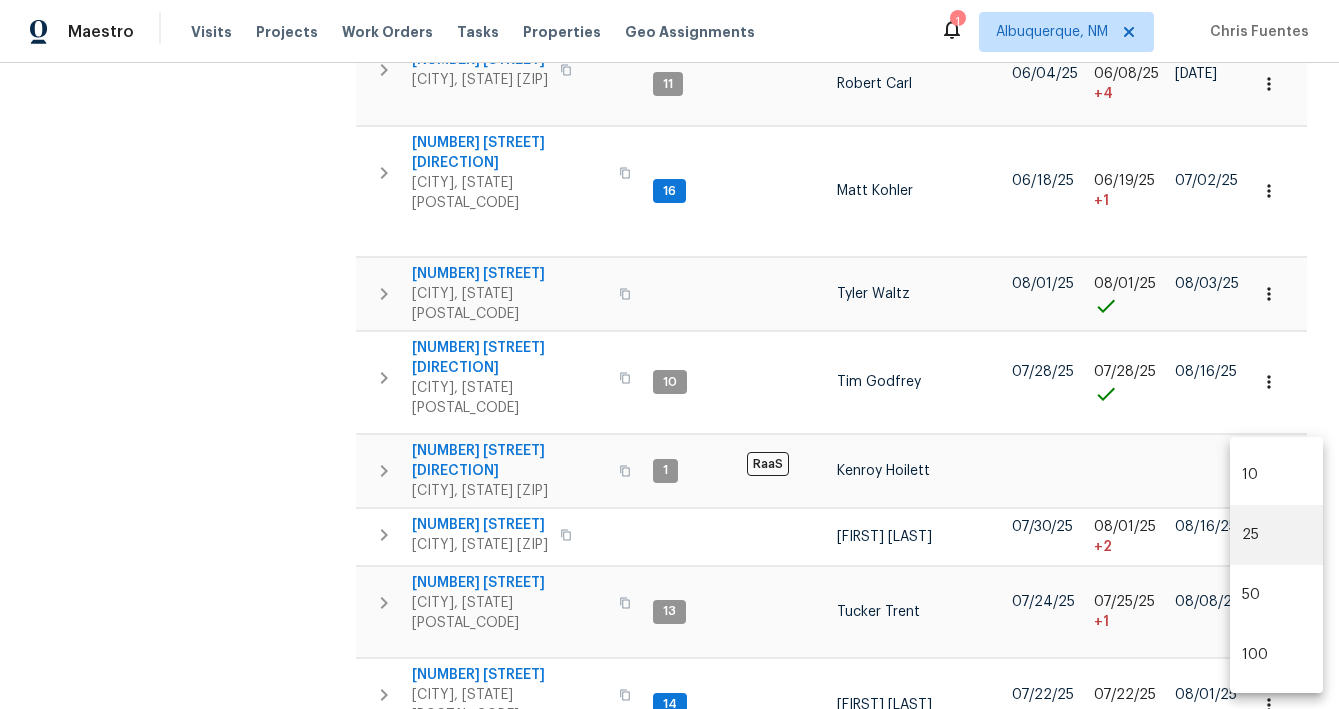 click on "Maestro Visits Projects Work Orders Tasks Properties Geo Assignments 1 Albuquerque, NM Chris Fuentes Properties Hide filters Clear Filters Address Address Markets Markets Individuals Individuals Flags Flags Upcoming (505) Pre-reno (26) In-review (44) In-reno (247) Pre-Listing (56) Listed (2573) Resale (999) Done (10000) Unknown (0) Address Updates Flags HPM Ready Start Target Finish Overall WO Completion Reno Progress Last Seen Work Complete Setup Complete QC Complete 104 Birmingham Dr Kissimmee, FL 34758 RaaS Samuel Rivera 1 WIP 0 %   0 / 1 No ∞  ago 16021 Augusta Dr Chino Hills, CA 91709 4 OD Select Benjamin Reyes 02/26/25 03/01/25 + 3 03/01/25 05/14/25 +74 +156 2 Done 3 Sent 2 %   2 / 91 No 61d  ago 400 Grand National Ln Elgin, SC 29045 8 Ryan Middleton 07/29/25 07/29/25 08/09/25 08/09/25 3 WIP 0 %   0 / 22 No 6d  ago 12636 Kingsgate Dr Rhome, TX 76078 Spencer Kleintop 07/30/25 07/29/25 -1 08/09/25 08/09/25 1 WIP 1 Done 26 %   6 / 23 No ∞  ago 904 Our St Fayetteville, NC 28314 4 Preston Sexton 07/31/25" at bounding box center (669, 354) 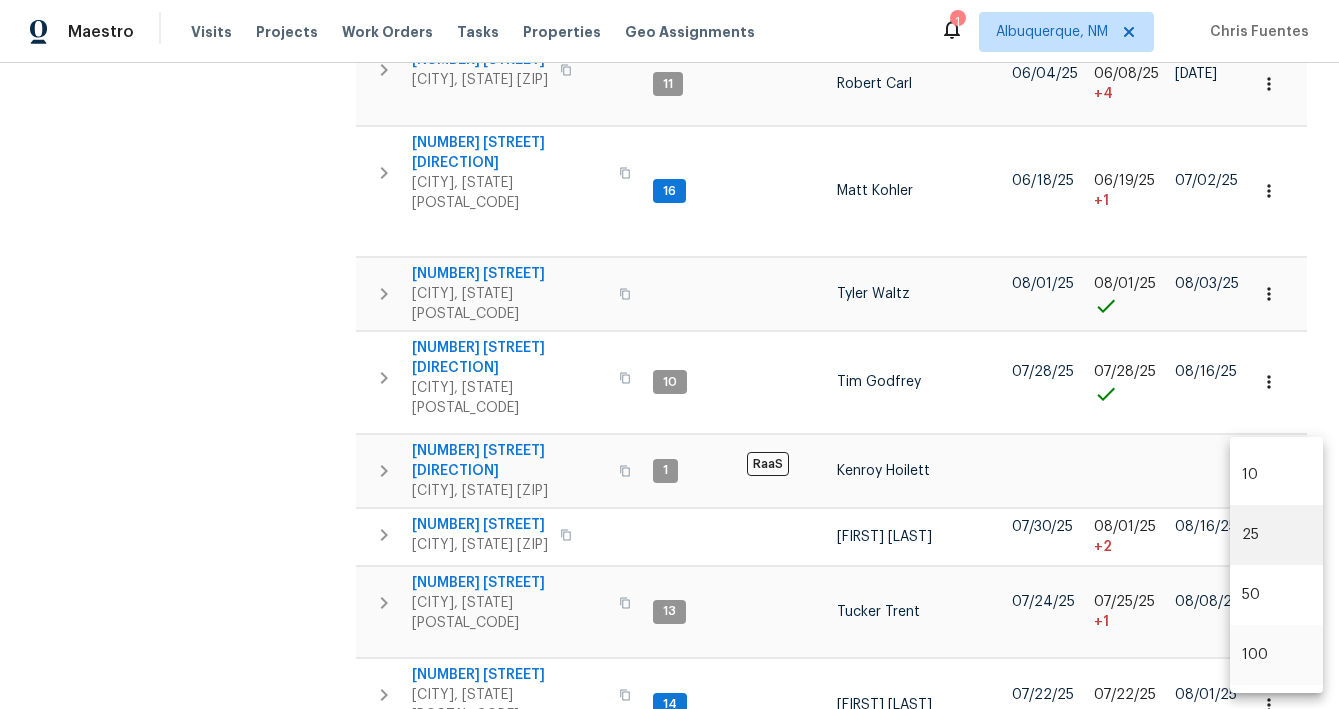 click on "100" at bounding box center (1276, 655) 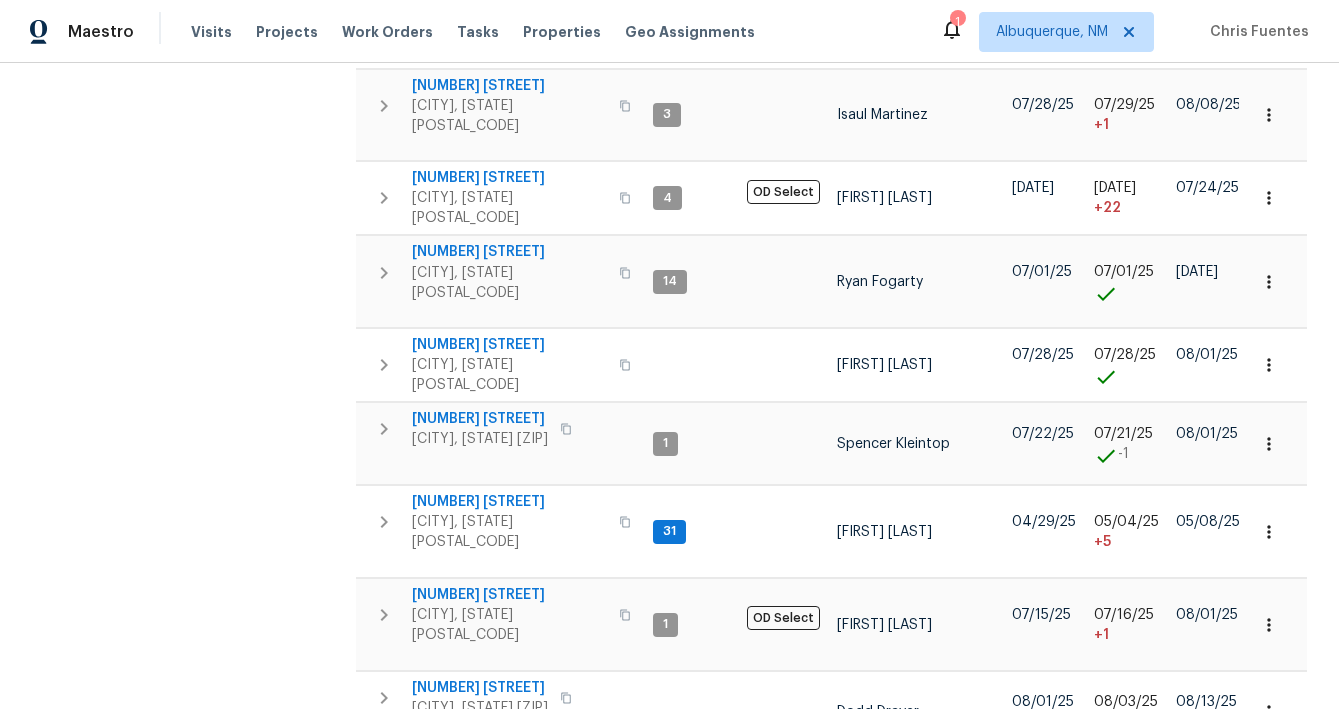 scroll, scrollTop: 0, scrollLeft: 0, axis: both 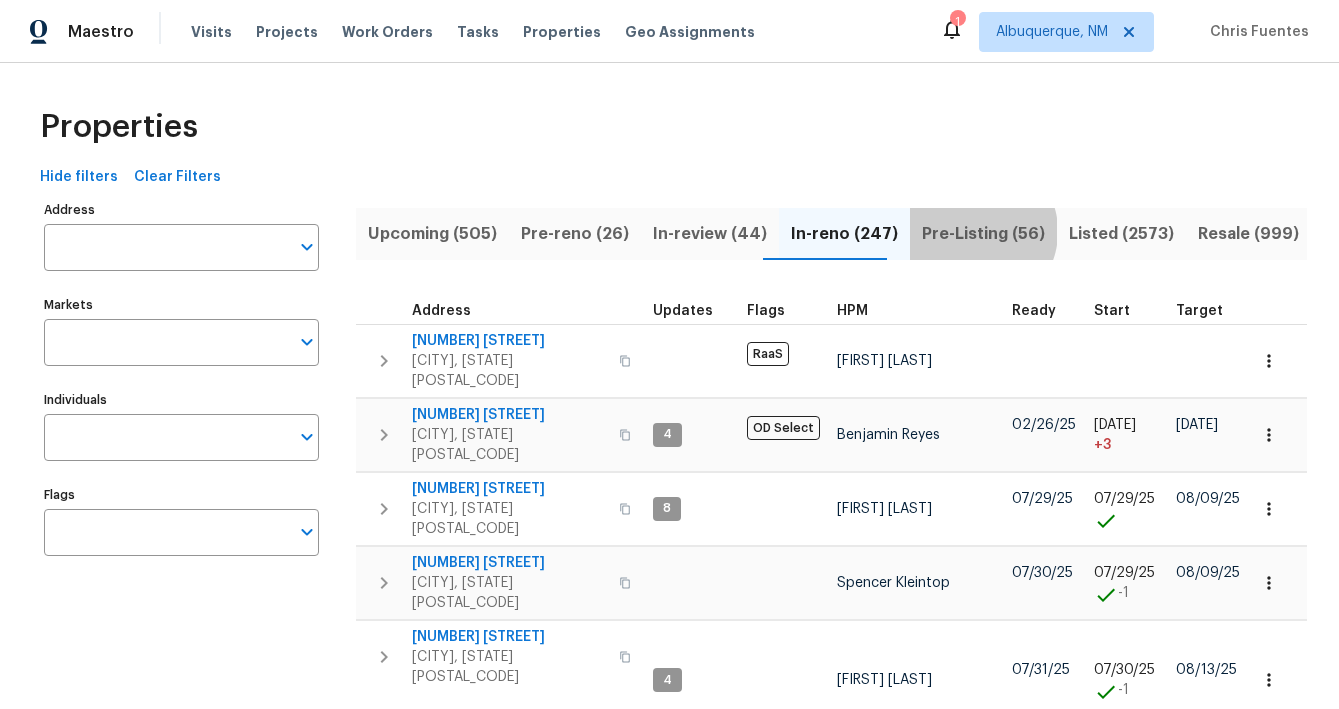 click on "Pre-Listing (56)" at bounding box center (983, 234) 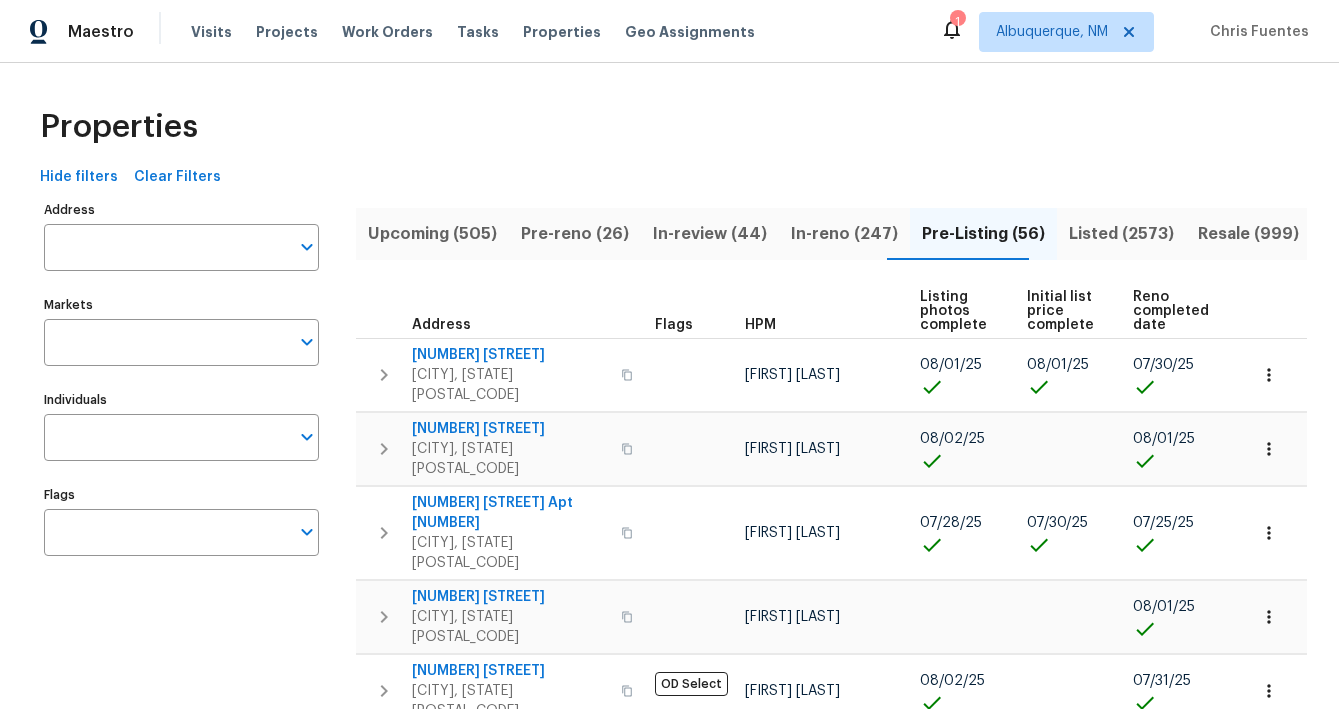 click on "Done (10000)" at bounding box center [1379, 234] 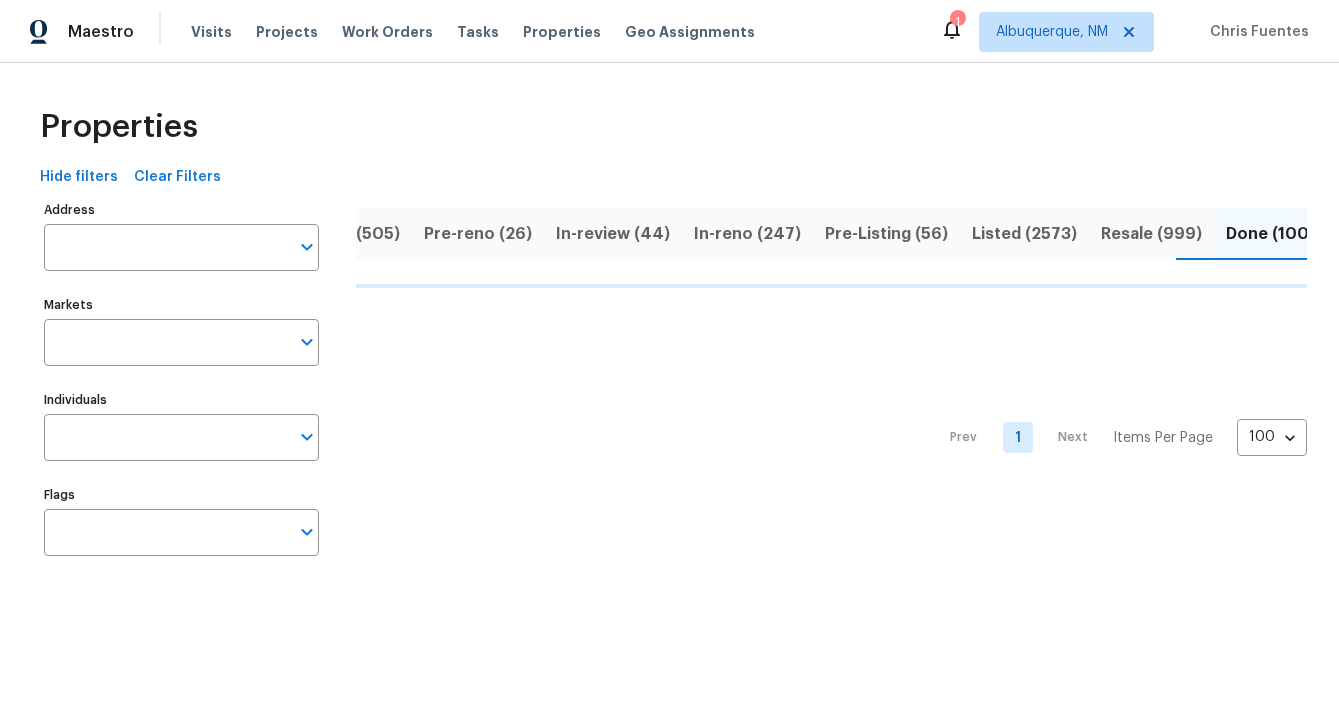 scroll, scrollTop: 0, scrollLeft: 97, axis: horizontal 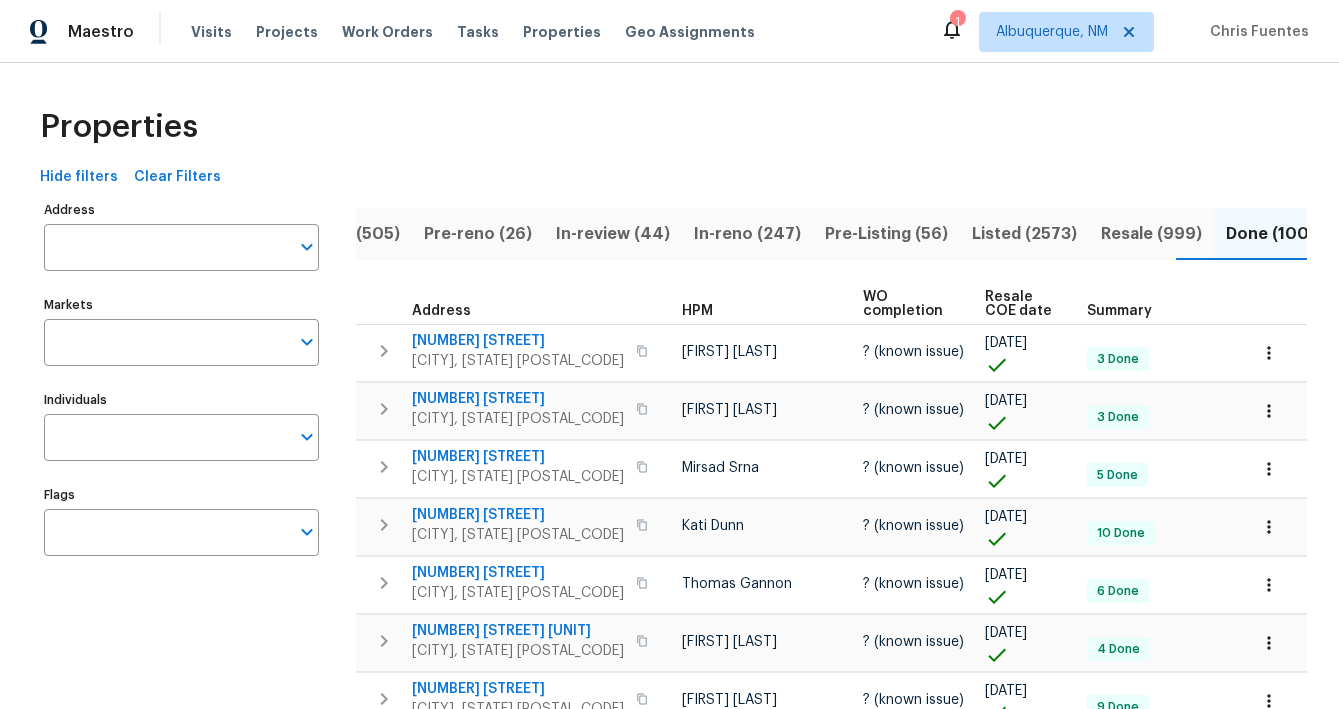 click on "Resale (999)" at bounding box center (1151, 234) 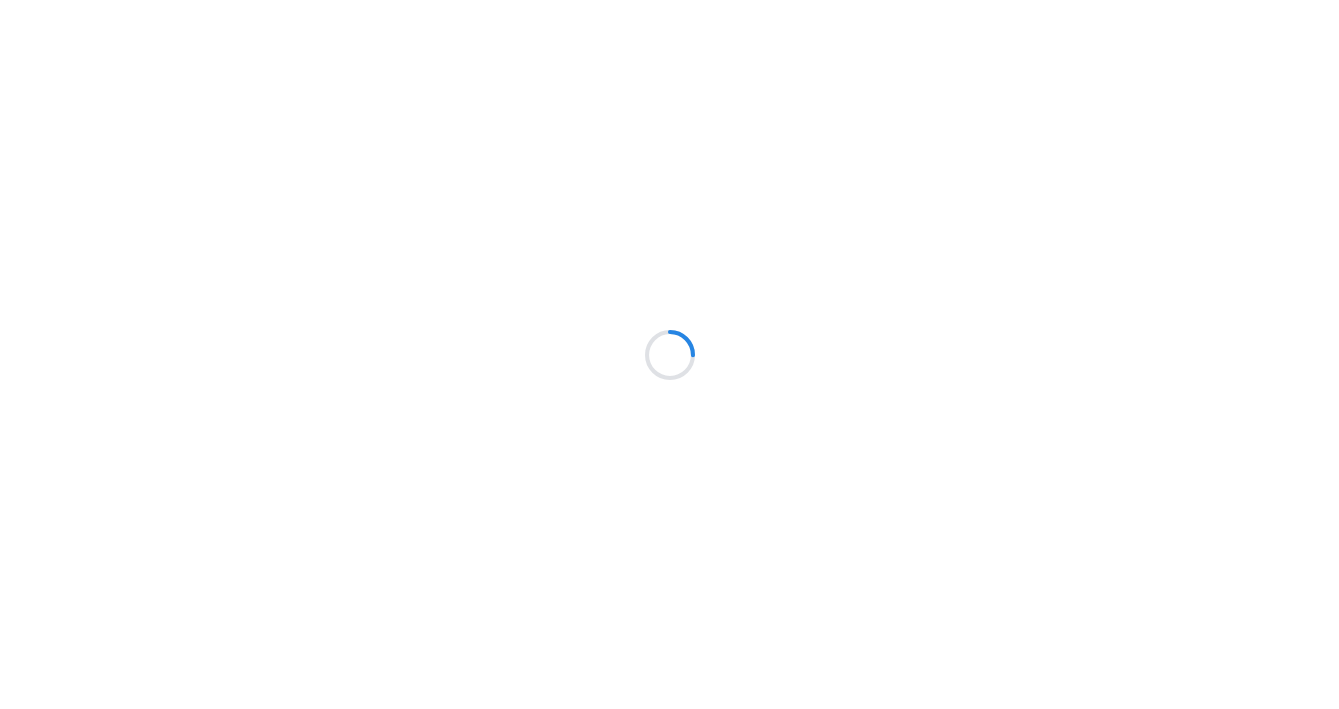 scroll, scrollTop: 0, scrollLeft: 0, axis: both 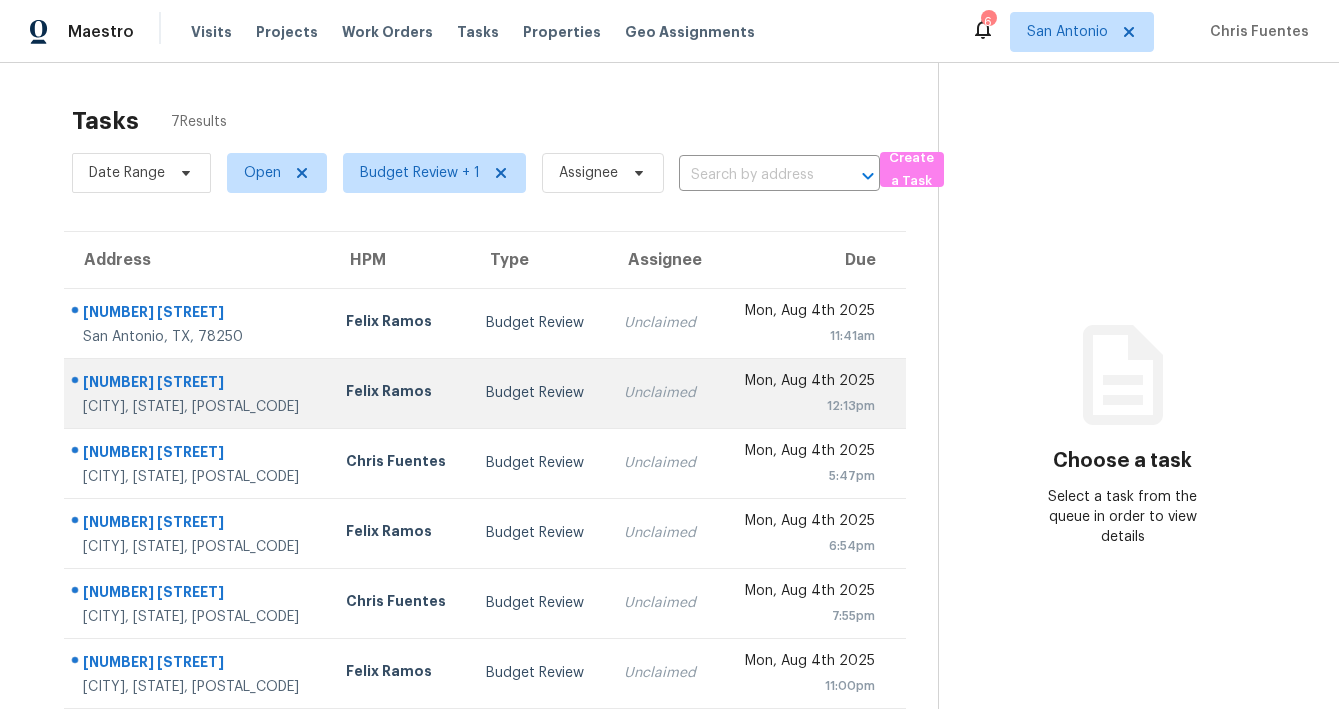 click on "Budget Review" at bounding box center [539, 393] 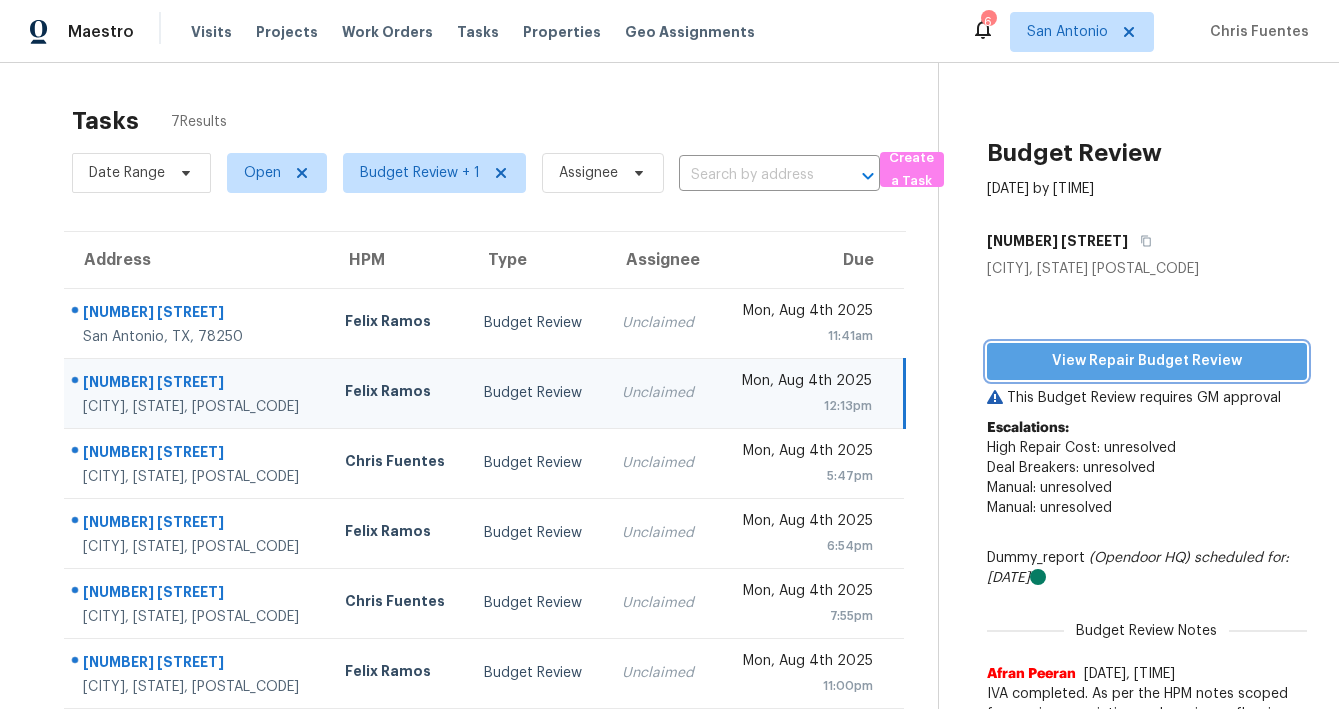 click on "View Repair Budget Review" at bounding box center (1147, 361) 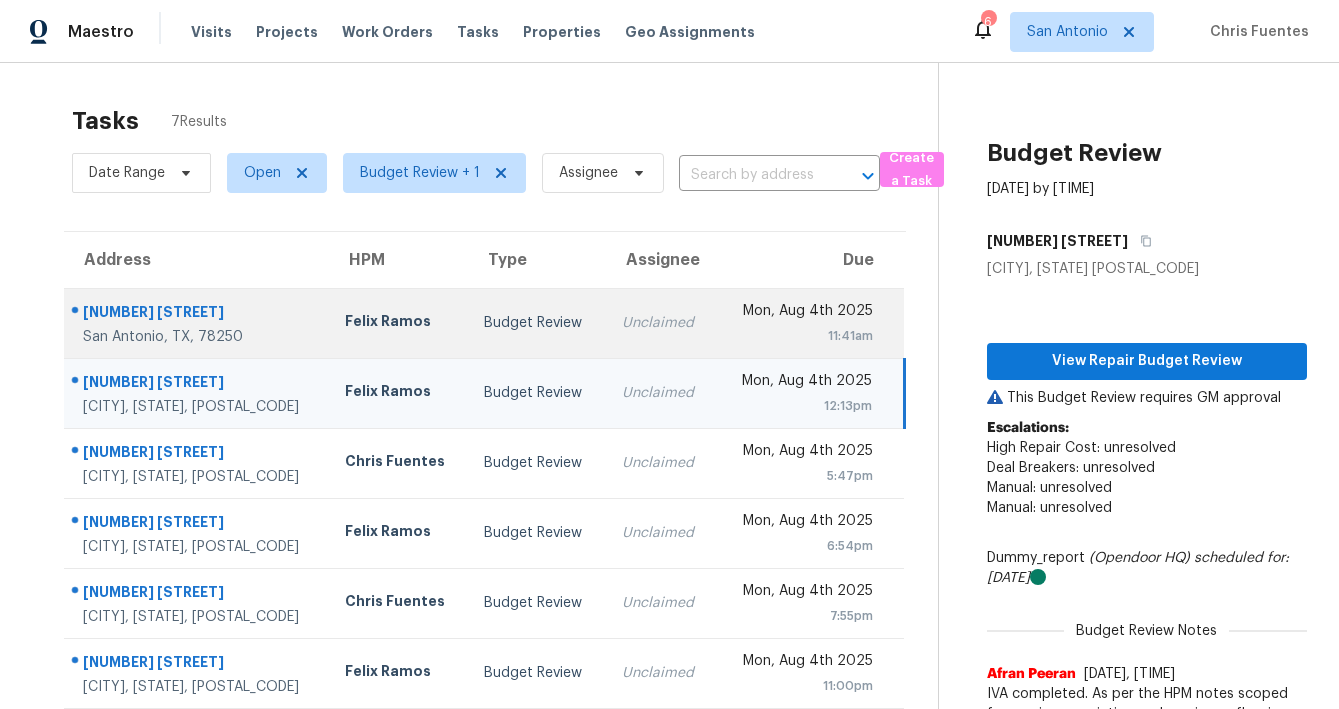 click on "[NUMBER] [STREET]" at bounding box center (198, 314) 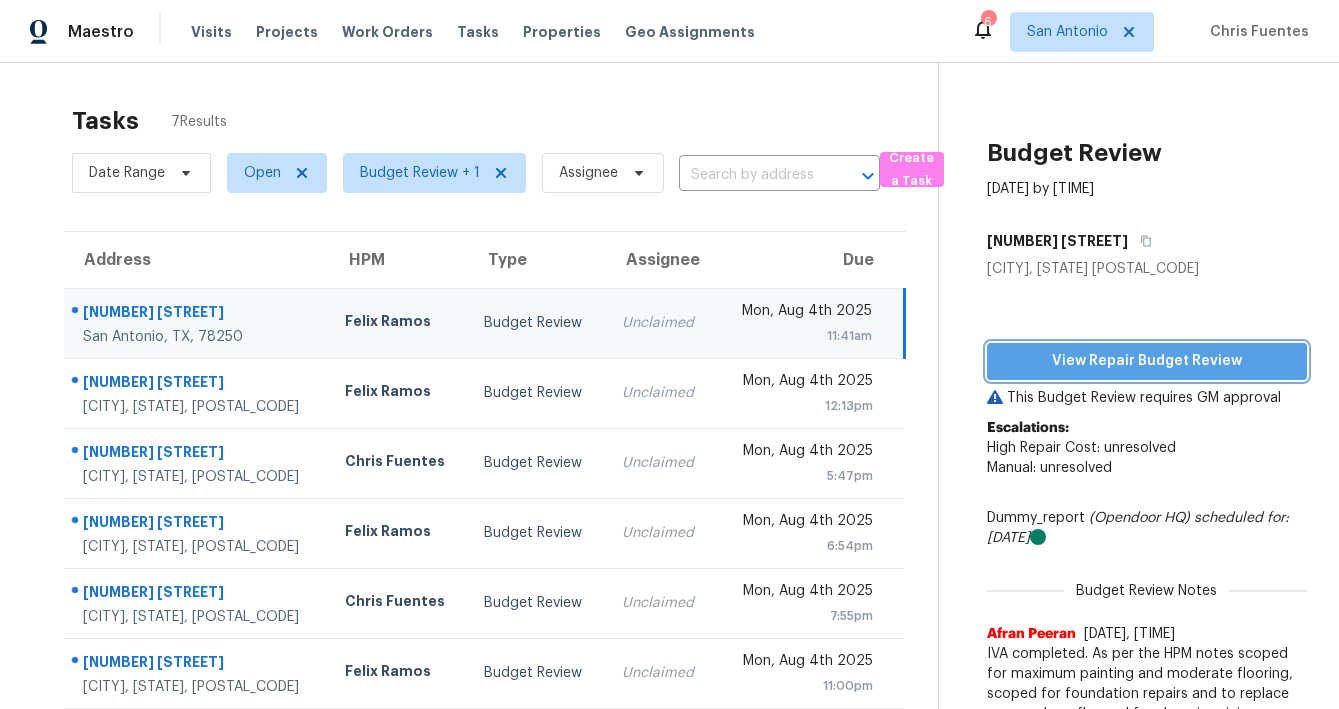 click on "View Repair Budget Review" at bounding box center (1147, 361) 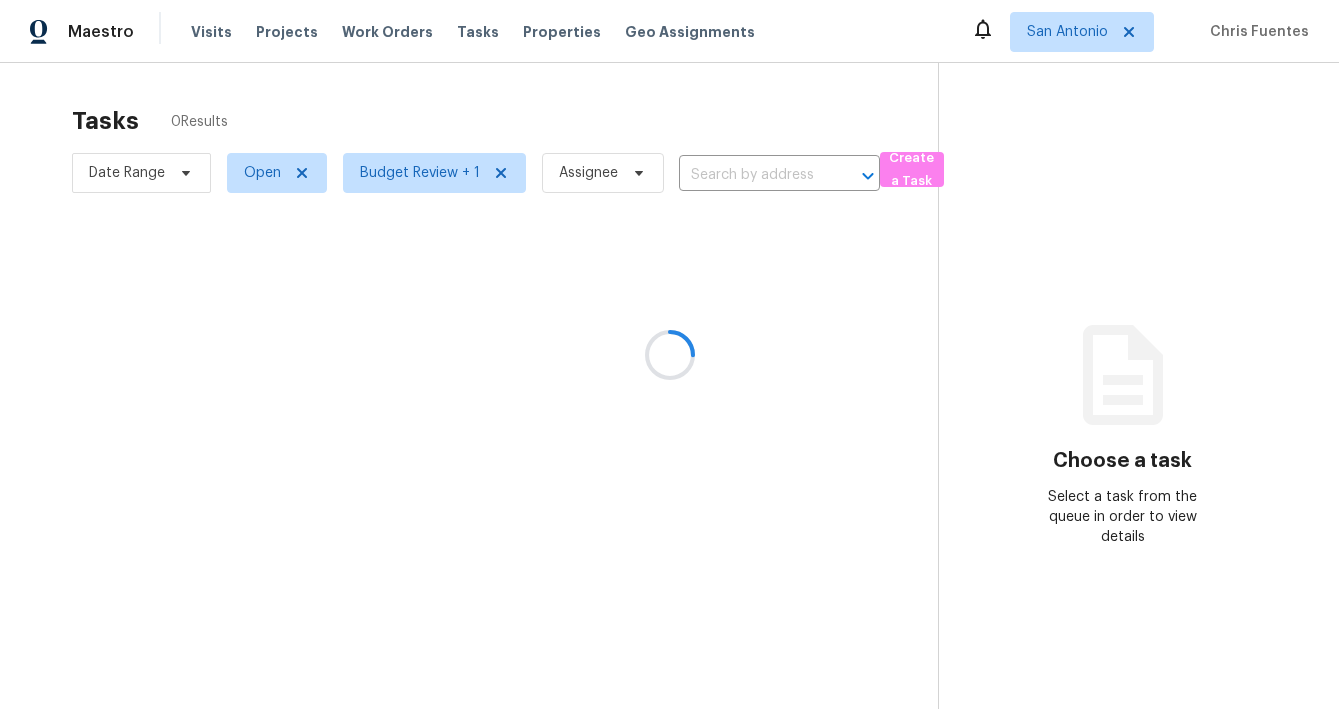 scroll, scrollTop: 0, scrollLeft: 0, axis: both 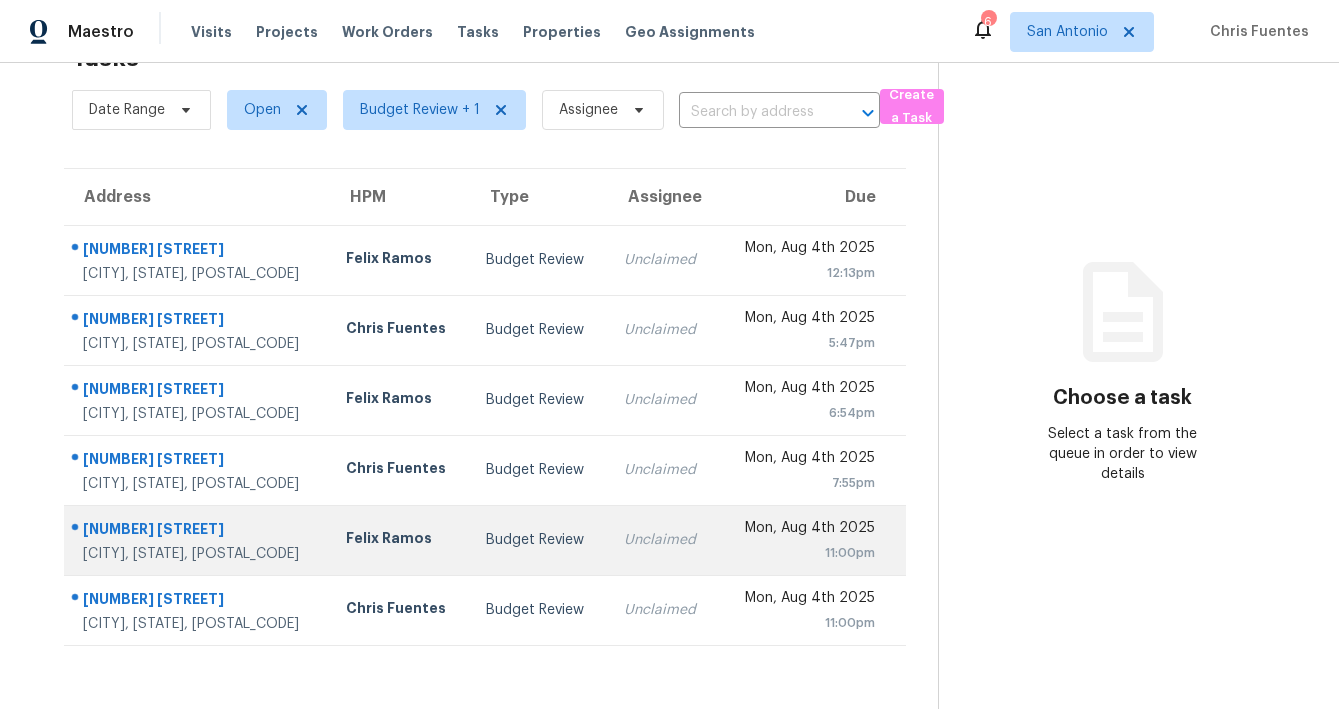 click on "[NUMBER] [STREET]" at bounding box center (198, 531) 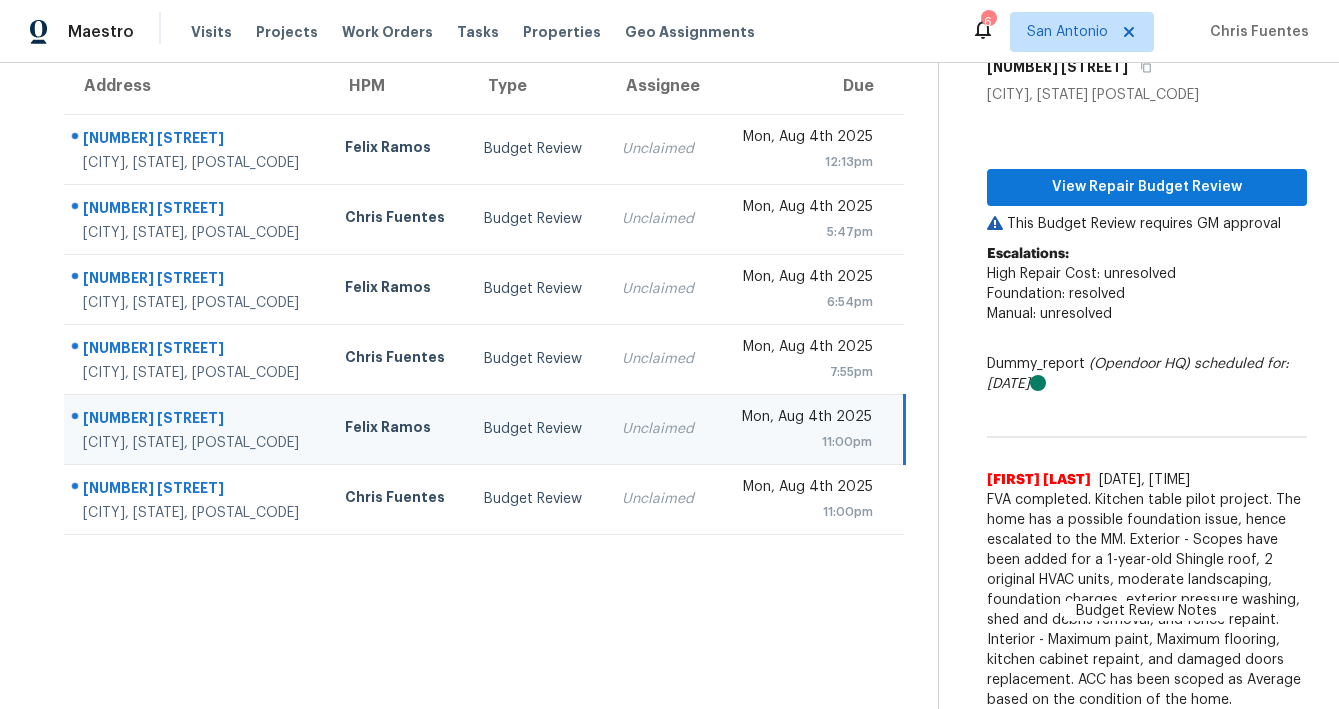 scroll, scrollTop: 185, scrollLeft: 0, axis: vertical 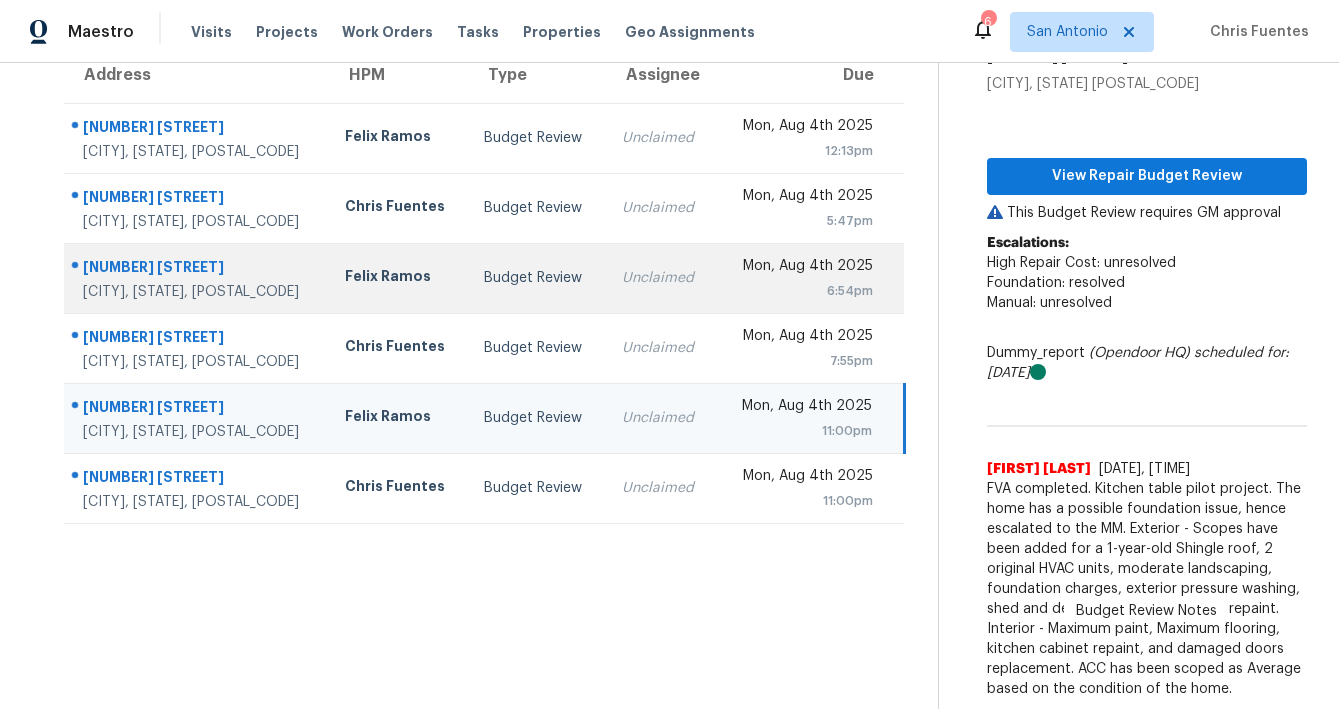 click on "Felix Ramos" at bounding box center [398, 278] 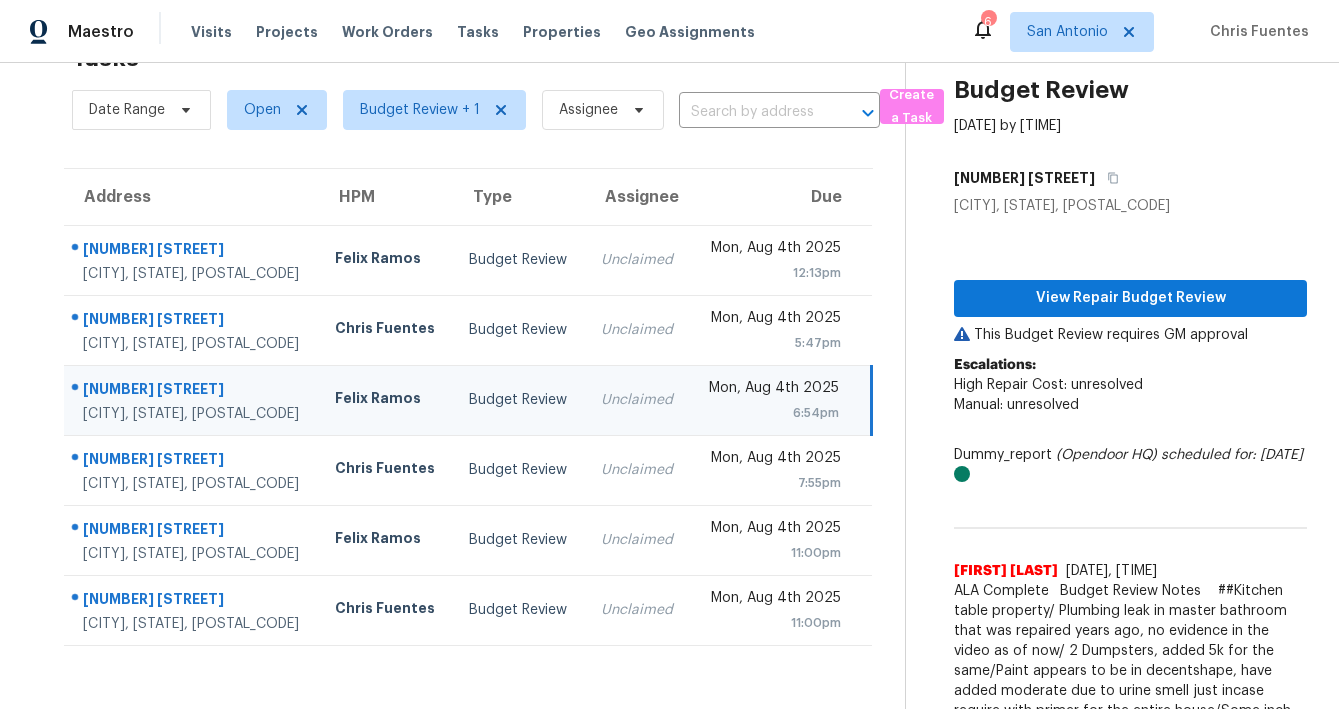 scroll, scrollTop: 185, scrollLeft: 0, axis: vertical 